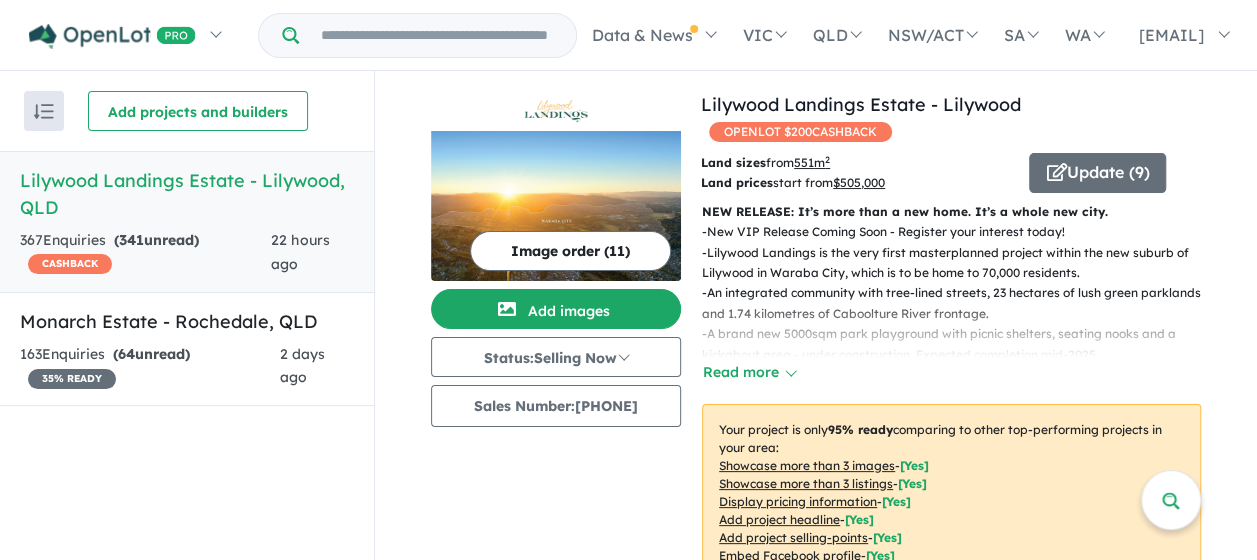 scroll, scrollTop: 3, scrollLeft: 0, axis: vertical 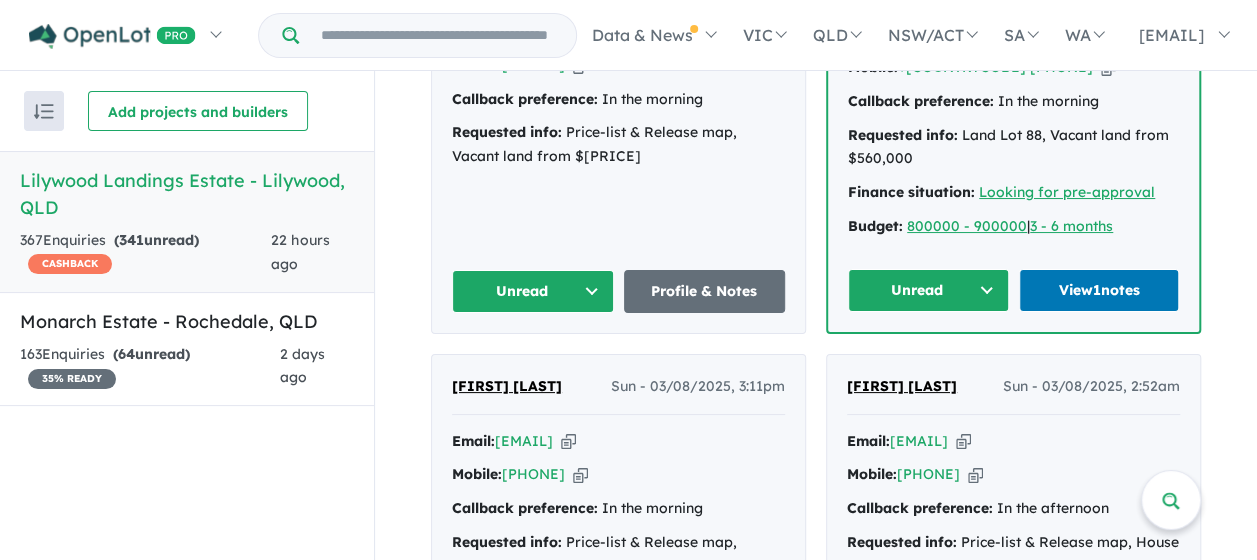 click on "Unread" at bounding box center [533, 291] 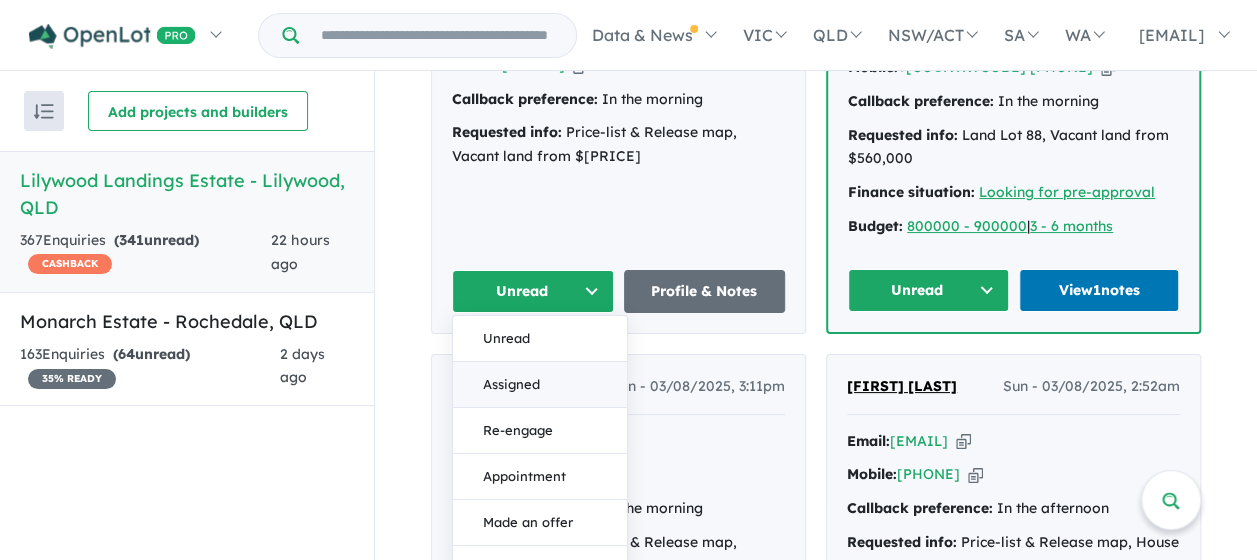 click on "Assigned" at bounding box center (540, 384) 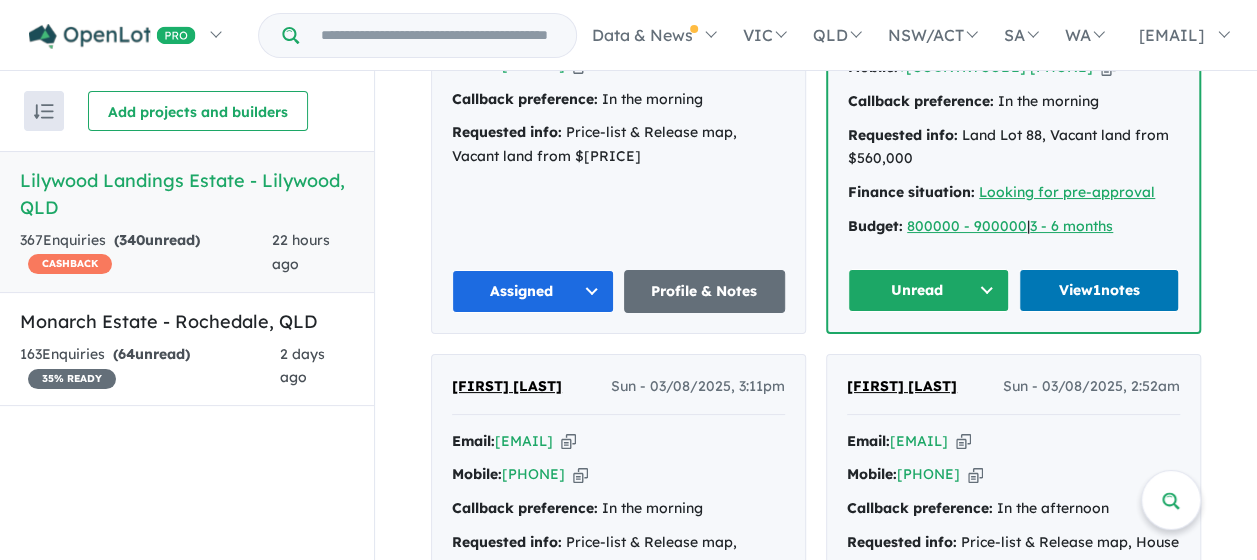 click on "Unread" at bounding box center (928, 290) 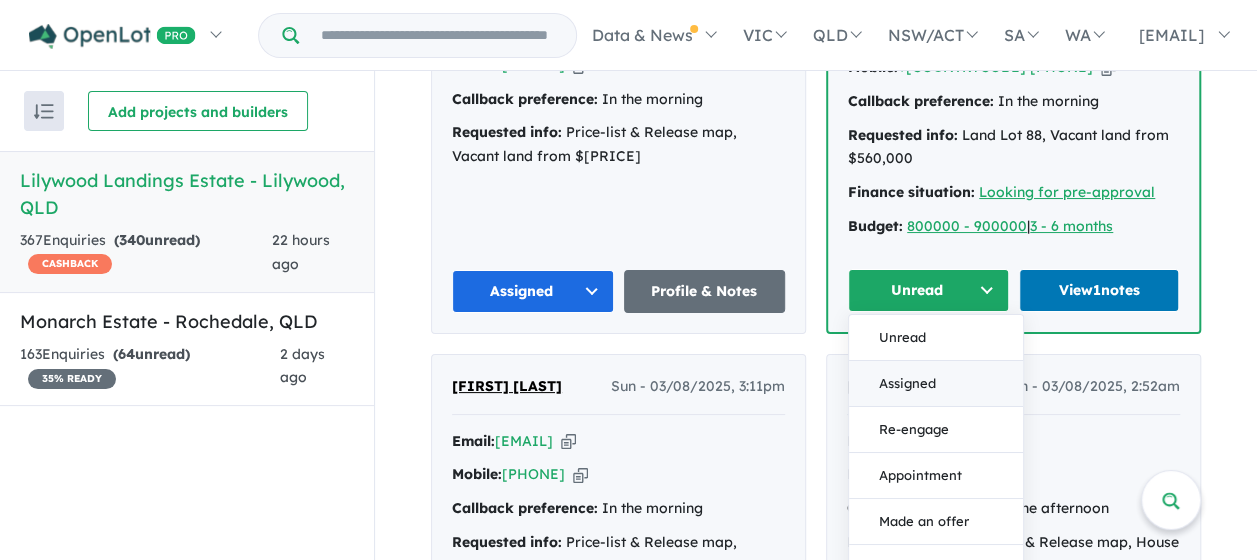 click on "Assigned" at bounding box center [936, 383] 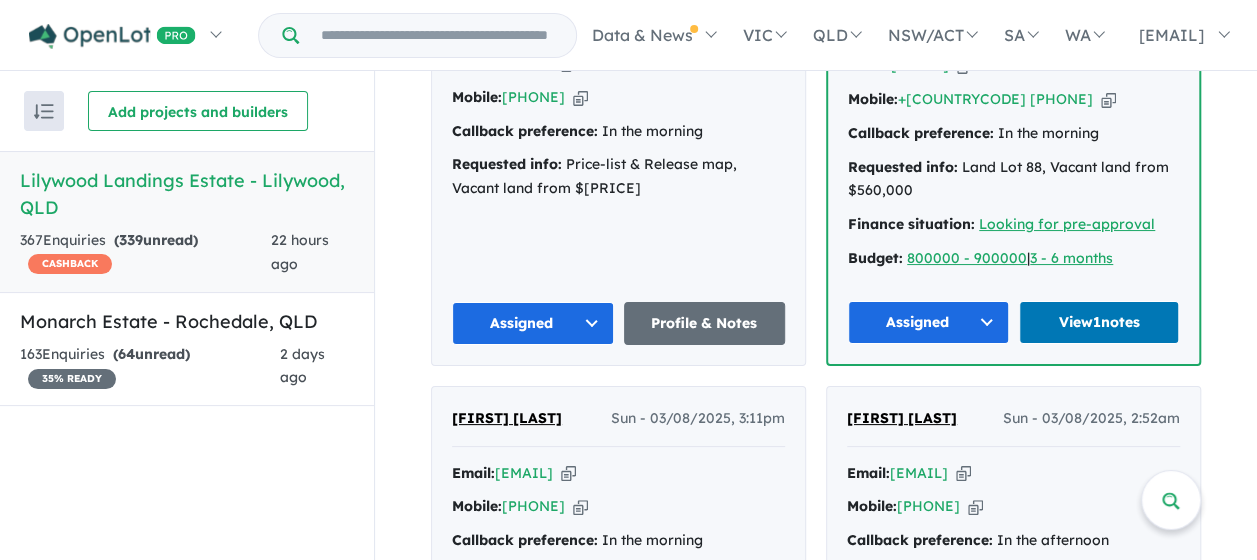 scroll, scrollTop: 1000, scrollLeft: 0, axis: vertical 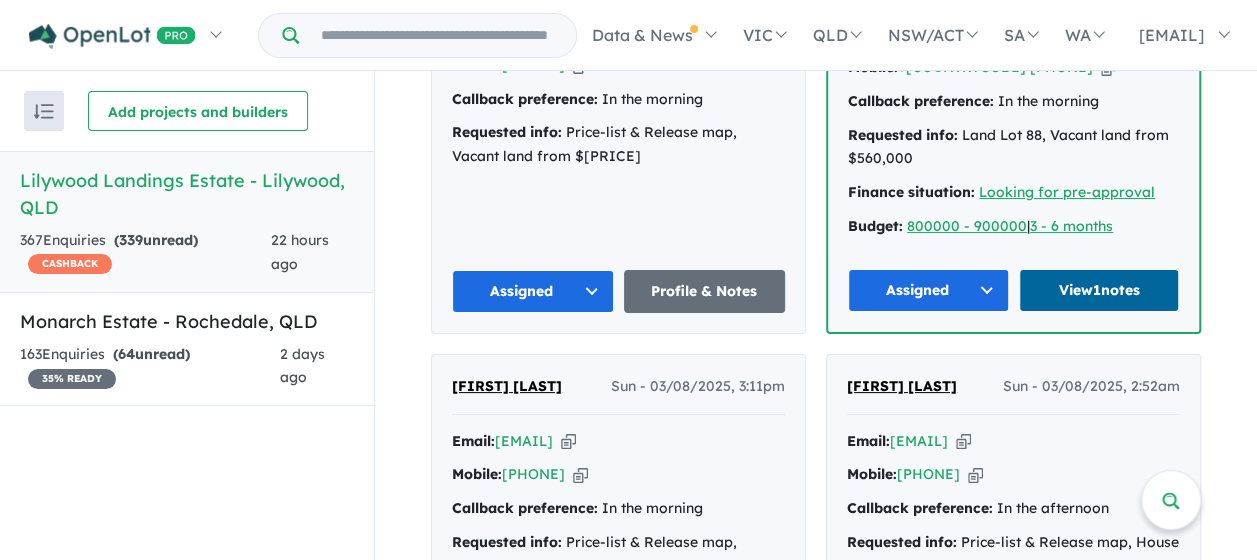 click on "View  1  notes" at bounding box center (1099, 290) 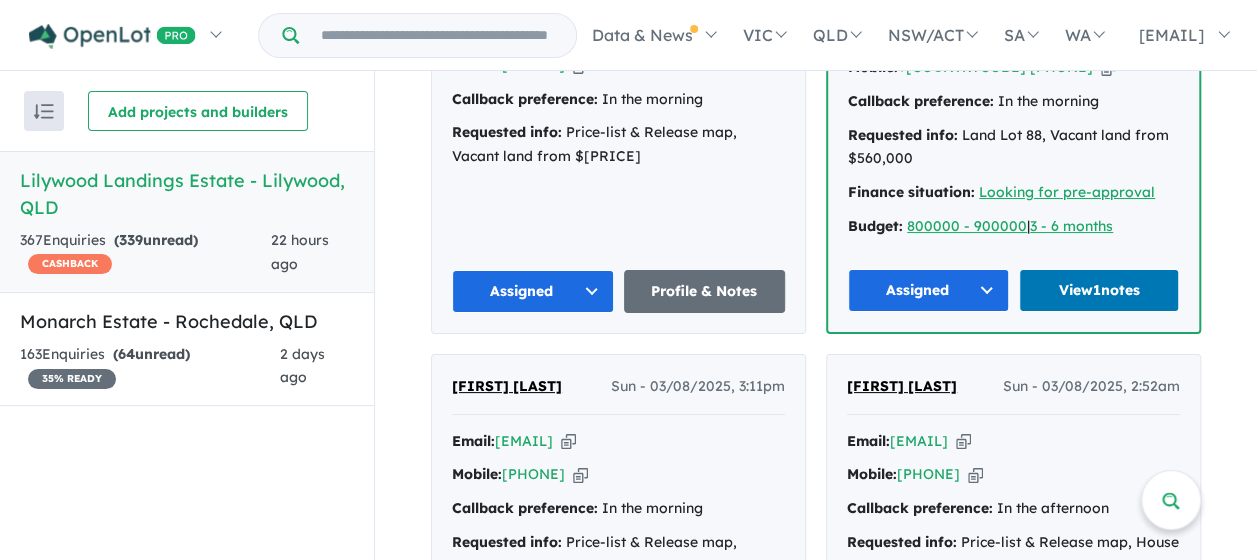 click on "Assigned" at bounding box center (928, 290) 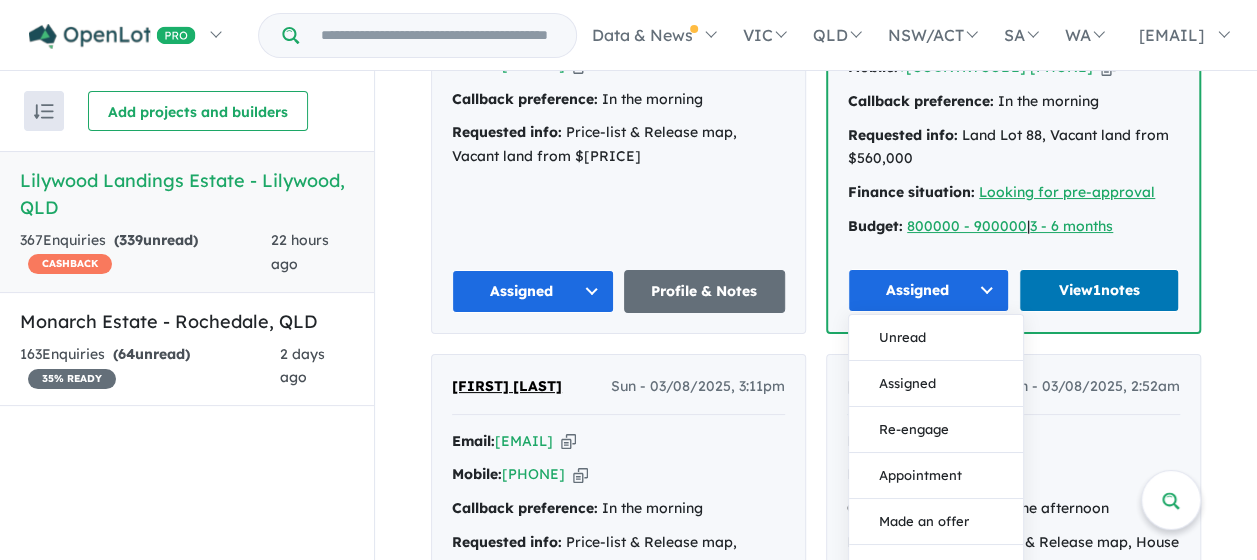 click on "[FIRST] [LAST] [DAY] - [DATE], [TIME] Email: [EMAIL] Copied! Mobile: [PHONE] Copied! Callback preference: In the afternoon Requested info: Price-list & Release map, House & Land packages Unread Profile & Notes" at bounding box center (1013, 513) 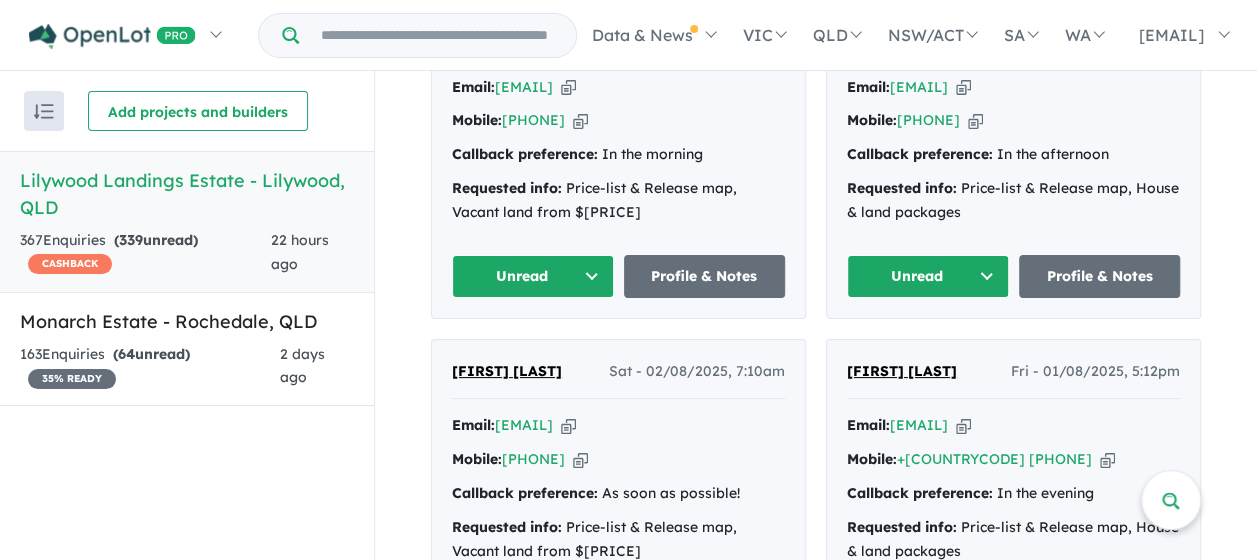 scroll, scrollTop: 1400, scrollLeft: 0, axis: vertical 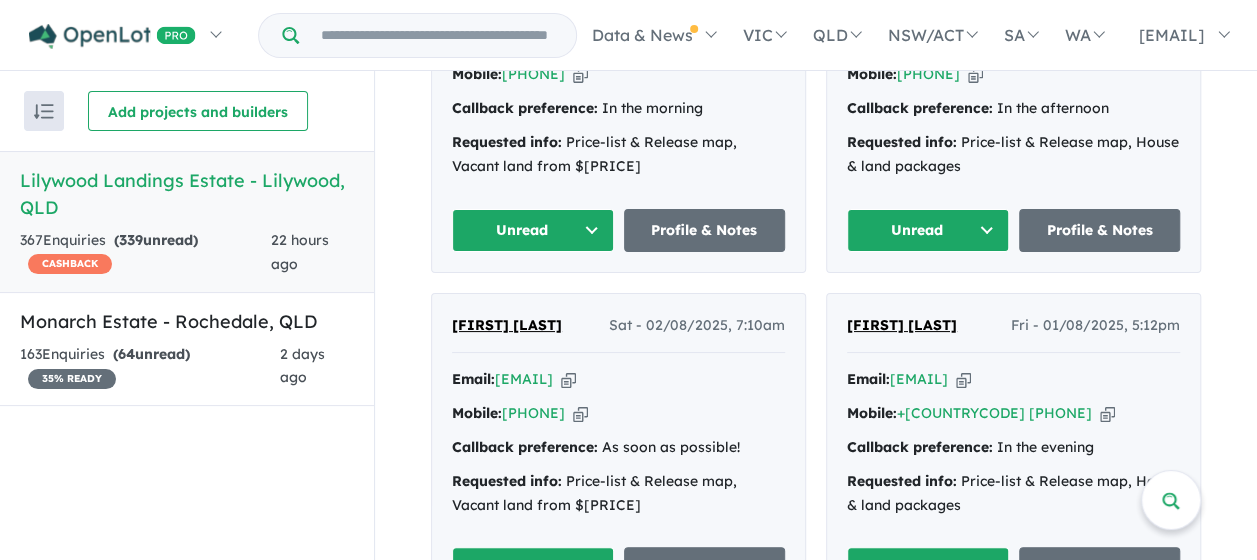 click on "Unread" at bounding box center (533, 230) 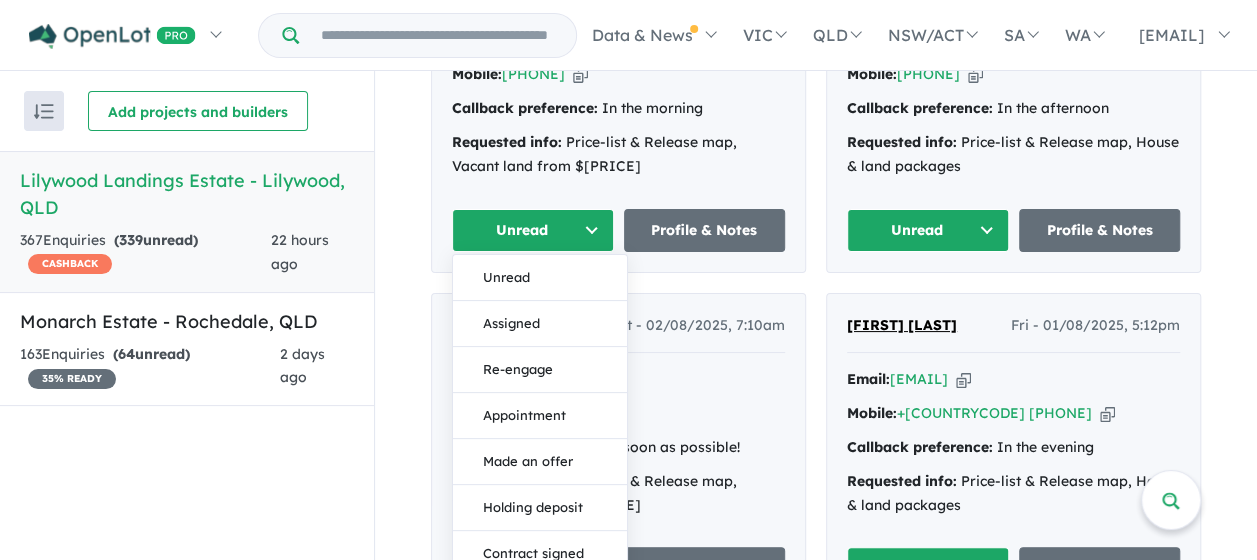 drag, startPoint x: 510, startPoint y: 330, endPoint x: 581, endPoint y: 344, distance: 72.36712 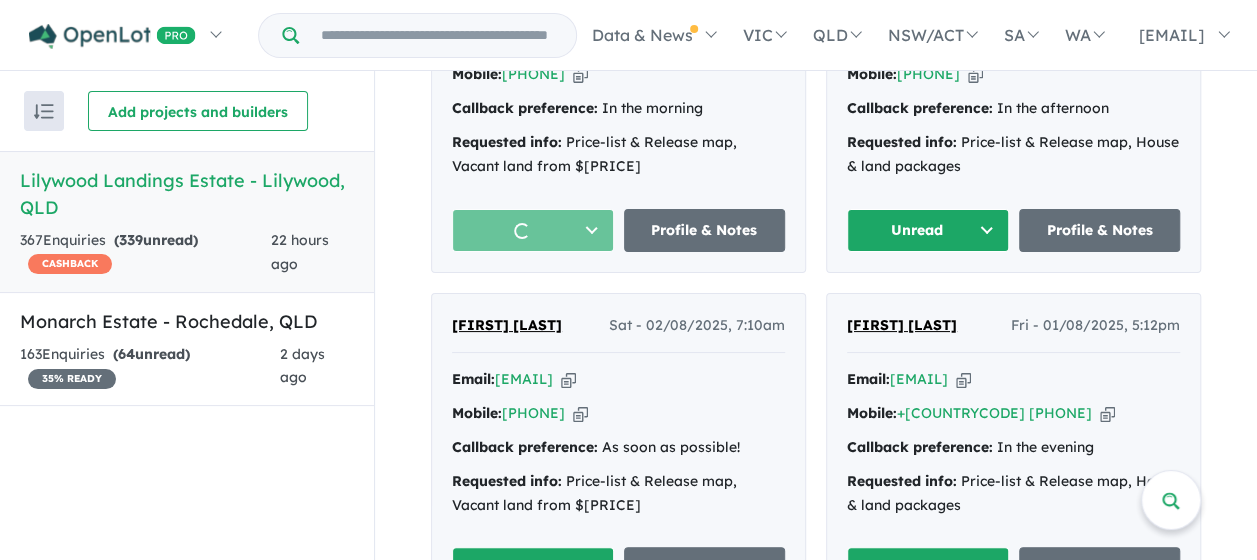click on "Unread" at bounding box center (928, 230) 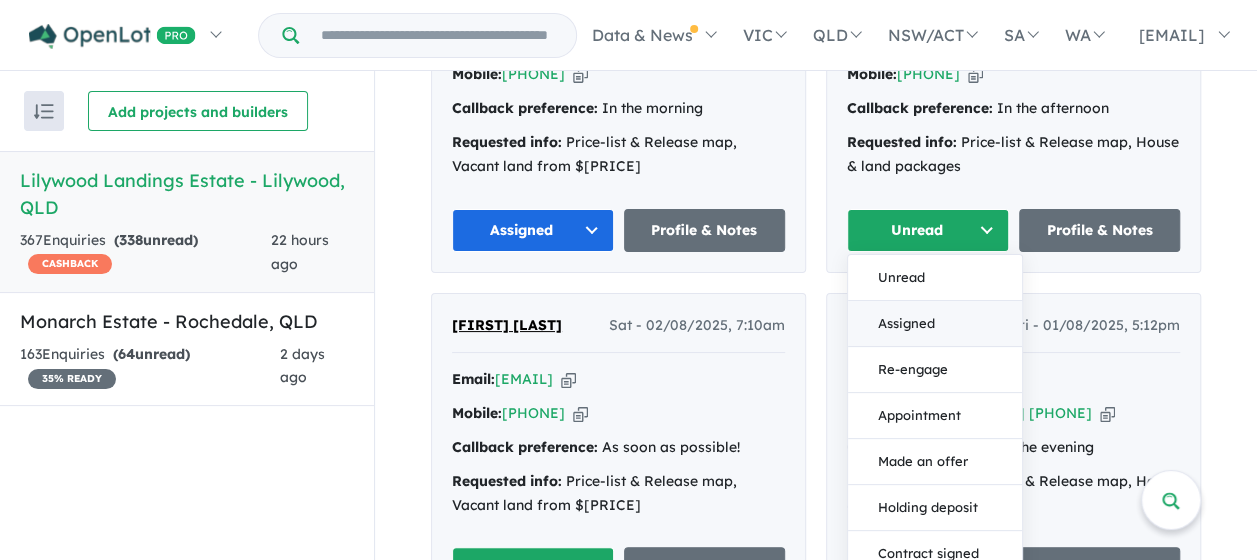 click on "Assigned" at bounding box center [935, 323] 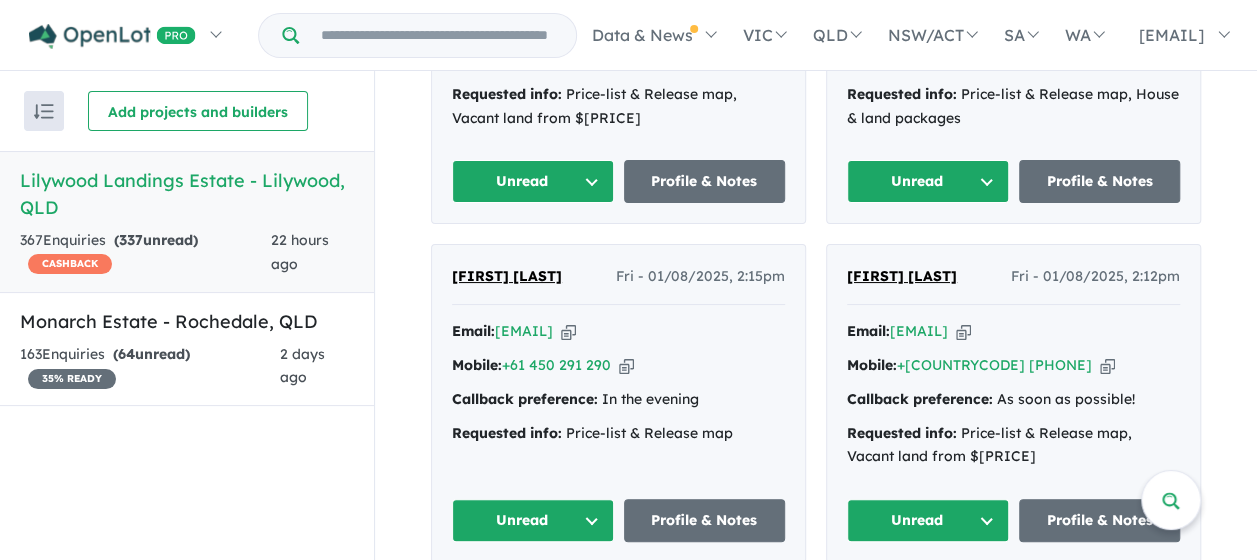 scroll, scrollTop: 1800, scrollLeft: 0, axis: vertical 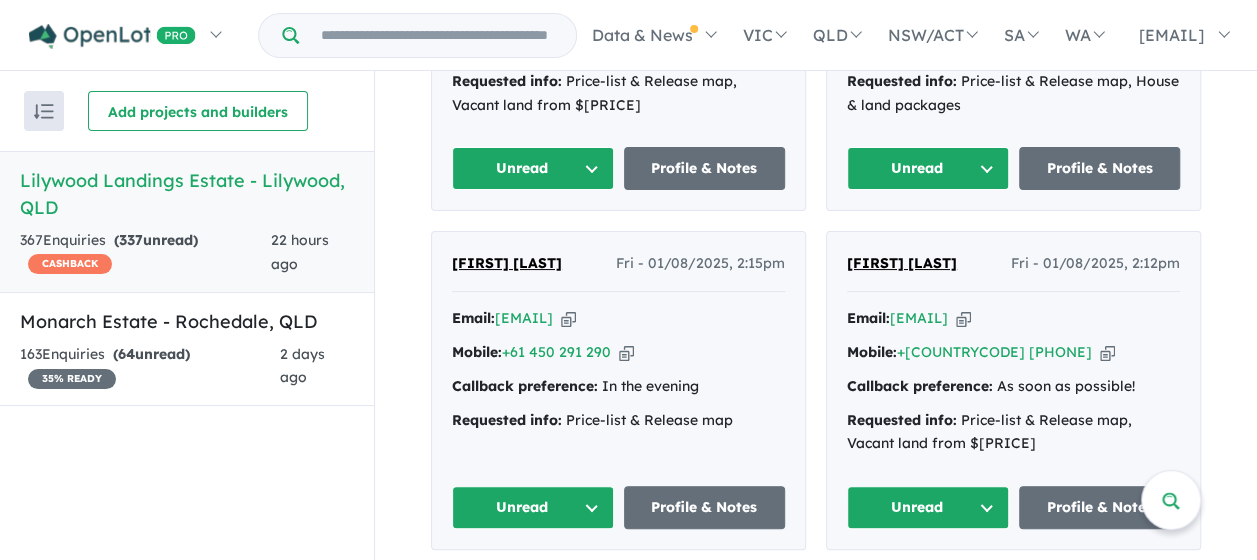click on "Unread" at bounding box center (533, 168) 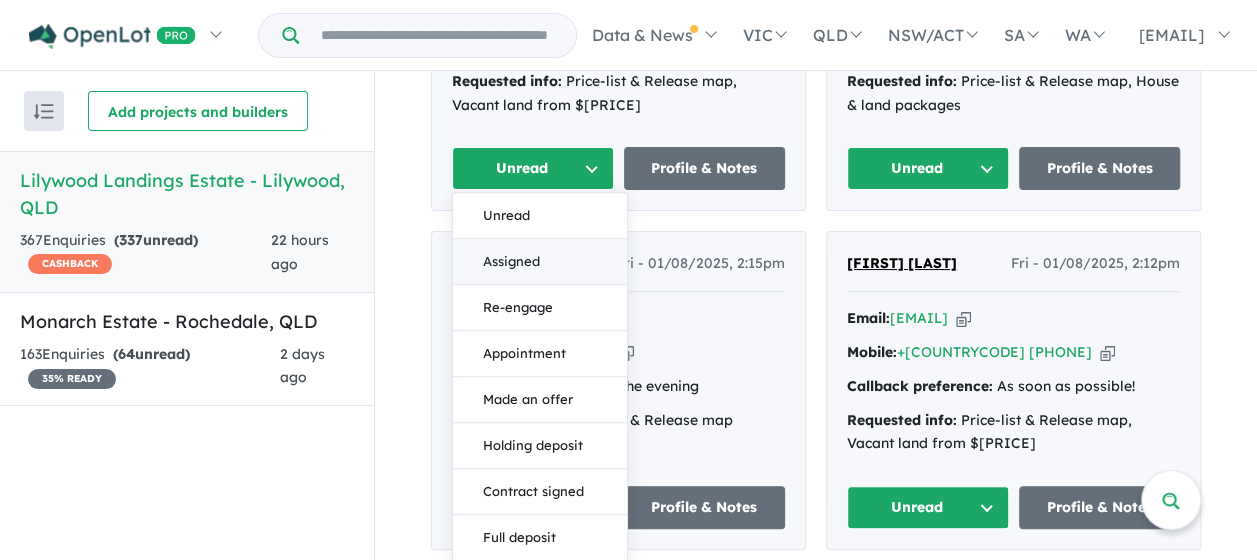 click on "Assigned" at bounding box center (540, 262) 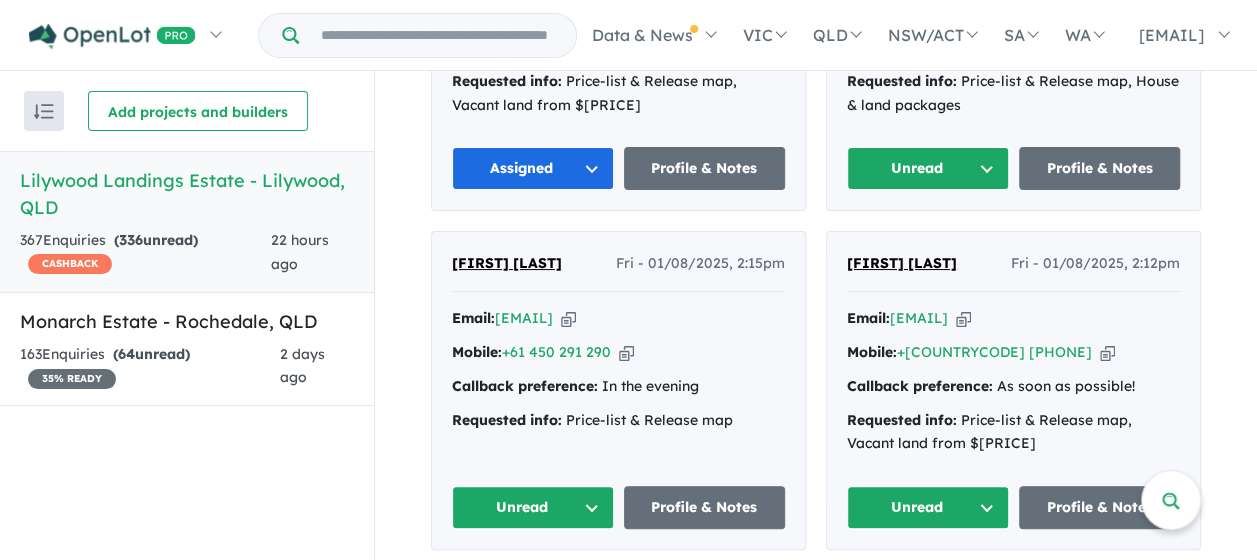 click on "Unread" at bounding box center [928, 168] 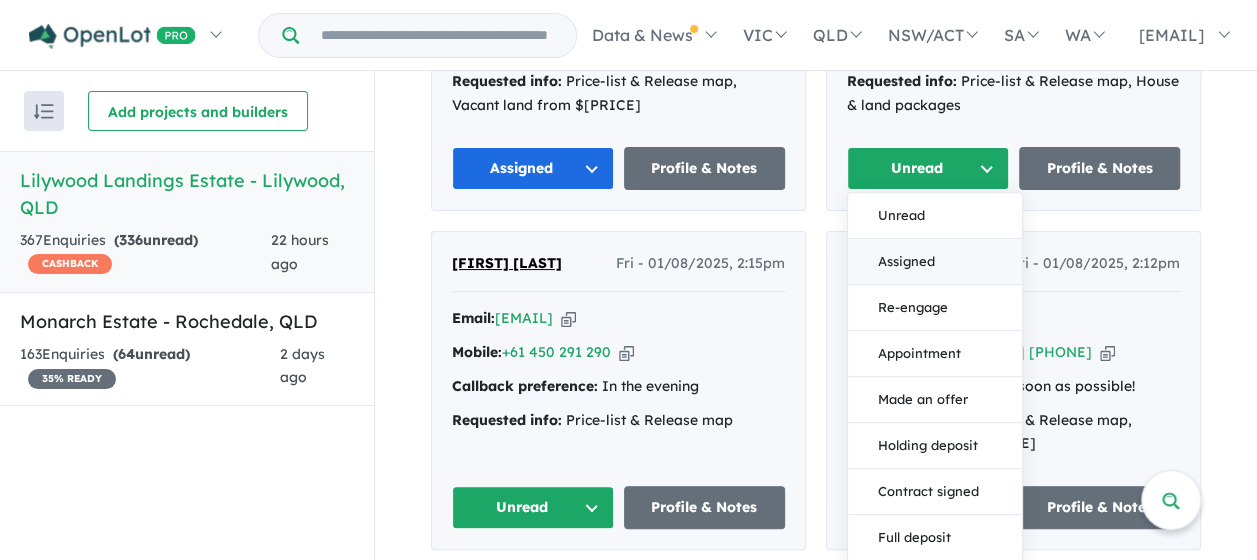 click on "Assigned" at bounding box center [935, 262] 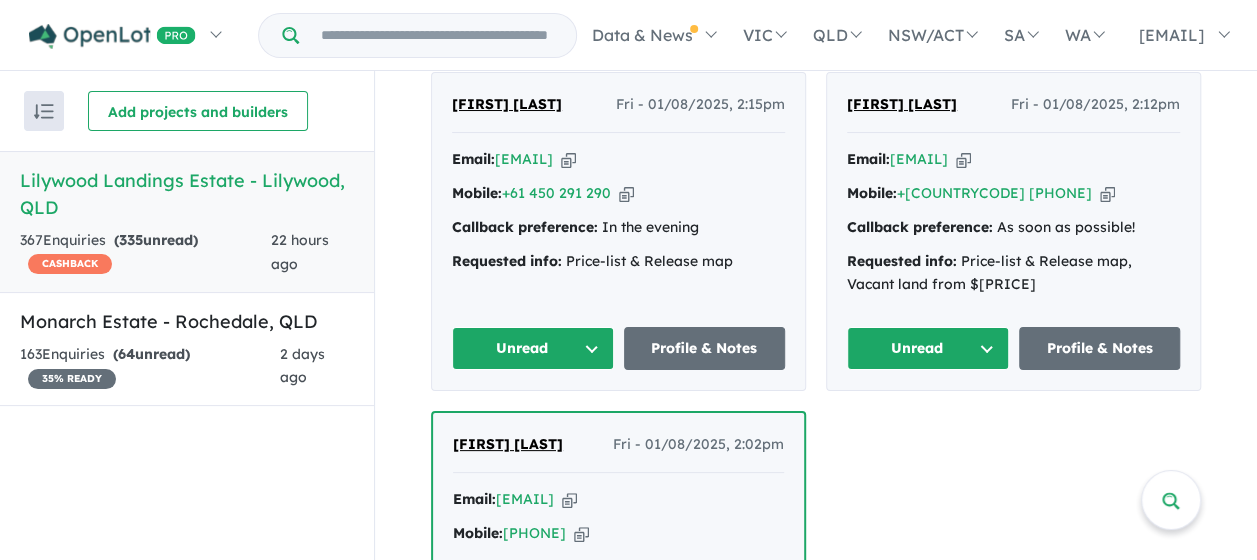 scroll, scrollTop: 2100, scrollLeft: 0, axis: vertical 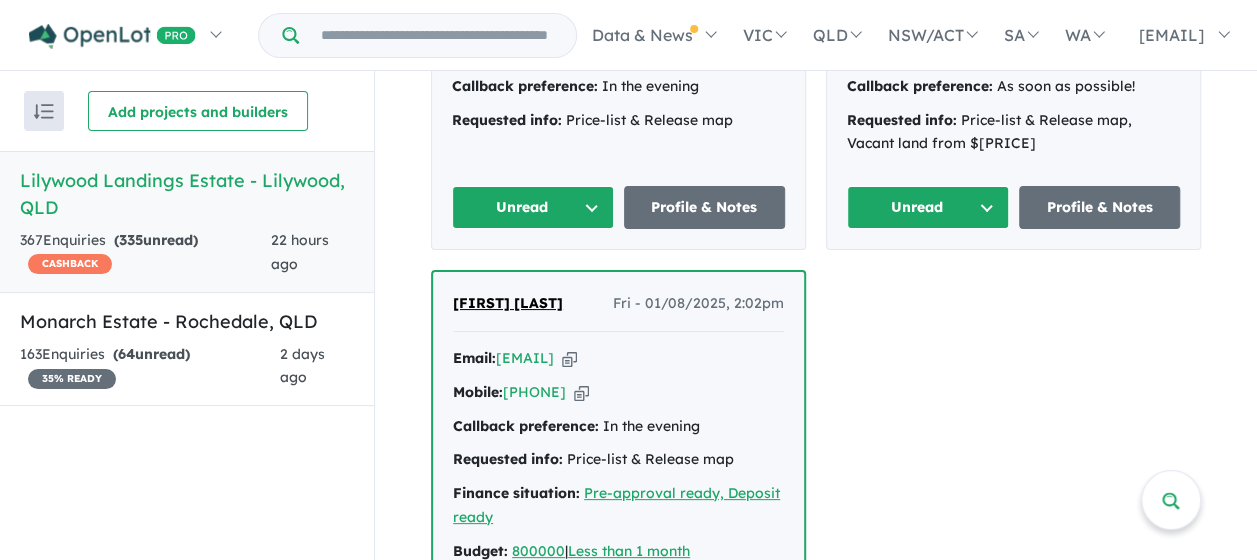 click on "Unread" at bounding box center (533, 207) 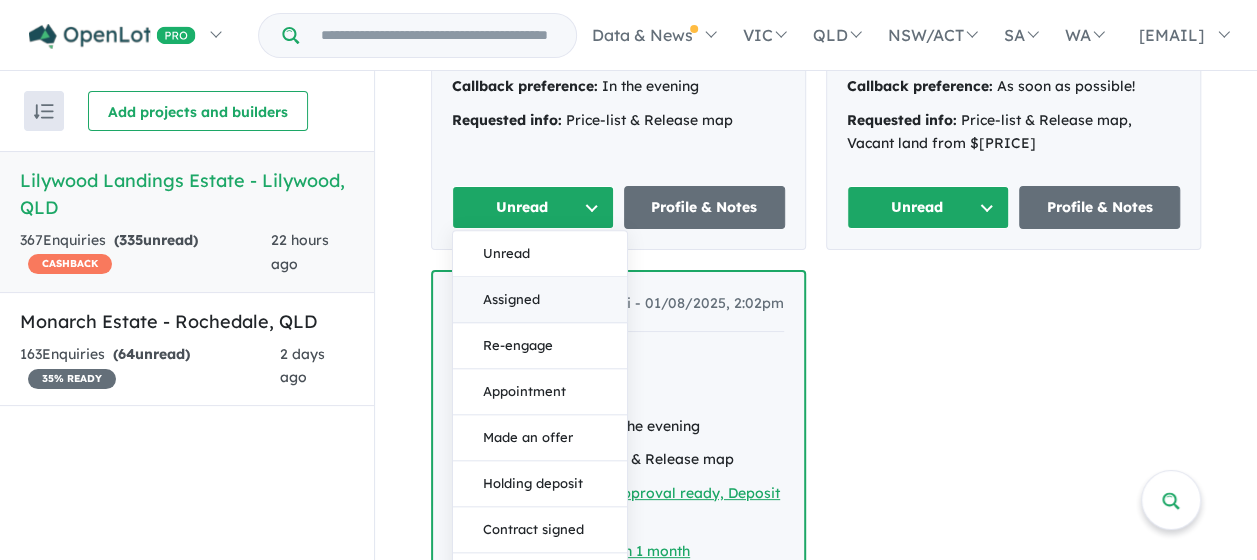 drag, startPoint x: 514, startPoint y: 310, endPoint x: 631, endPoint y: 316, distance: 117.15375 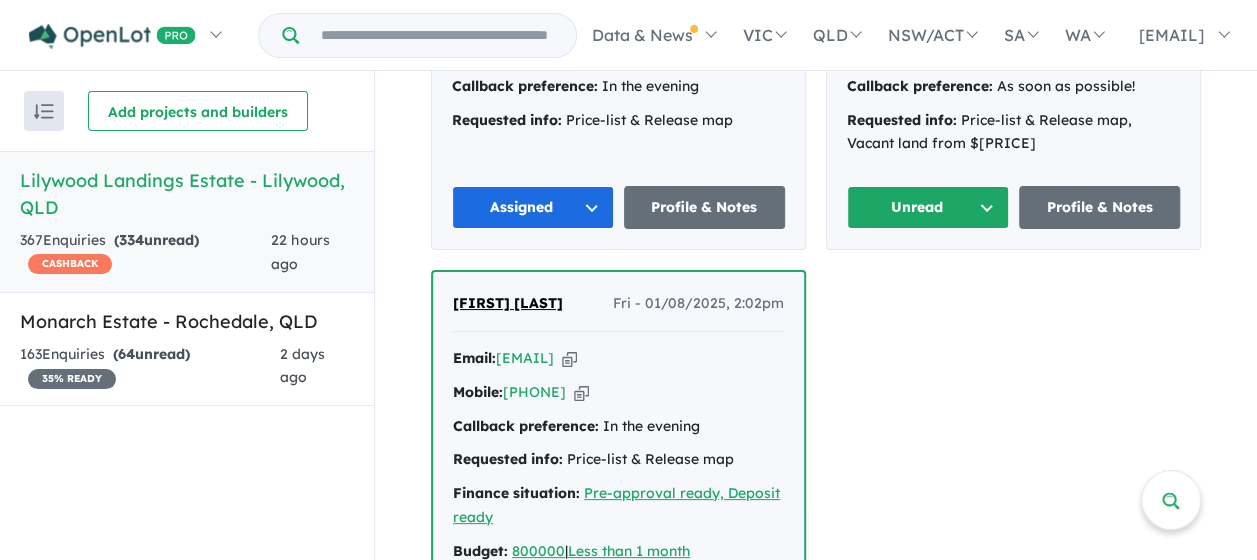 click on "Unread" at bounding box center [928, 207] 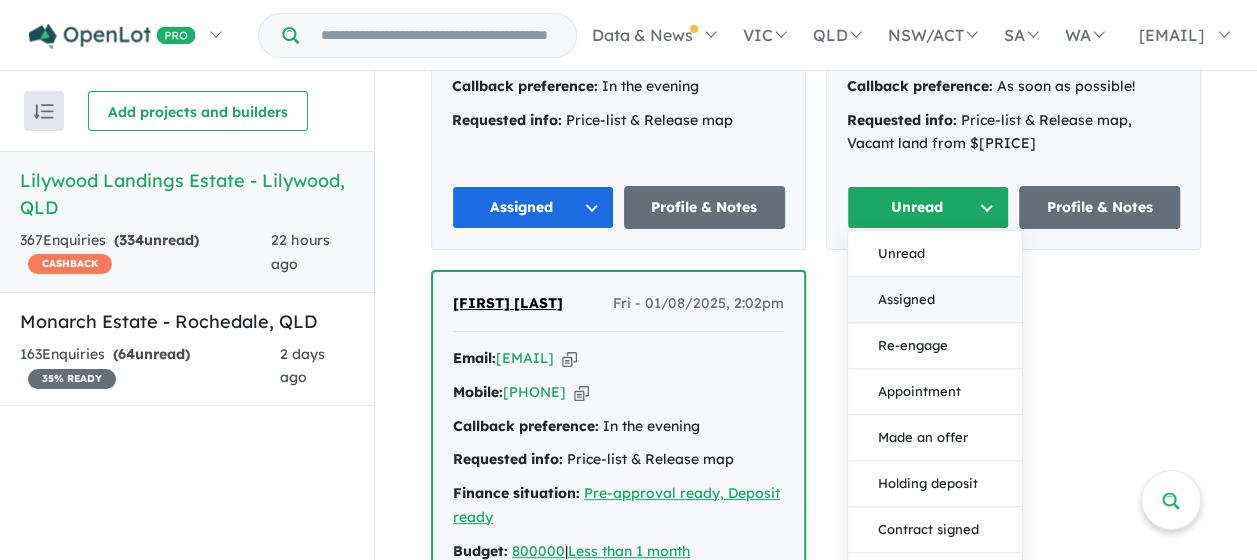 click on "Assigned" at bounding box center [935, 301] 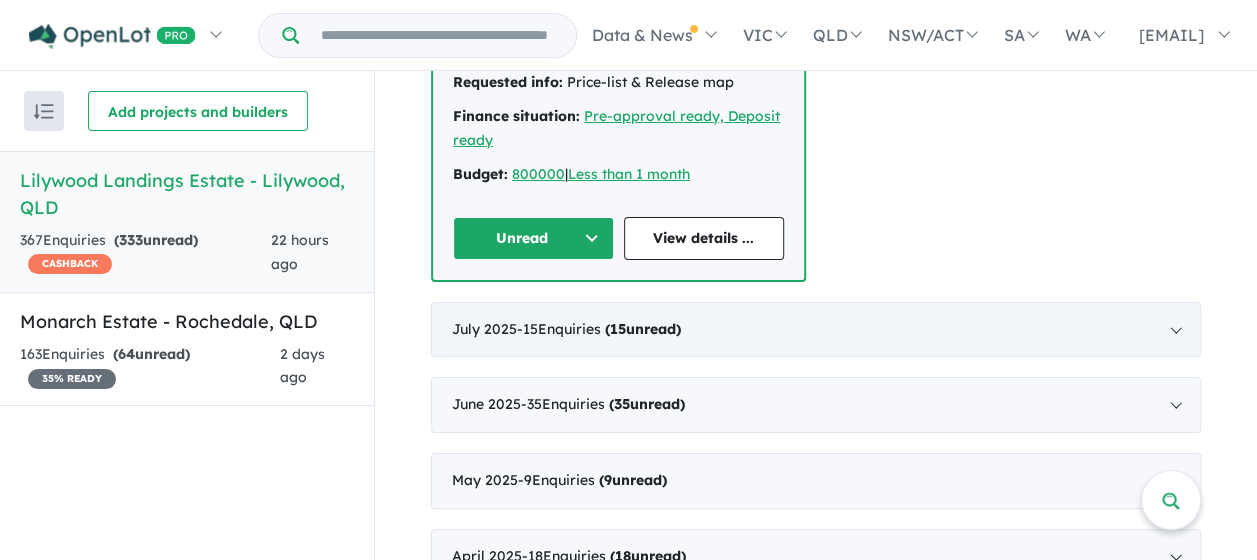 scroll, scrollTop: 2500, scrollLeft: 0, axis: vertical 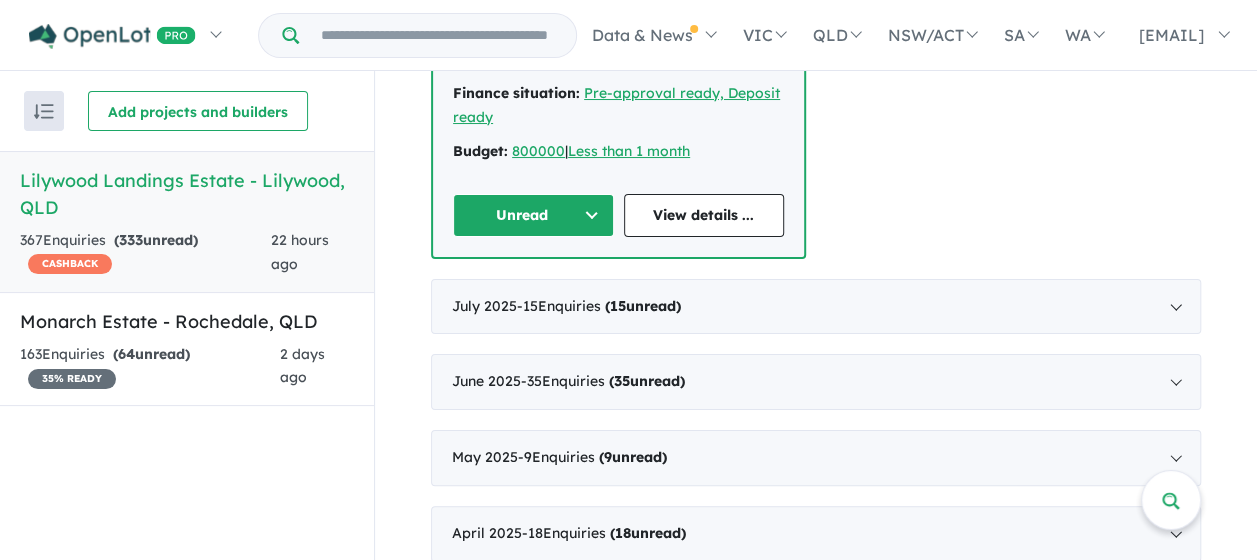 click on "Unread" at bounding box center [533, 215] 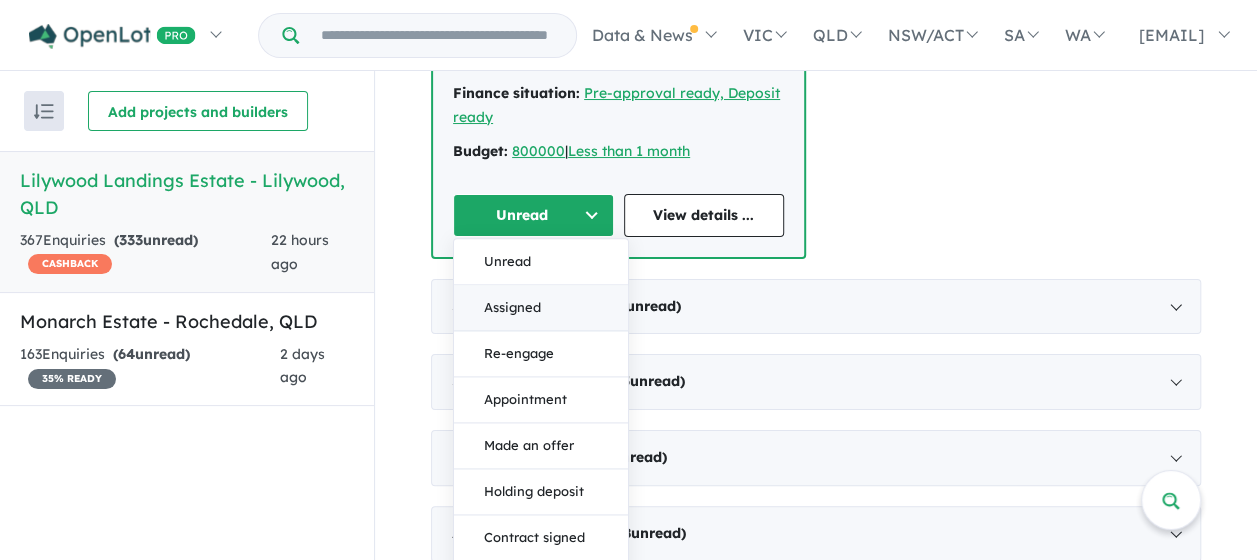 click on "Assigned" at bounding box center [541, 308] 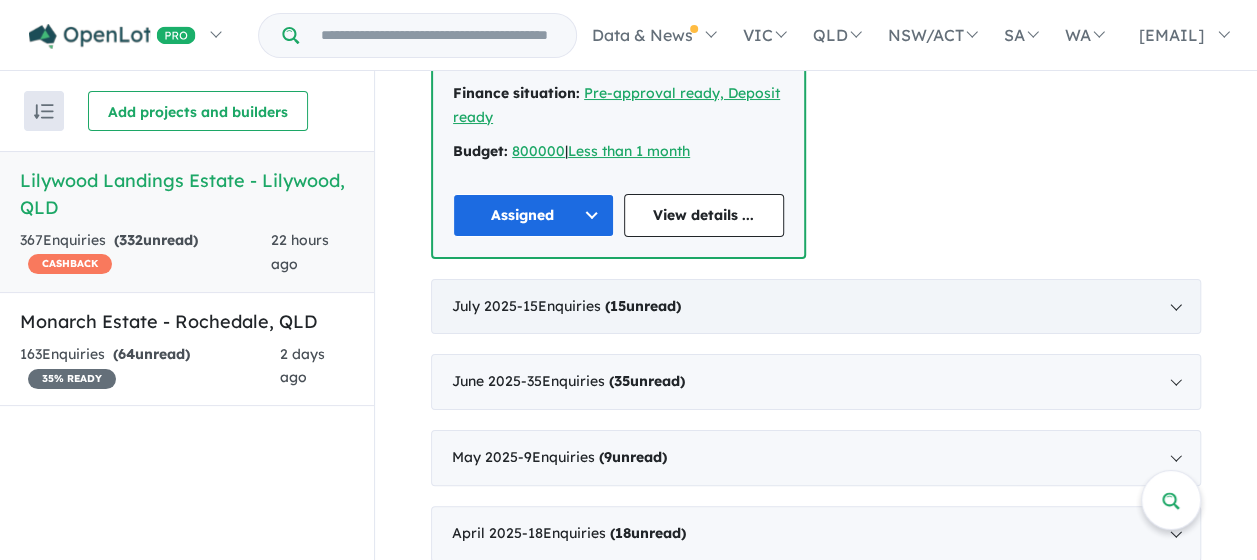click on "[MONTH] [YEAR] - [COUNT] Enquir ies ( [COUNT] unread)" at bounding box center (816, 307) 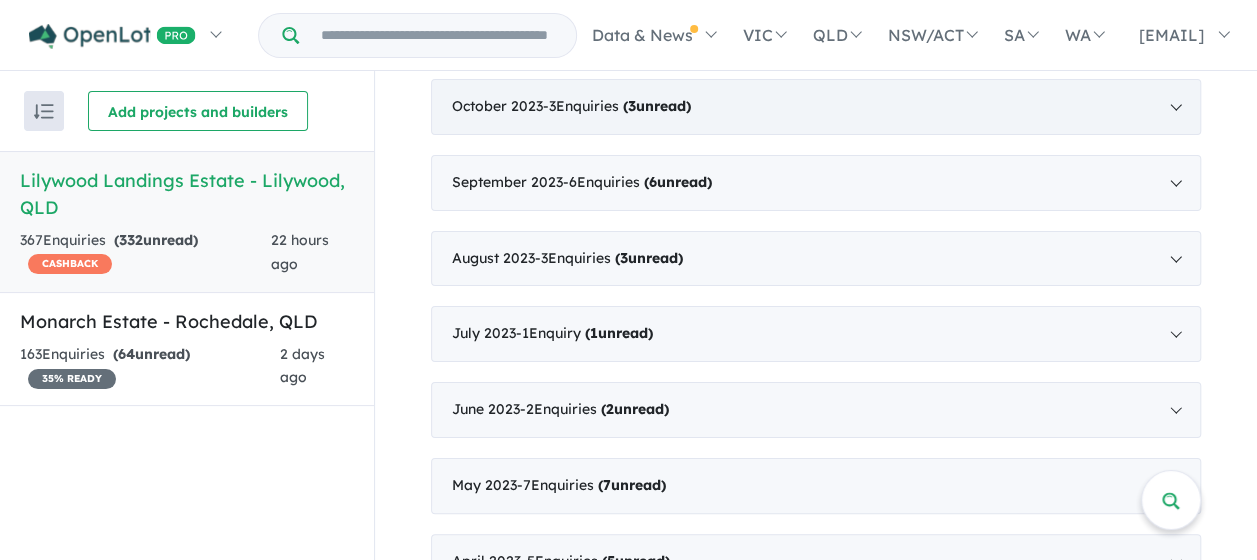 scroll, scrollTop: 0, scrollLeft: 0, axis: both 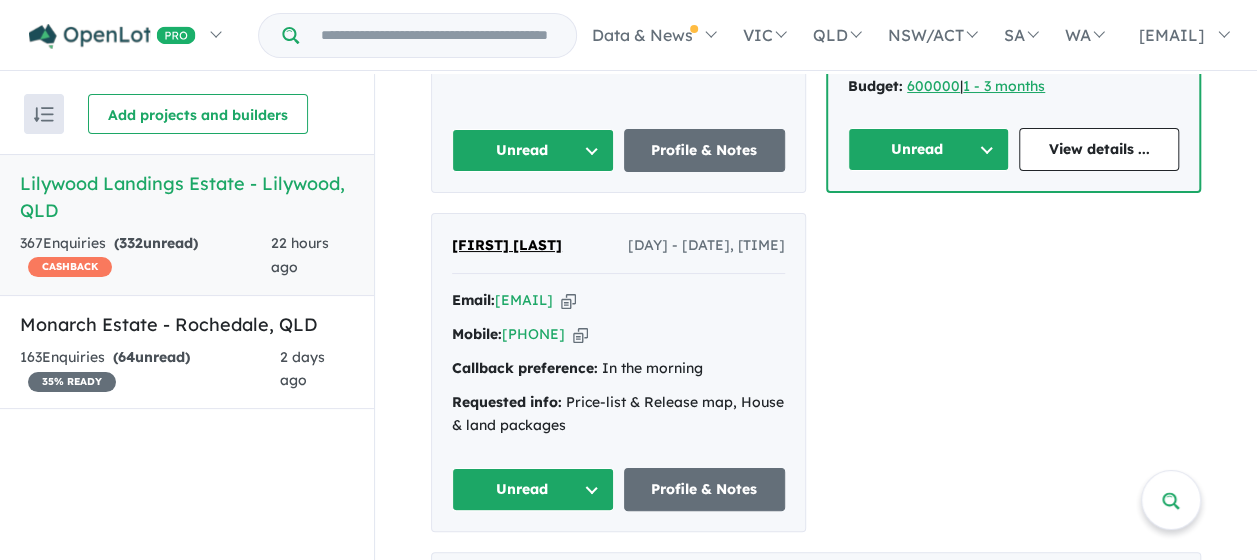 click on "Unread" at bounding box center [533, 150] 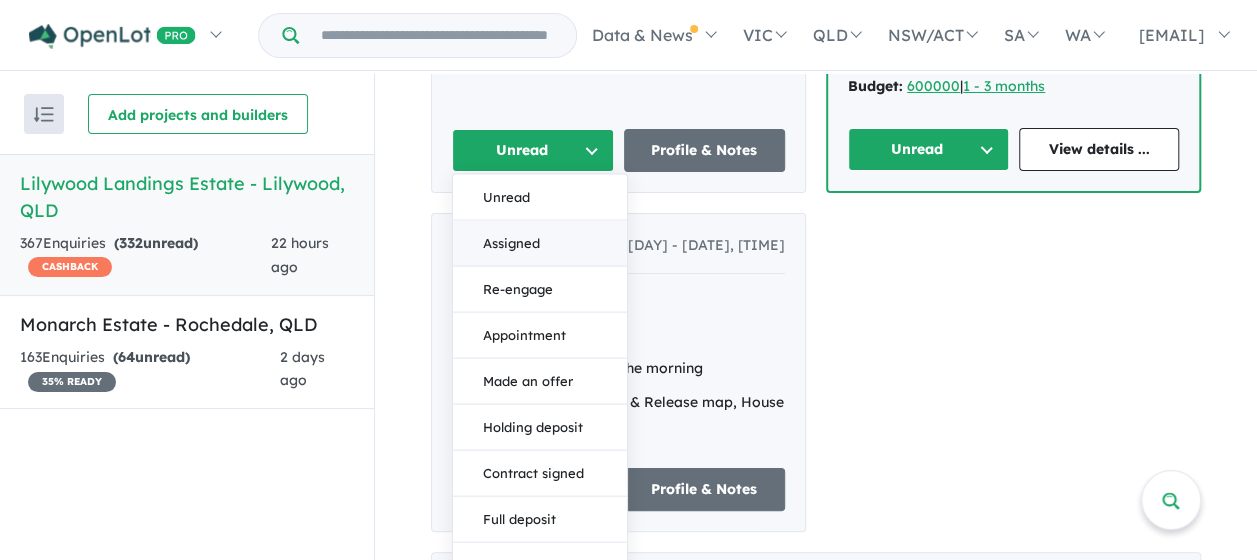 click on "Assigned" at bounding box center (540, 244) 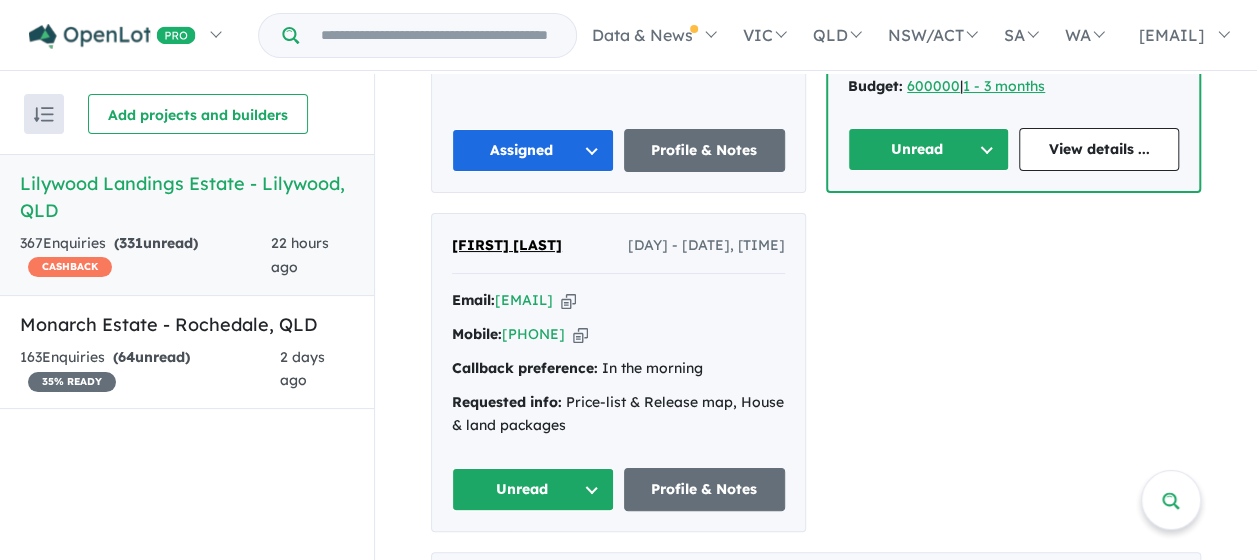 click on "Unread" at bounding box center (533, 489) 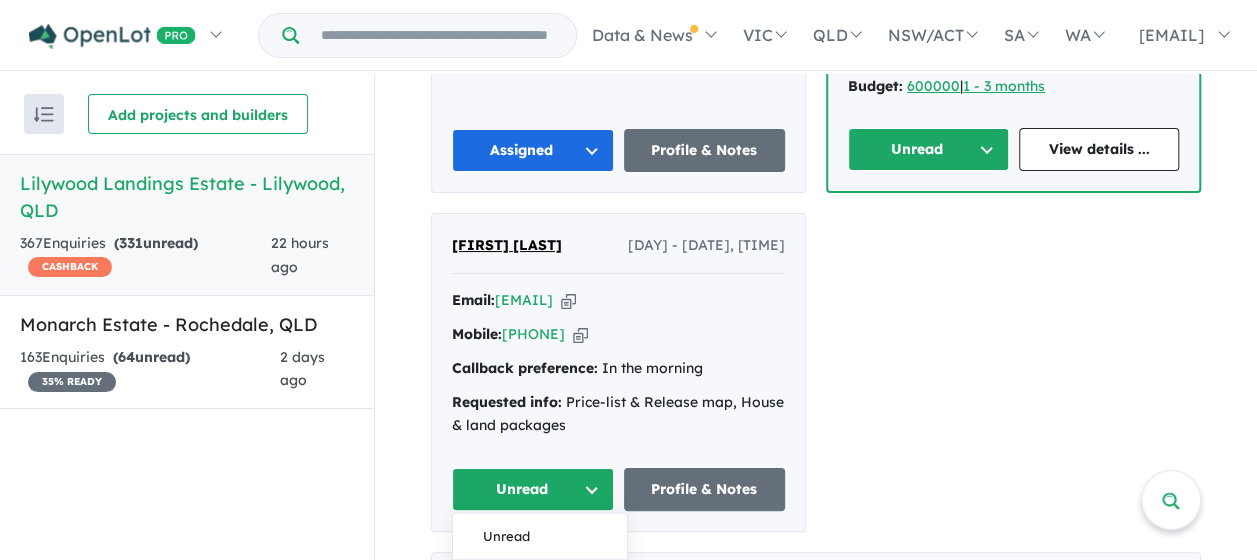 scroll, scrollTop: 3596, scrollLeft: 0, axis: vertical 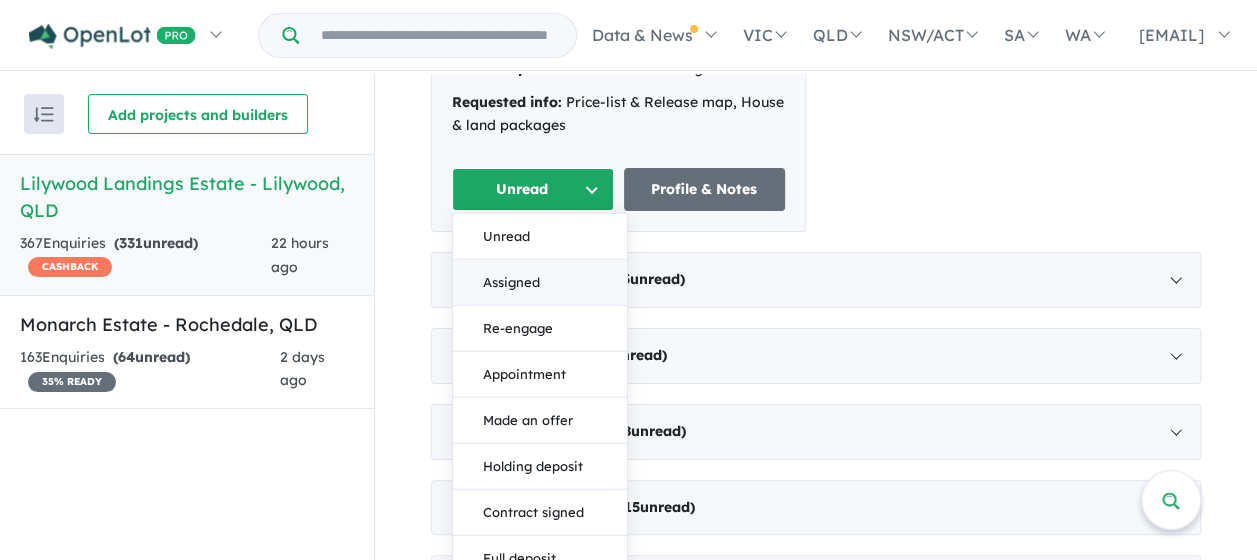 click on "Assigned" at bounding box center (540, 283) 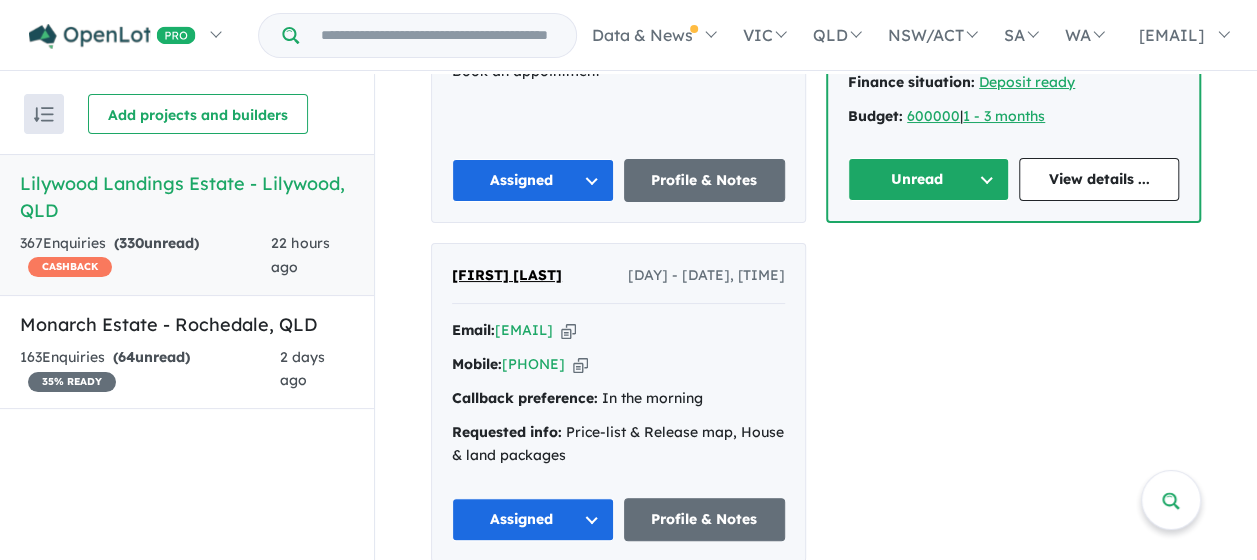 scroll, scrollTop: 3096, scrollLeft: 0, axis: vertical 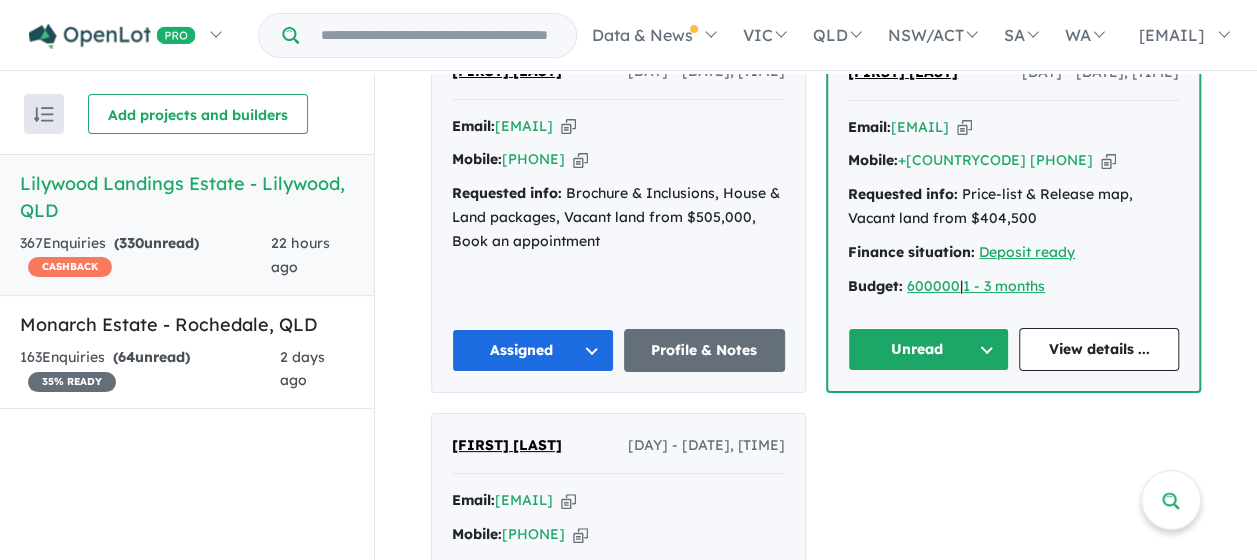 click on "Unread" at bounding box center (928, 349) 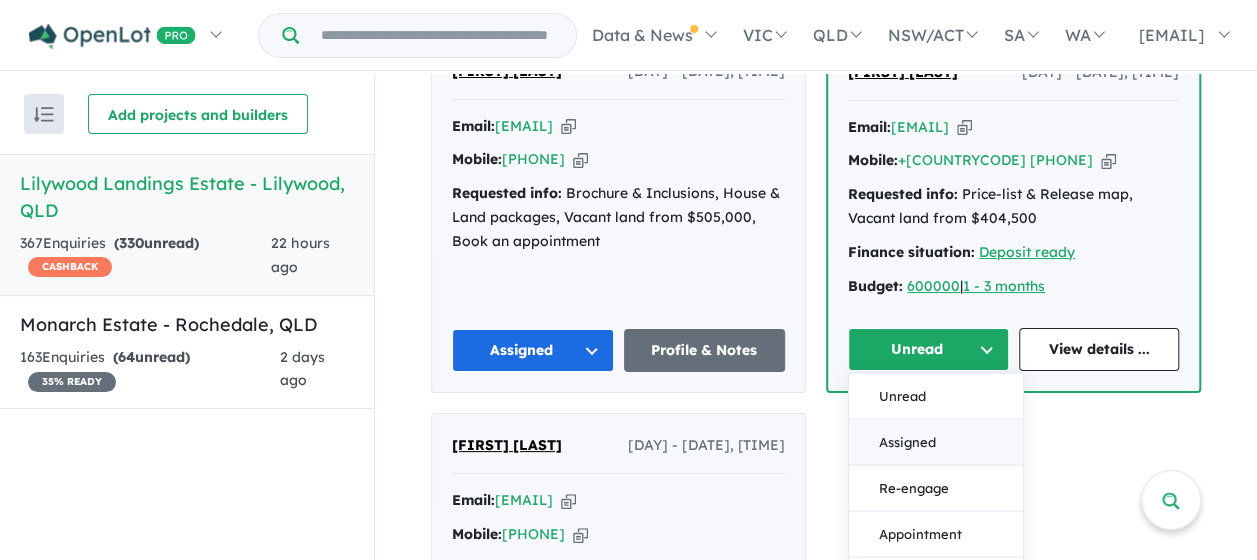 click on "Assigned" at bounding box center (936, 443) 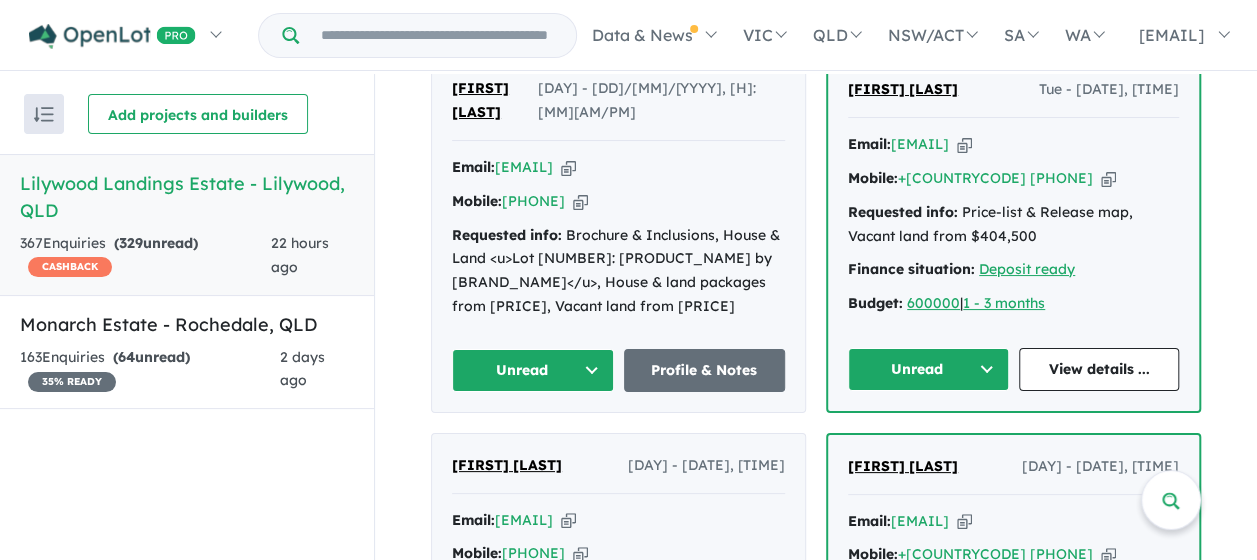 scroll, scrollTop: 2696, scrollLeft: 0, axis: vertical 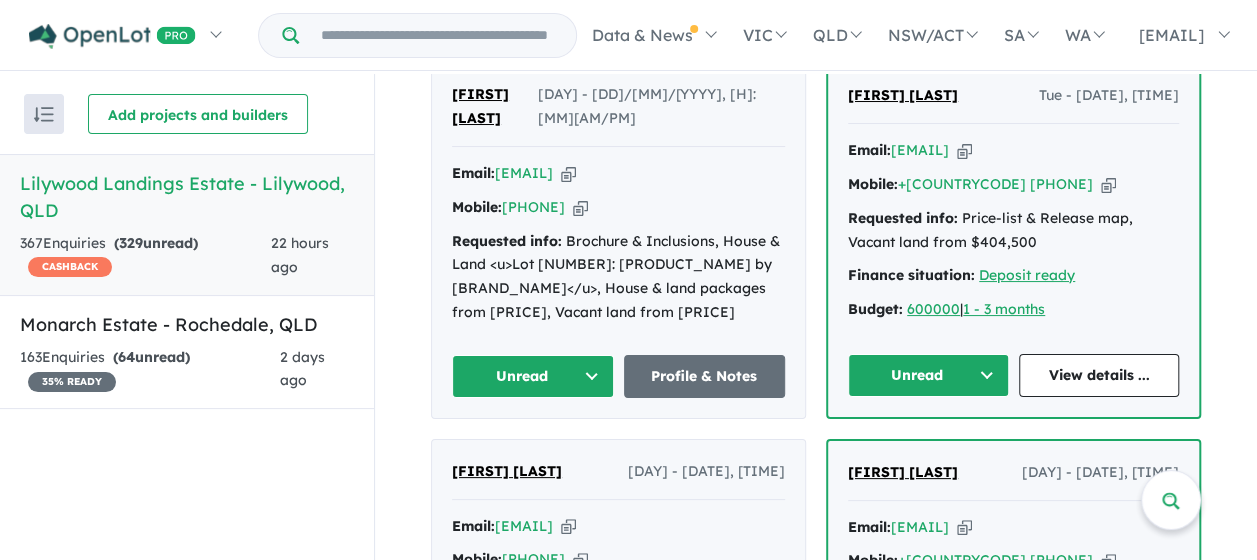 click on "Unread" at bounding box center [928, 375] 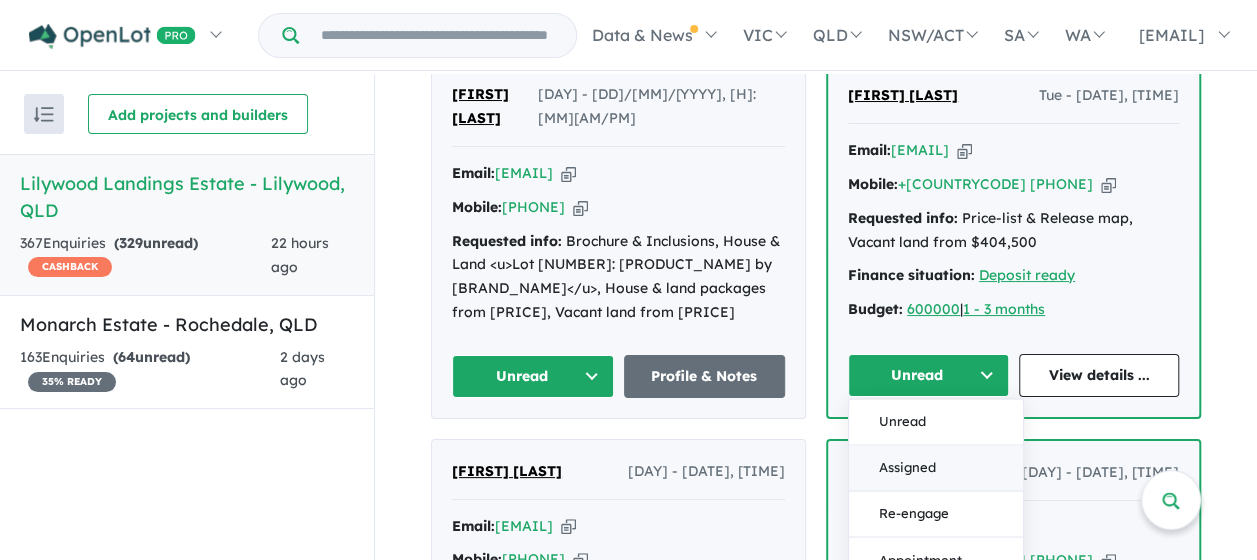 click on "Assigned" at bounding box center (936, 468) 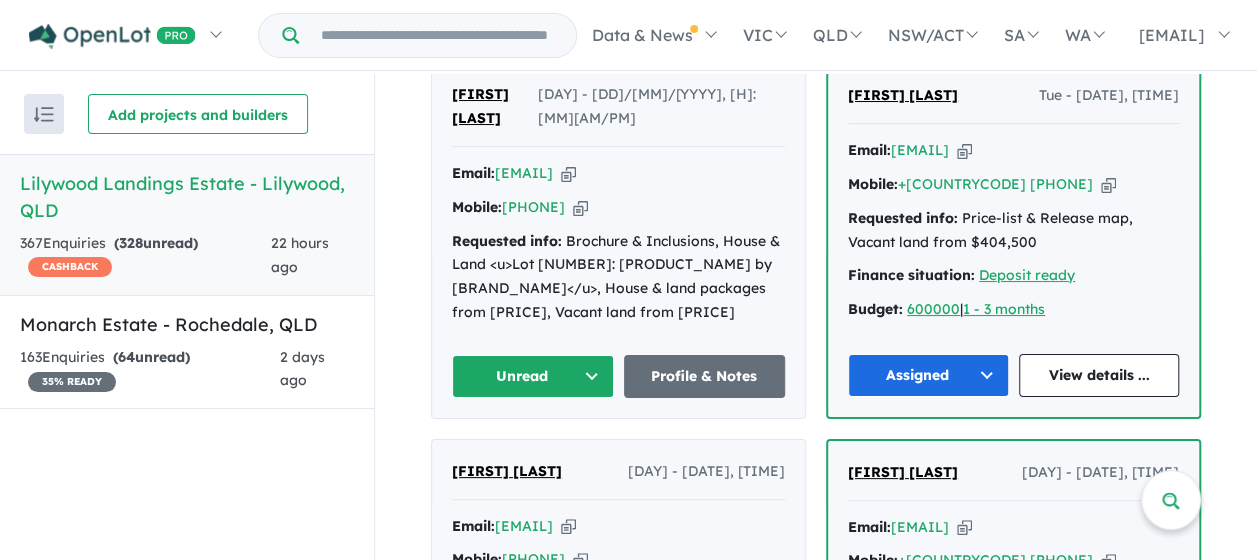 click on "Unread" at bounding box center (533, 376) 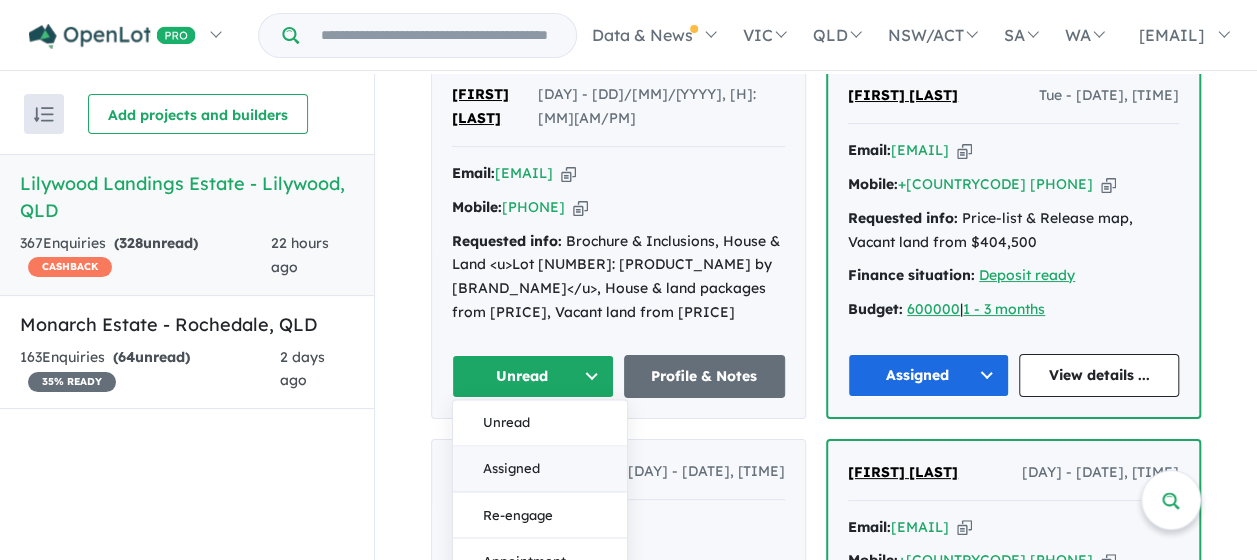 click on "Assigned" at bounding box center [540, 469] 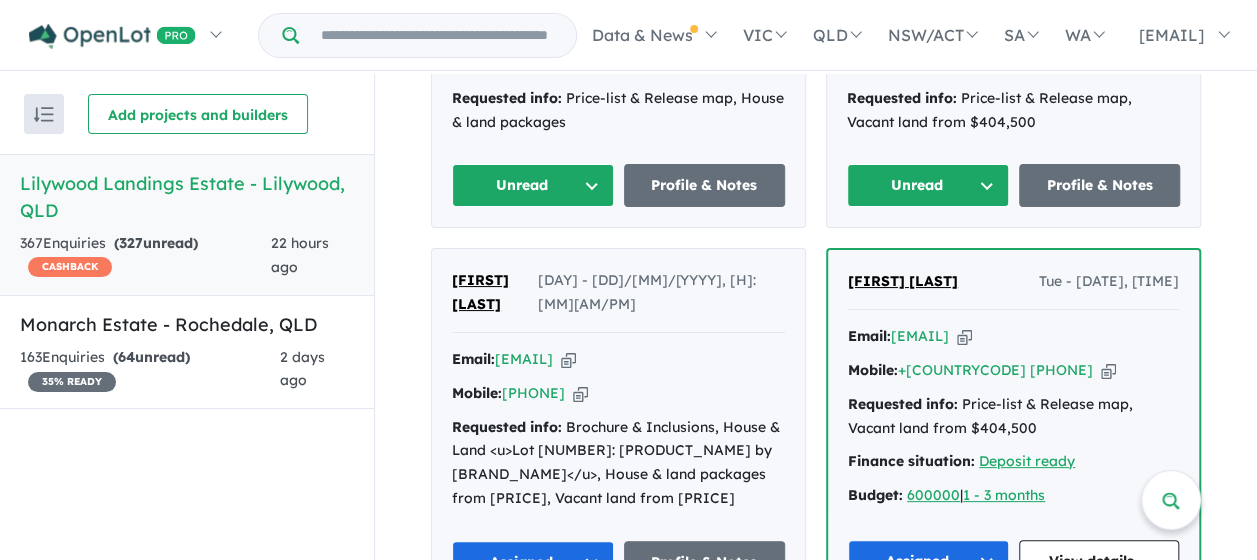 scroll, scrollTop: 2396, scrollLeft: 0, axis: vertical 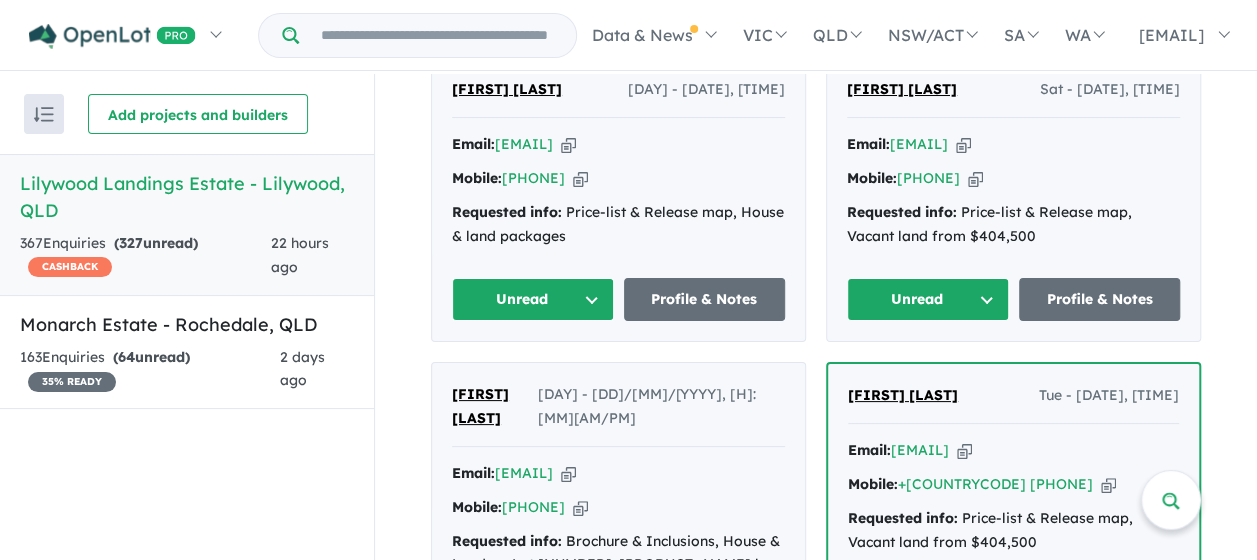 click on "Unread" at bounding box center (928, 299) 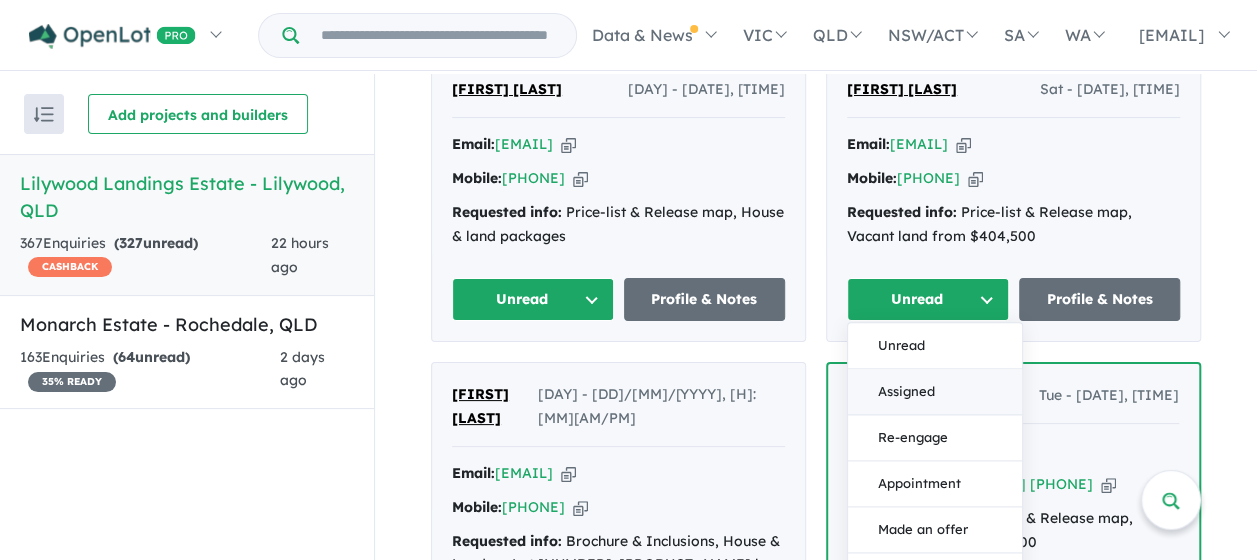 click on "Assigned" at bounding box center (935, 393) 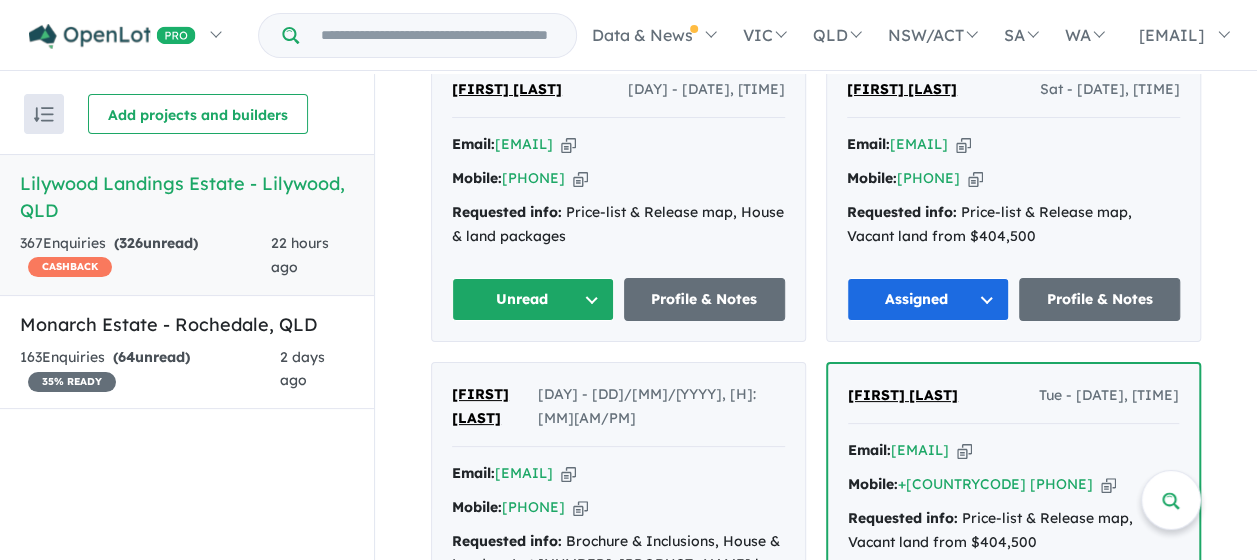 click on "Unread" at bounding box center [533, 299] 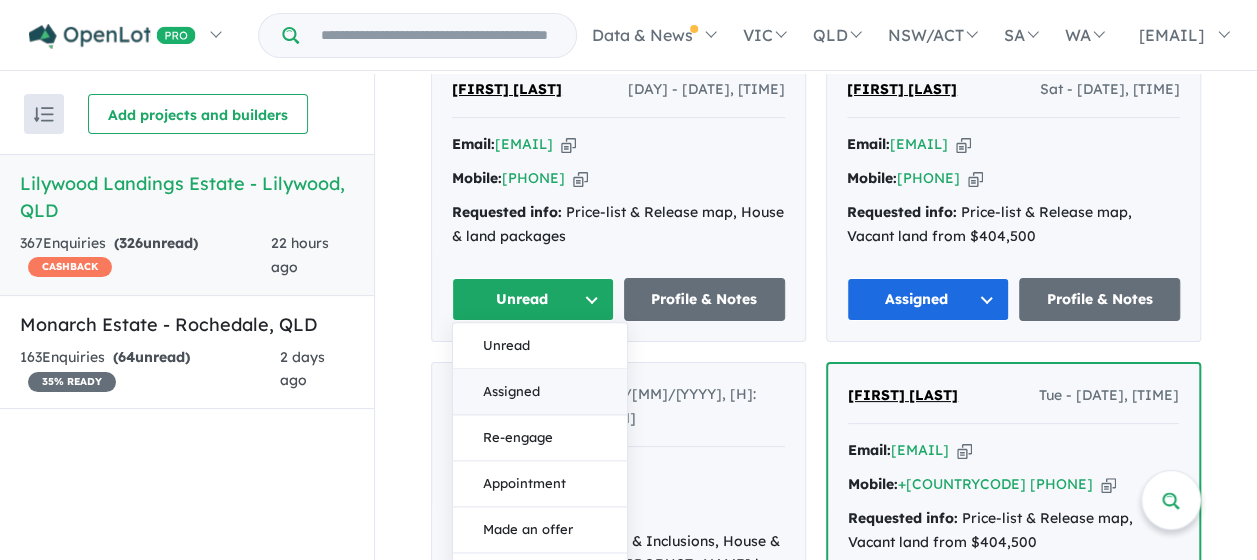 click on "Assigned" at bounding box center [540, 393] 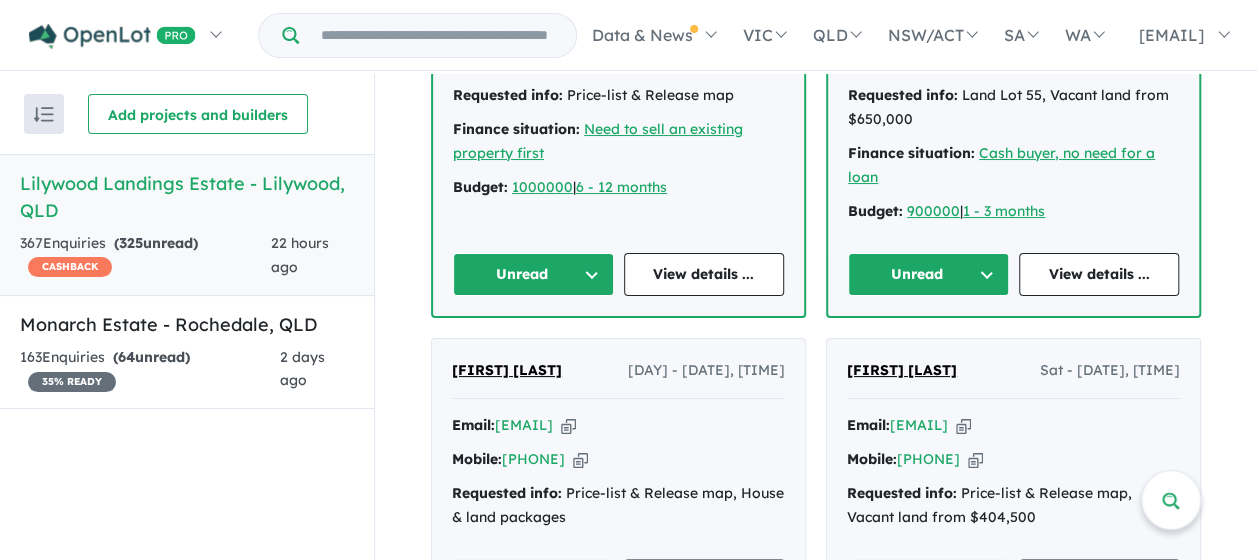 scroll, scrollTop: 2096, scrollLeft: 0, axis: vertical 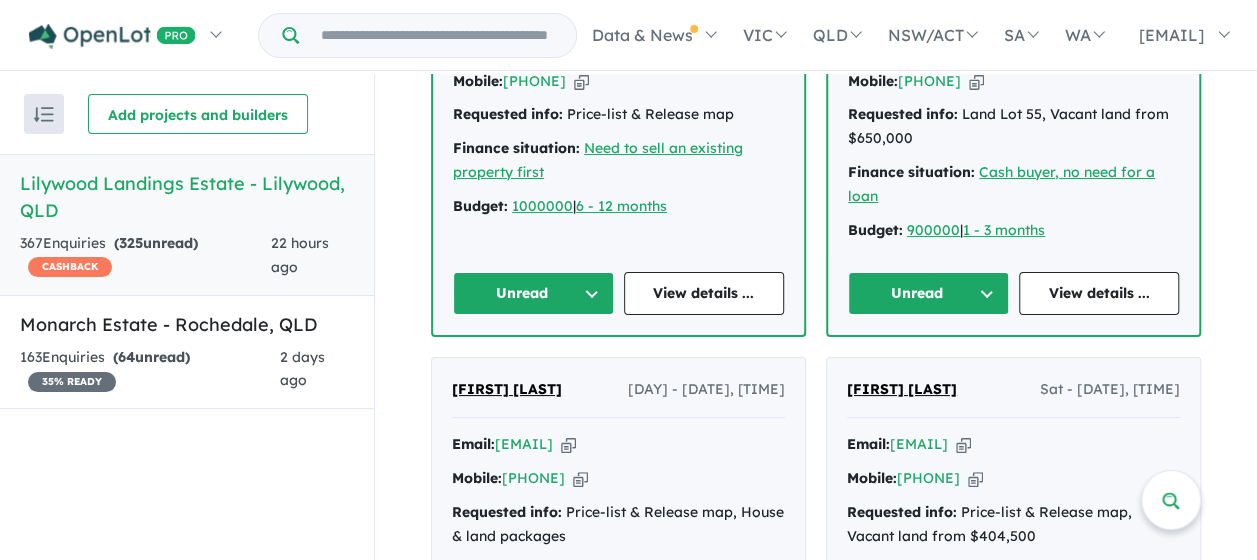 click on "Unread" at bounding box center [928, 293] 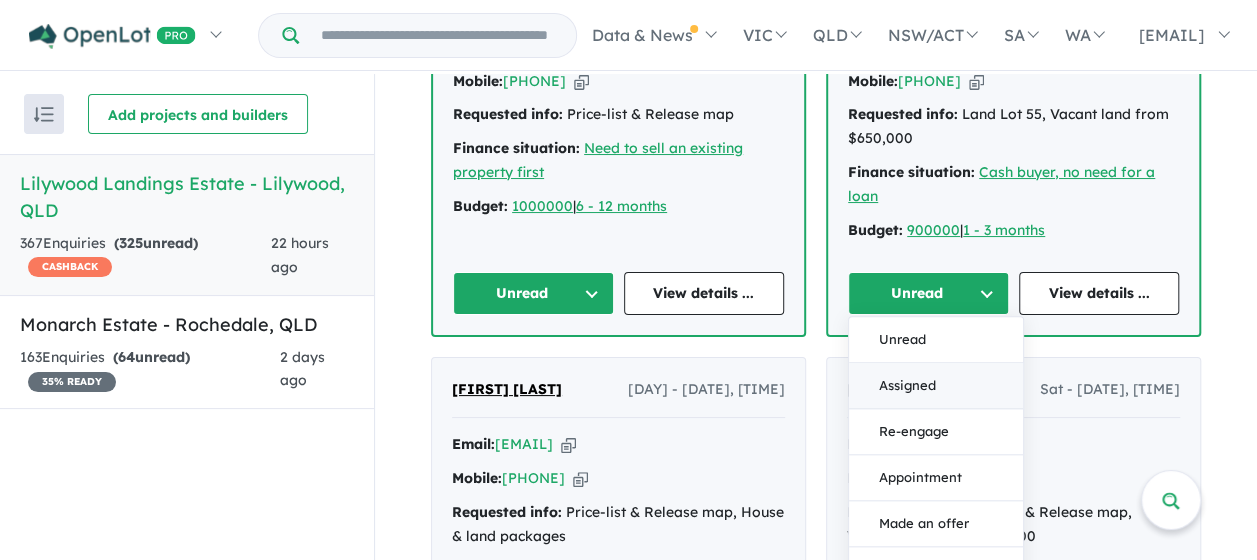 click on "Assigned" at bounding box center [936, 387] 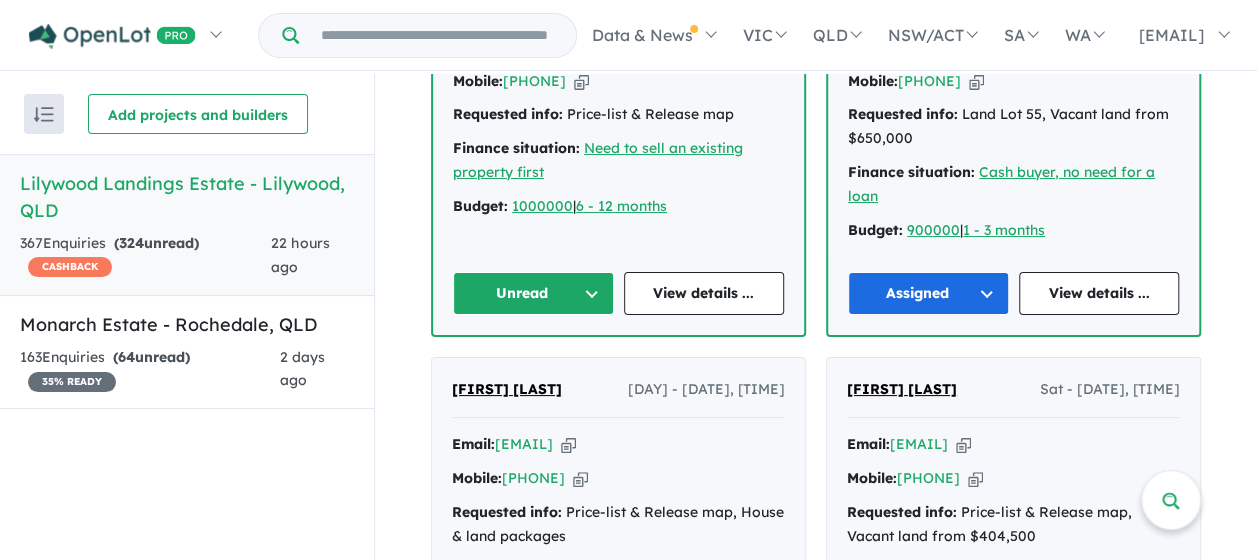 click on "Unread" at bounding box center (533, 293) 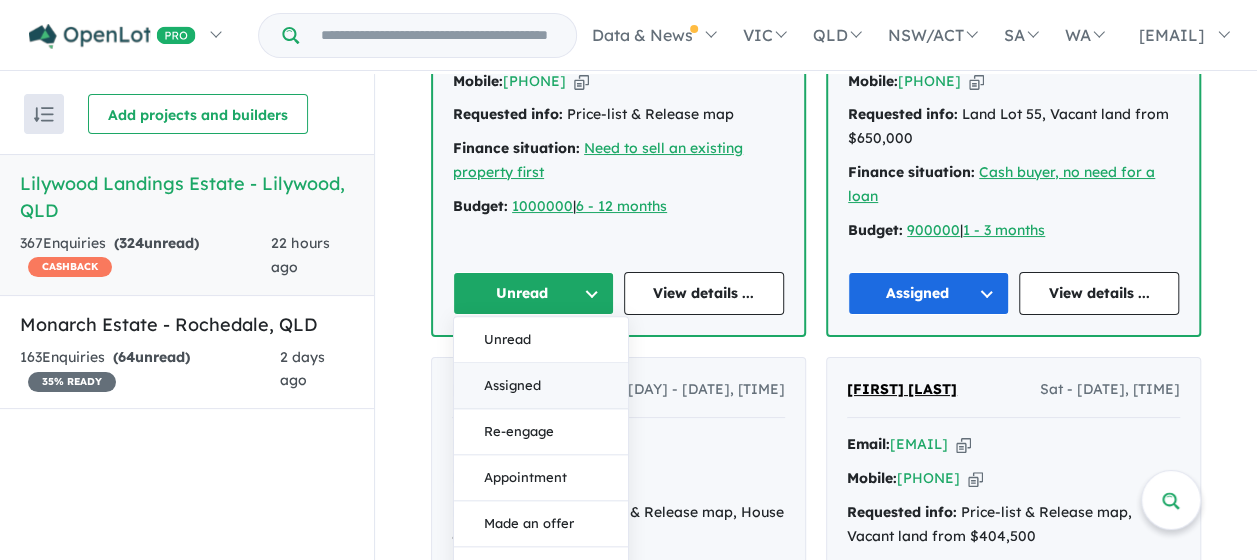 click on "Assigned" at bounding box center [541, 387] 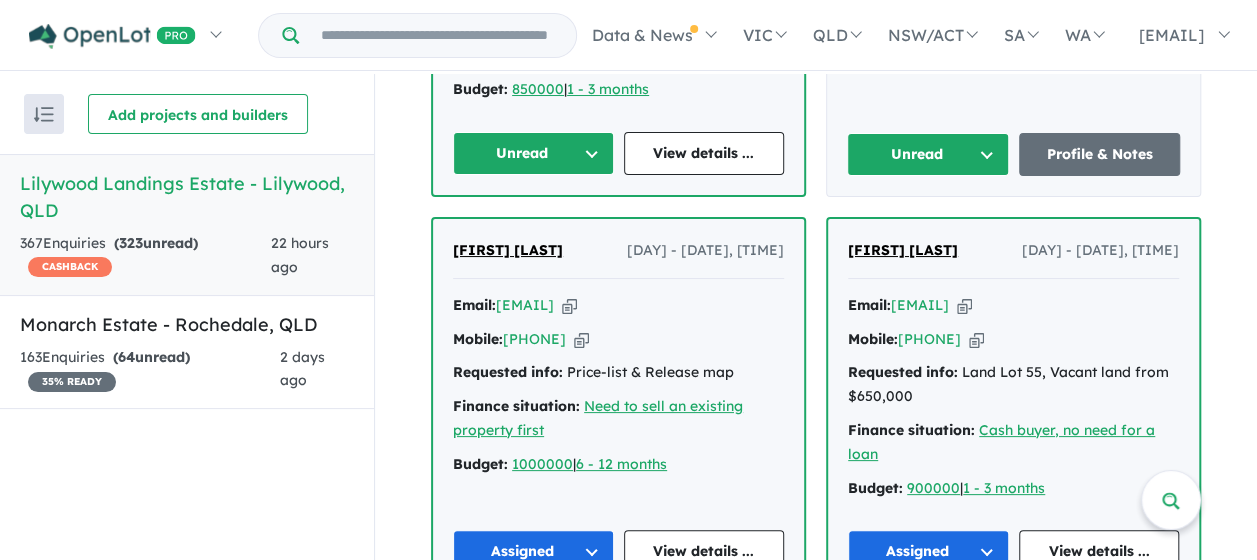 scroll, scrollTop: 1796, scrollLeft: 0, axis: vertical 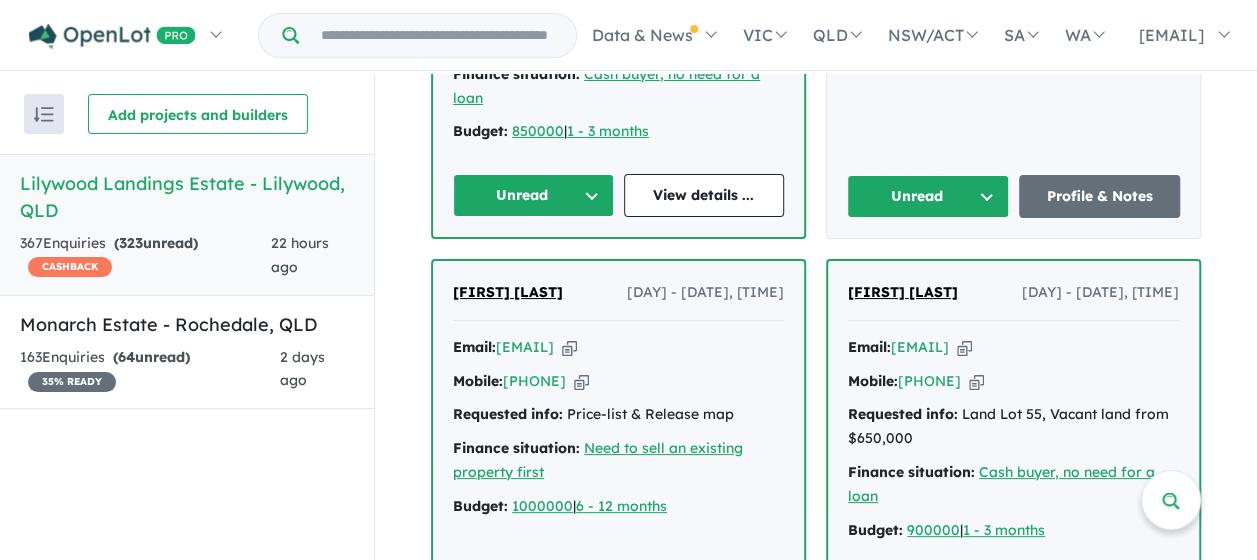 click on "Unread" at bounding box center [533, 195] 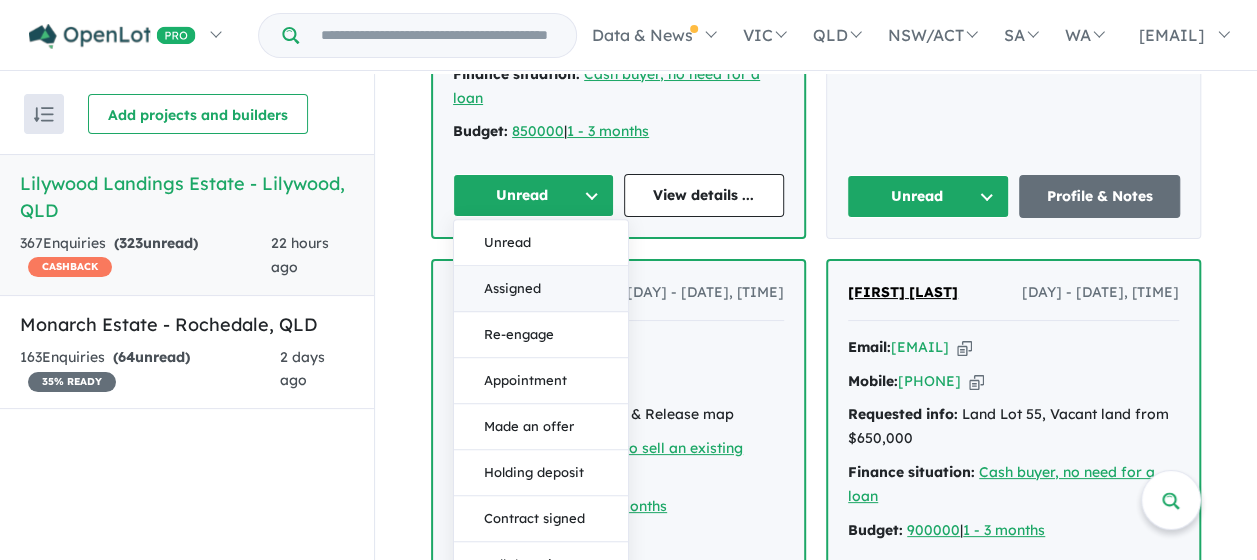 click on "Assigned" at bounding box center [541, 289] 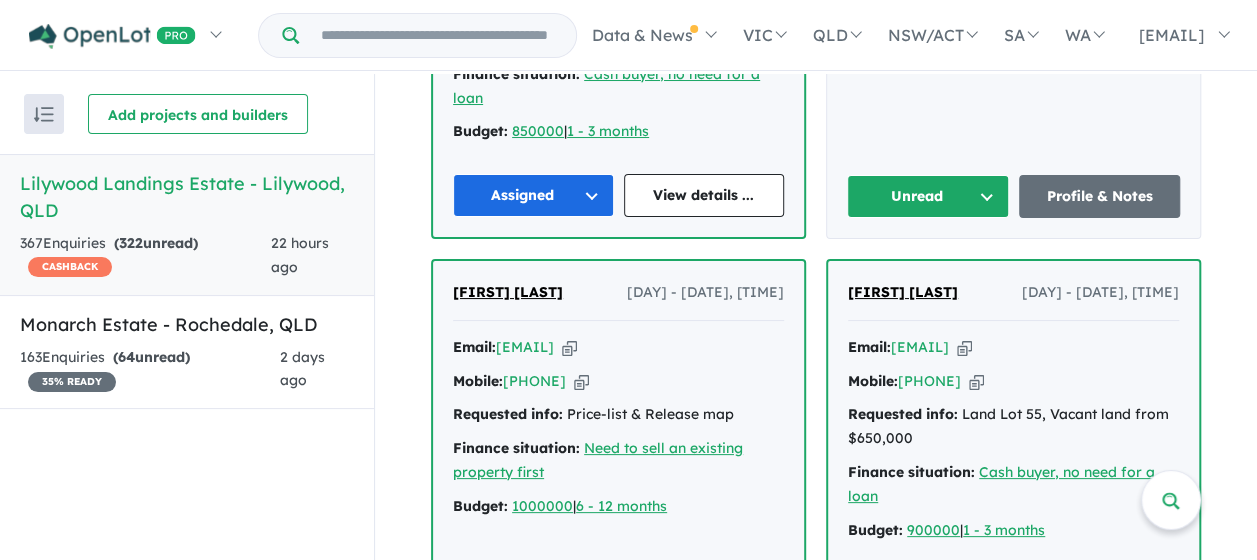 click on "Unread" at bounding box center [928, 196] 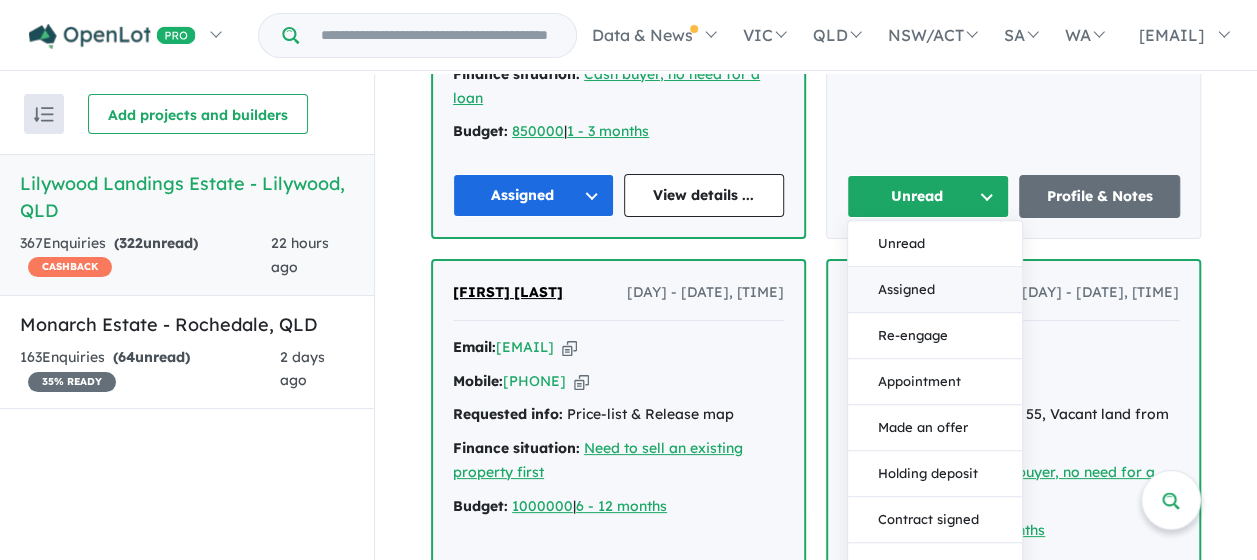 click on "Assigned" at bounding box center (935, 290) 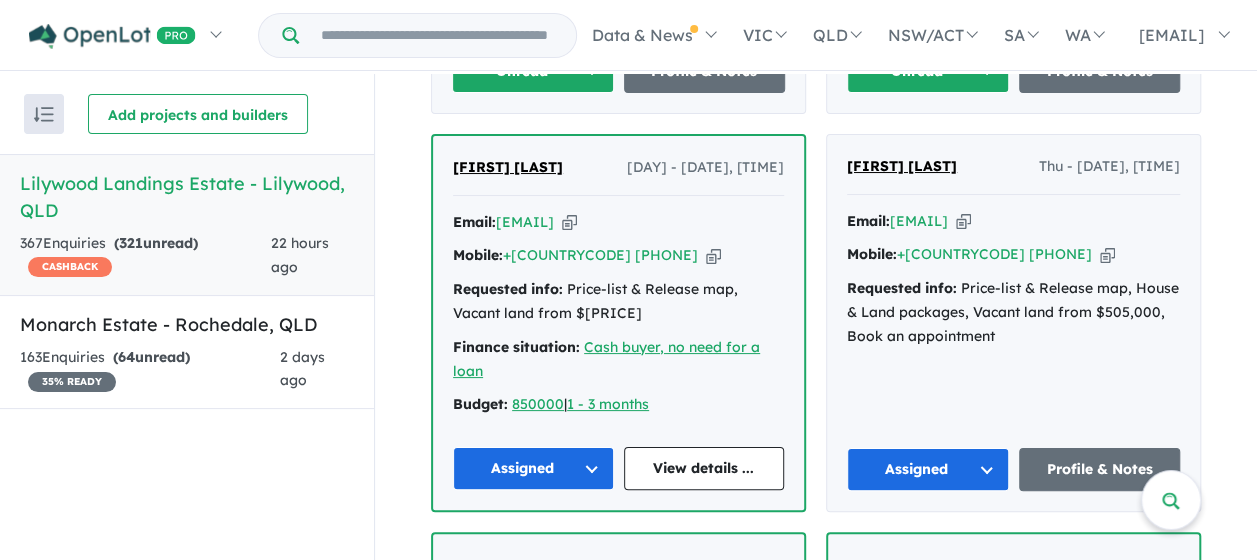 scroll, scrollTop: 1396, scrollLeft: 0, axis: vertical 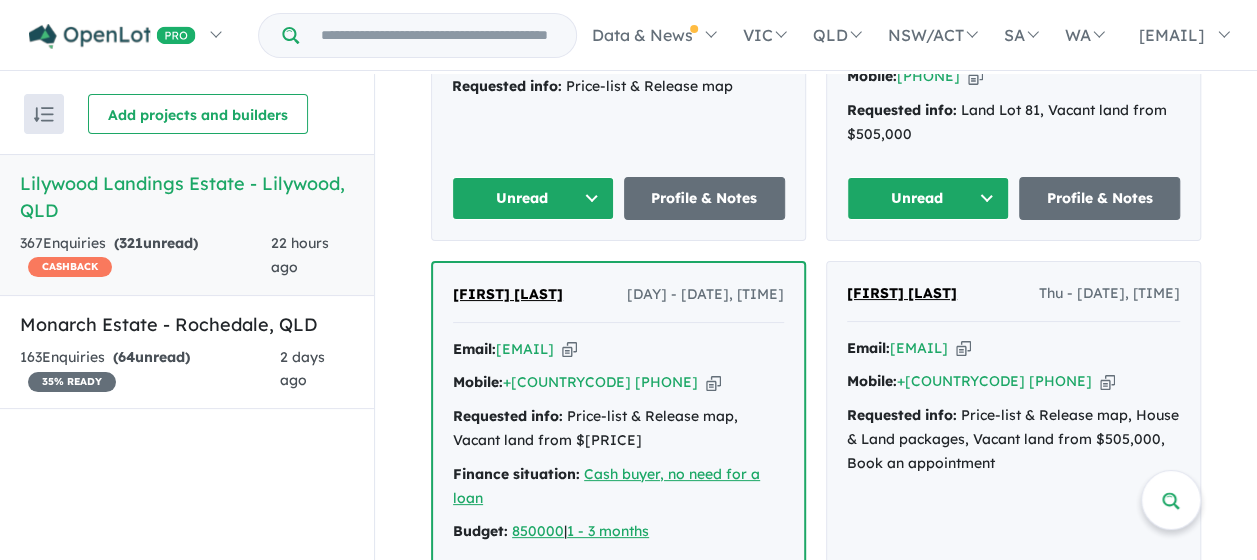 click on "Unread" at bounding box center (928, 198) 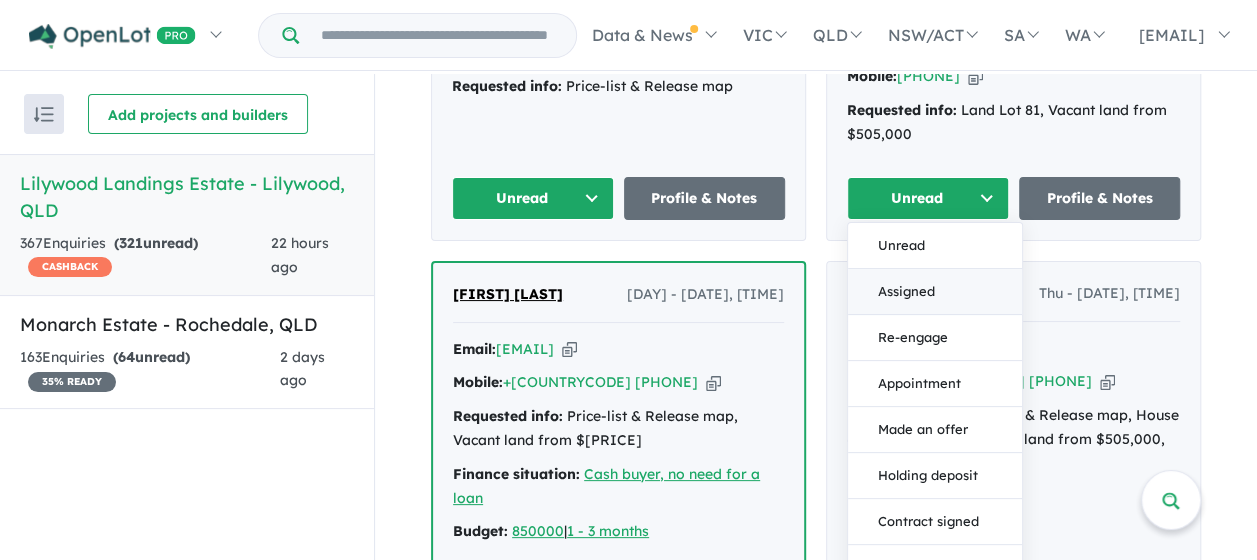 click on "Assigned" at bounding box center [935, 291] 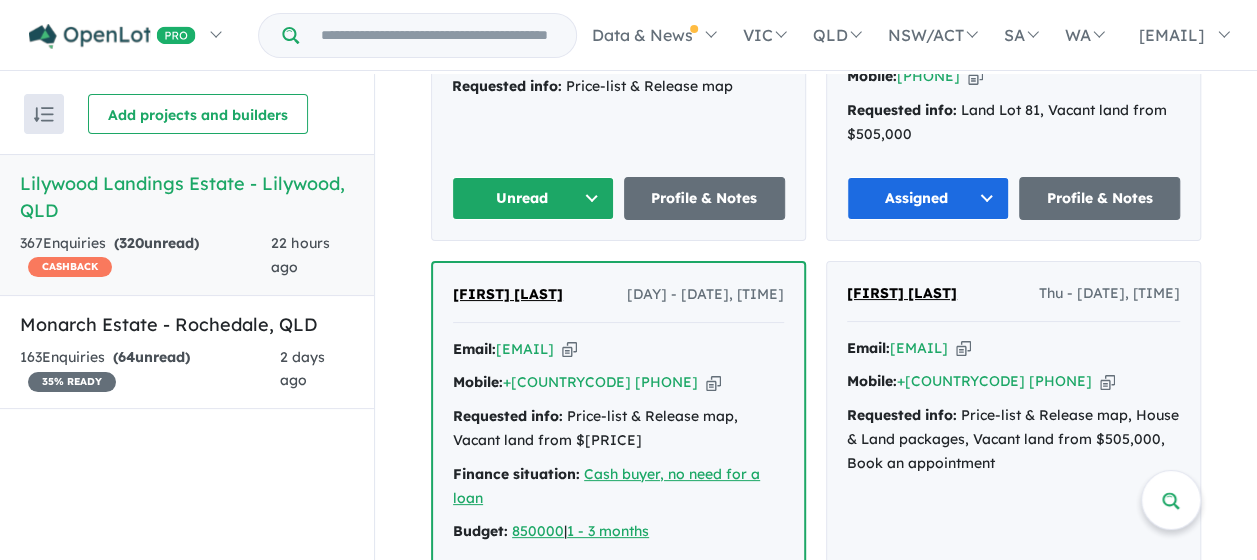 click on "Unread" at bounding box center [533, 198] 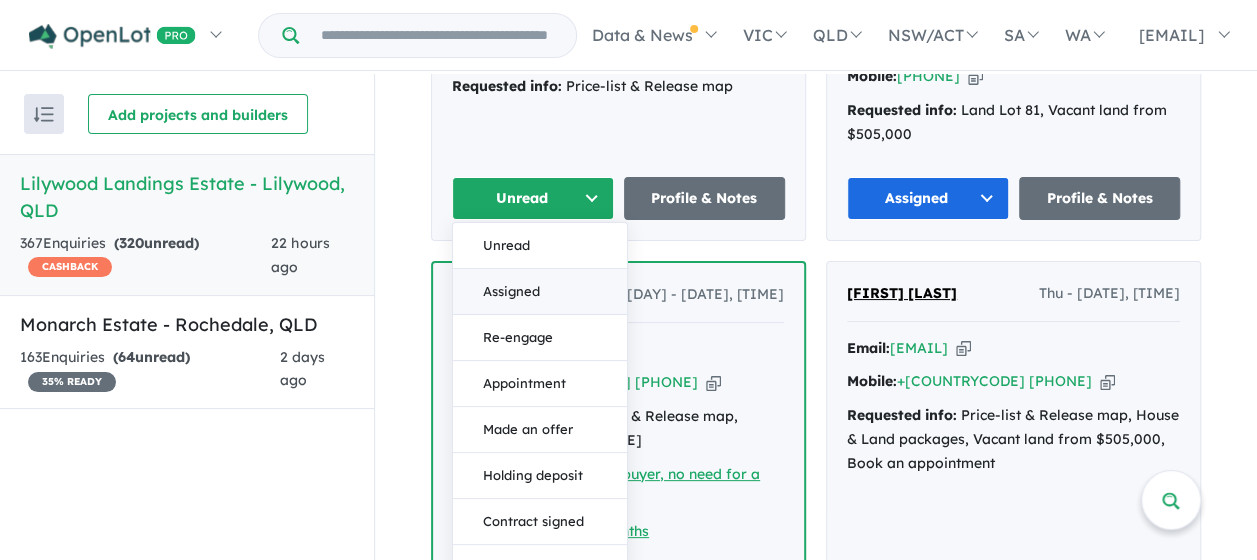 click on "Assigned" at bounding box center [540, 291] 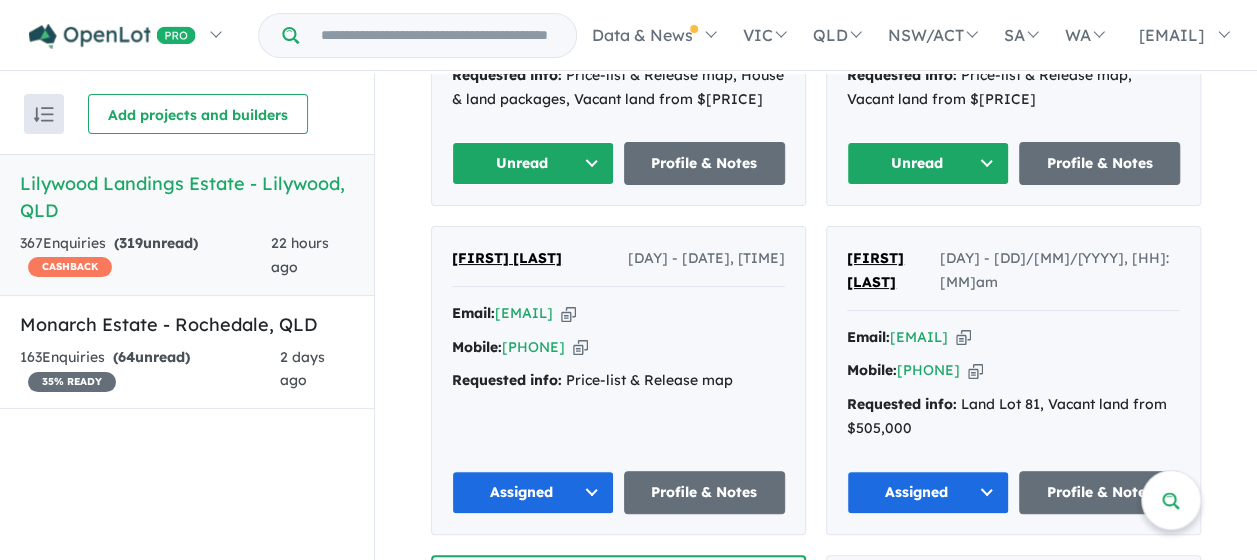 scroll, scrollTop: 1096, scrollLeft: 0, axis: vertical 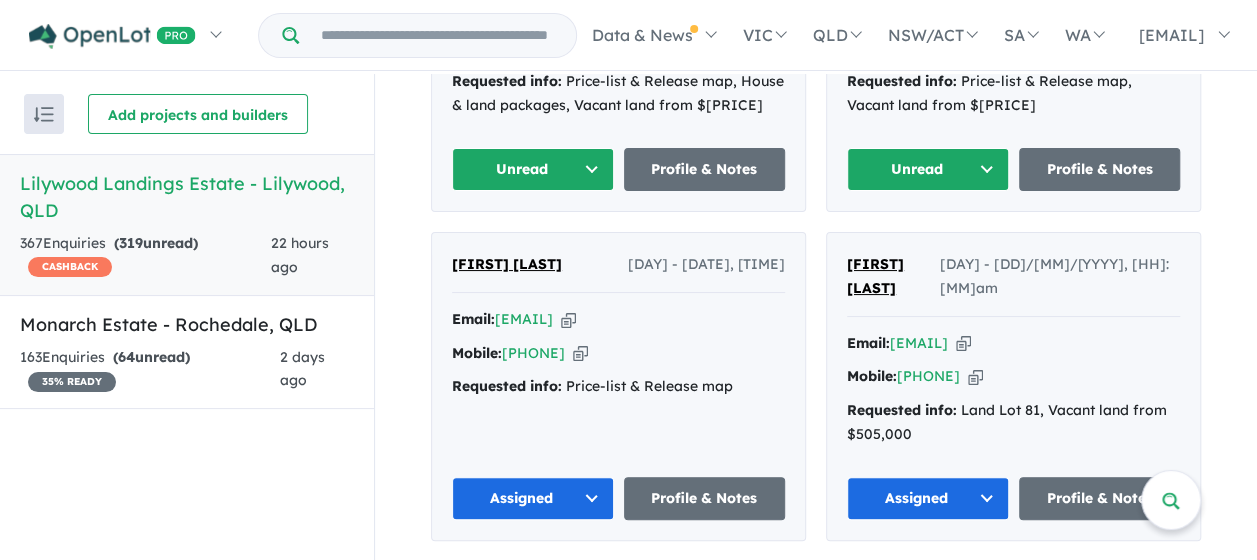 click on "Unread" at bounding box center [533, 169] 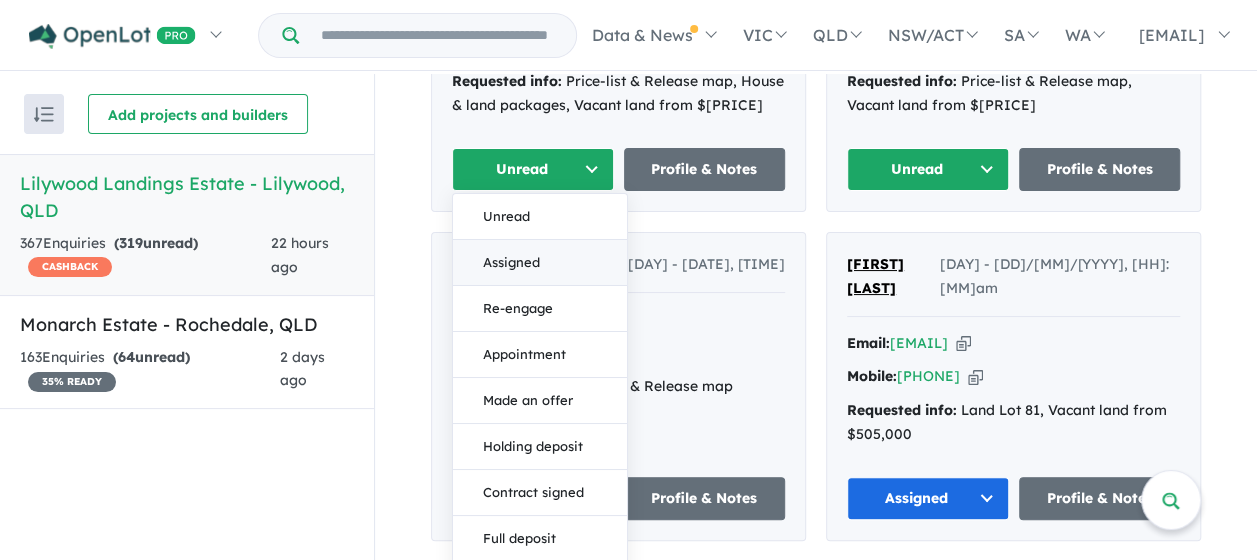 click on "Assigned" at bounding box center [540, 263] 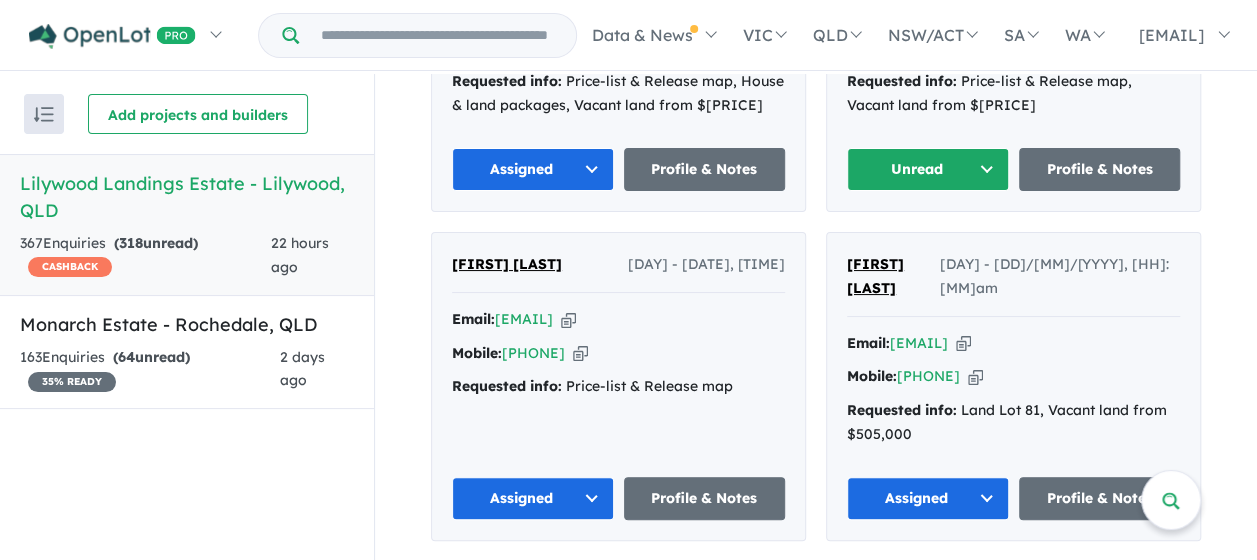 click on "Unread" at bounding box center [928, 169] 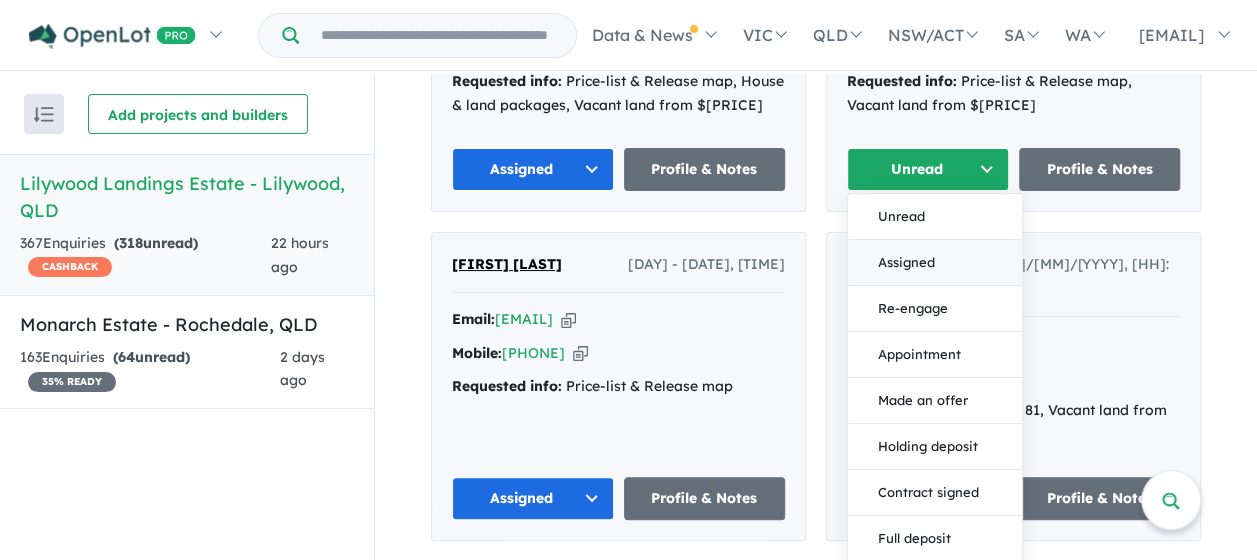 click on "Assigned" at bounding box center [935, 263] 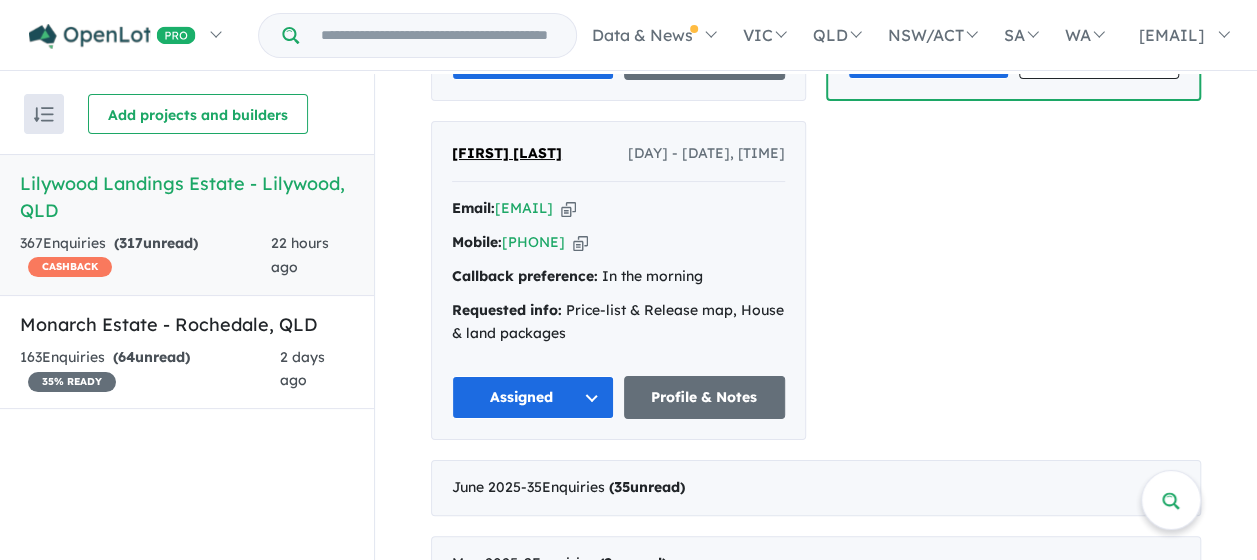 scroll, scrollTop: 3396, scrollLeft: 0, axis: vertical 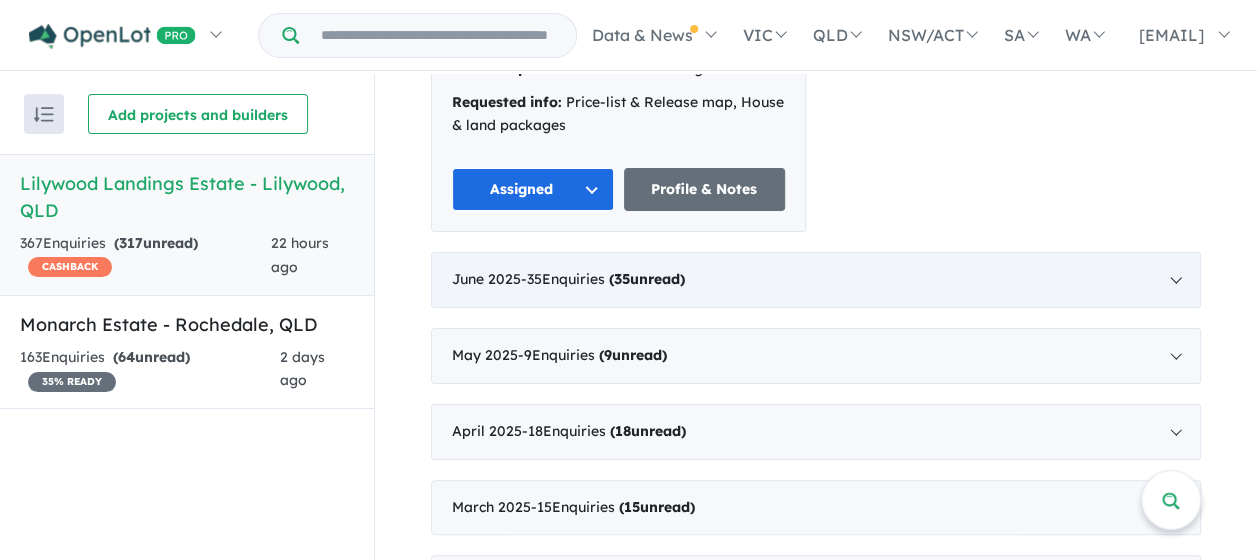 click on "( 35  unread)" at bounding box center (647, 279) 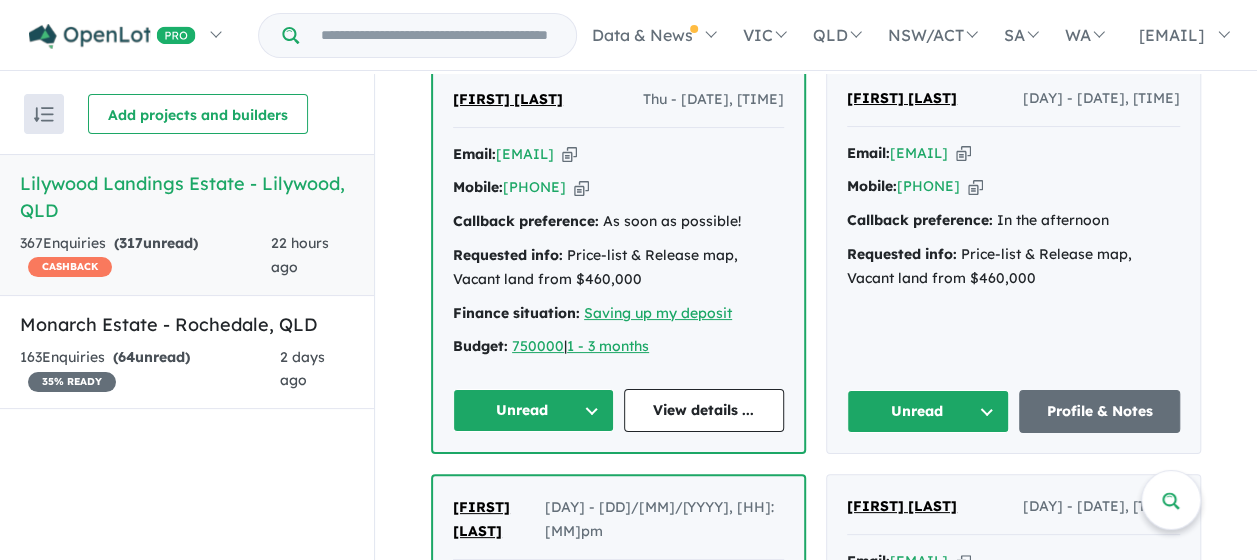 scroll, scrollTop: 1034, scrollLeft: 0, axis: vertical 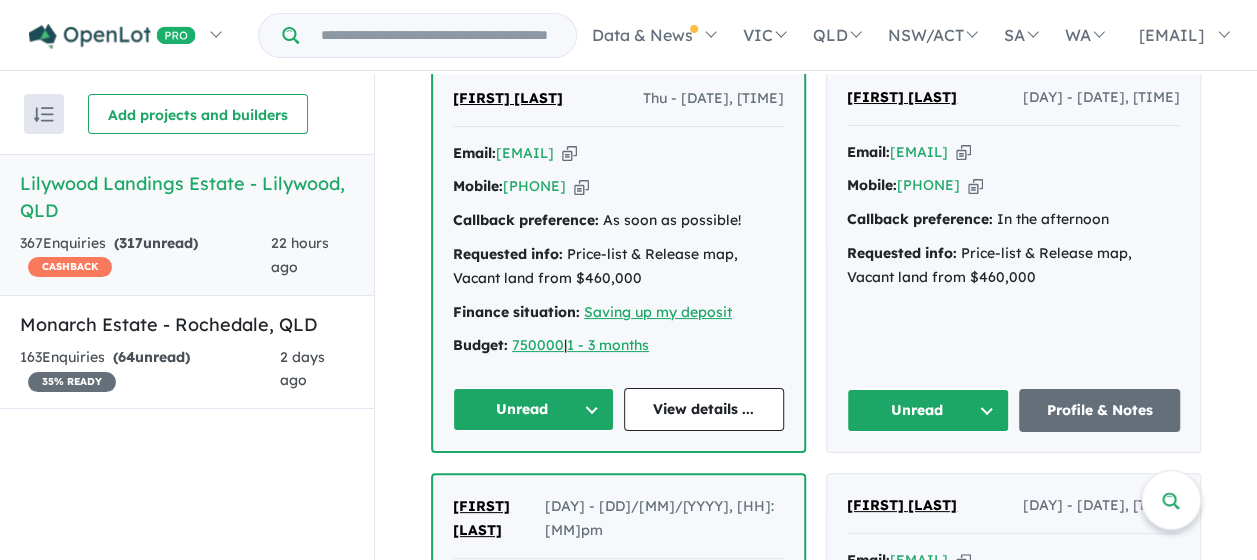 click on "Unread" at bounding box center (533, 409) 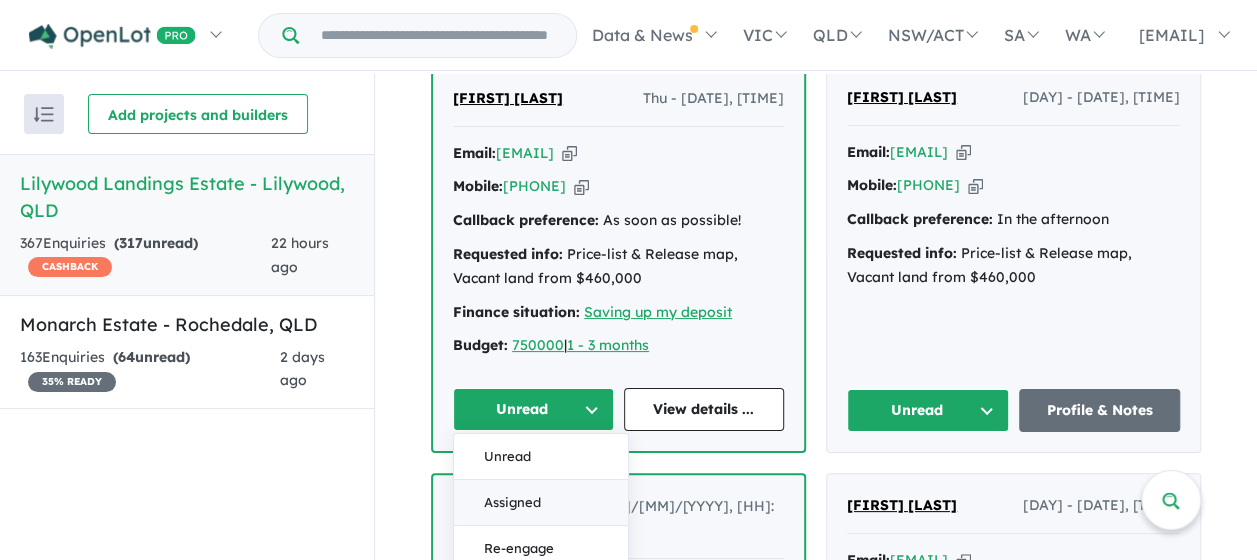 click on "Assigned" at bounding box center [541, 503] 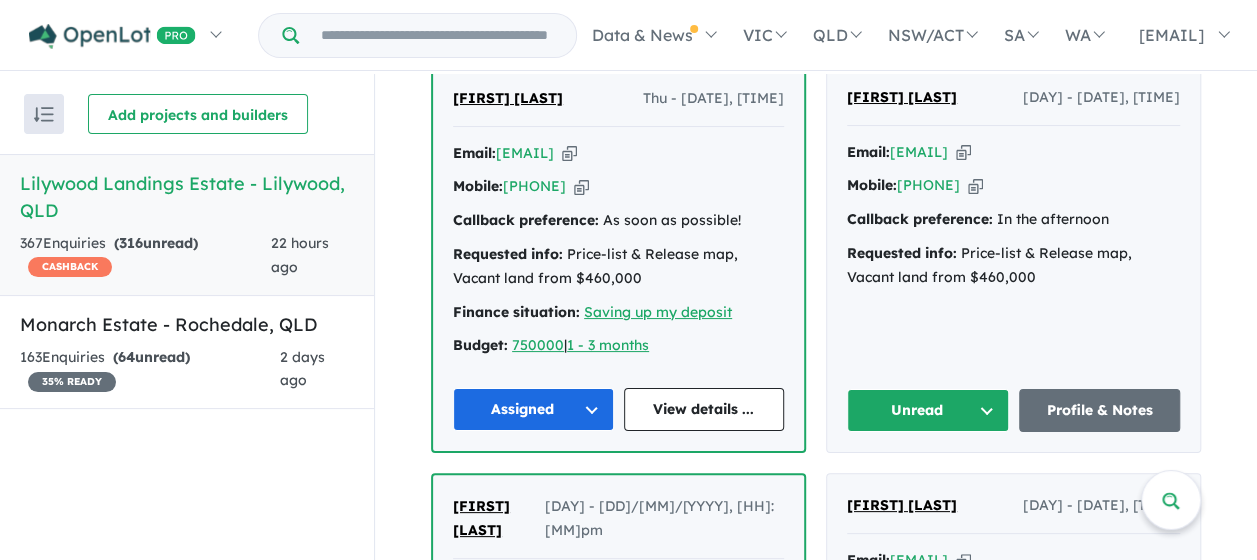 click on "Unread" at bounding box center [928, 410] 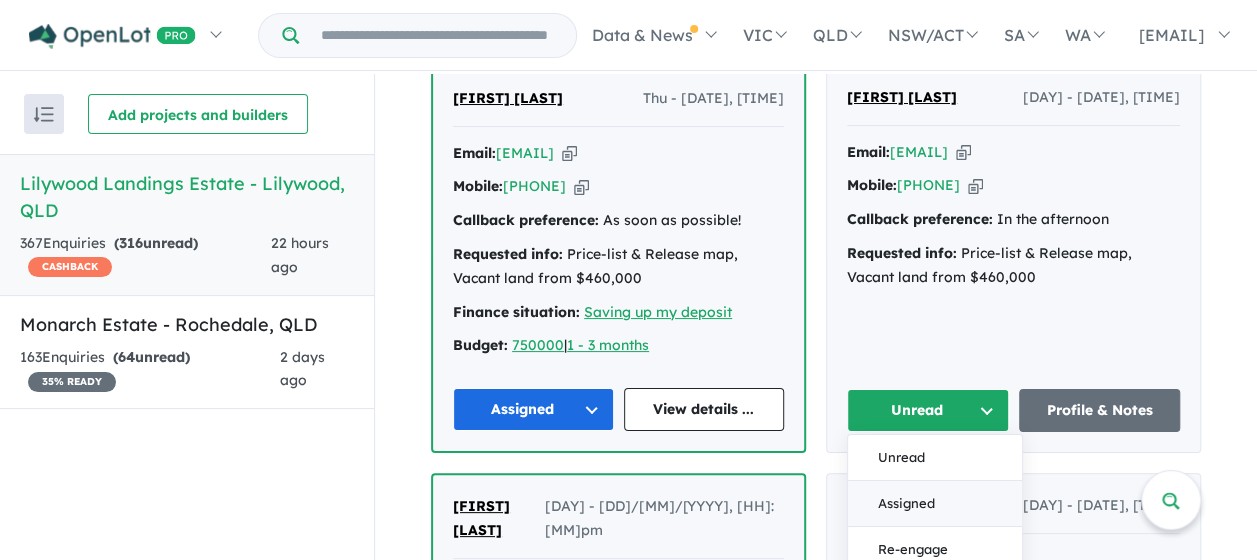click on "Assigned" at bounding box center [935, 504] 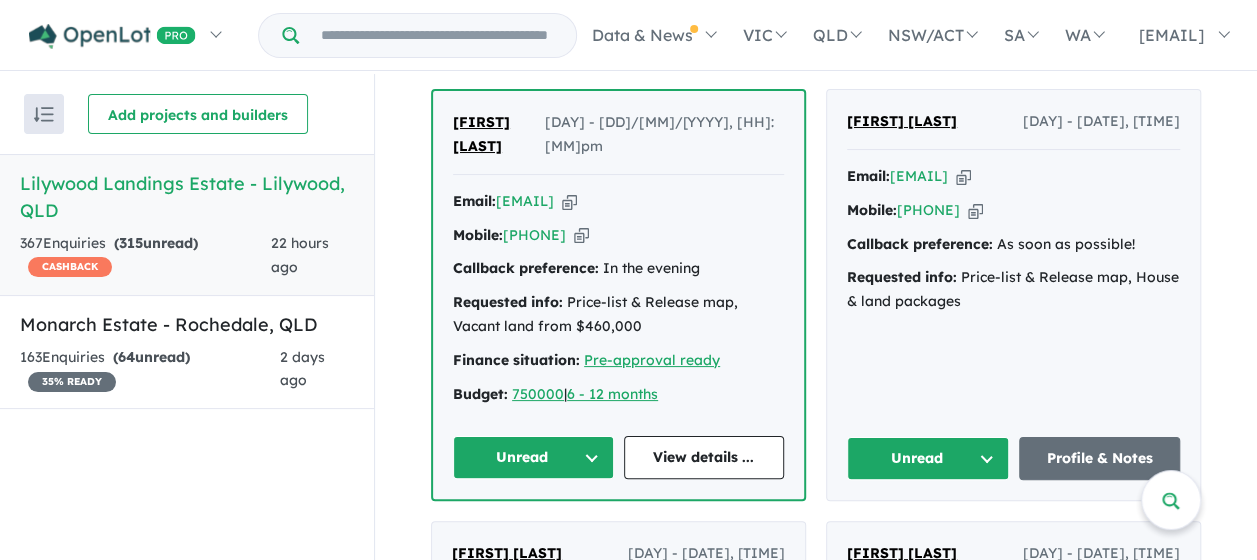 scroll, scrollTop: 1434, scrollLeft: 0, axis: vertical 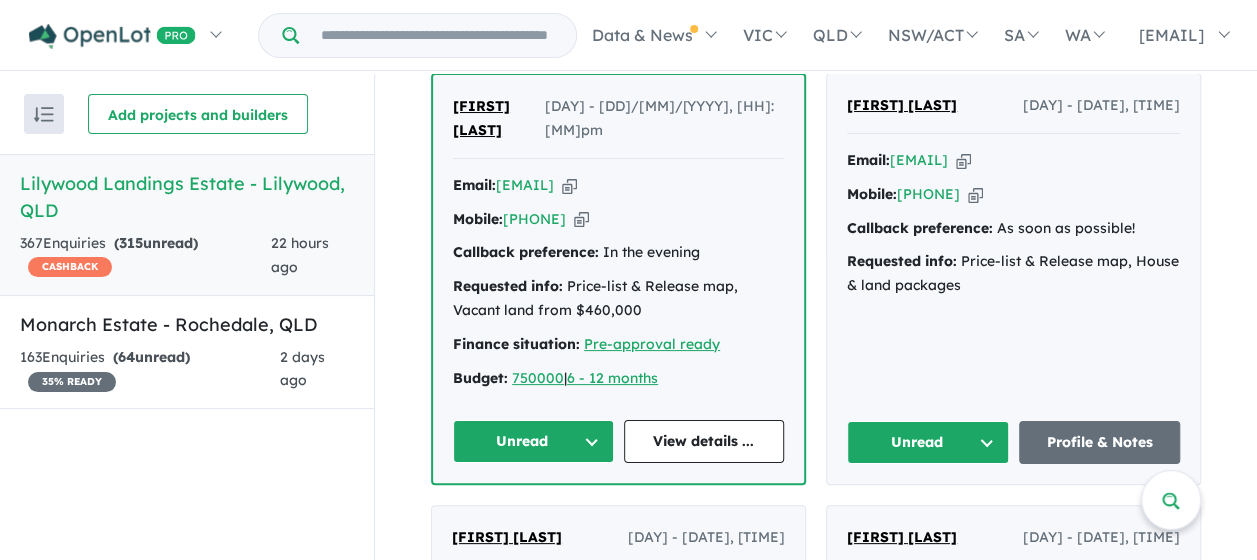 click on "Unread" at bounding box center [928, 442] 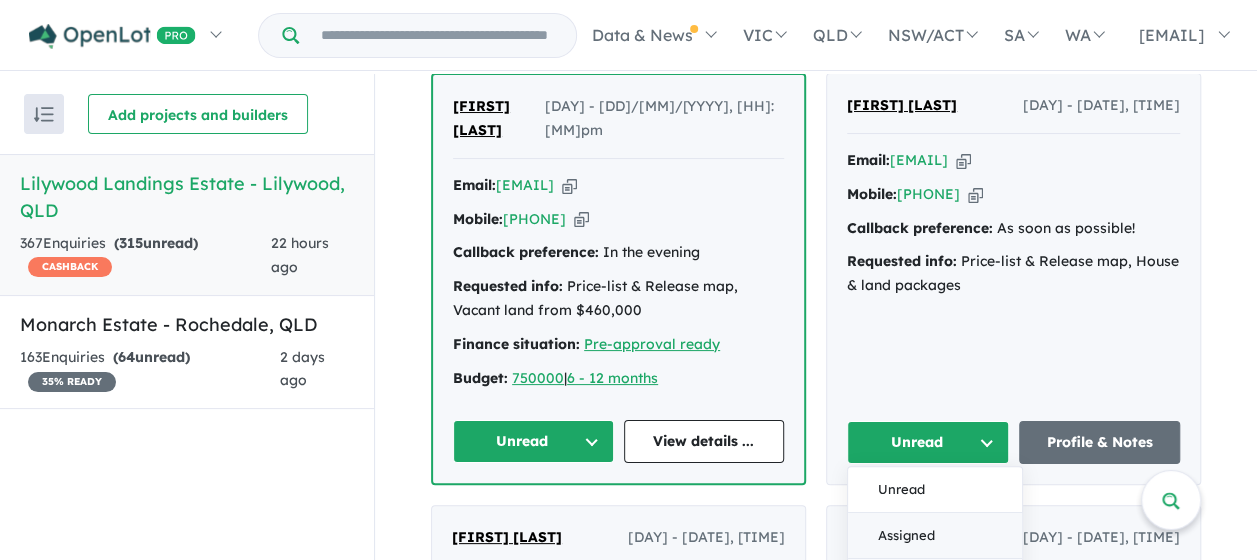 click on "Assigned" at bounding box center (935, 536) 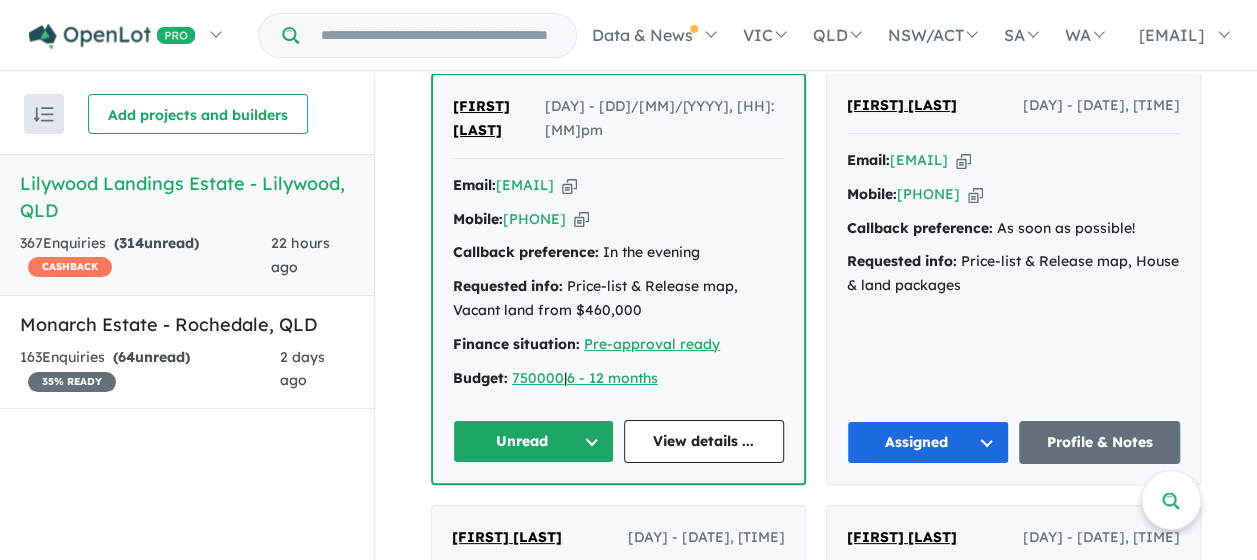 click on "Unread" at bounding box center [533, 441] 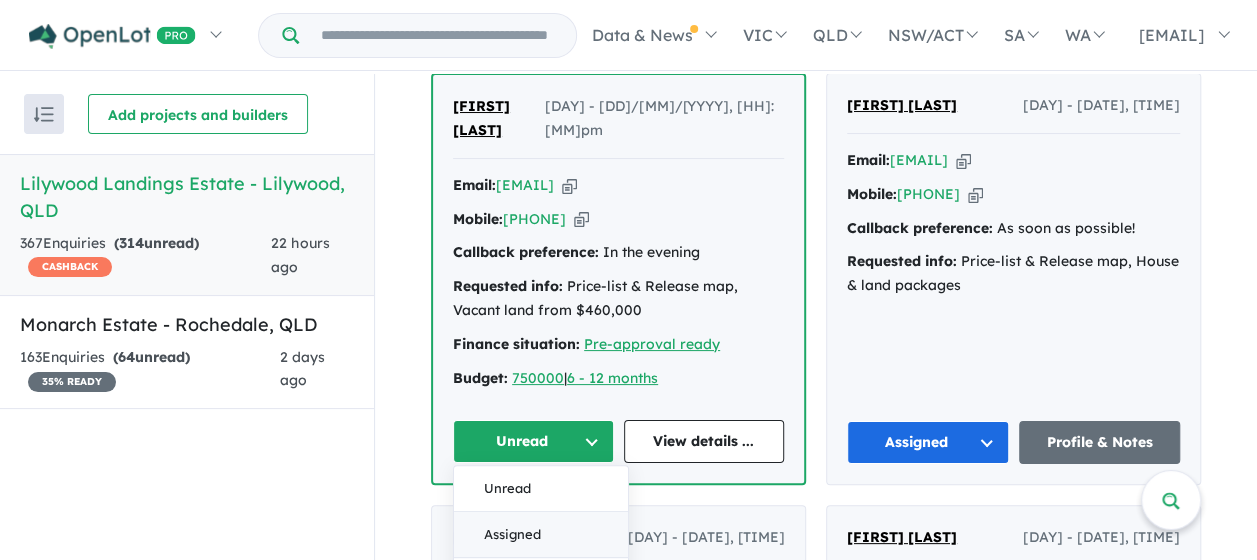 click on "Assigned" at bounding box center [541, 535] 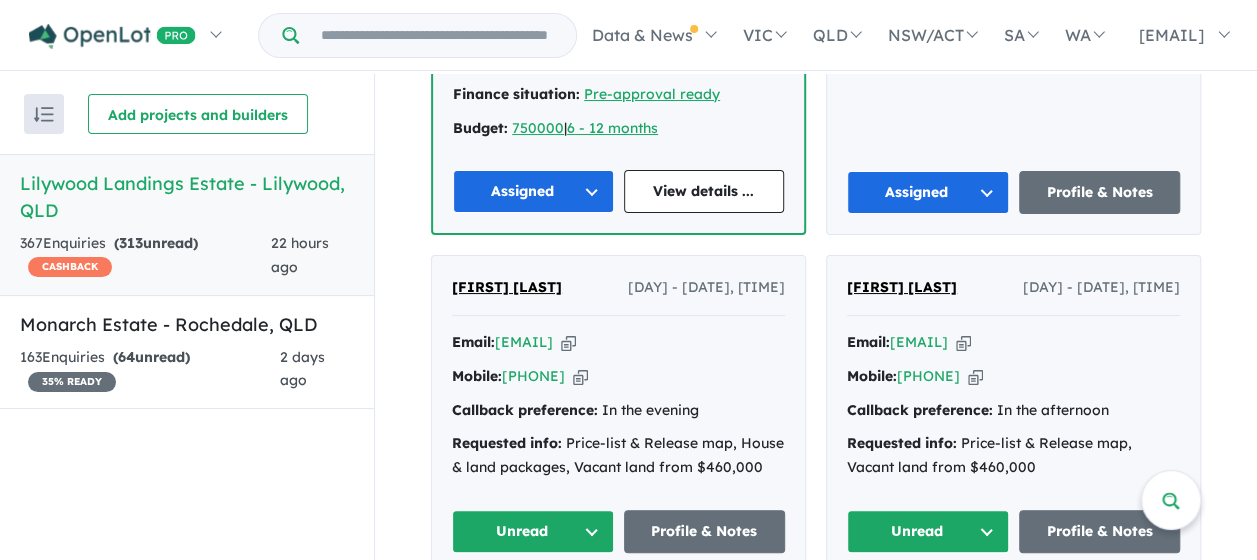 scroll, scrollTop: 1734, scrollLeft: 0, axis: vertical 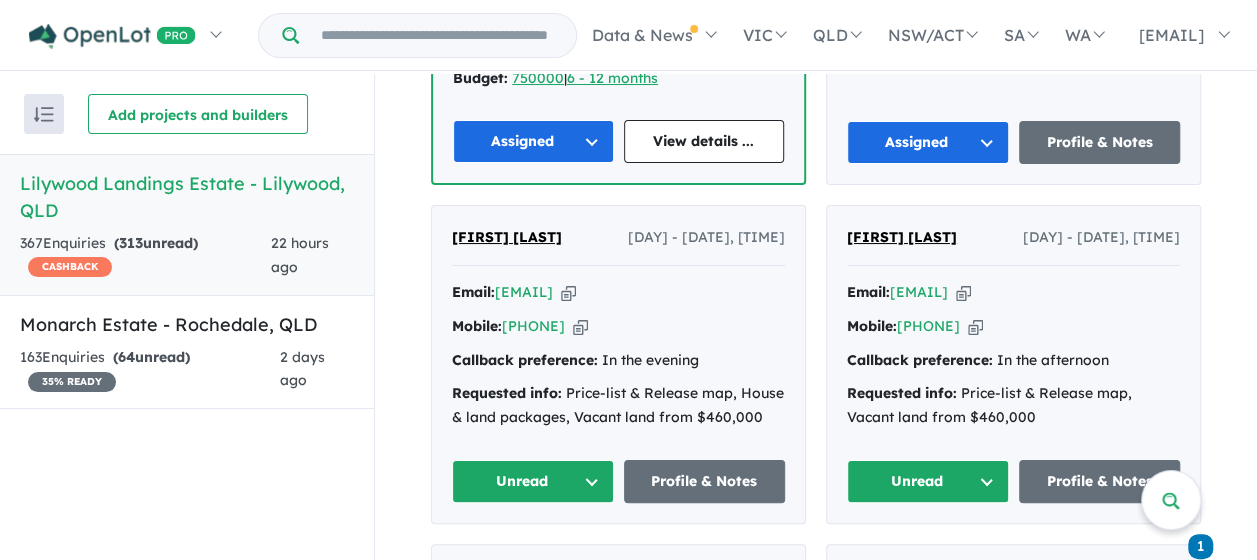 click on "Unread" at bounding box center (533, 481) 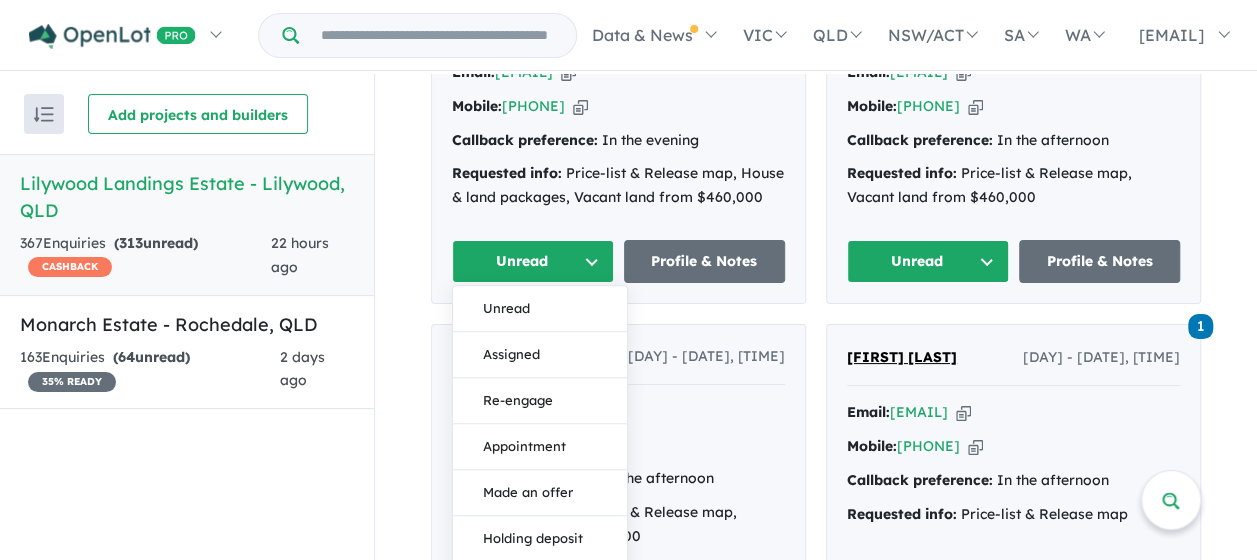 scroll, scrollTop: 2034, scrollLeft: 0, axis: vertical 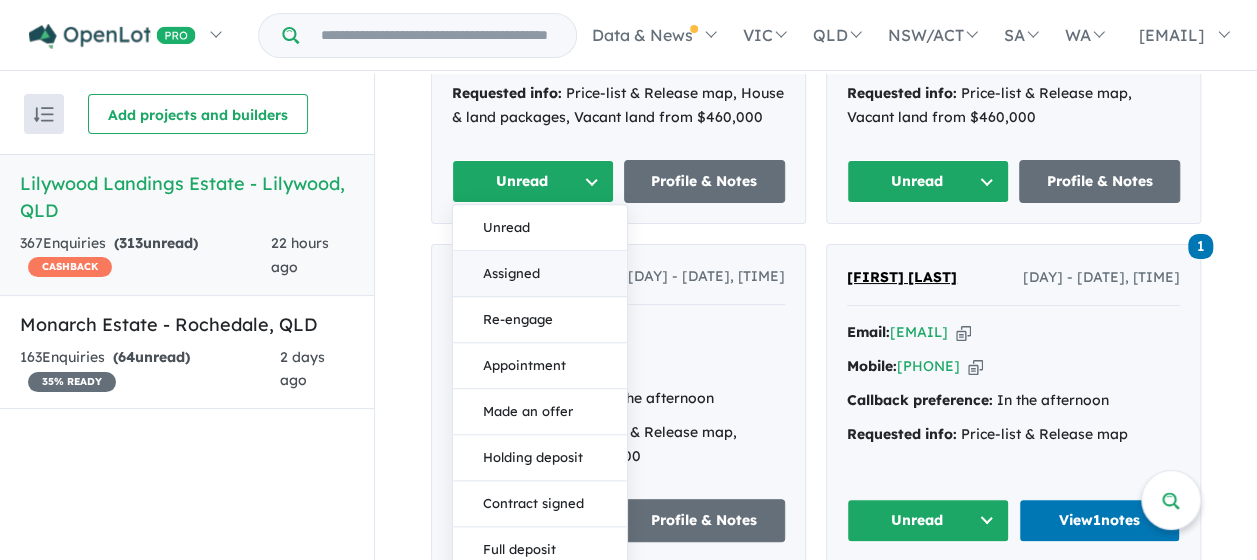 click on "Assigned" at bounding box center [540, 275] 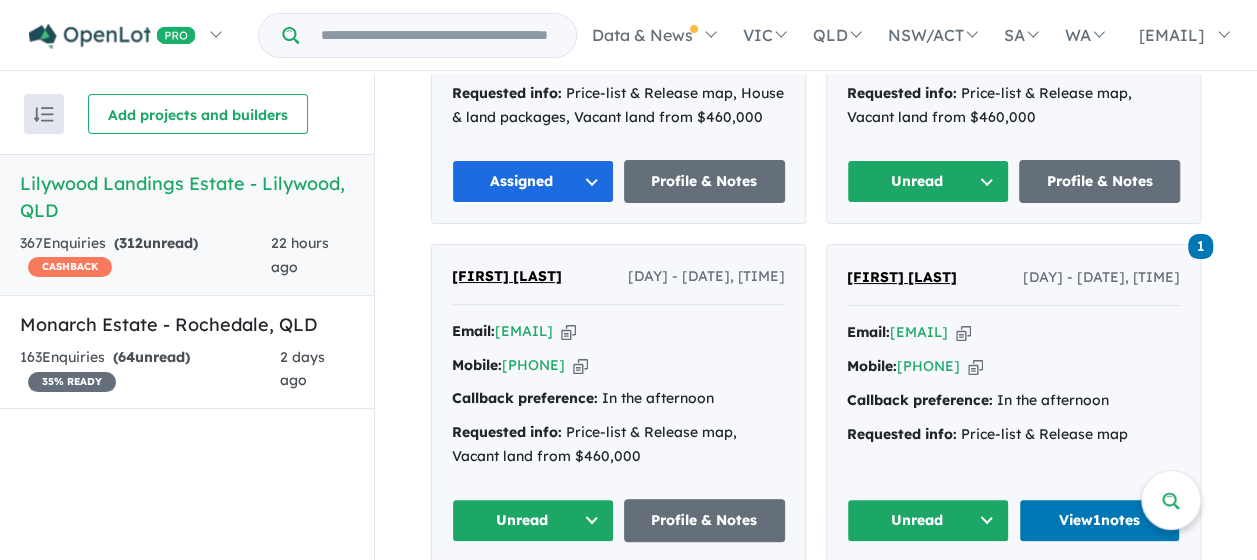drag, startPoint x: 952, startPoint y: 208, endPoint x: 950, endPoint y: 224, distance: 16.124516 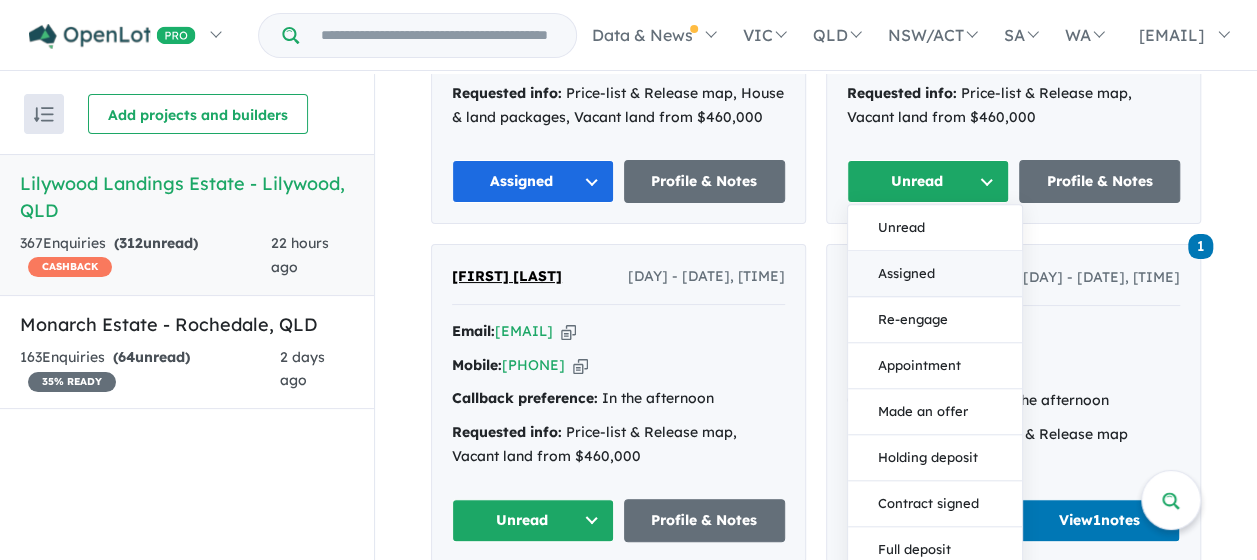 click on "Assigned" at bounding box center [935, 275] 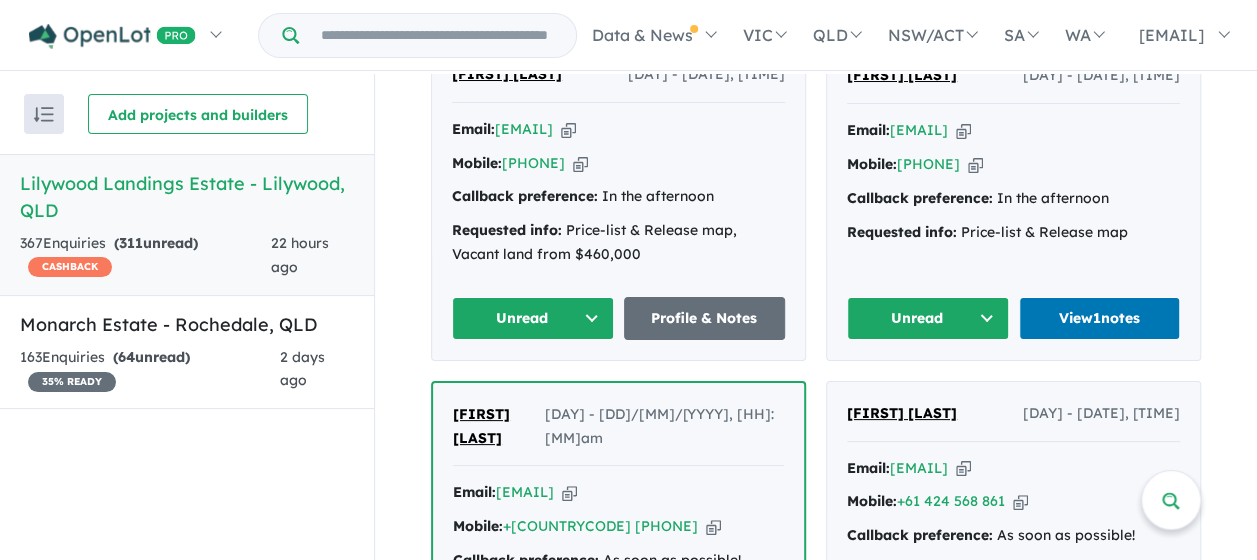 scroll, scrollTop: 2334, scrollLeft: 0, axis: vertical 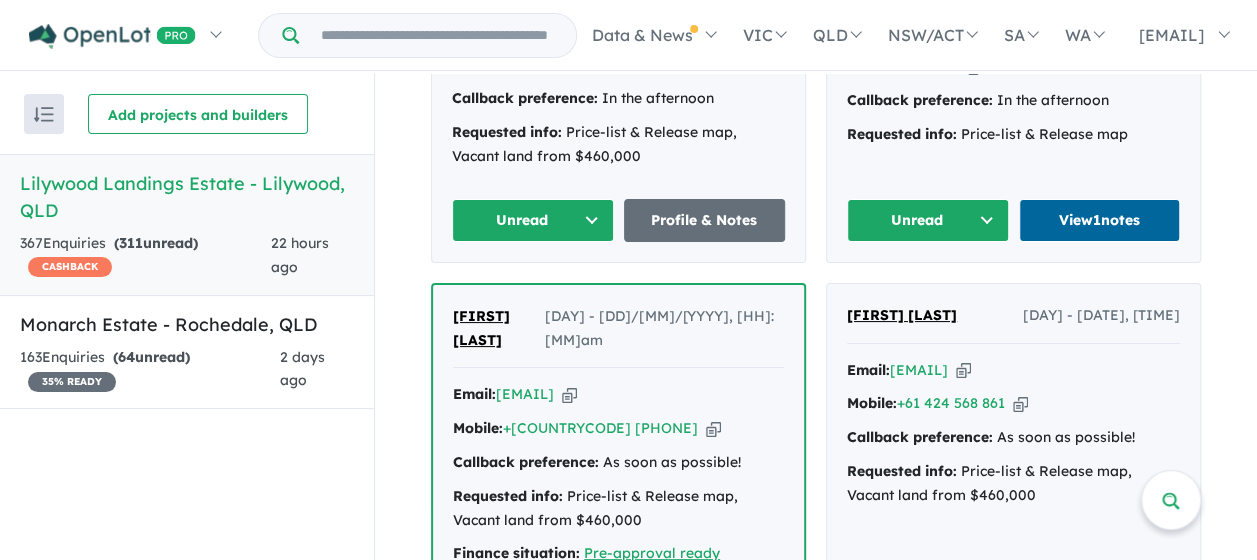 click on "View  1  notes" at bounding box center (1100, 220) 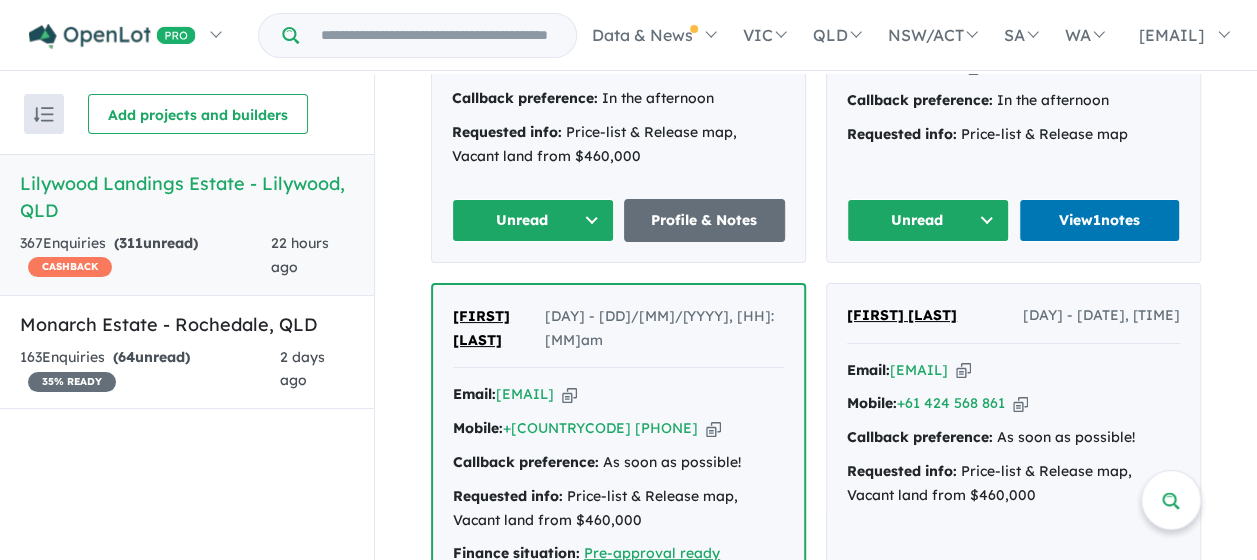 click on "Unread" at bounding box center [533, 220] 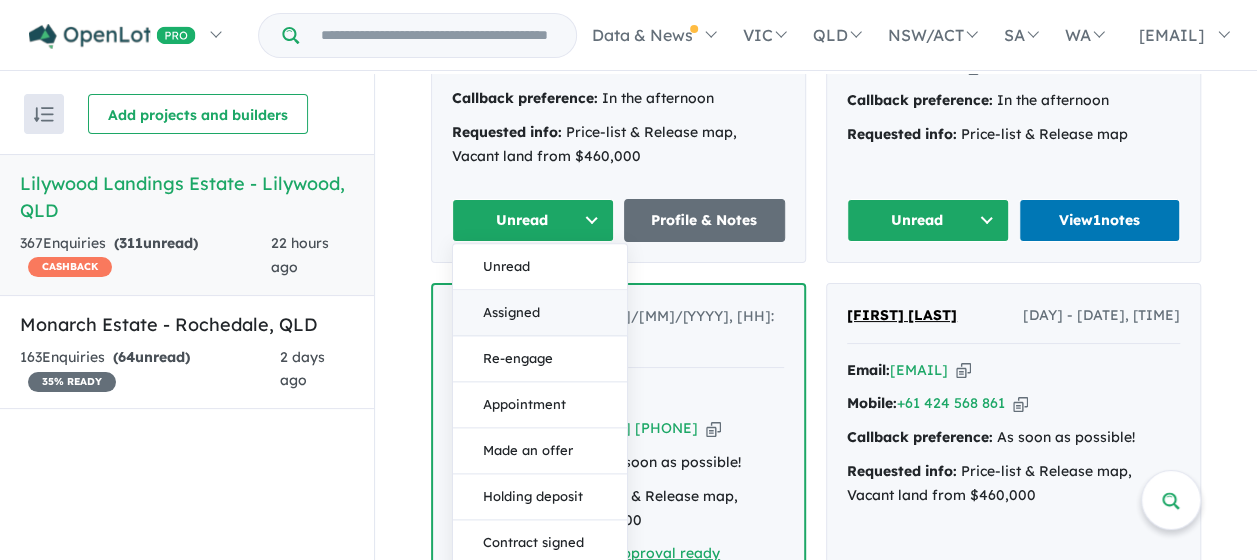 click on "Assigned" at bounding box center (540, 314) 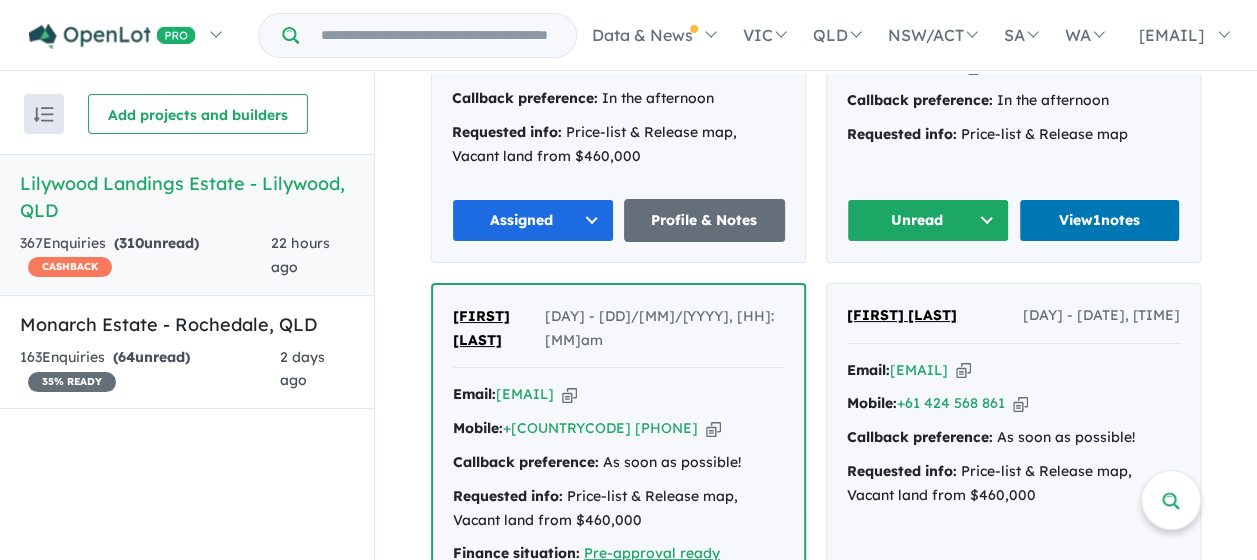 click on "Unread" at bounding box center [928, 220] 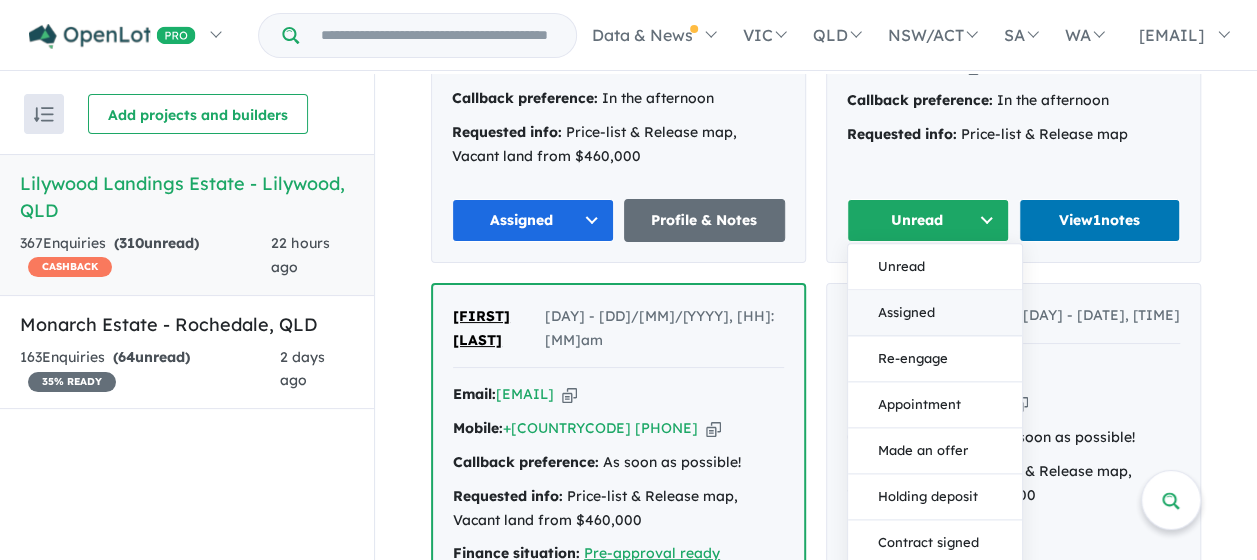 click on "Assigned" at bounding box center [935, 314] 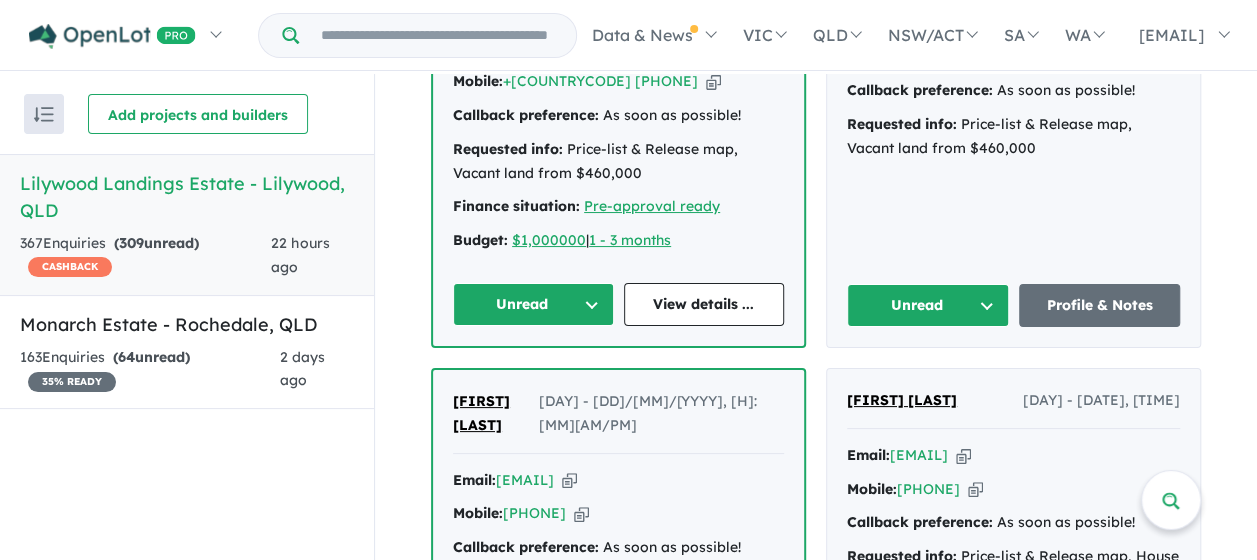 scroll, scrollTop: 2834, scrollLeft: 0, axis: vertical 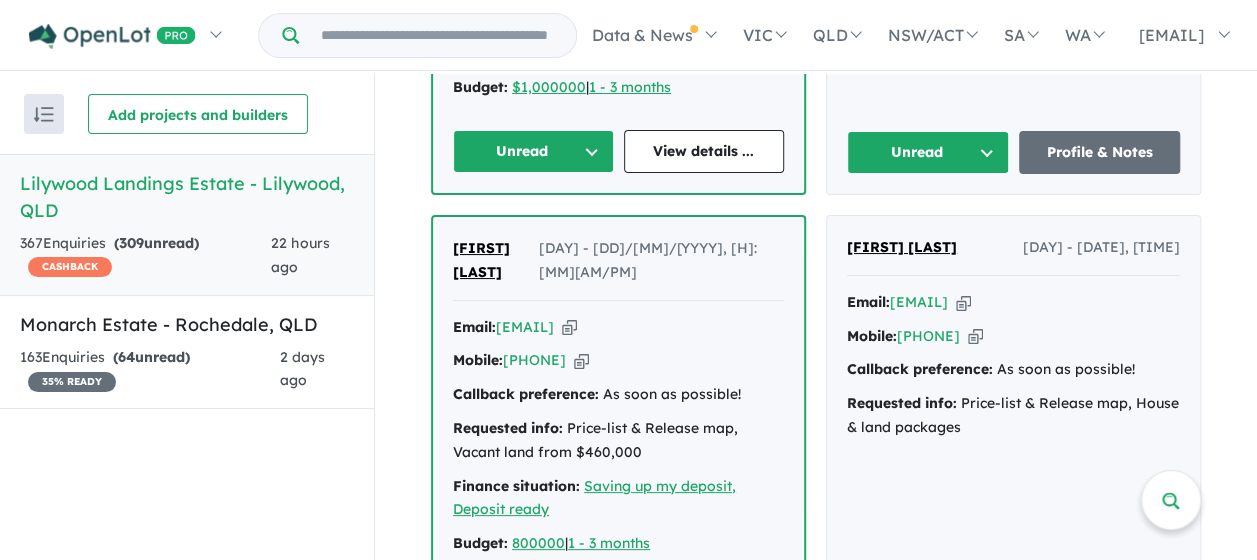 click on "Unread" at bounding box center (533, 151) 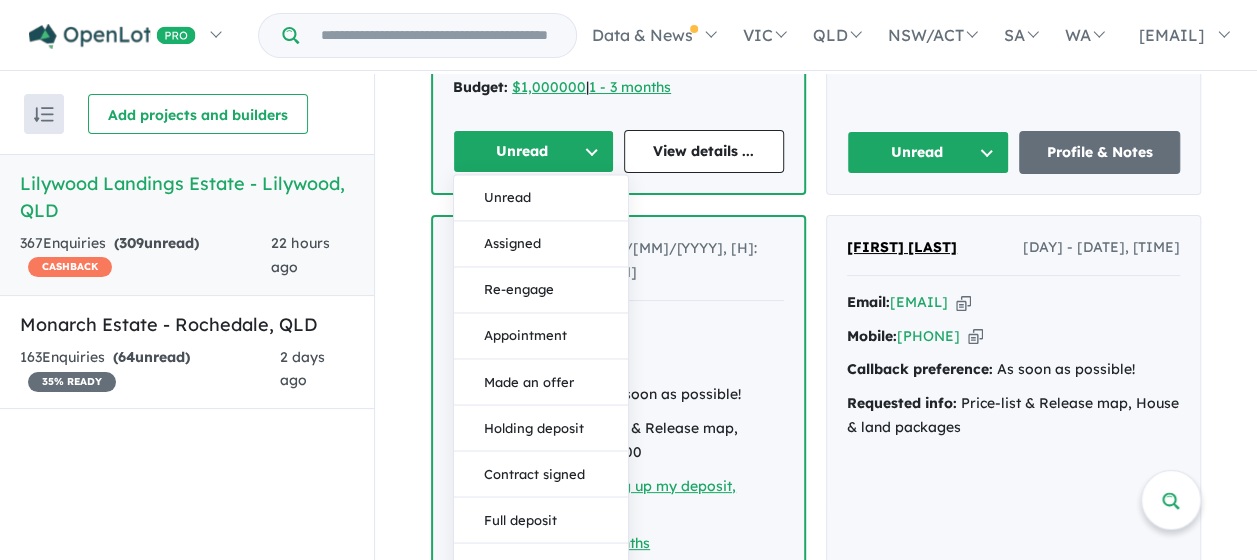 click on "Assigned" at bounding box center [541, 245] 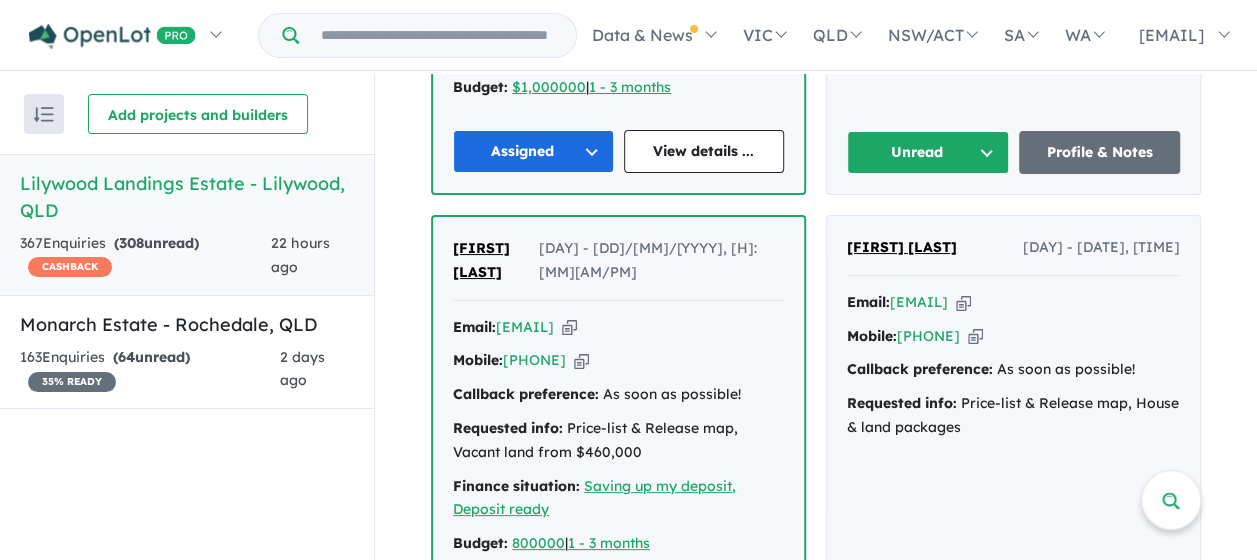 click on "Unread" at bounding box center (928, 152) 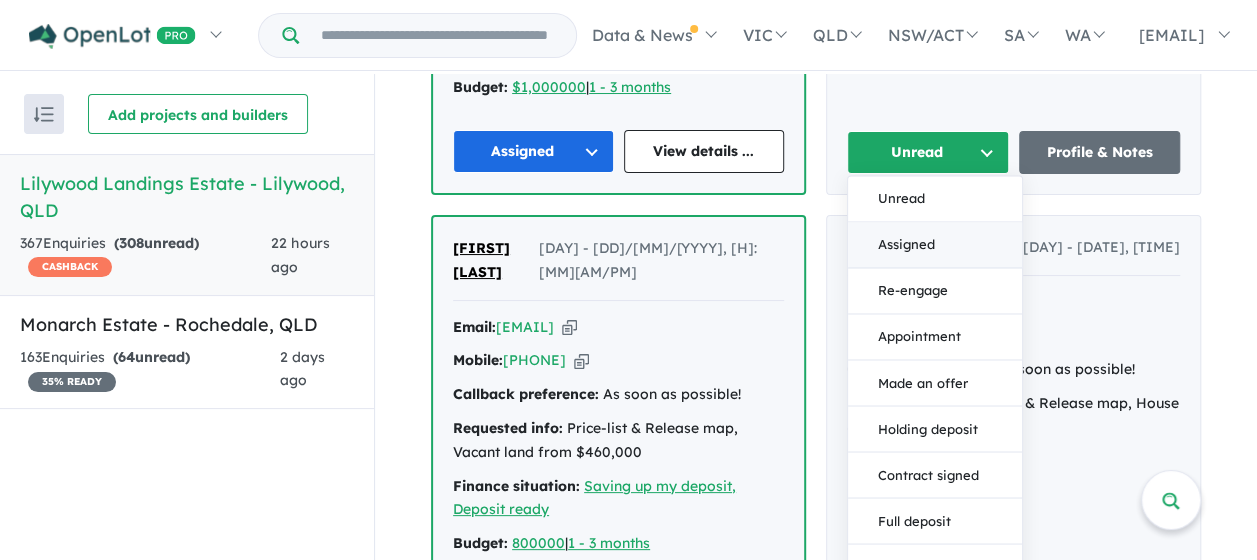 click on "Assigned" at bounding box center [935, 246] 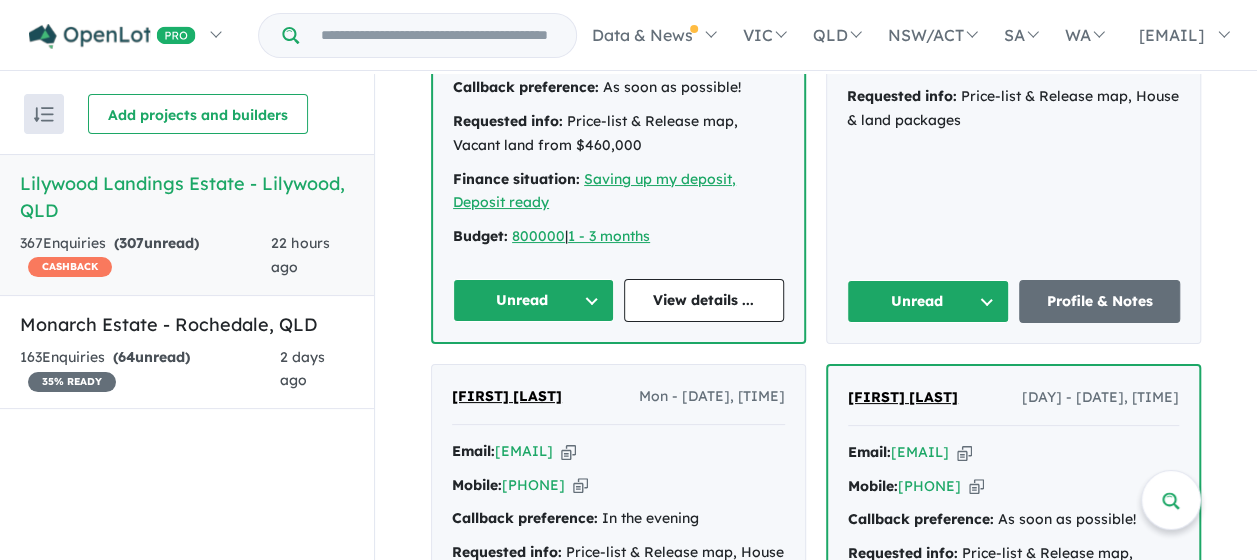 scroll, scrollTop: 3234, scrollLeft: 0, axis: vertical 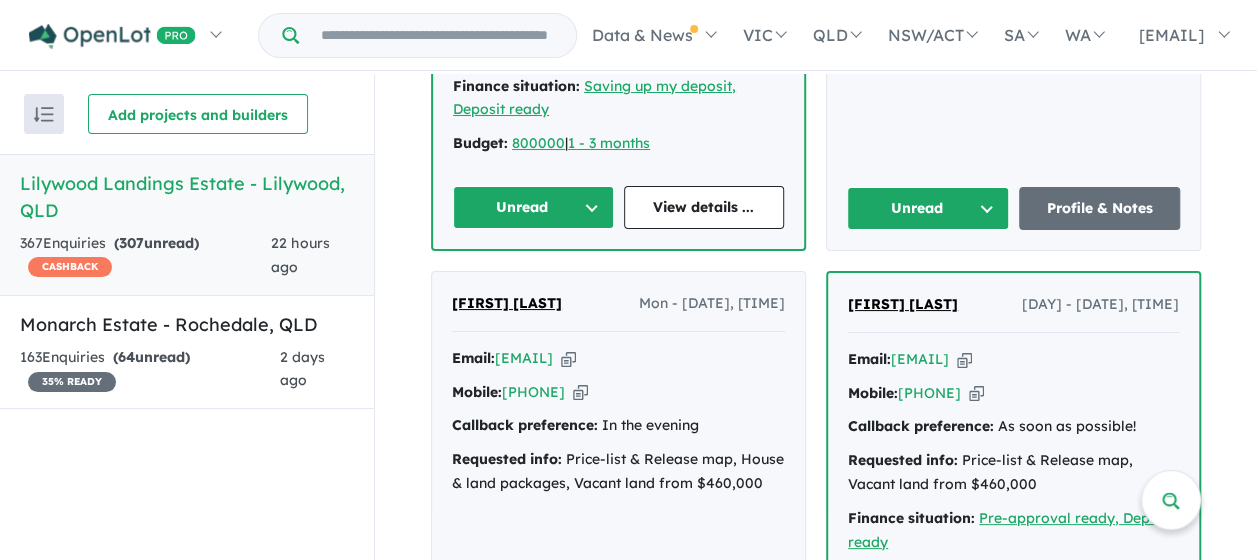 click on "Unread" at bounding box center (533, 207) 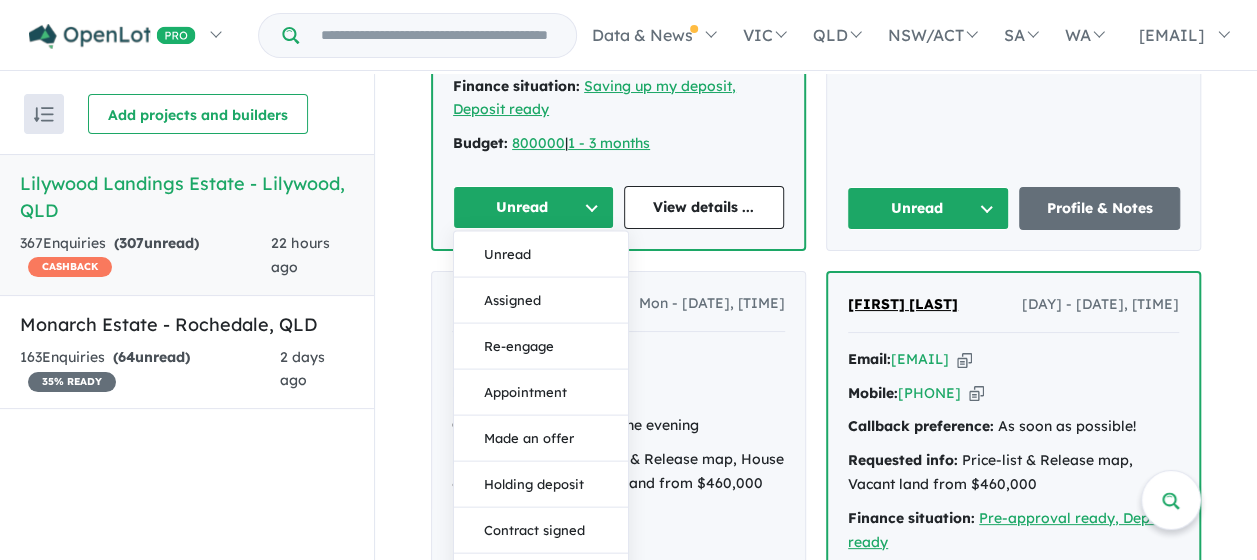 drag, startPoint x: 530, startPoint y: 310, endPoint x: 572, endPoint y: 322, distance: 43.68066 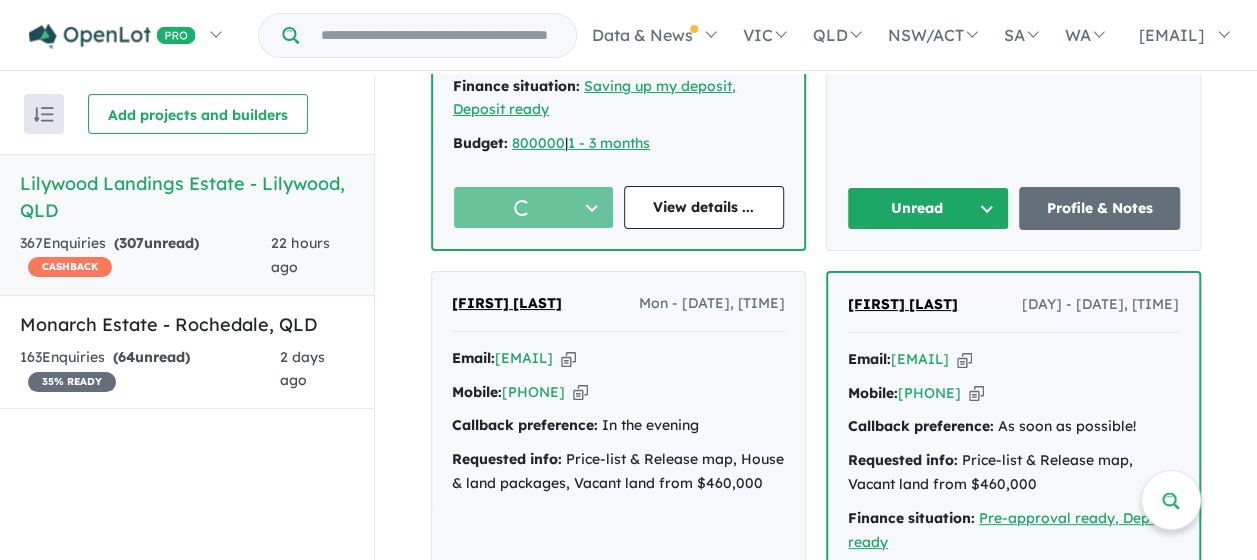 click on "Unread" at bounding box center [928, 208] 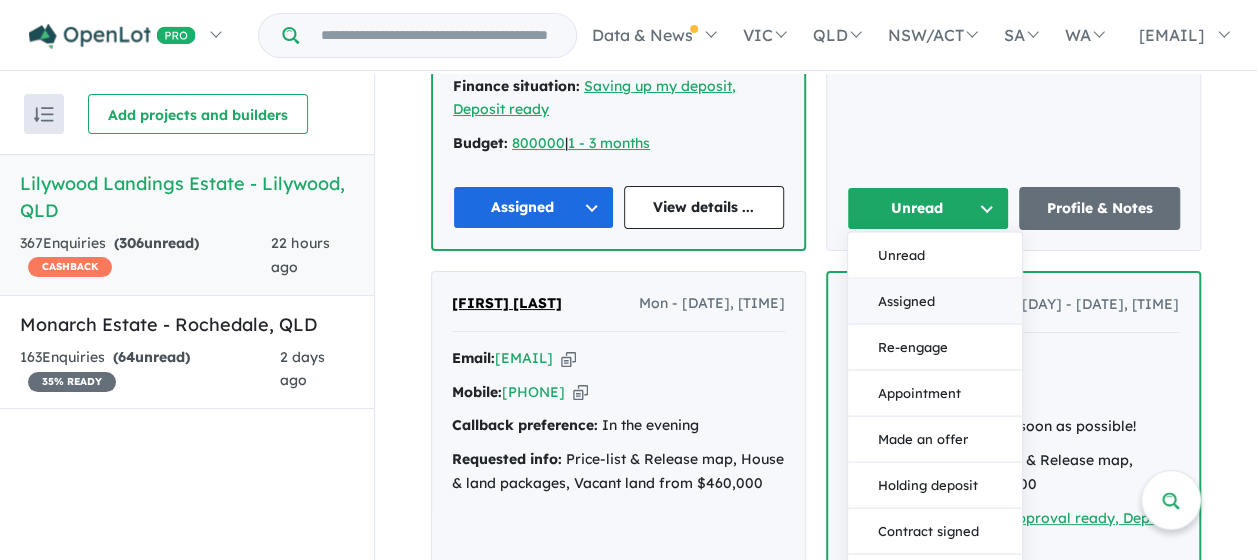 click on "Assigned" at bounding box center (935, 302) 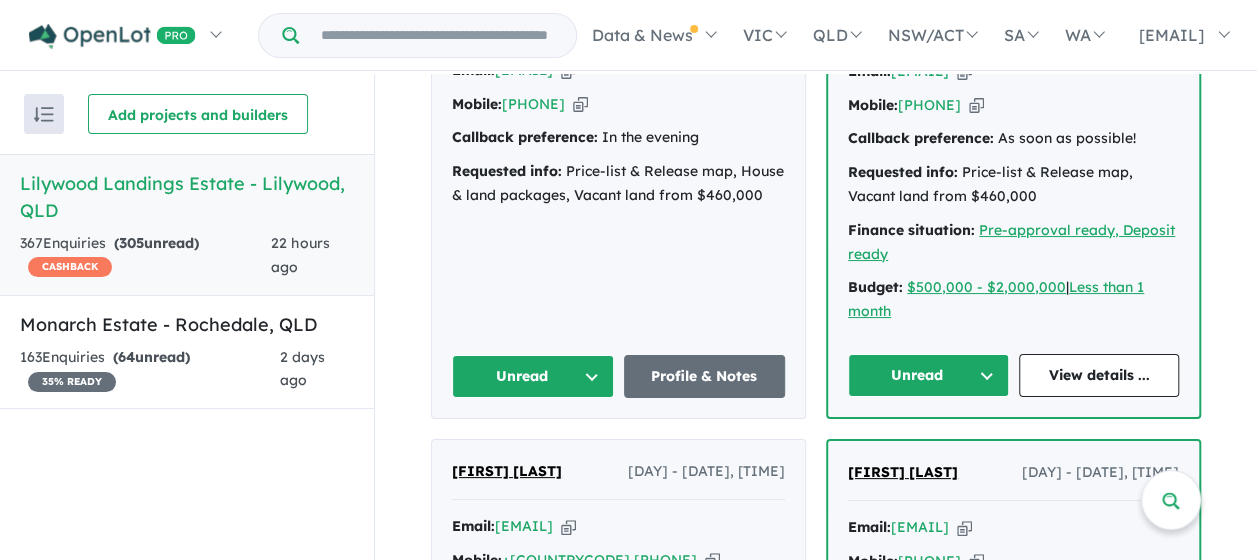 scroll, scrollTop: 3534, scrollLeft: 0, axis: vertical 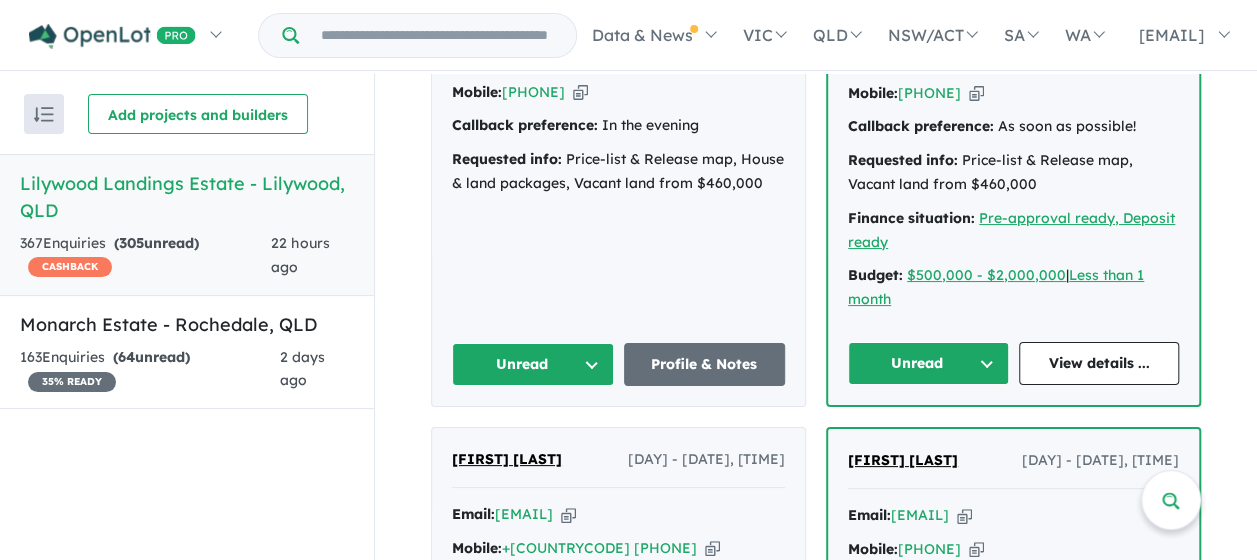 click on "Unread" at bounding box center (533, 364) 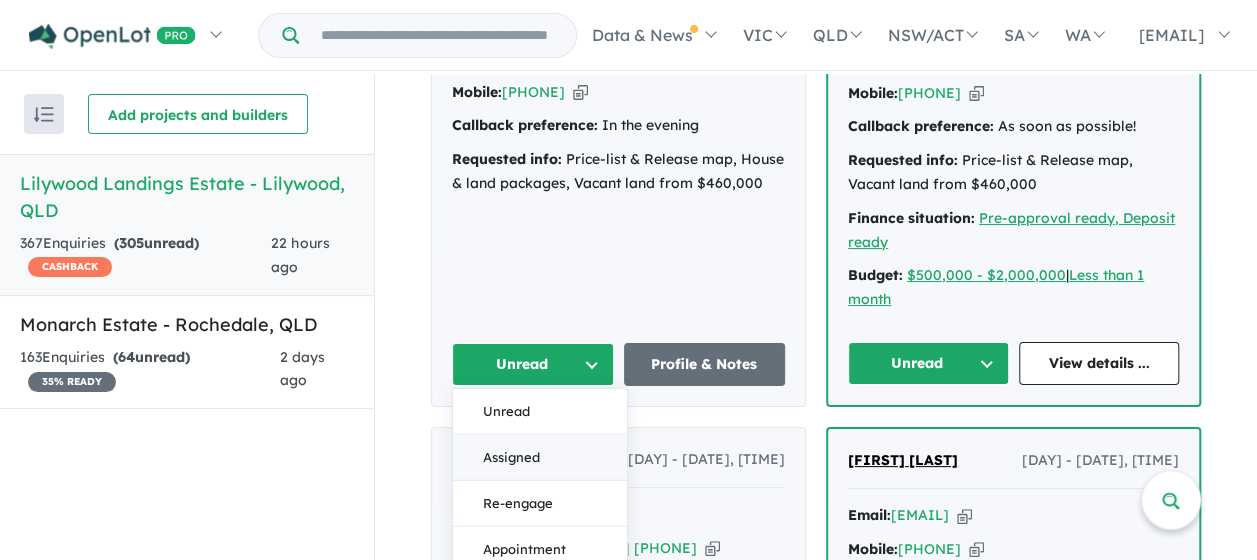 click on "Assigned" at bounding box center [540, 458] 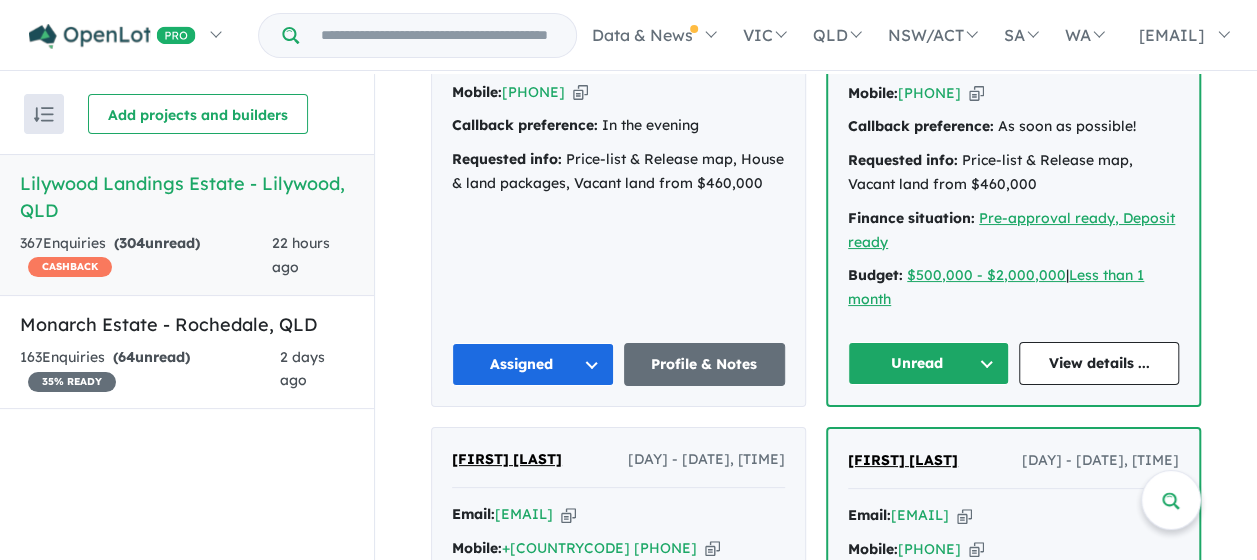 click on "Unread" at bounding box center (928, 363) 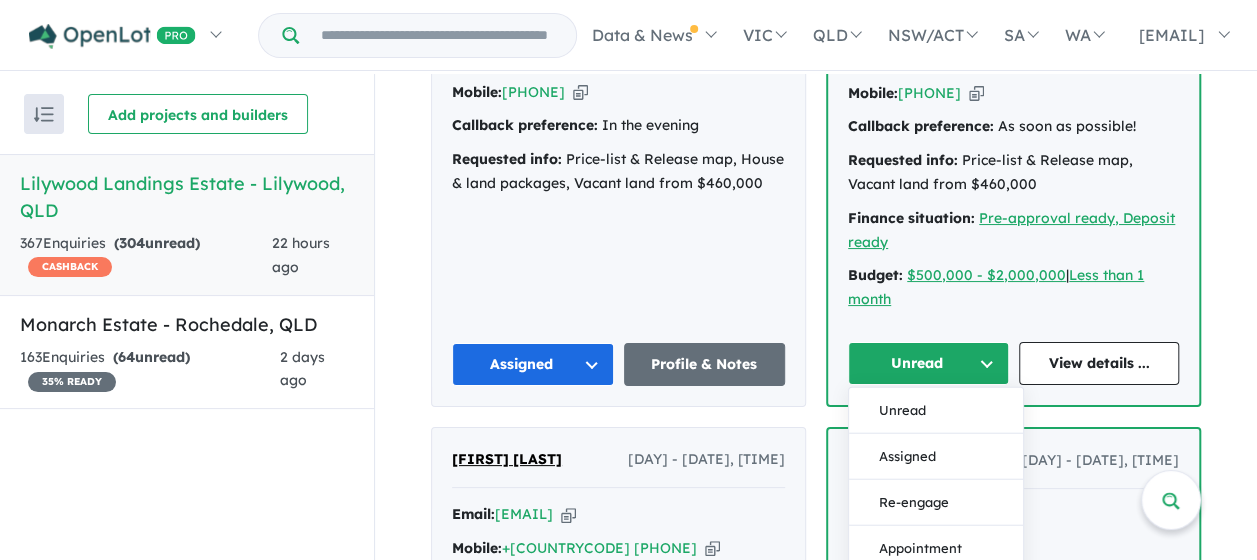 click on "Assigned" at bounding box center [936, 457] 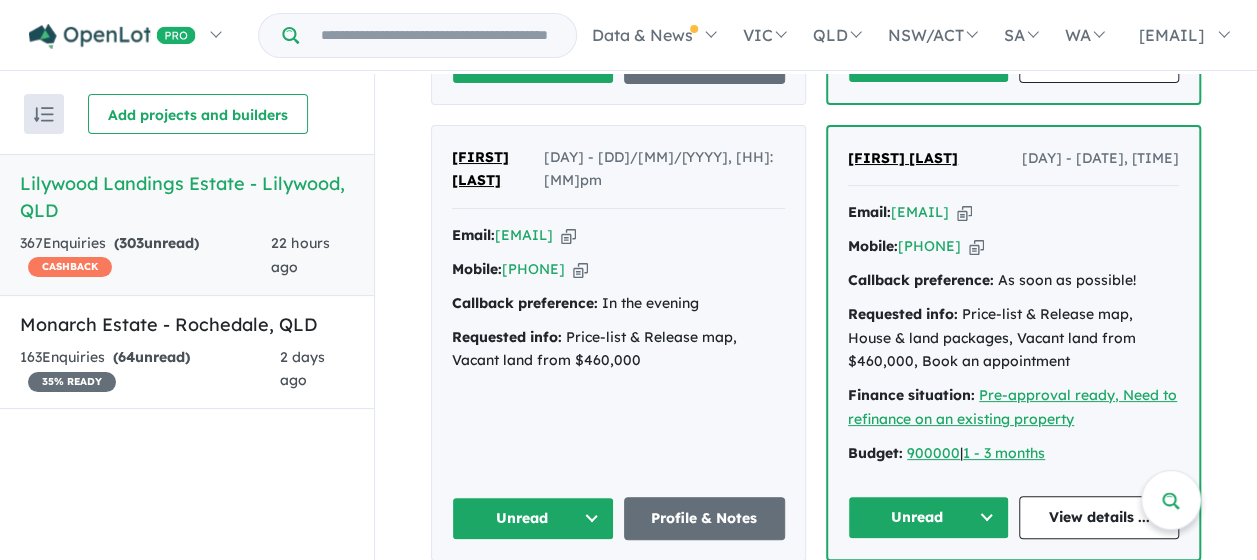 scroll, scrollTop: 4234, scrollLeft: 0, axis: vertical 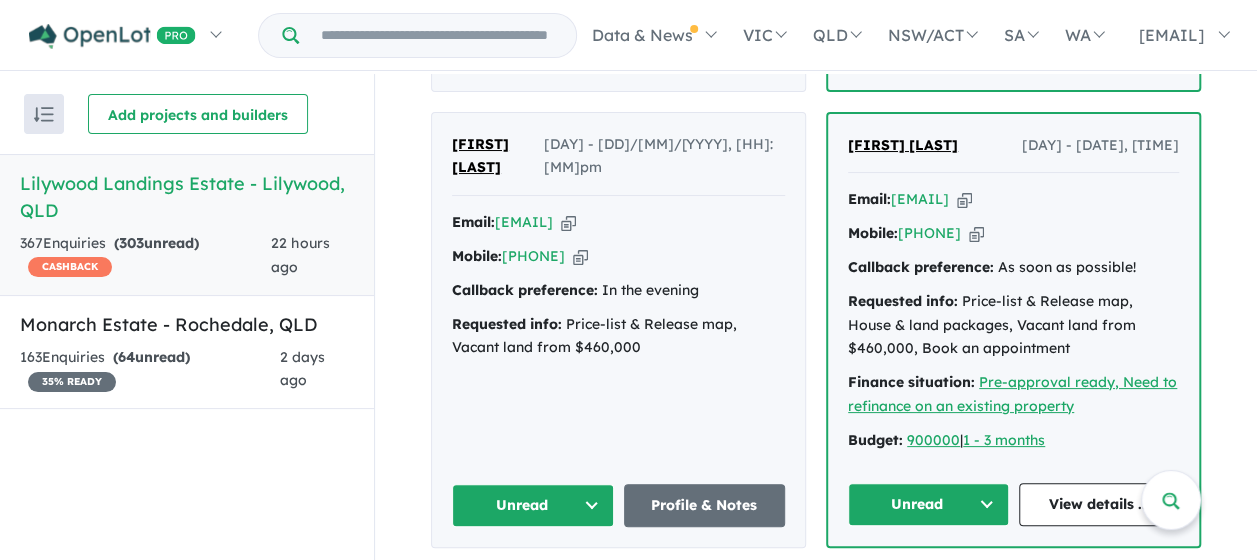 click on "Unread" at bounding box center [928, 48] 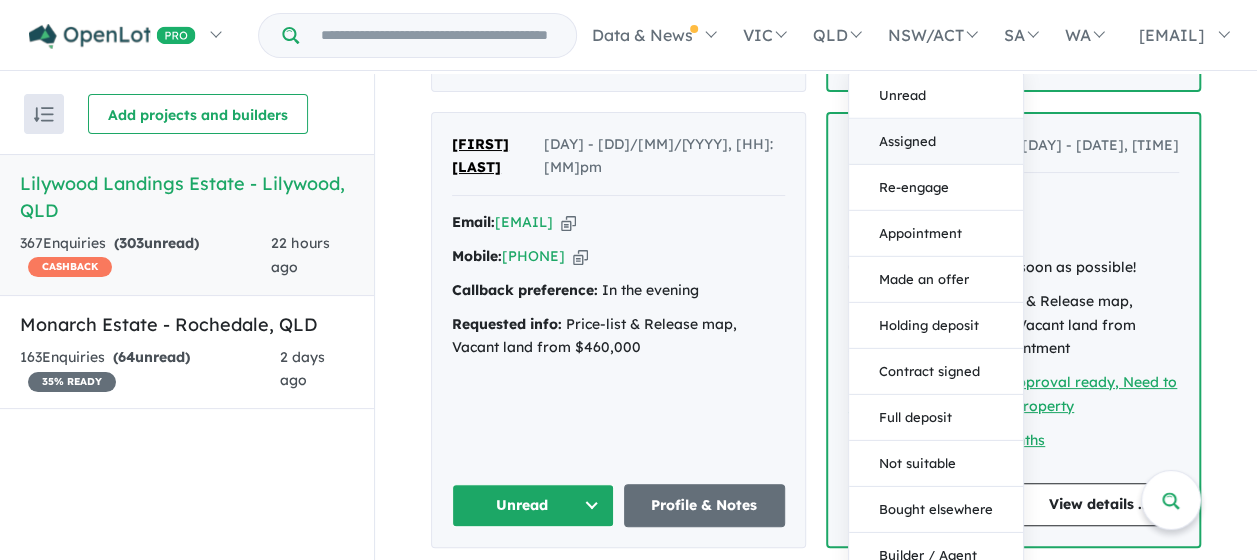click on "Assigned" at bounding box center [936, 141] 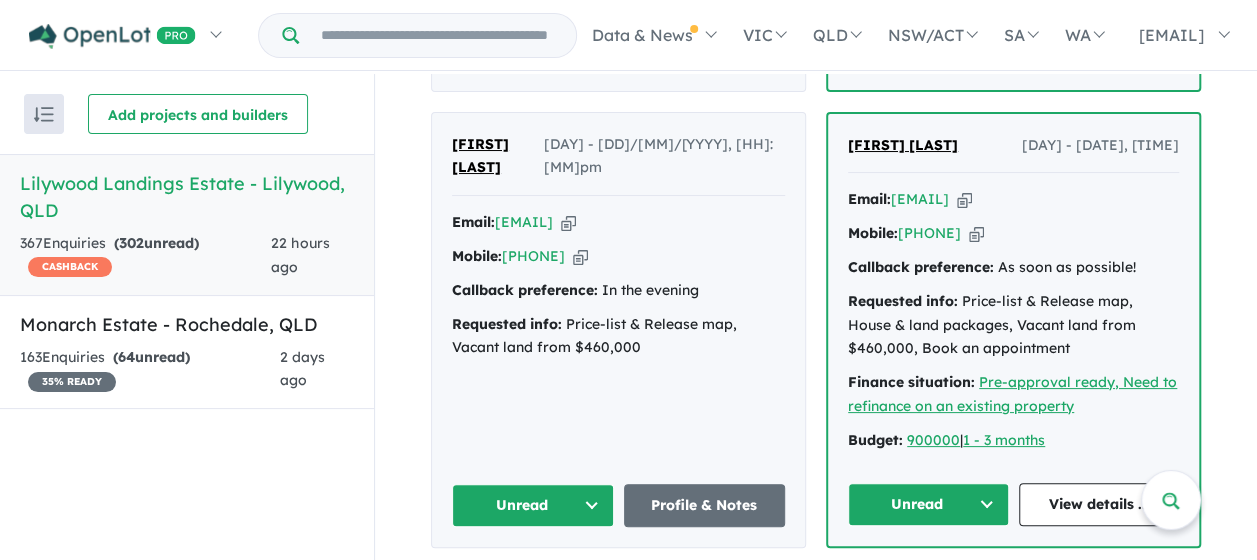 click on "Unread" at bounding box center [533, 49] 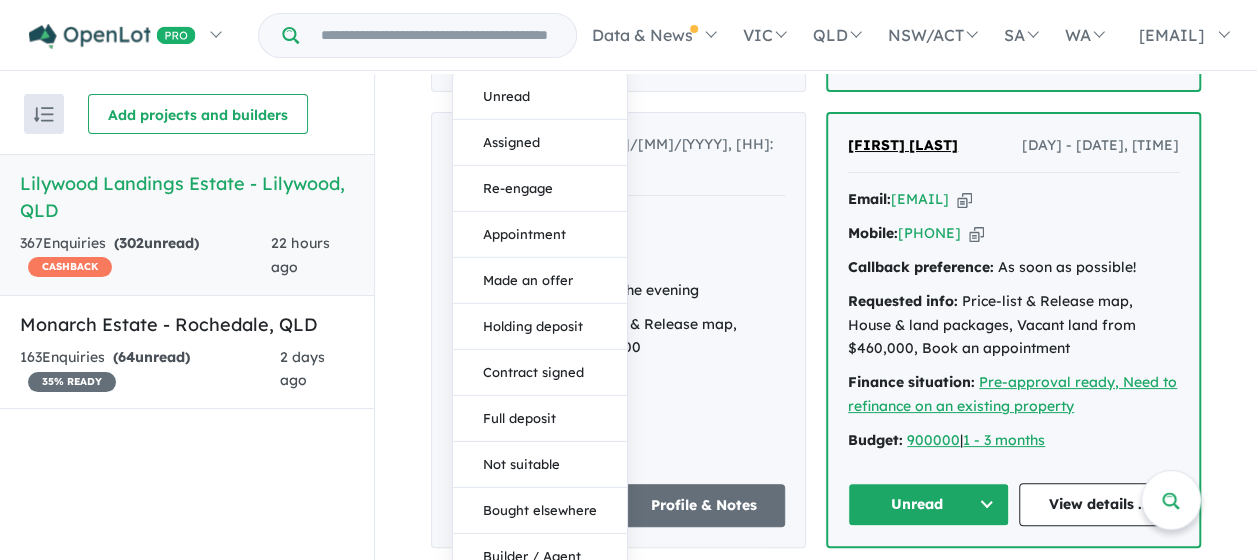 drag, startPoint x: 527, startPoint y: 168, endPoint x: 542, endPoint y: 177, distance: 17.492855 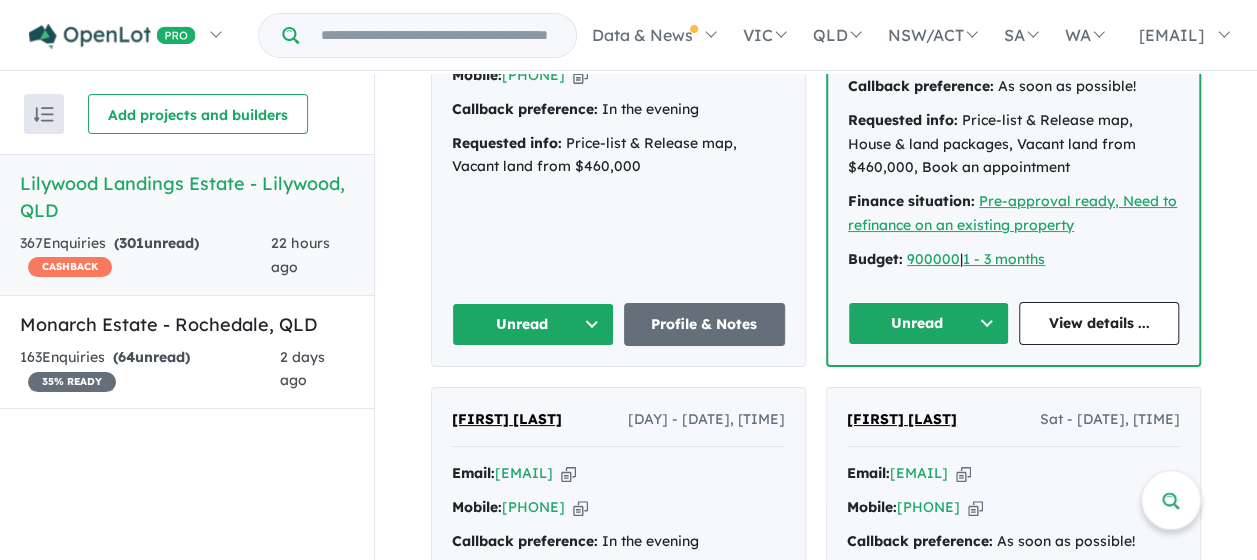 scroll, scrollTop: 4434, scrollLeft: 0, axis: vertical 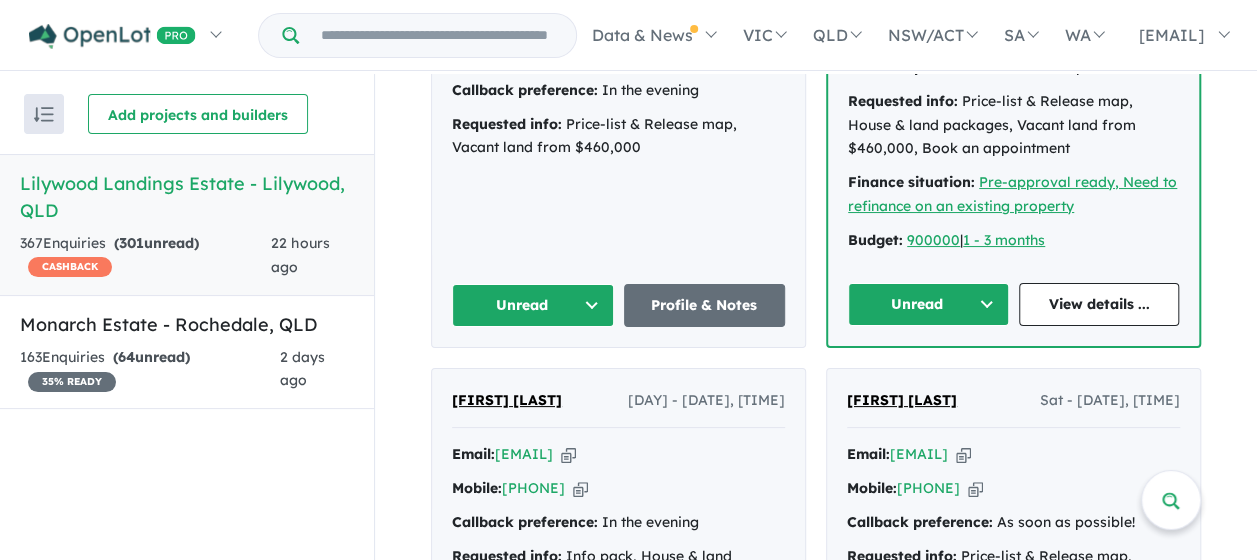 click on "Unread" at bounding box center [533, 305] 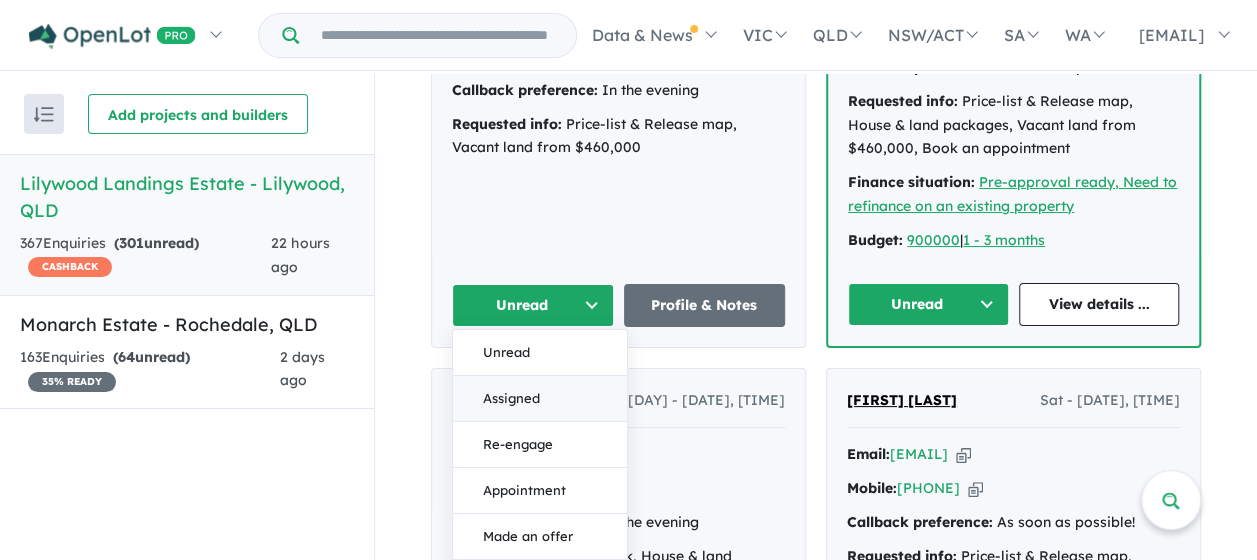 click on "Assigned" at bounding box center [540, 398] 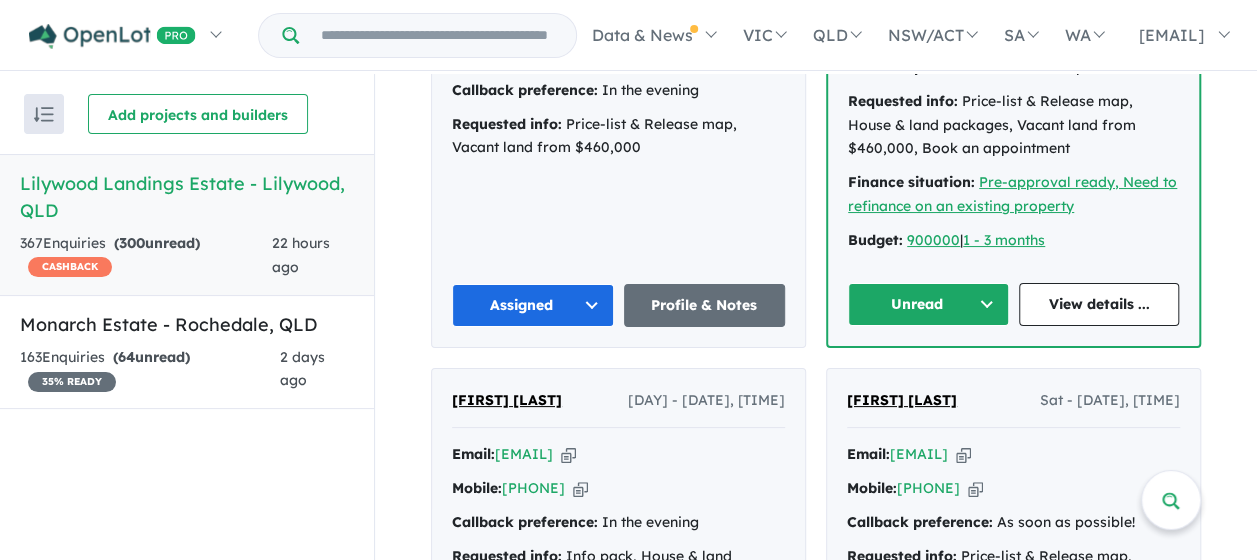 click on "Unread" at bounding box center (928, 304) 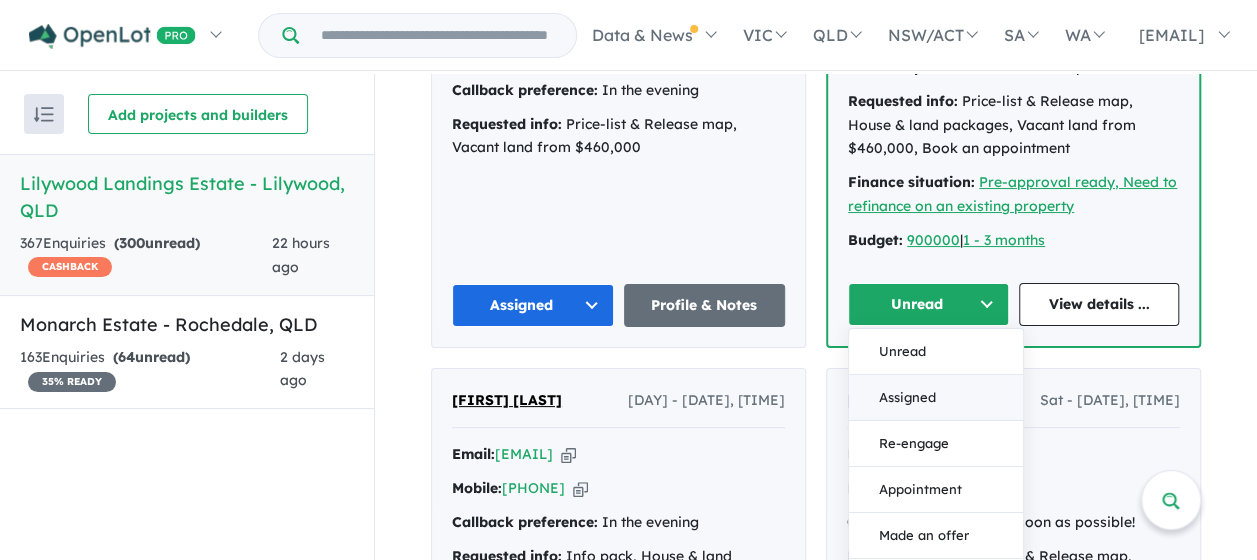 click on "Assigned" at bounding box center (936, 397) 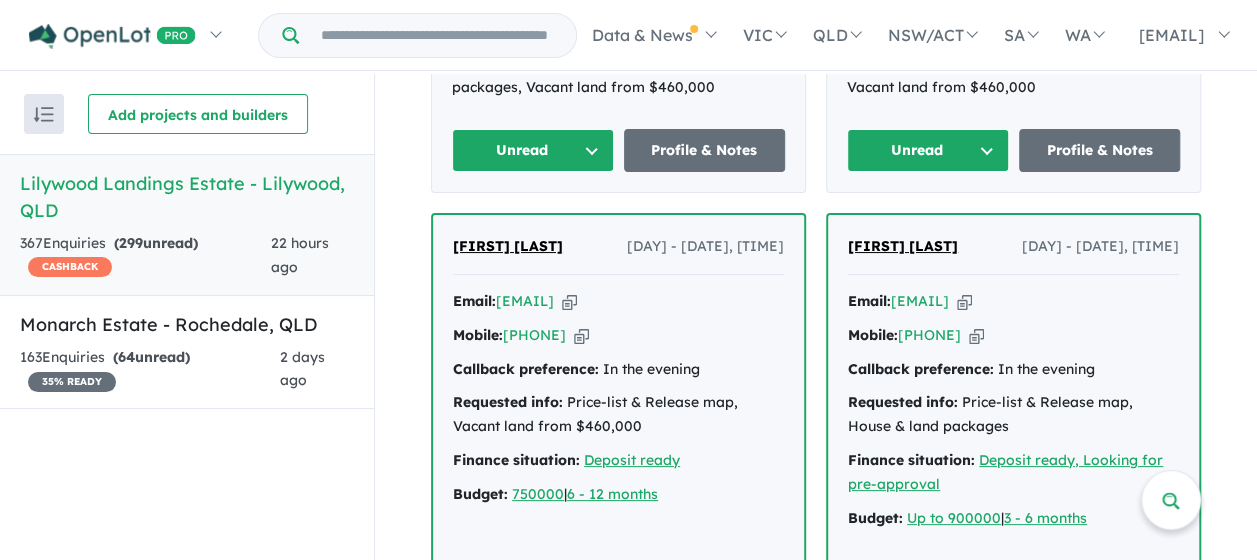 scroll, scrollTop: 4934, scrollLeft: 0, axis: vertical 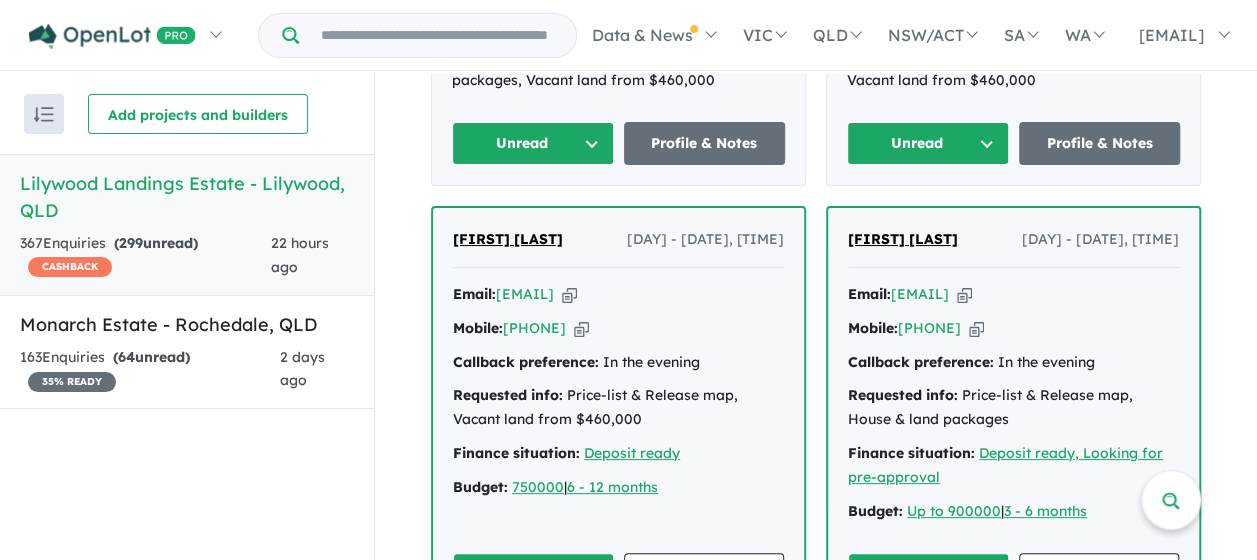 click on "Unread" at bounding box center [533, 143] 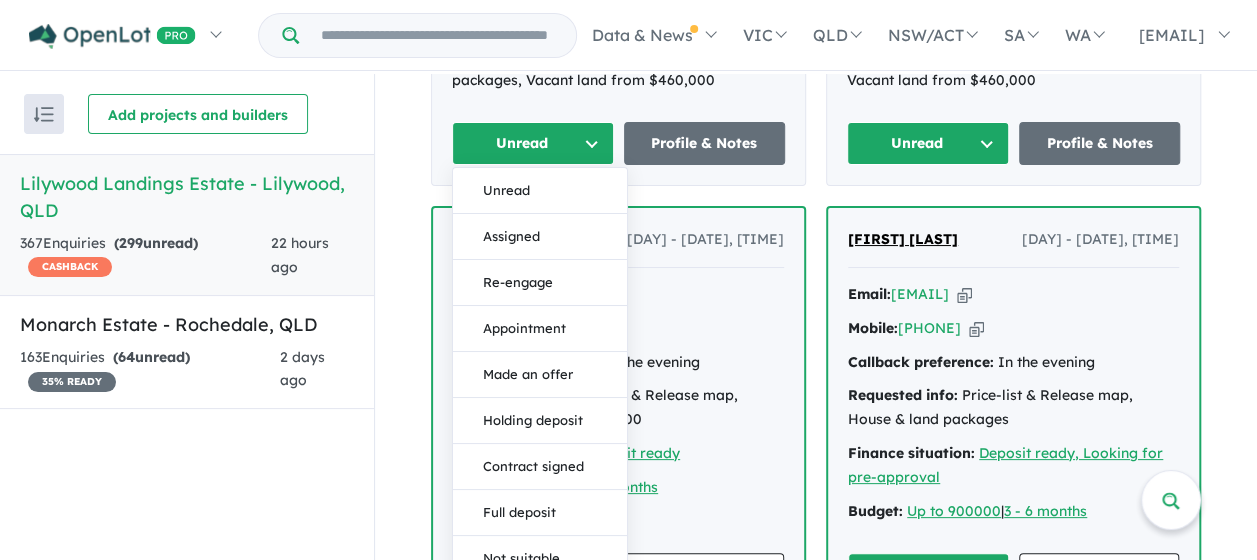 drag, startPoint x: 526, startPoint y: 291, endPoint x: 566, endPoint y: 295, distance: 40.1995 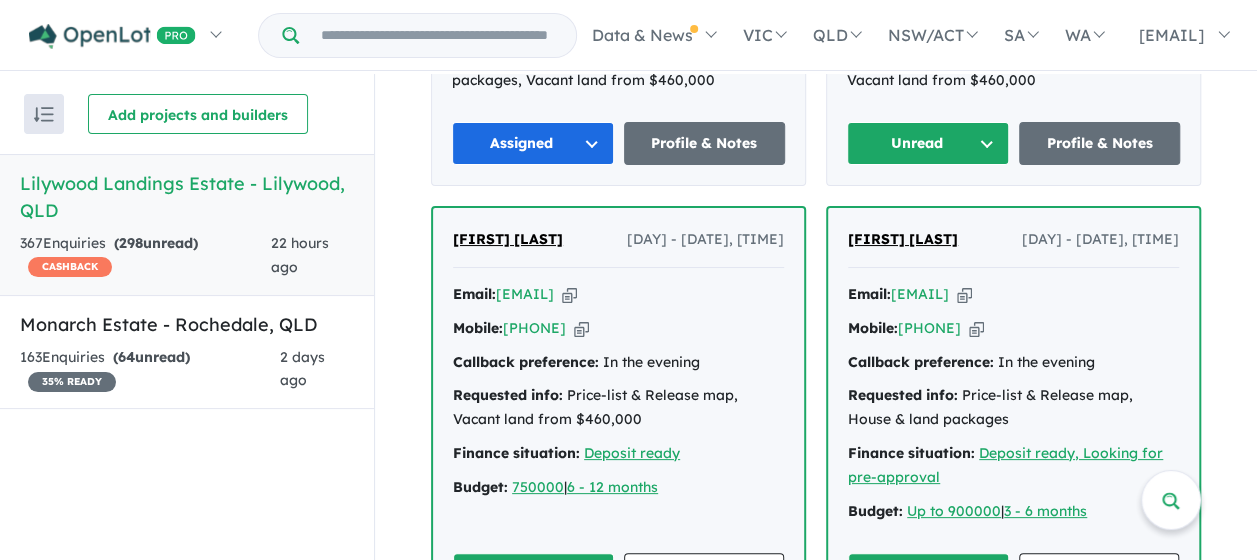 click on "Unread" at bounding box center (928, 143) 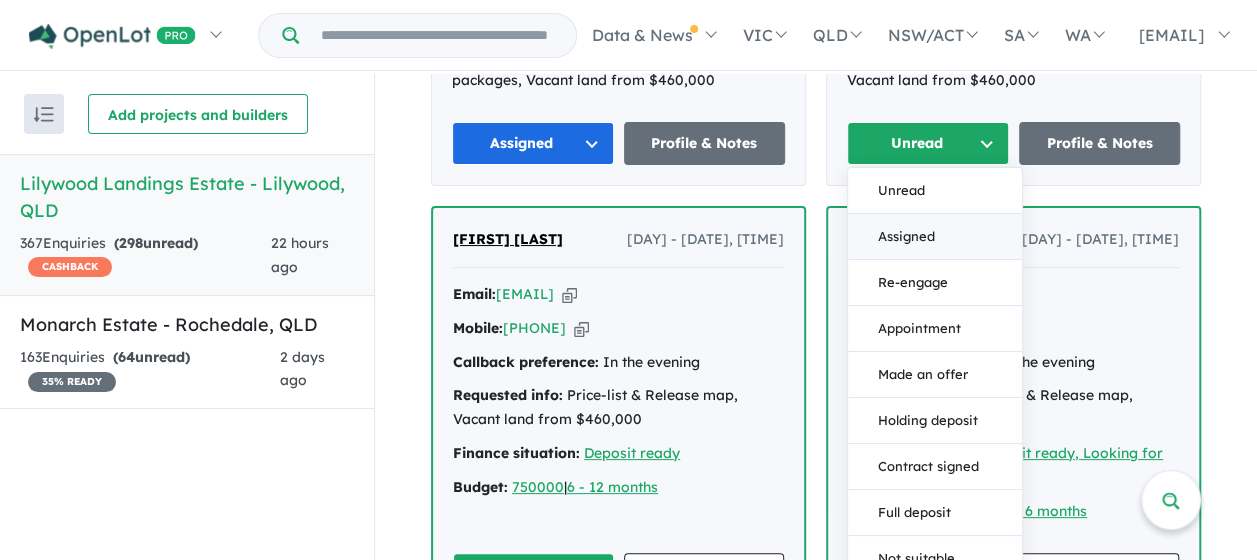 click on "Assigned" at bounding box center (935, 237) 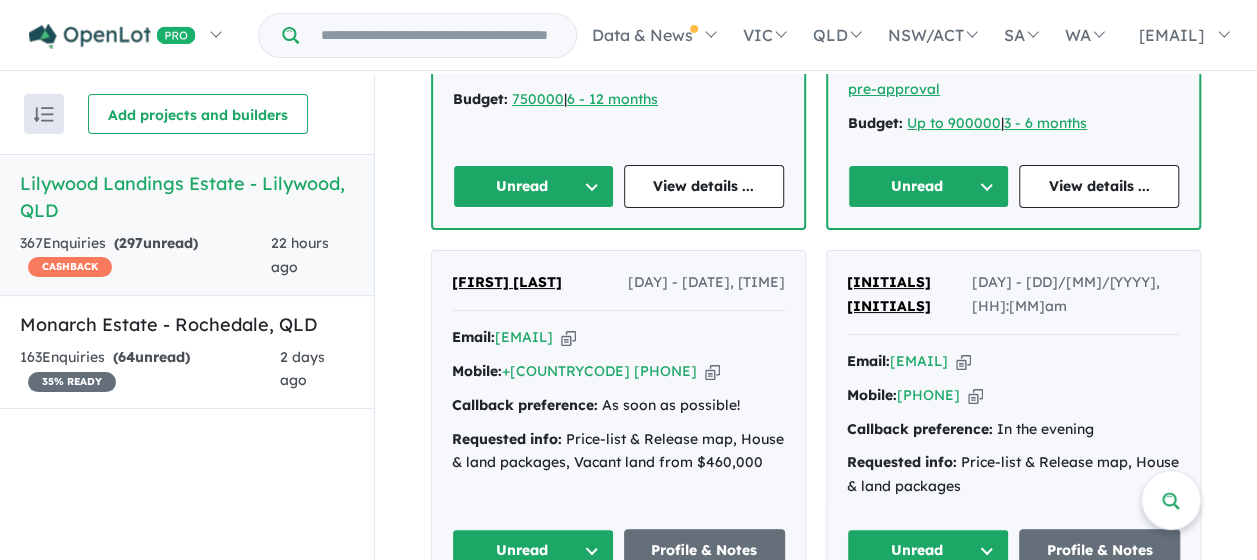 scroll, scrollTop: 5334, scrollLeft: 0, axis: vertical 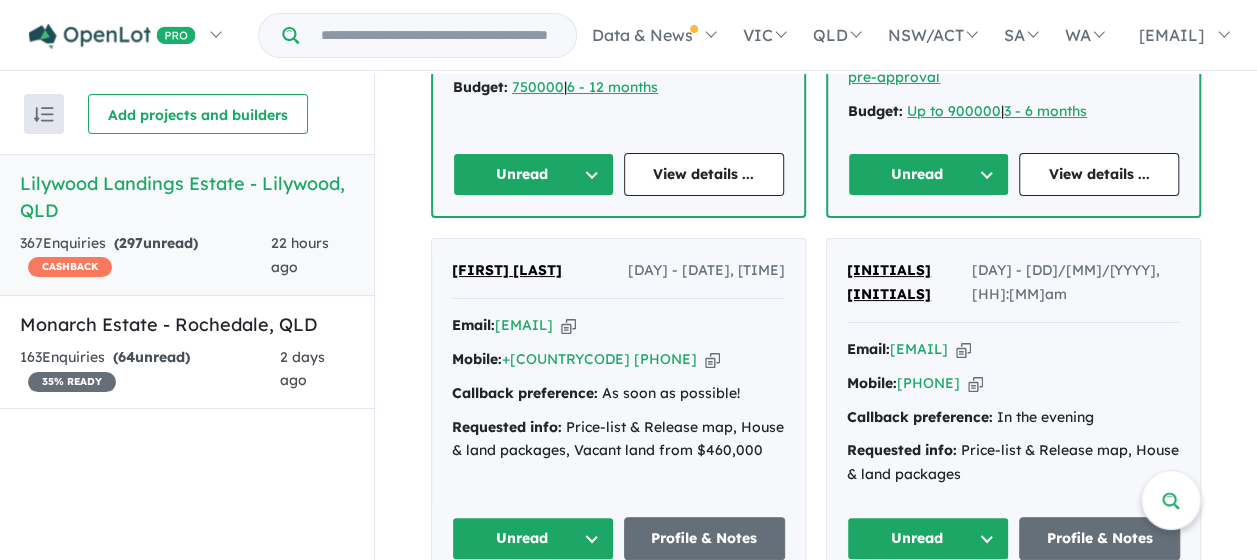click on "Unread" at bounding box center (533, 174) 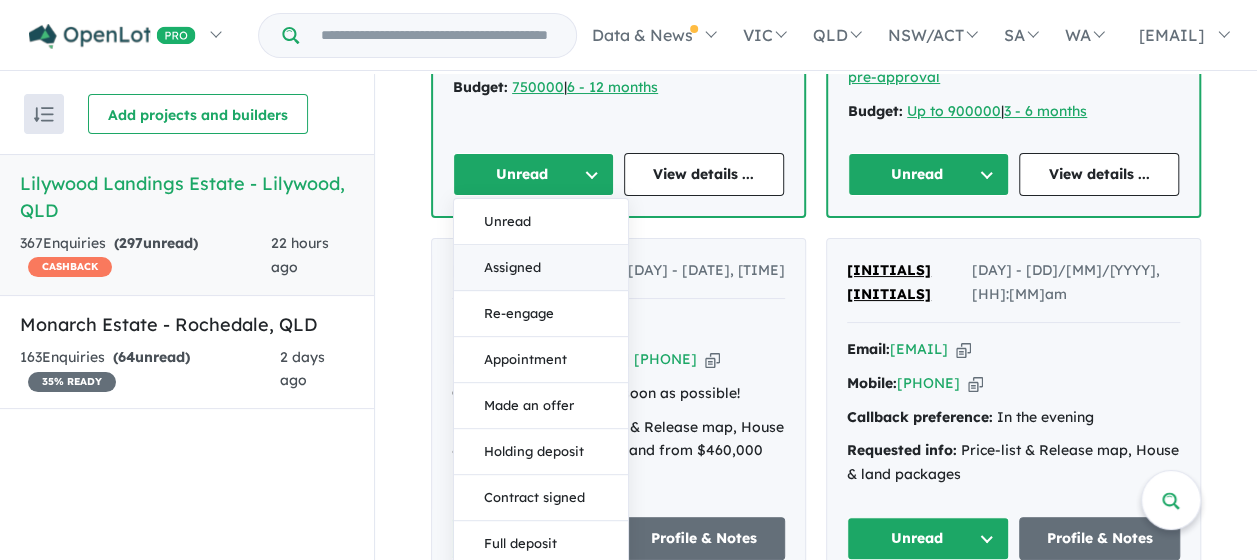 click on "Assigned" at bounding box center [541, 268] 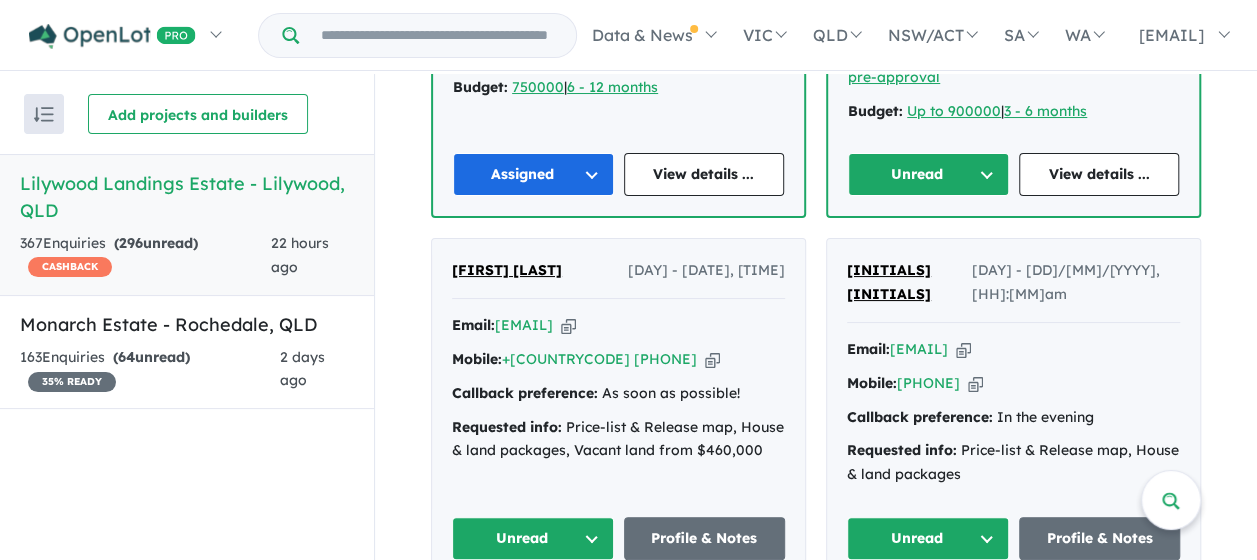click on "Unread" at bounding box center [928, 174] 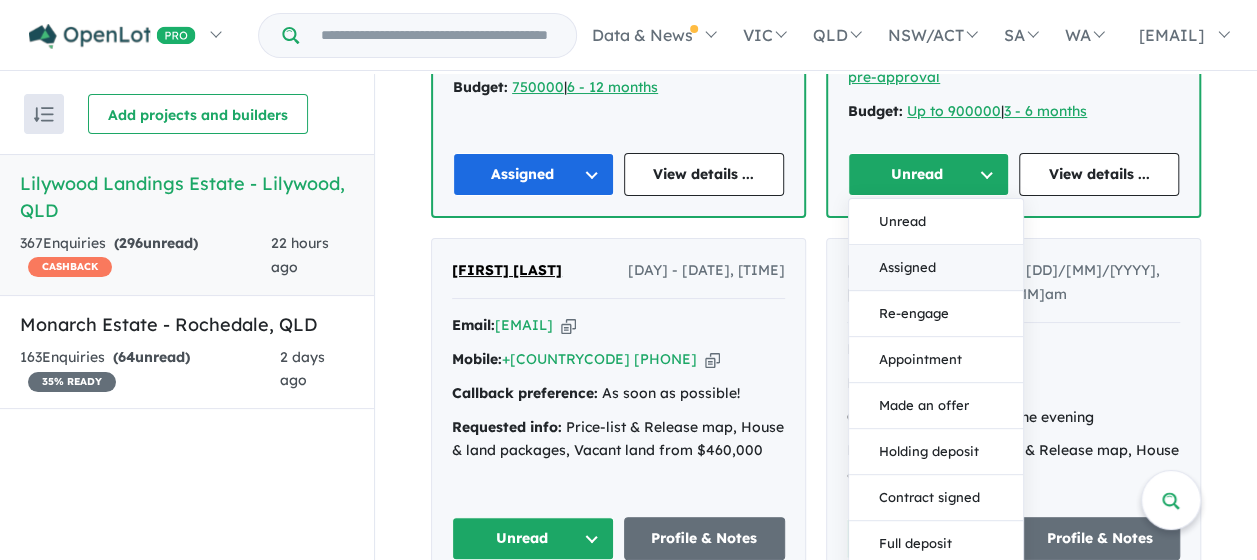 click on "Assigned" at bounding box center (936, 268) 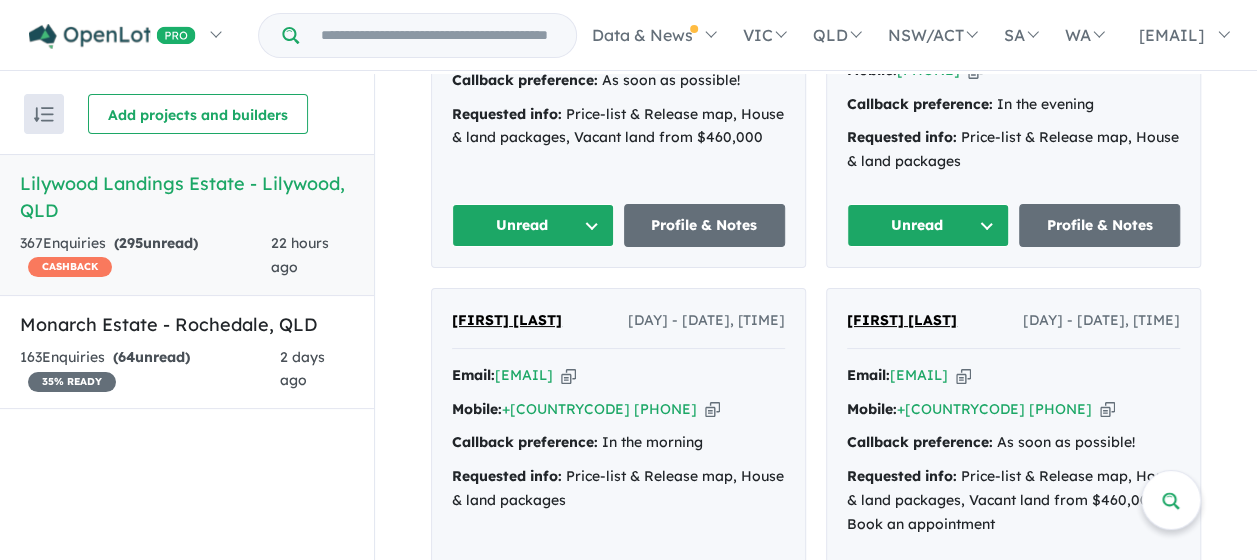 scroll, scrollTop: 5734, scrollLeft: 0, axis: vertical 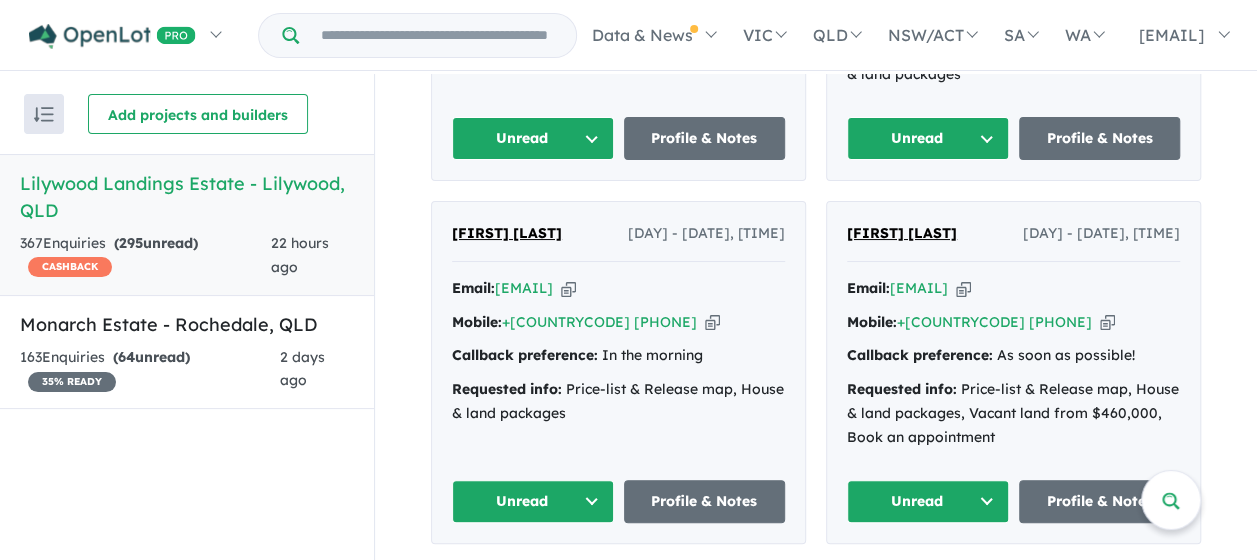 click on "Unread" at bounding box center [533, 138] 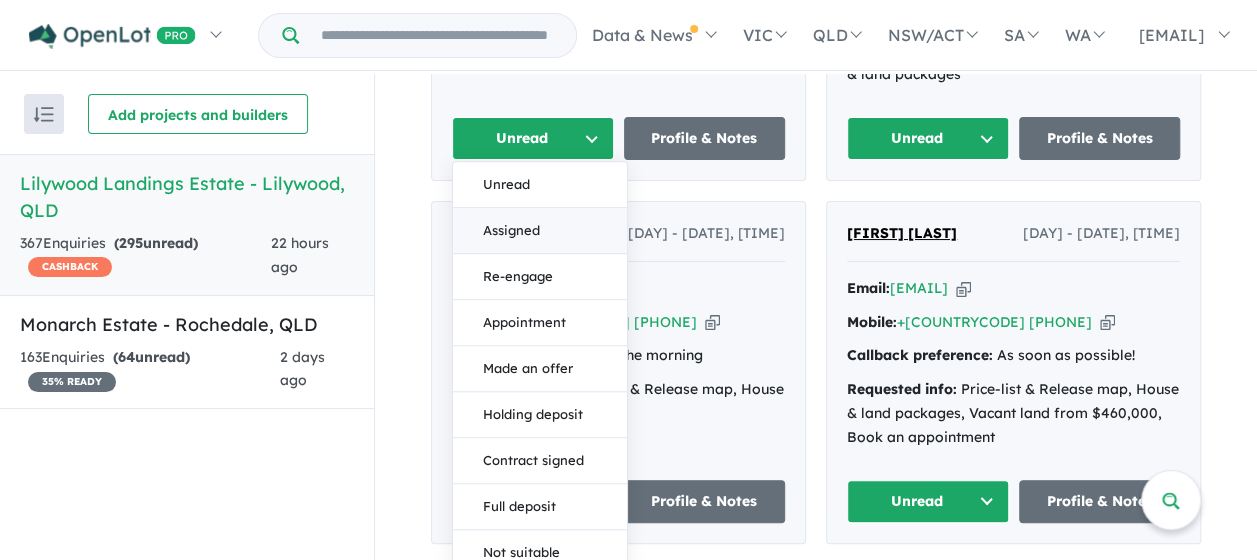 click on "Assigned" at bounding box center [540, 232] 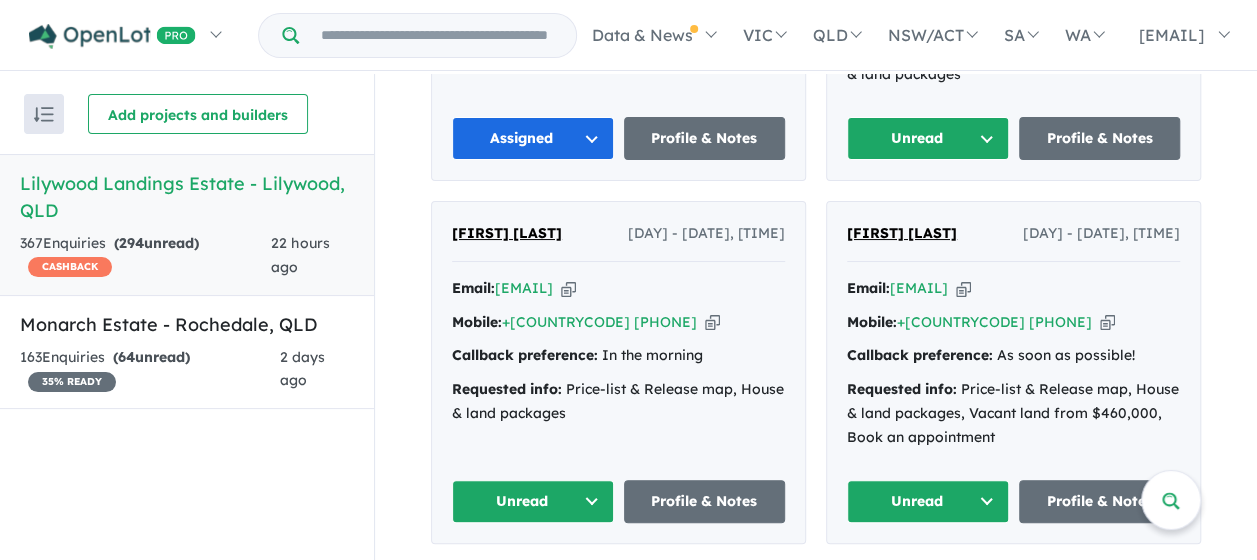 click on "Unread" at bounding box center [928, 138] 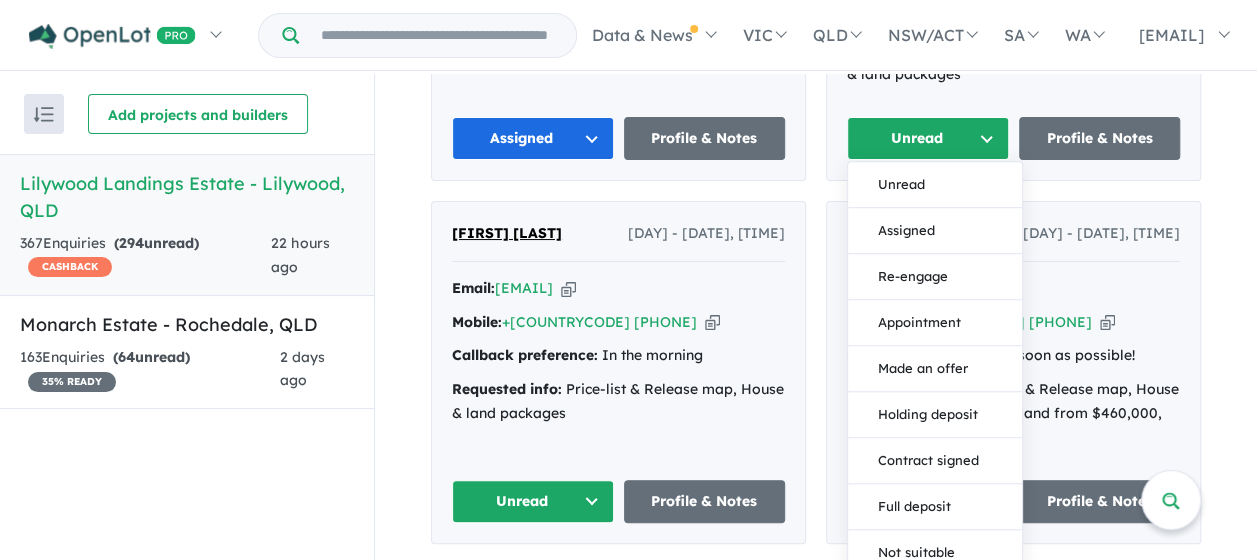 click on "Assigned" at bounding box center (935, 232) 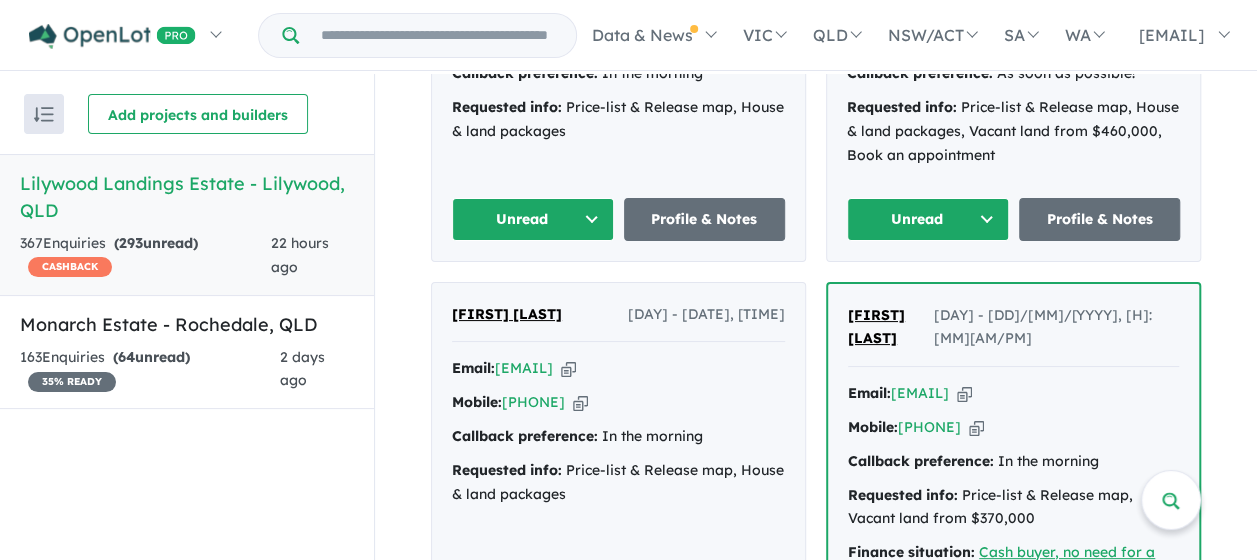 scroll, scrollTop: 6034, scrollLeft: 0, axis: vertical 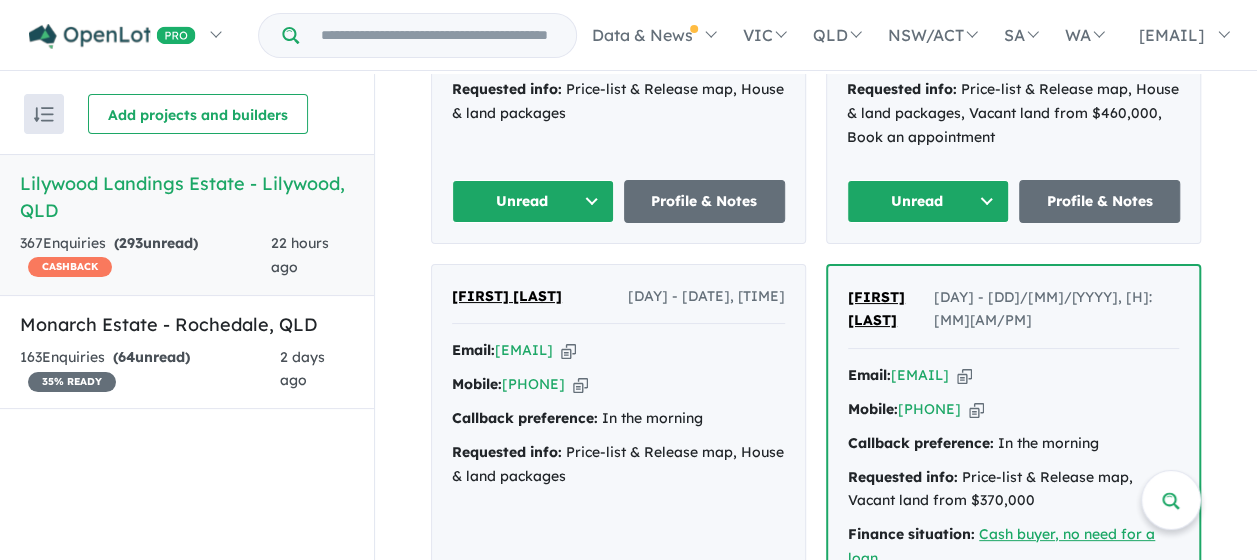 click on "Unread" at bounding box center (928, 201) 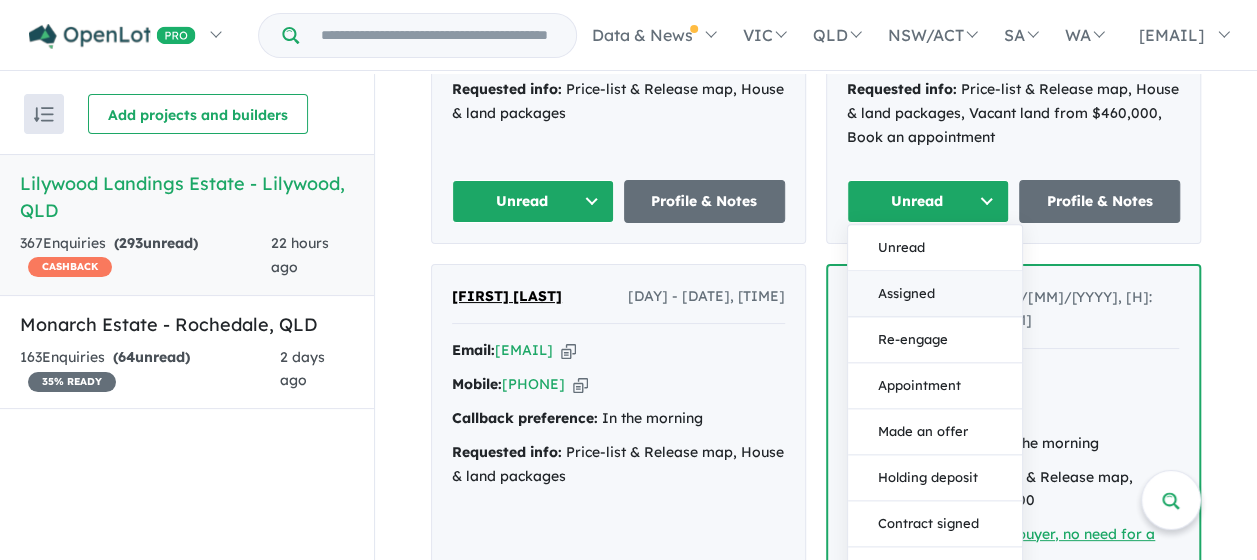 click on "Assigned" at bounding box center (935, 294) 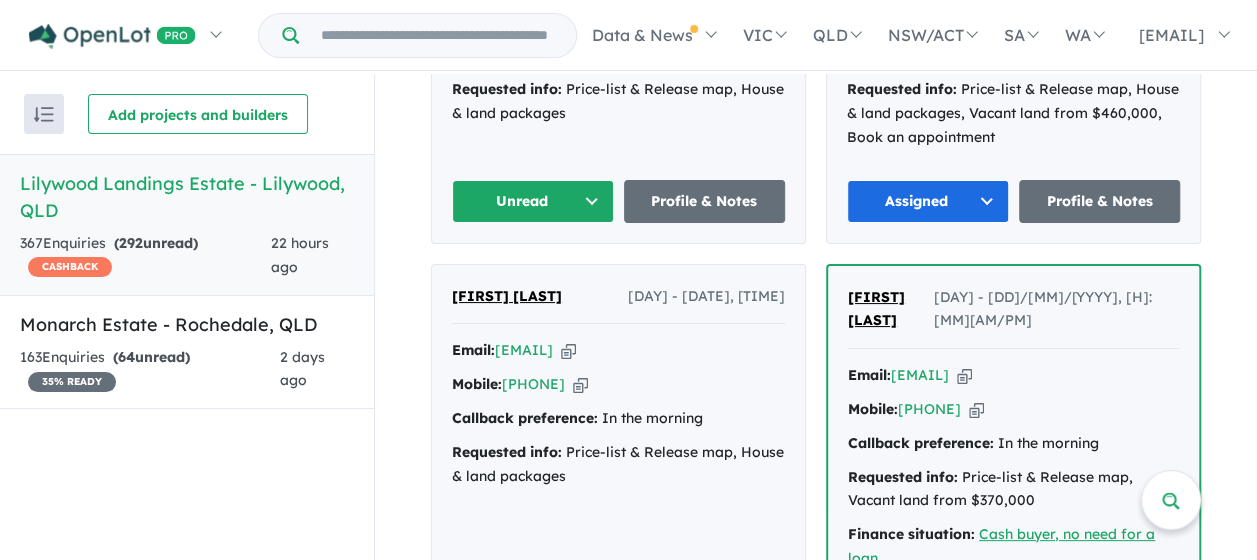 drag, startPoint x: 548, startPoint y: 302, endPoint x: 550, endPoint y: 316, distance: 14.142136 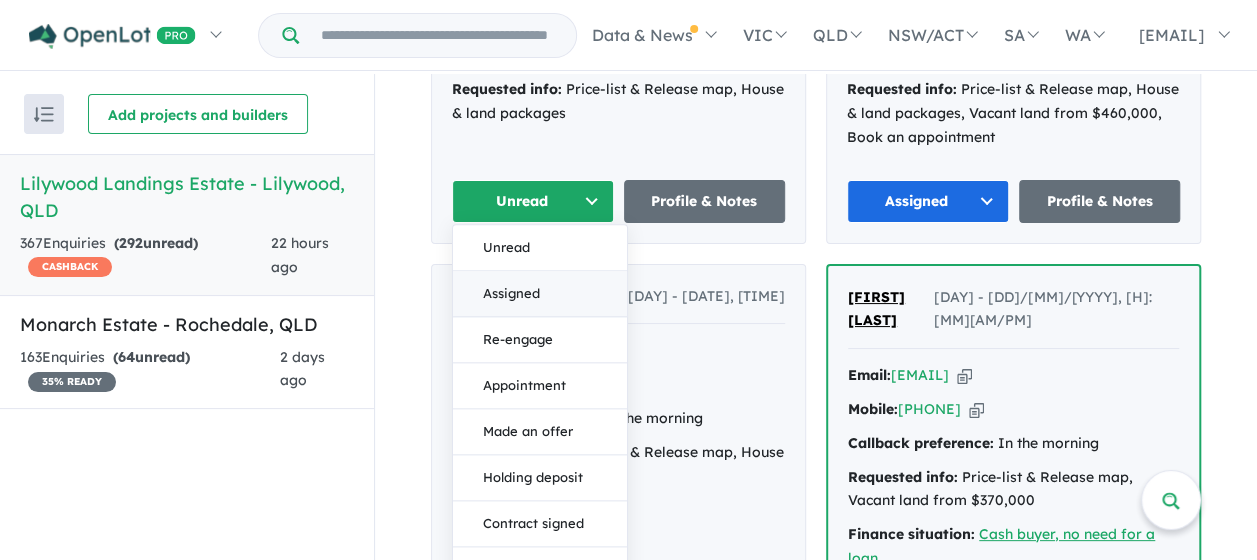 click on "Assigned" at bounding box center (540, 294) 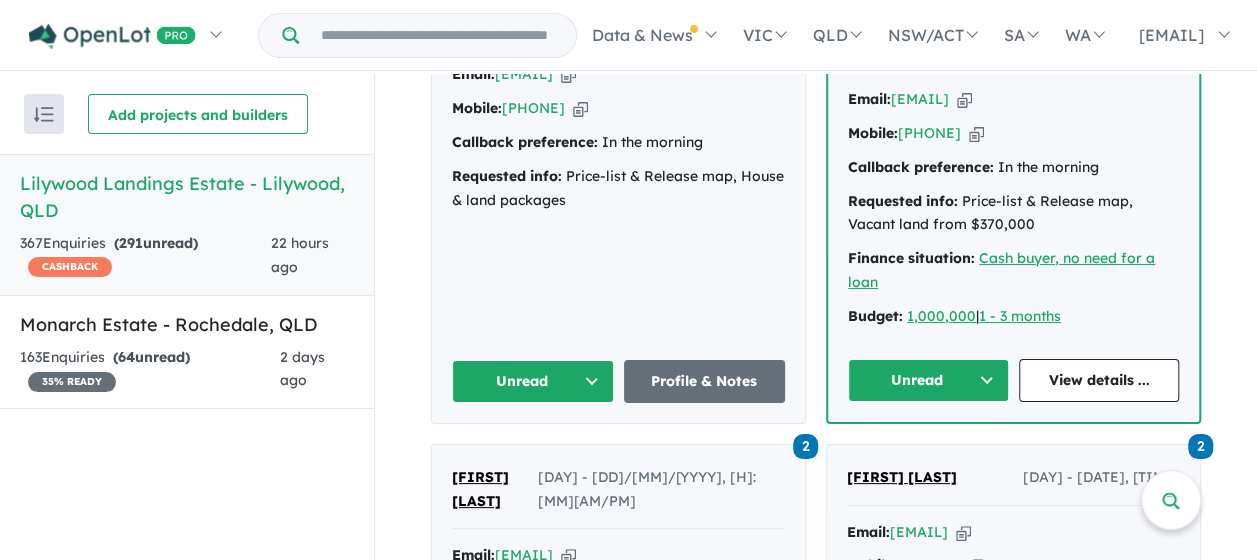 scroll, scrollTop: 6434, scrollLeft: 0, axis: vertical 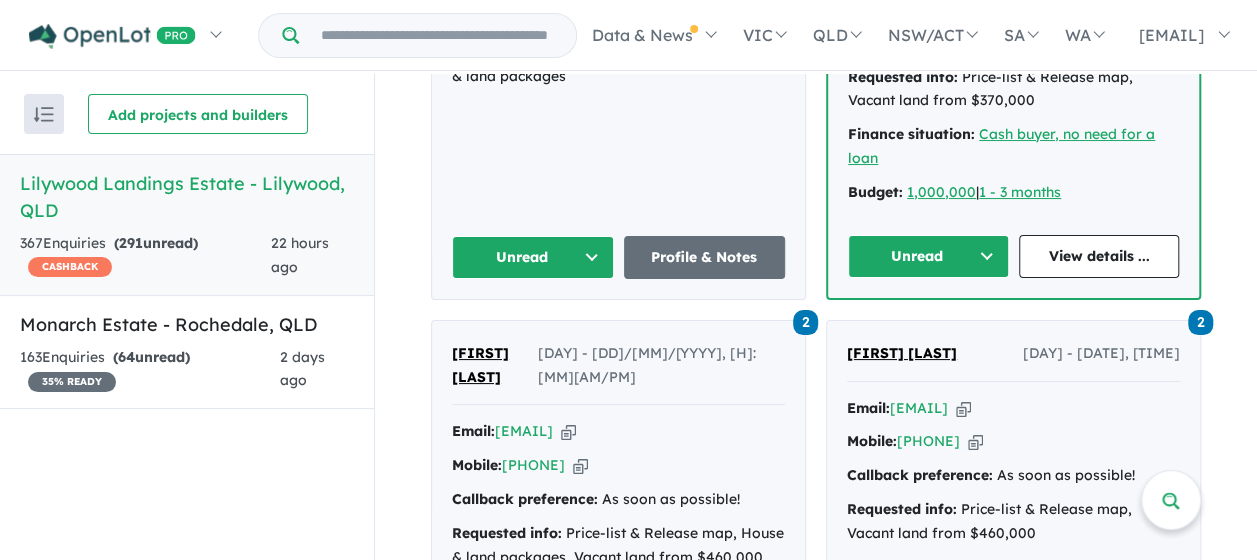 click on "Unread" at bounding box center [928, 256] 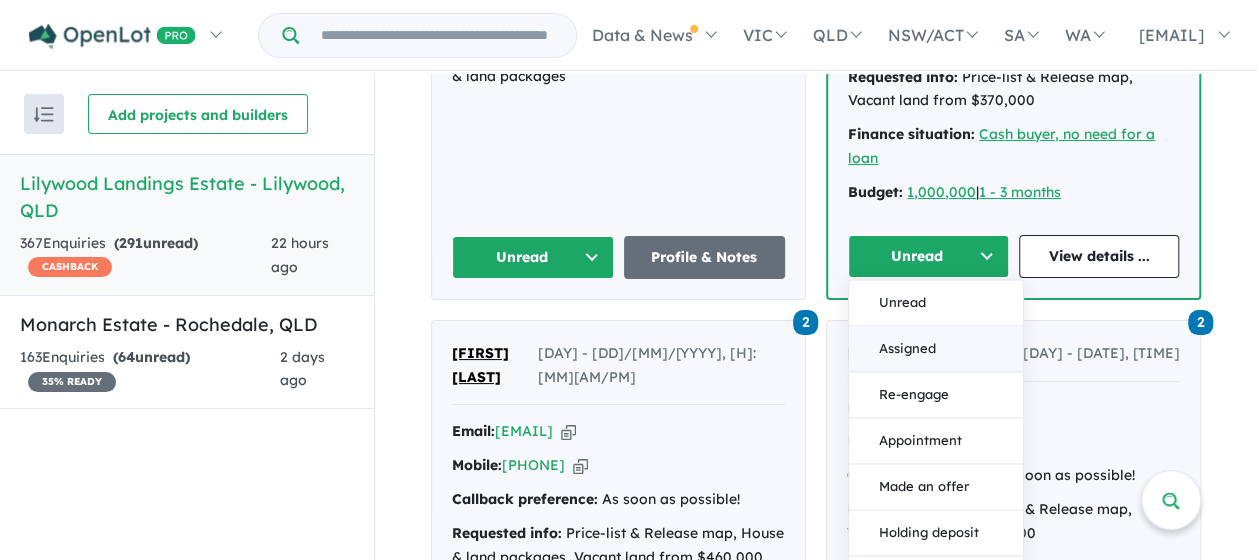 click on "Assigned" at bounding box center (936, 349) 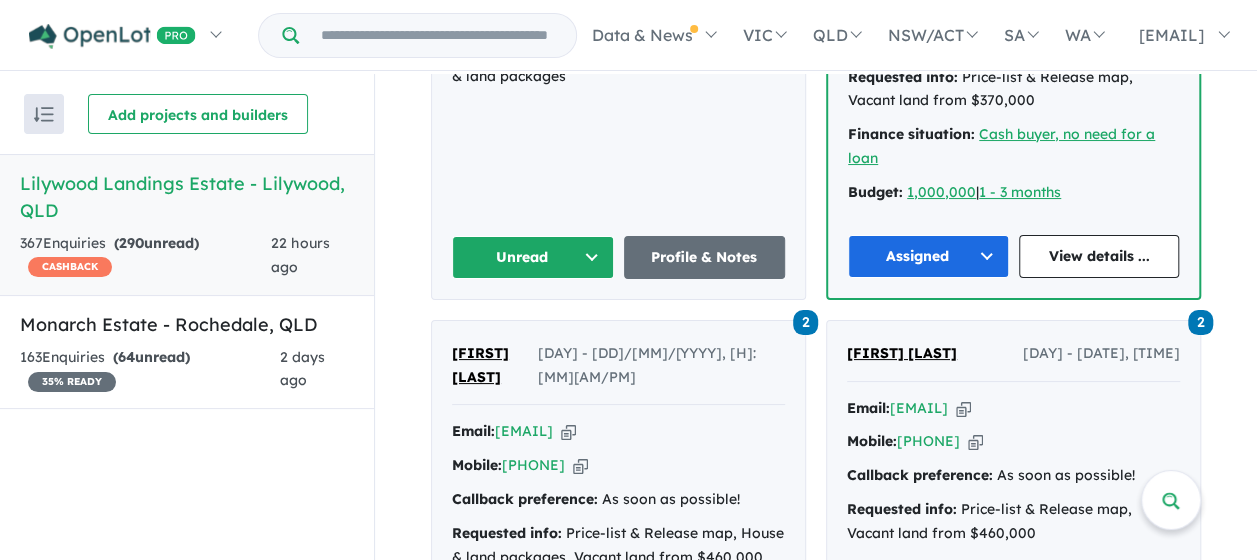 click on "Unread" at bounding box center [533, 257] 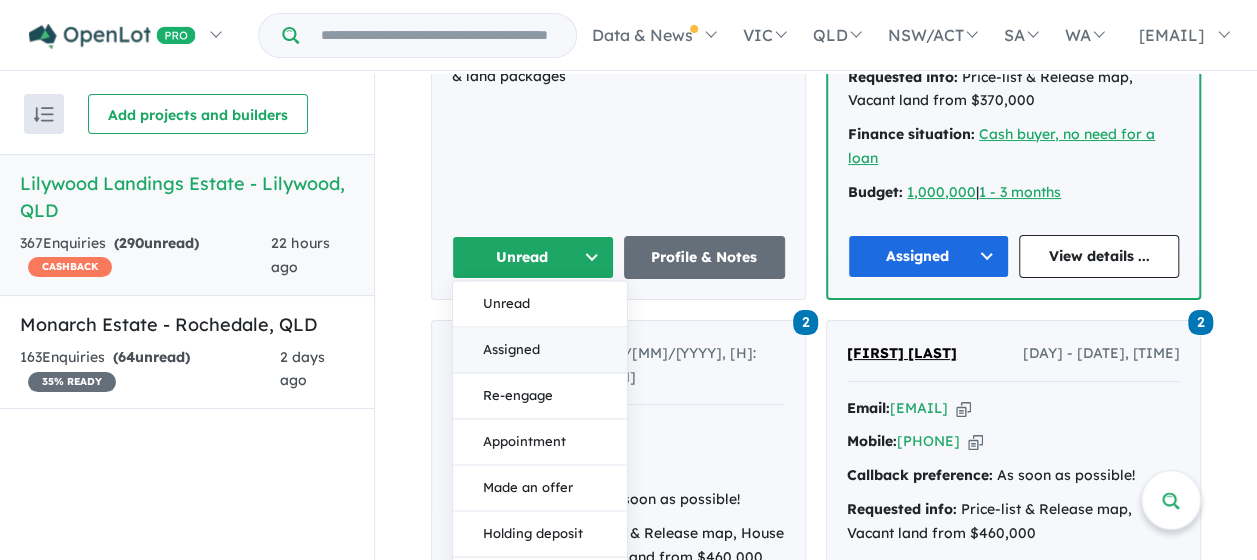 click on "Assigned" at bounding box center [540, 350] 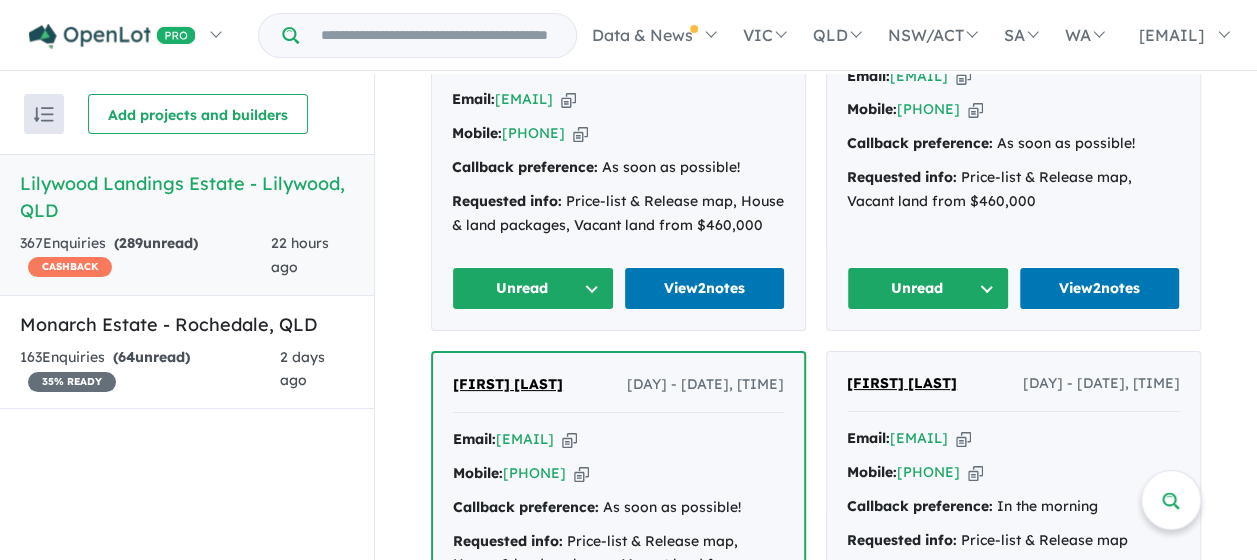 scroll, scrollTop: 6834, scrollLeft: 0, axis: vertical 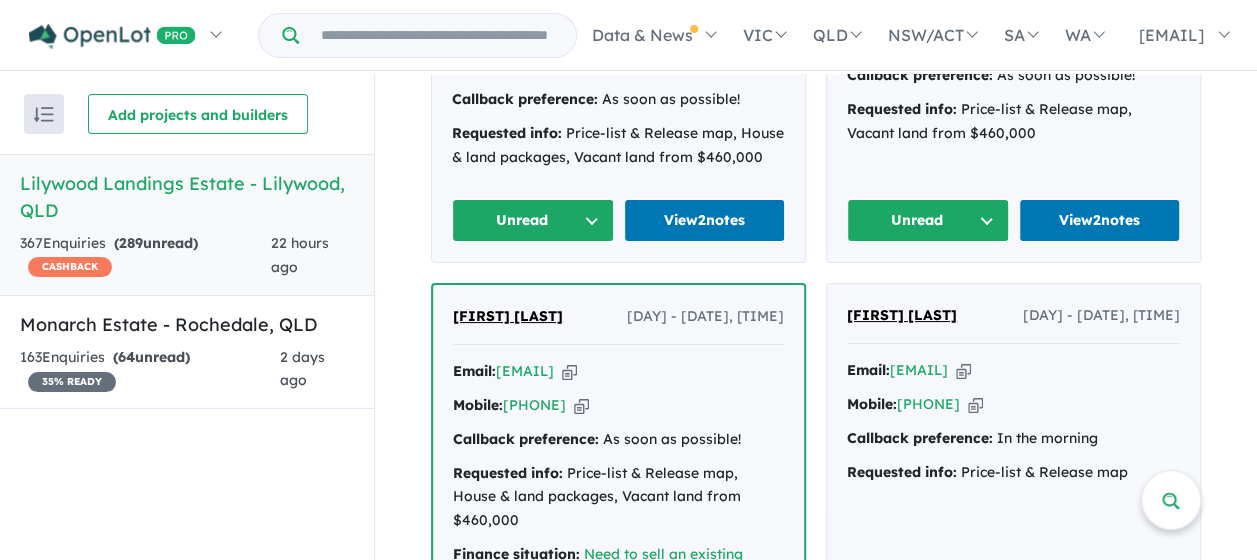 click on "Unread" at bounding box center (533, 220) 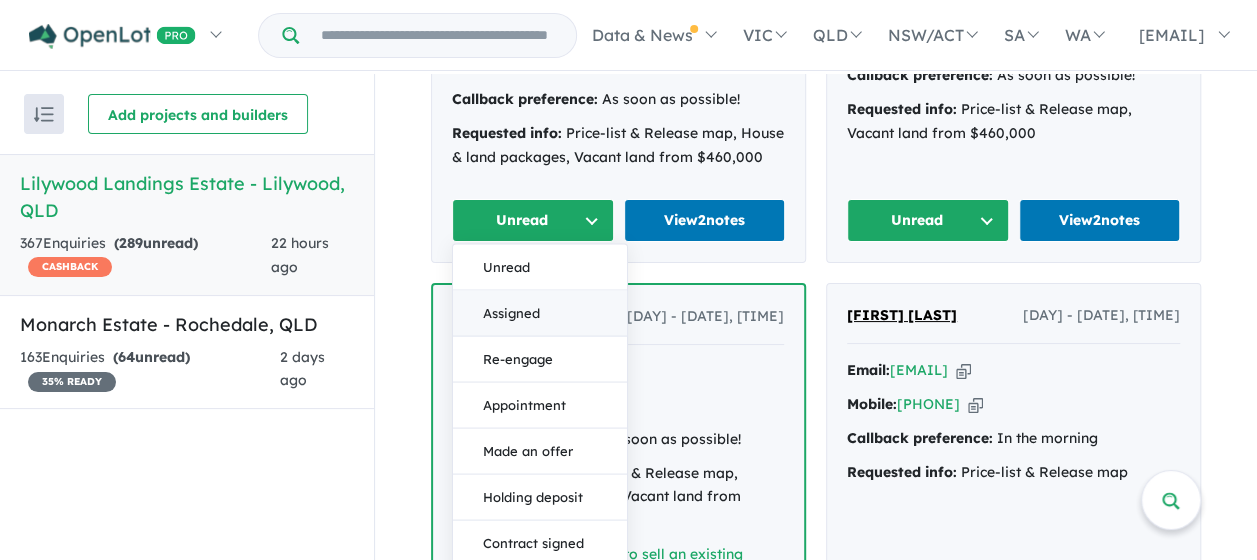 click on "Assigned" at bounding box center [540, 314] 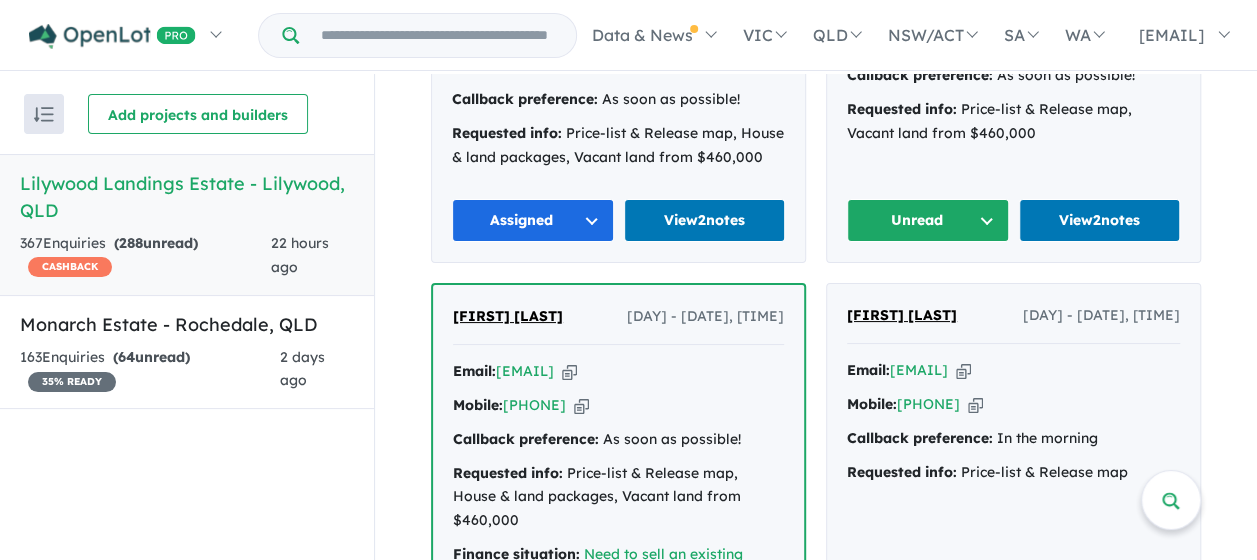 click on "Unread" at bounding box center (928, 220) 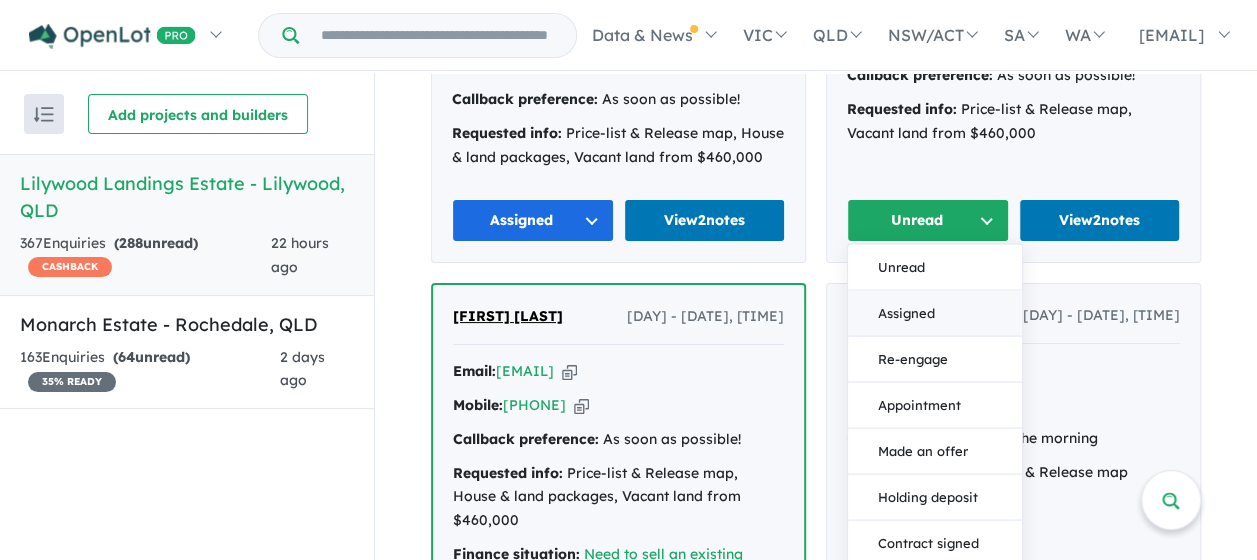 click on "Assigned" at bounding box center (935, 314) 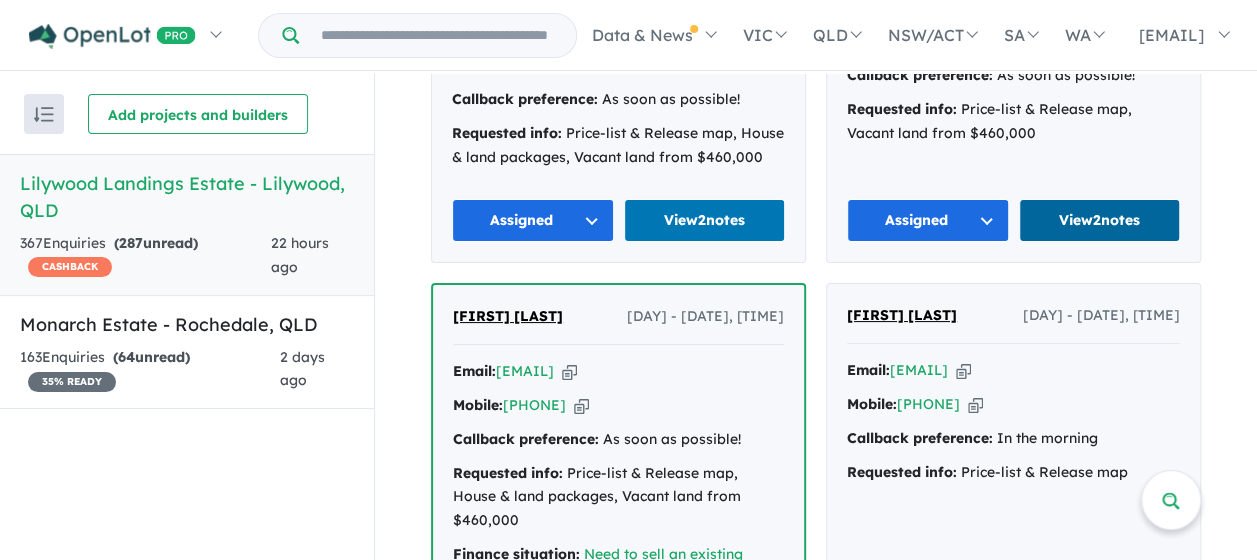 click on "View  2  notes" at bounding box center [1100, 220] 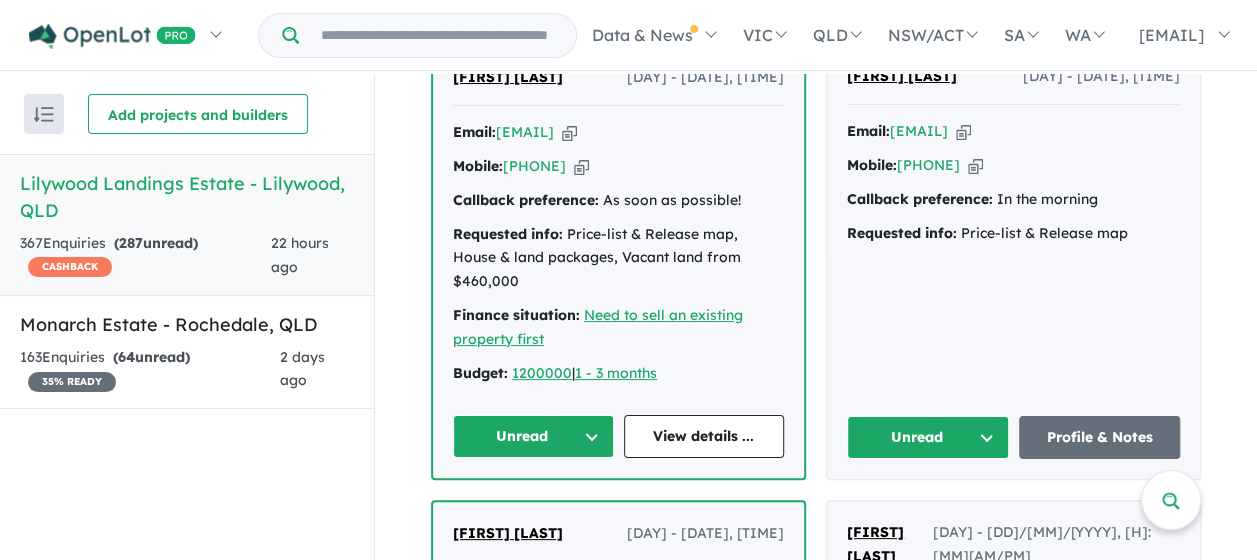 scroll, scrollTop: 7134, scrollLeft: 0, axis: vertical 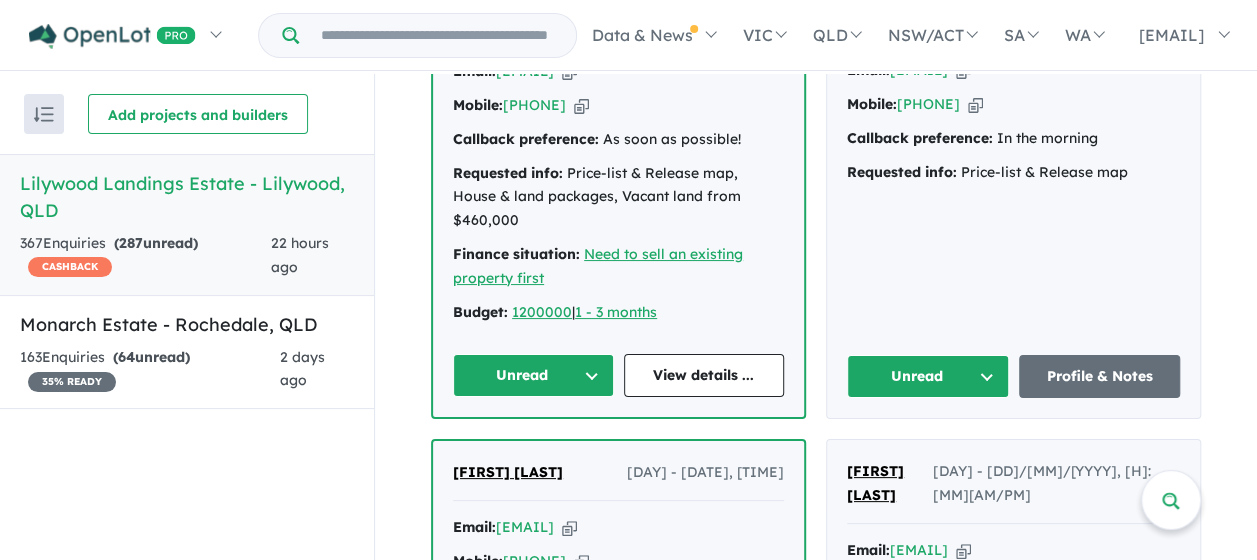 click on "Unread" at bounding box center [928, 376] 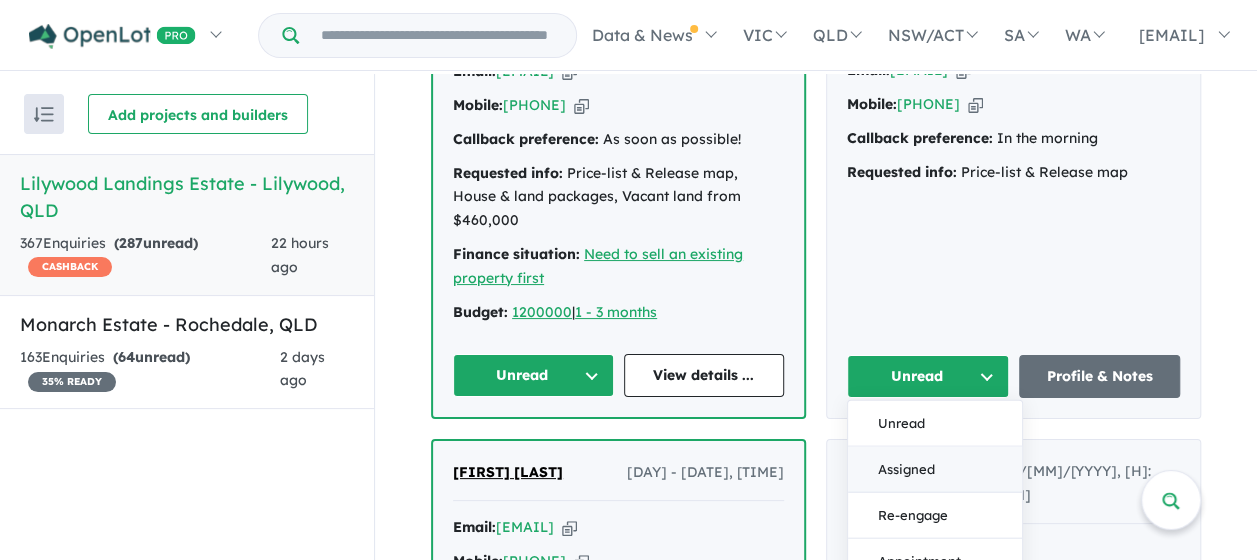 click on "Assigned" at bounding box center (935, 470) 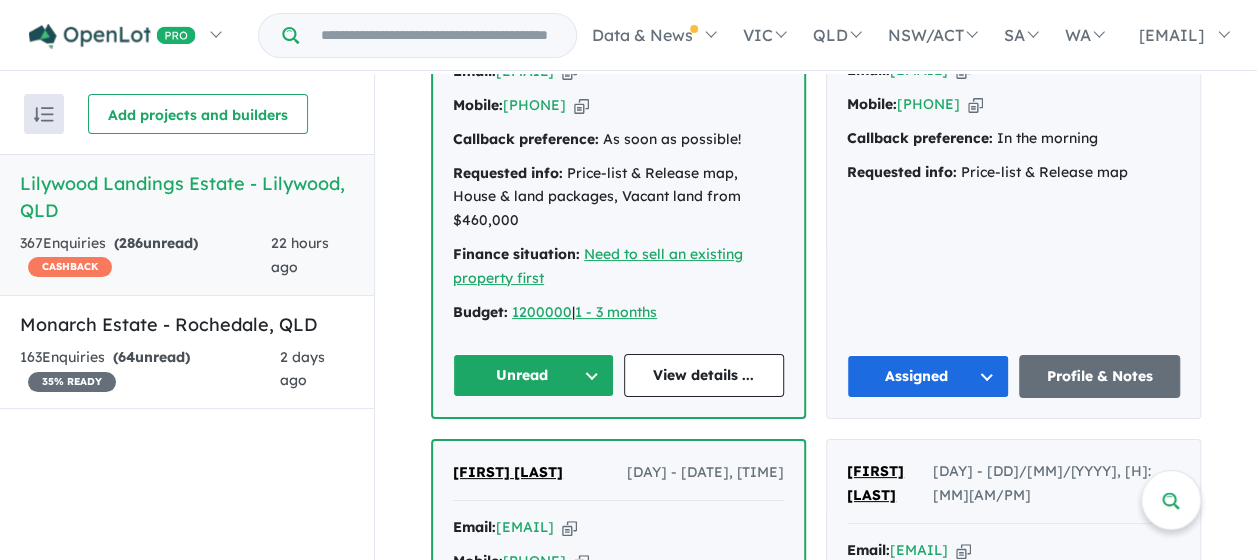 drag, startPoint x: 529, startPoint y: 402, endPoint x: 542, endPoint y: 408, distance: 14.3178215 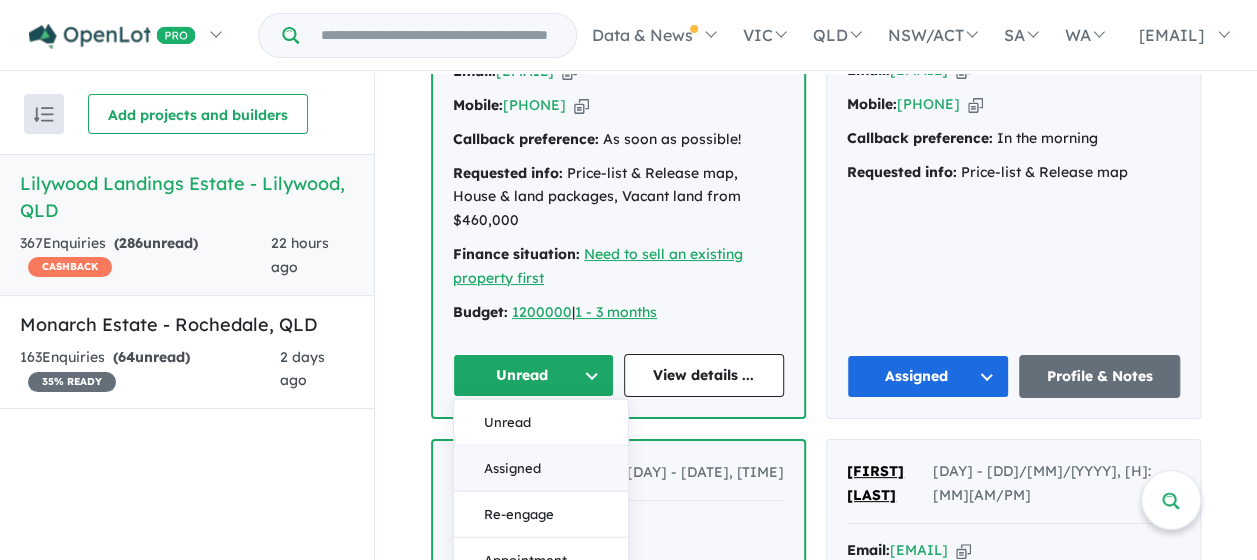 click on "Assigned" at bounding box center (541, 469) 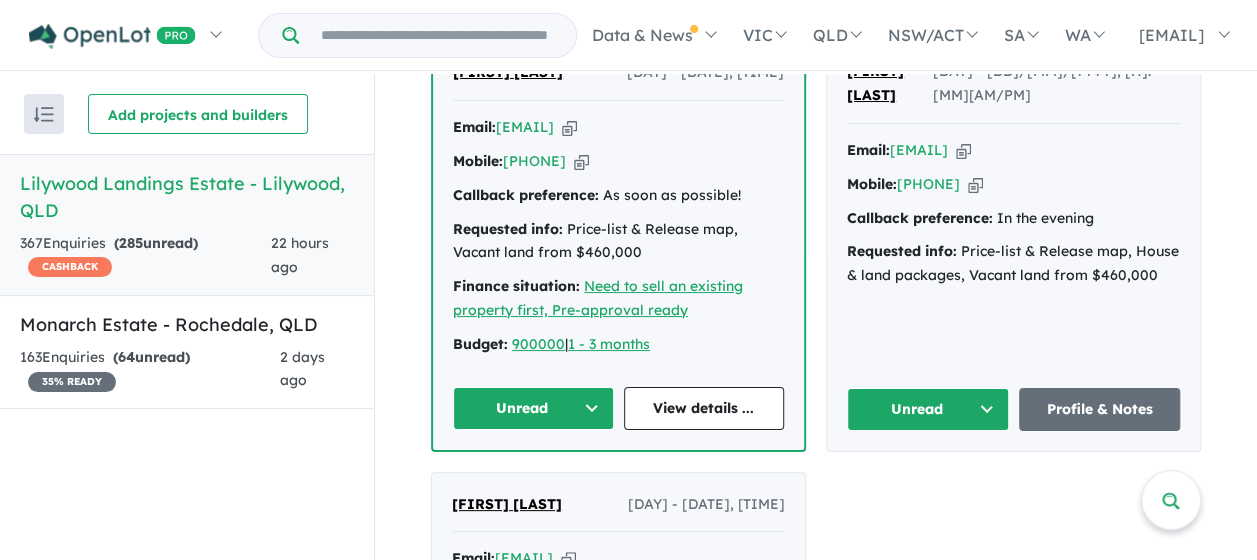 scroll, scrollTop: 7834, scrollLeft: 0, axis: vertical 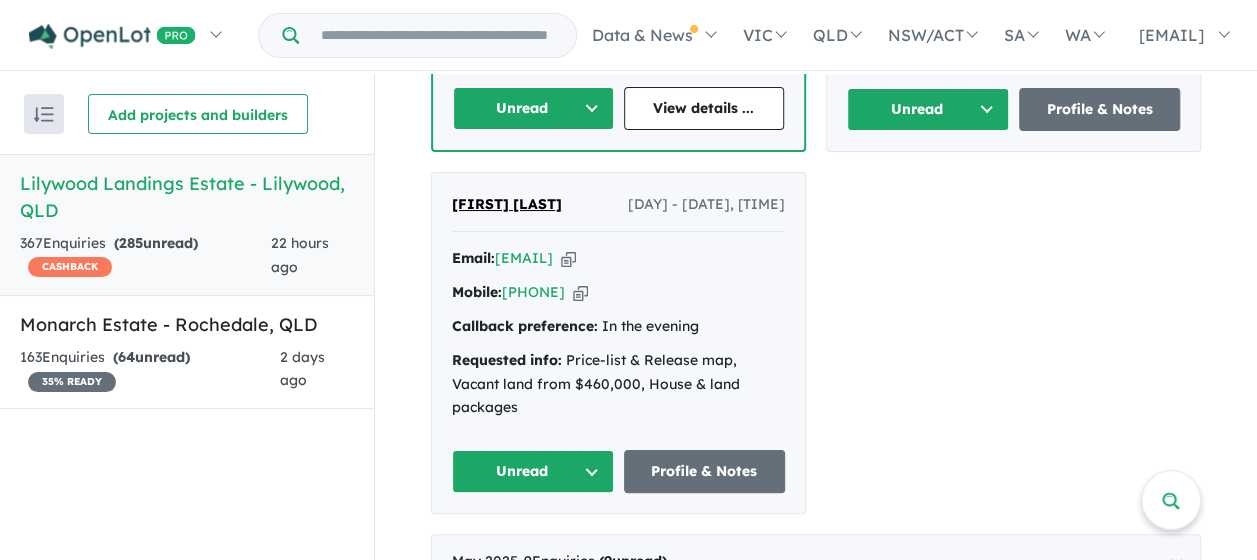 click on "Unread" at bounding box center (533, 108) 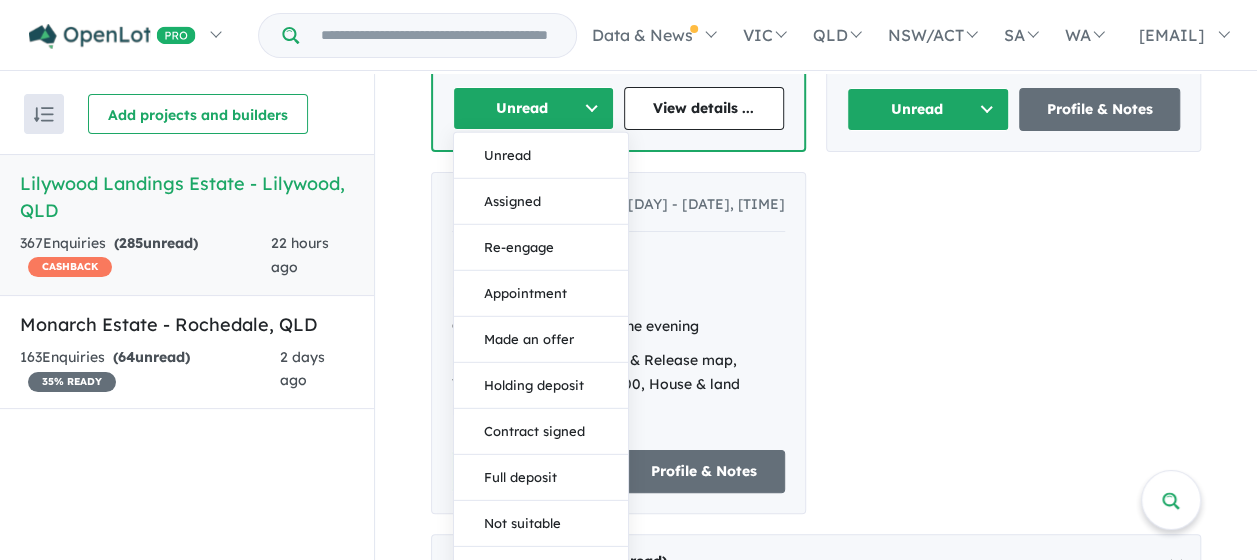 drag, startPoint x: 522, startPoint y: 223, endPoint x: 567, endPoint y: 230, distance: 45.54119 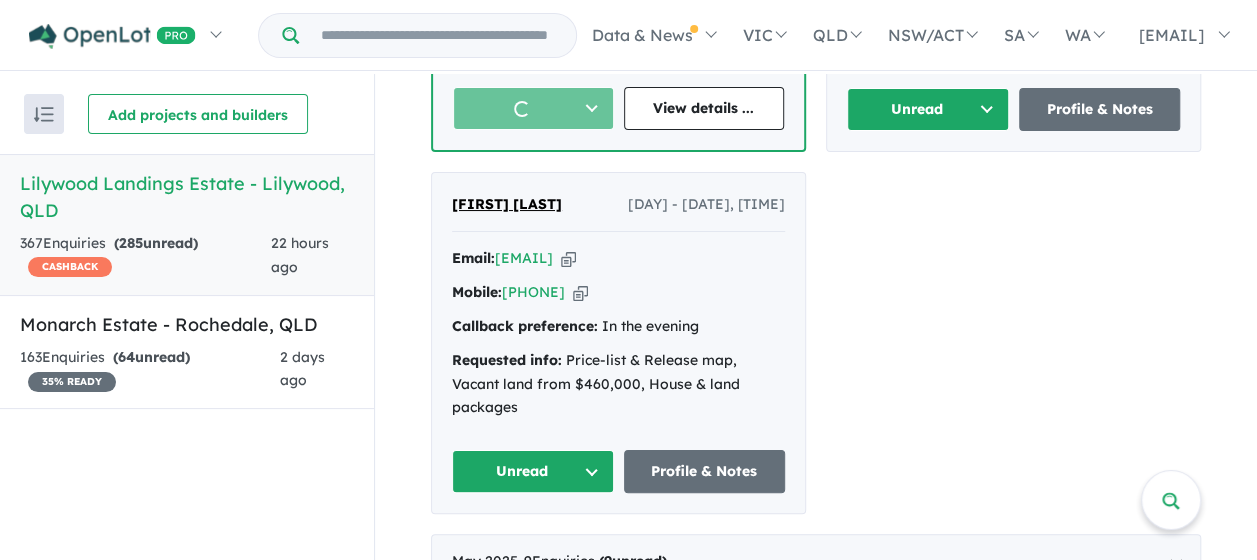 click on "Unread" at bounding box center (928, 109) 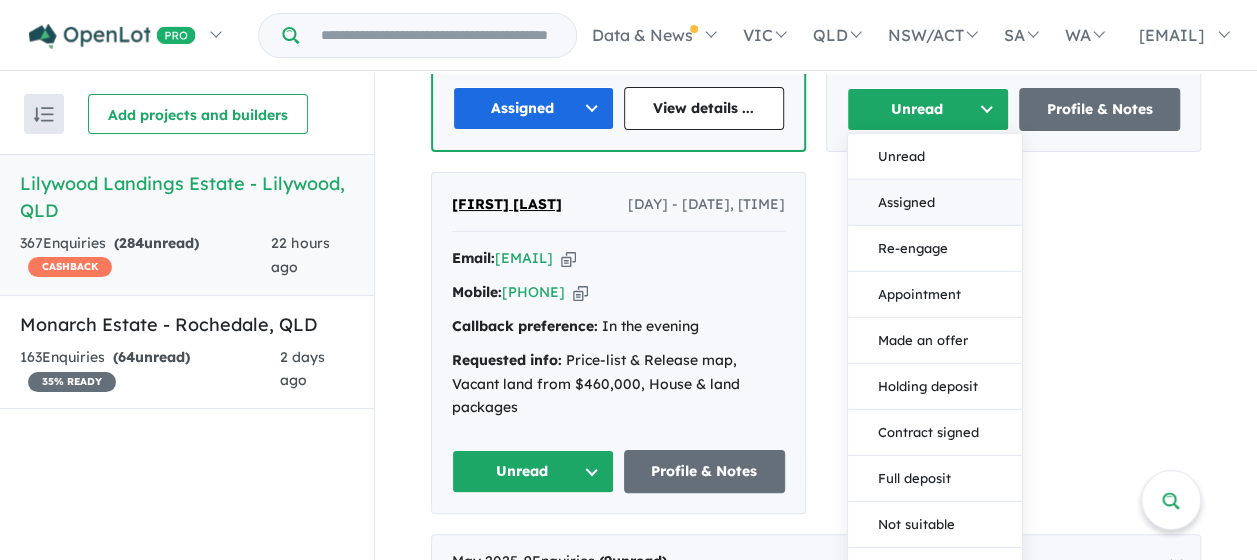 click on "Assigned" at bounding box center [935, 202] 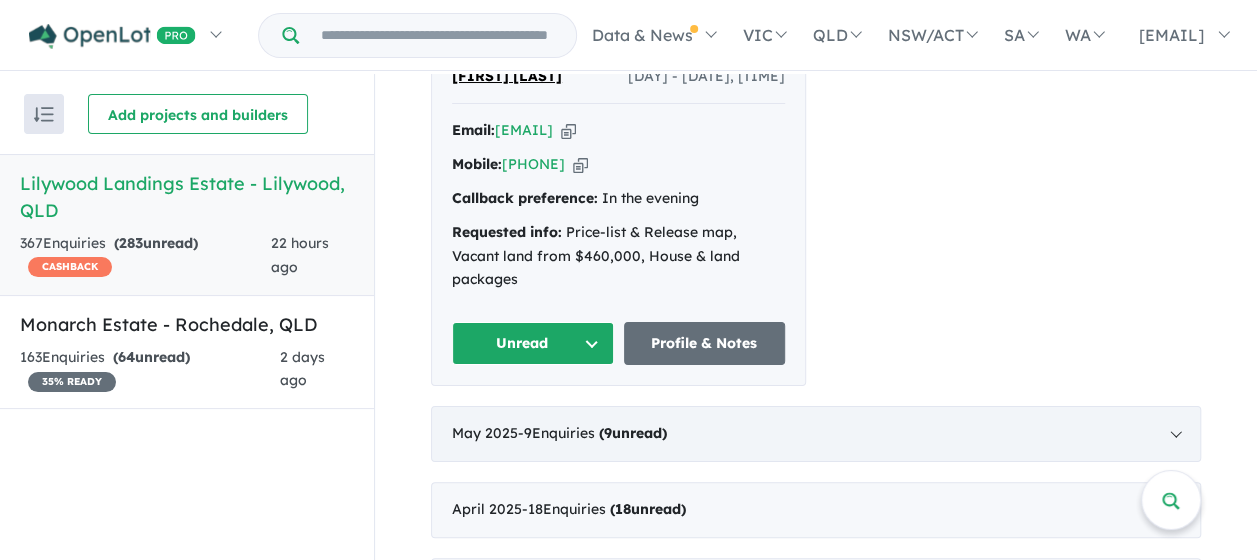scroll, scrollTop: 8134, scrollLeft: 0, axis: vertical 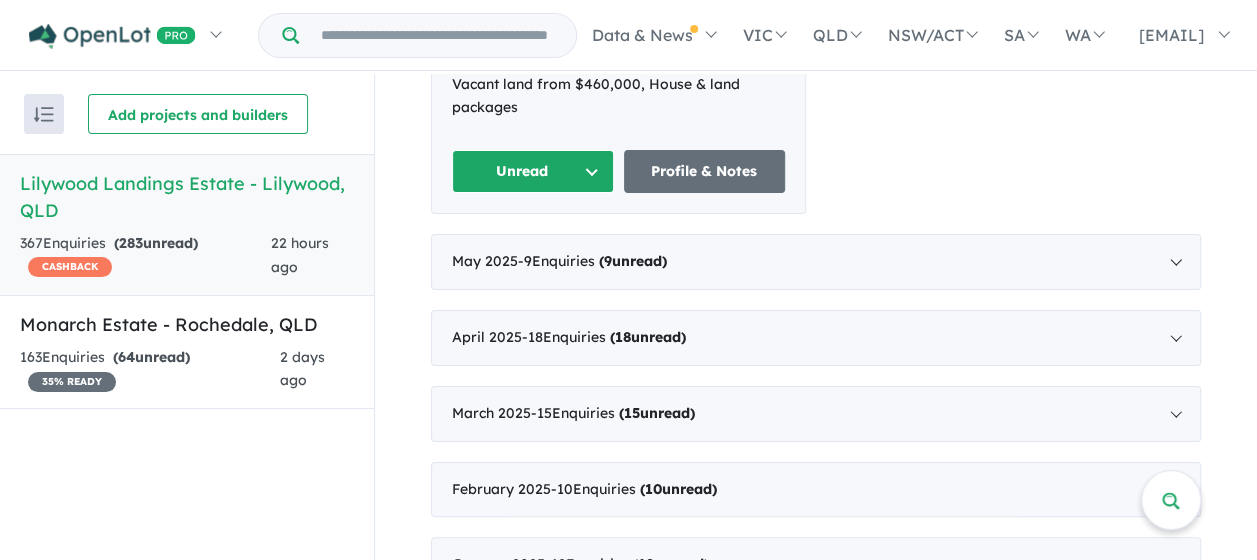click on "Unread" at bounding box center [533, 171] 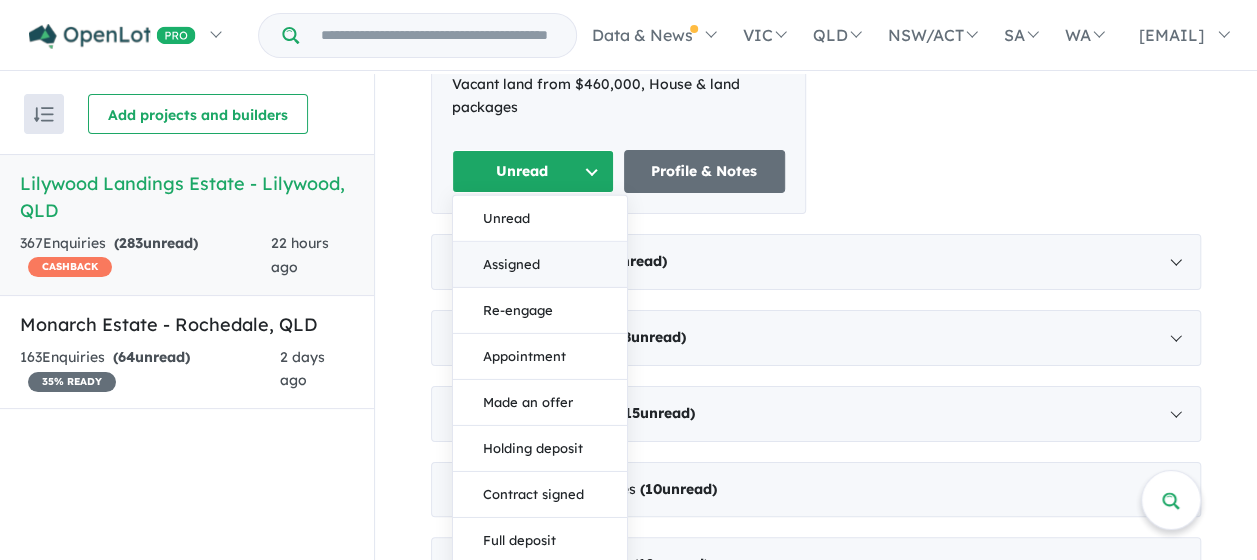 click on "Assigned" at bounding box center [540, 265] 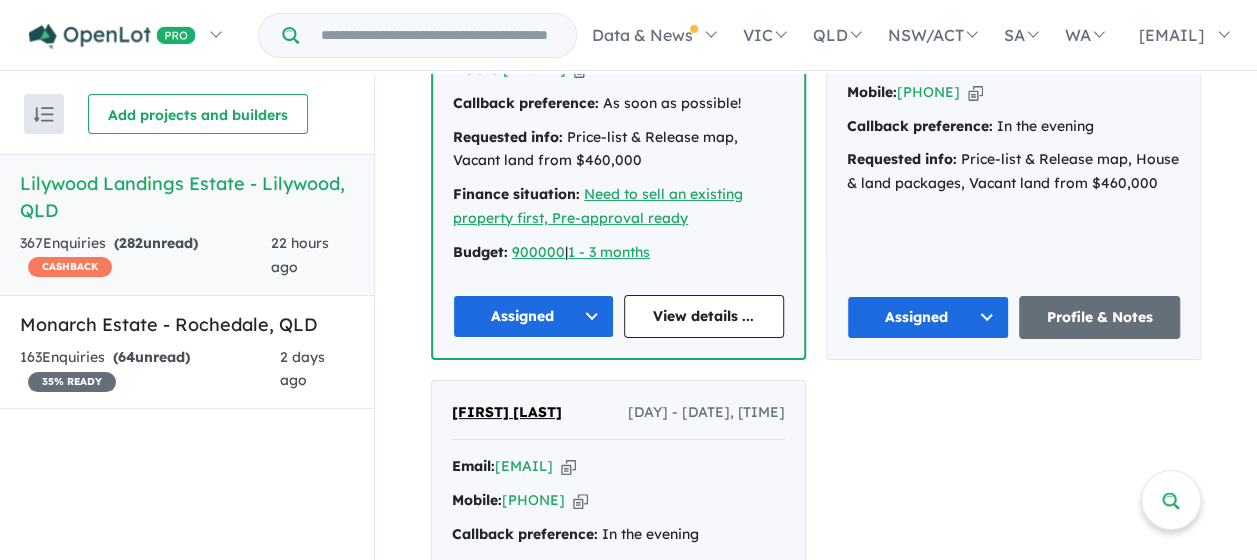 scroll, scrollTop: 7634, scrollLeft: 0, axis: vertical 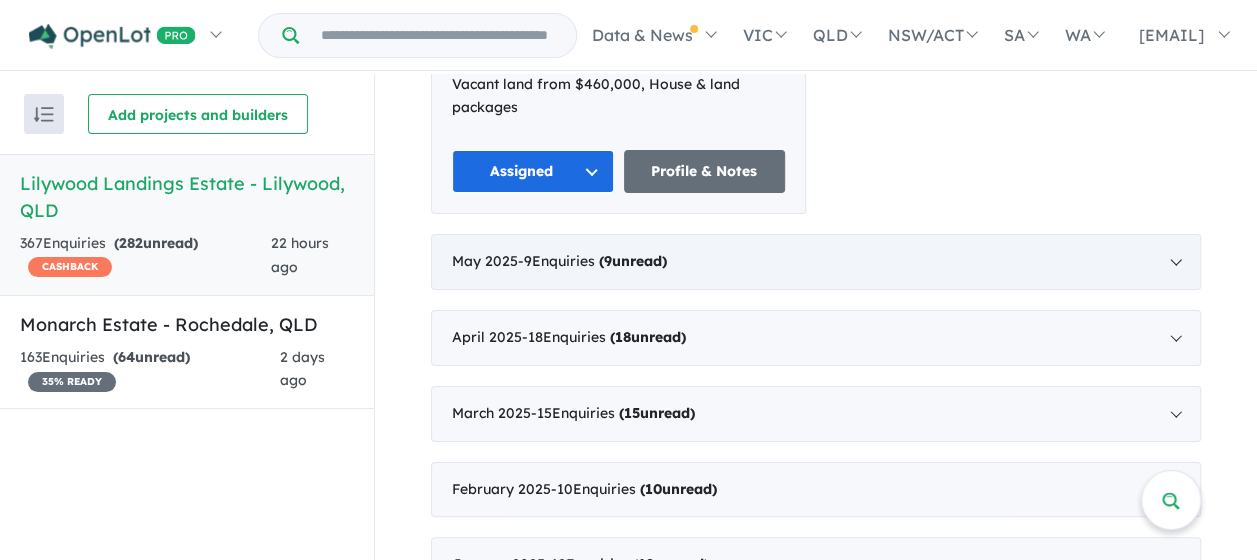 click on "( 9  unread)" at bounding box center [633, 261] 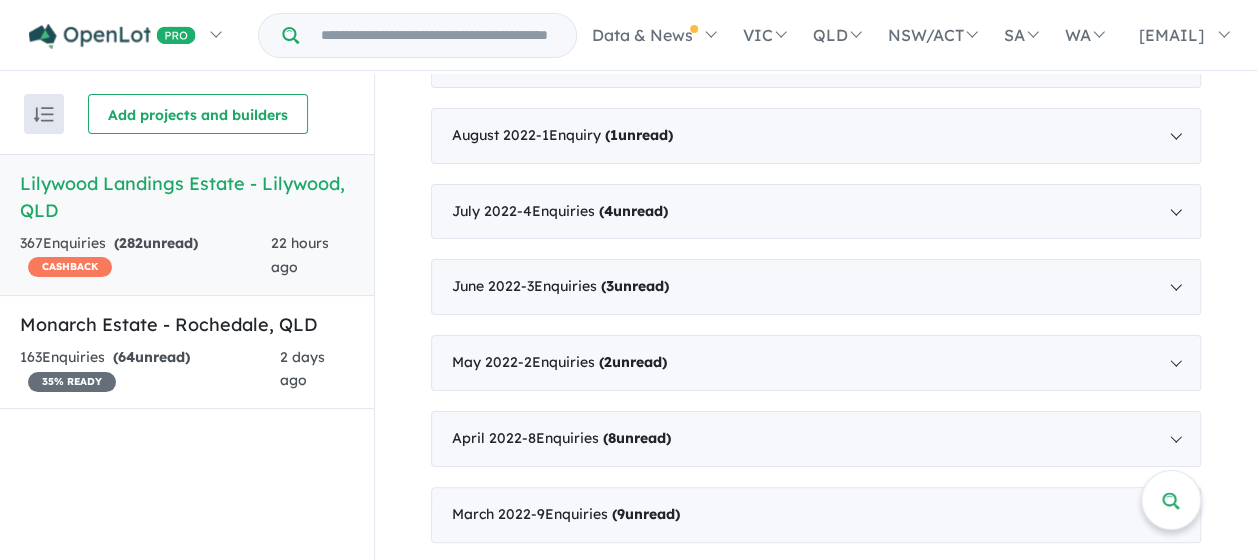 scroll, scrollTop: 3334, scrollLeft: 0, axis: vertical 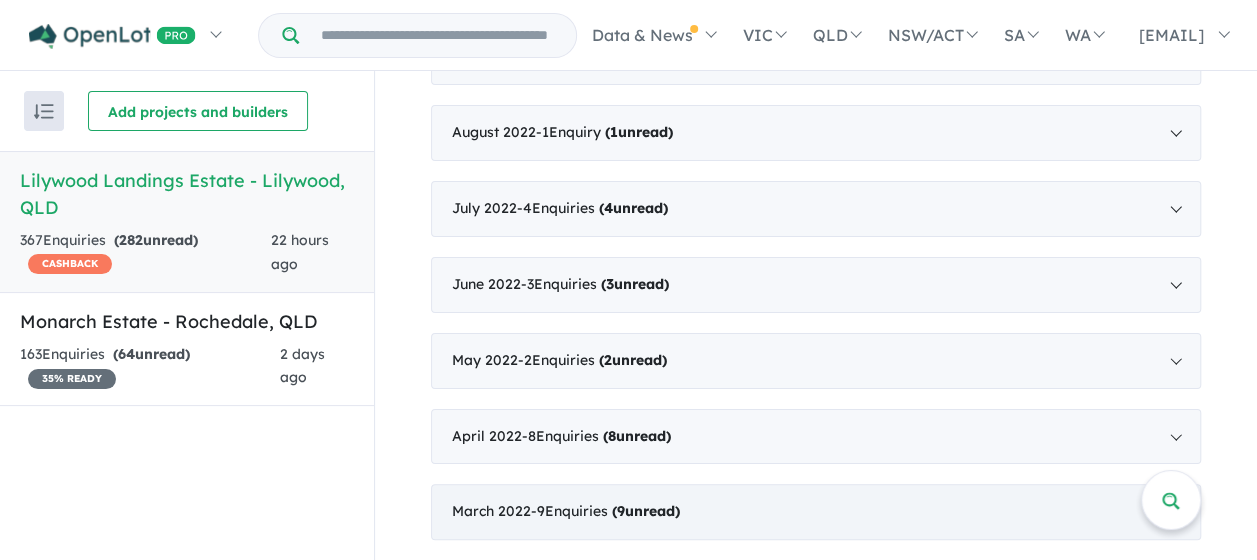 click on "( 9  unread)" at bounding box center (646, 511) 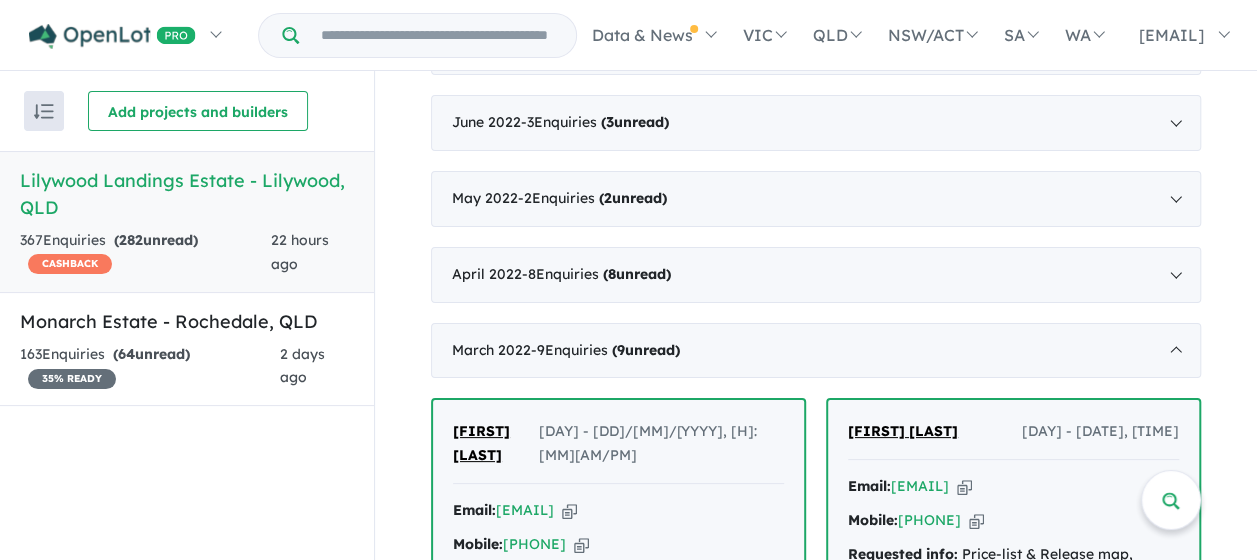 scroll, scrollTop: 3734, scrollLeft: 0, axis: vertical 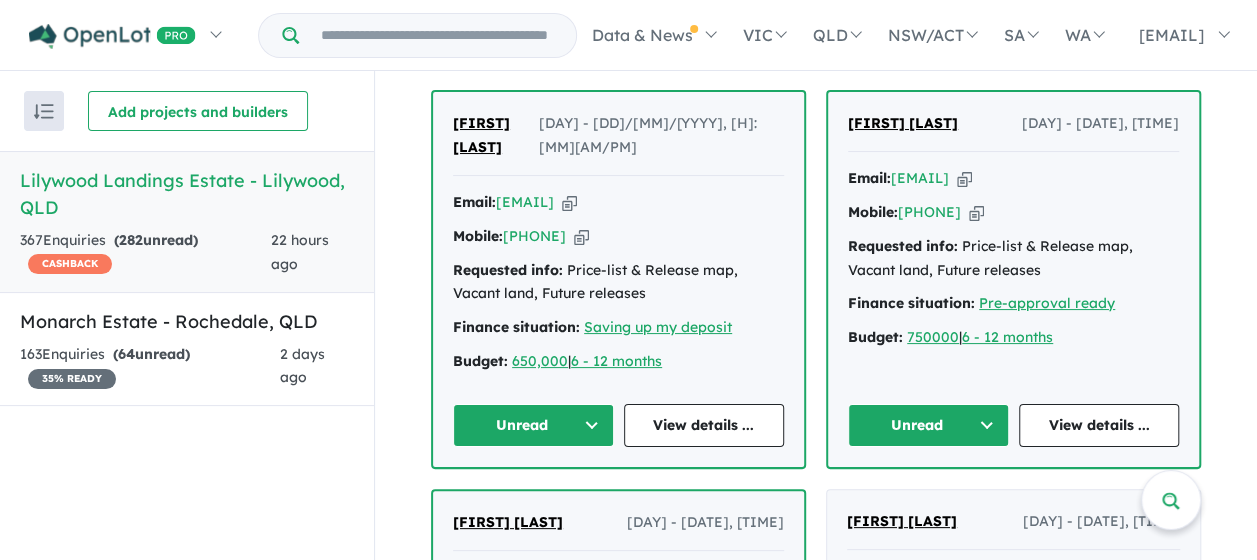 click on "Unread" at bounding box center [533, 425] 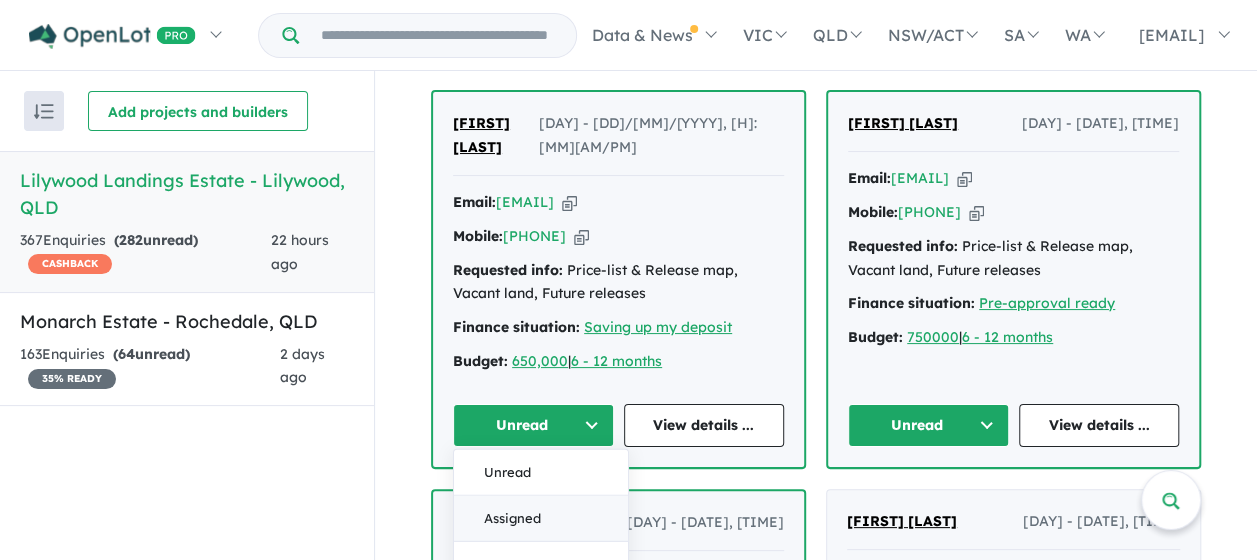click on "Assigned" at bounding box center (541, 518) 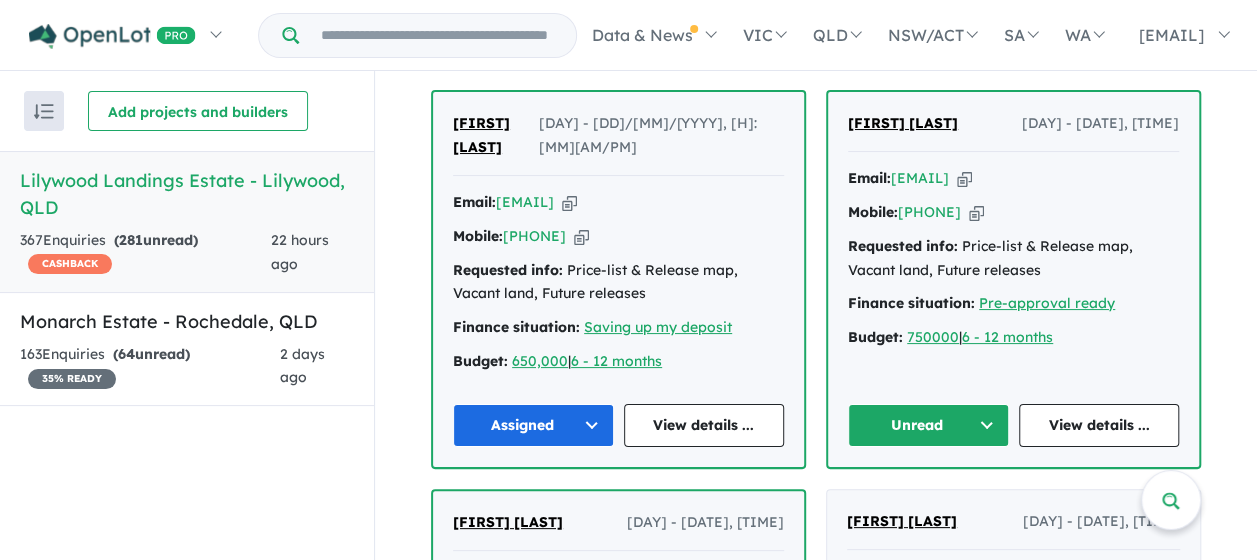 click on "Unread" at bounding box center (928, 425) 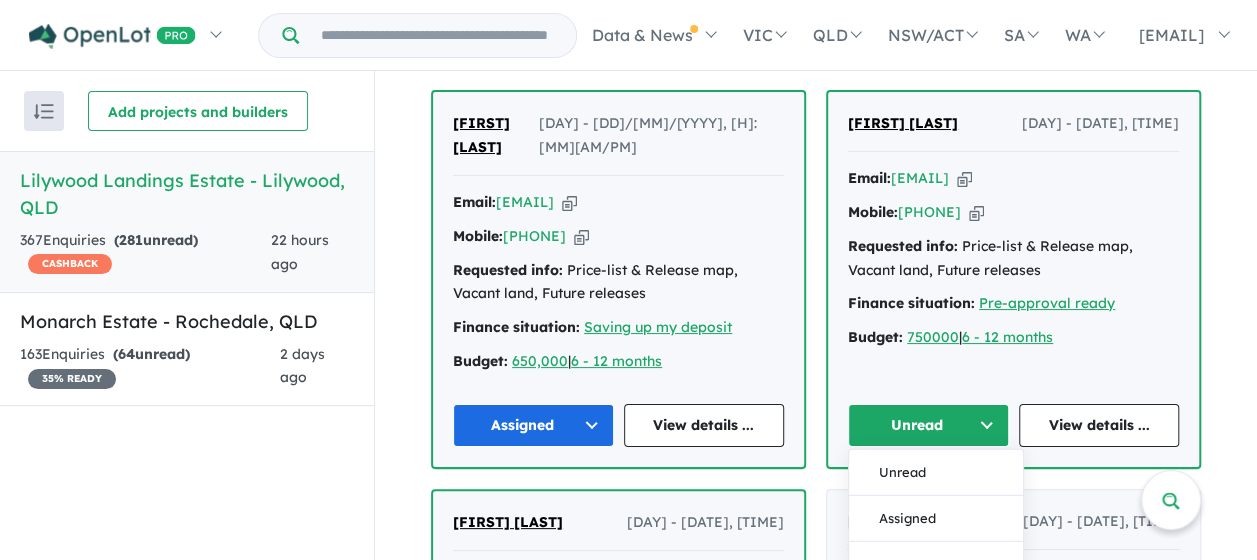 click on "Assigned" at bounding box center [936, 518] 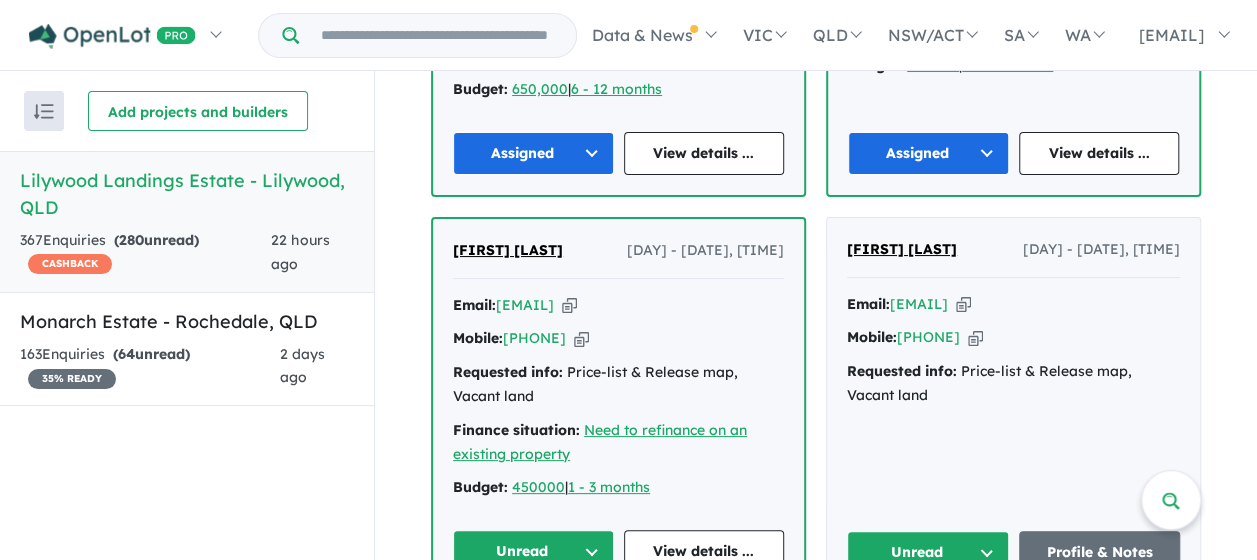 scroll, scrollTop: 4034, scrollLeft: 0, axis: vertical 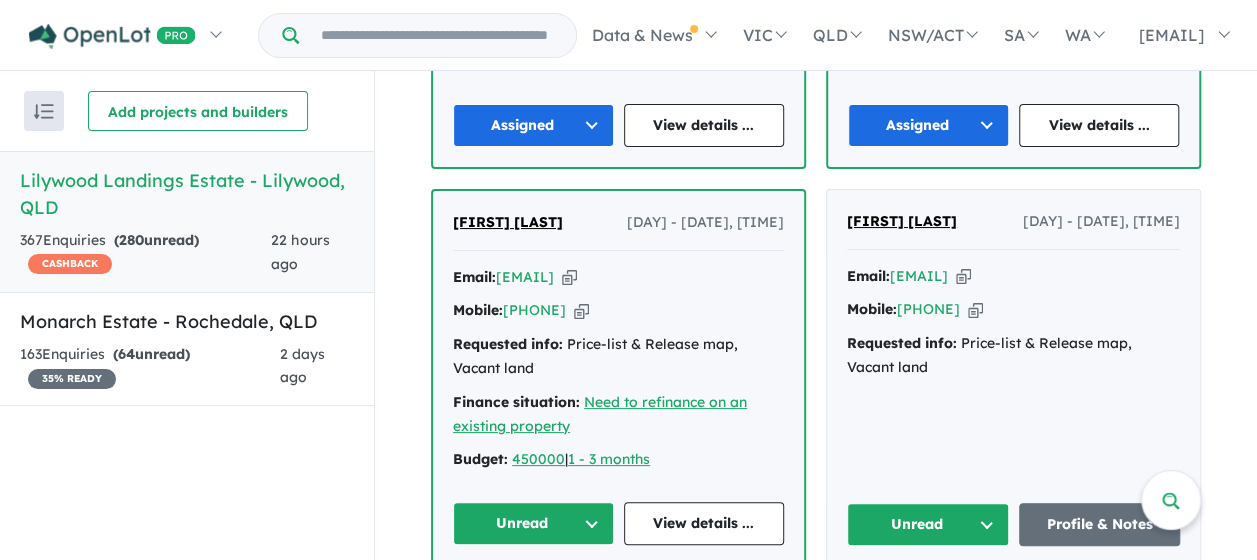 click on "Unread" at bounding box center (533, 523) 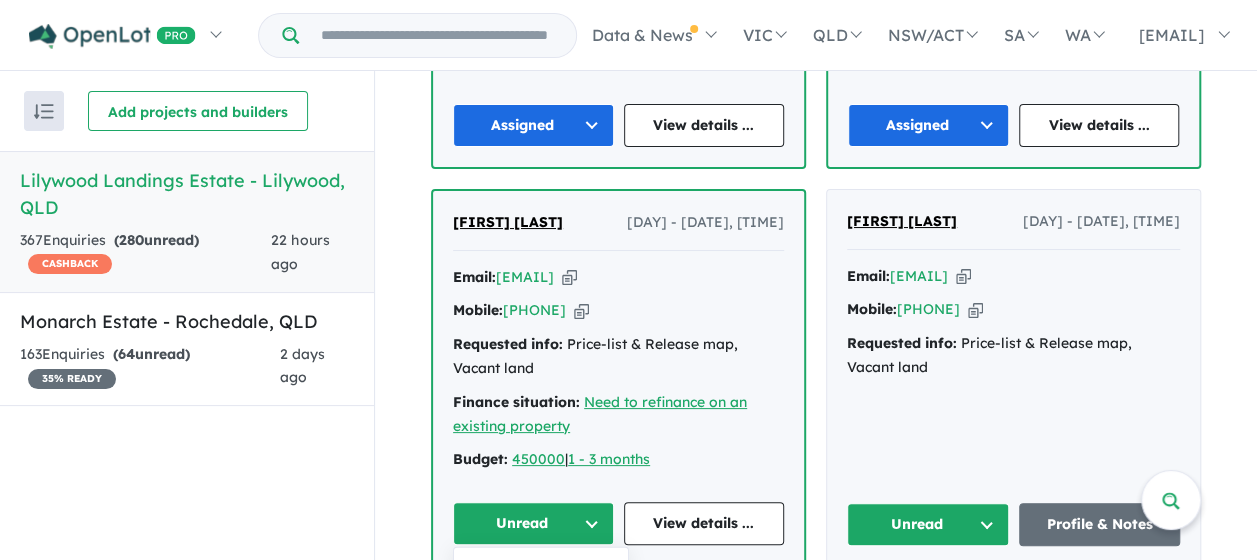 scroll, scrollTop: 4334, scrollLeft: 0, axis: vertical 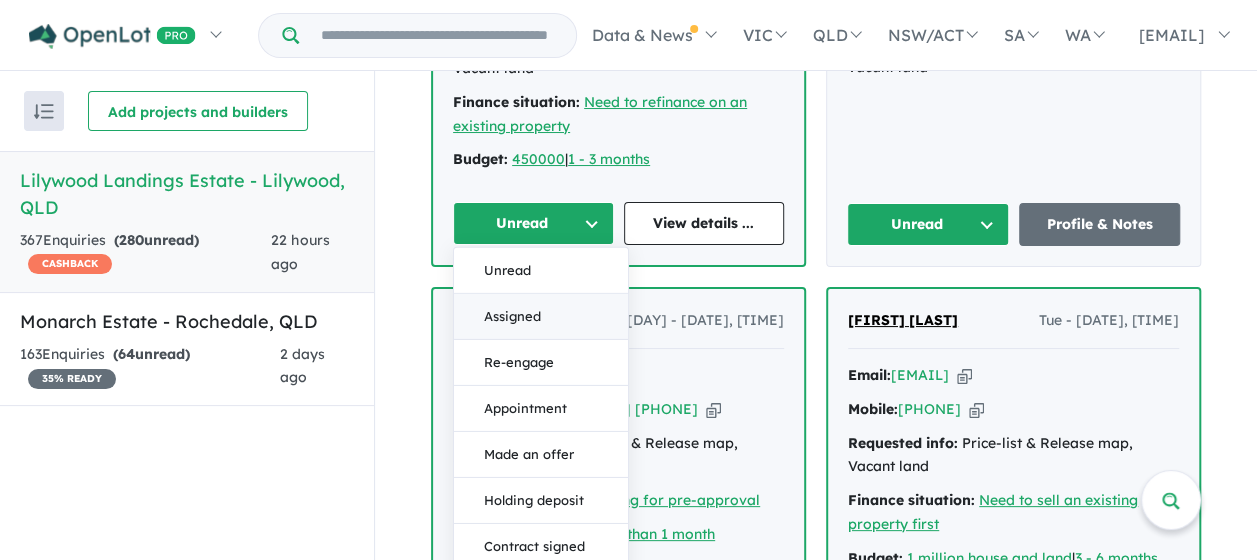 click on "Assigned" at bounding box center [541, 317] 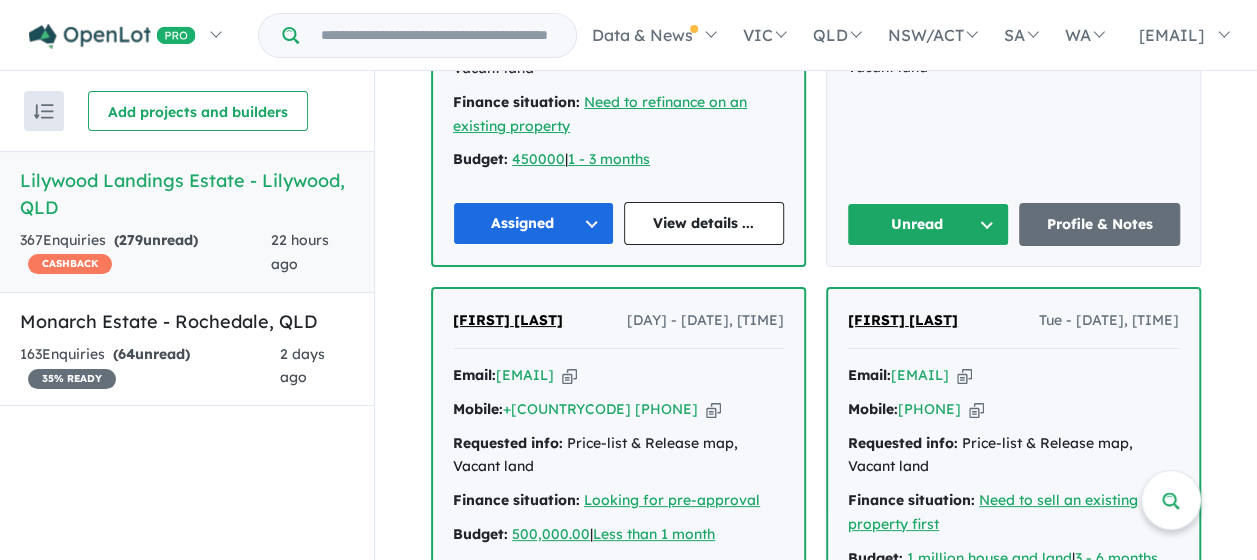 click on "Unread" at bounding box center [928, 224] 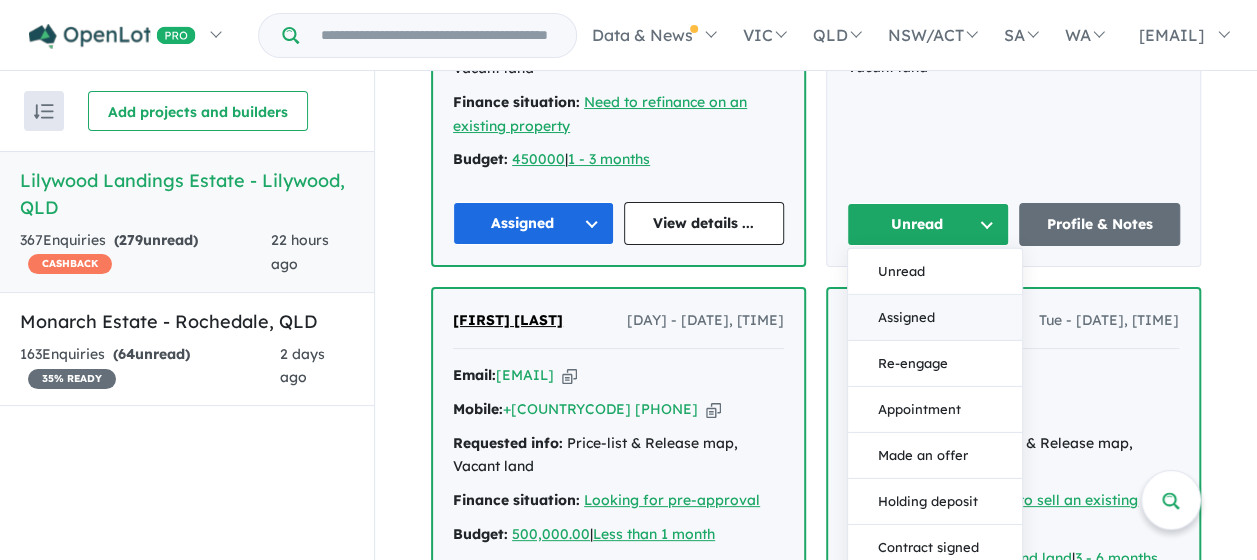 click on "Assigned" at bounding box center (935, 318) 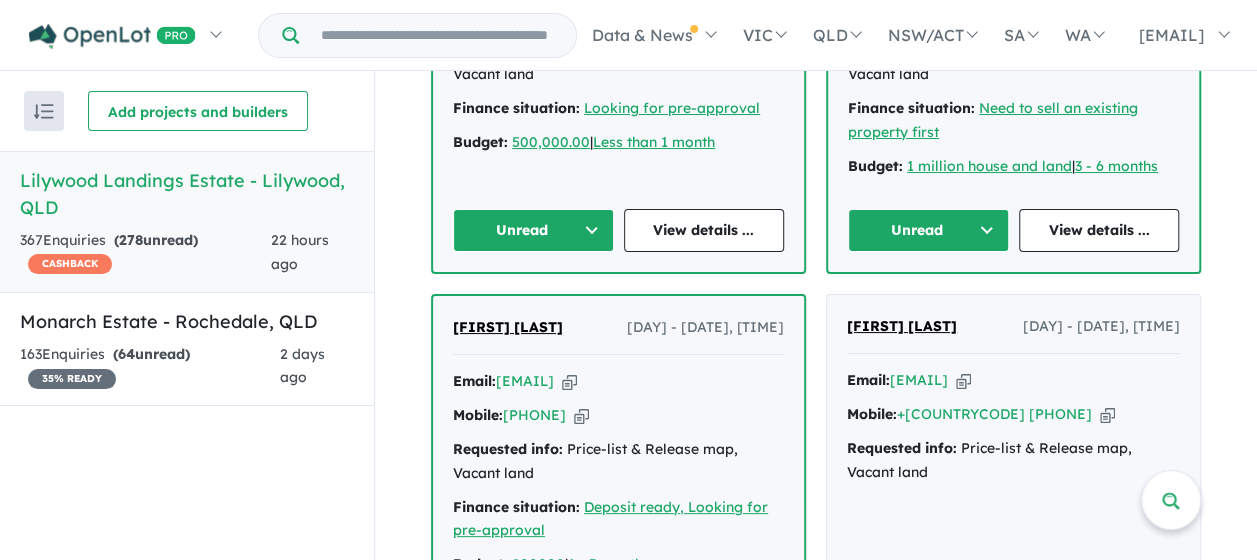 scroll, scrollTop: 4734, scrollLeft: 0, axis: vertical 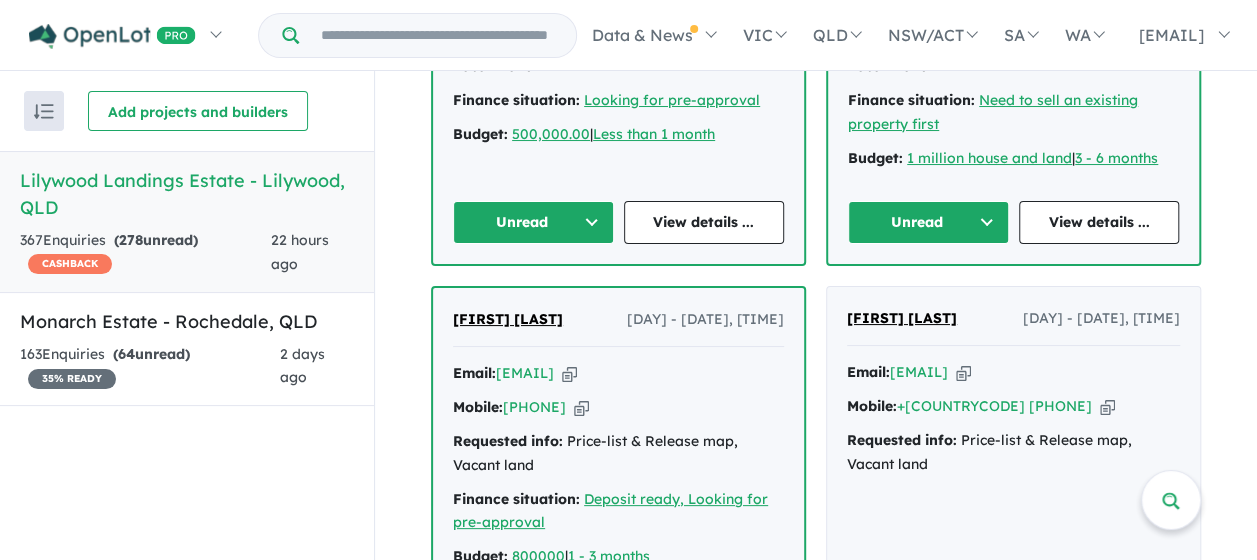 click on "Unread" at bounding box center (533, 222) 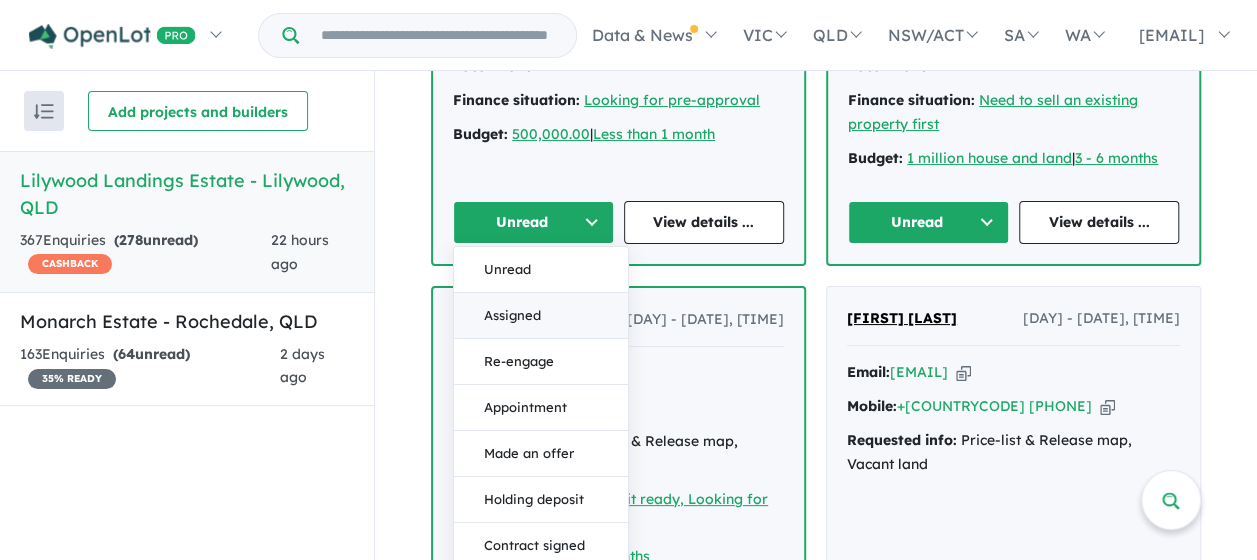 click on "Assigned" at bounding box center [541, 315] 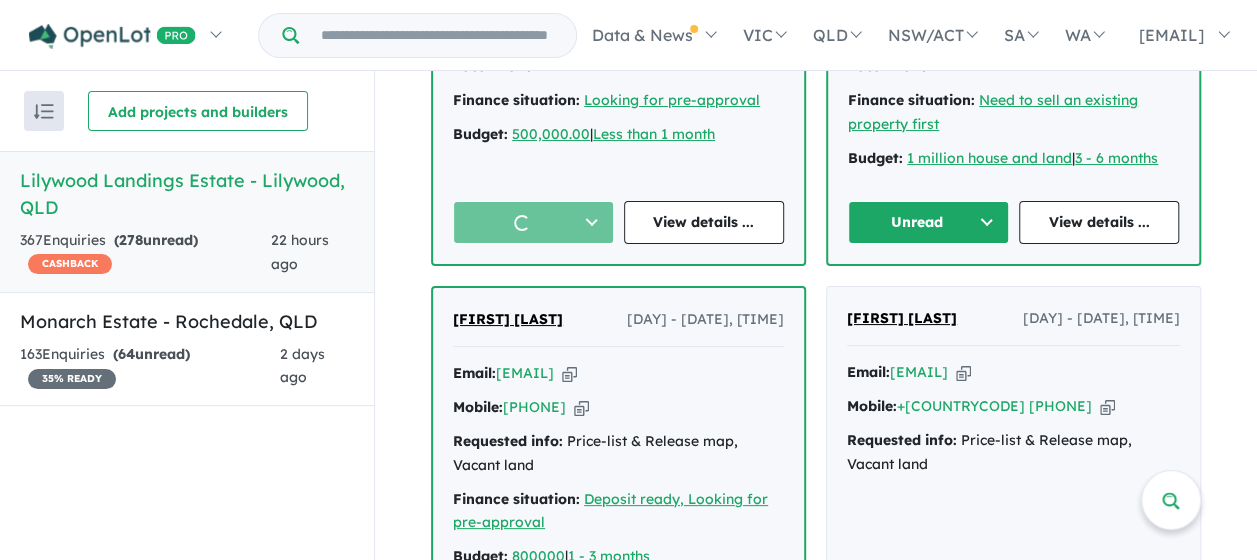 click on "Unread" at bounding box center (928, 222) 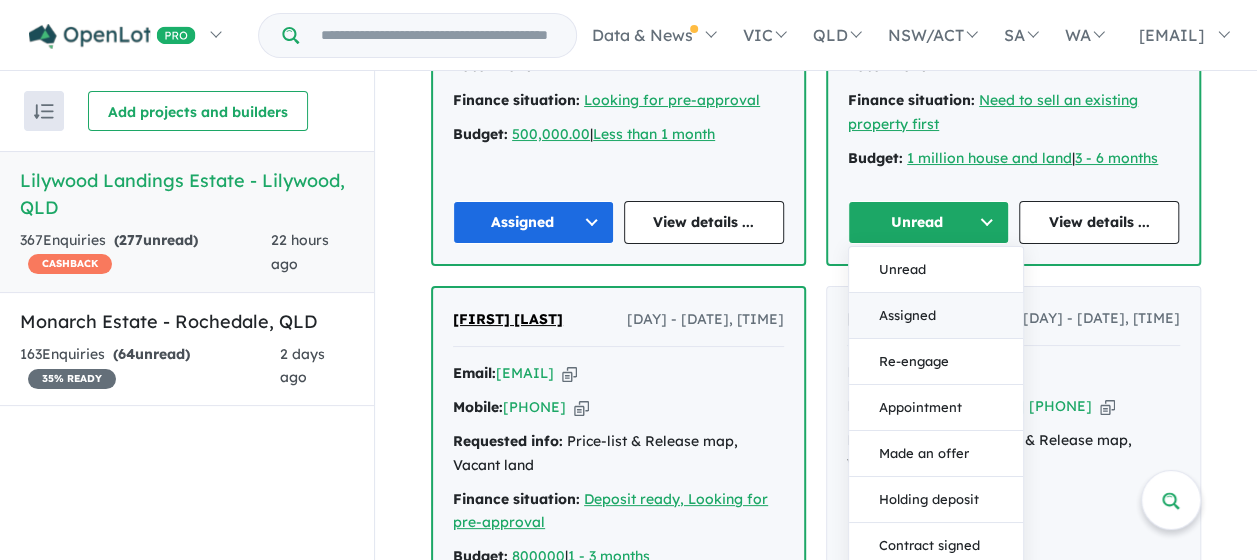 click on "Assigned" at bounding box center [936, 315] 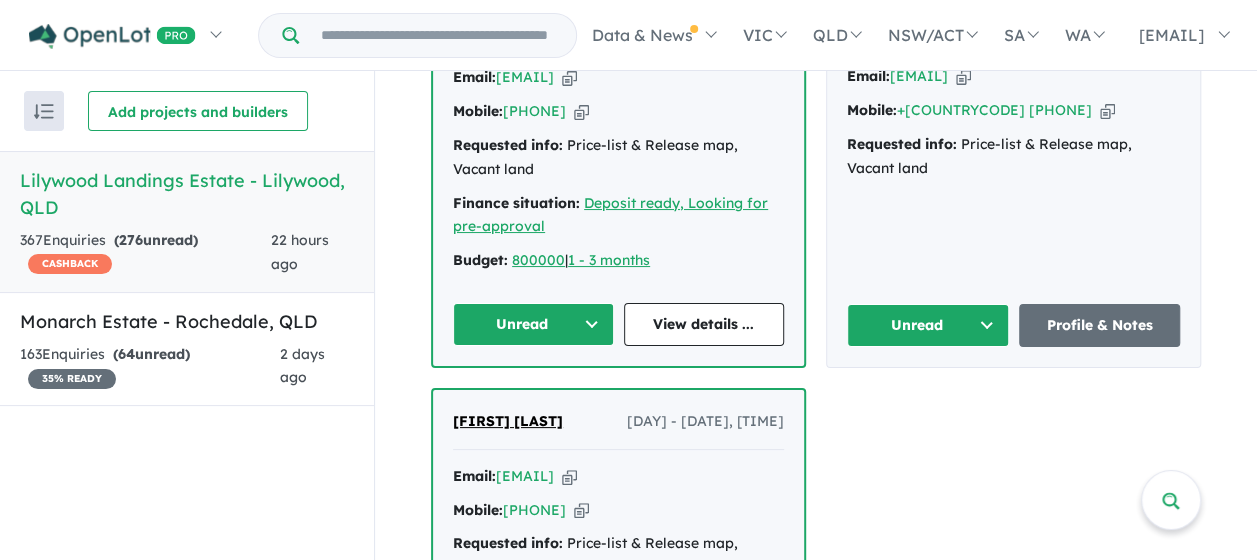 scroll, scrollTop: 5034, scrollLeft: 0, axis: vertical 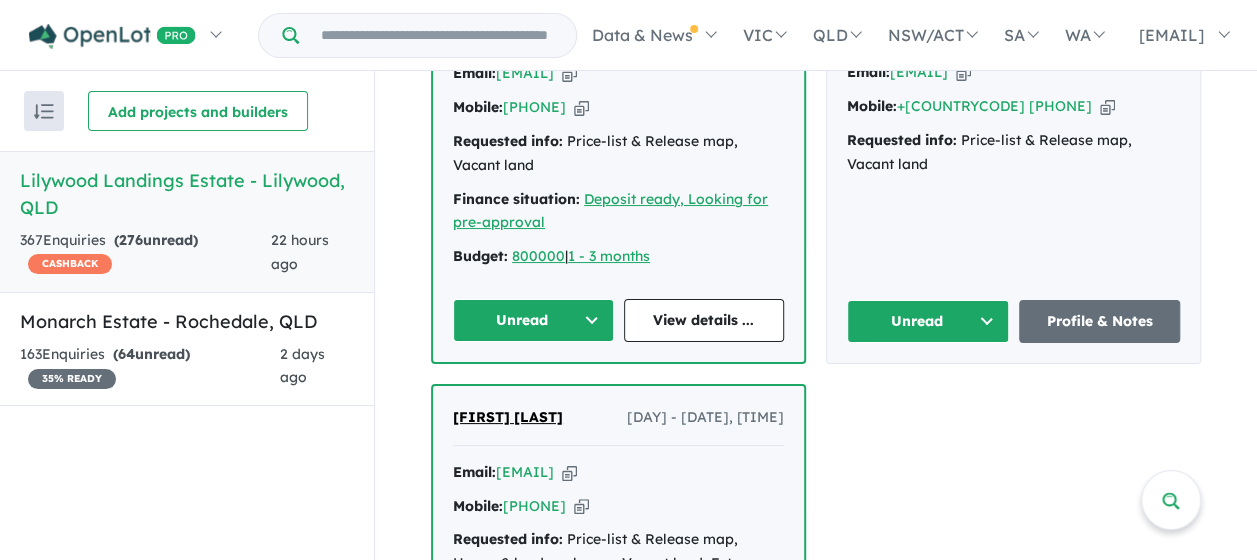 click on "Unread" at bounding box center [533, 320] 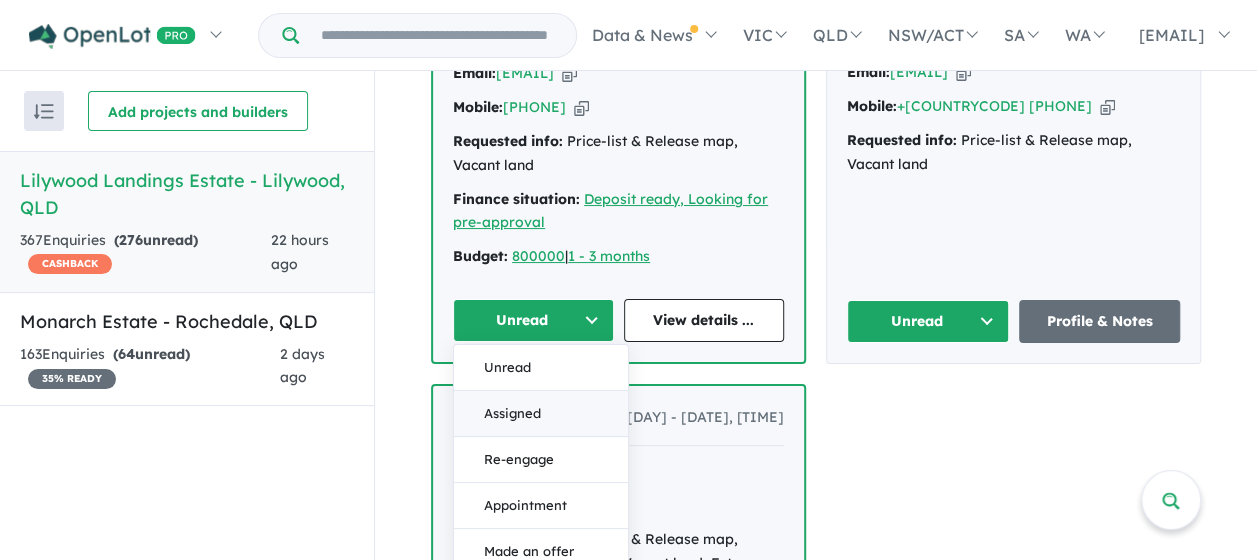 click on "Assigned" at bounding box center (541, 414) 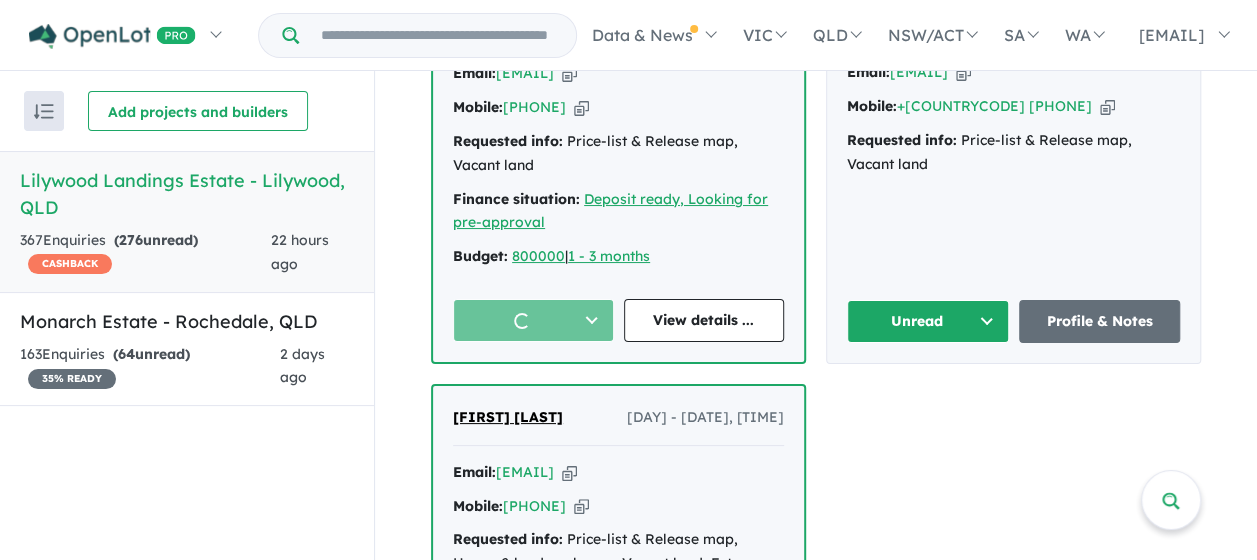click on "Unread" at bounding box center (928, 321) 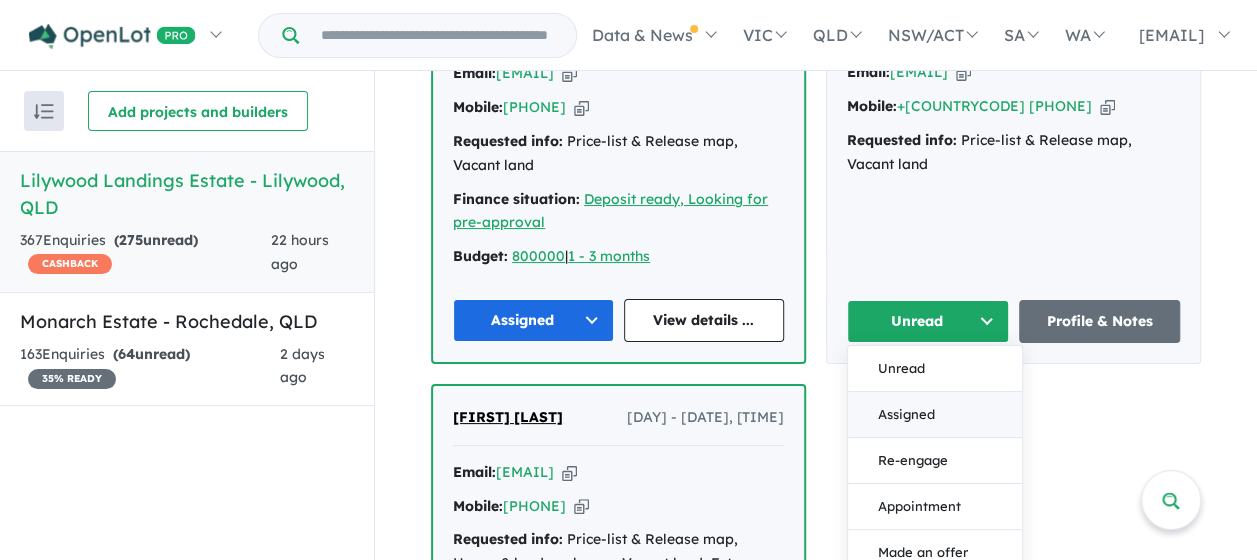 click on "Assigned" at bounding box center (935, 415) 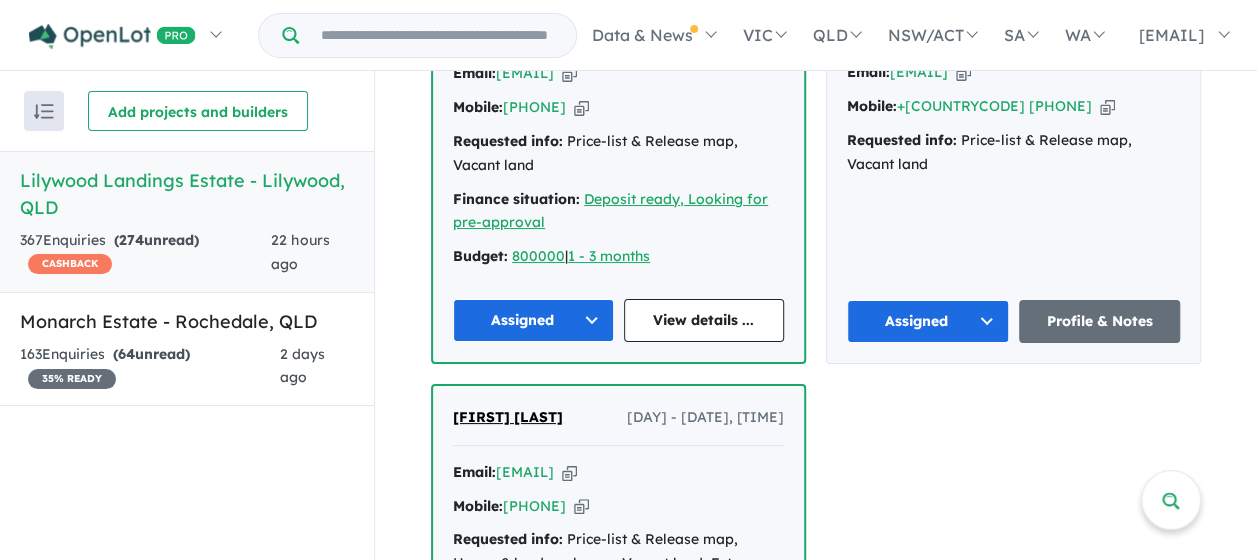 scroll, scrollTop: 5194, scrollLeft: 0, axis: vertical 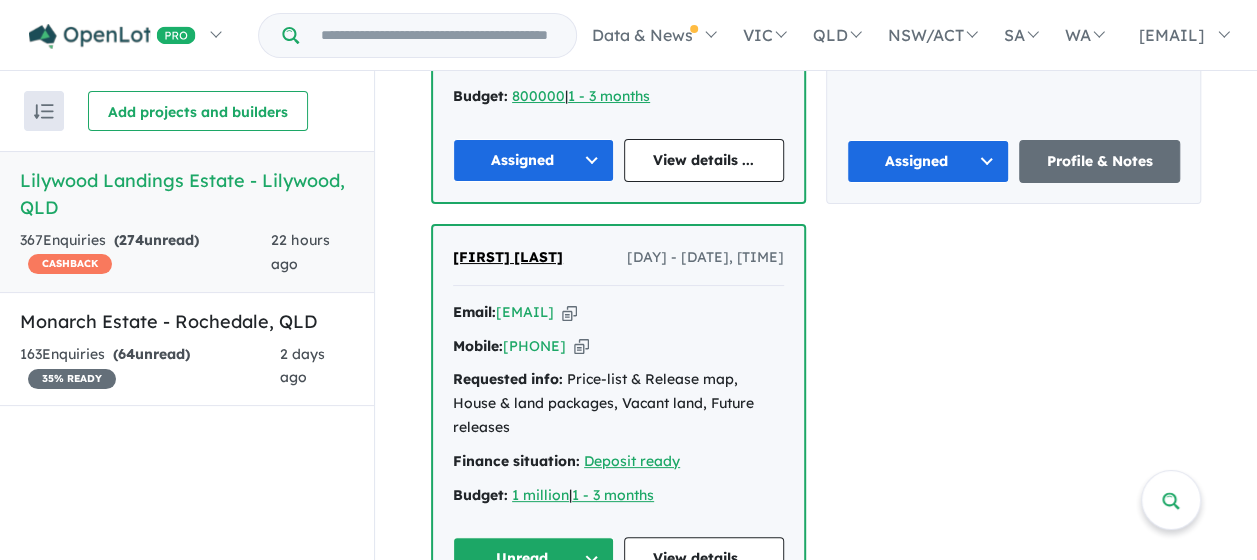 click on "Unread" at bounding box center [533, 558] 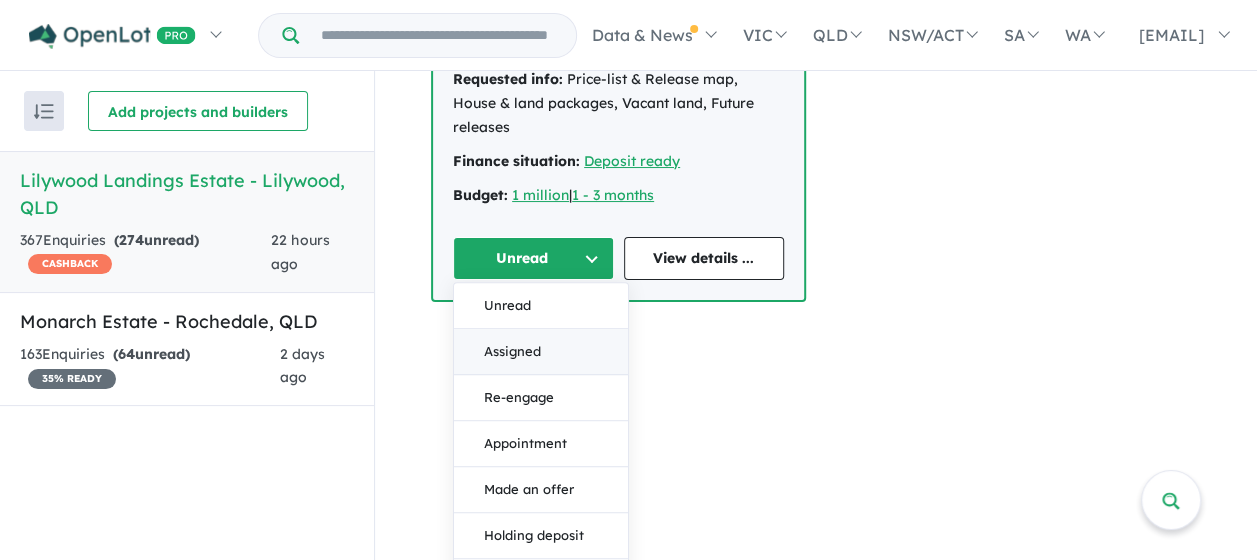 click on "Assigned" at bounding box center [541, 352] 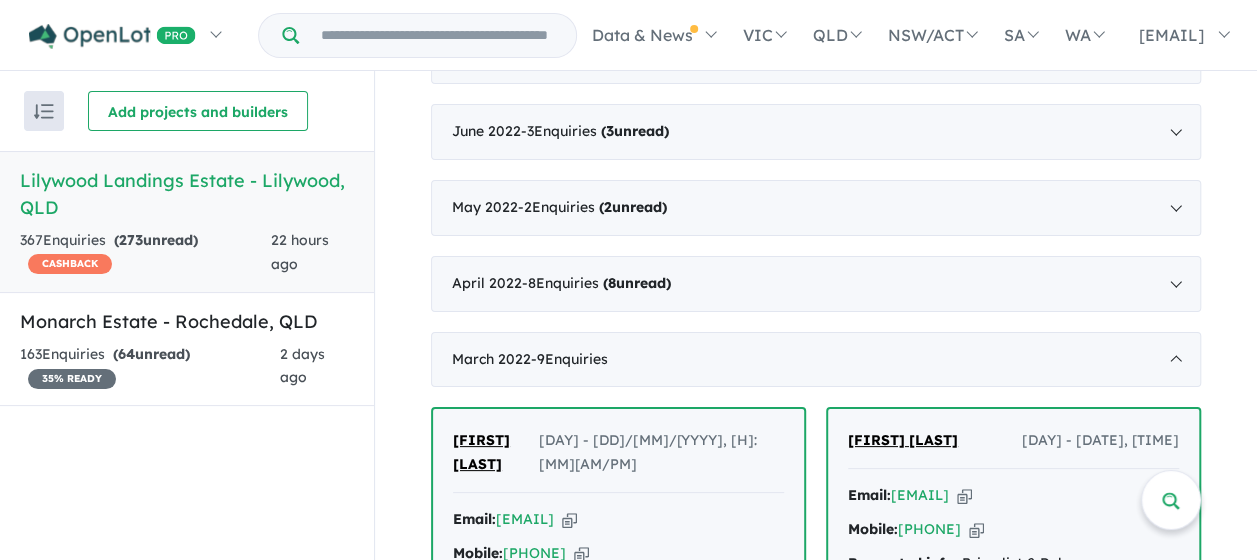 scroll, scrollTop: 3394, scrollLeft: 0, axis: vertical 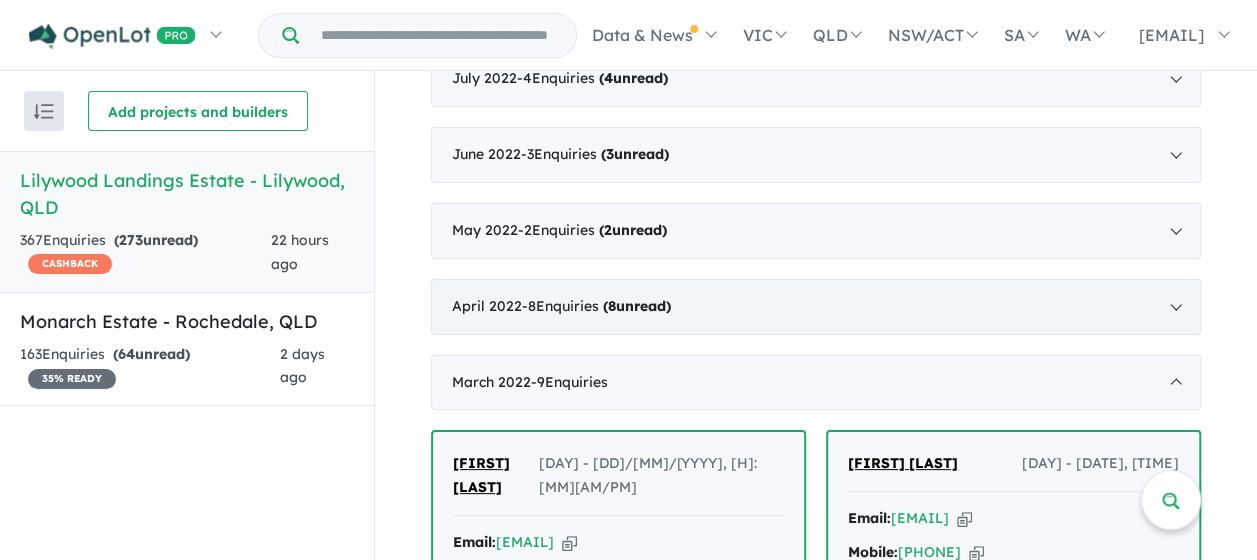 click on "[MONTH] [YEAR] - [NUMBER] Enquir ies ( [NUMBER] unread)" at bounding box center (816, 307) 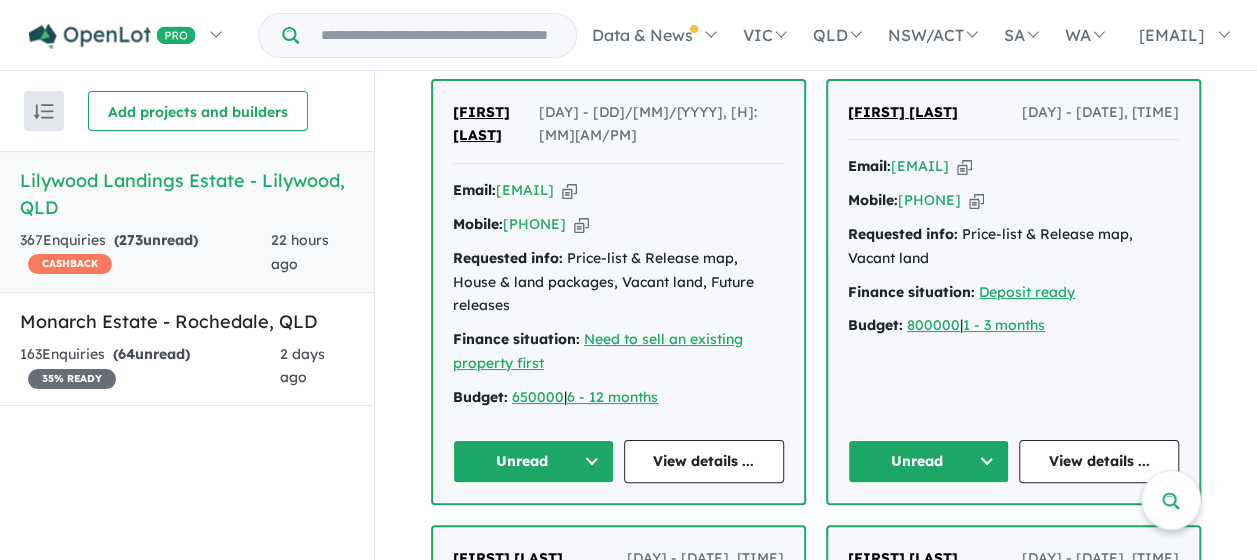 scroll, scrollTop: 3794, scrollLeft: 0, axis: vertical 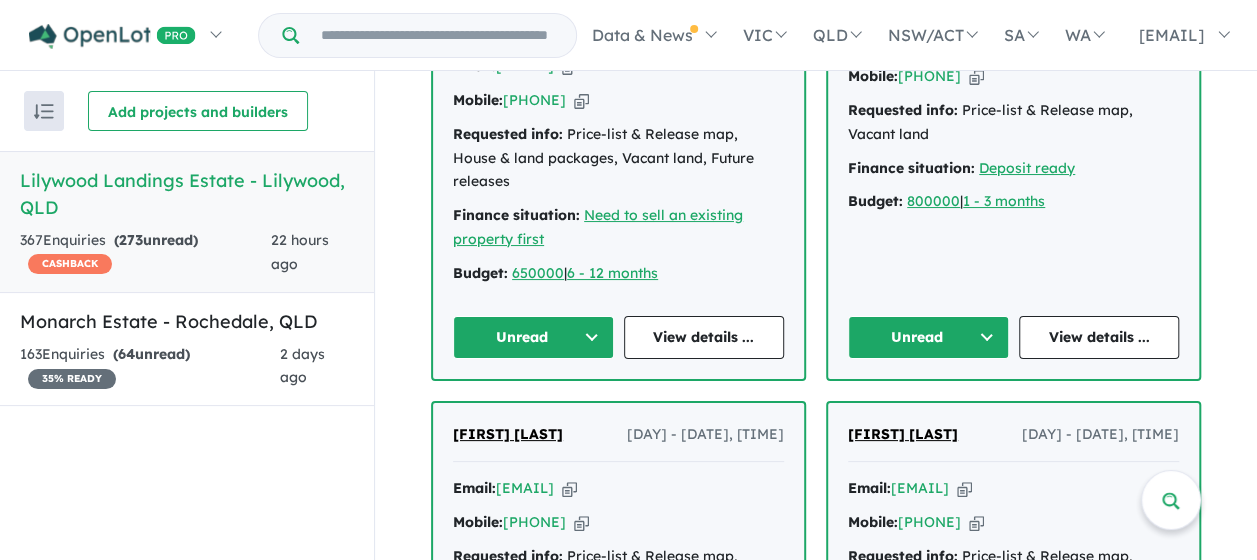click on "Unread" at bounding box center (533, 337) 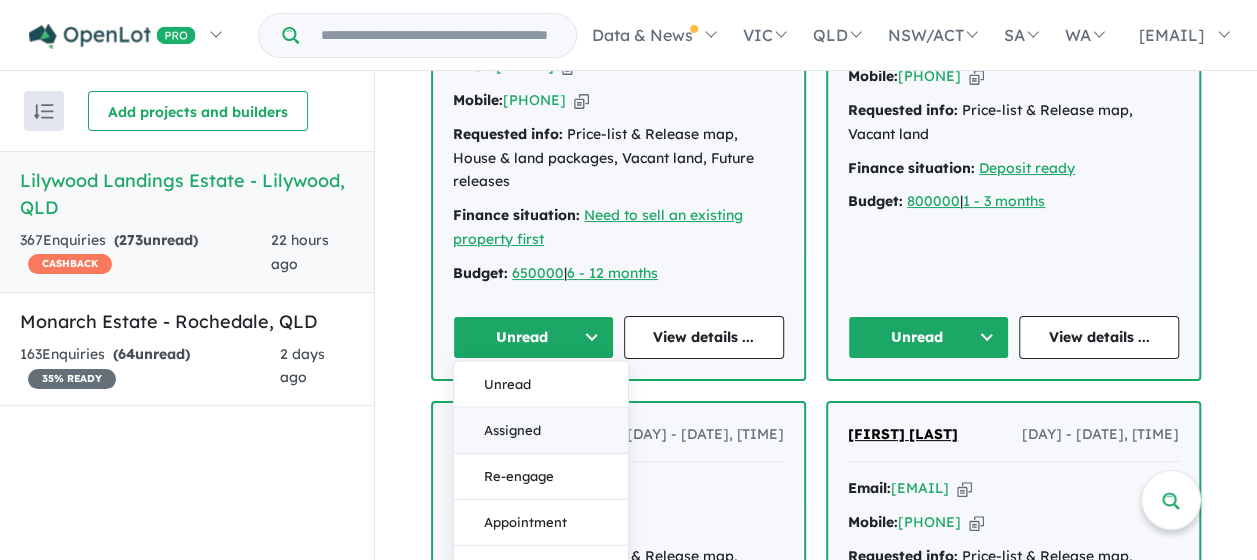 click on "Assigned" at bounding box center (541, 430) 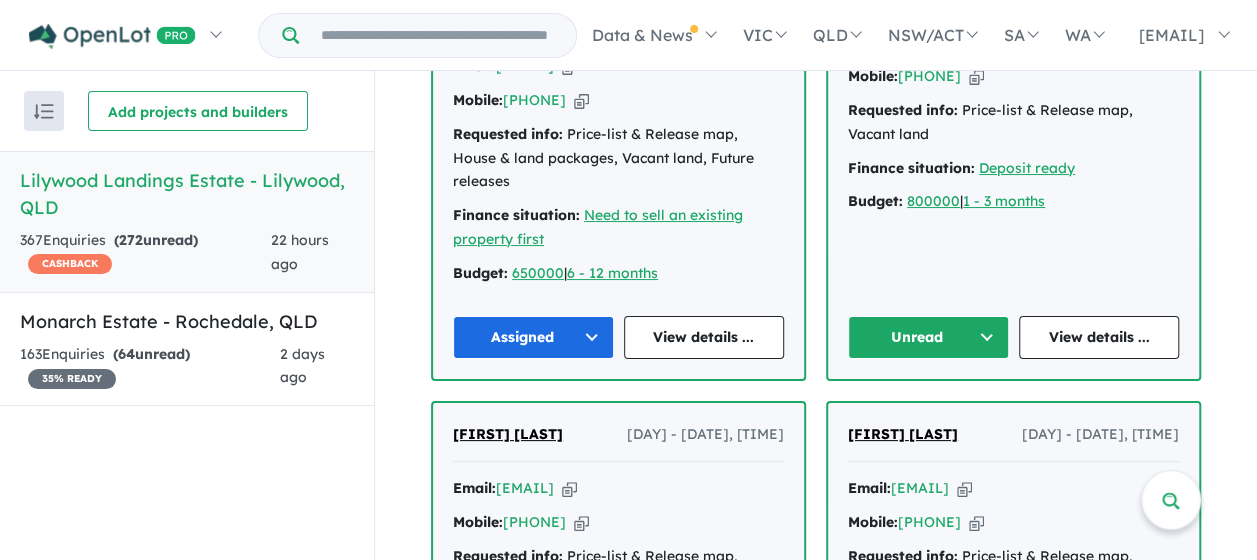 click on "Unread" at bounding box center [928, 337] 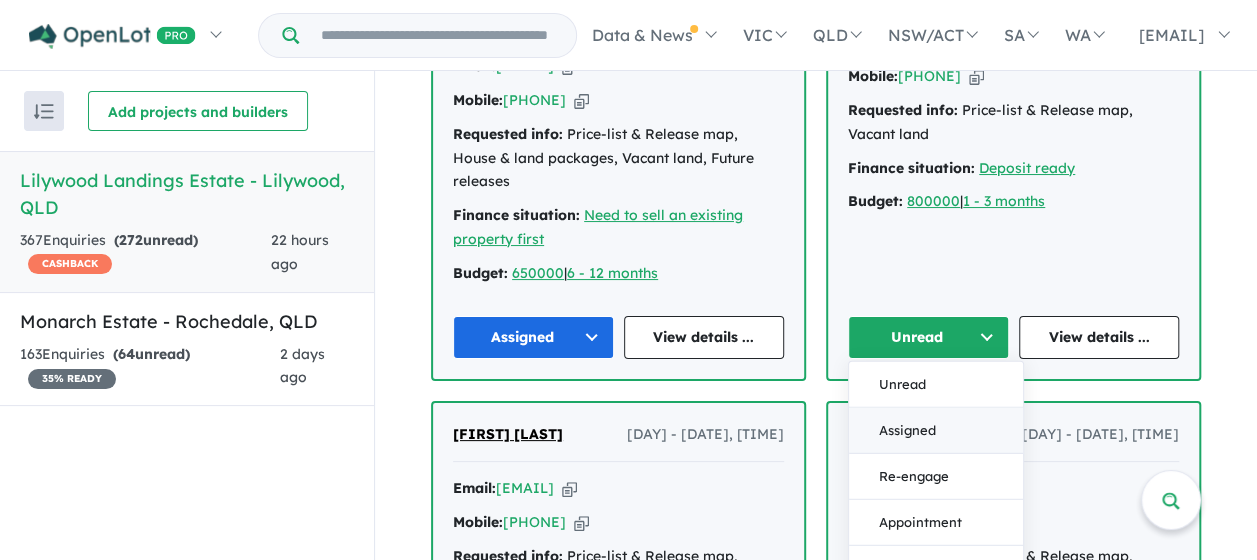 click on "Assigned" at bounding box center [936, 430] 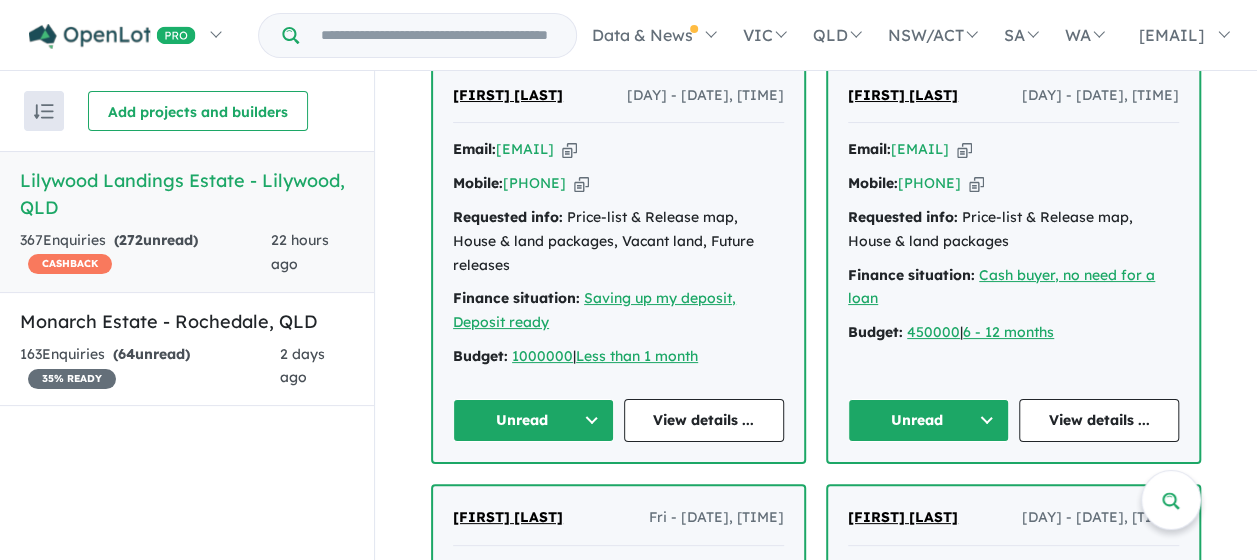 scroll, scrollTop: 4194, scrollLeft: 0, axis: vertical 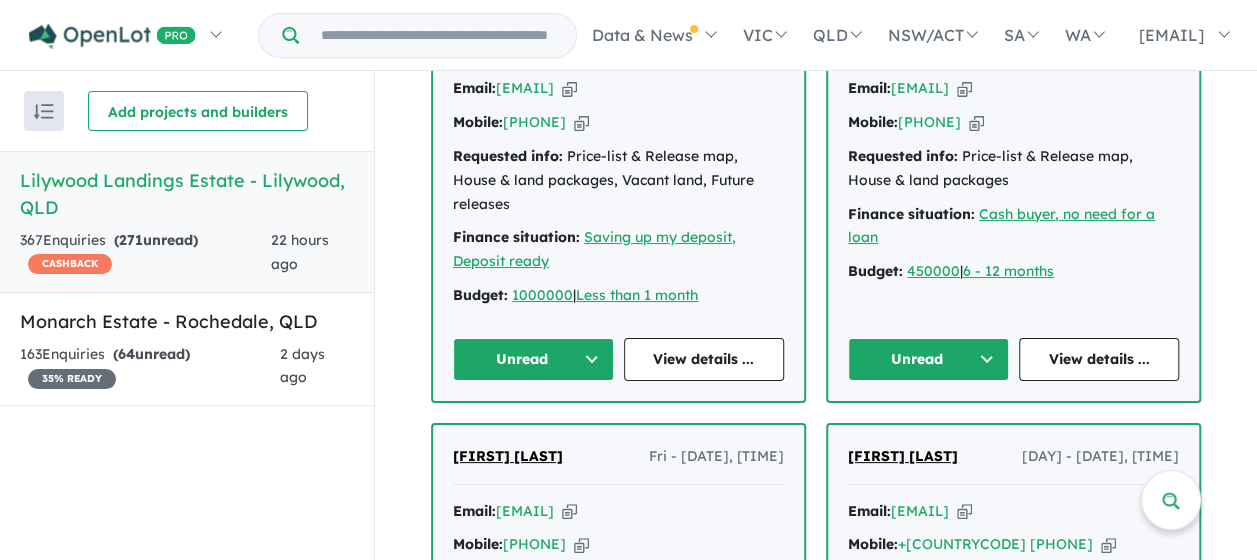 click on "Unread" at bounding box center (533, 359) 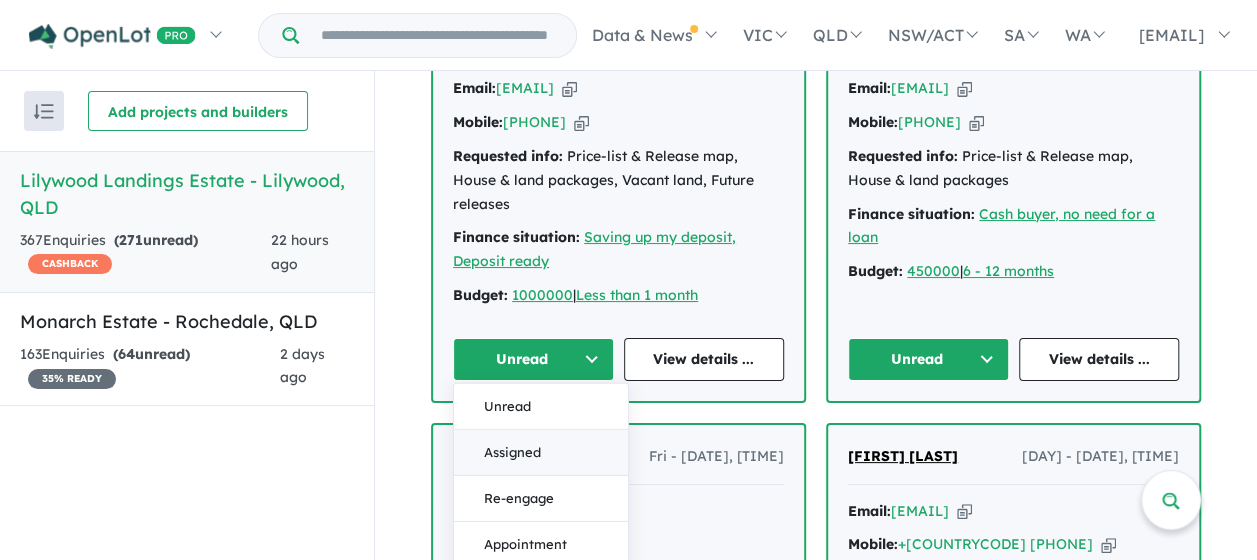 click on "Assigned" at bounding box center (541, 452) 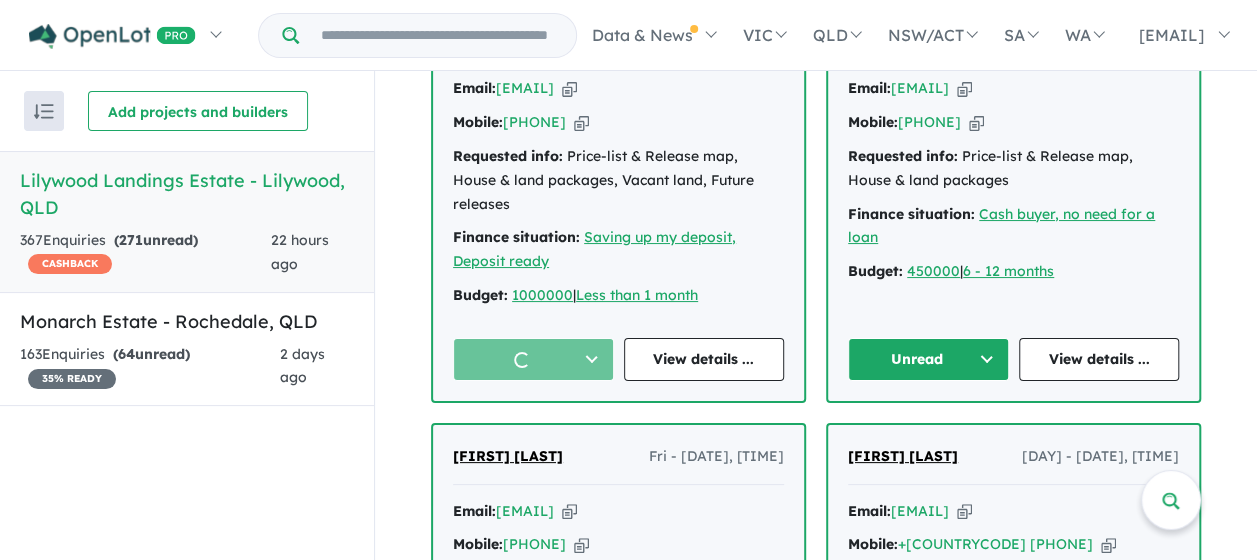 click on "[FIRST] [LAST] [DAY] - [DD]/[MM]/[YYYY], [H]:[MM][AM/PM] Email: [EMAIL] Copied! Mobile: [PHONE] Copied! Requested info: Price-list & Release map, House & land packages Finance situation: Cash buyer, no need for a loan Budget: $[PRICE] | [MM] - [YYYY] Unread View details ..." at bounding box center [1013, 202] 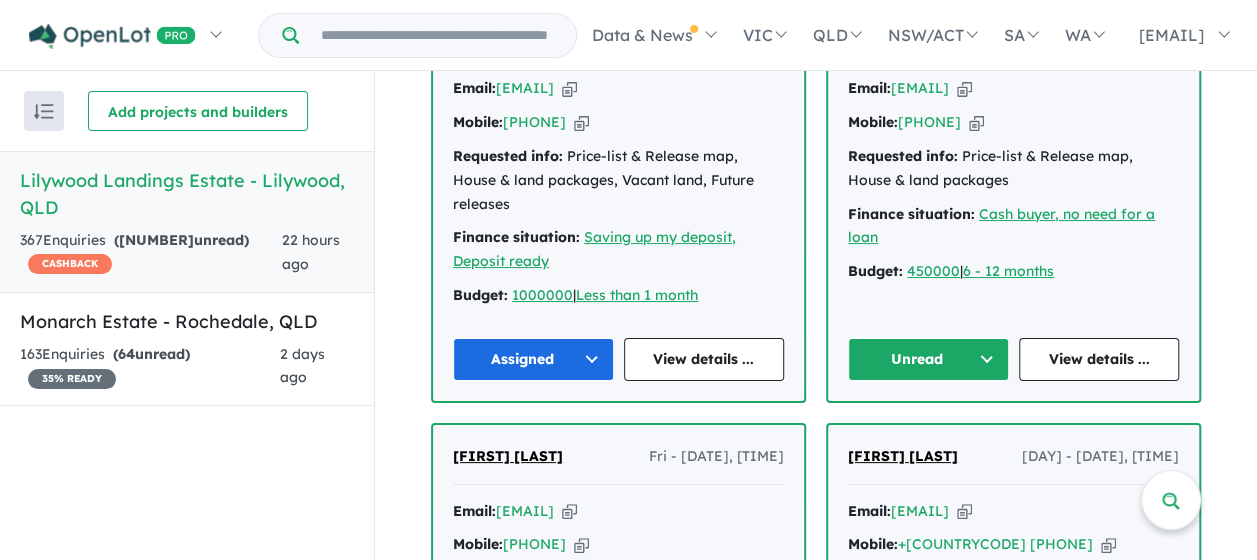 click on "Unread" at bounding box center (928, 359) 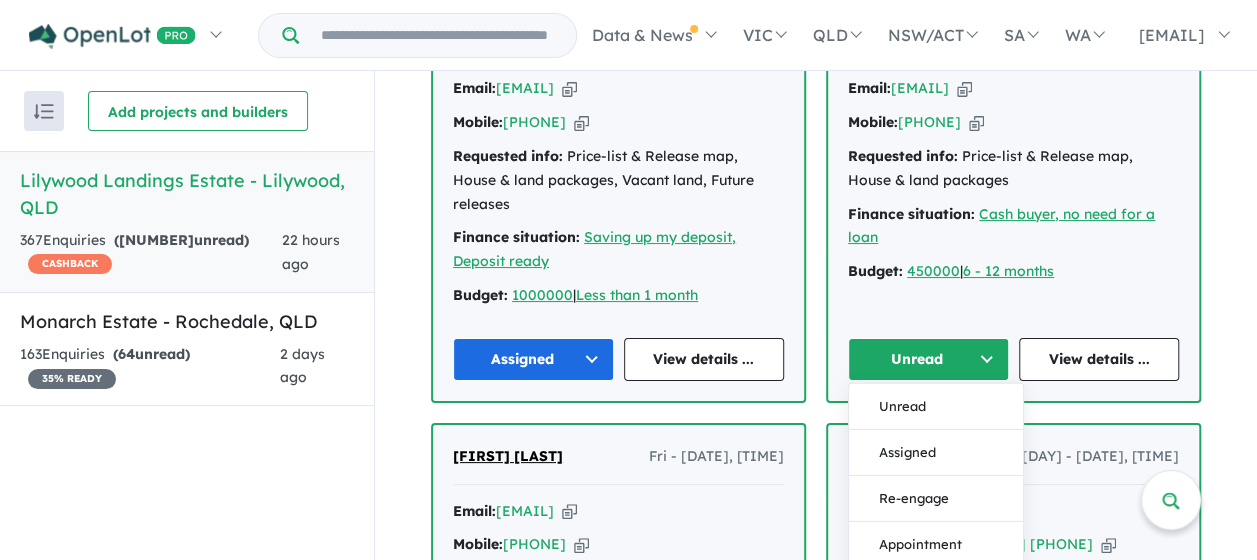 click on "Assigned" at bounding box center [936, 452] 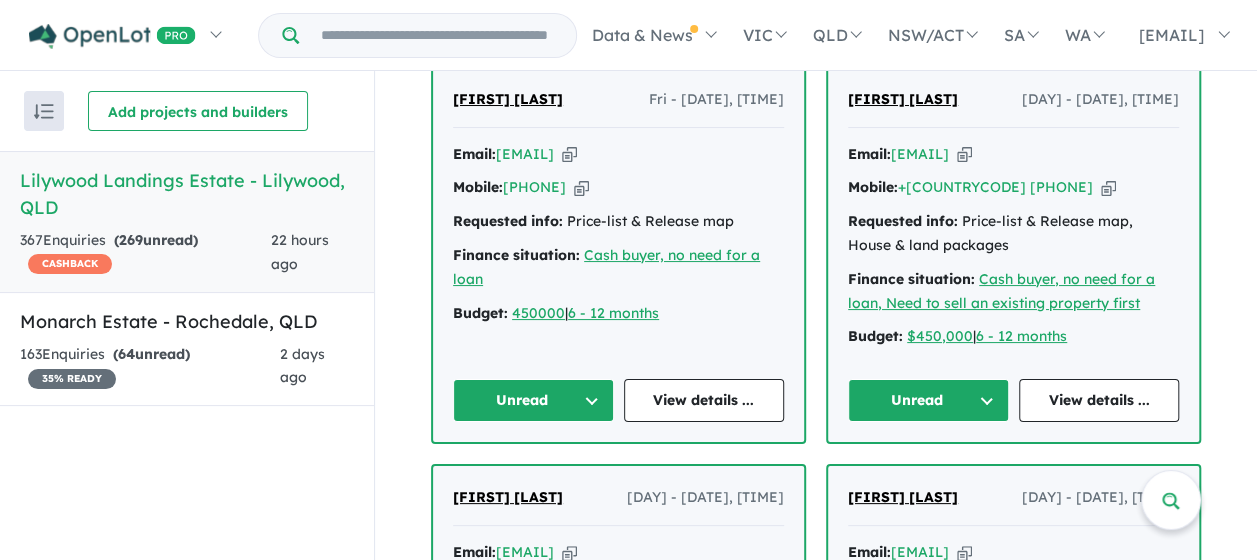 scroll, scrollTop: 4594, scrollLeft: 0, axis: vertical 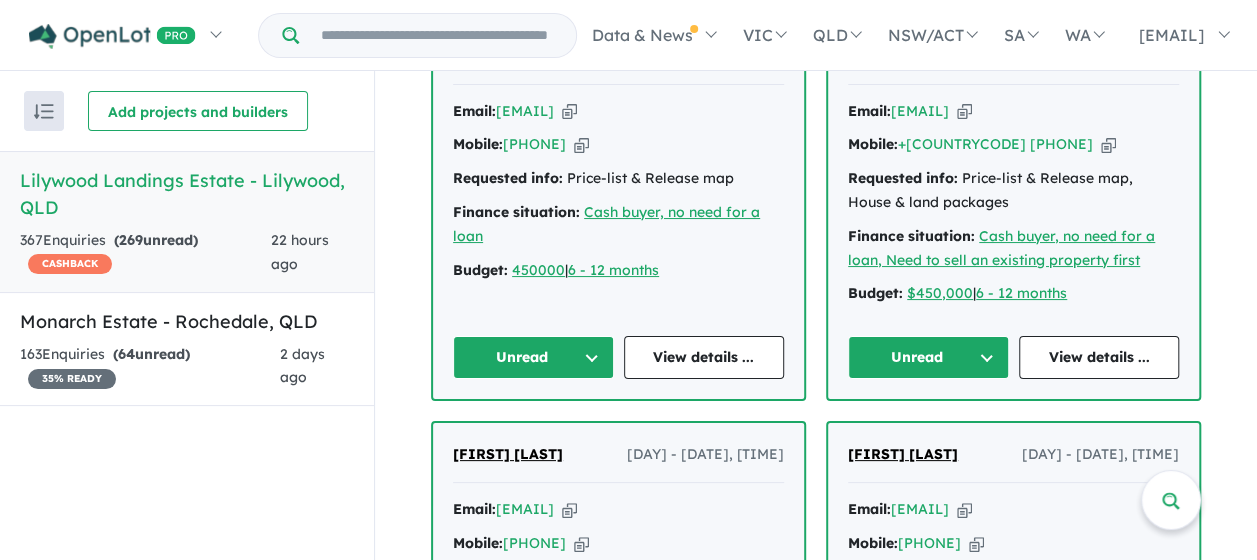 click on "Unread" at bounding box center [533, 357] 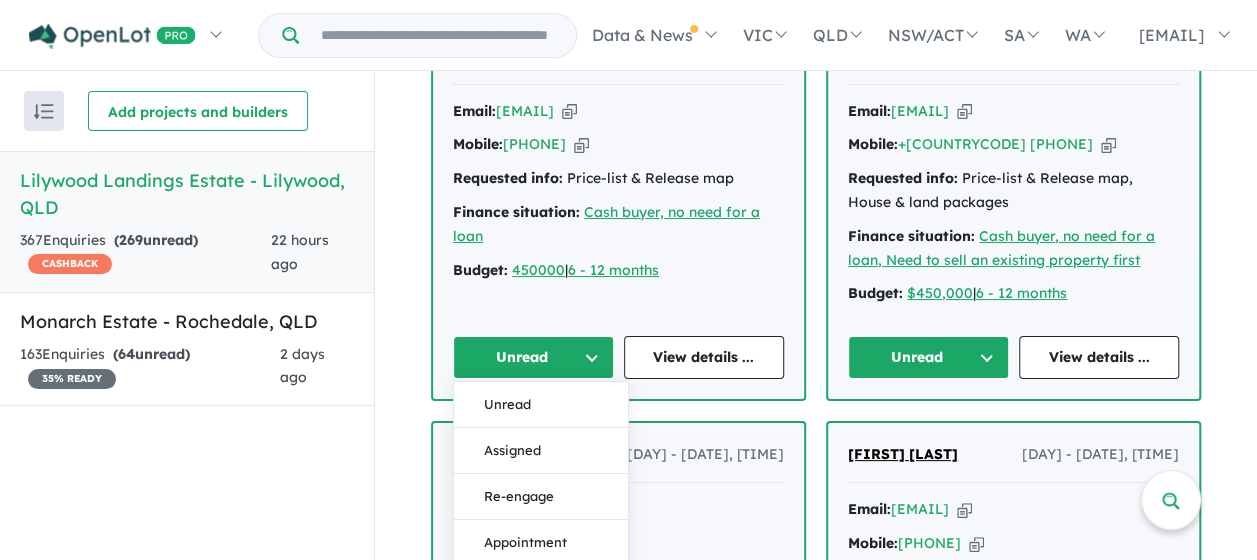click on "Assigned" at bounding box center [541, 451] 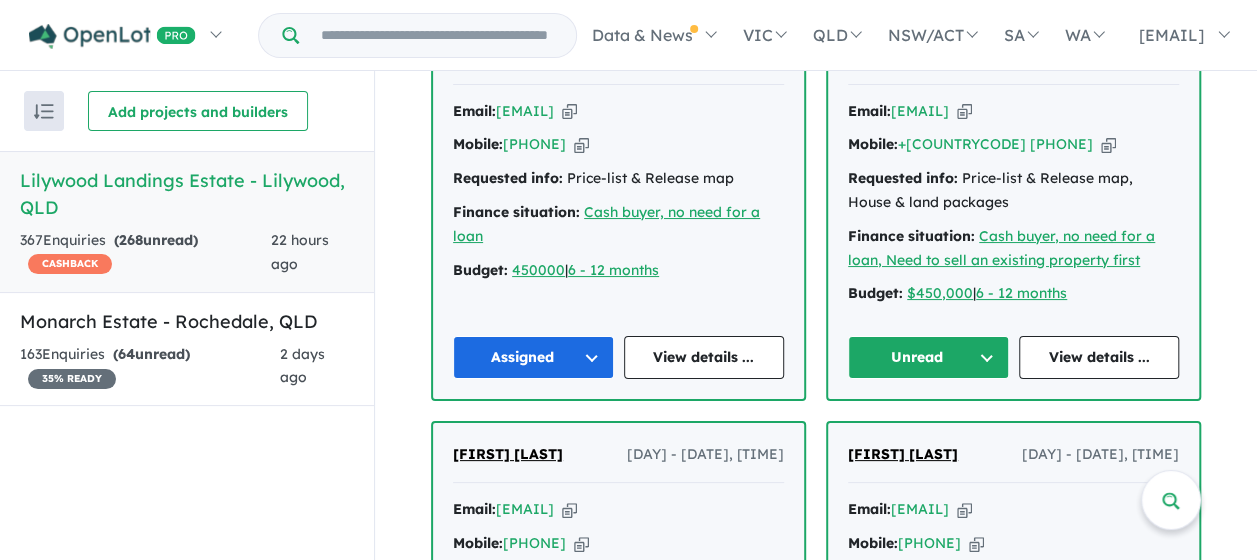 click on "Unread" at bounding box center [928, 357] 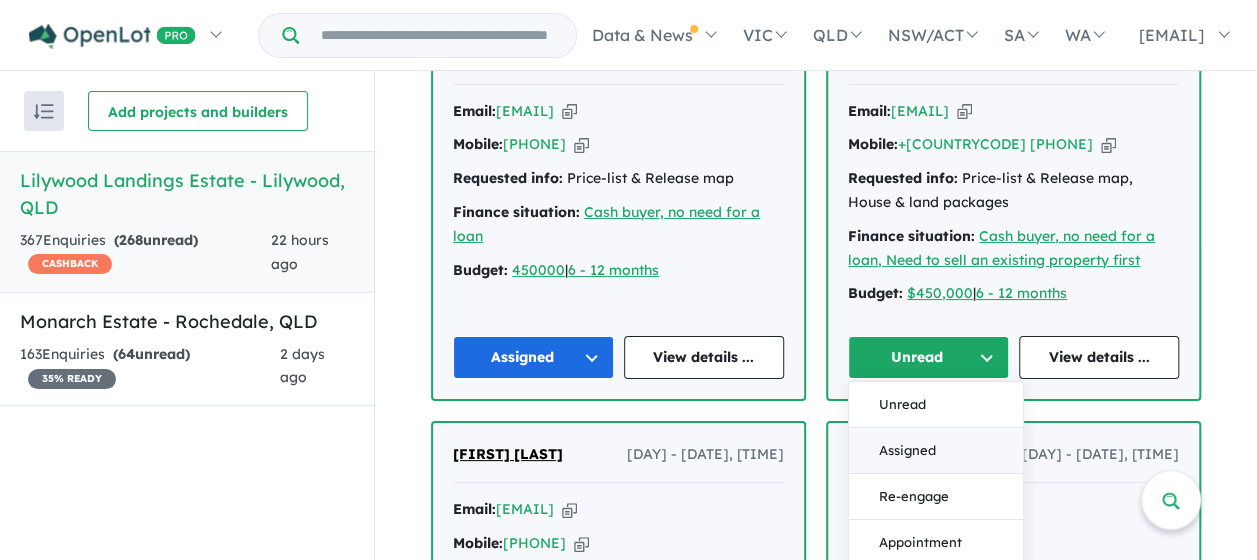 click on "Assigned" at bounding box center [936, 451] 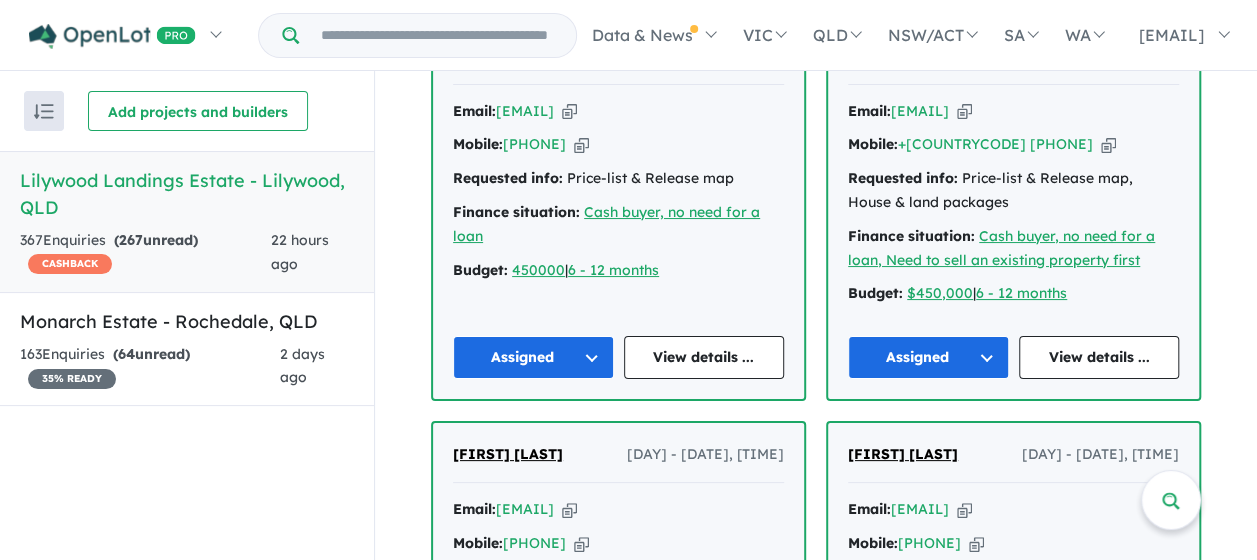scroll, scrollTop: 4844, scrollLeft: 0, axis: vertical 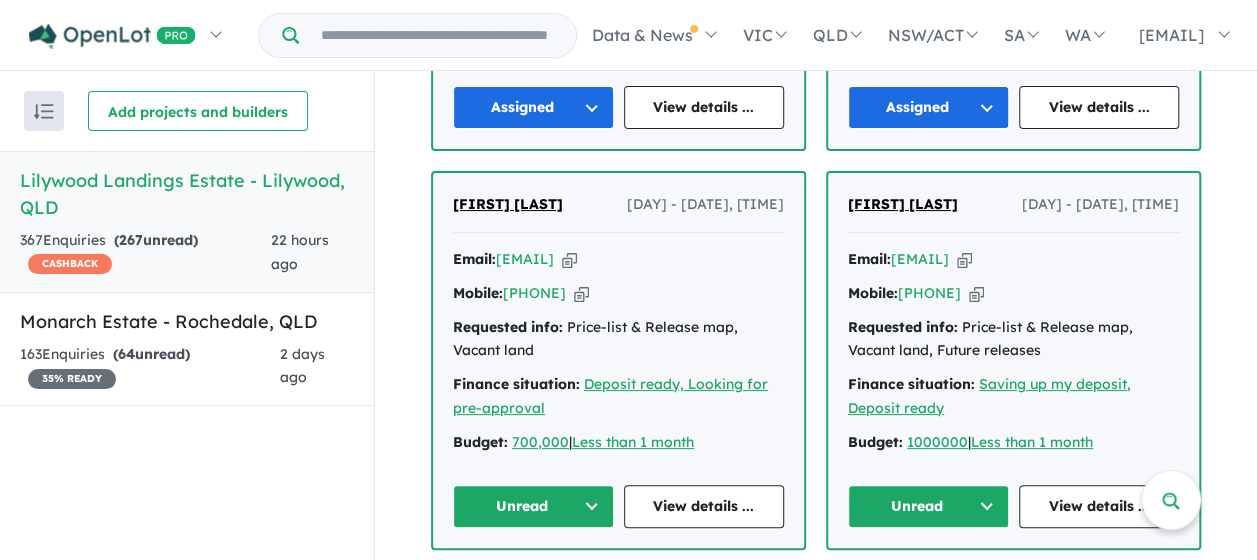 click on "Unread" at bounding box center (533, 506) 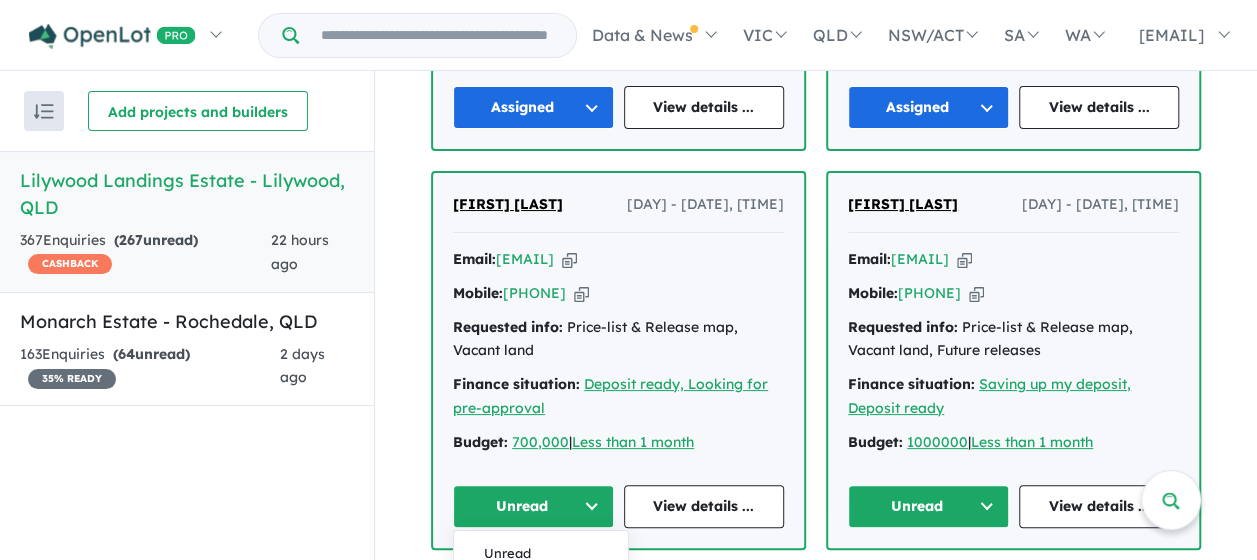 click on "Assigned" at bounding box center (541, 599) 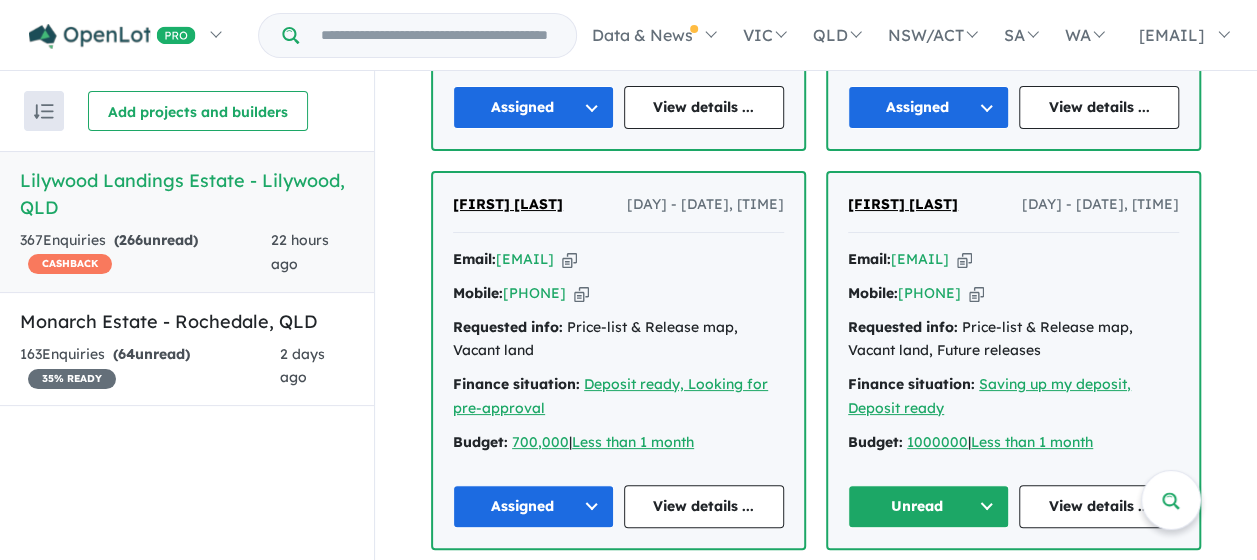 click on "Unread" at bounding box center (928, 506) 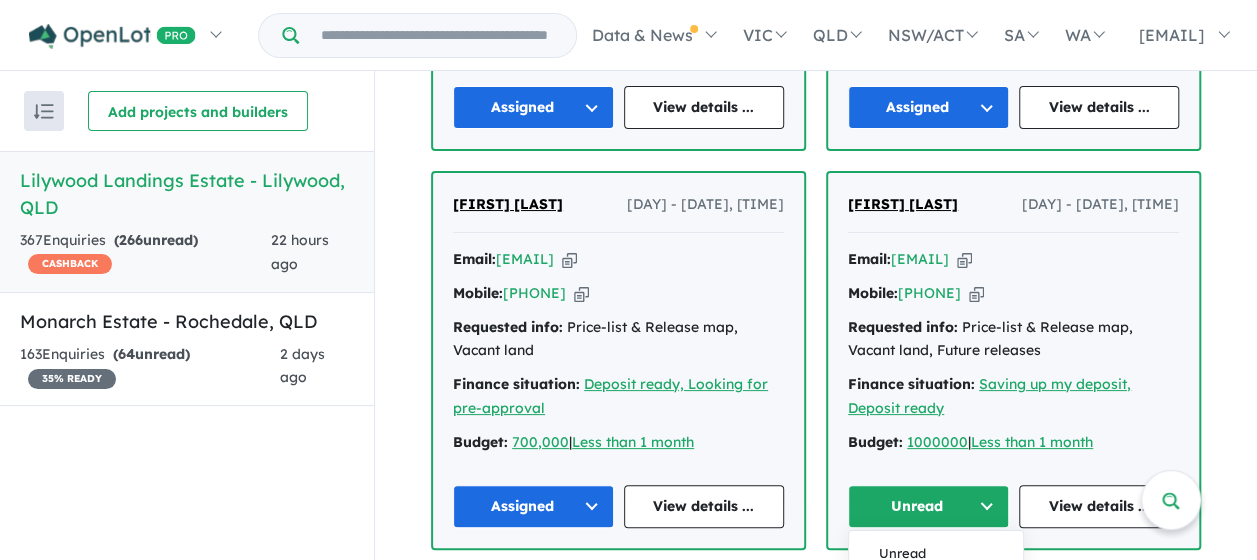 click on "Assigned" at bounding box center [936, 599] 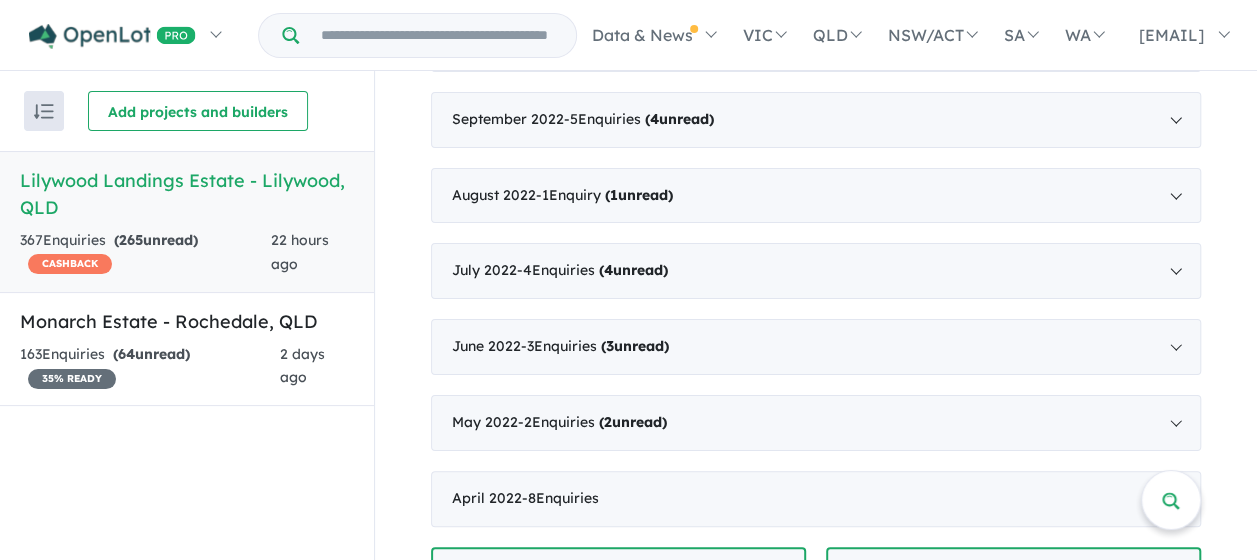 scroll, scrollTop: 3244, scrollLeft: 0, axis: vertical 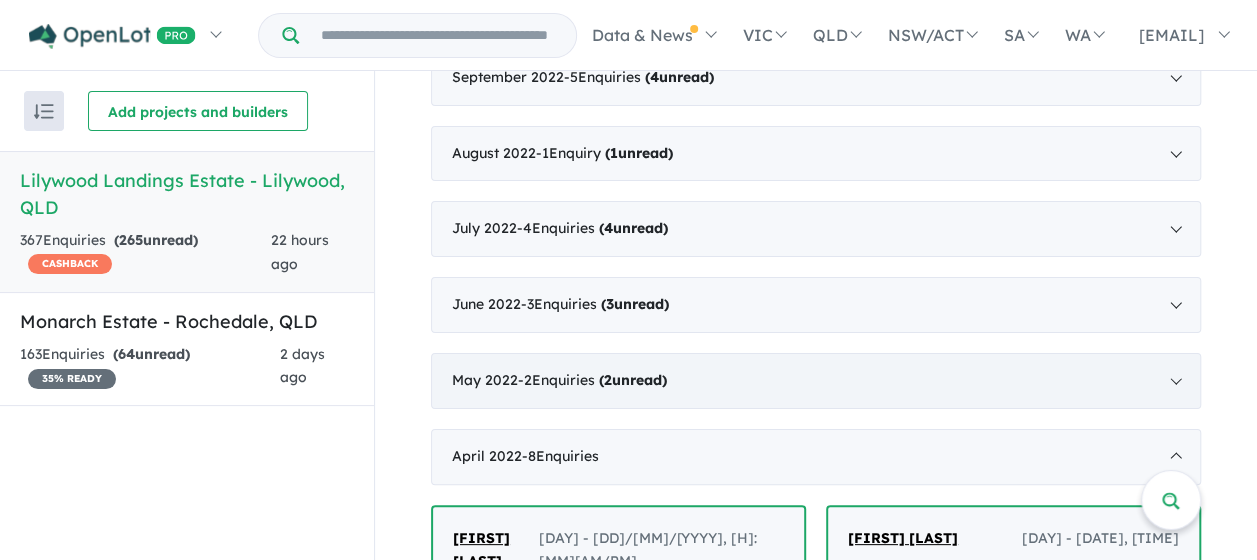 click on "[MONTH] [YEAR] - [NUMBER] Enquir ies ( [NUMBER] unread)" at bounding box center [816, 381] 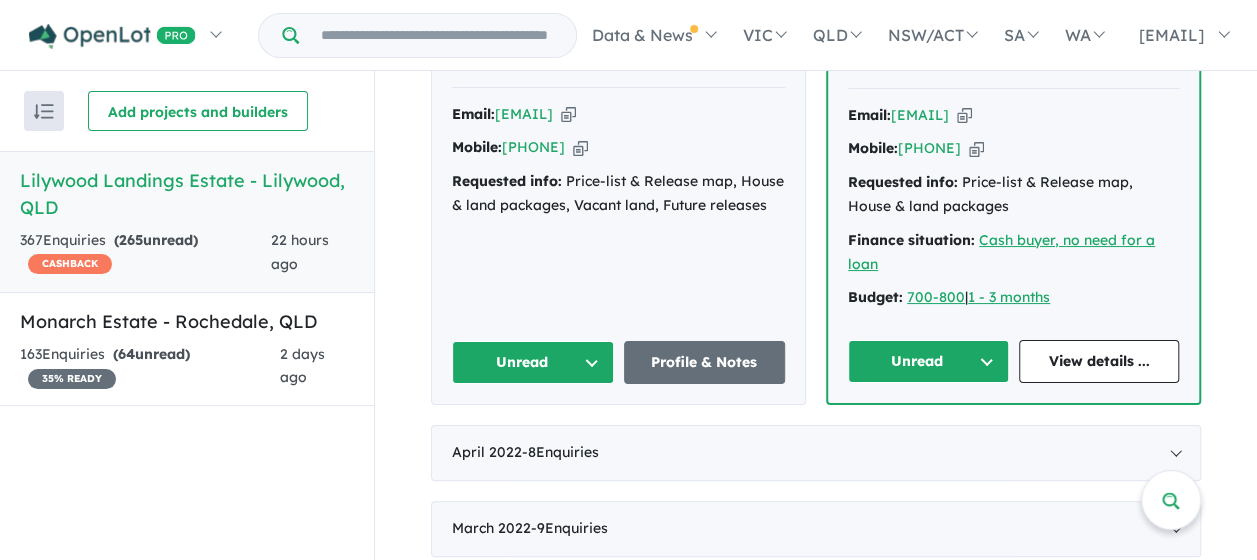 scroll, scrollTop: 3652, scrollLeft: 0, axis: vertical 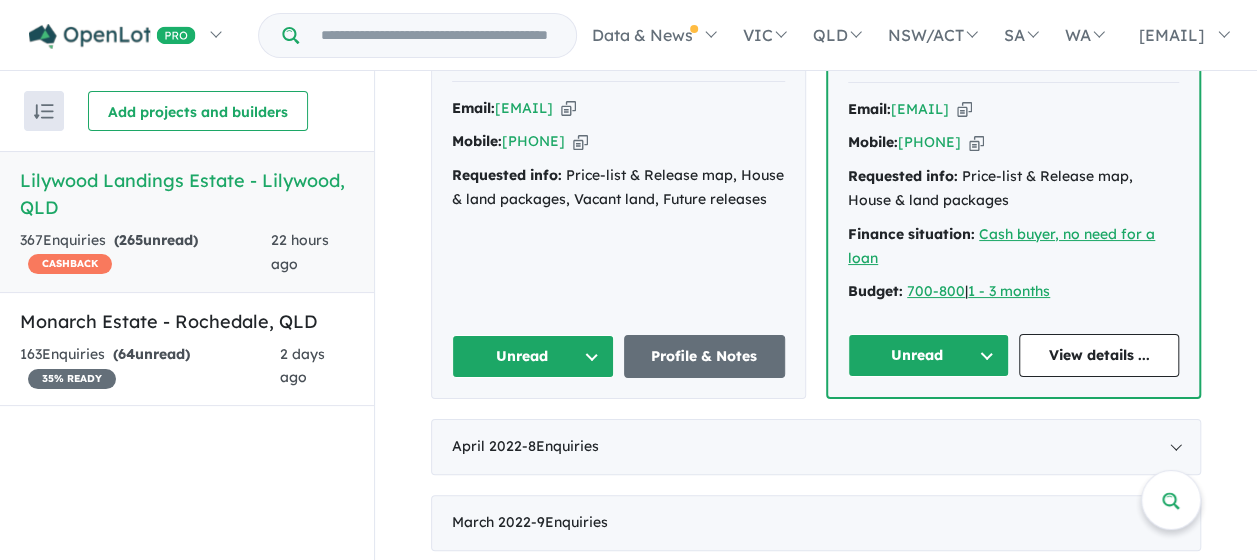 click on "Unread" at bounding box center (533, 356) 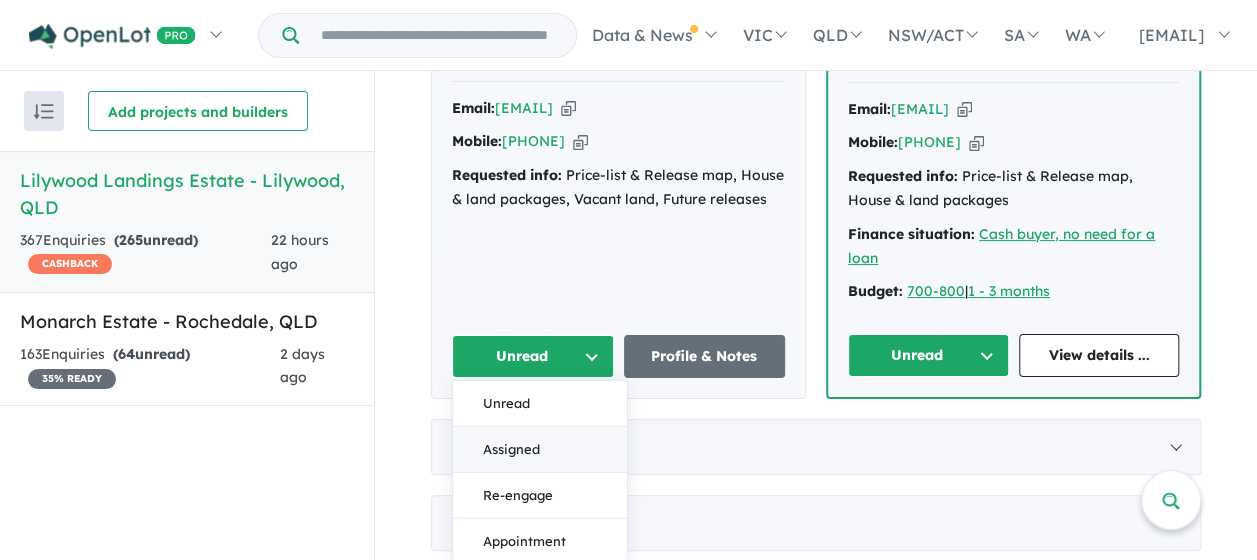 click on "Assigned" at bounding box center (540, 450) 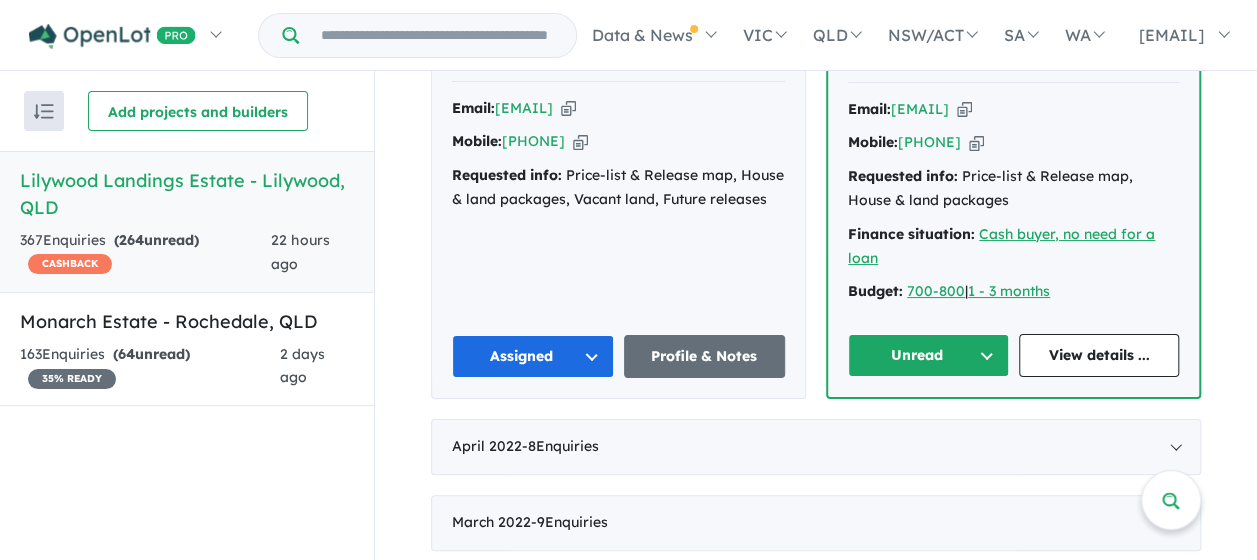 click on "Unread" at bounding box center (928, 355) 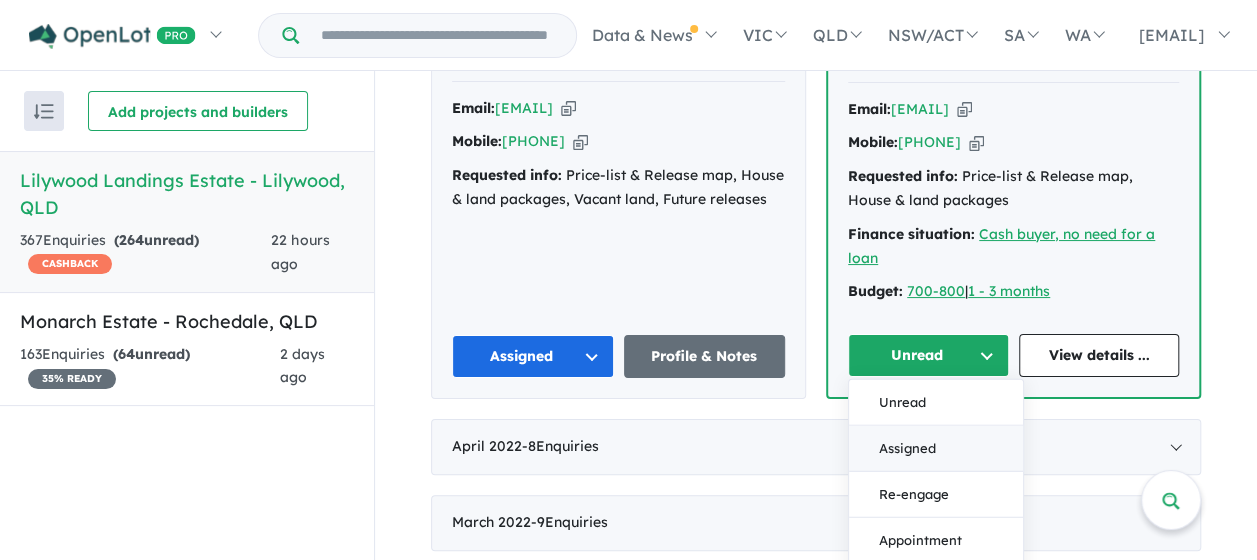 click on "Assigned" at bounding box center (936, 449) 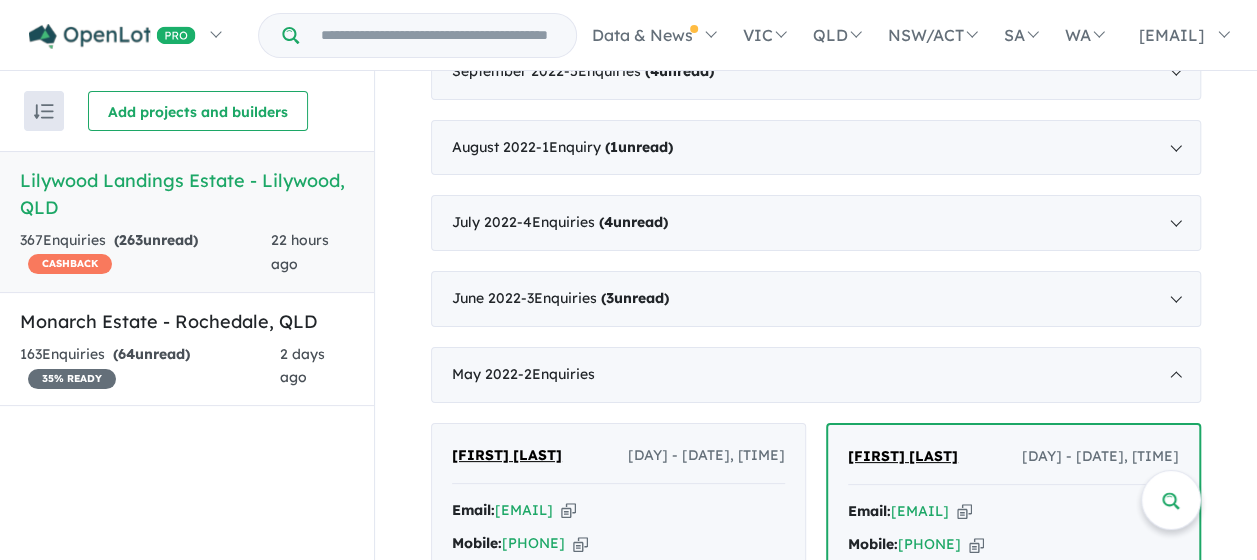 scroll, scrollTop: 3152, scrollLeft: 0, axis: vertical 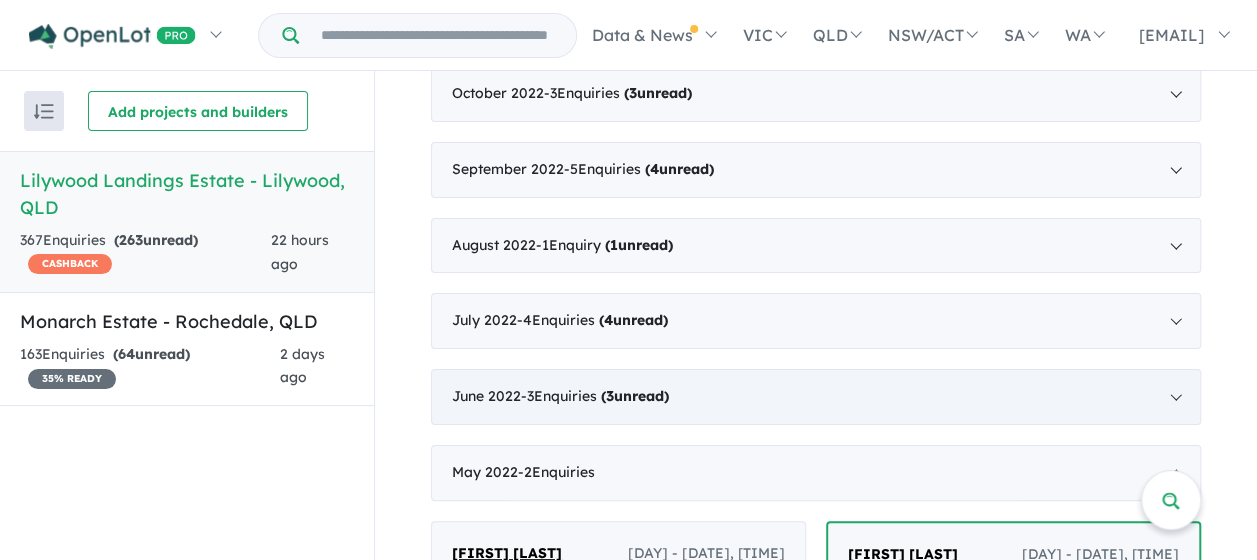 click on "( 3  unread)" at bounding box center (635, 396) 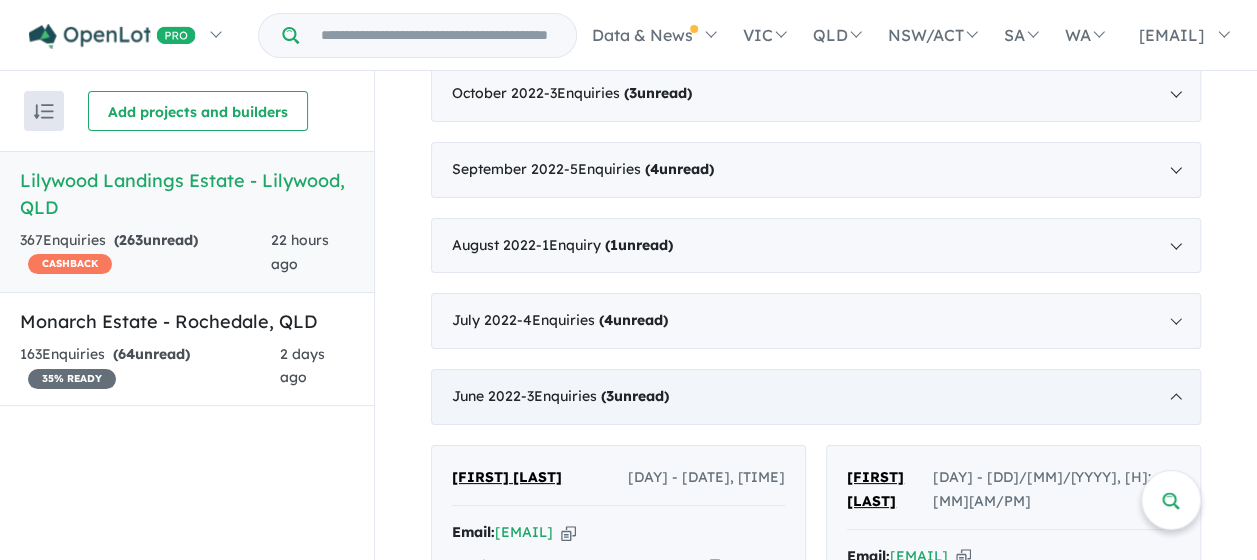 scroll, scrollTop: 3434, scrollLeft: 0, axis: vertical 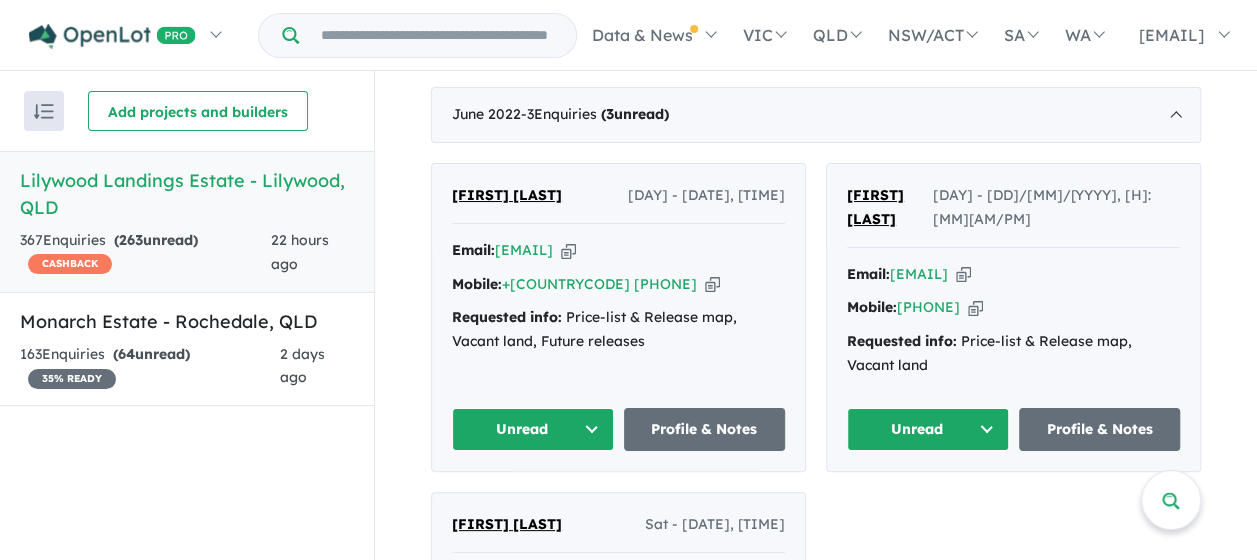 click on "Unread" at bounding box center (533, 429) 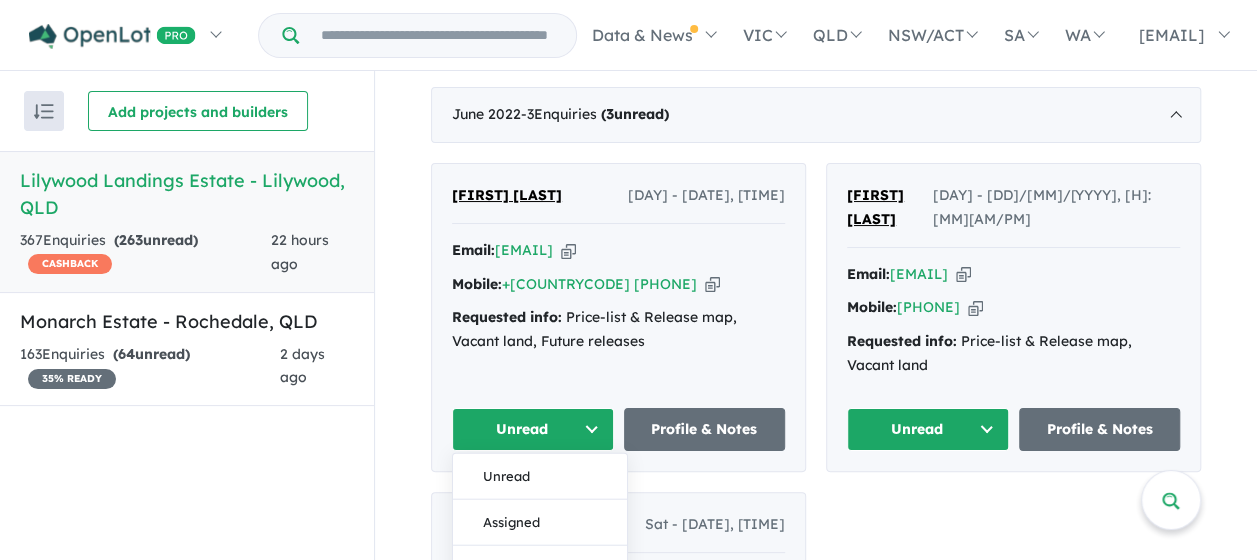 drag, startPoint x: 516, startPoint y: 496, endPoint x: 548, endPoint y: 486, distance: 33.526108 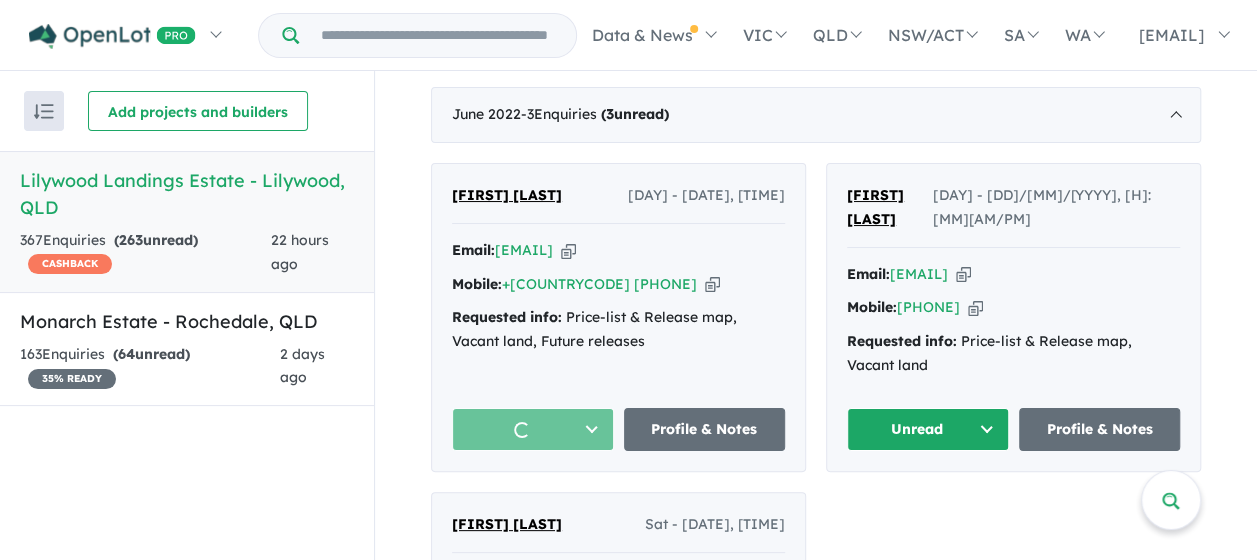 click on "Unread" at bounding box center [928, 429] 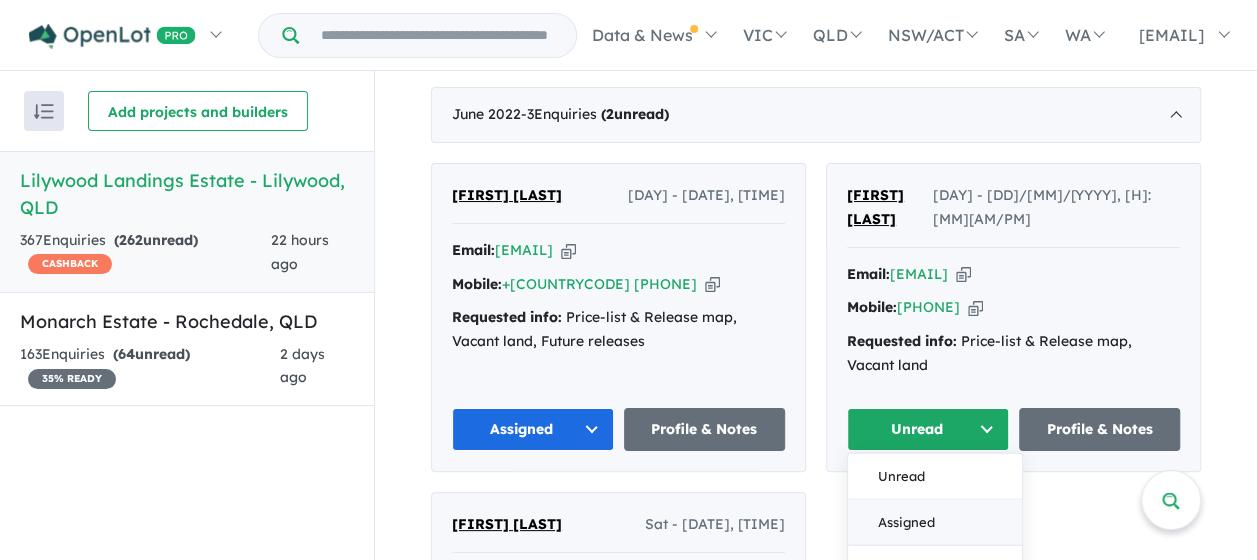 click on "Assigned" at bounding box center (935, 522) 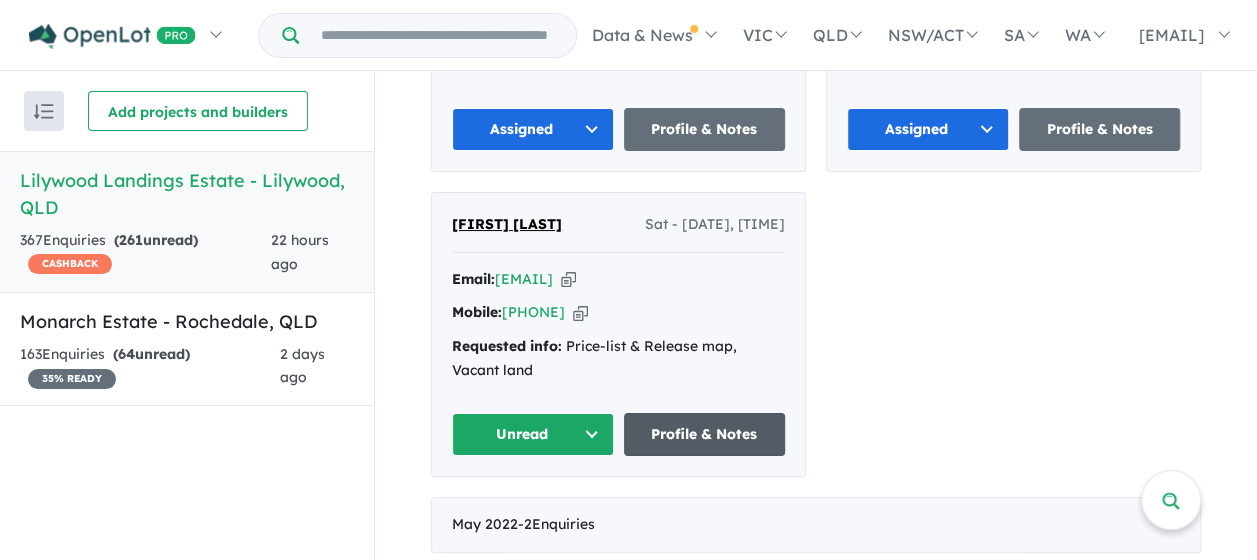 scroll, scrollTop: 3734, scrollLeft: 0, axis: vertical 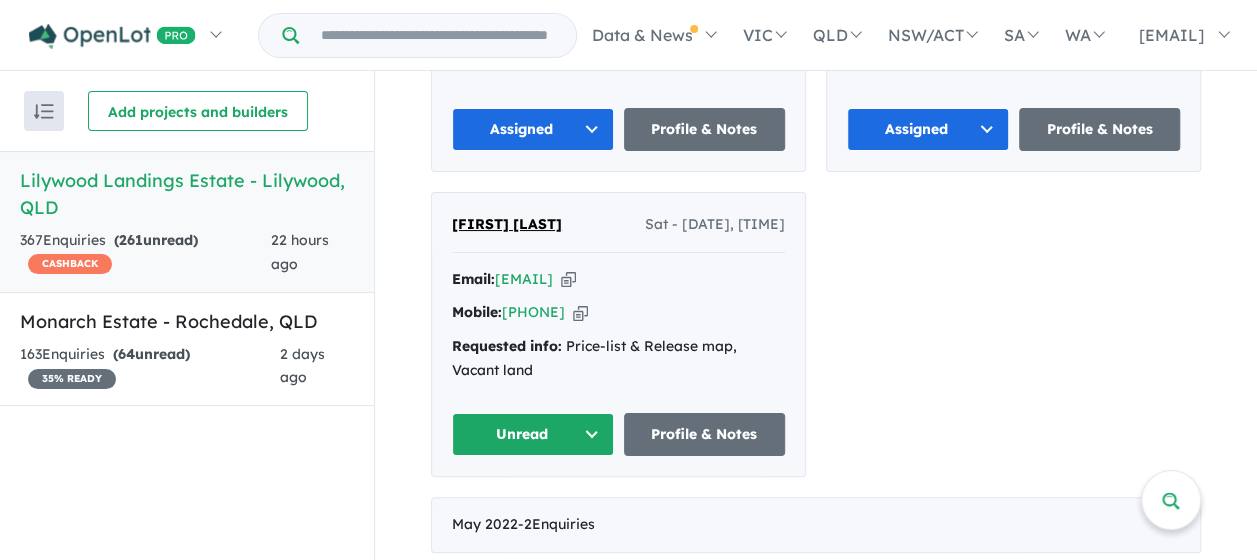 click on "Unread" at bounding box center (533, 434) 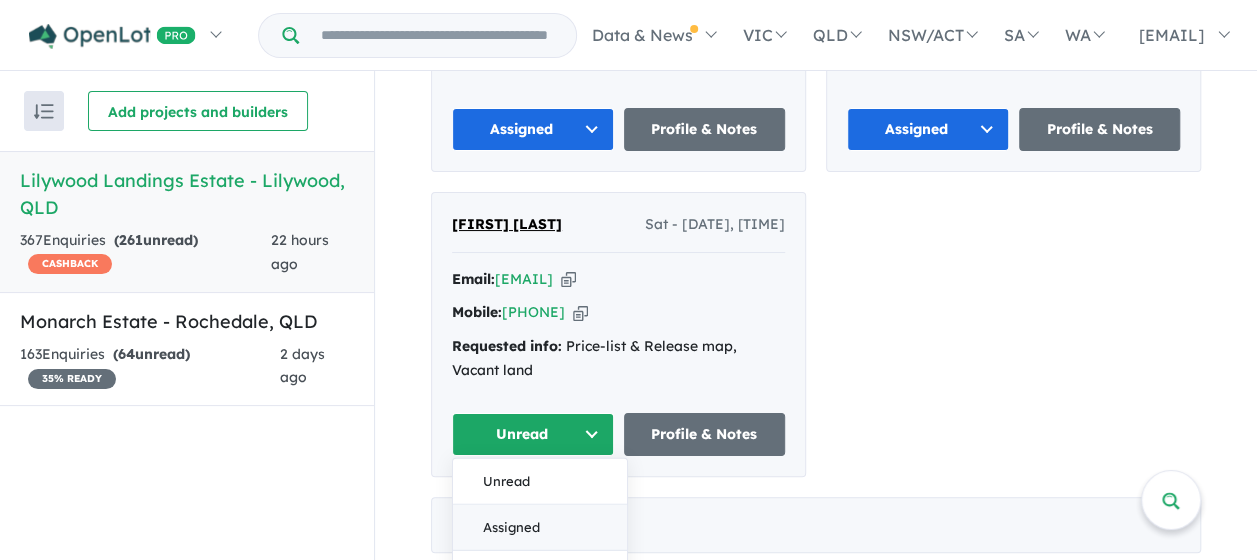 click on "Assigned" at bounding box center (540, 527) 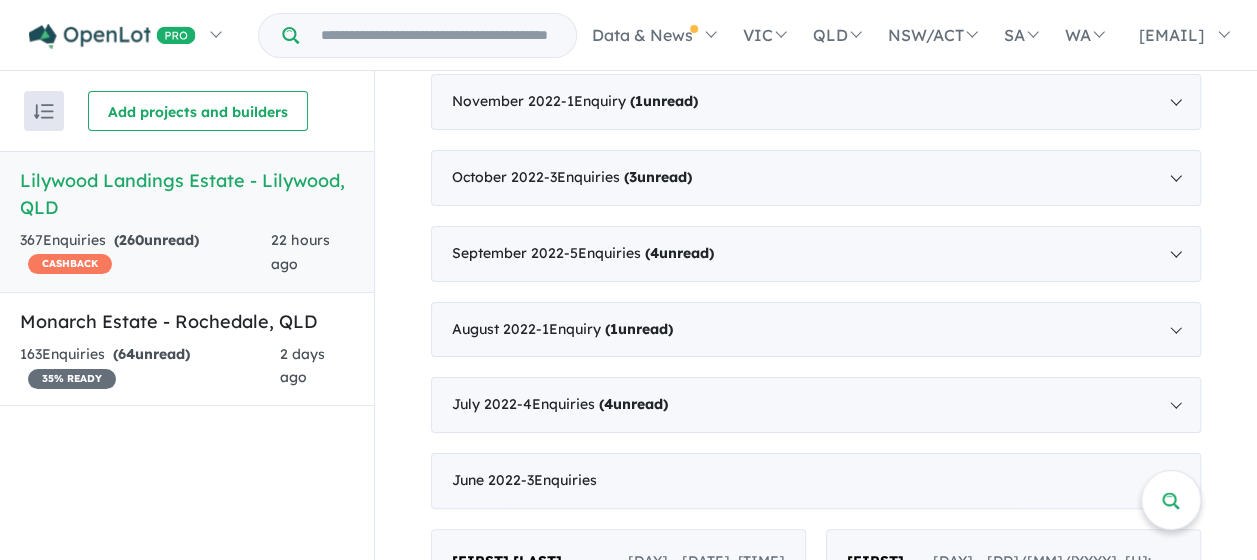 scroll, scrollTop: 3264, scrollLeft: 0, axis: vertical 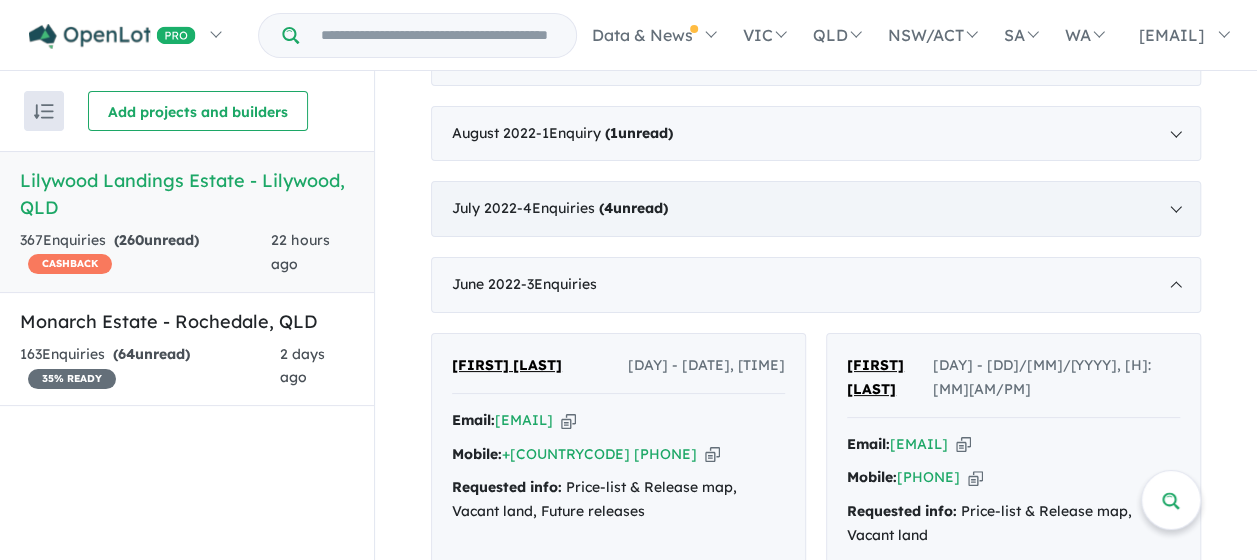 click on "[MONTH] [YEAR] - [NUMBER] Enquir ies ( [NUMBER] unread)" at bounding box center (816, 209) 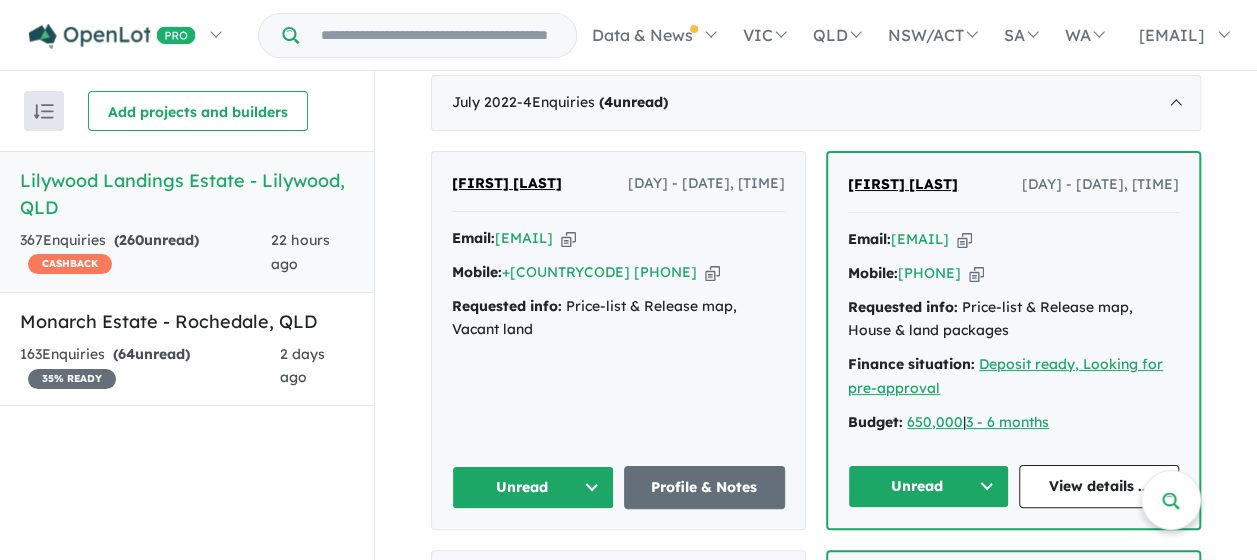 scroll, scrollTop: 3464, scrollLeft: 0, axis: vertical 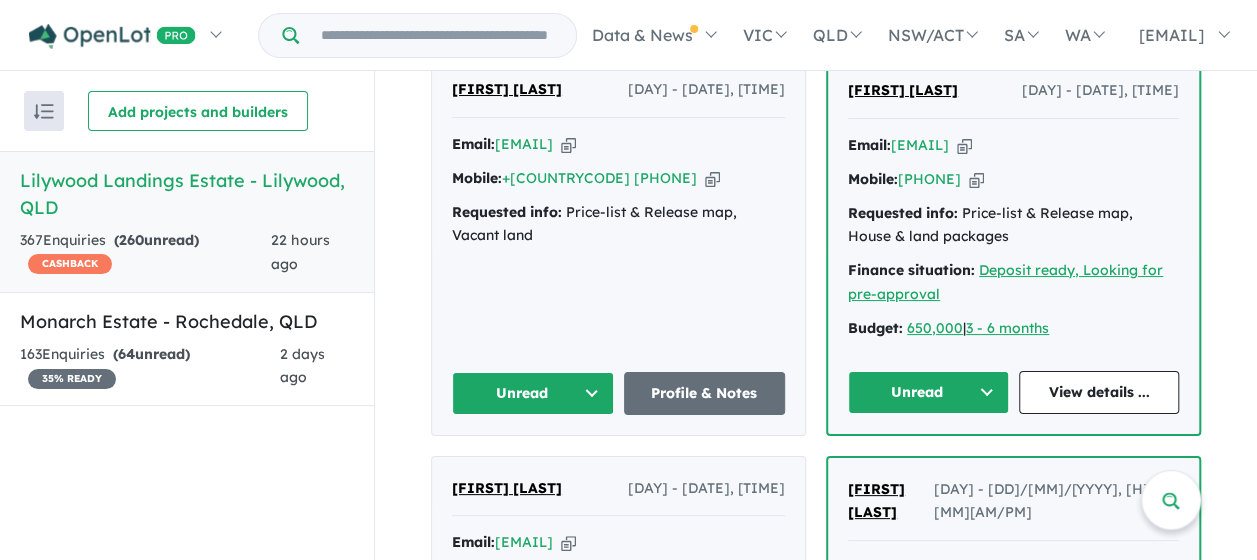 click on "Unread" at bounding box center (533, 393) 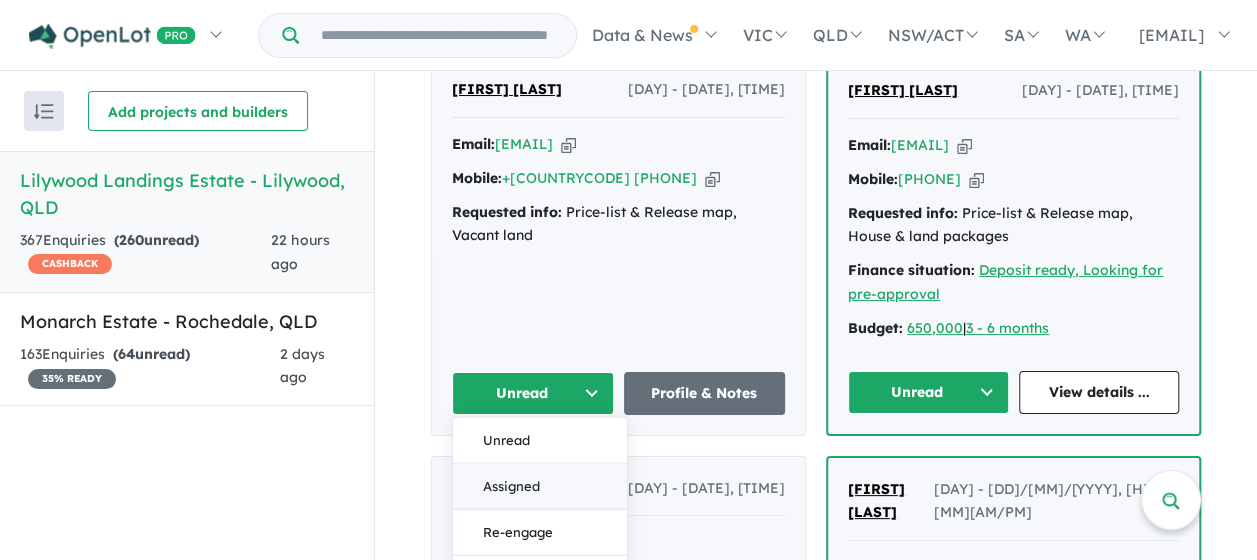 click on "Assigned" at bounding box center [540, 486] 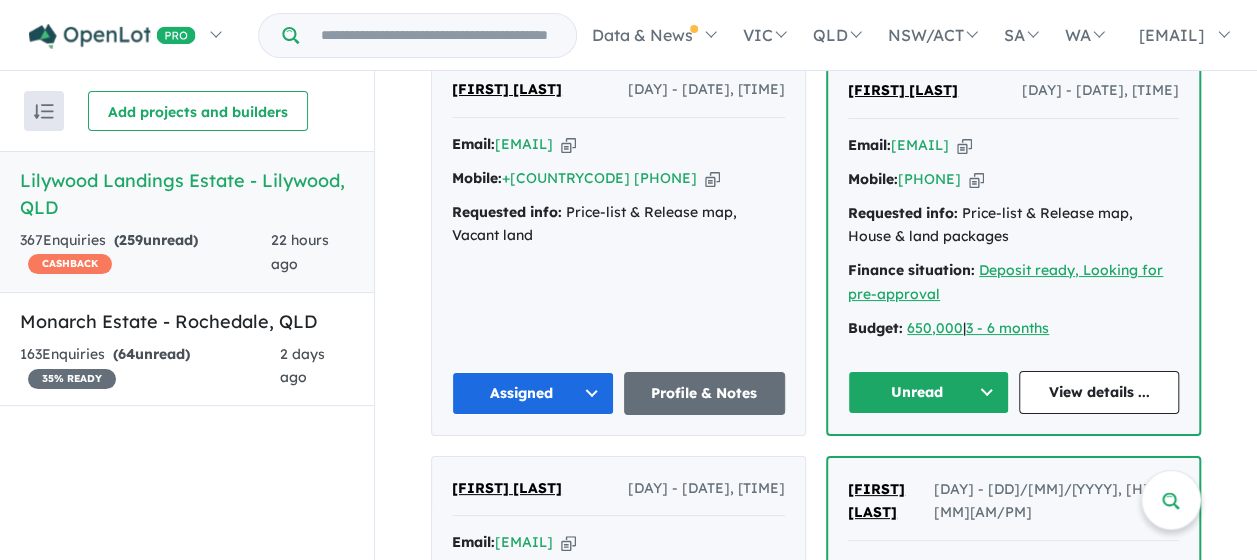 click on "Unread" at bounding box center (928, 392) 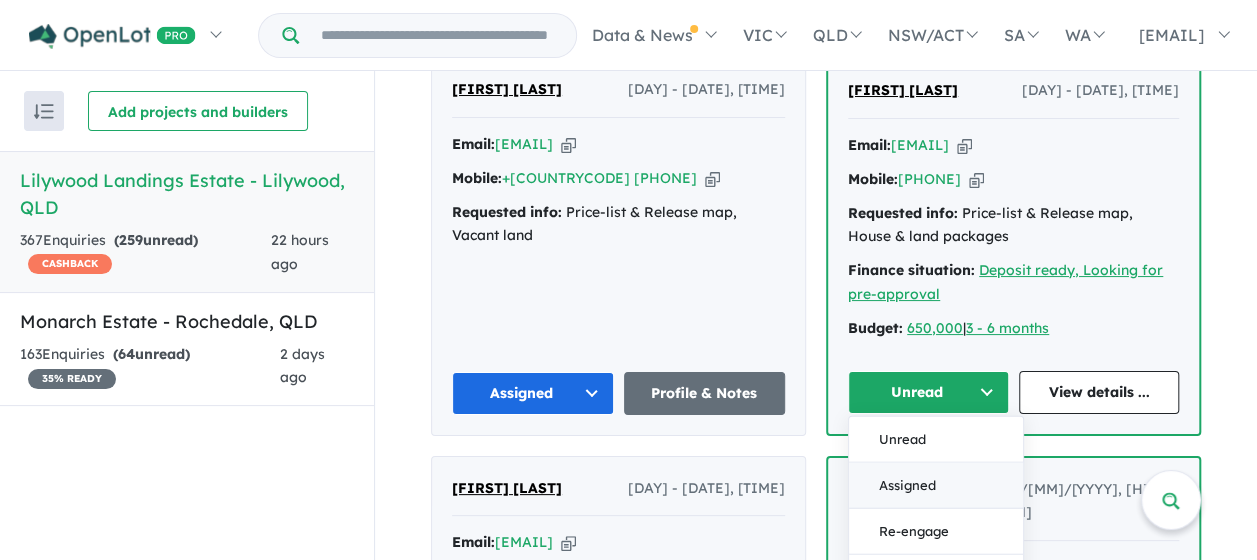 click on "Assigned" at bounding box center (936, 485) 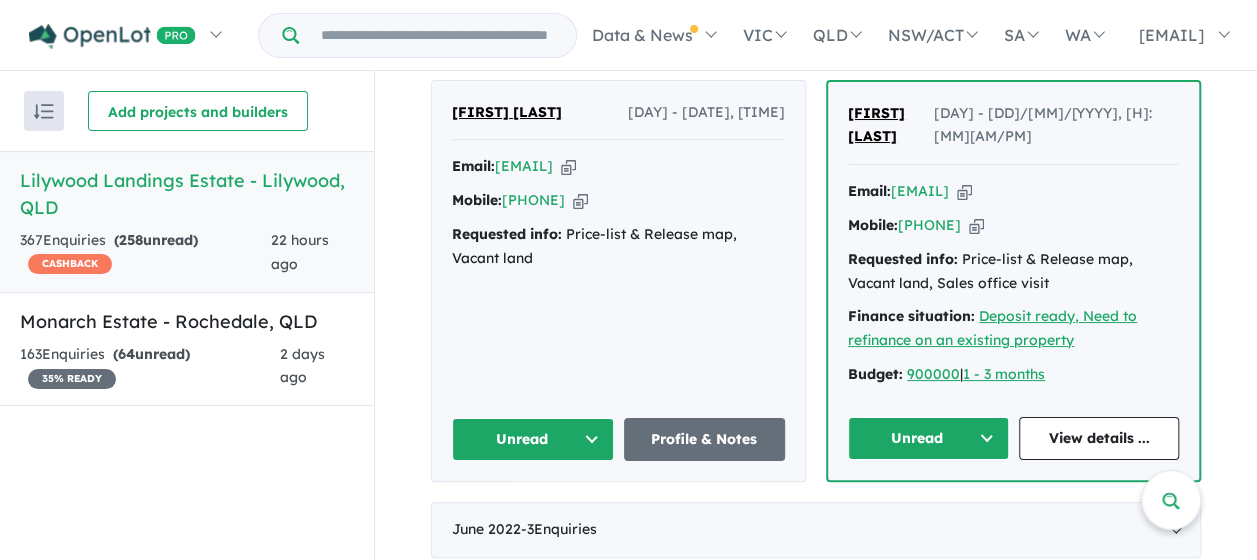 scroll, scrollTop: 3864, scrollLeft: 0, axis: vertical 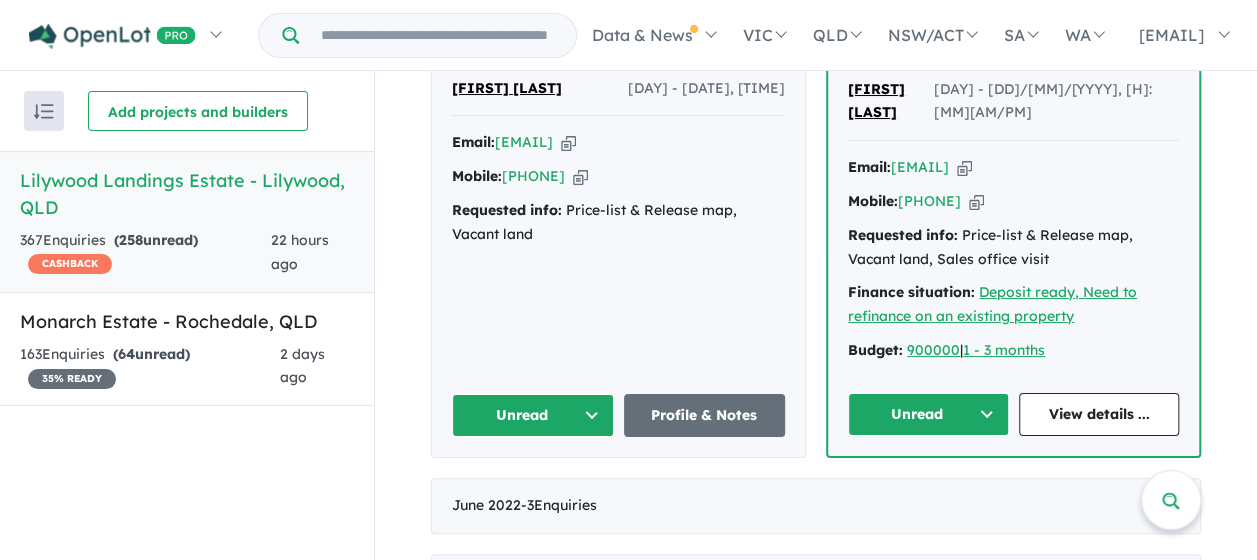 click on "Unread" at bounding box center (533, 415) 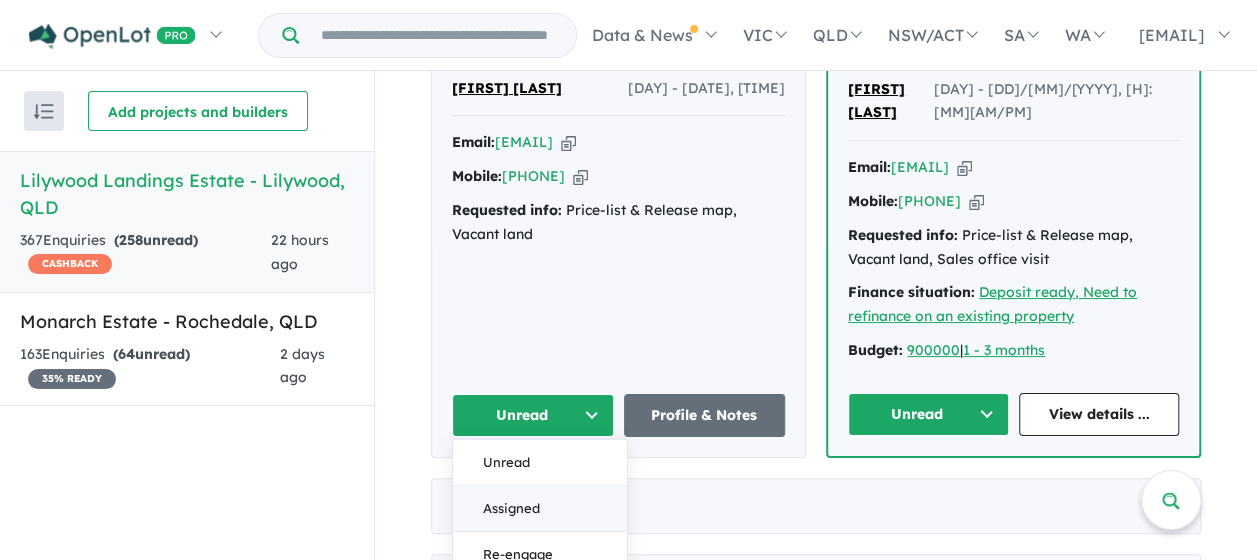 click on "Assigned" at bounding box center (540, 508) 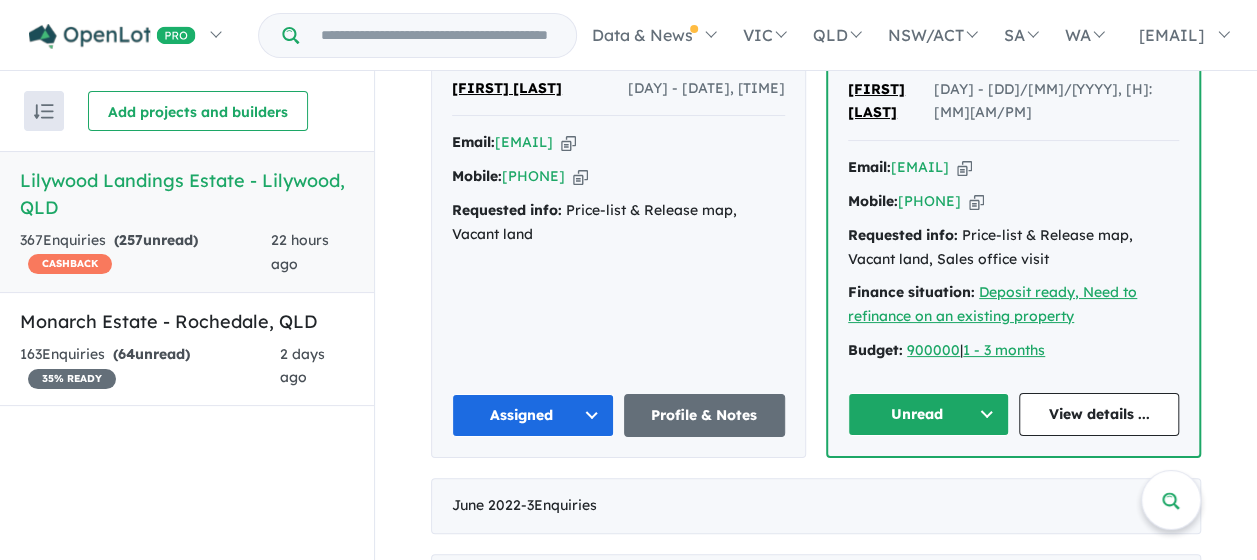 click on "Unread" at bounding box center [928, 414] 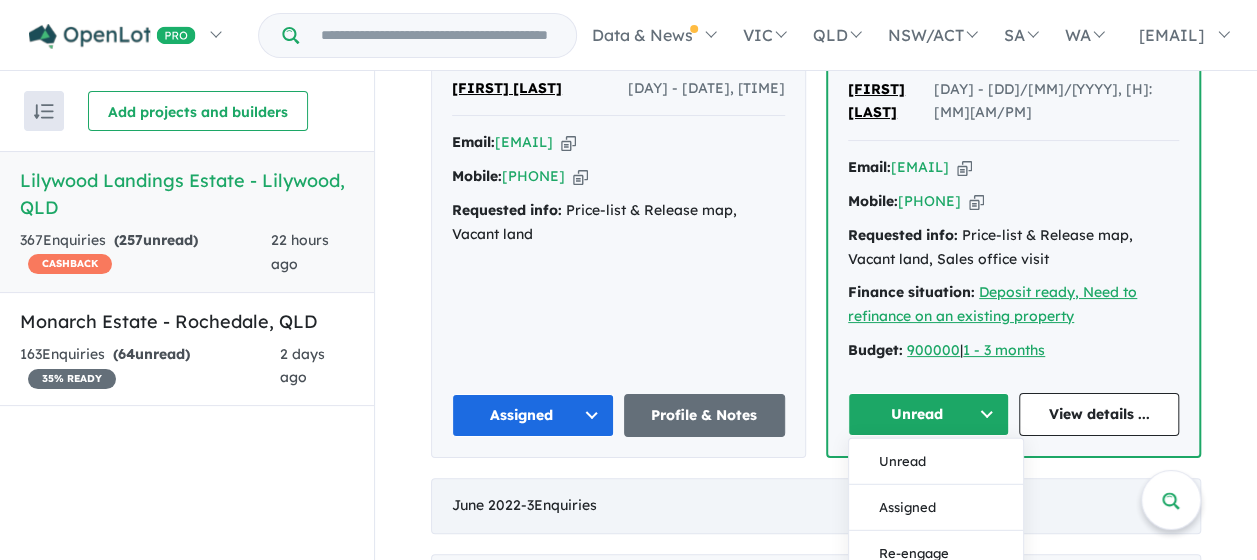 click on "Assigned" at bounding box center [936, 507] 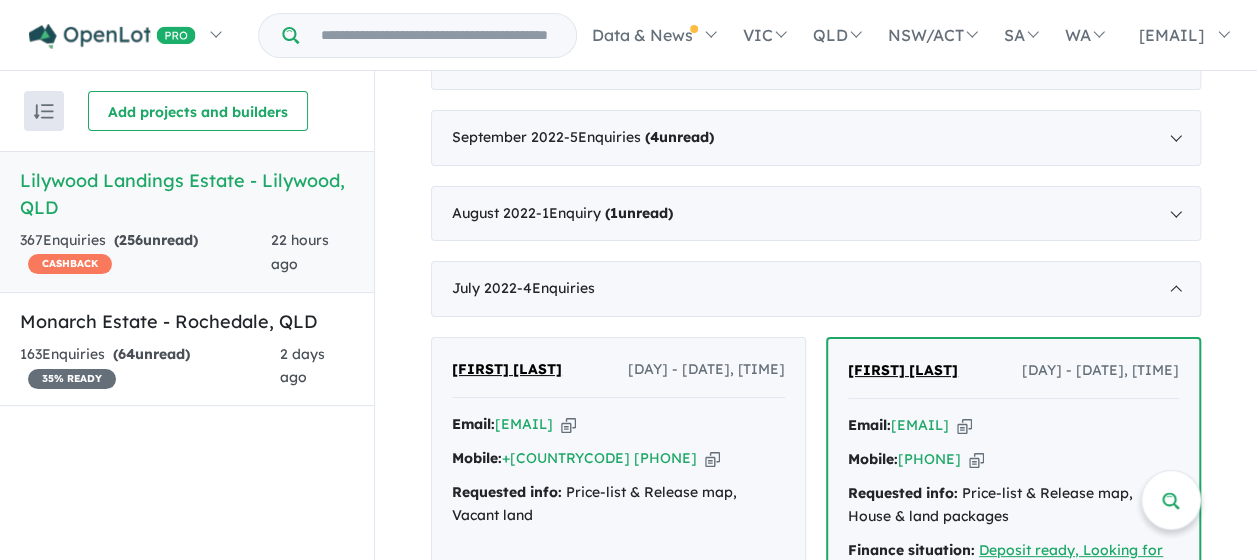 scroll, scrollTop: 3064, scrollLeft: 0, axis: vertical 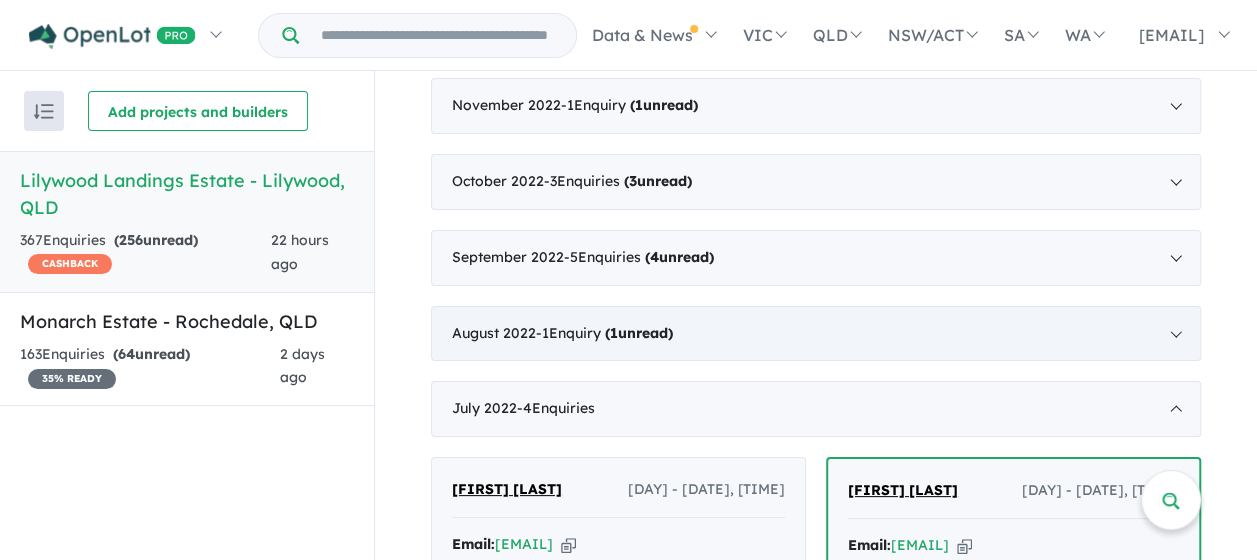 click on "[MONTH] [YEAR] - [COUNT] Enquir y ( [COUNT] unread)" at bounding box center [816, 334] 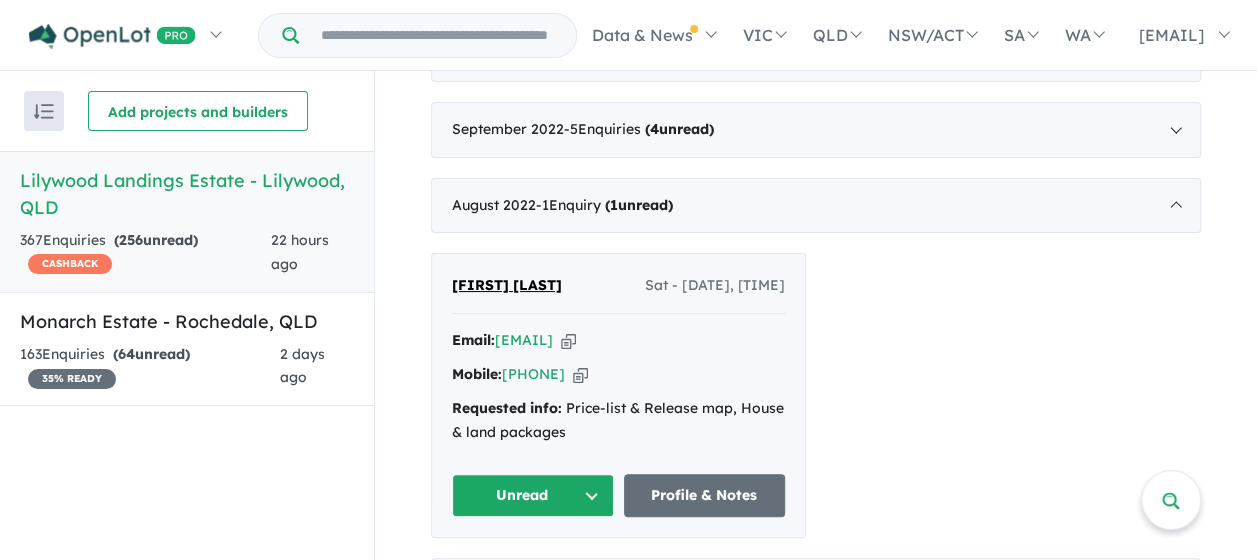 scroll, scrollTop: 3264, scrollLeft: 0, axis: vertical 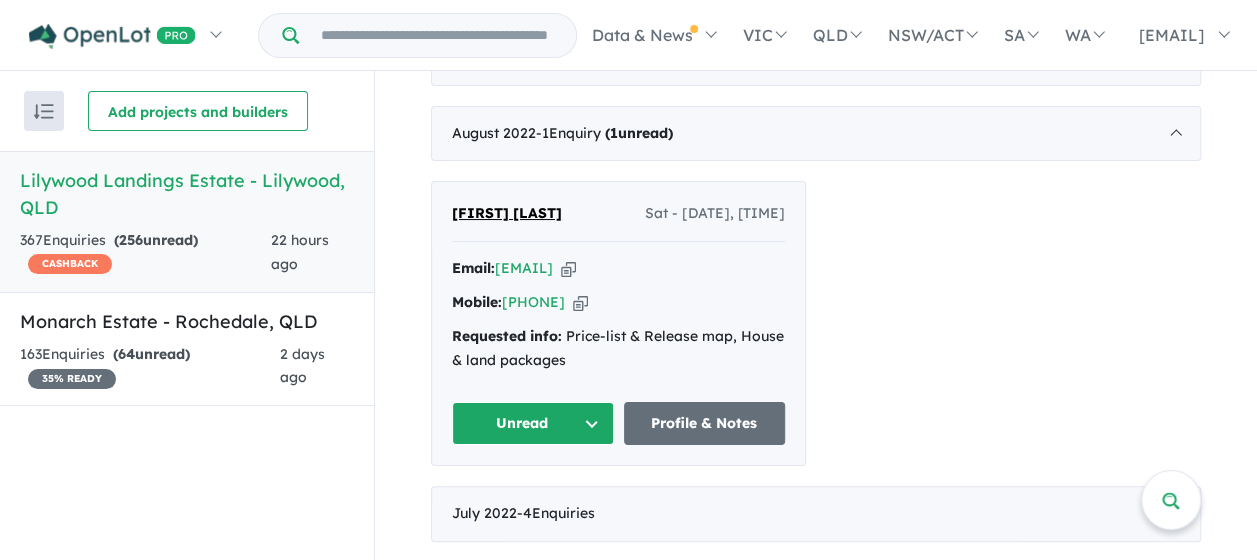 click on "Unread" at bounding box center (533, 423) 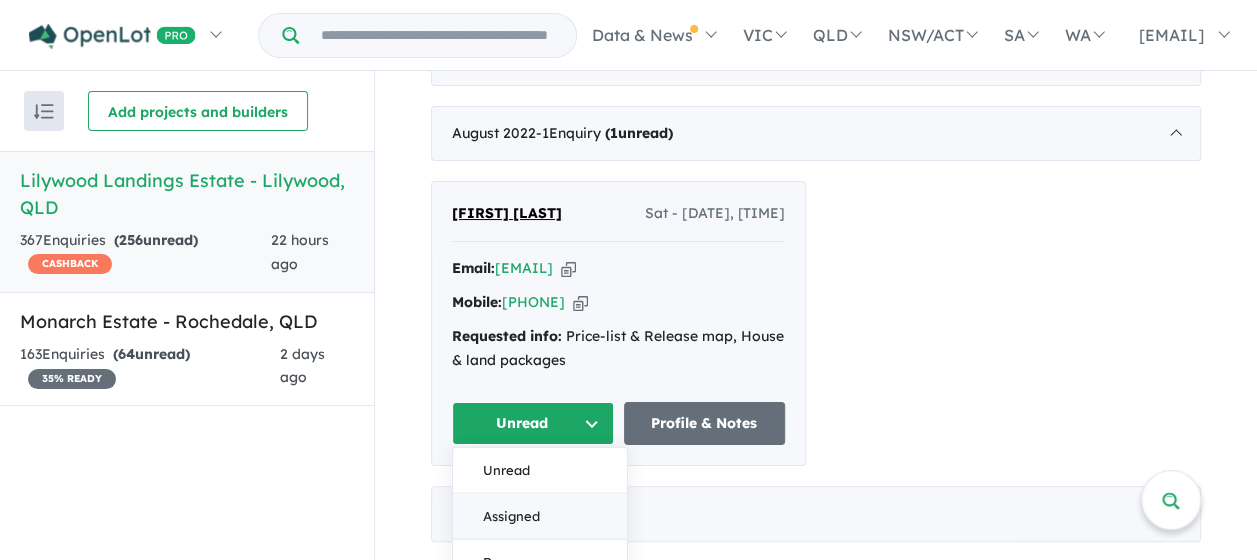 click on "Assigned" at bounding box center (540, 517) 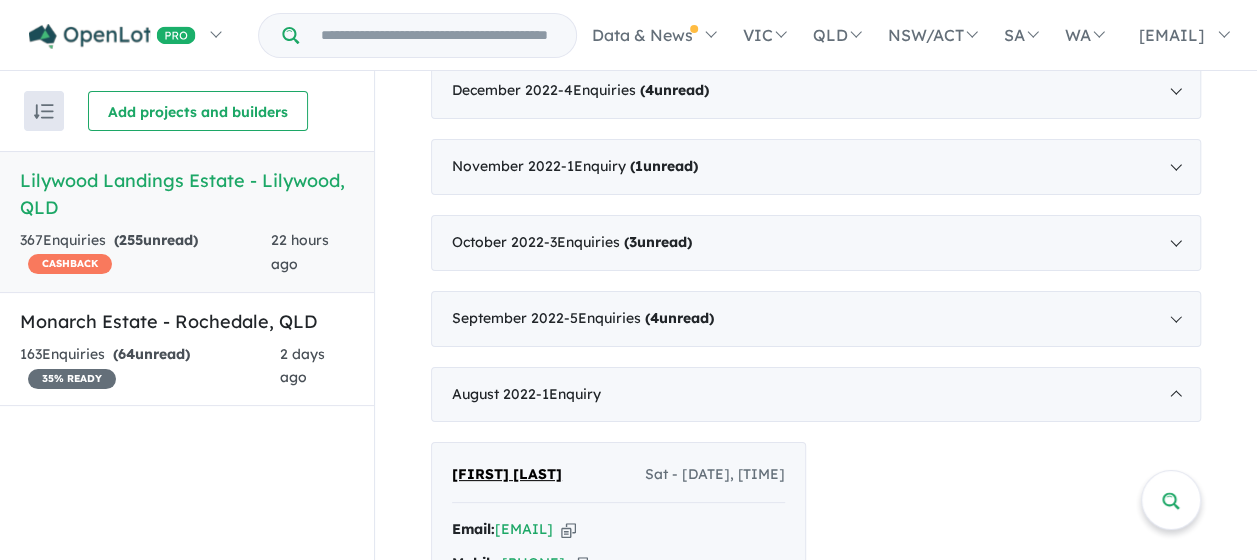 scroll, scrollTop: 2964, scrollLeft: 0, axis: vertical 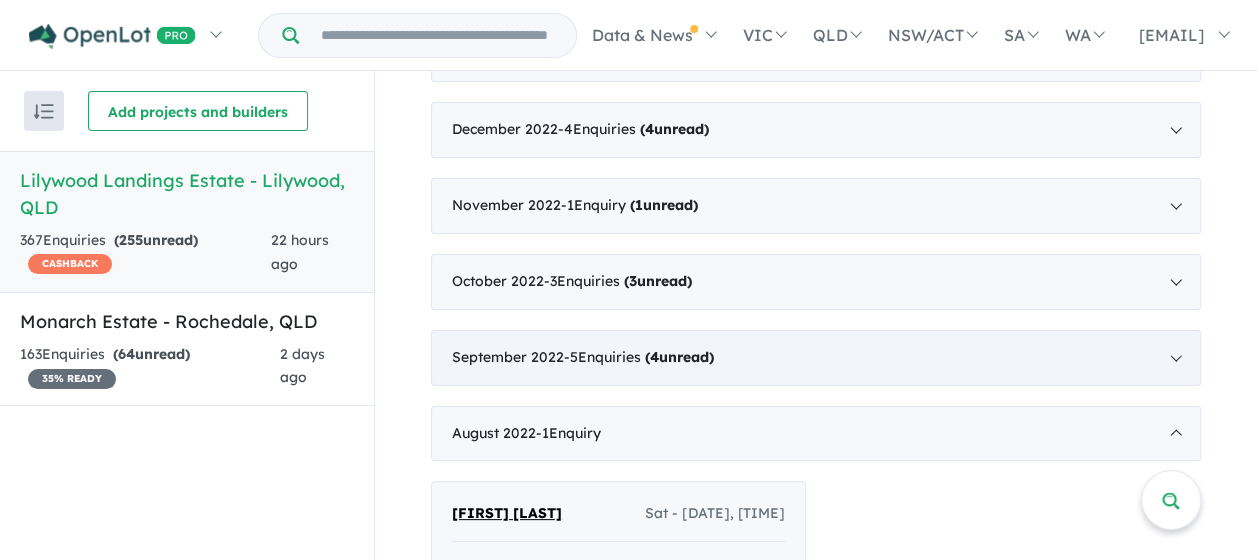 click on "( 4  unread)" at bounding box center [679, 357] 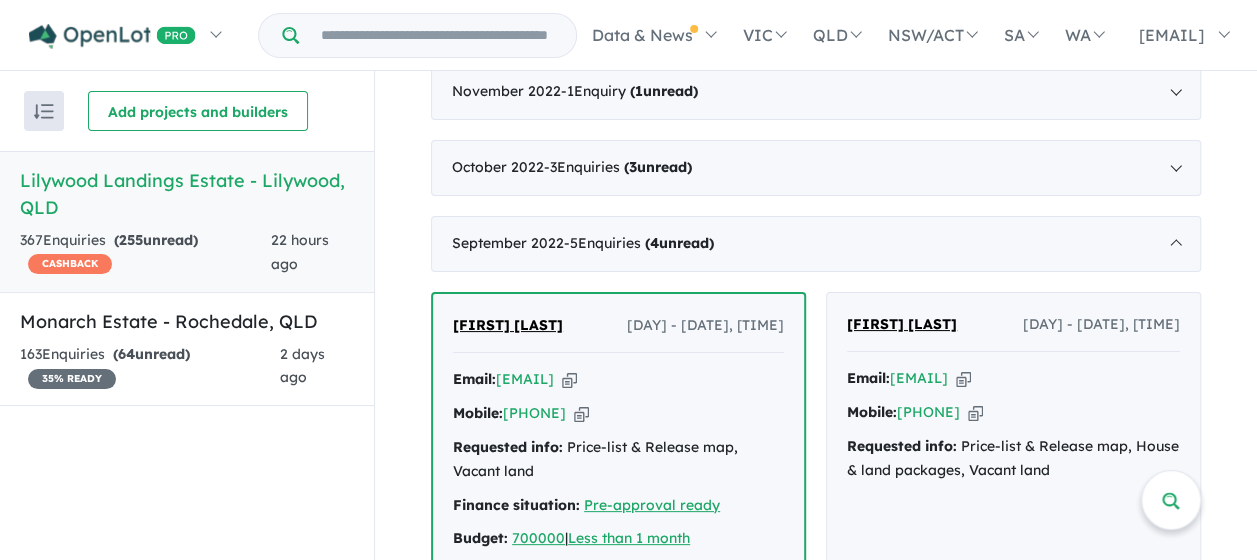 scroll, scrollTop: 3164, scrollLeft: 0, axis: vertical 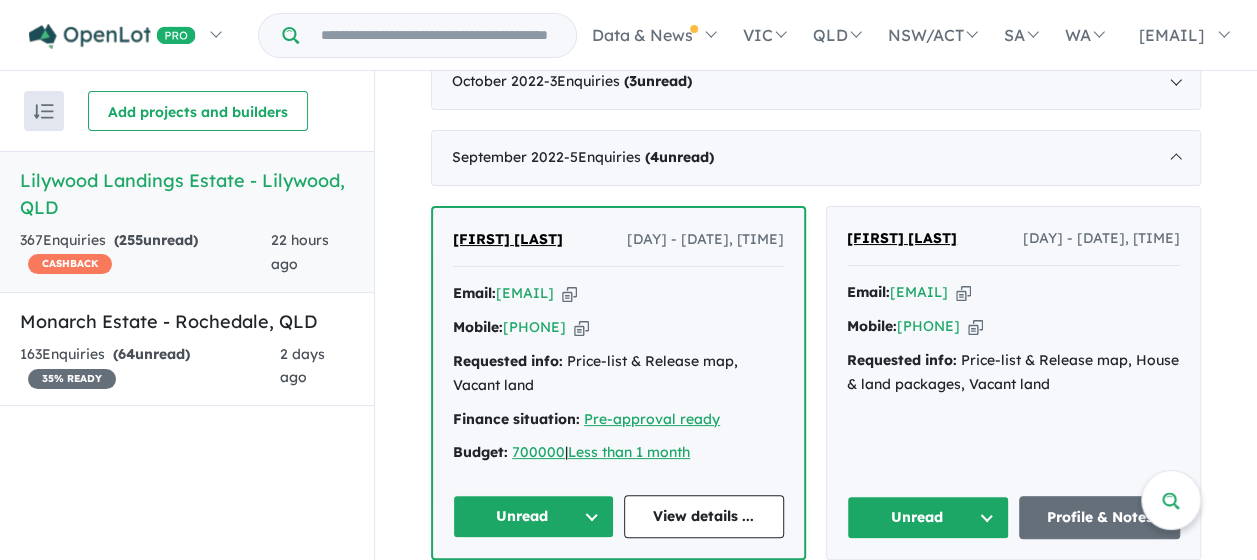 click on "Unread" at bounding box center [533, 516] 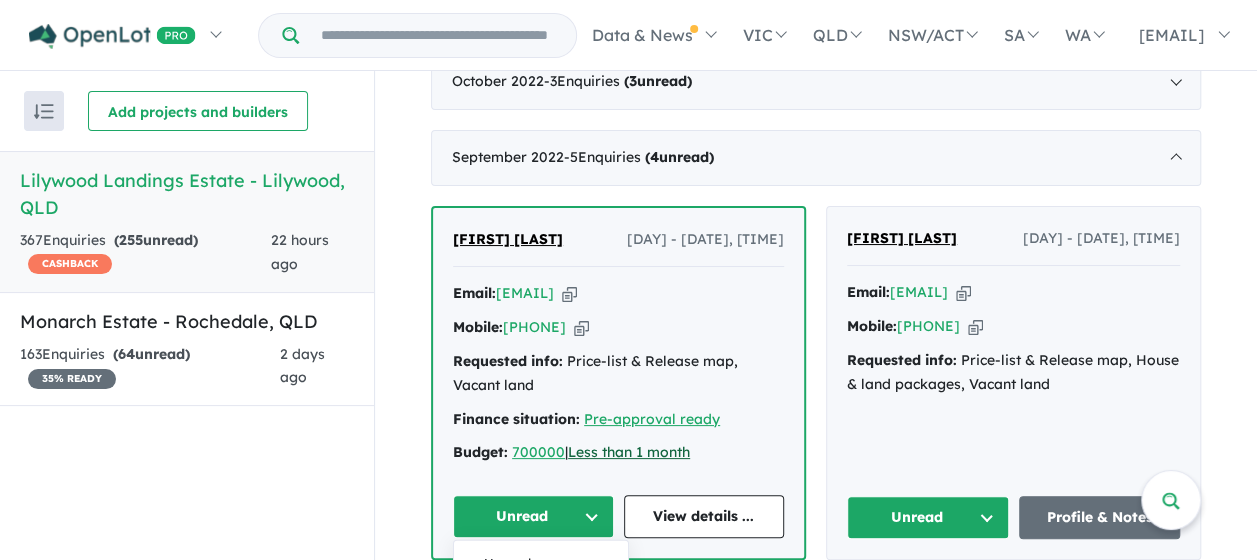 scroll, scrollTop: 3464, scrollLeft: 0, axis: vertical 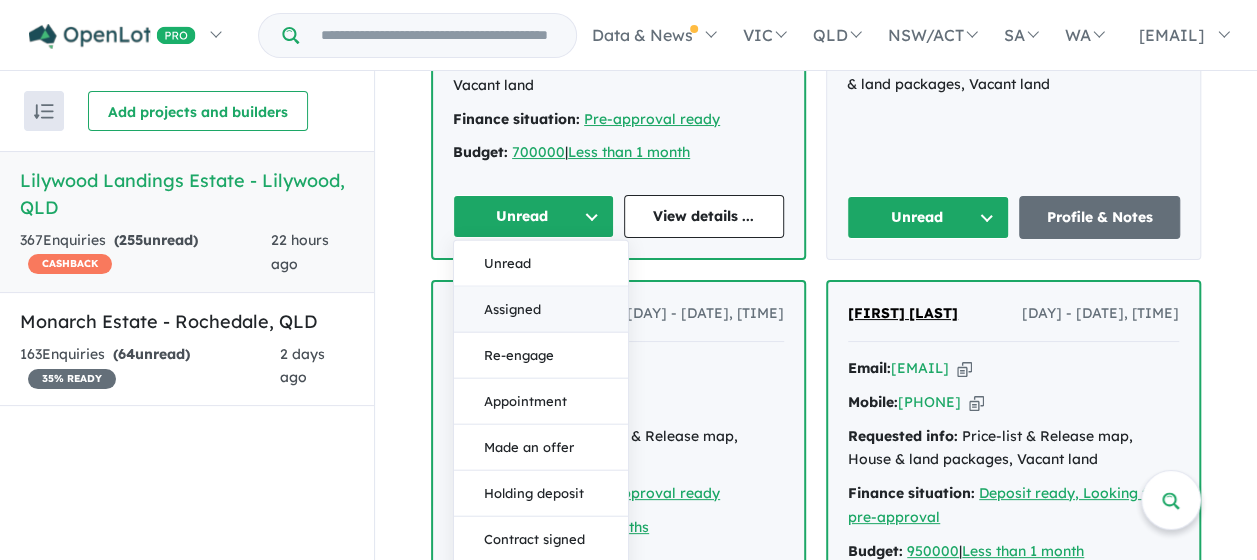 click on "Assigned" at bounding box center [541, 310] 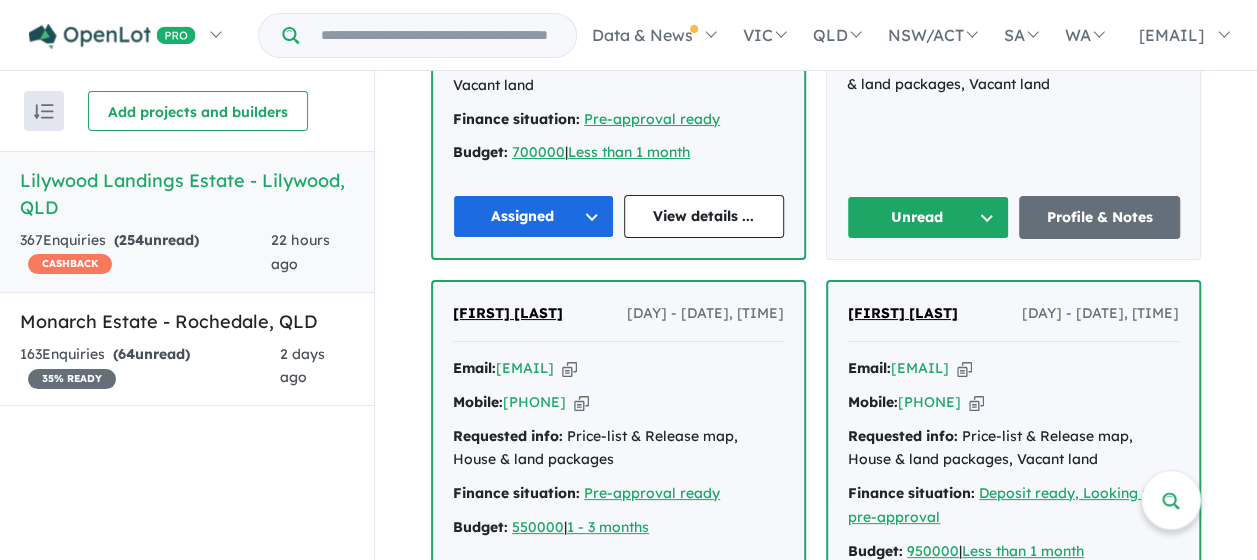 click on "Unread" at bounding box center (928, 217) 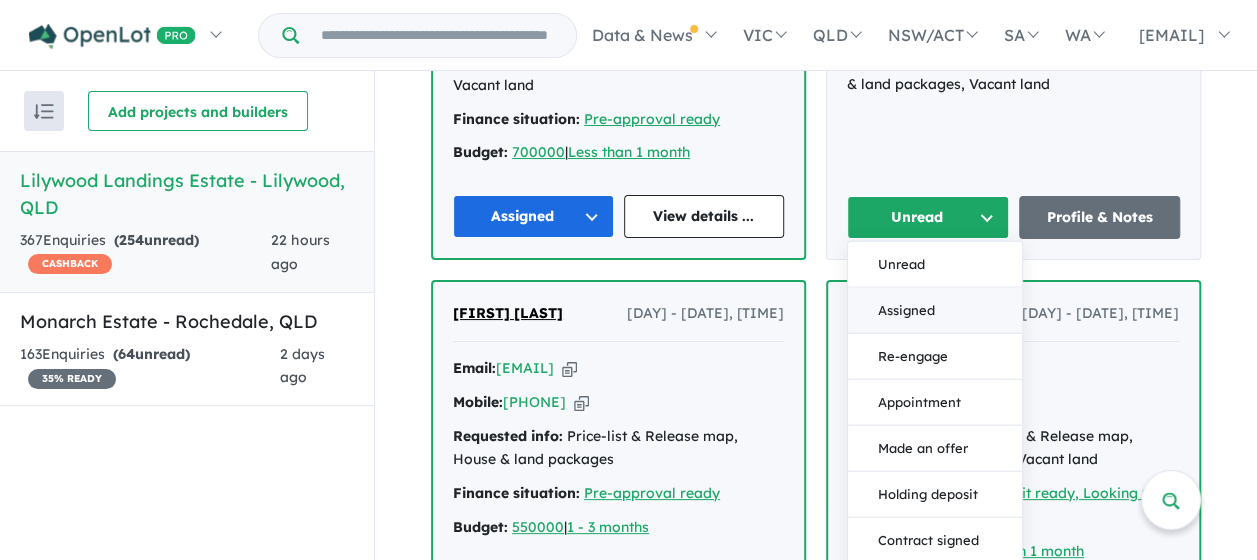click on "Assigned" at bounding box center [935, 311] 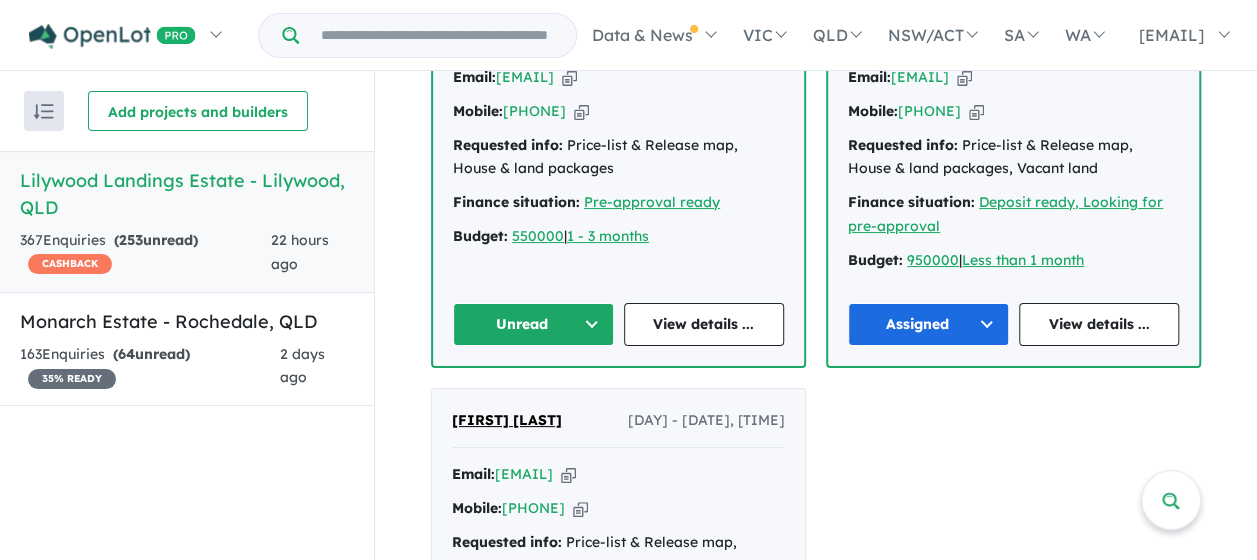 scroll, scrollTop: 3864, scrollLeft: 0, axis: vertical 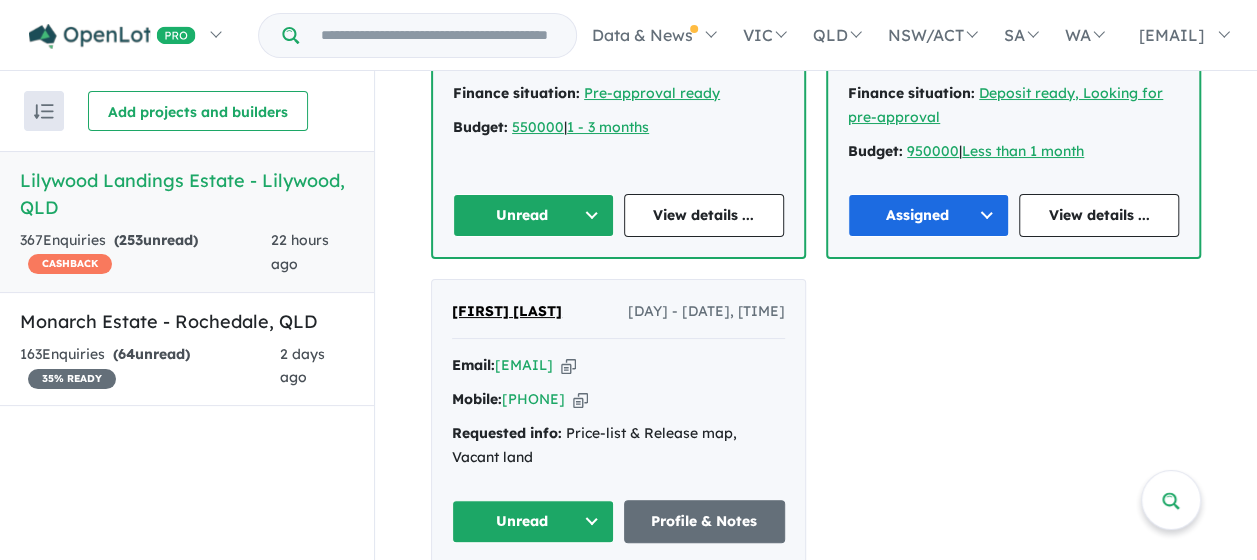 click on "Unread" at bounding box center [533, 215] 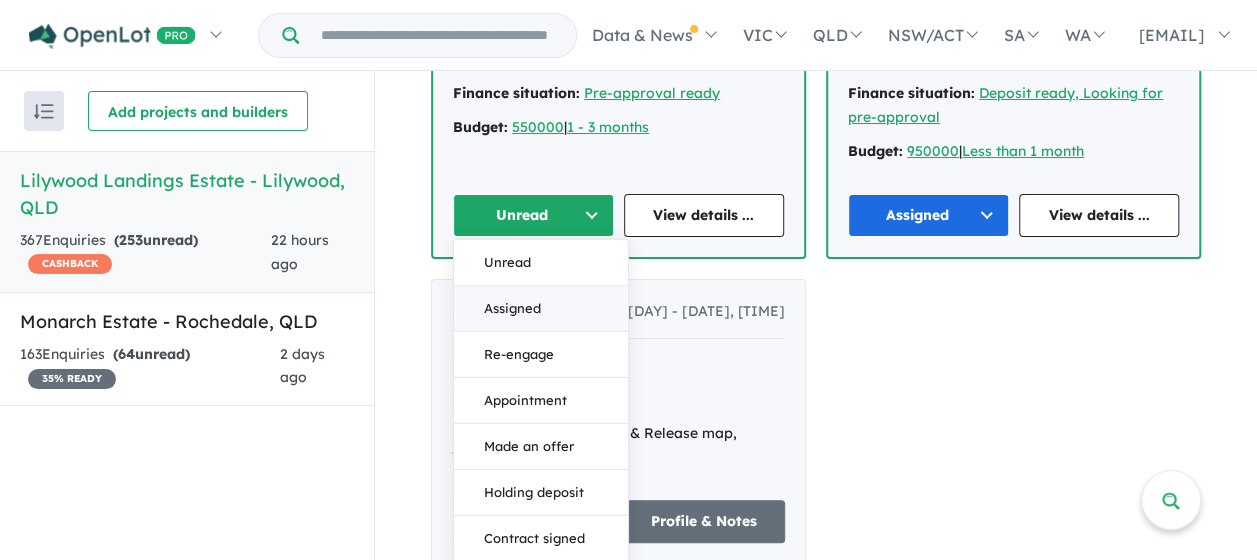 click on "Assigned" at bounding box center (541, 308) 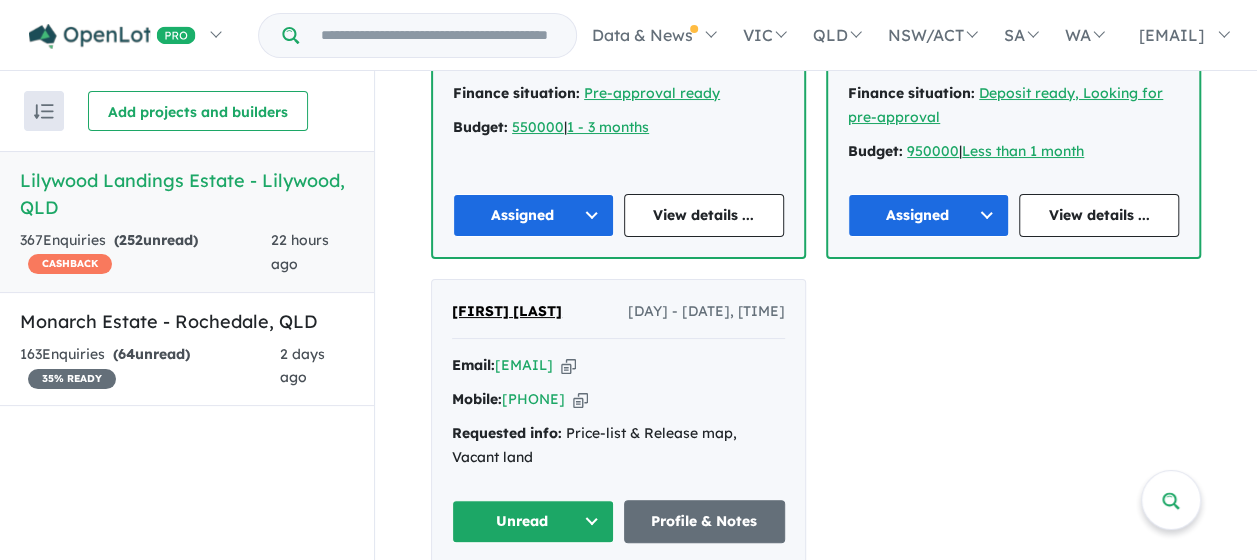 click on "Unread" at bounding box center (533, 521) 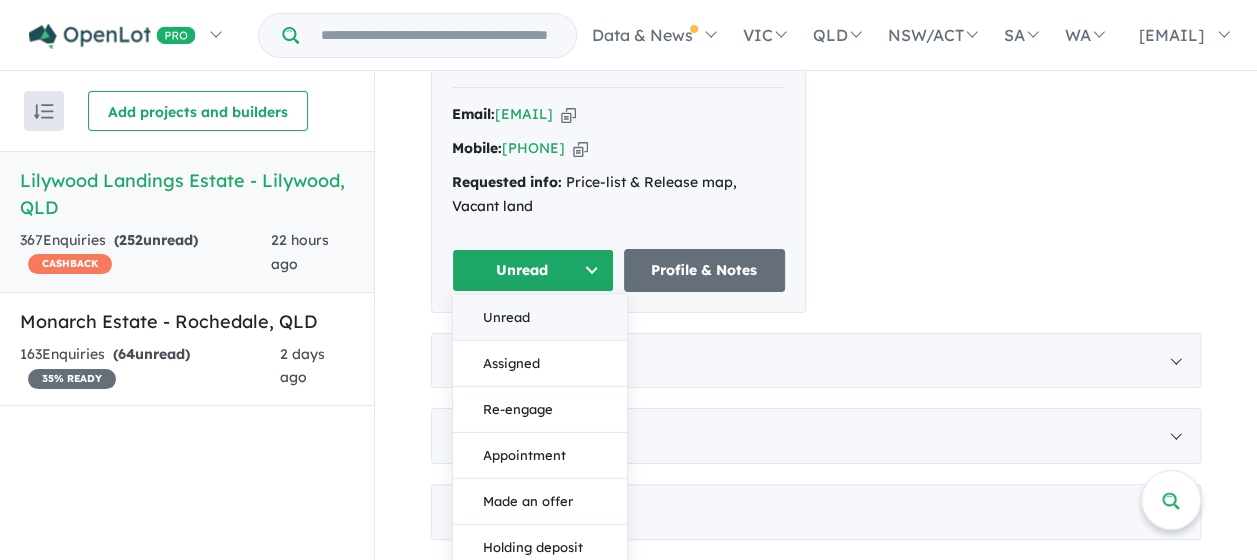 scroll, scrollTop: 4164, scrollLeft: 0, axis: vertical 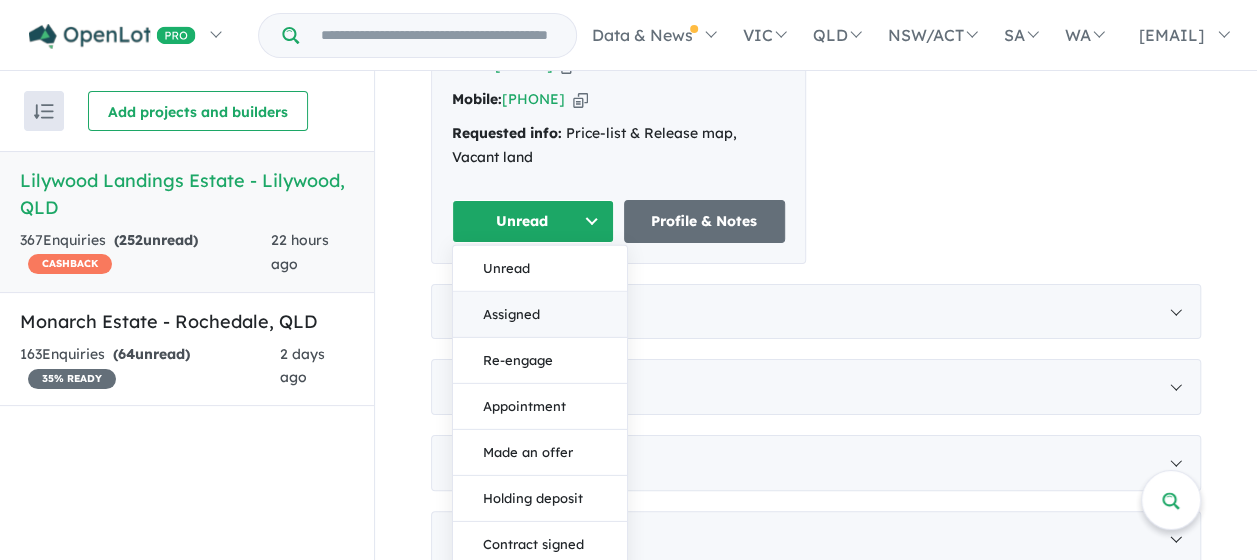 click on "Assigned" at bounding box center [540, 314] 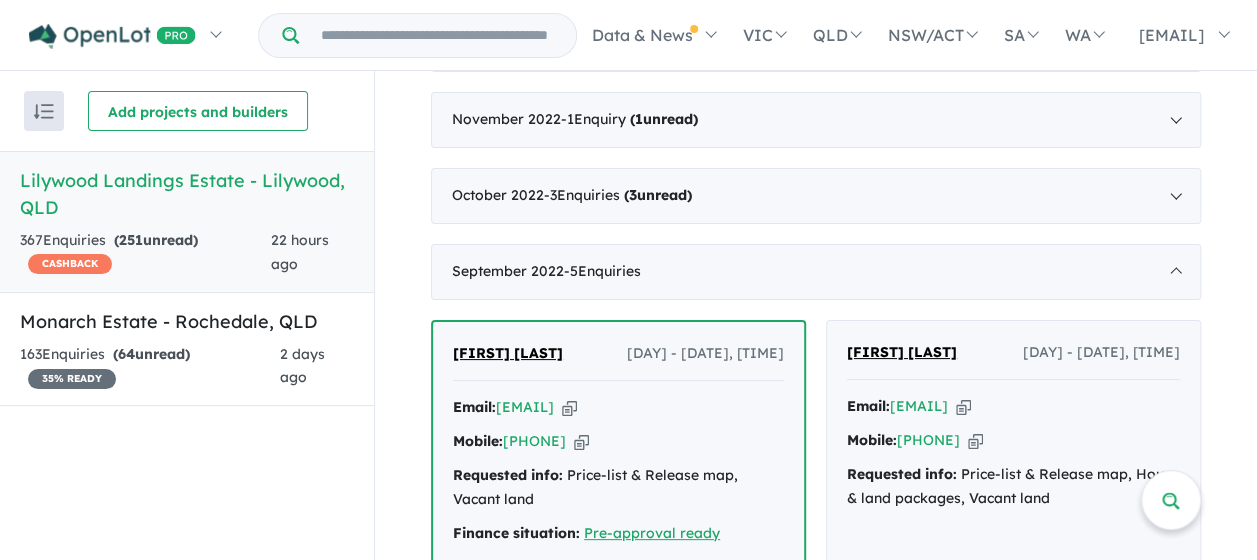 scroll, scrollTop: 3064, scrollLeft: 0, axis: vertical 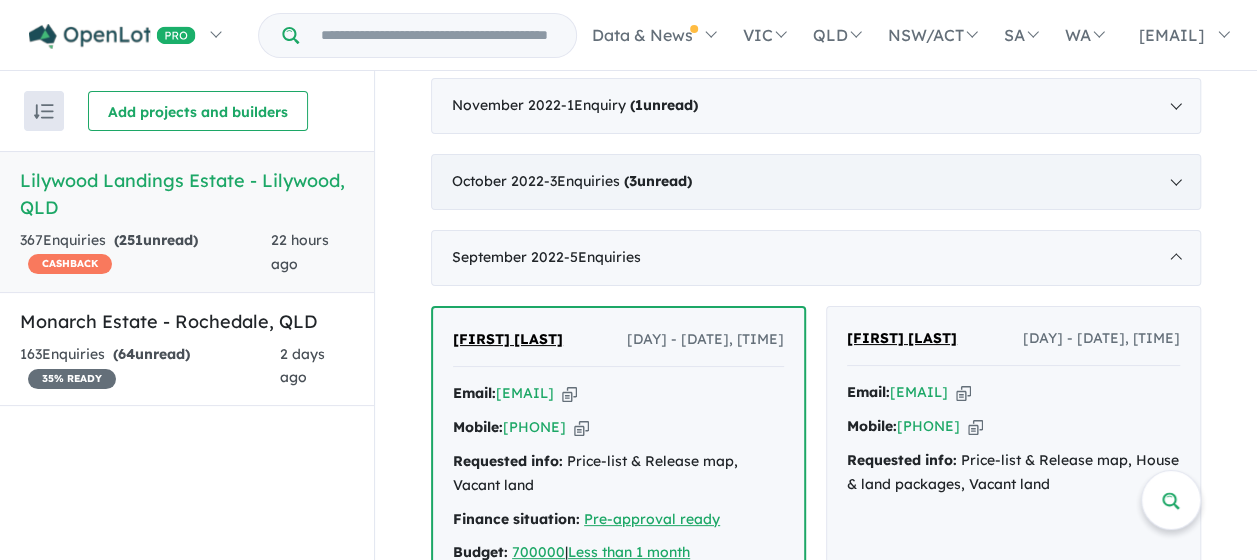 click on "[MONTH] [YEAR] - [COUNT] Enquir ies ( [COUNT] unread)" at bounding box center (816, 182) 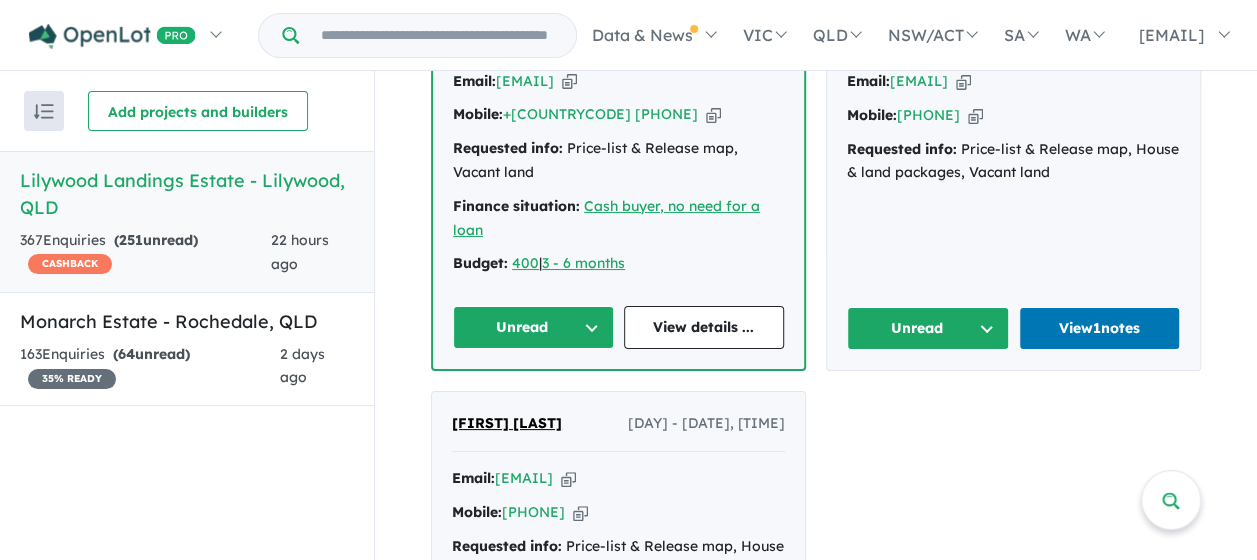 scroll, scrollTop: 3364, scrollLeft: 0, axis: vertical 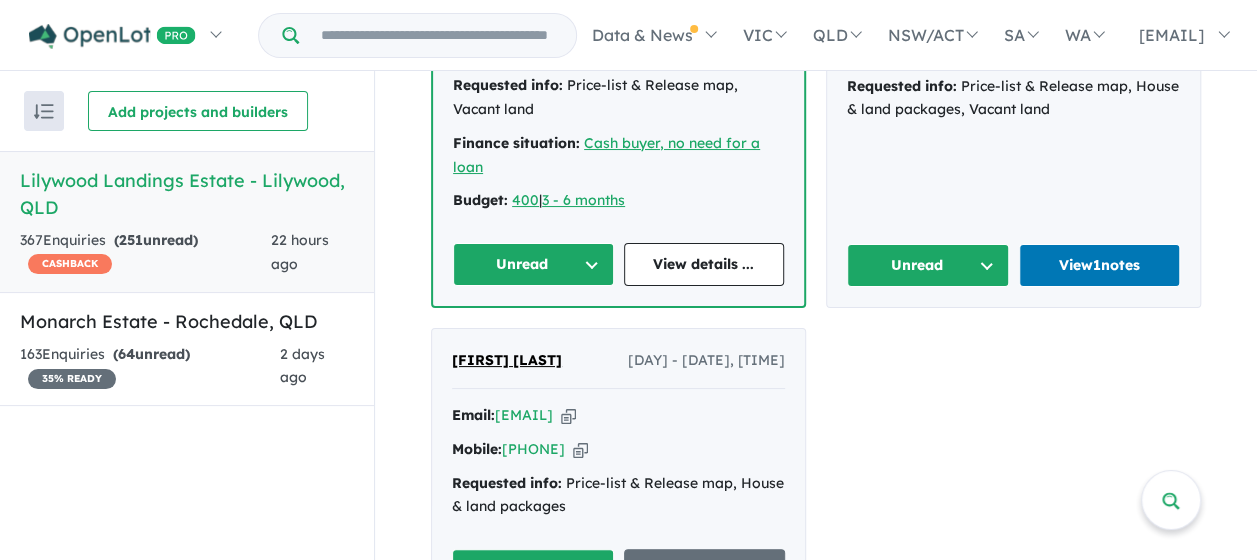 click on "Unread" at bounding box center (533, 264) 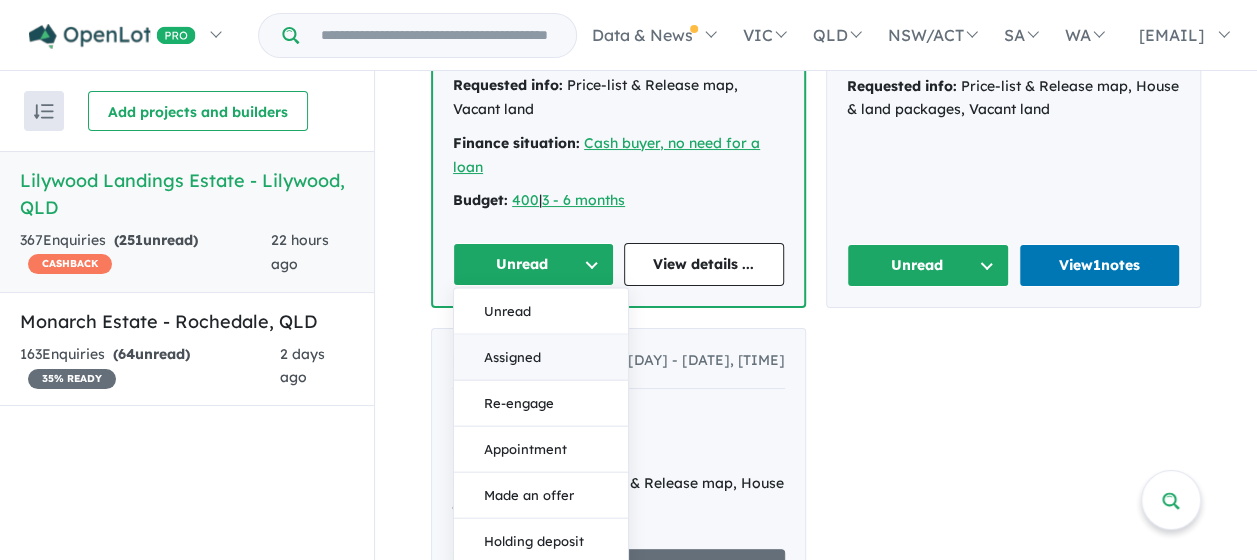 click on "Assigned" at bounding box center [541, 358] 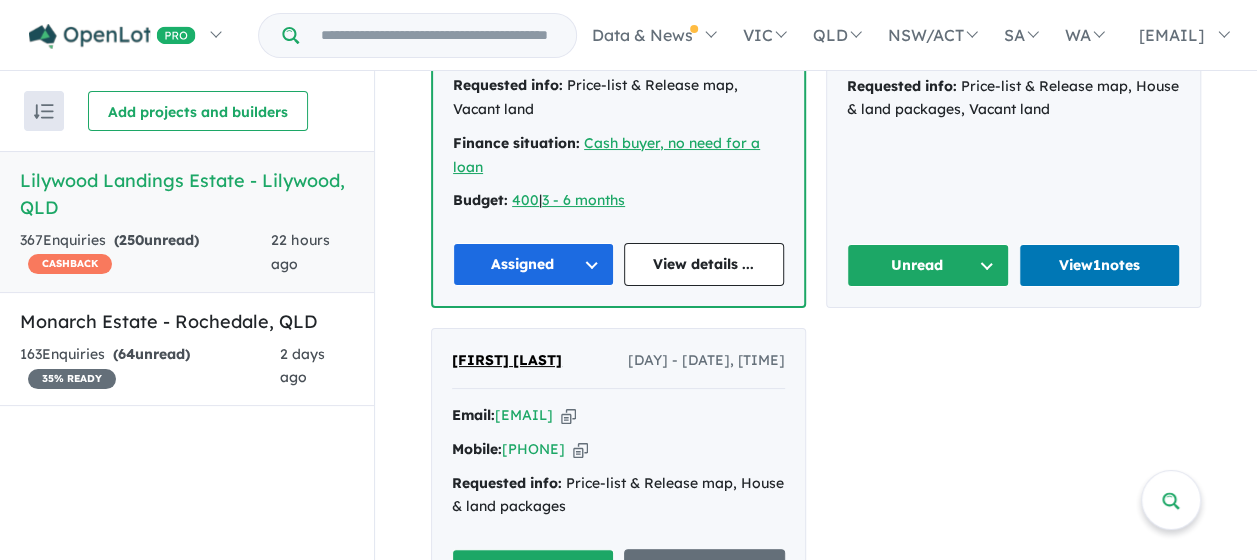 click on "Unread" at bounding box center (928, 265) 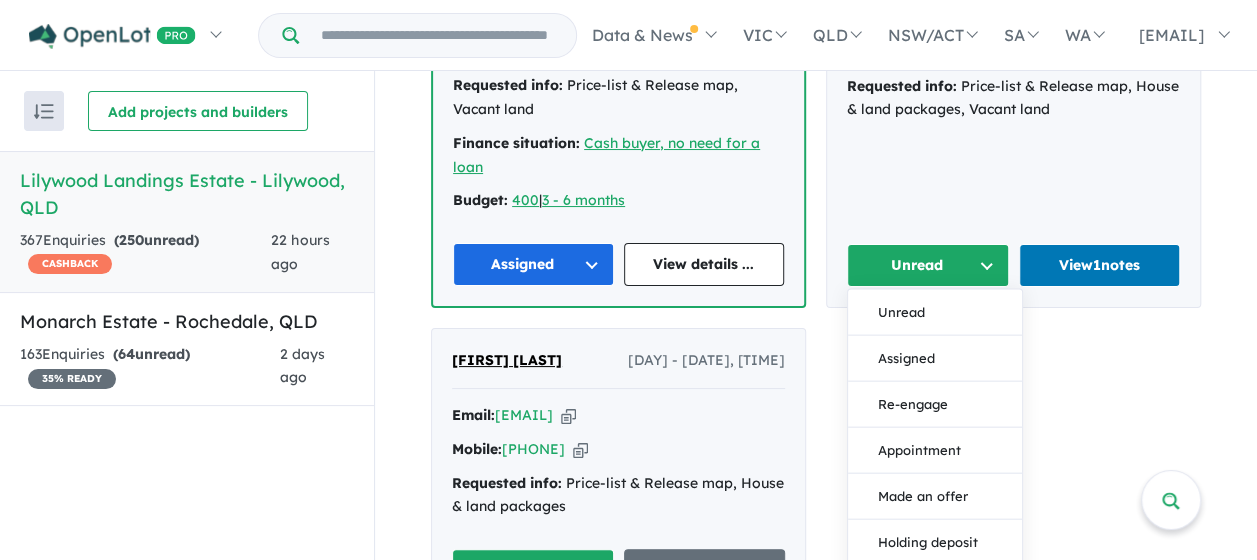 click on "Assigned" at bounding box center [935, 359] 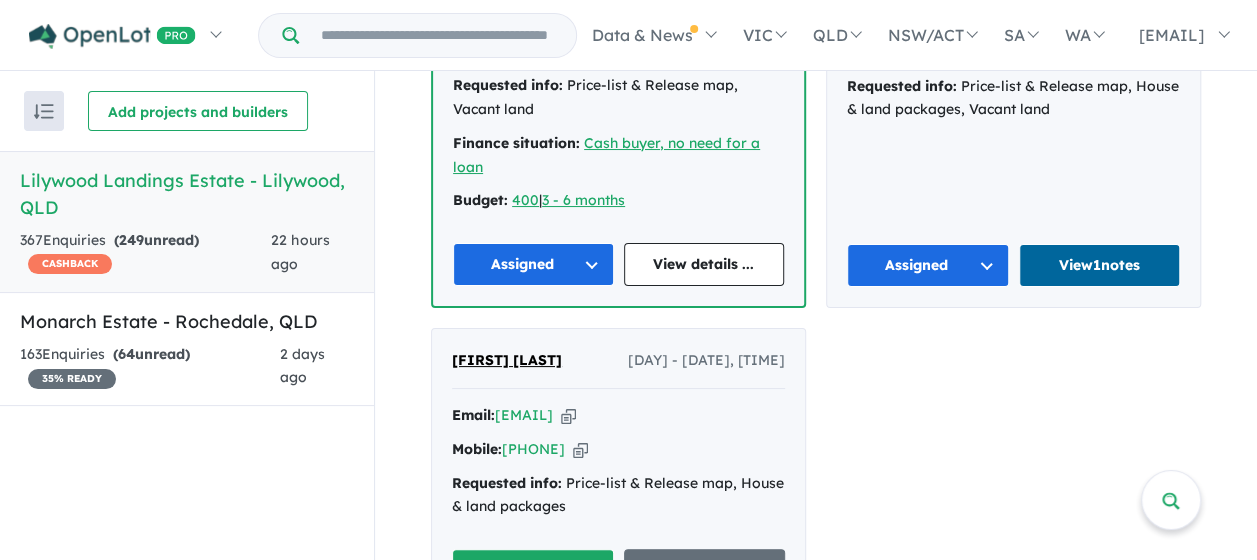 click on "View  1  notes" at bounding box center (1100, 265) 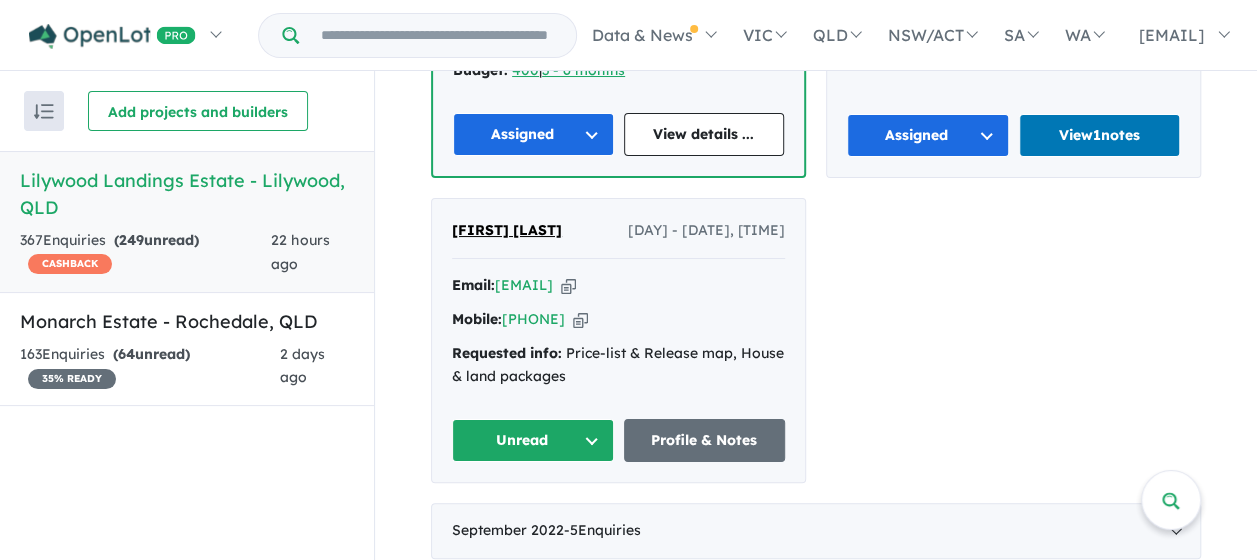scroll, scrollTop: 3664, scrollLeft: 0, axis: vertical 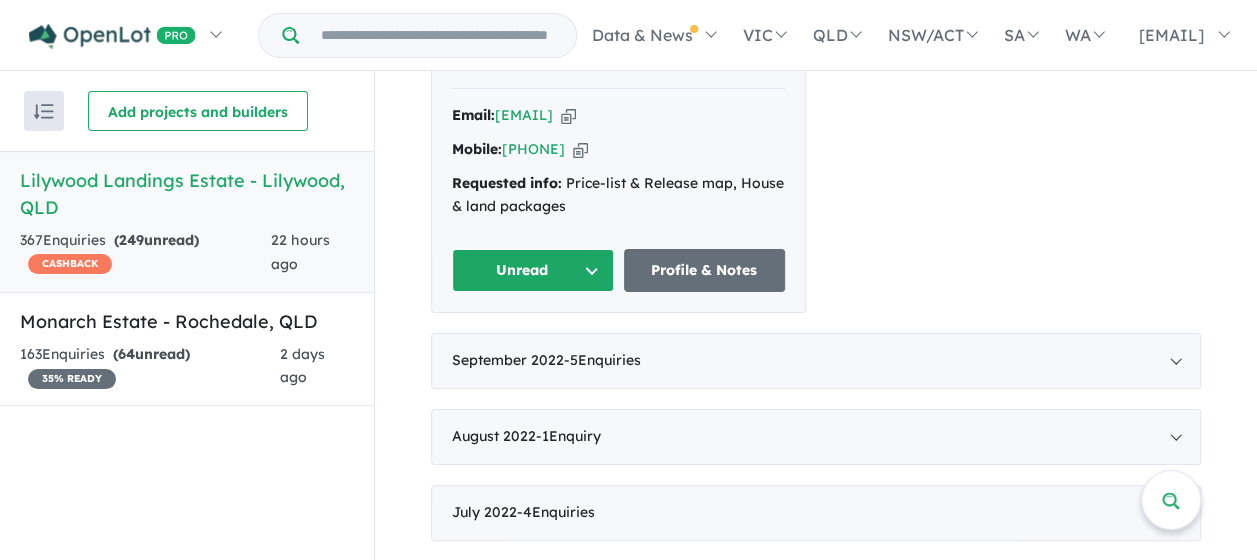 click on "Unread" at bounding box center (533, 270) 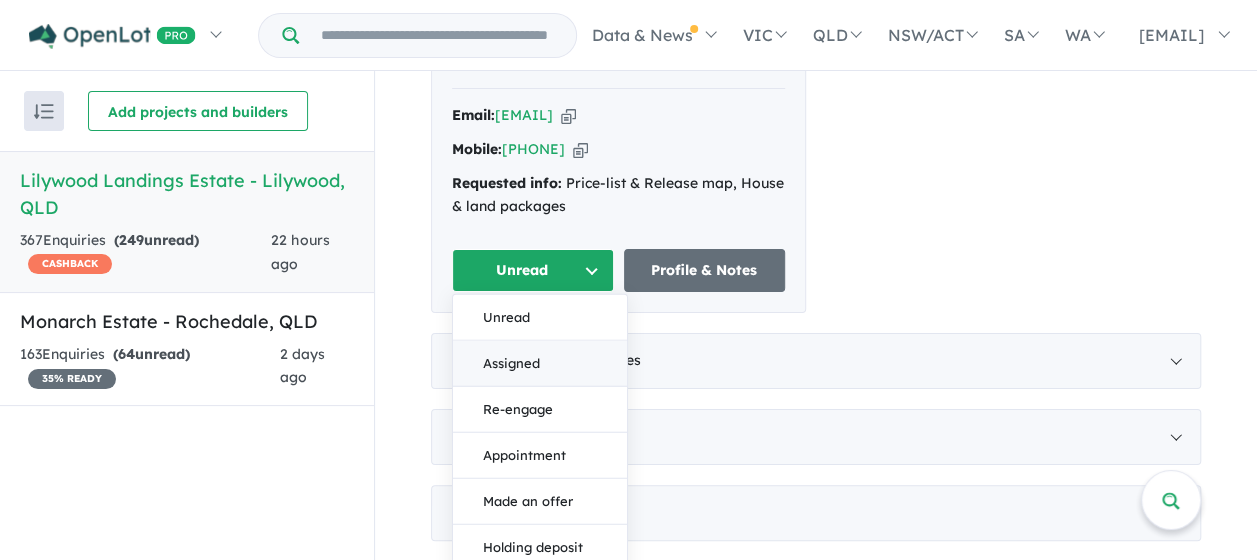 click on "Assigned" at bounding box center (540, 364) 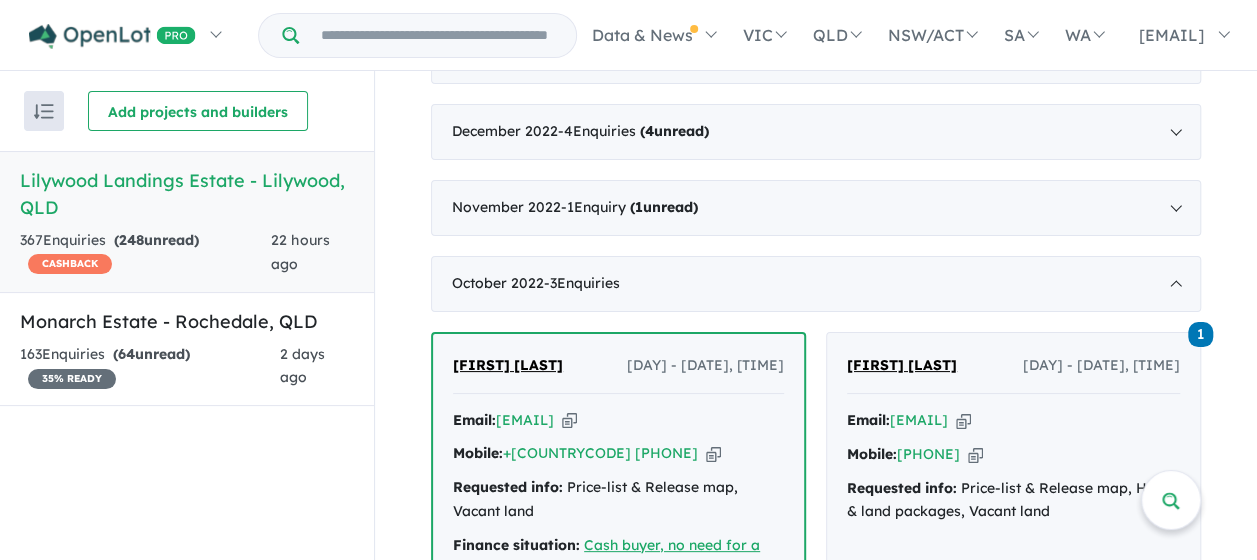 scroll, scrollTop: 2964, scrollLeft: 0, axis: vertical 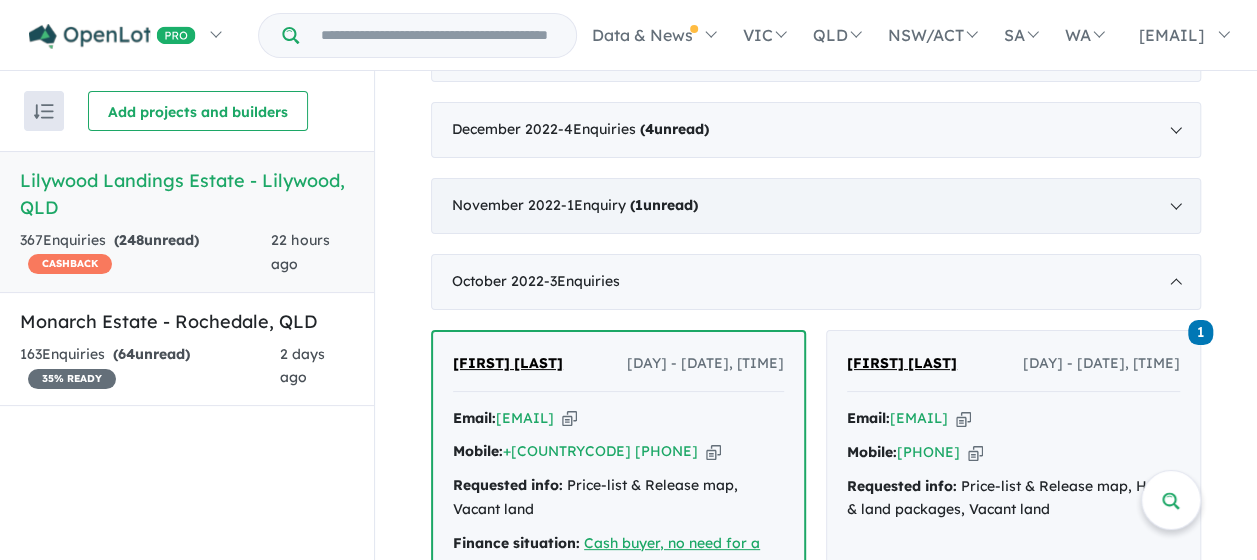 click on "( 1  unread)" at bounding box center [664, 205] 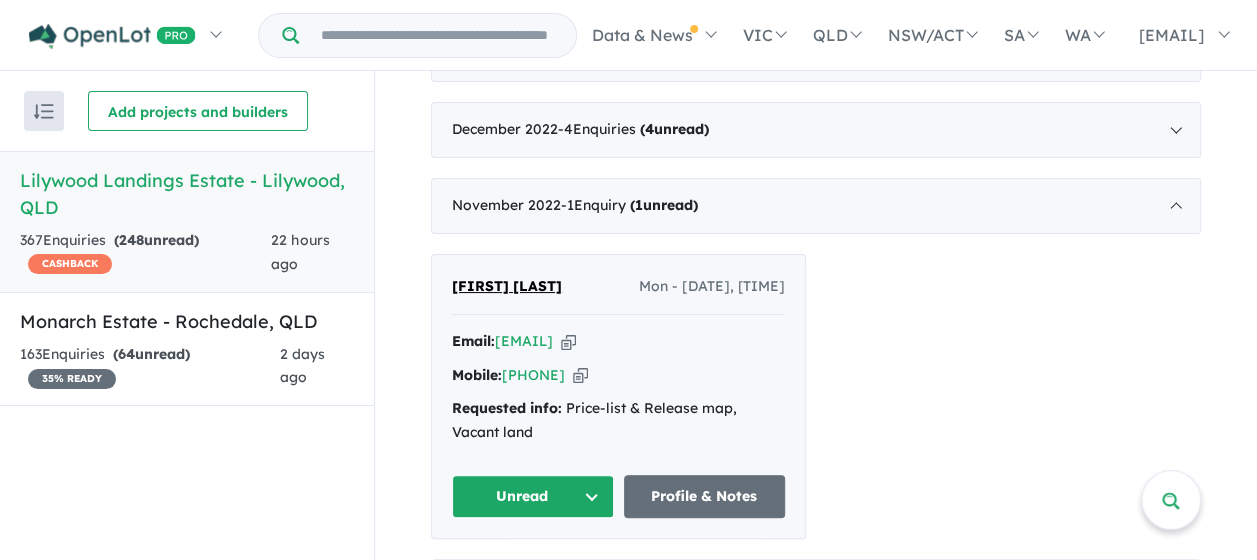 click on "Unread" at bounding box center (533, 496) 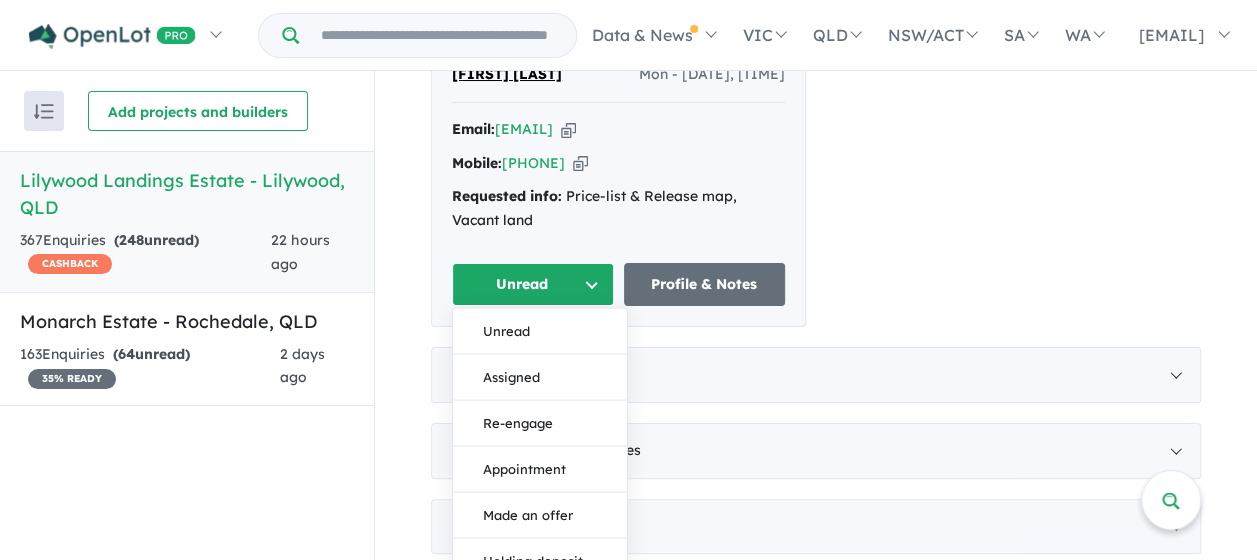 scroll, scrollTop: 3264, scrollLeft: 0, axis: vertical 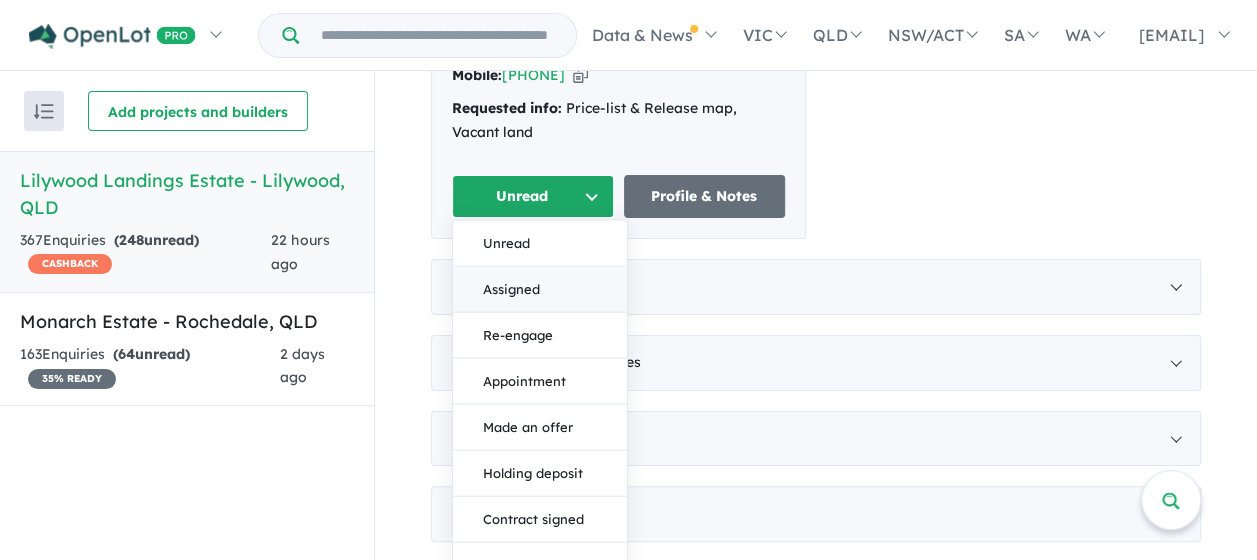 click on "Assigned" at bounding box center (540, 290) 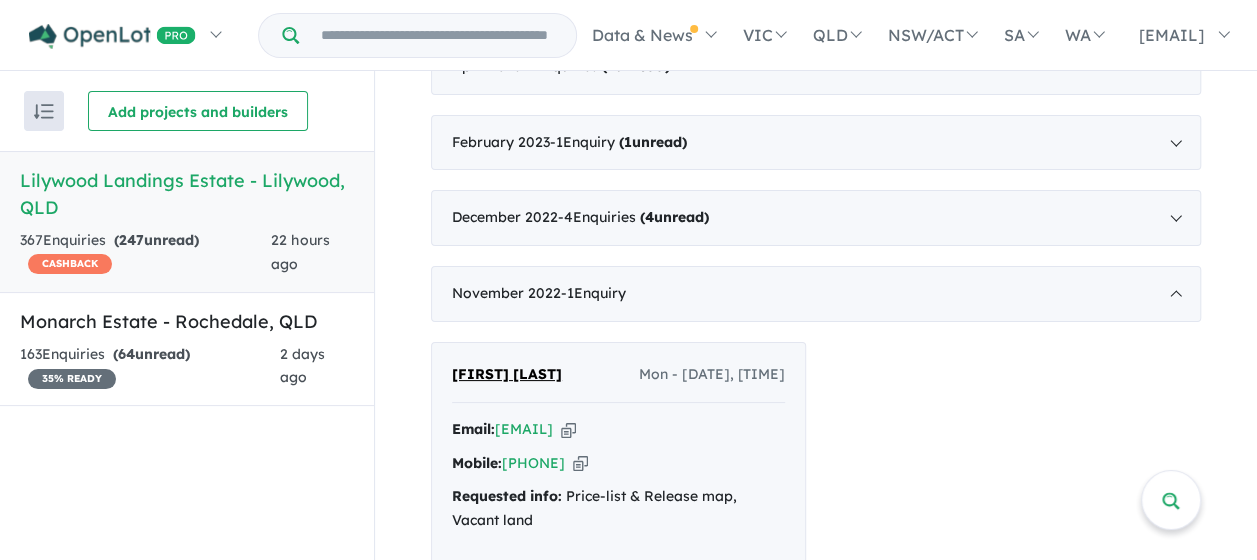 scroll, scrollTop: 2764, scrollLeft: 0, axis: vertical 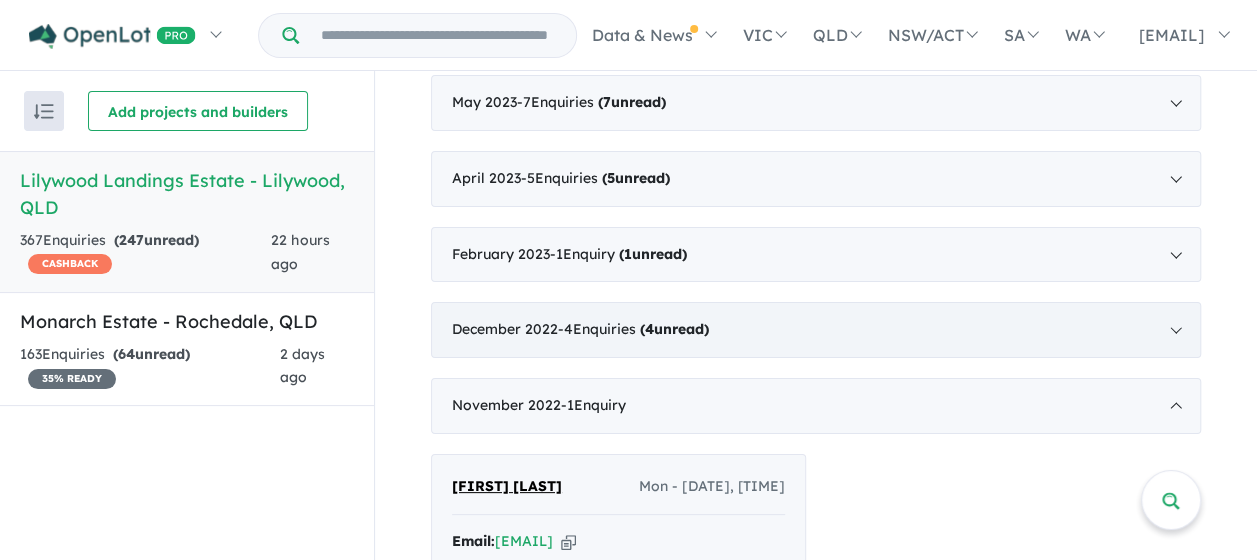 click on "[MONTH] [YEAR] - [NUMBER] Enquir ies ( [NUMBER] unread)" at bounding box center [816, 330] 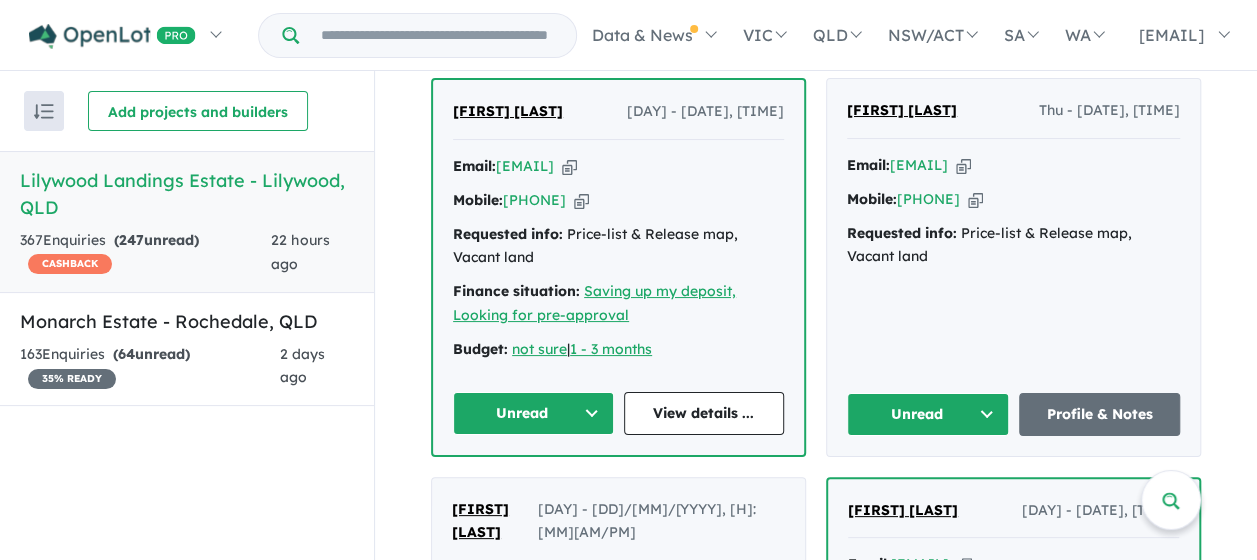 scroll, scrollTop: 3064, scrollLeft: 0, axis: vertical 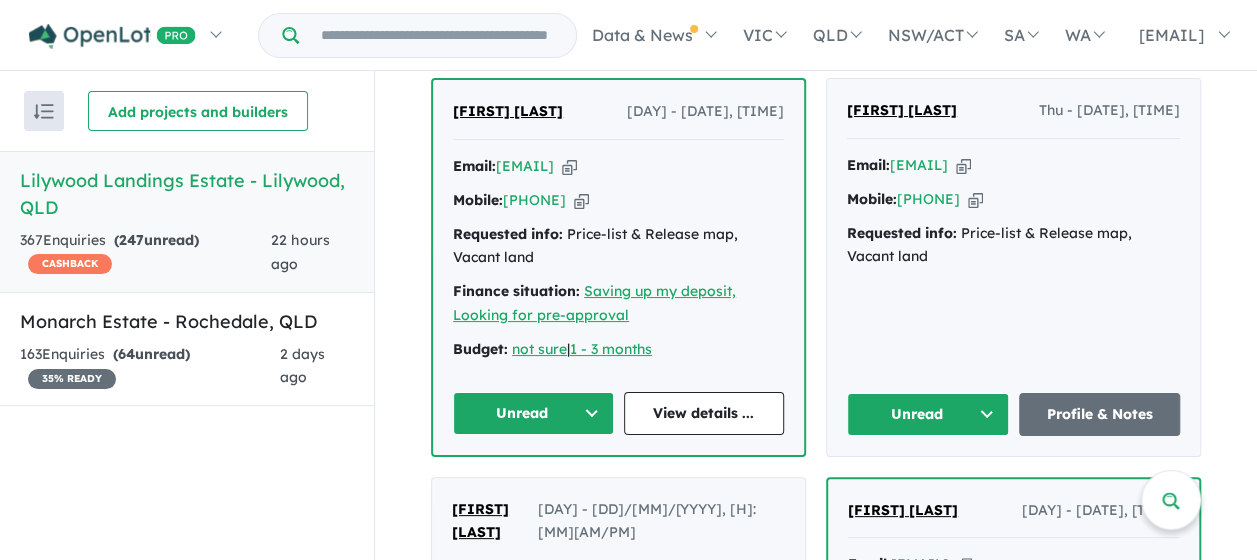 click on "Unread" at bounding box center (533, 413) 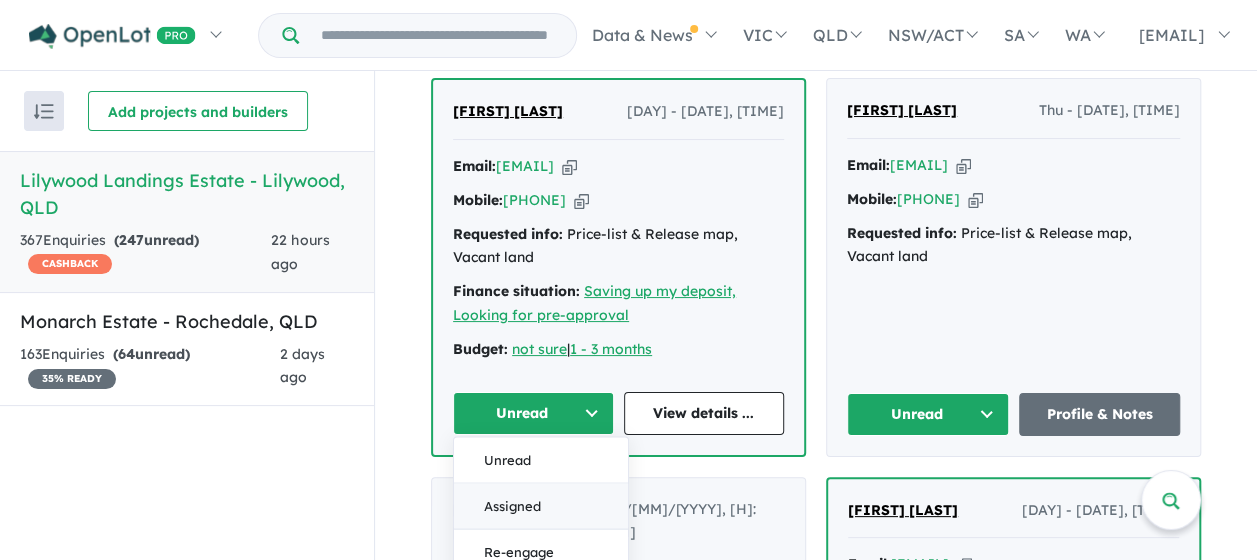 click on "Assigned" at bounding box center [541, 506] 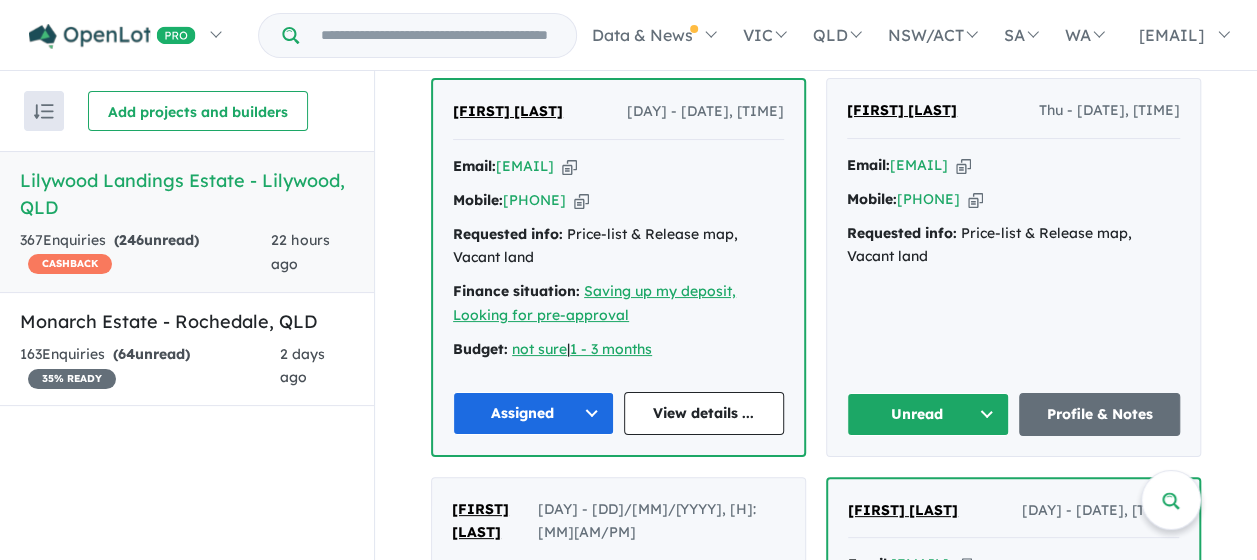 click on "Unread" at bounding box center (928, 414) 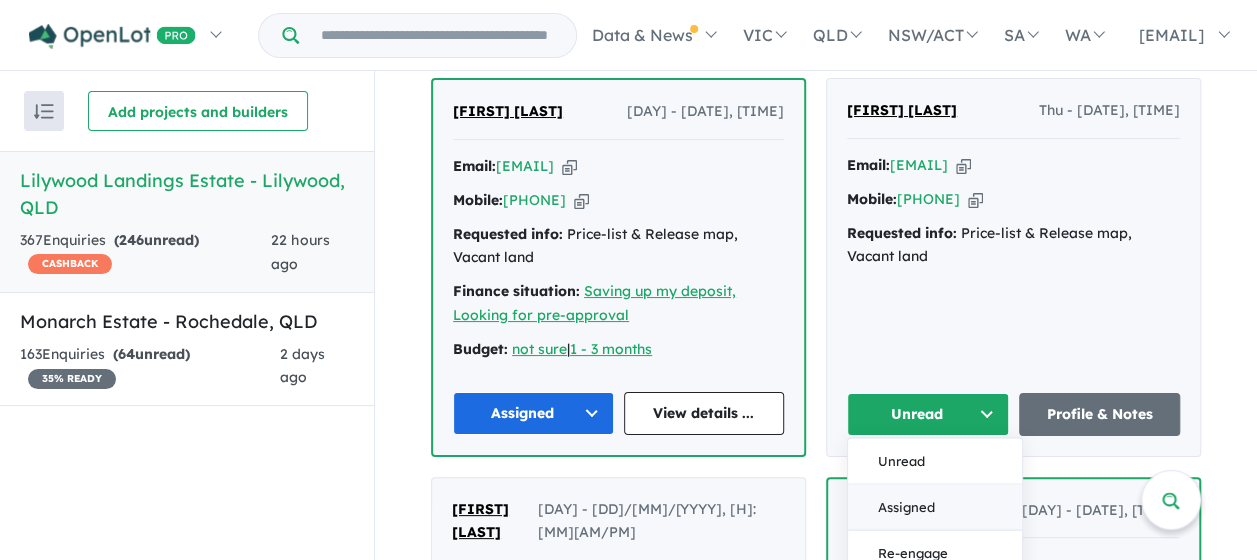 click on "Assigned" at bounding box center [935, 507] 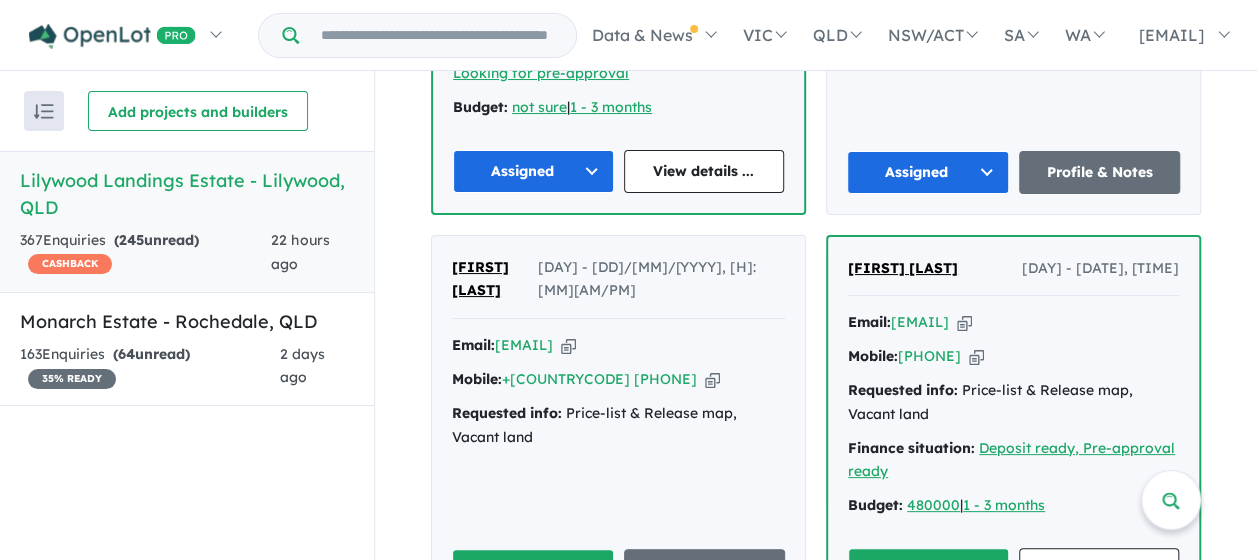 scroll, scrollTop: 3364, scrollLeft: 0, axis: vertical 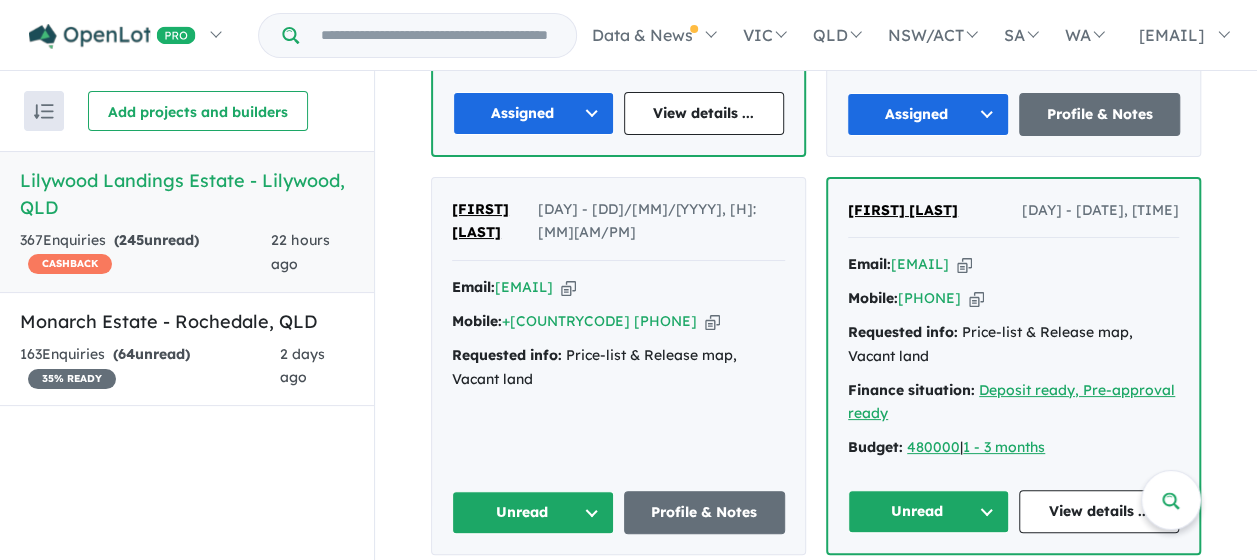click on "Unread" at bounding box center [533, 512] 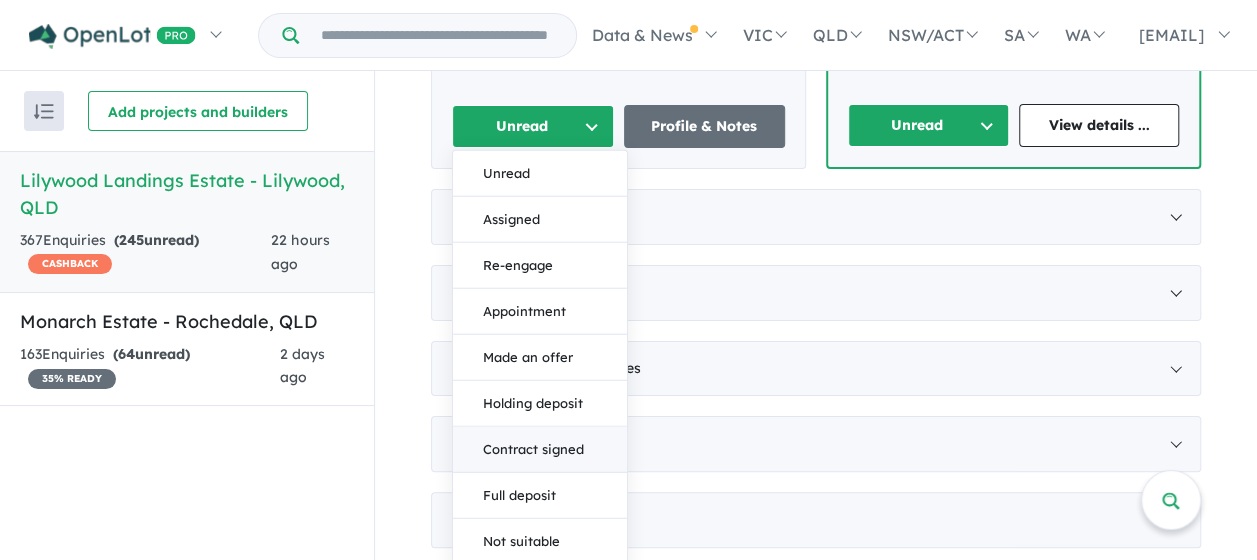 scroll, scrollTop: 3764, scrollLeft: 0, axis: vertical 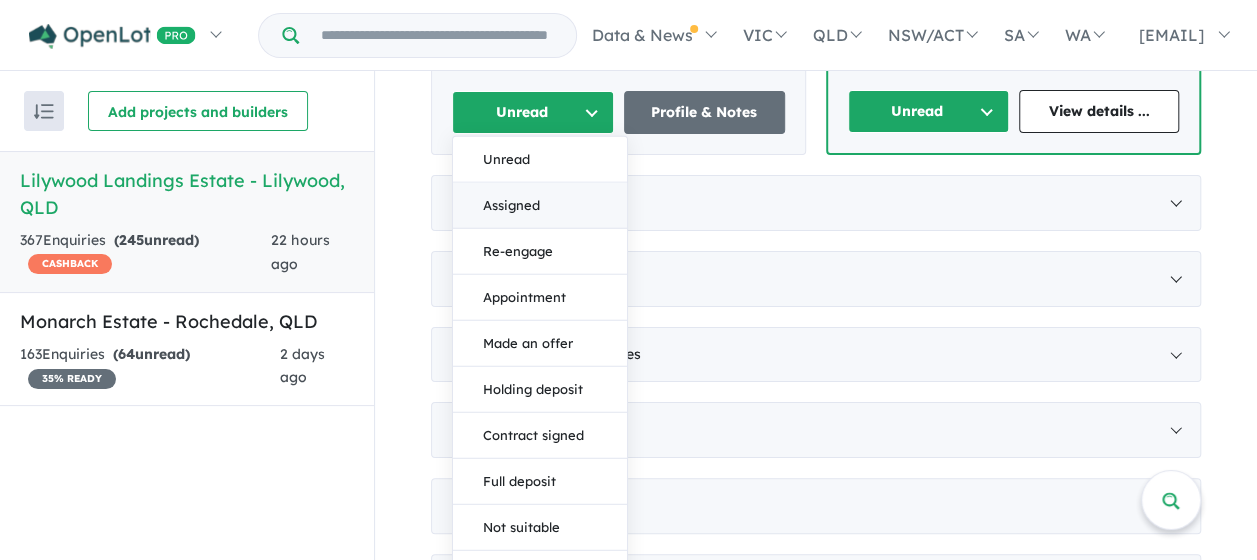 click on "Assigned" at bounding box center [540, 206] 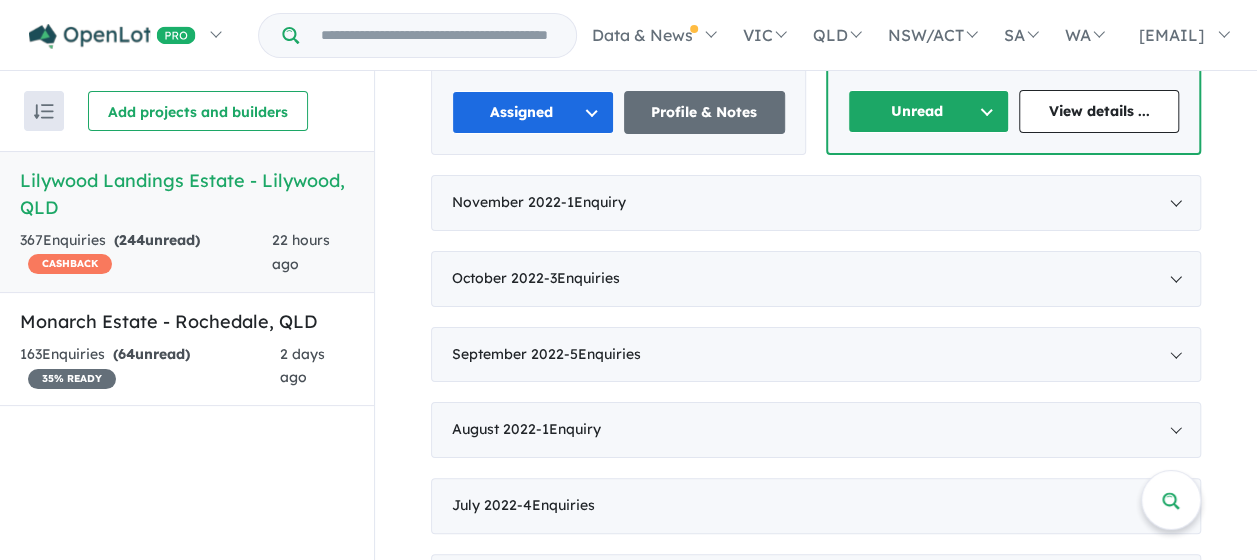 click on "Unread" at bounding box center (928, 111) 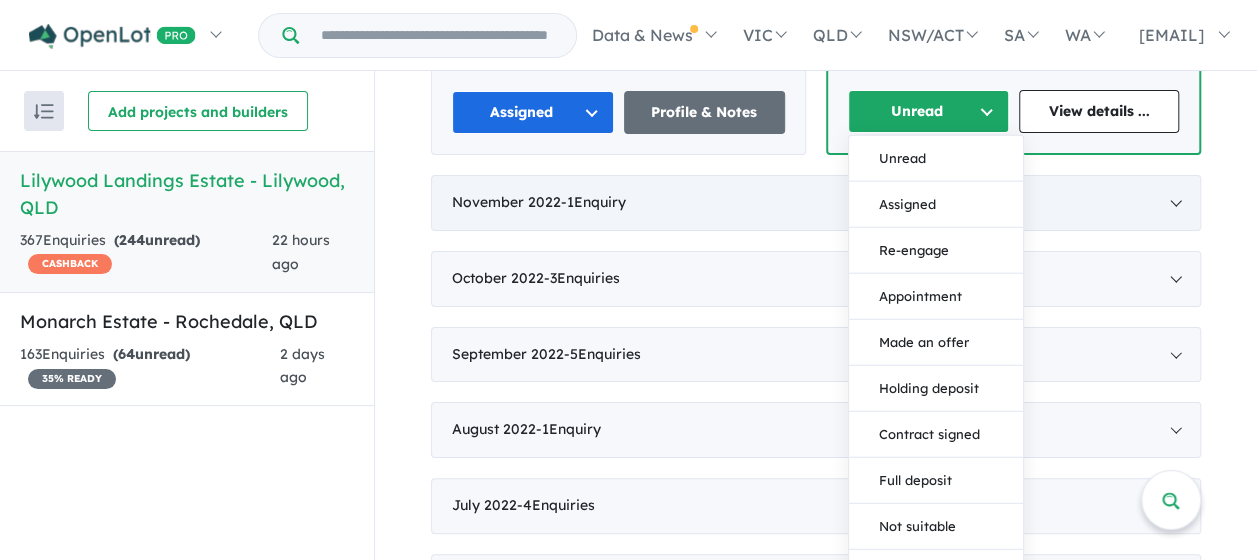 click on "Assigned" at bounding box center [936, 205] 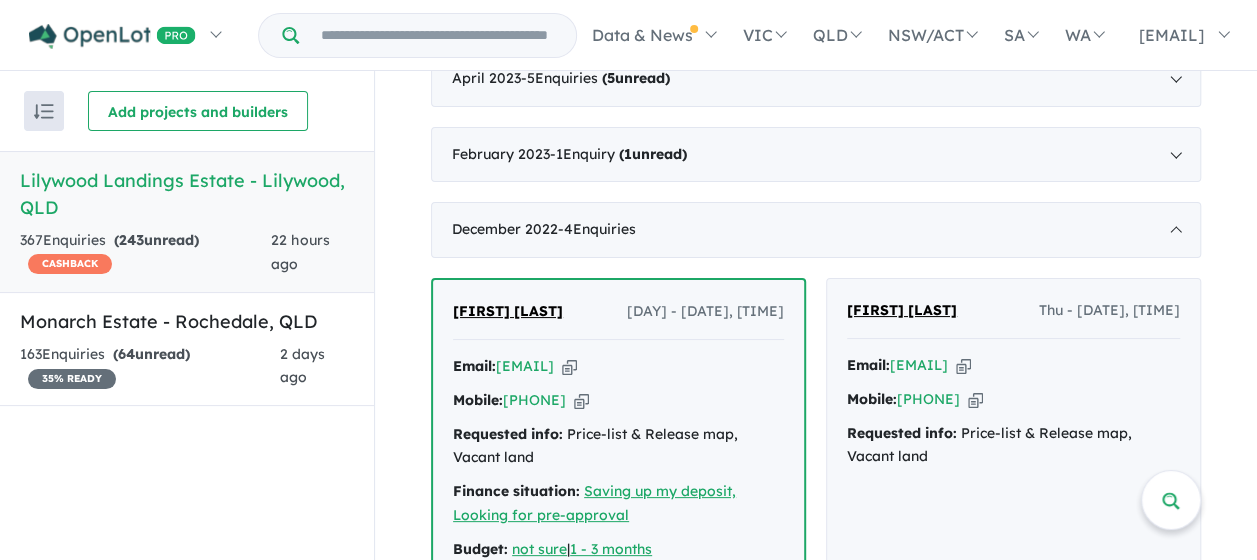 scroll, scrollTop: 2764, scrollLeft: 0, axis: vertical 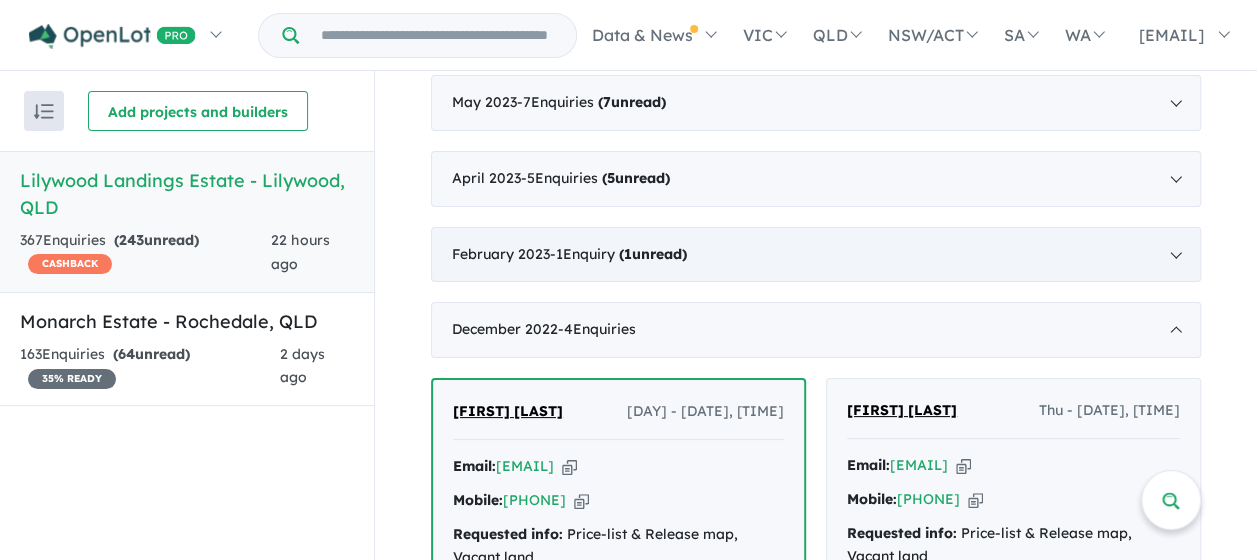 click on "[MONTH] [YEAR] - [NUMBER] Enquir y ( [NUMBER] unread)" at bounding box center (816, 255) 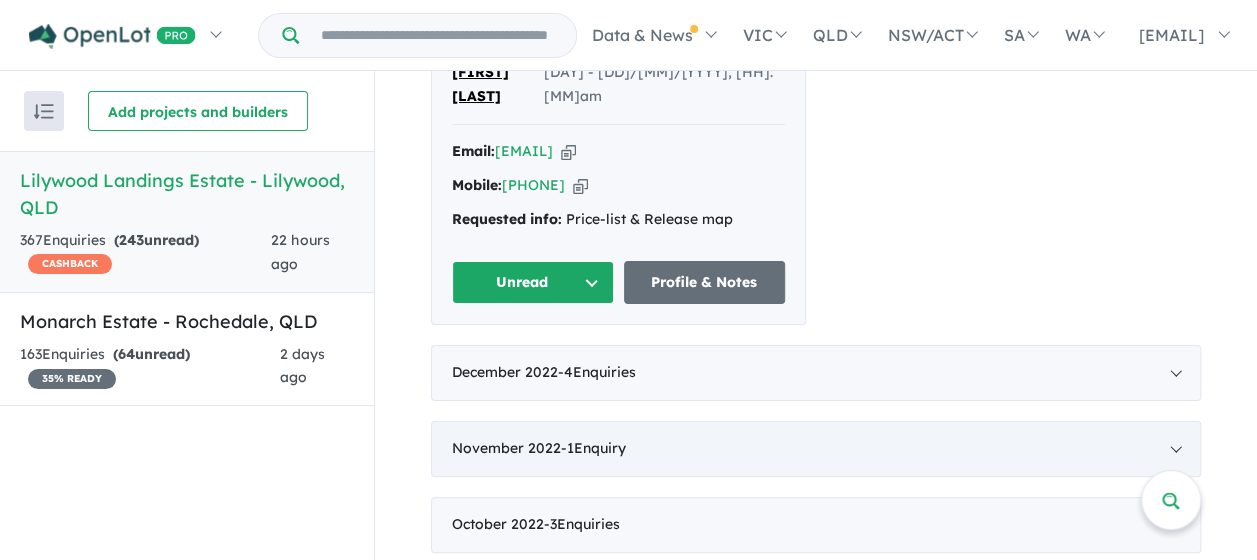 scroll, scrollTop: 3064, scrollLeft: 0, axis: vertical 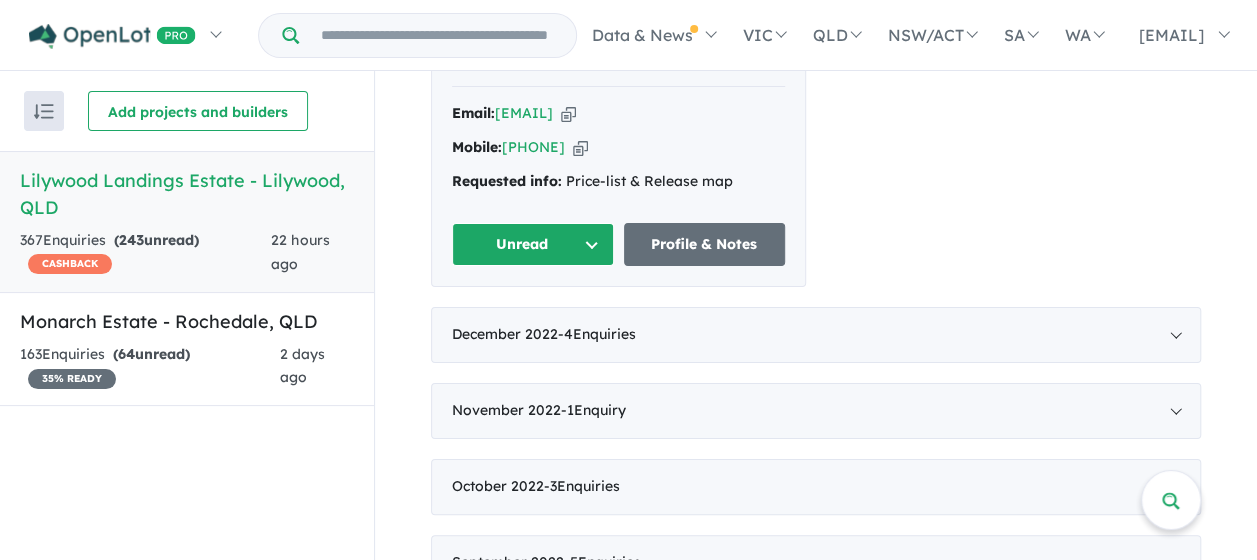 click on "Unread" at bounding box center (533, 244) 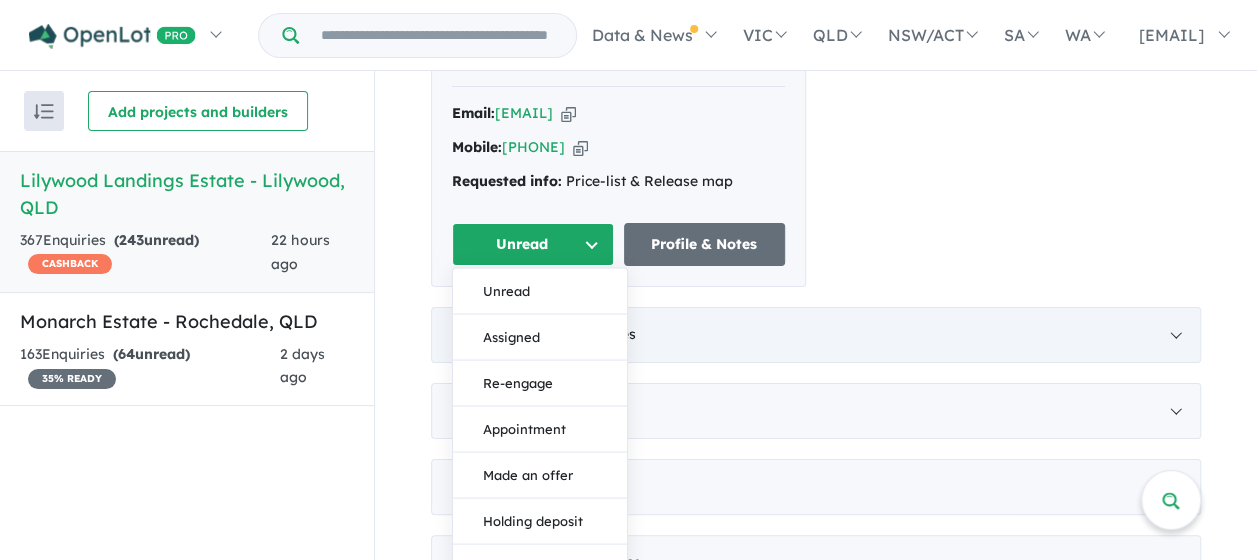click on "Assigned" at bounding box center [540, 338] 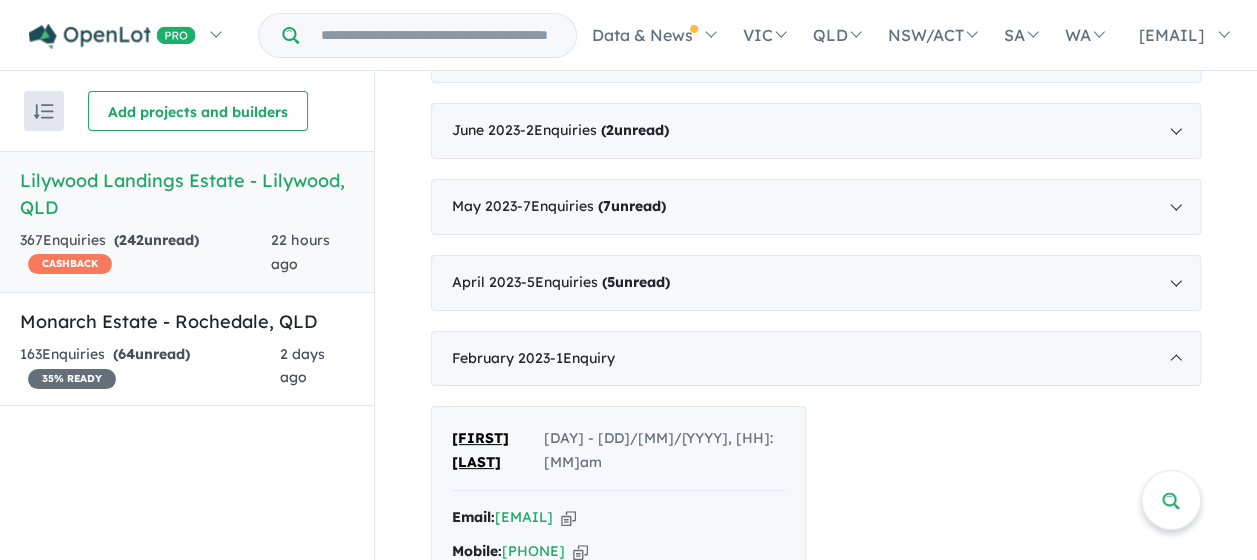 scroll, scrollTop: 2564, scrollLeft: 0, axis: vertical 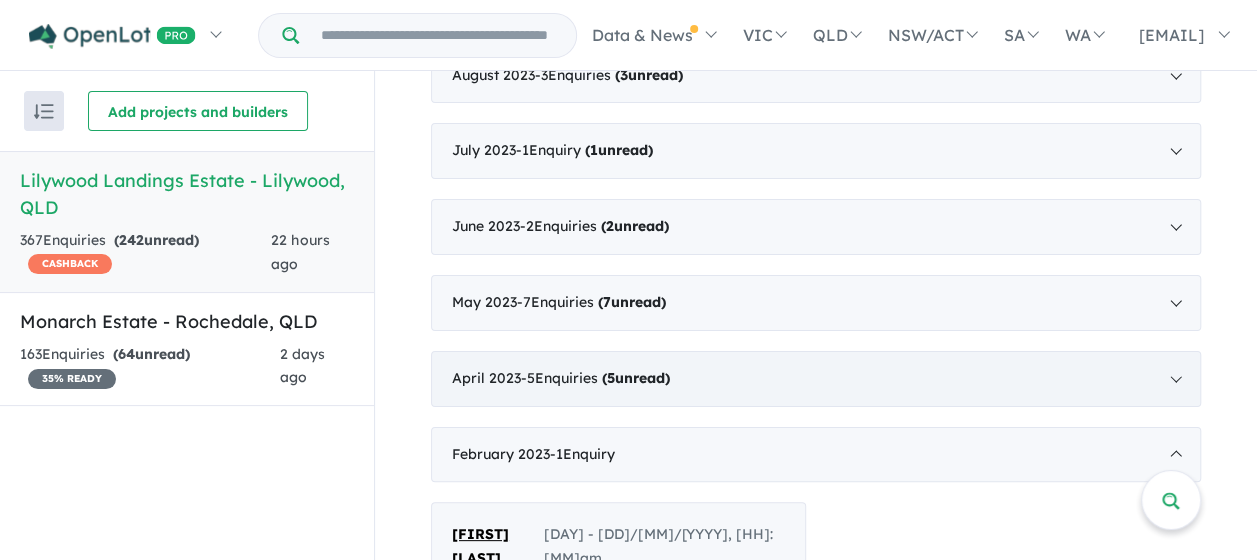 click on "[MONTH] [YEAR] - [NUMBER] Enquir ies ( [NUMBER] unread)" at bounding box center [816, 379] 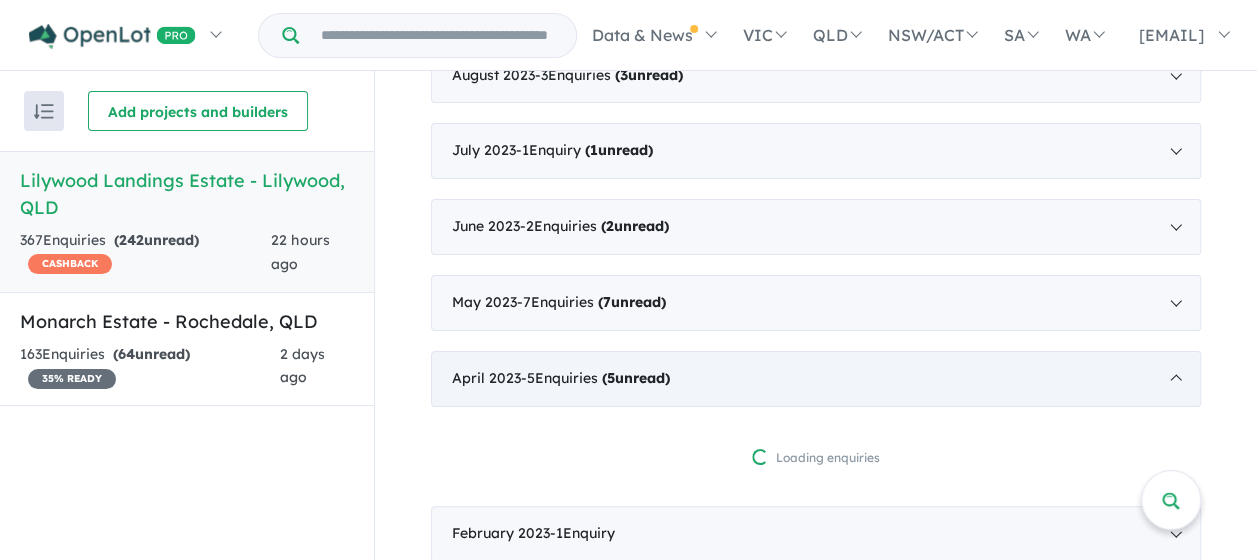 scroll, scrollTop: 2864, scrollLeft: 0, axis: vertical 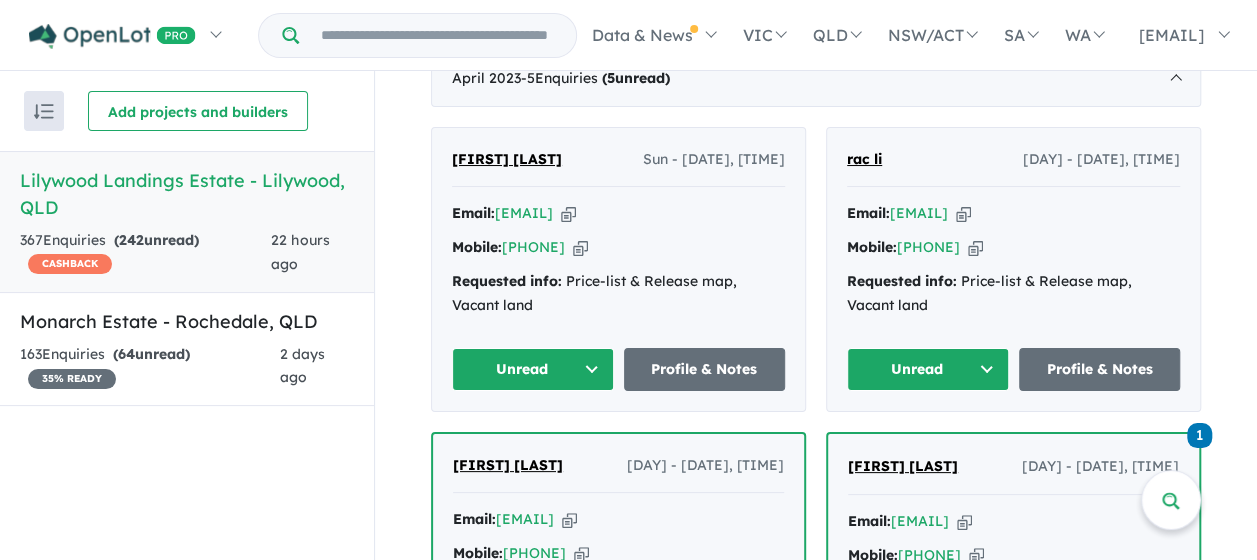 click on "Unread" at bounding box center [533, 369] 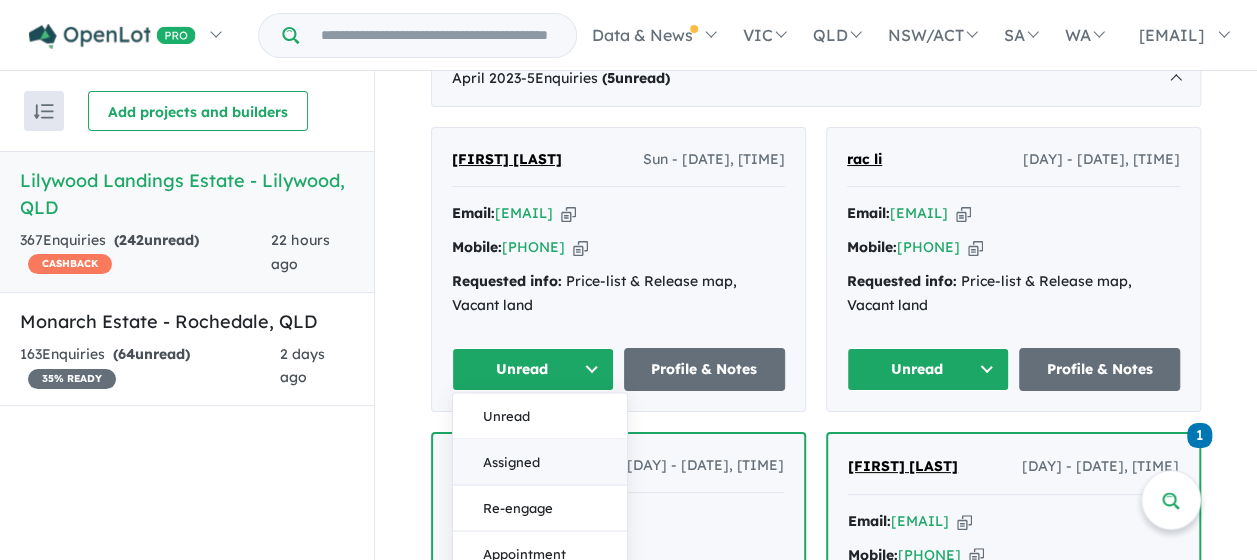 click on "Assigned" at bounding box center [540, 462] 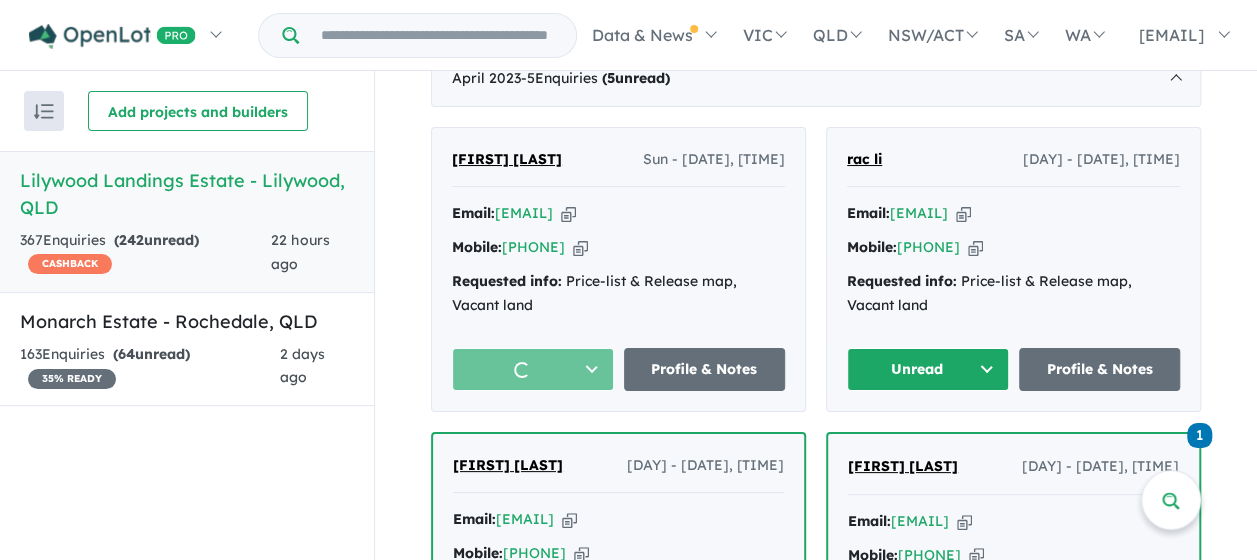 drag, startPoint x: 918, startPoint y: 359, endPoint x: 912, endPoint y: 368, distance: 10.816654 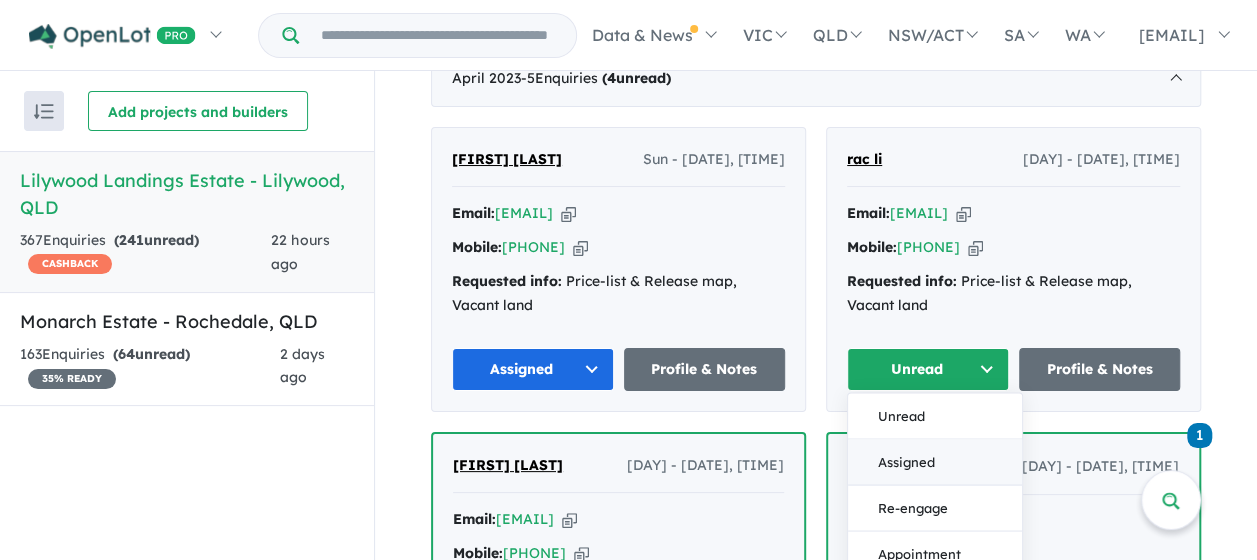 click on "Assigned" at bounding box center (935, 462) 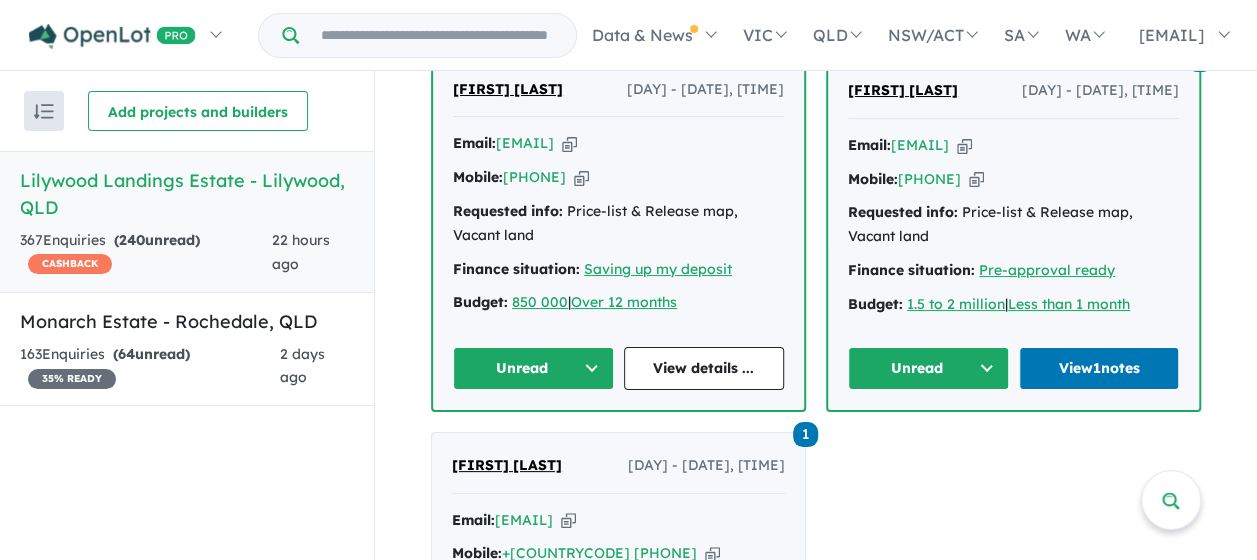 scroll, scrollTop: 3264, scrollLeft: 0, axis: vertical 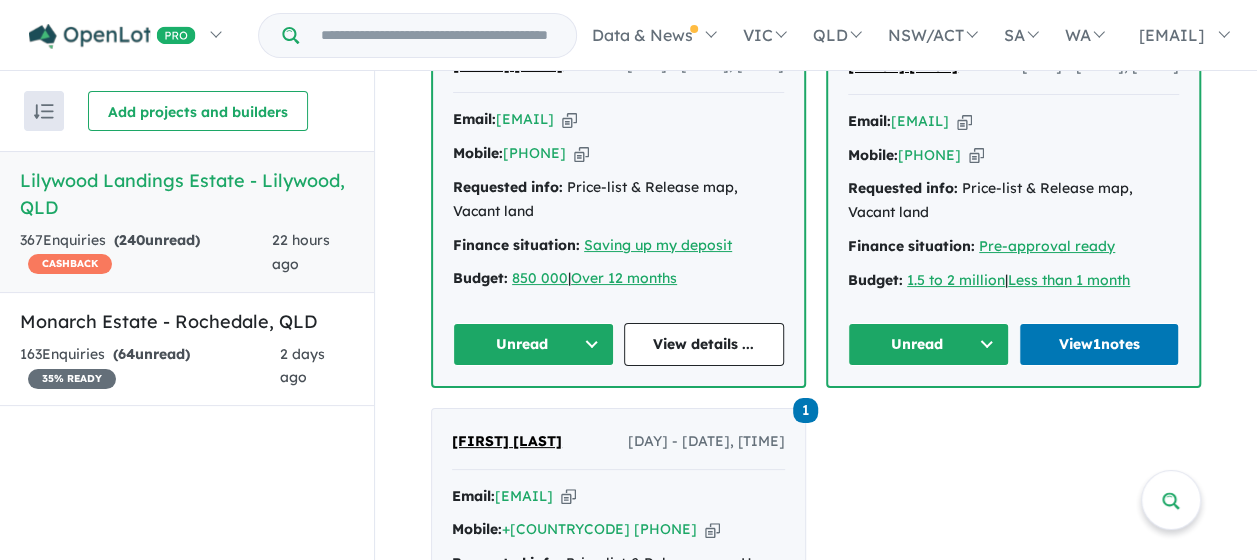 click on "Unread" at bounding box center (533, 344) 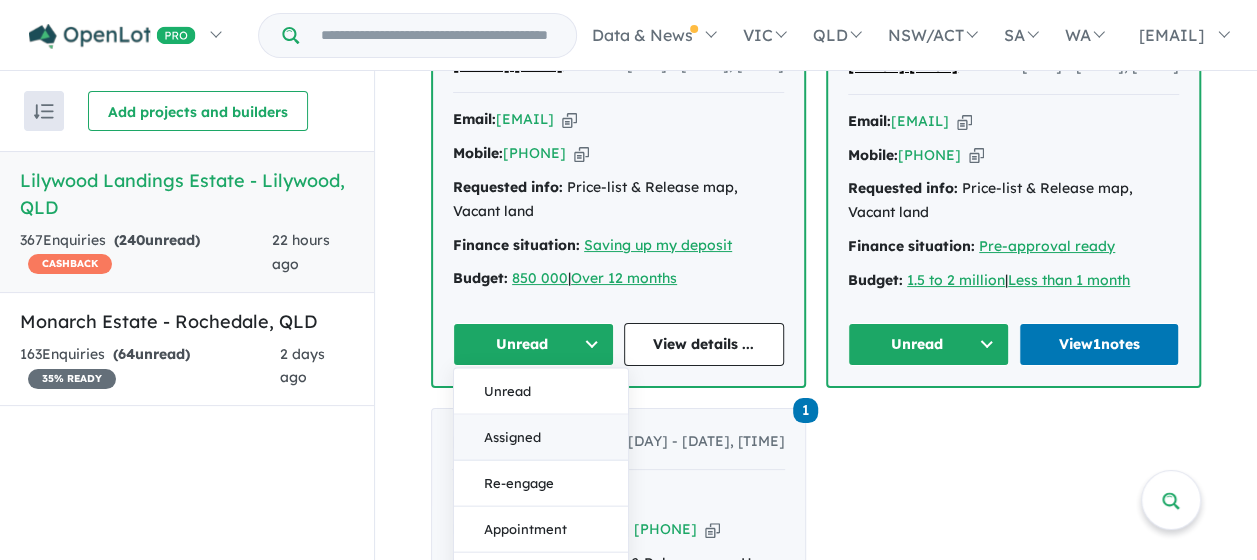 click on "Assigned" at bounding box center [541, 437] 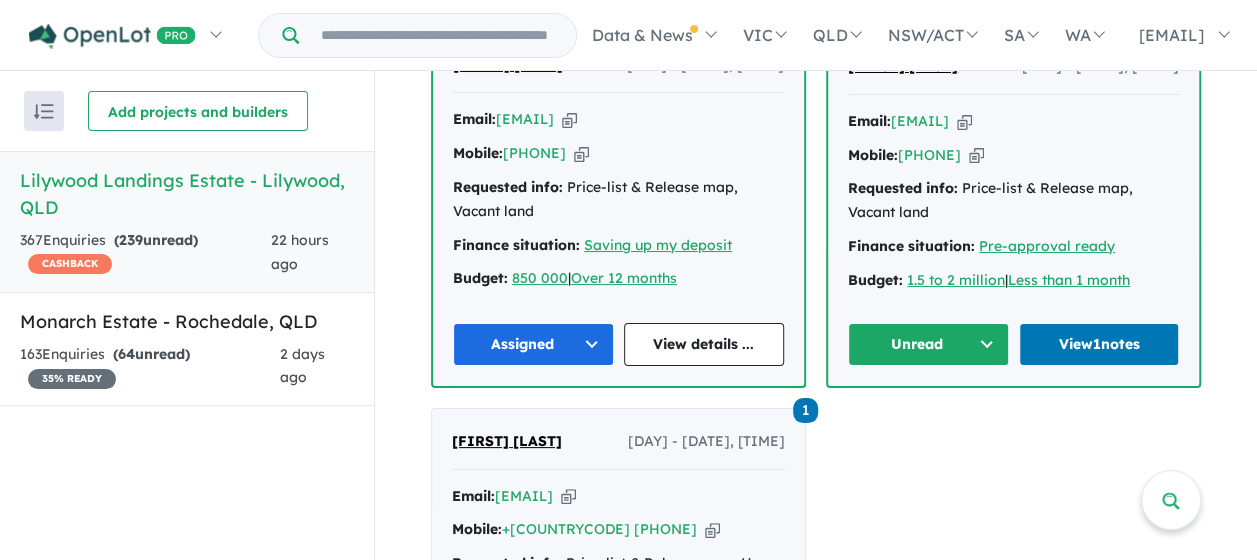 click on "Unread" at bounding box center (928, 344) 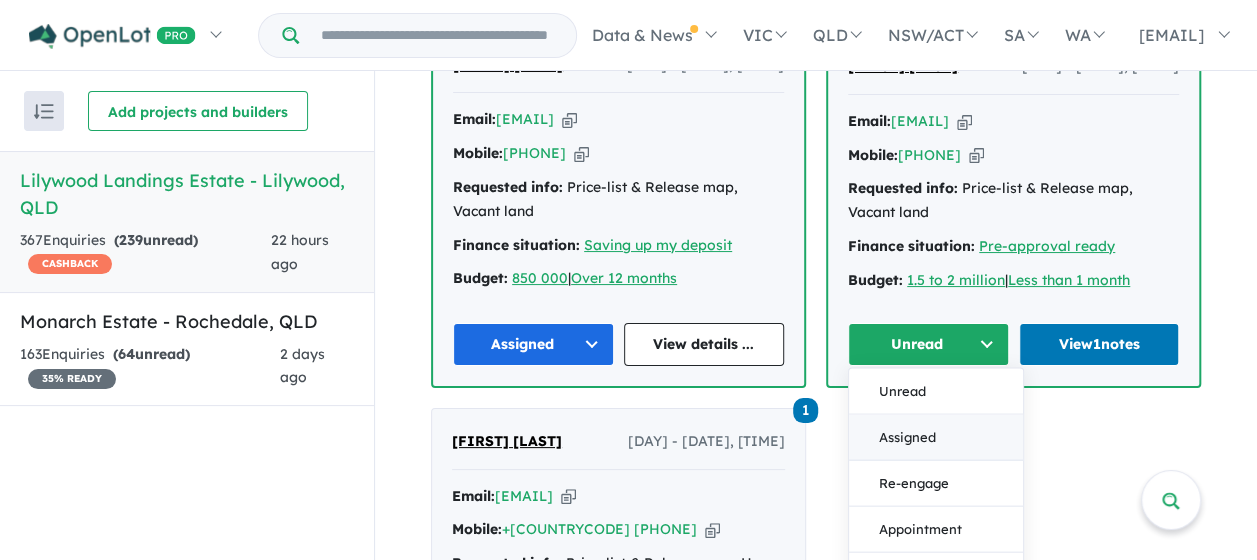 click on "Assigned" at bounding box center (936, 437) 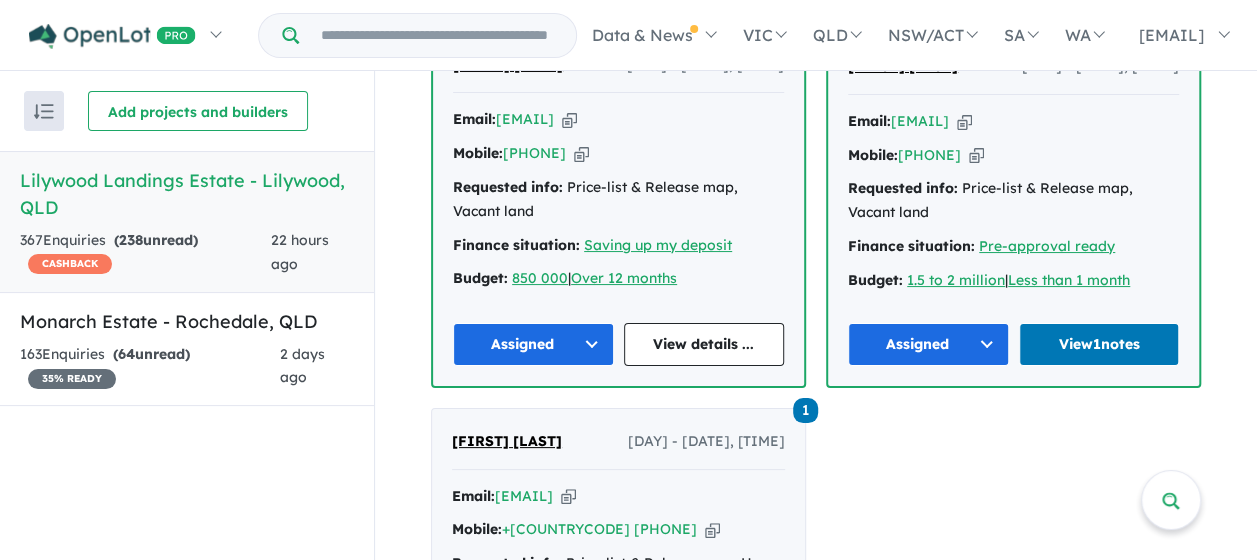 scroll, scrollTop: 3564, scrollLeft: 0, axis: vertical 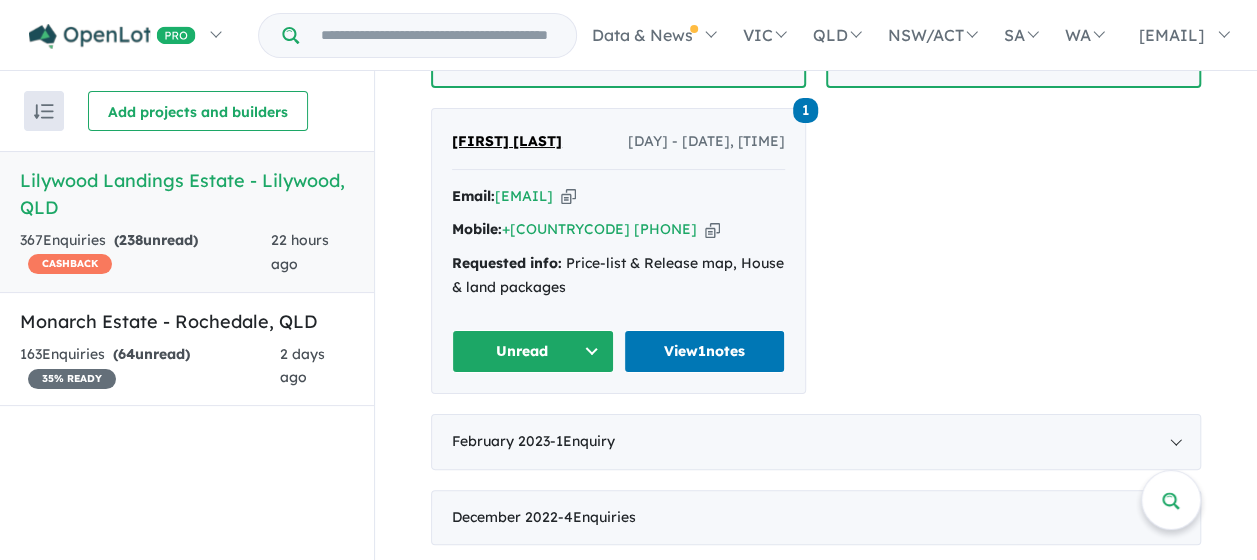 click on "Unread" at bounding box center (533, 351) 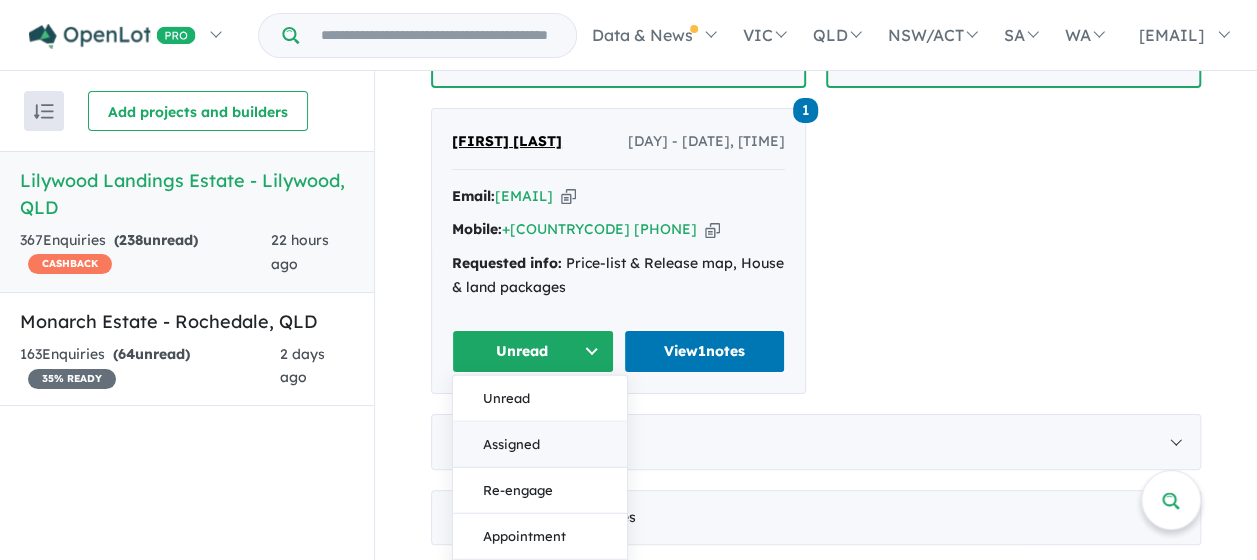 click on "Assigned" at bounding box center (540, 444) 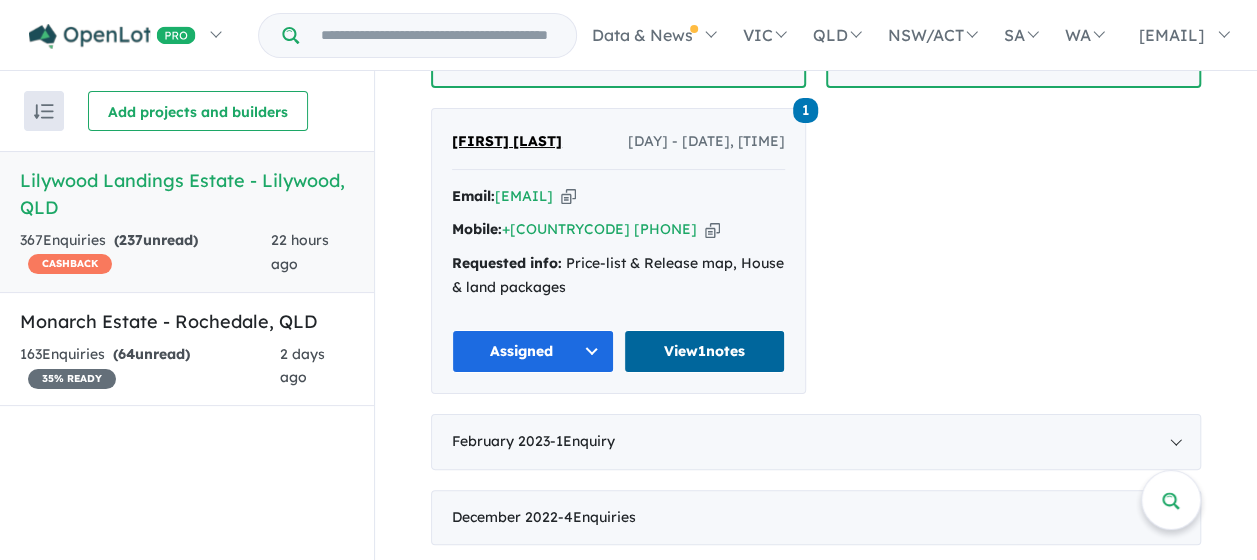 click on "View  1  notes" at bounding box center [705, 351] 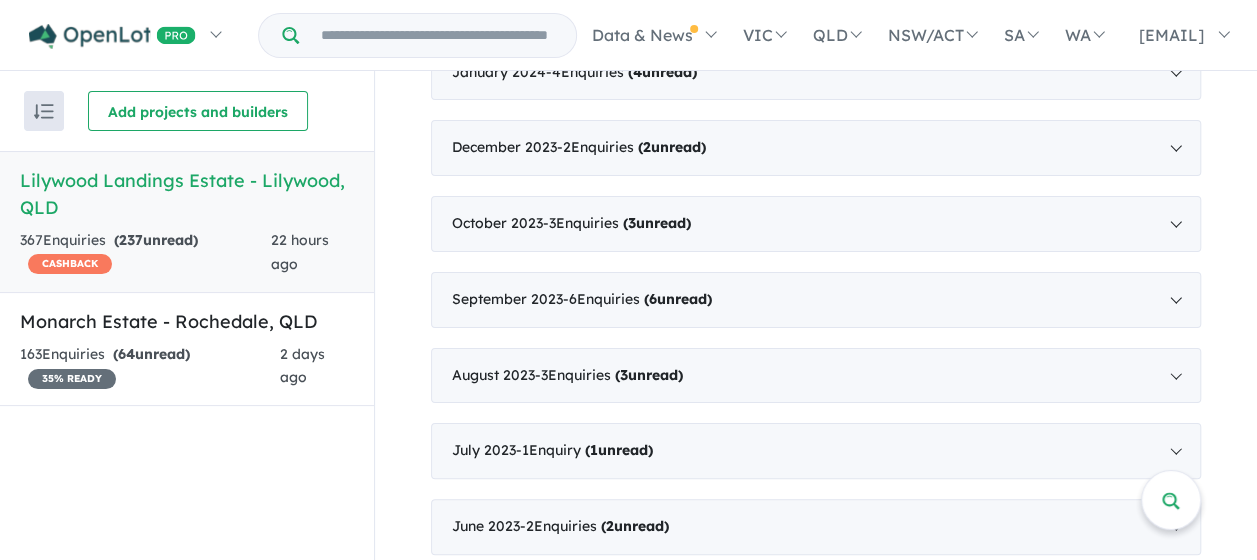 scroll, scrollTop: 2564, scrollLeft: 0, axis: vertical 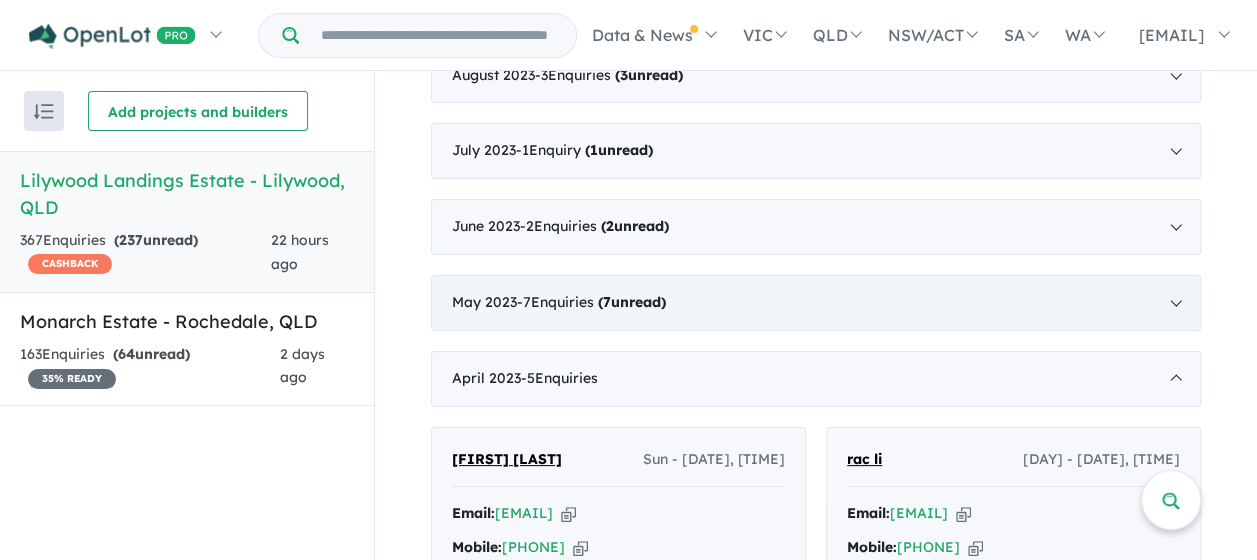 click on "- [NUMBER] Enquir ies ( [NUMBER] unread)" at bounding box center (591, 302) 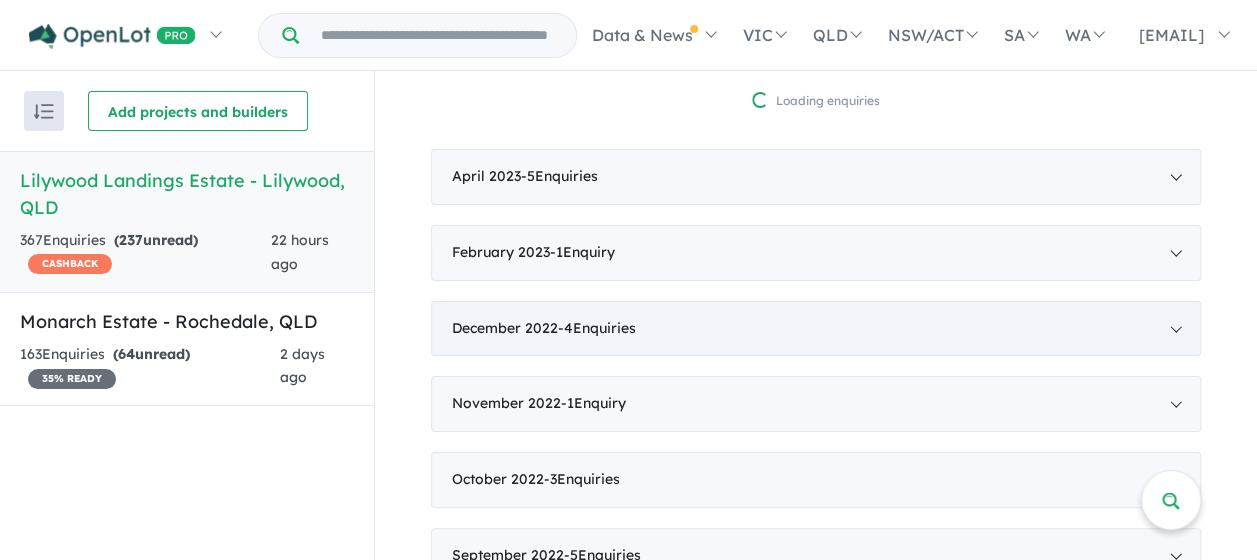 scroll, scrollTop: 2864, scrollLeft: 0, axis: vertical 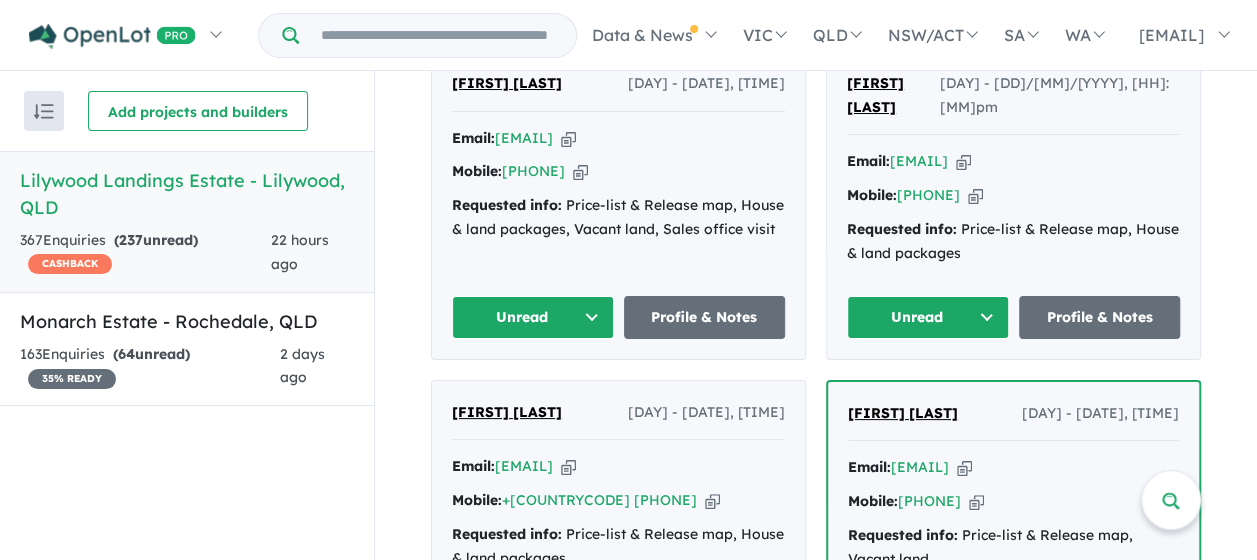 click on "Unread" at bounding box center [533, 317] 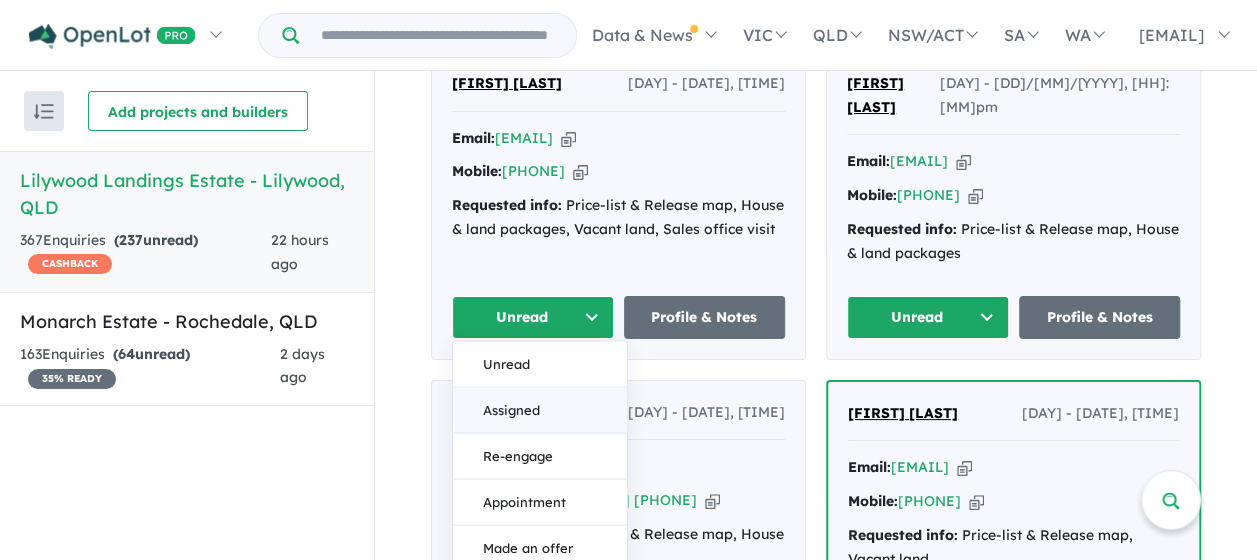 click on "Assigned" at bounding box center (540, 410) 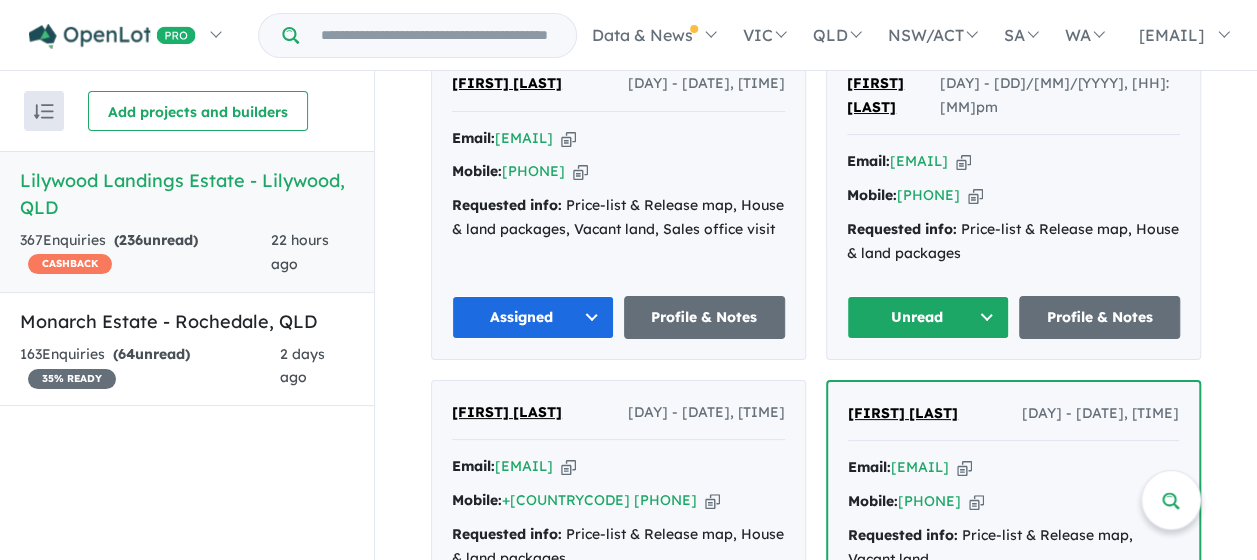 click on "Unread" at bounding box center [928, 317] 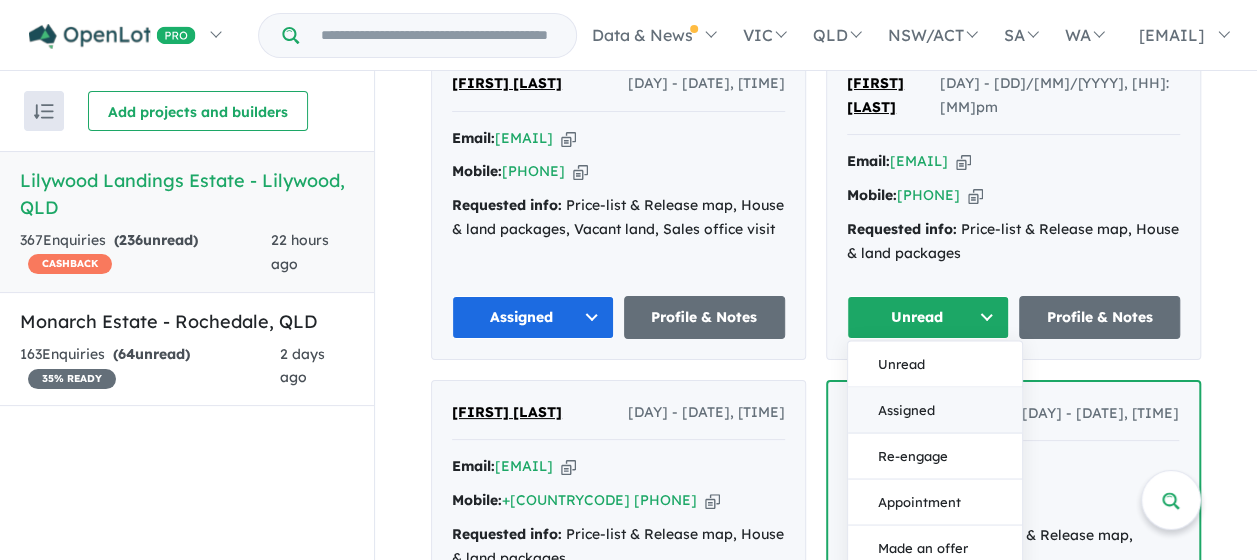 click on "Assigned" at bounding box center [935, 410] 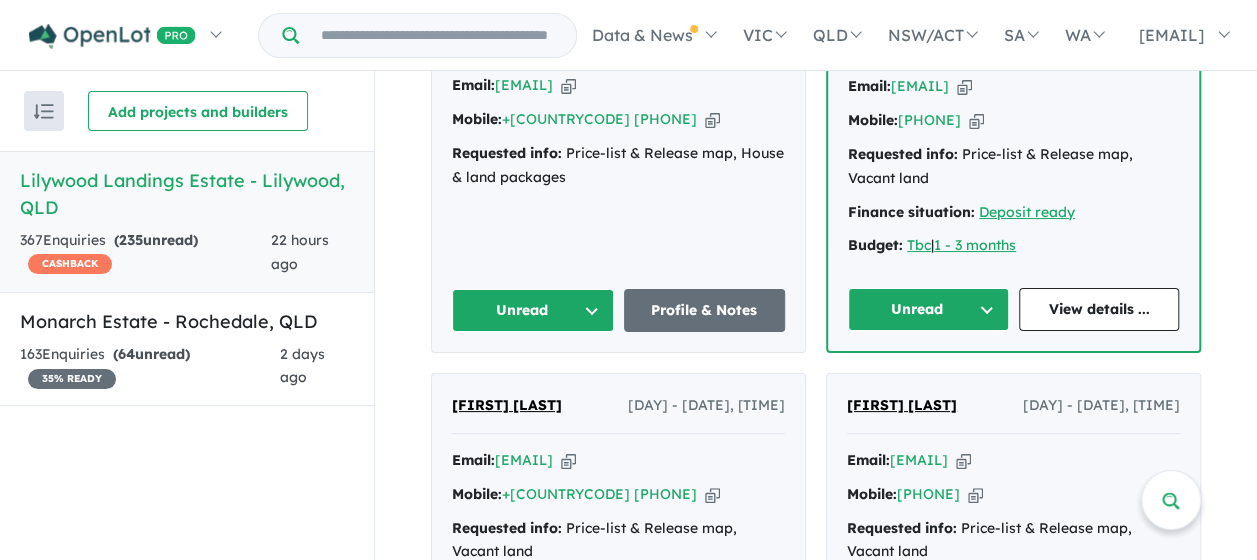scroll, scrollTop: 3264, scrollLeft: 0, axis: vertical 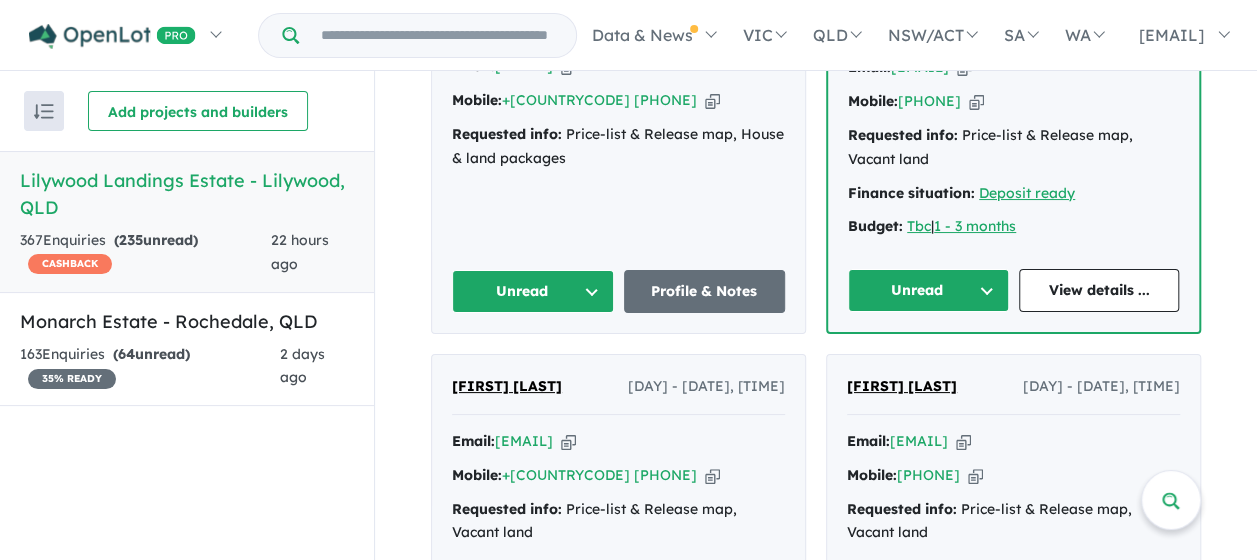 click on "Unread" at bounding box center [533, 291] 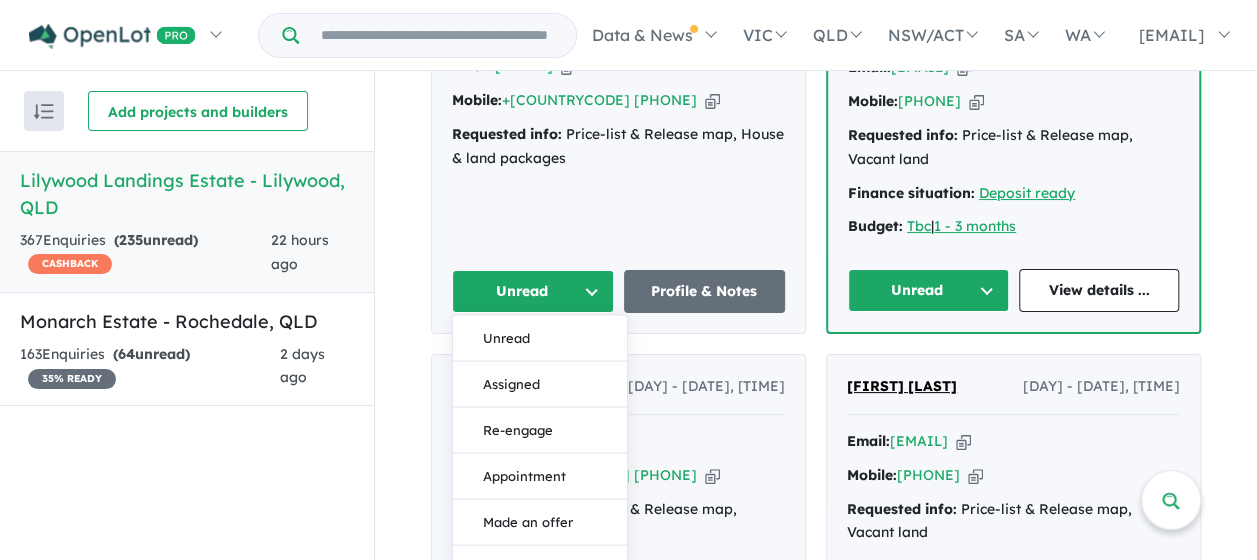 drag, startPoint x: 536, startPoint y: 385, endPoint x: 561, endPoint y: 382, distance: 25.179358 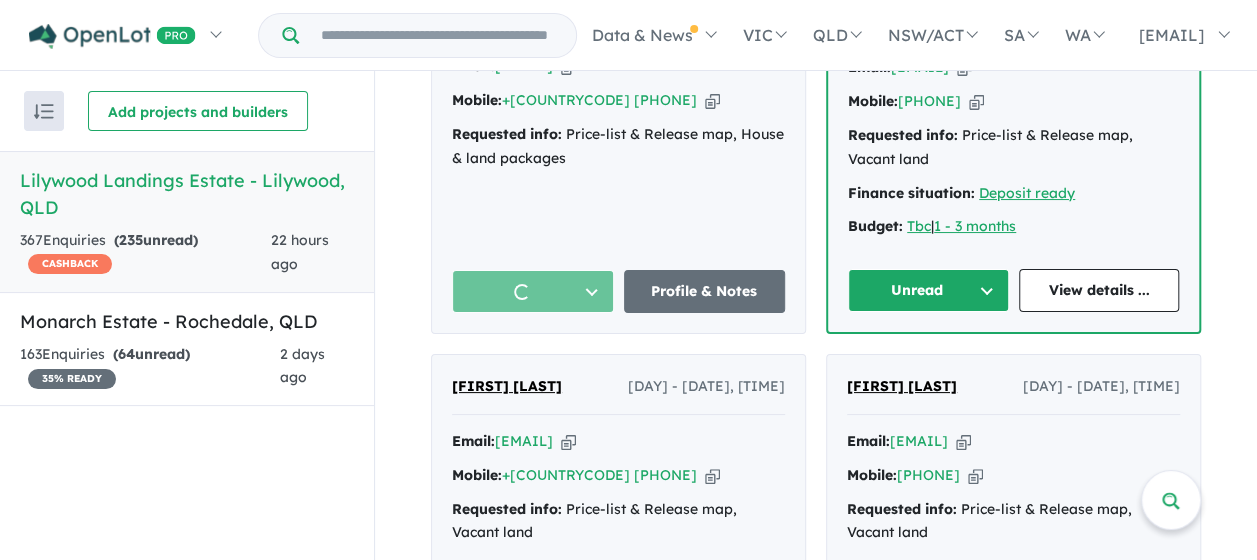 click on "Unread" at bounding box center (928, 290) 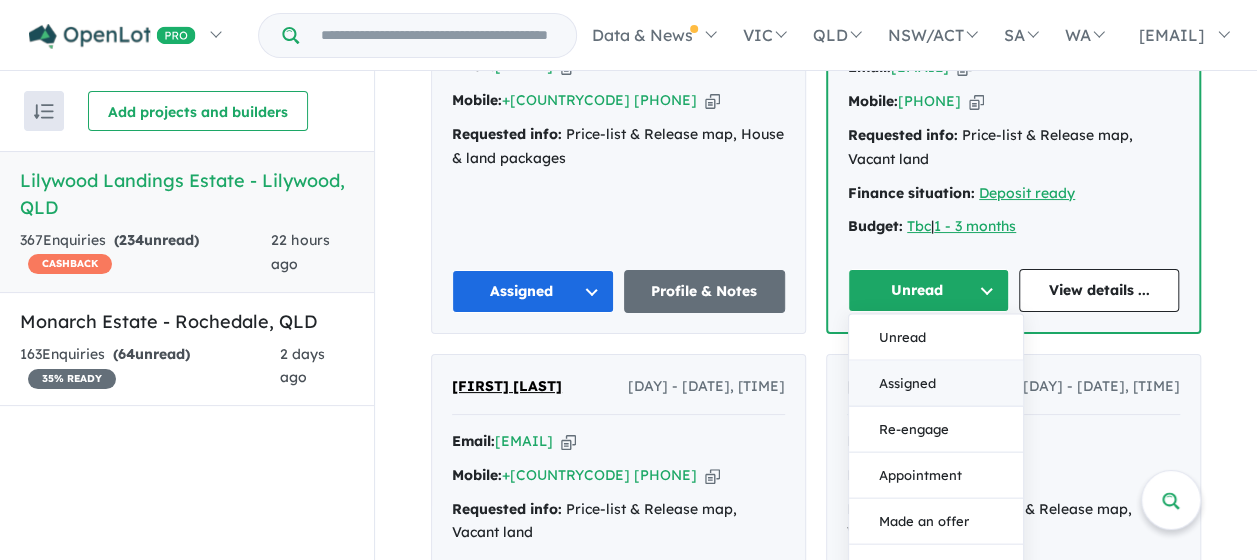 click on "Assigned" at bounding box center (936, 384) 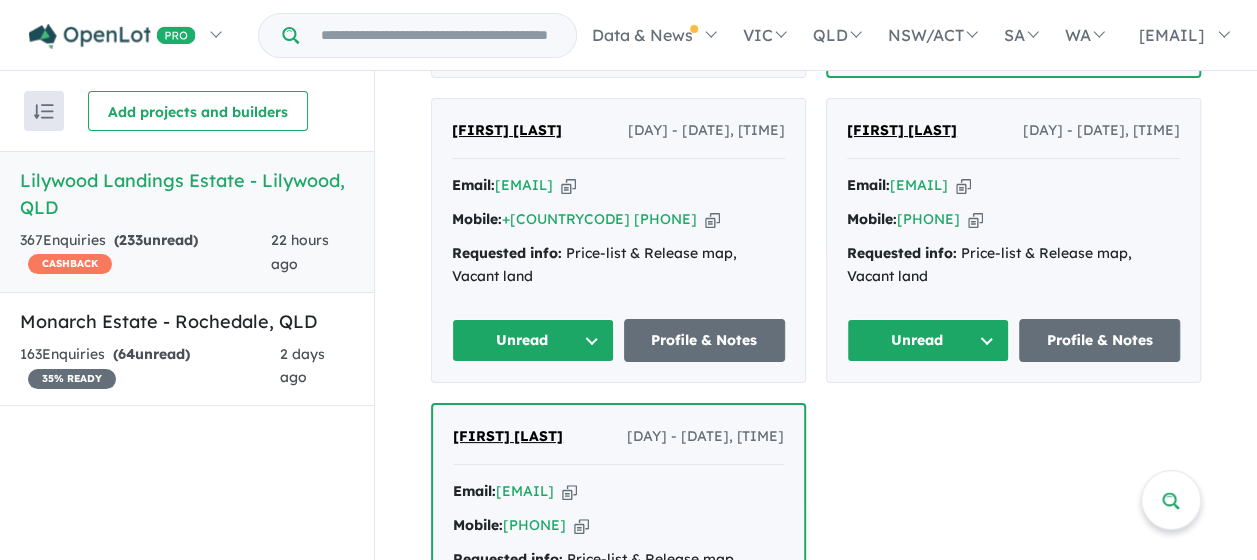 scroll, scrollTop: 3564, scrollLeft: 0, axis: vertical 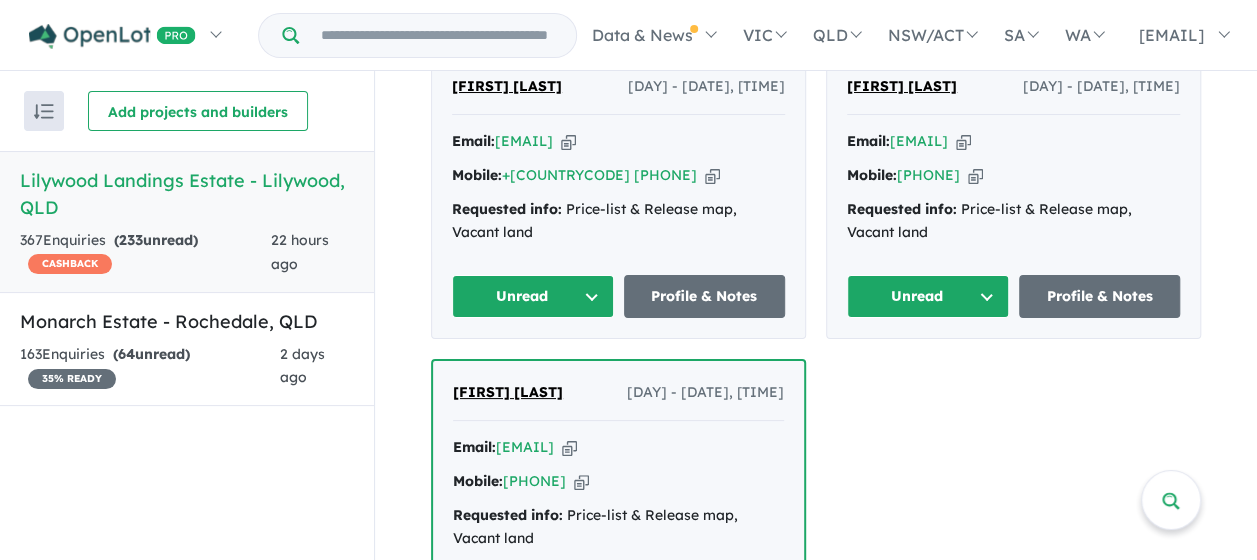 click on "Unread" at bounding box center [533, 296] 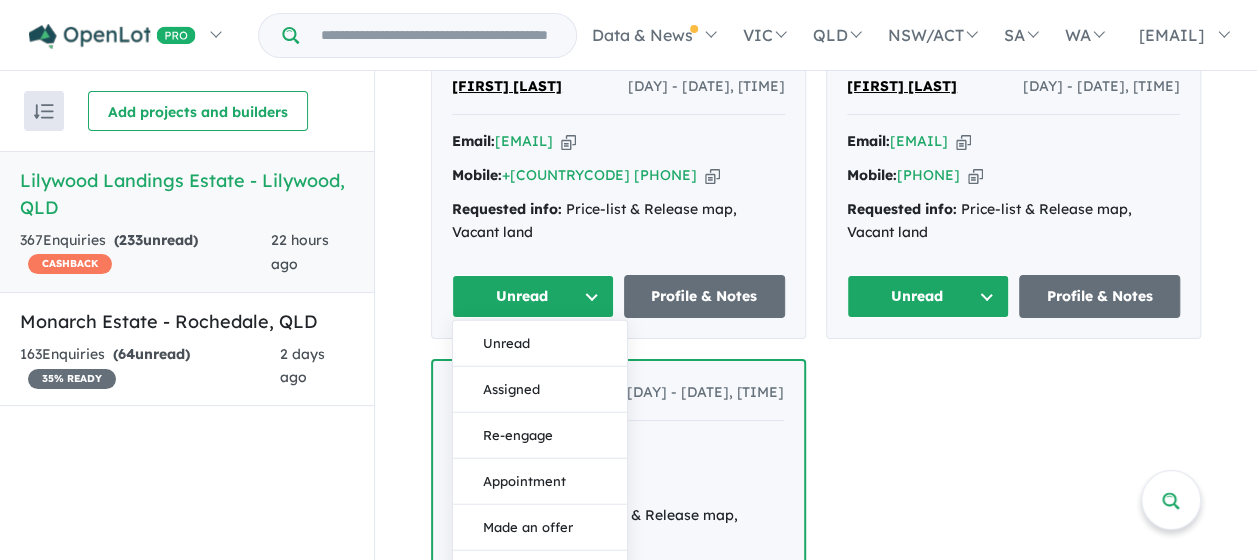 click on "Assigned" at bounding box center [540, 390] 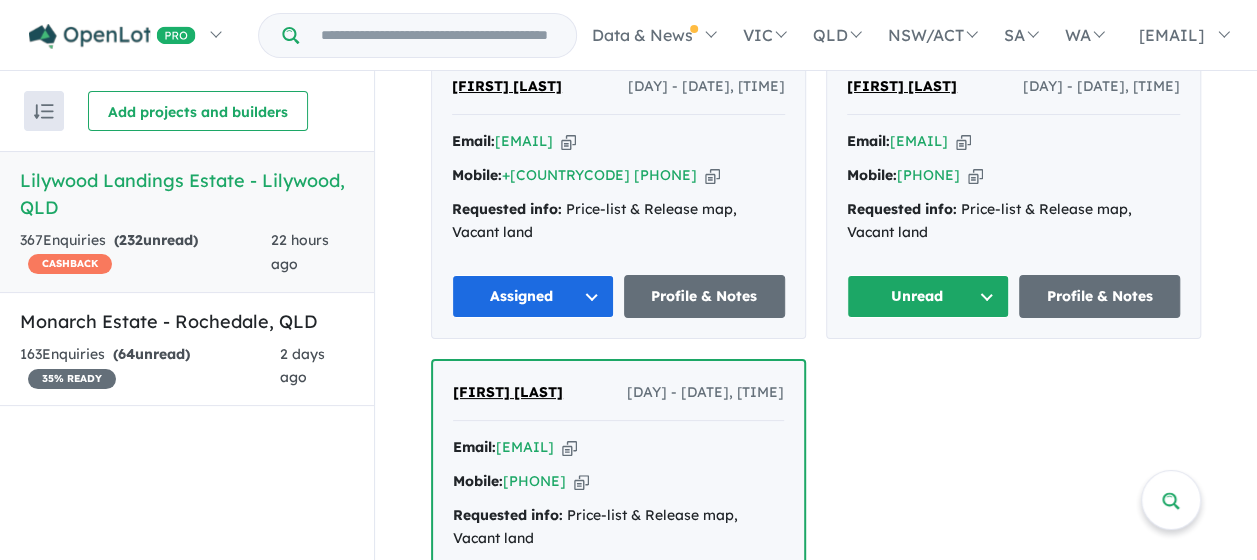 click on "Unread" at bounding box center (928, 296) 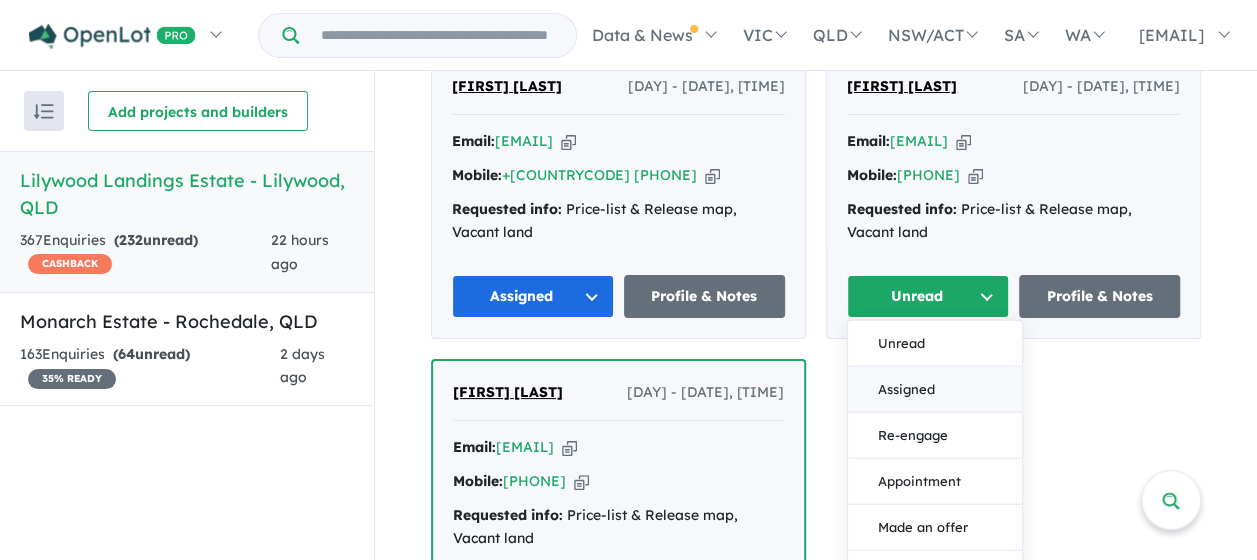 click on "Assigned" at bounding box center (935, 390) 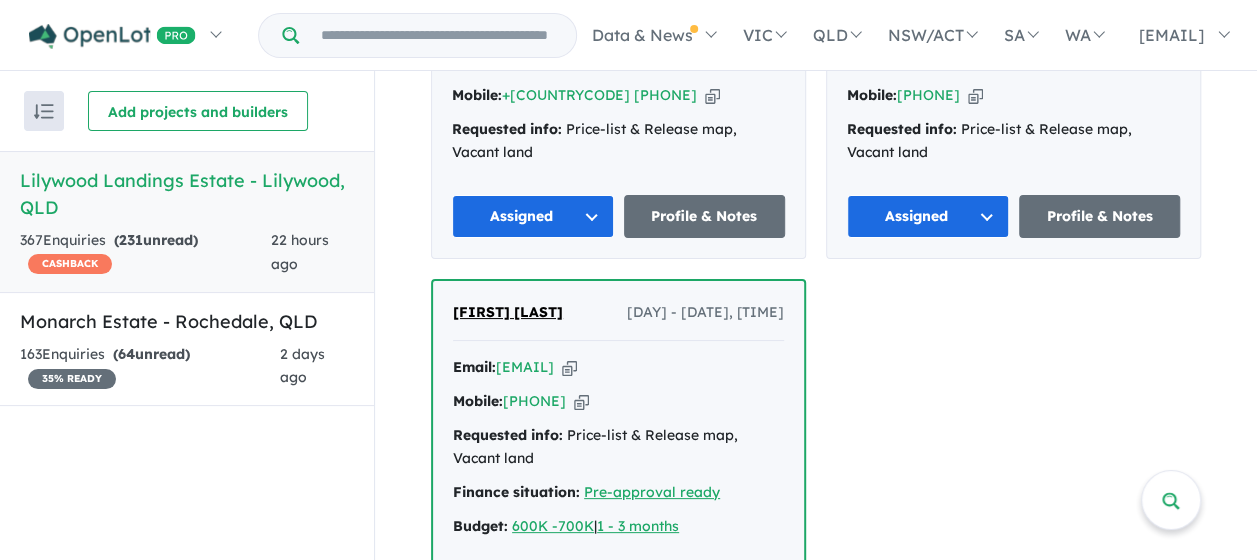 scroll, scrollTop: 3964, scrollLeft: 0, axis: vertical 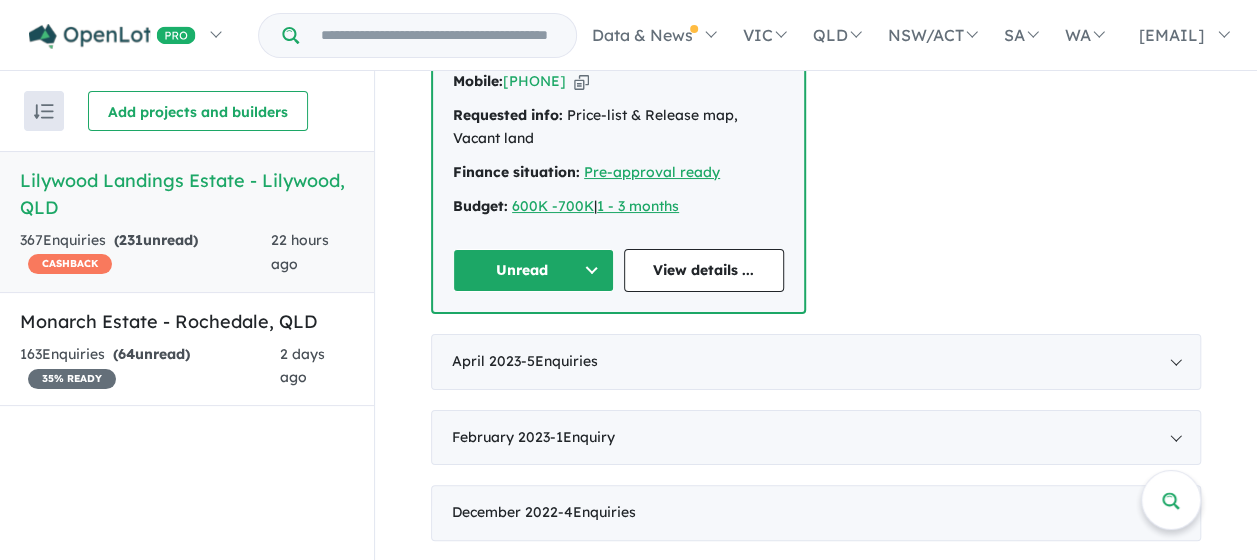 click on "Unread" at bounding box center [533, 270] 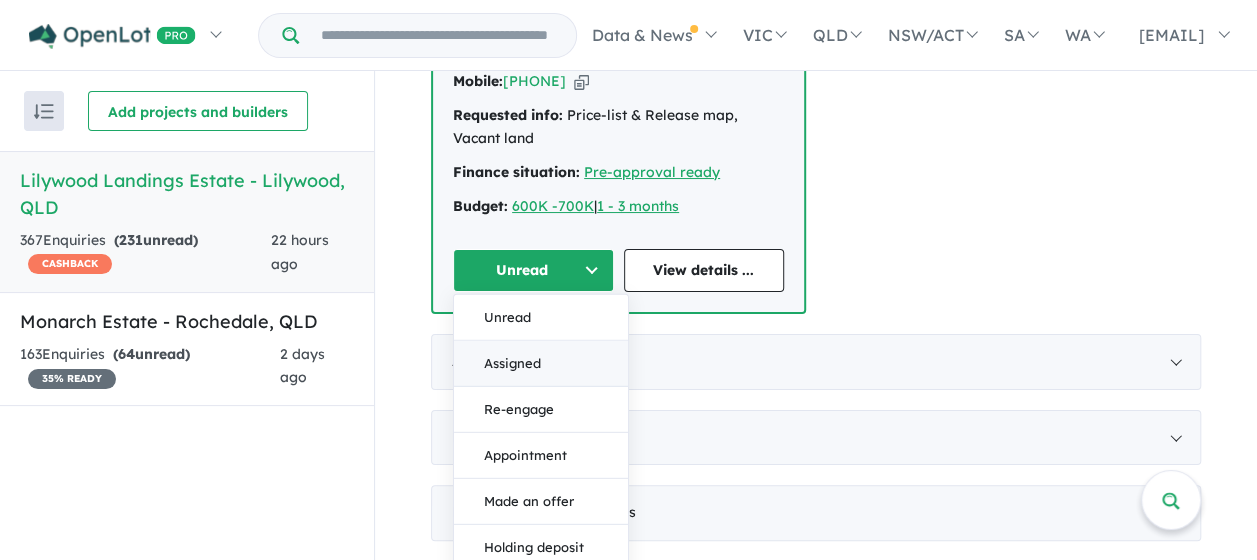 click on "Assigned" at bounding box center [541, 363] 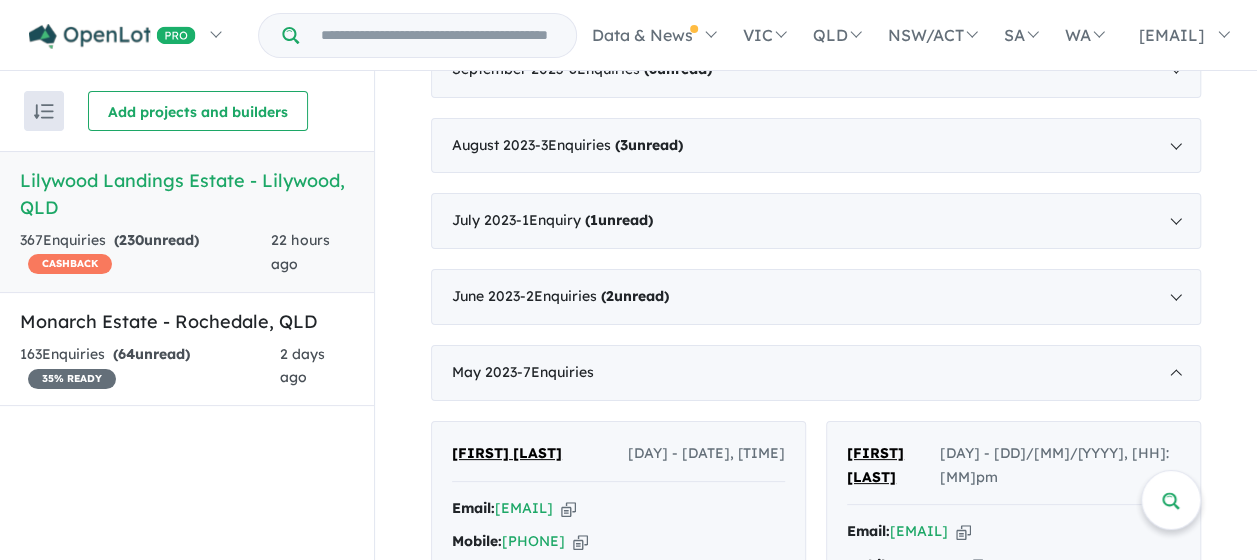 scroll, scrollTop: 2664, scrollLeft: 0, axis: vertical 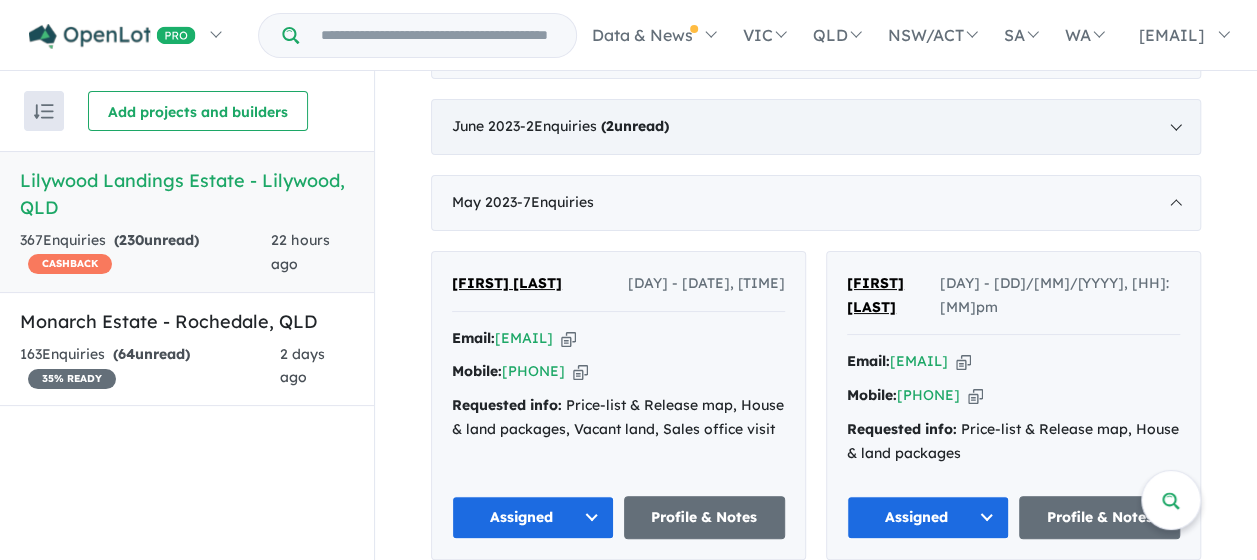 click on "[MONTH] [YEAR] - [NUMBER] Enquir ies ( [NUMBER] unread)" at bounding box center (816, 127) 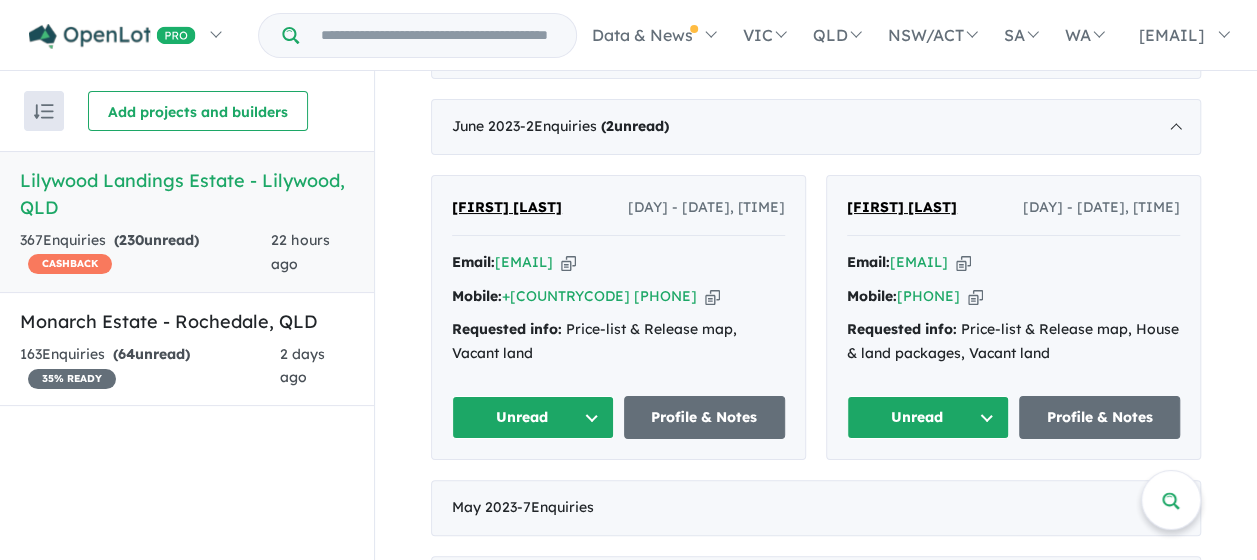 click on "Unread" at bounding box center [533, 417] 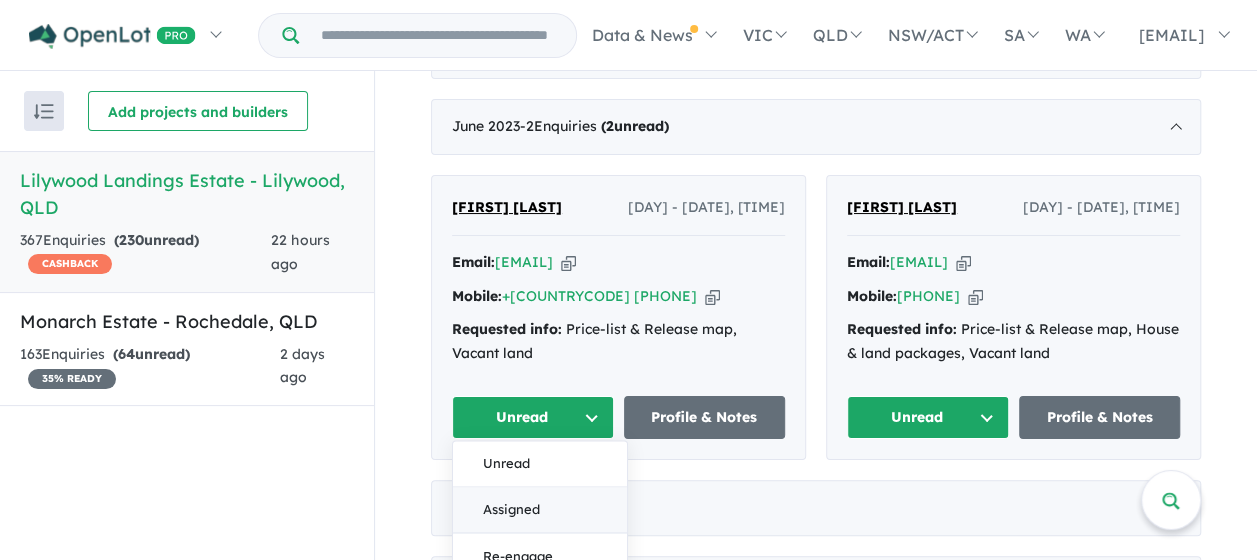 click on "Assigned" at bounding box center [540, 511] 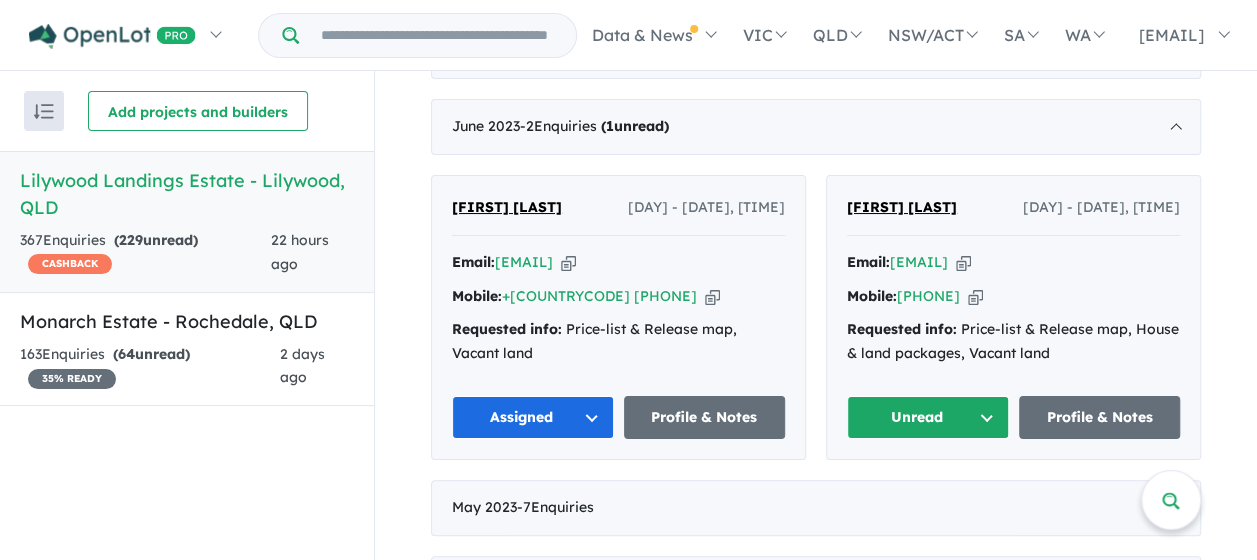 click on "Unread" at bounding box center [928, 417] 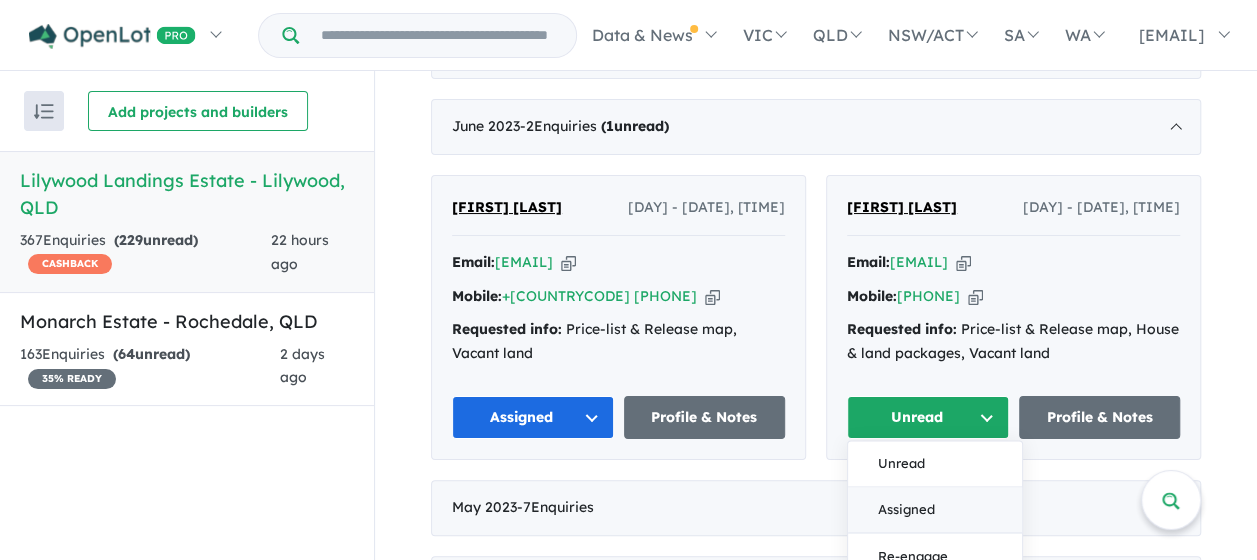 click on "Assigned" at bounding box center [935, 511] 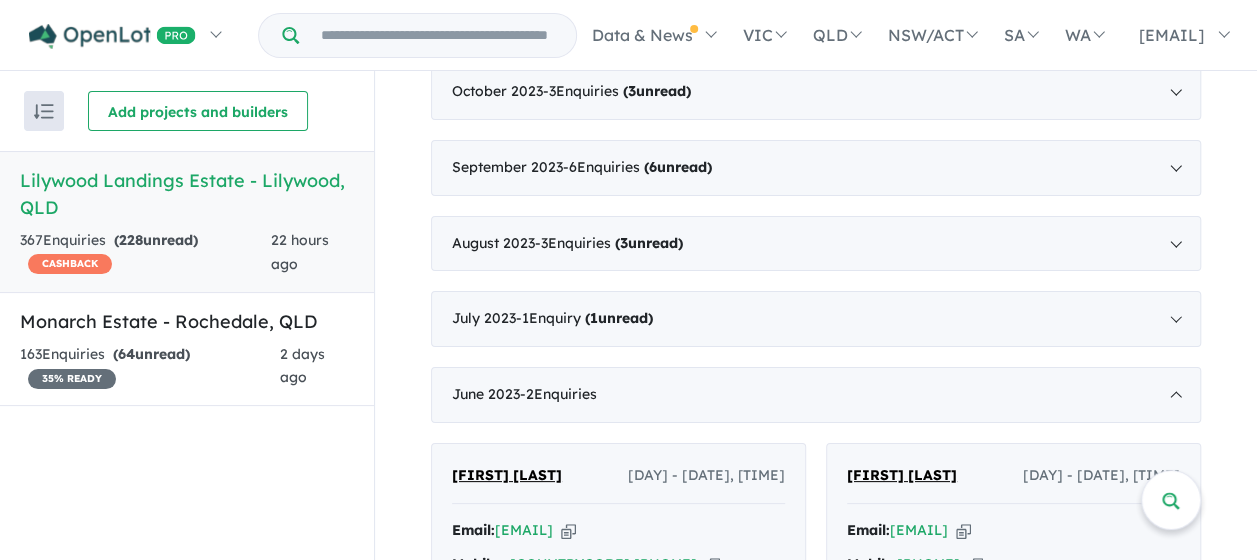 scroll, scrollTop: 2364, scrollLeft: 0, axis: vertical 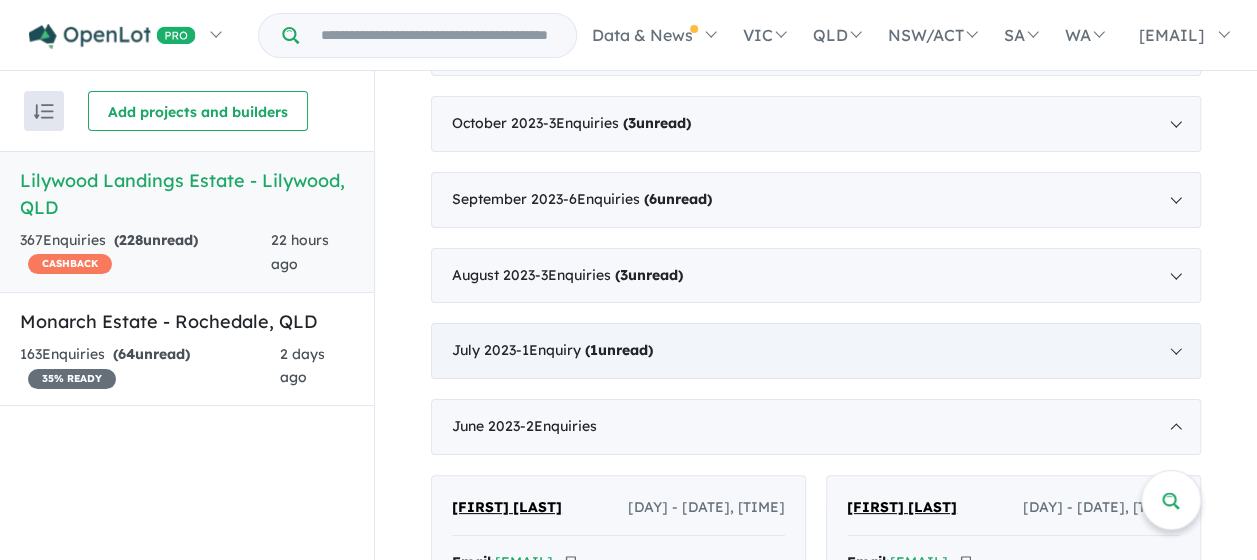 click on "[MONTH] [YEAR] - [NUMBER] Enquir y ( [NUMBER] unread)" at bounding box center [816, 351] 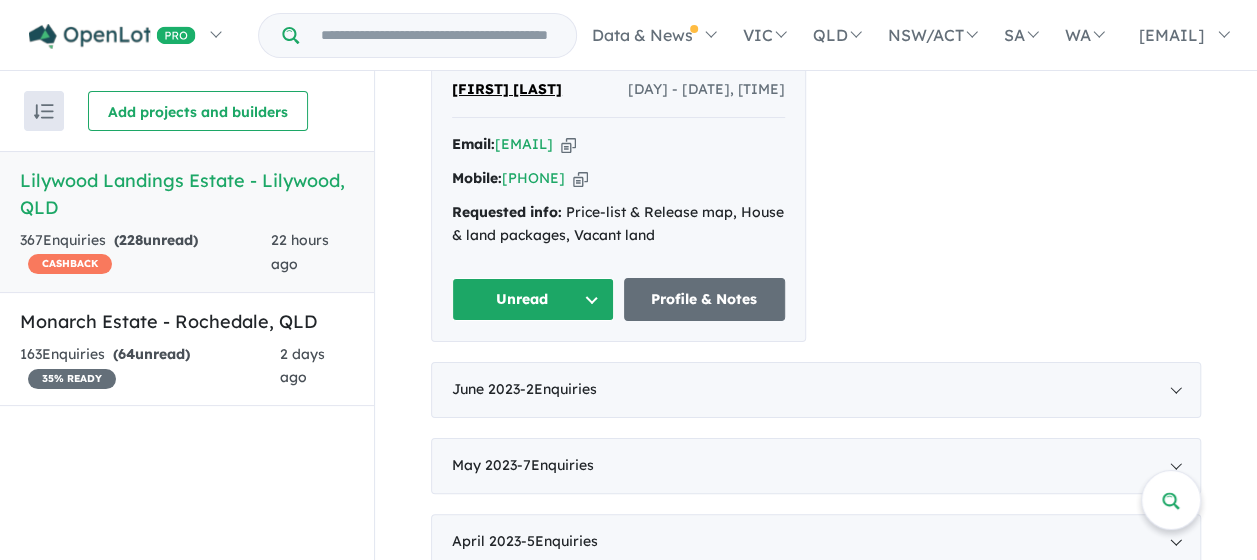 scroll, scrollTop: 2764, scrollLeft: 0, axis: vertical 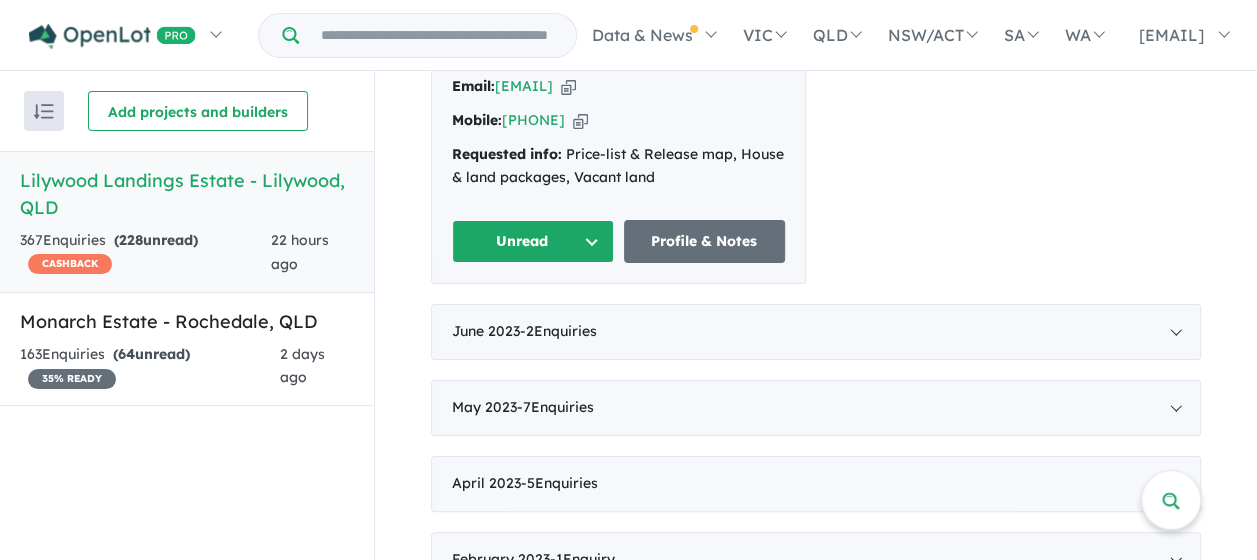 click on "Unread" at bounding box center (533, 241) 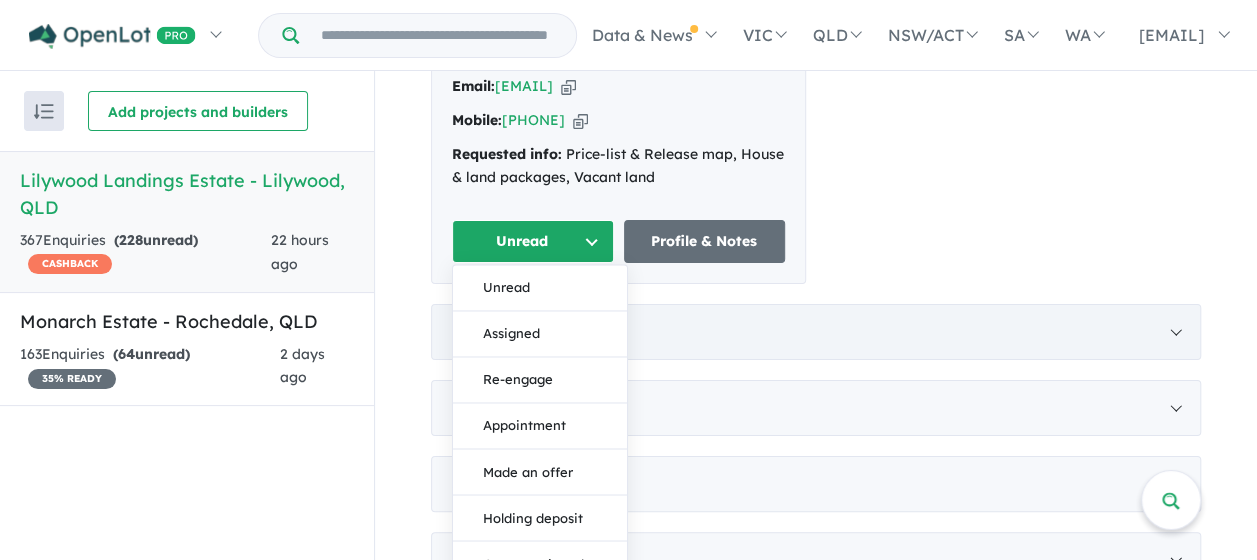 click on "Assigned" at bounding box center [540, 335] 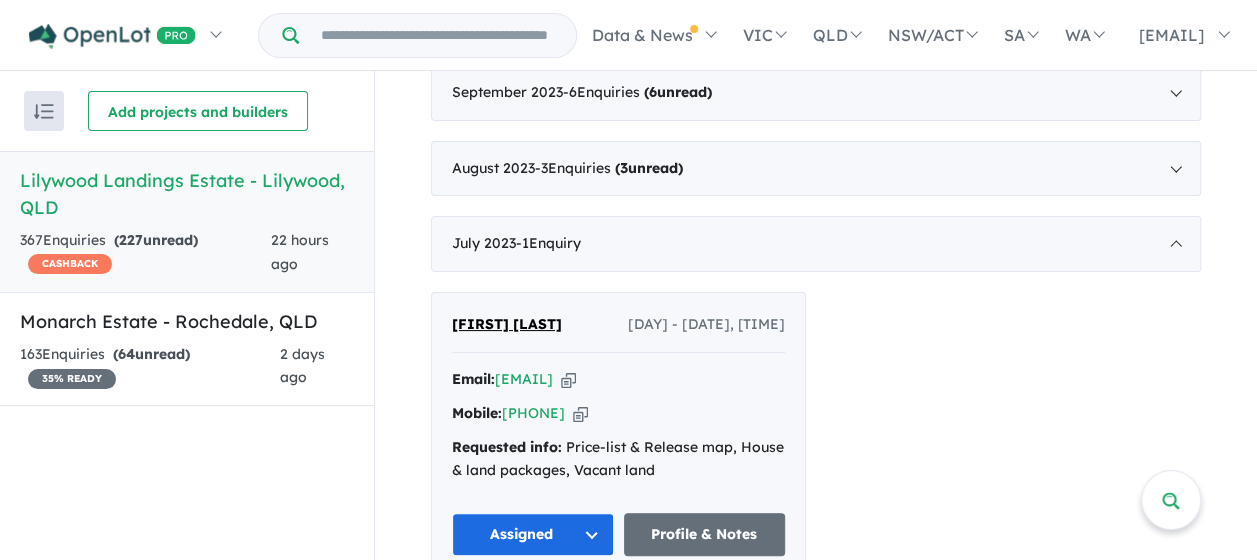 scroll, scrollTop: 2464, scrollLeft: 0, axis: vertical 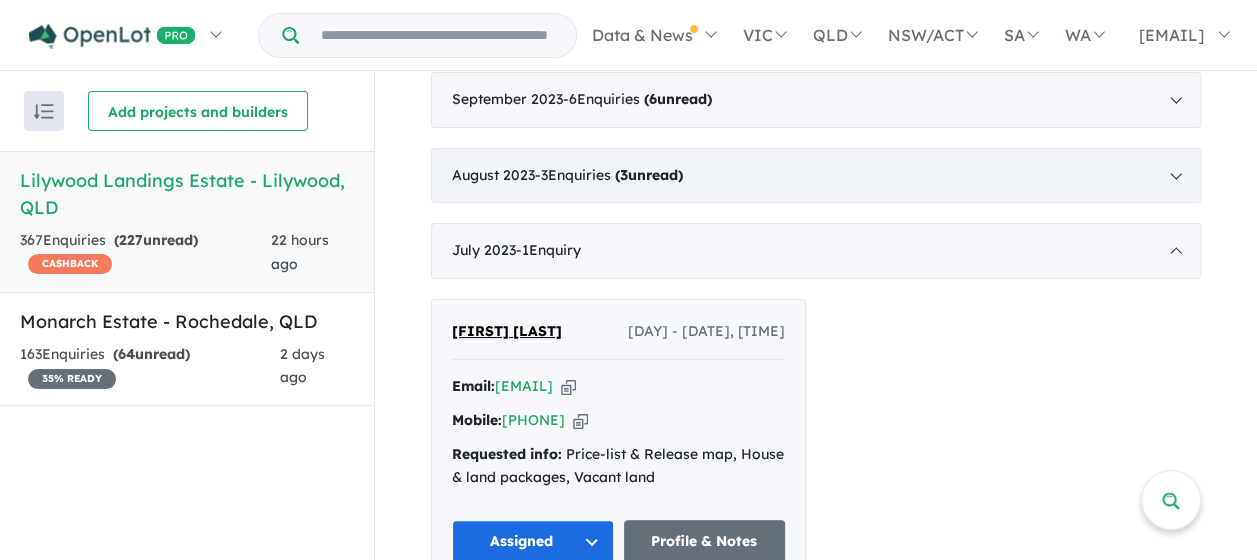 click on "[MONTH] [YEAR] - [NUMBER] Enquir ies ( [NUMBER] unread)" at bounding box center (816, 176) 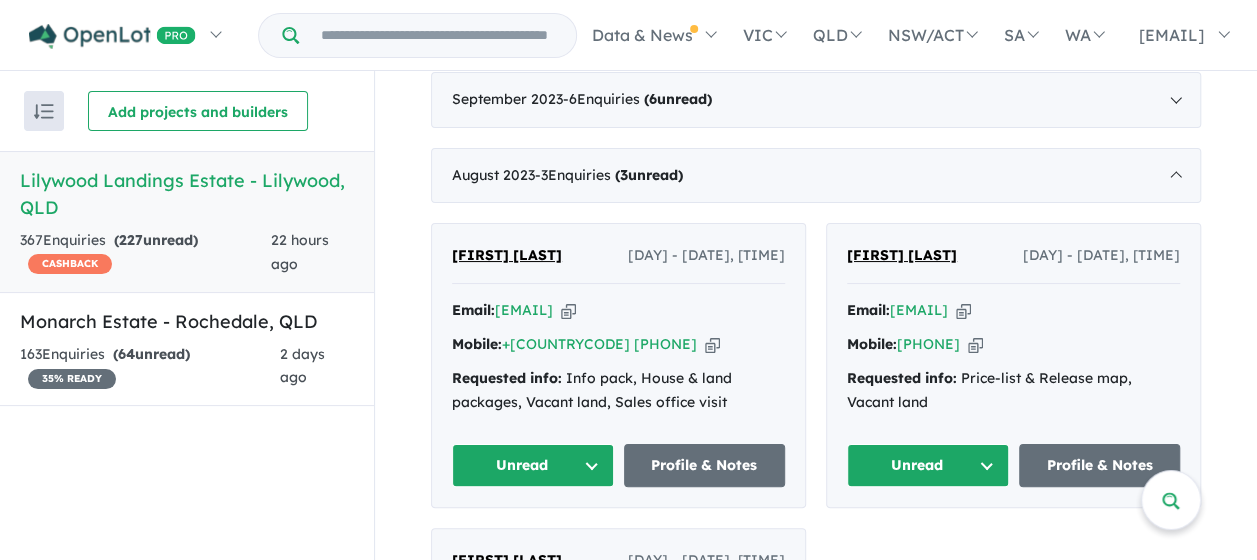 click on "Unread" at bounding box center [533, 465] 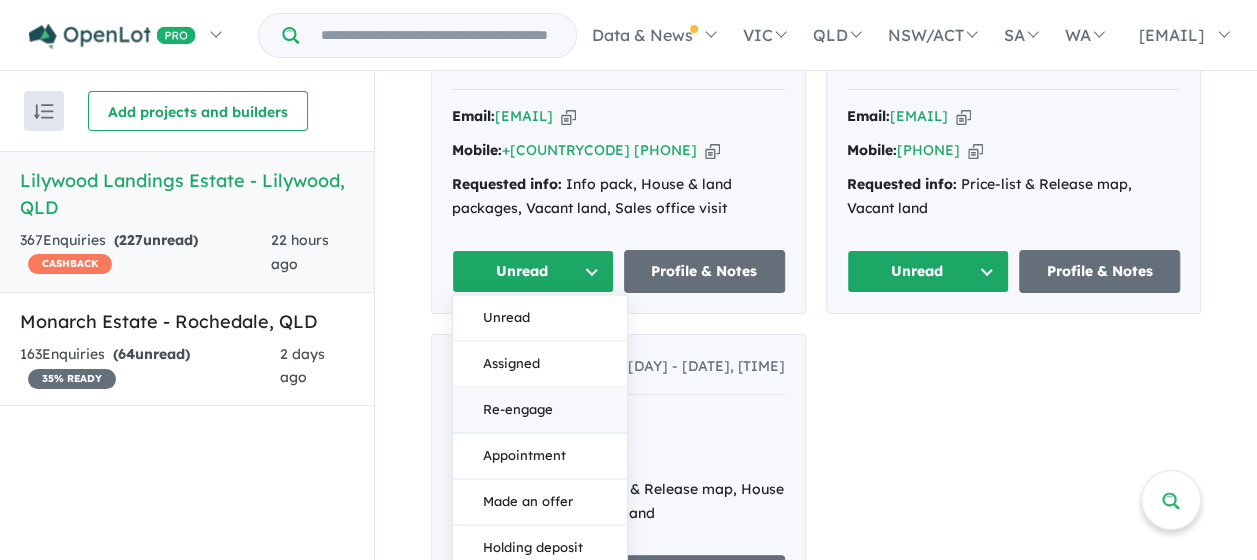 scroll, scrollTop: 2664, scrollLeft: 0, axis: vertical 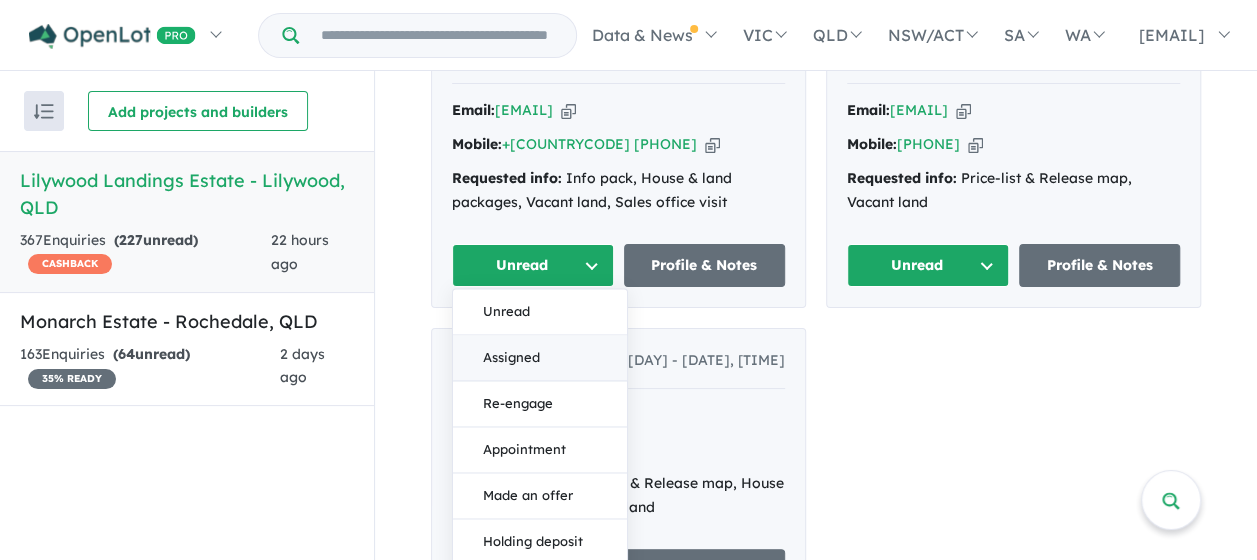 click on "Assigned" at bounding box center [540, 359] 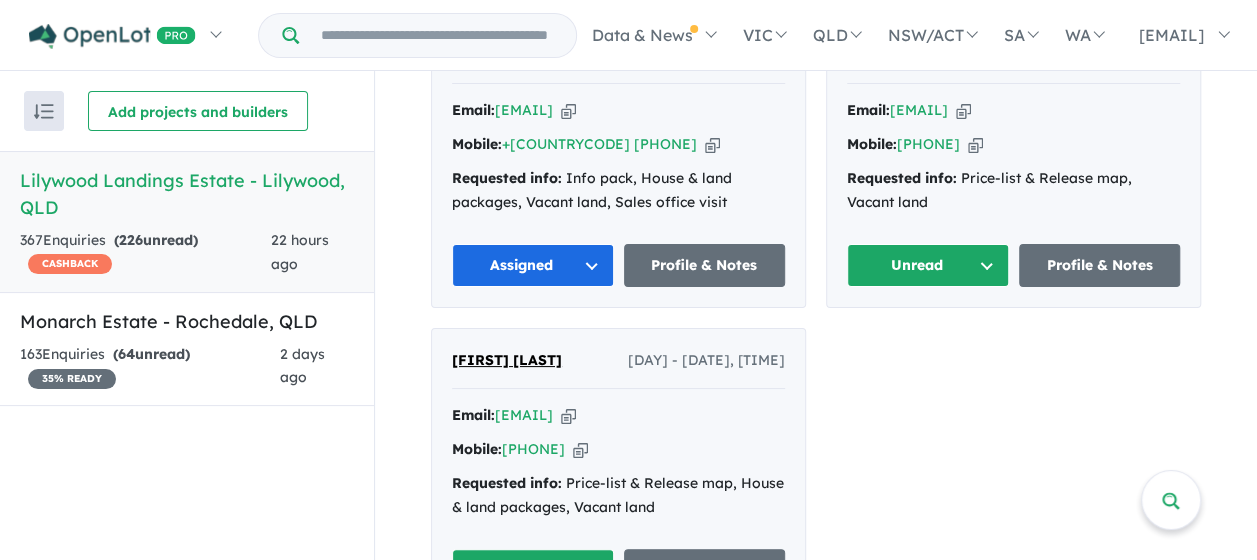 click on "Unread" at bounding box center [928, 265] 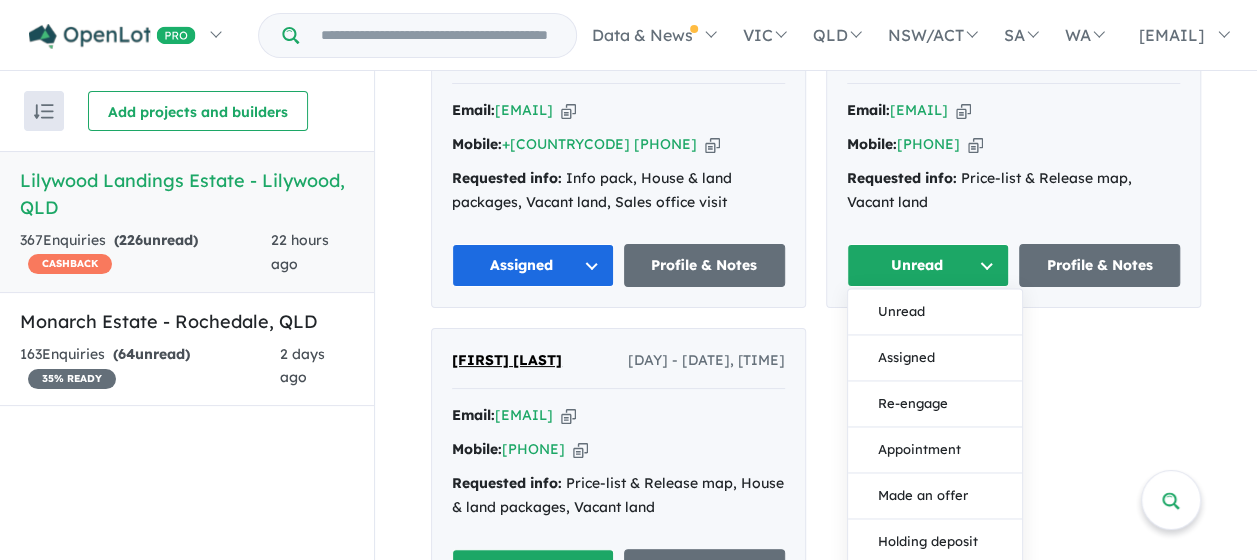 drag, startPoint x: 899, startPoint y: 382, endPoint x: 806, endPoint y: 418, distance: 99.724625 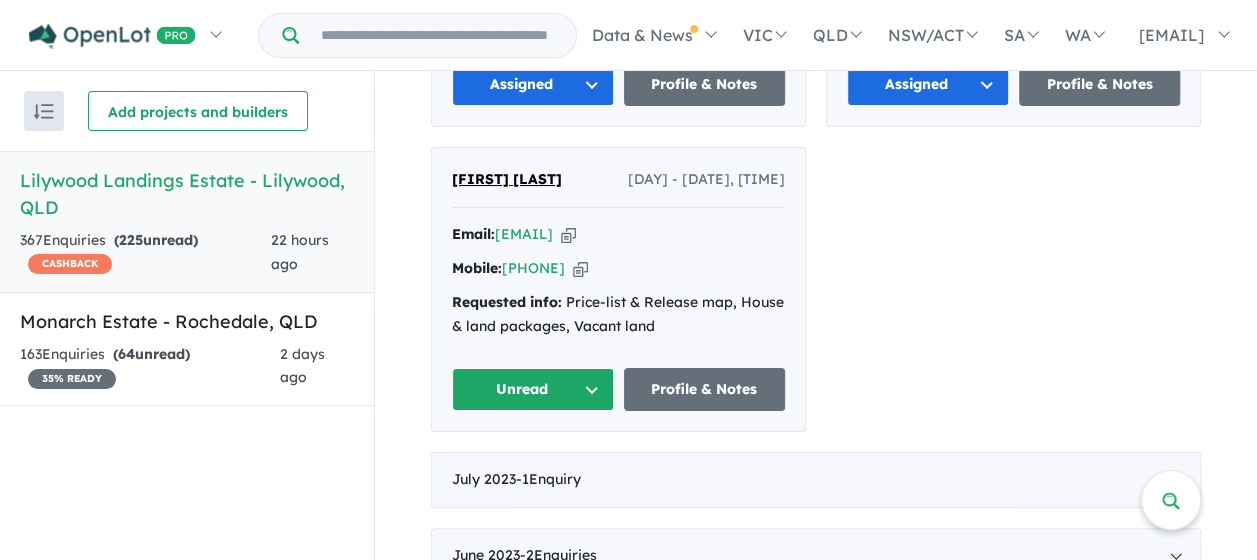 scroll, scrollTop: 2964, scrollLeft: 0, axis: vertical 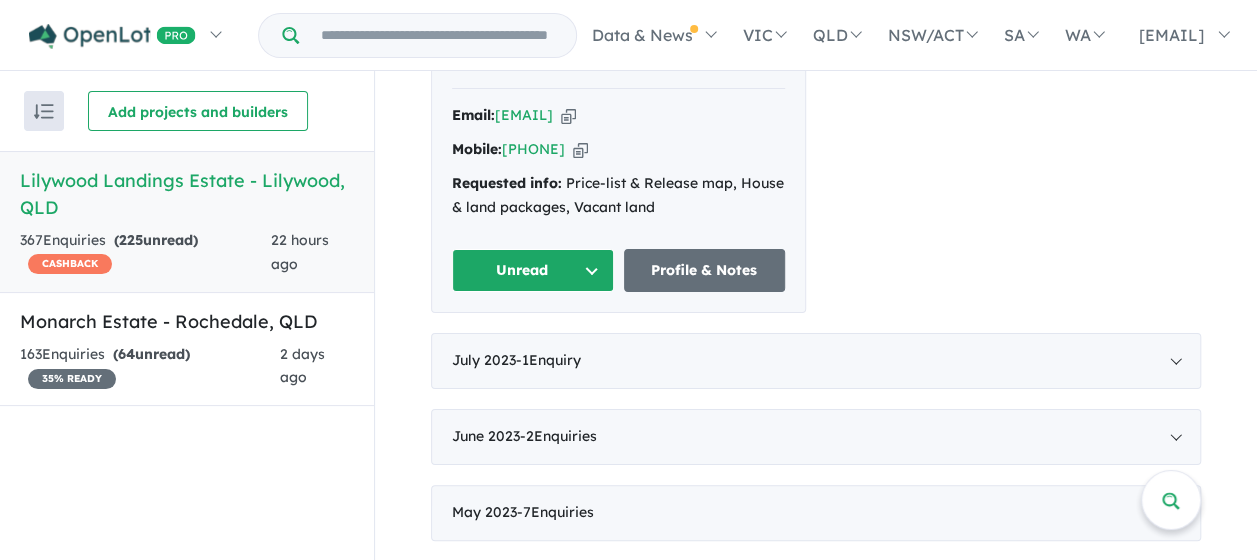 click on "Unread" at bounding box center (533, 270) 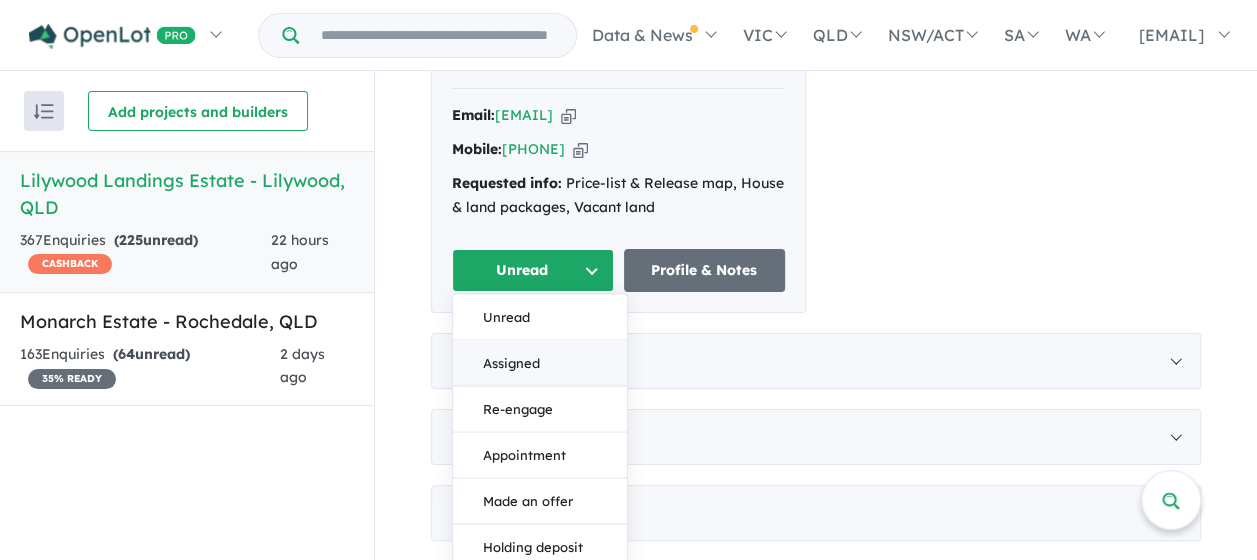 click on "Assigned" at bounding box center (540, 364) 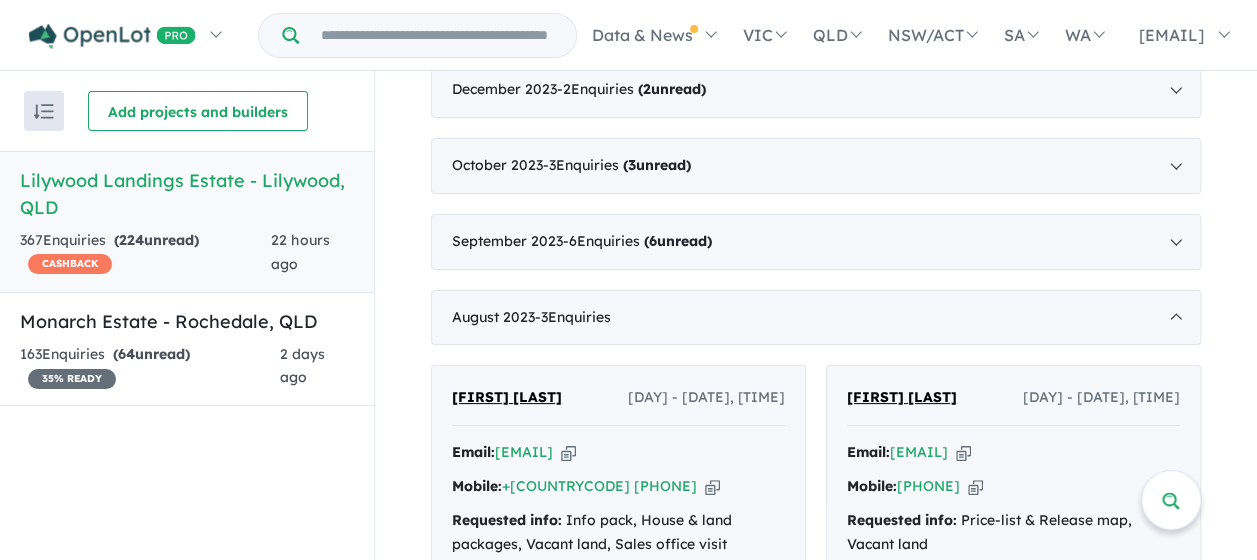 scroll, scrollTop: 2364, scrollLeft: 0, axis: vertical 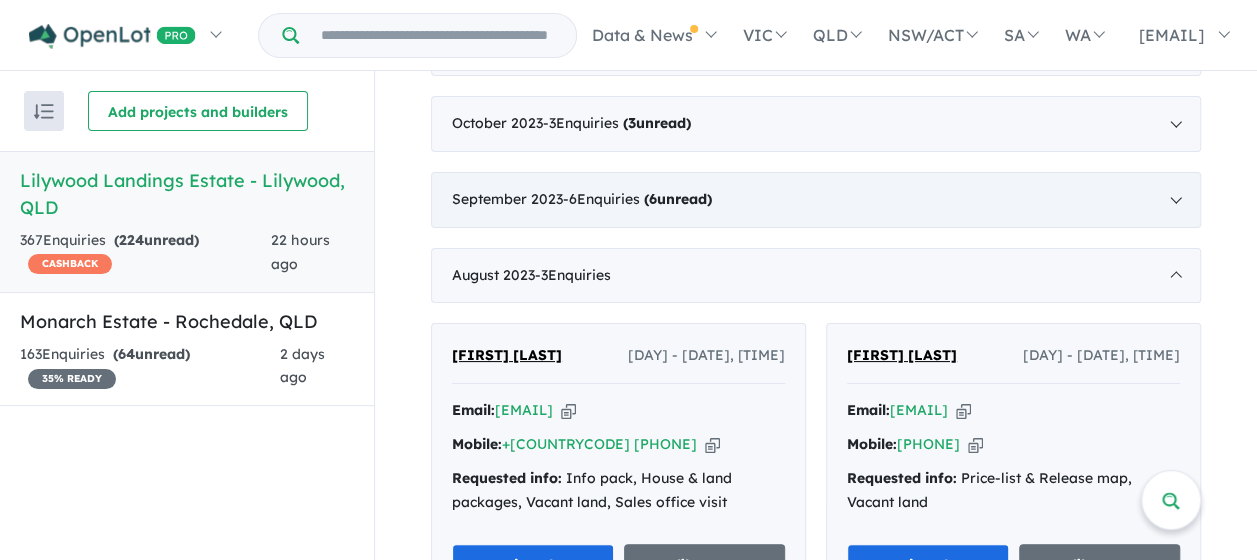 click on "[MONTH] [YEAR] - [NUMBER] Enquir ies ( [NUMBER] unread)" at bounding box center [816, 200] 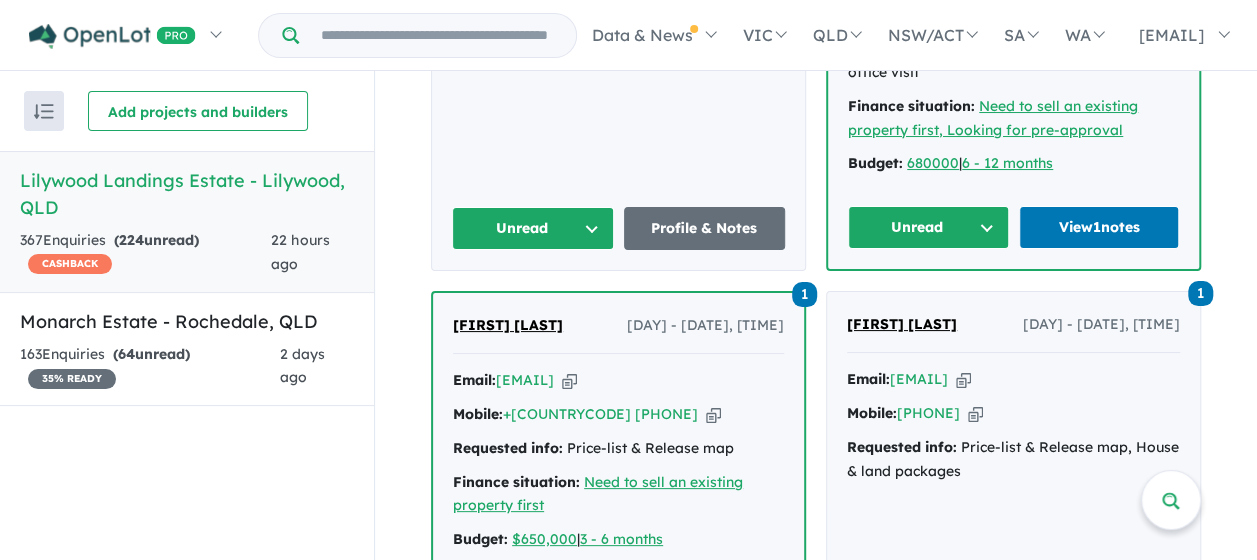 scroll, scrollTop: 2764, scrollLeft: 0, axis: vertical 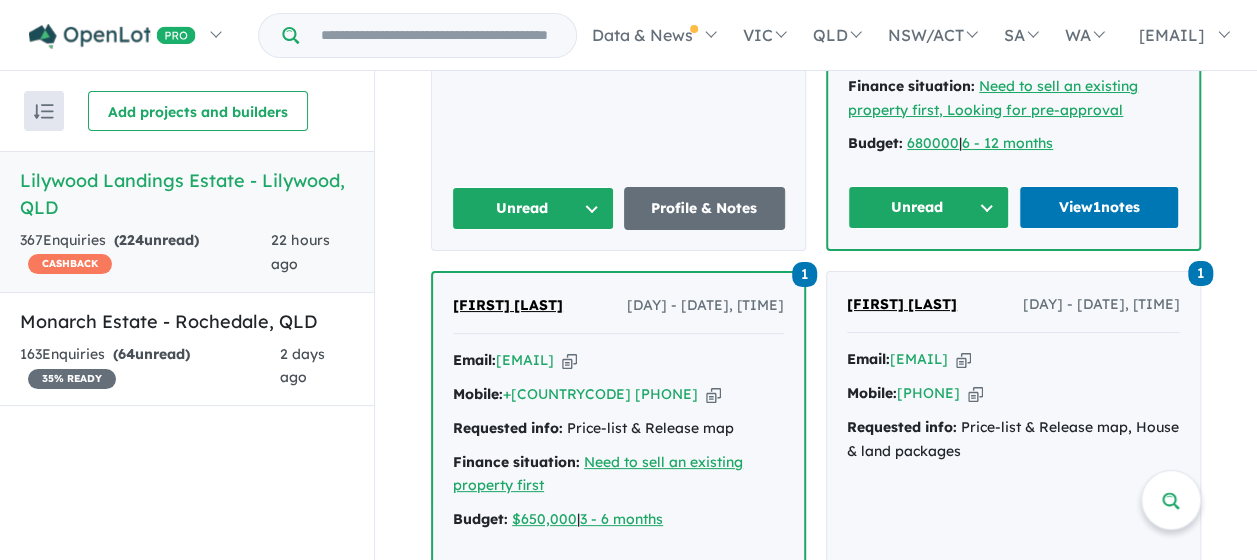 click on "Unread" at bounding box center (533, 208) 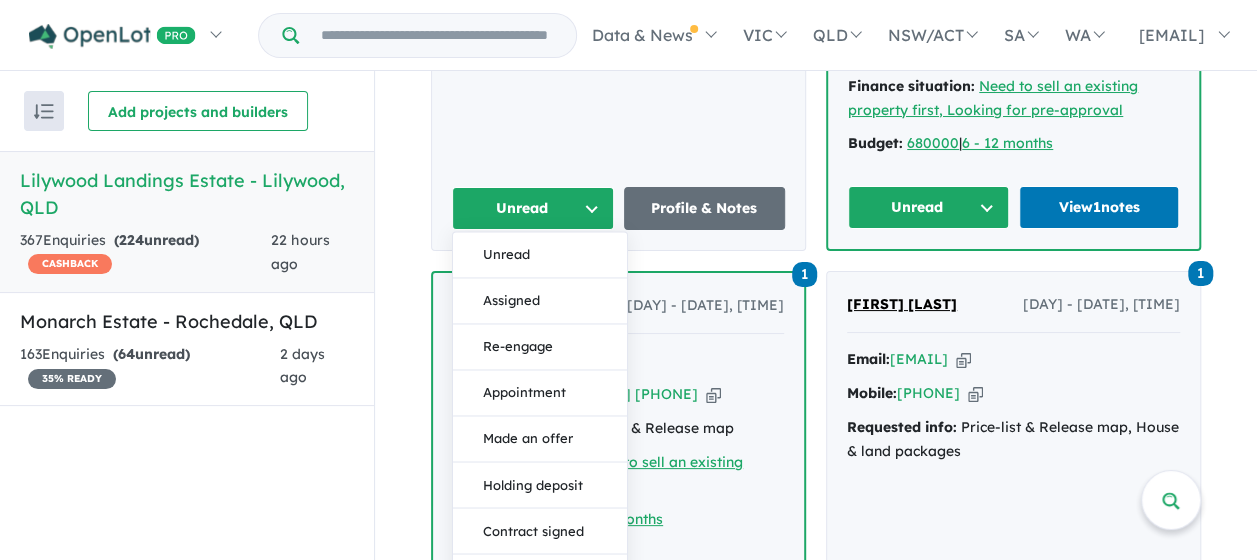 drag, startPoint x: 543, startPoint y: 269, endPoint x: 565, endPoint y: 280, distance: 24.596748 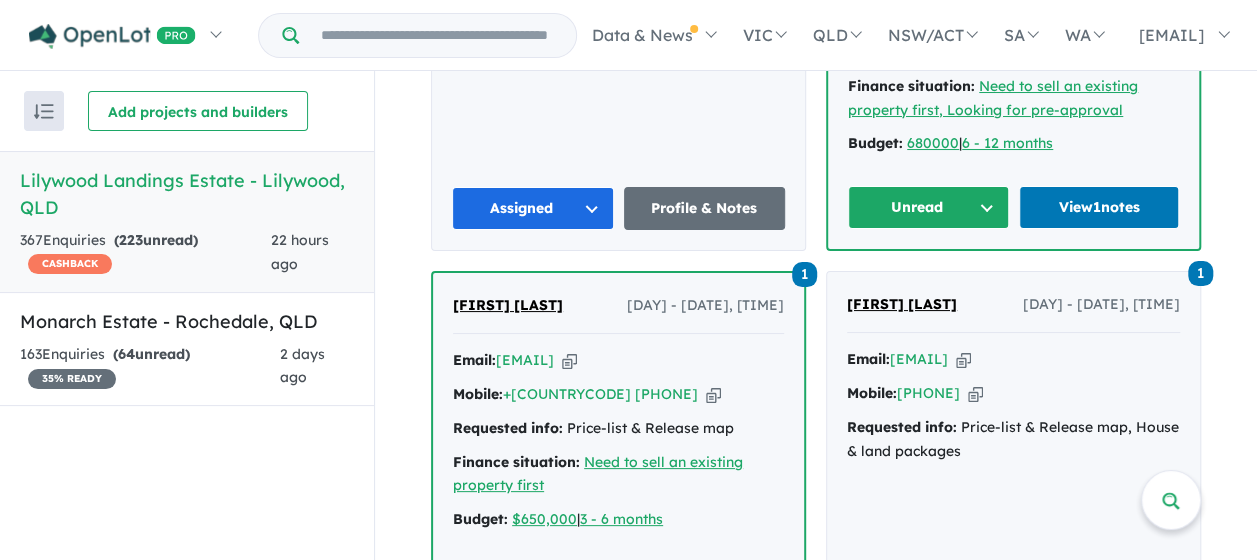 click on "Unread" at bounding box center [928, 207] 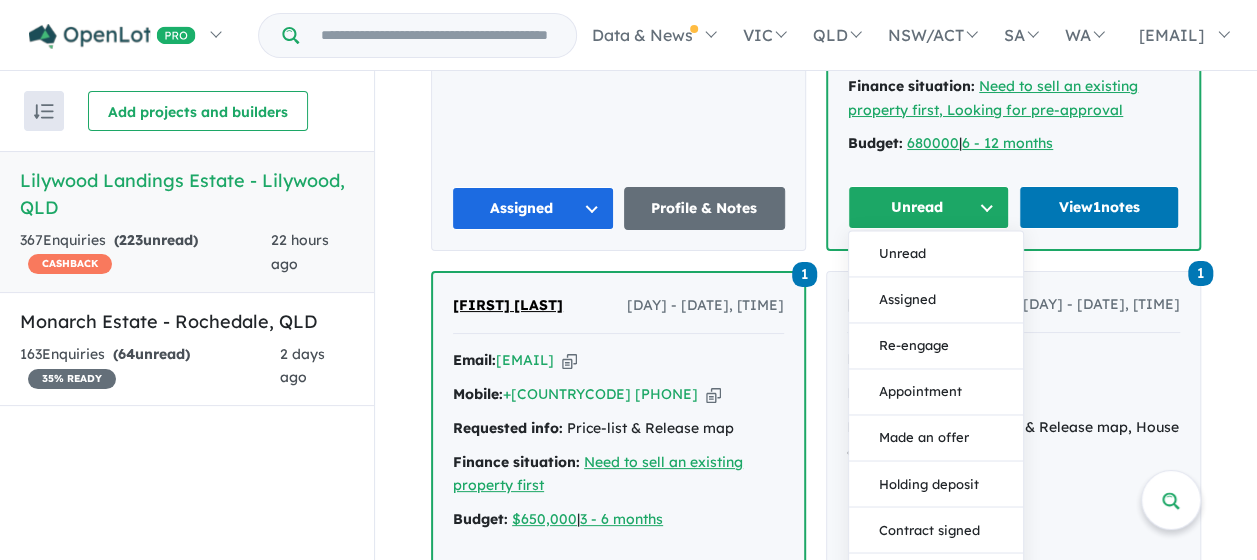 click on "Assigned" at bounding box center [936, 301] 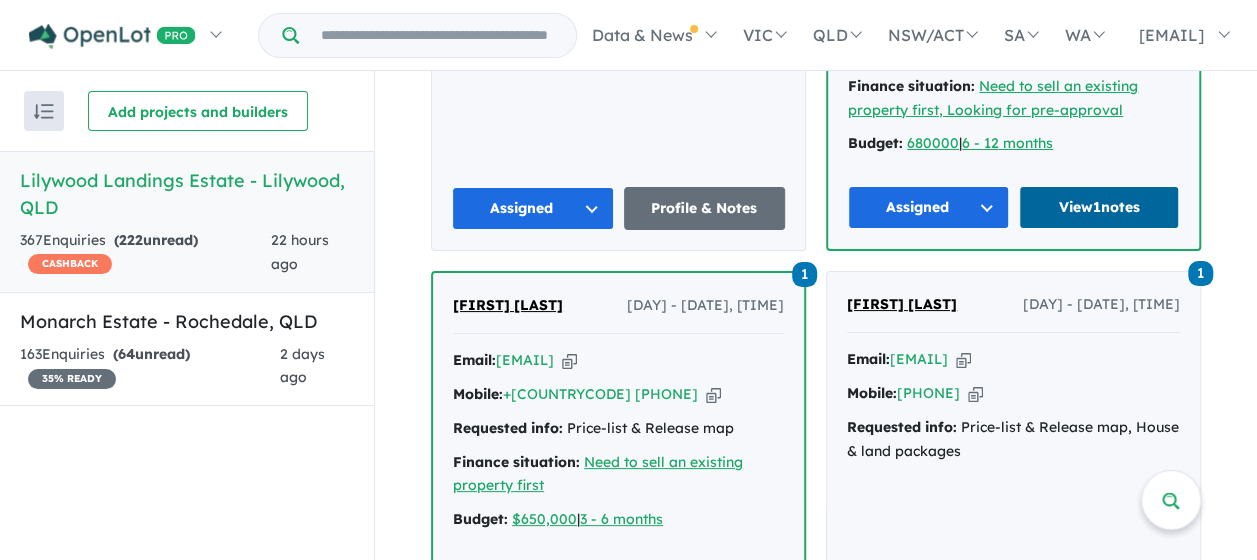 click on "View  1  notes" at bounding box center (1099, 207) 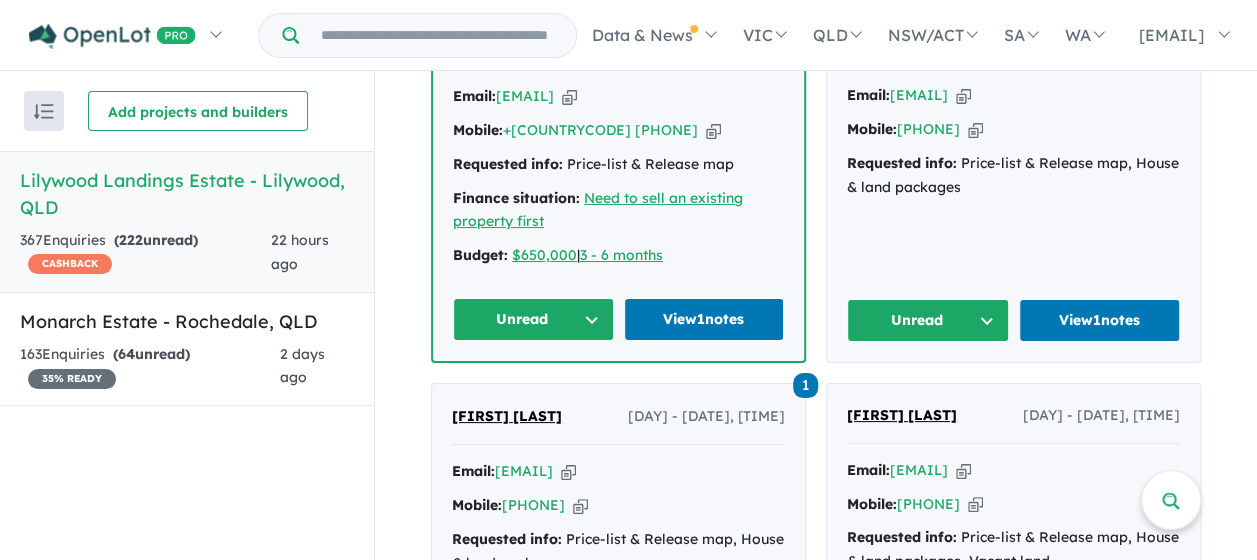 scroll, scrollTop: 3064, scrollLeft: 0, axis: vertical 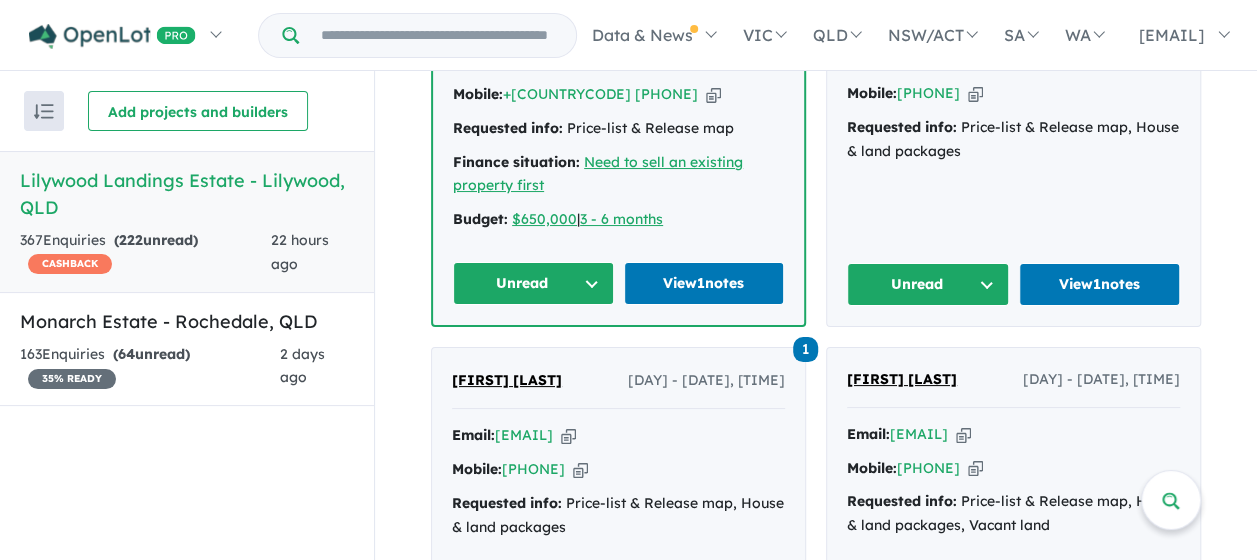 click on "Unread" at bounding box center [533, 283] 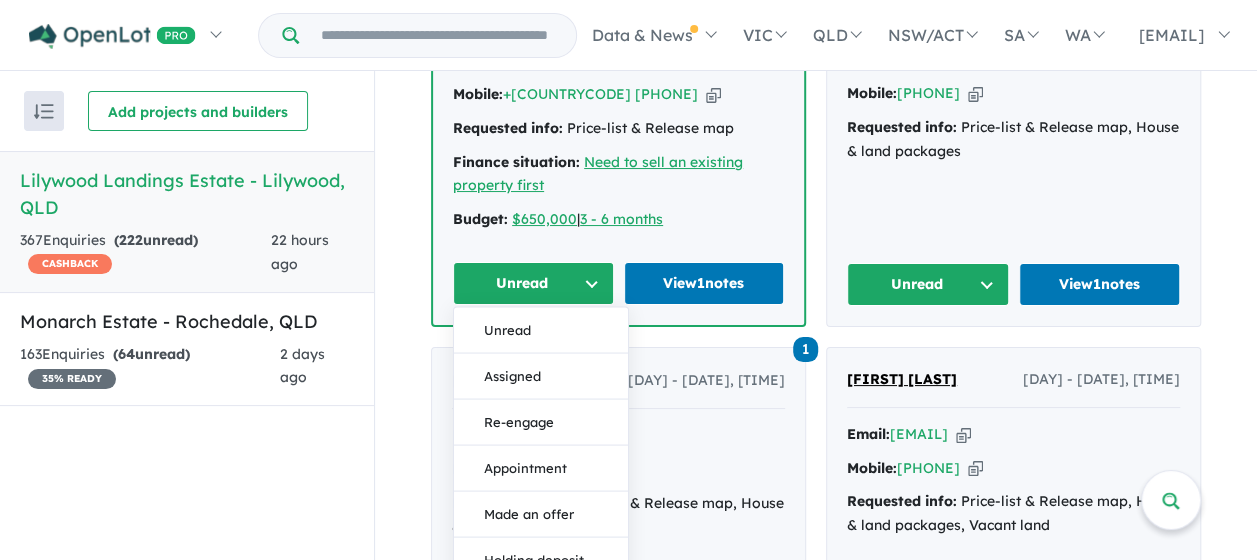 drag, startPoint x: 536, startPoint y: 357, endPoint x: 558, endPoint y: 361, distance: 22.36068 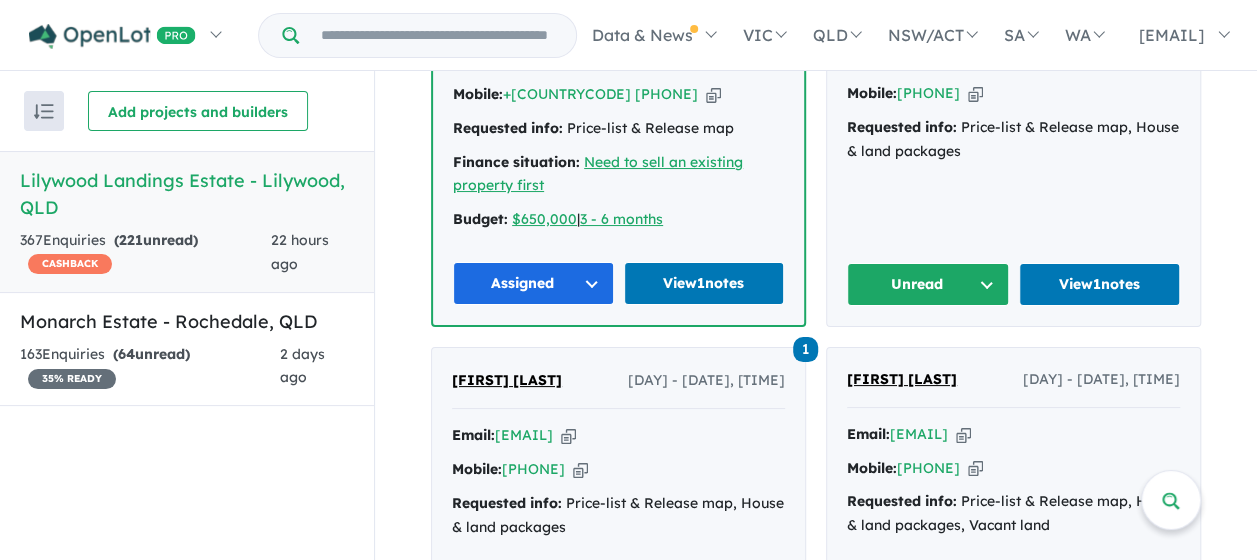 click on "Unread" at bounding box center [928, 284] 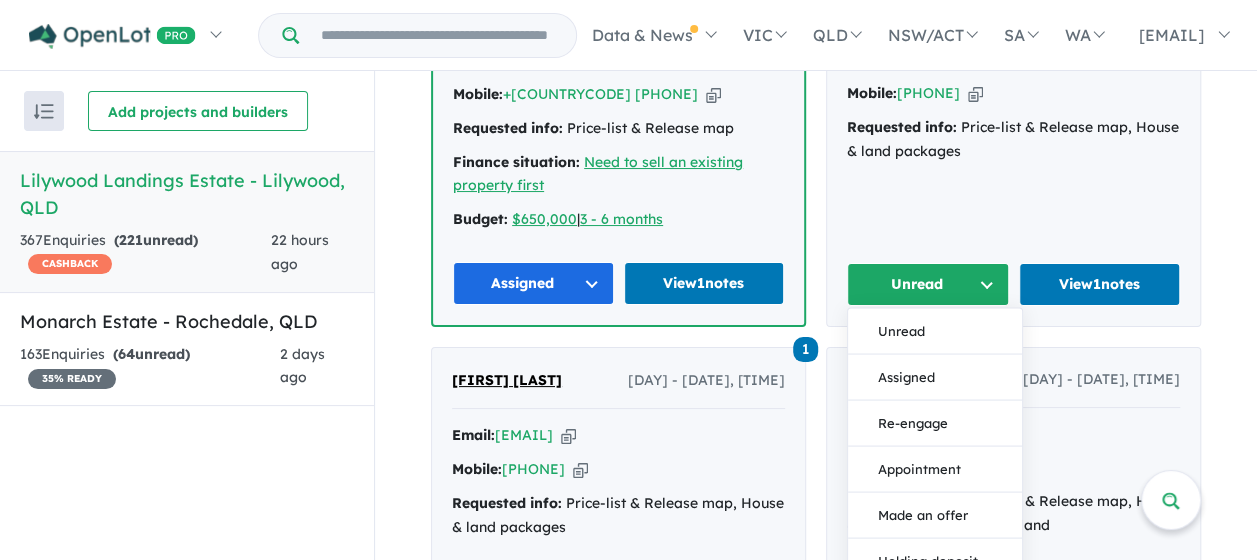 click on "Assigned" at bounding box center (935, 378) 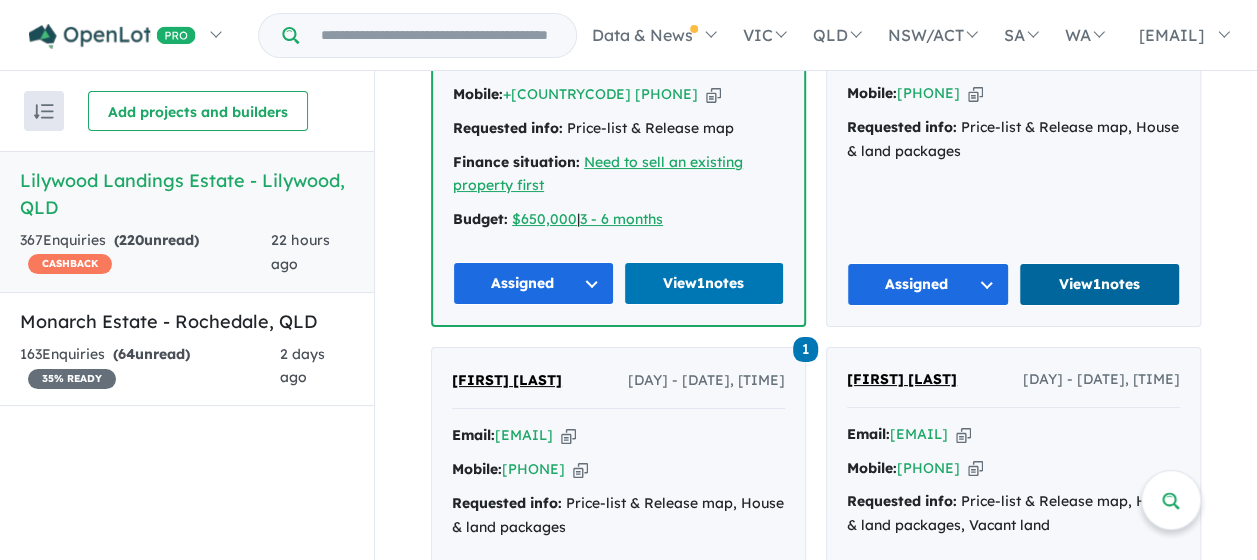 click on "View  1  notes" at bounding box center (1100, 284) 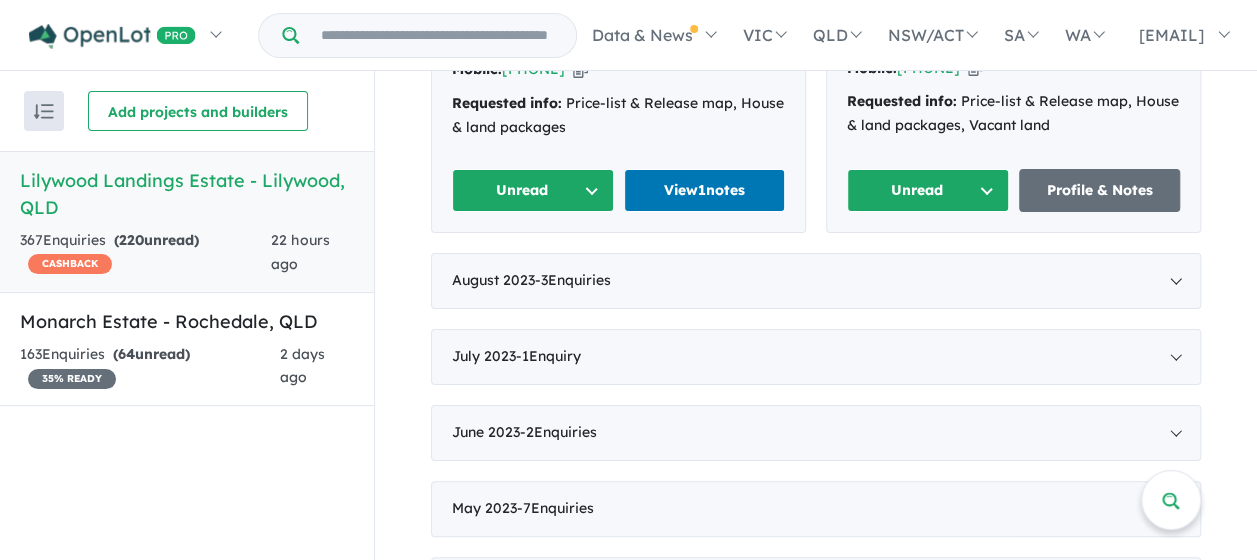 scroll, scrollTop: 3464, scrollLeft: 0, axis: vertical 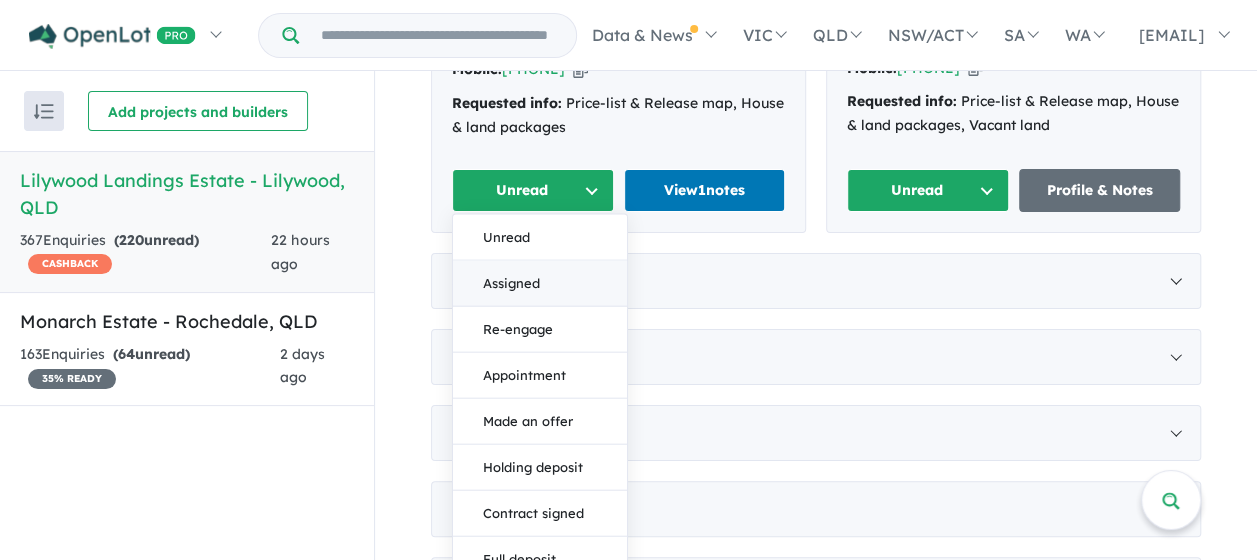 click on "Assigned" at bounding box center [540, 284] 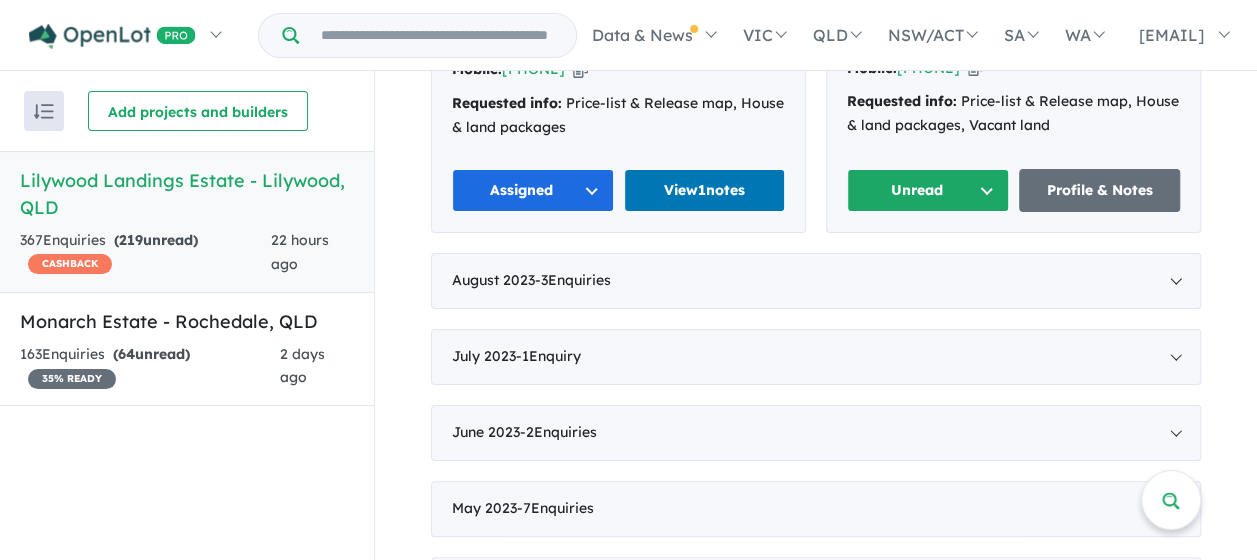 click on "Unread" at bounding box center (928, 190) 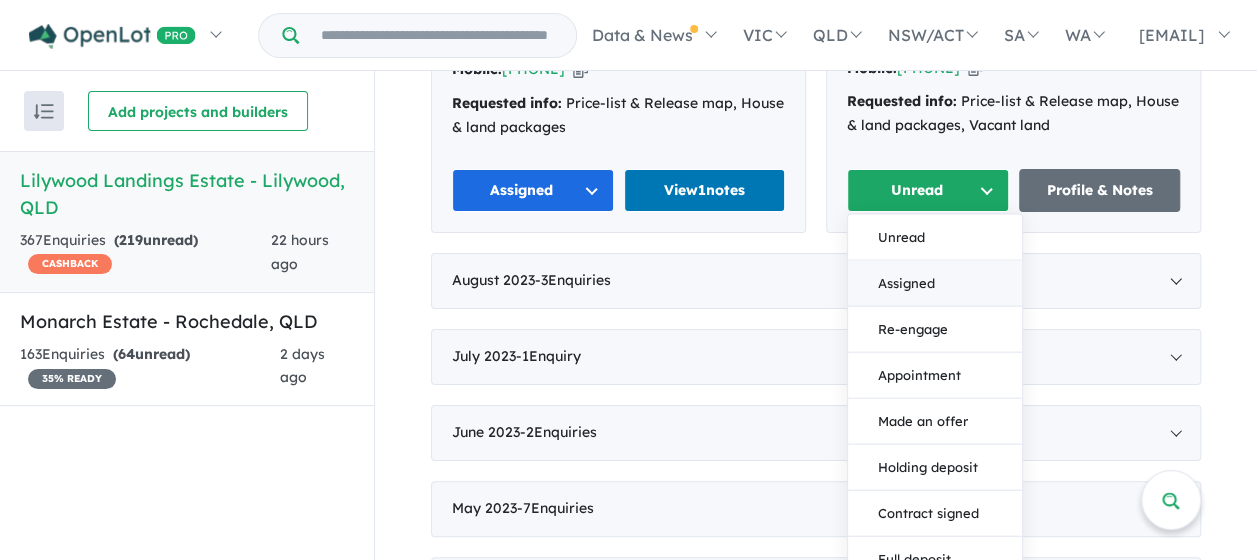 click on "Assigned" at bounding box center (935, 284) 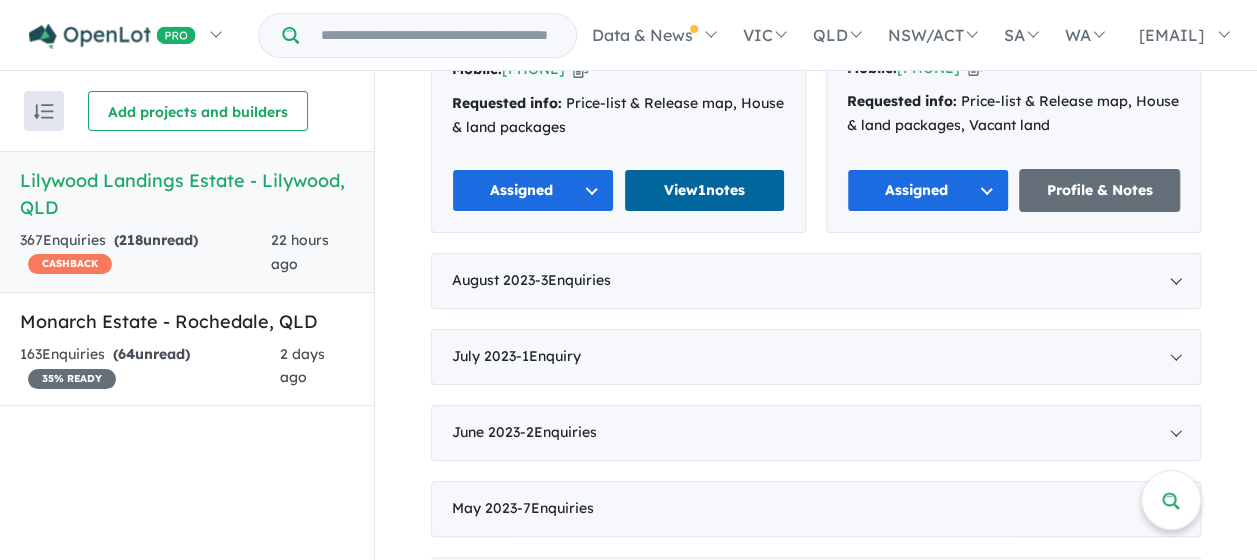 click on "View  1  notes" at bounding box center [705, 190] 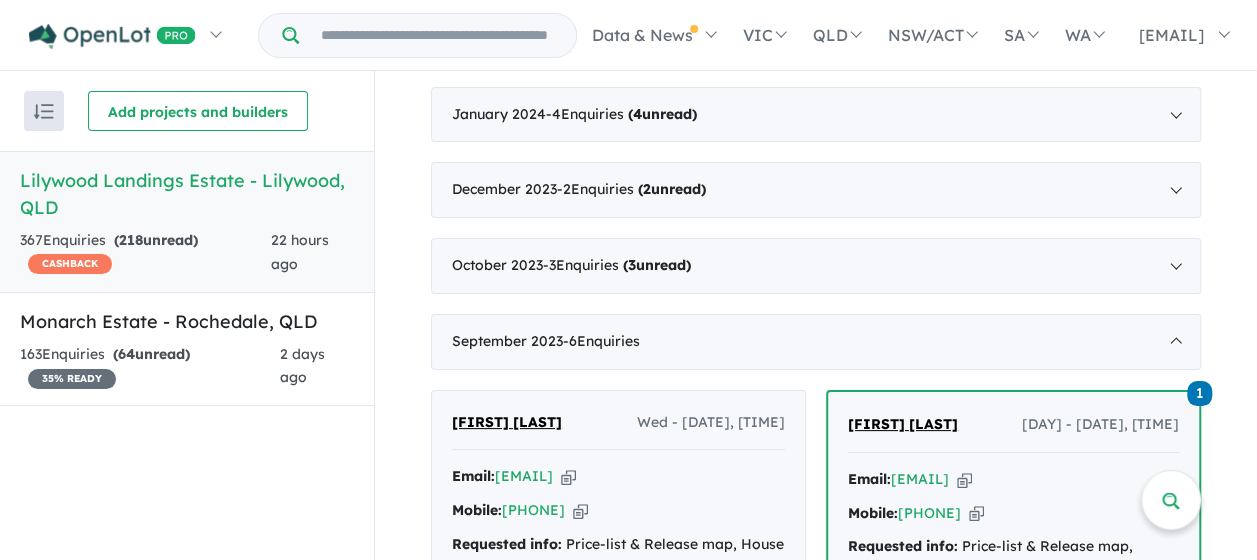 scroll, scrollTop: 2264, scrollLeft: 0, axis: vertical 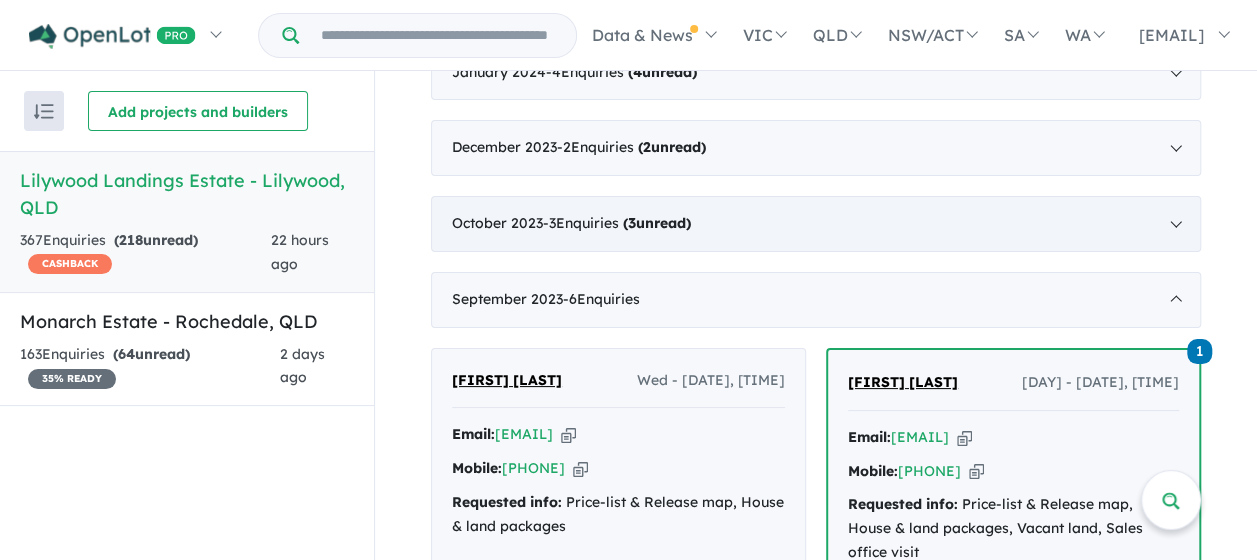 click on "( 3  unread)" at bounding box center [657, 223] 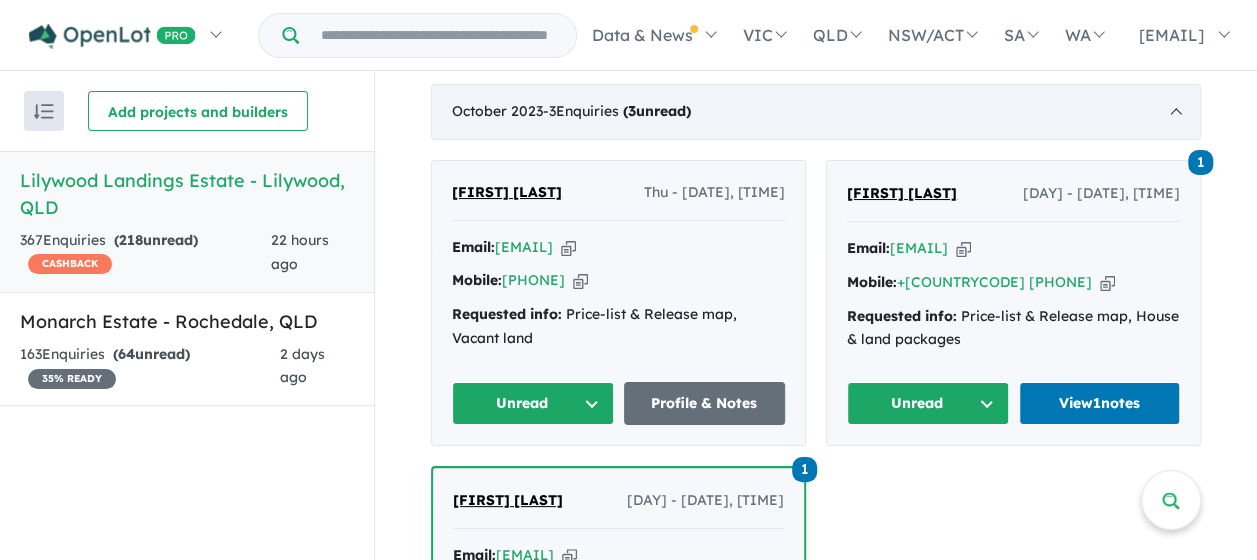 scroll, scrollTop: 2464, scrollLeft: 0, axis: vertical 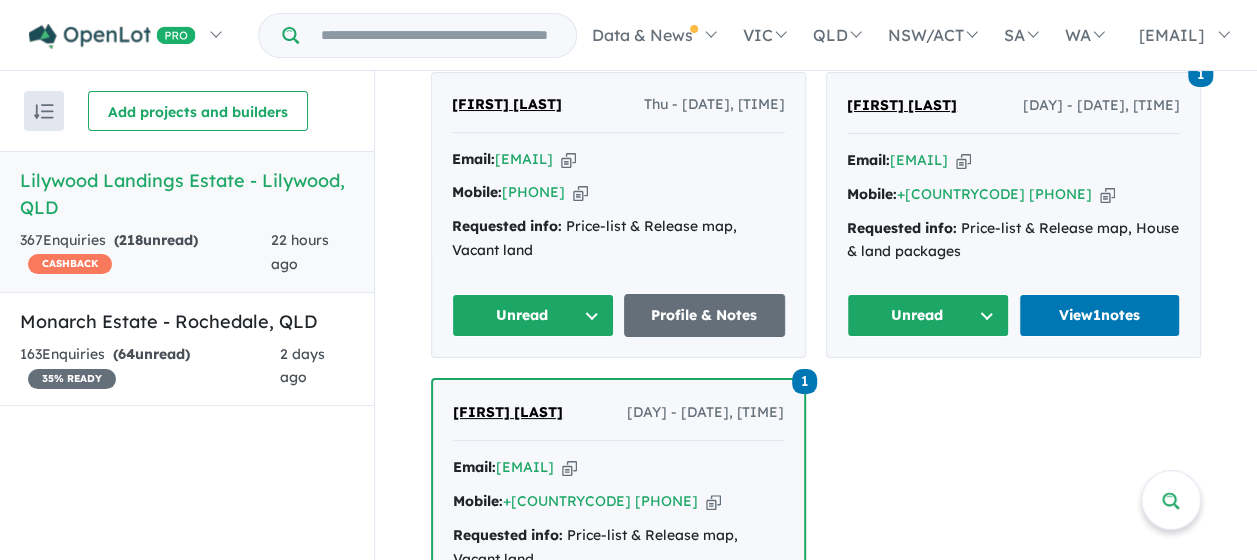 click on "Unread" at bounding box center [533, 315] 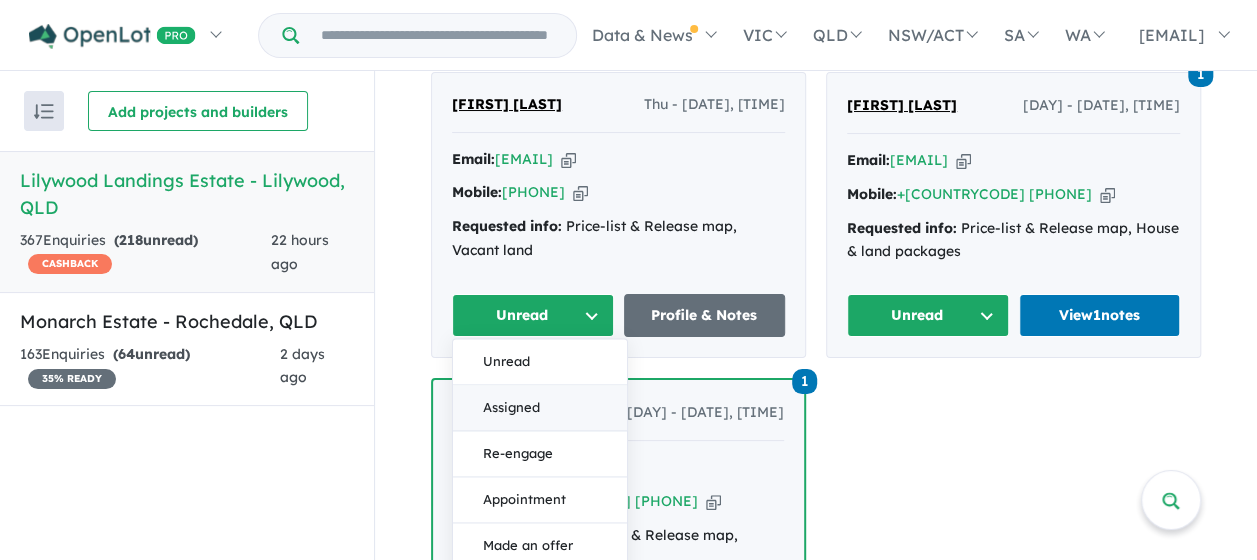 click on "Assigned" at bounding box center (540, 409) 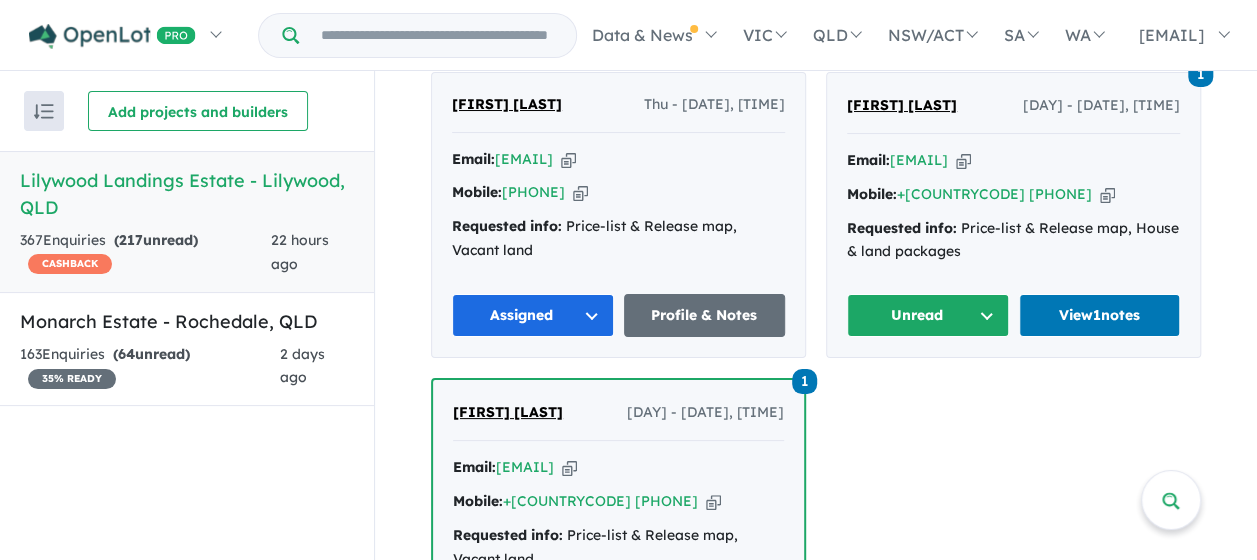 click on "Unread" at bounding box center (928, 315) 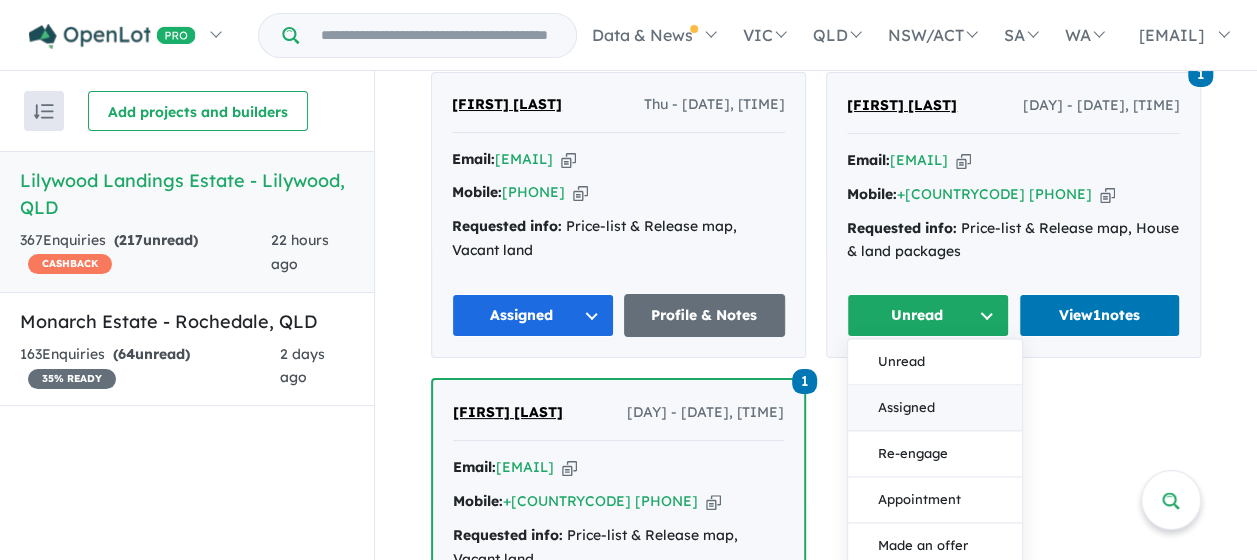 click on "Assigned" at bounding box center [935, 409] 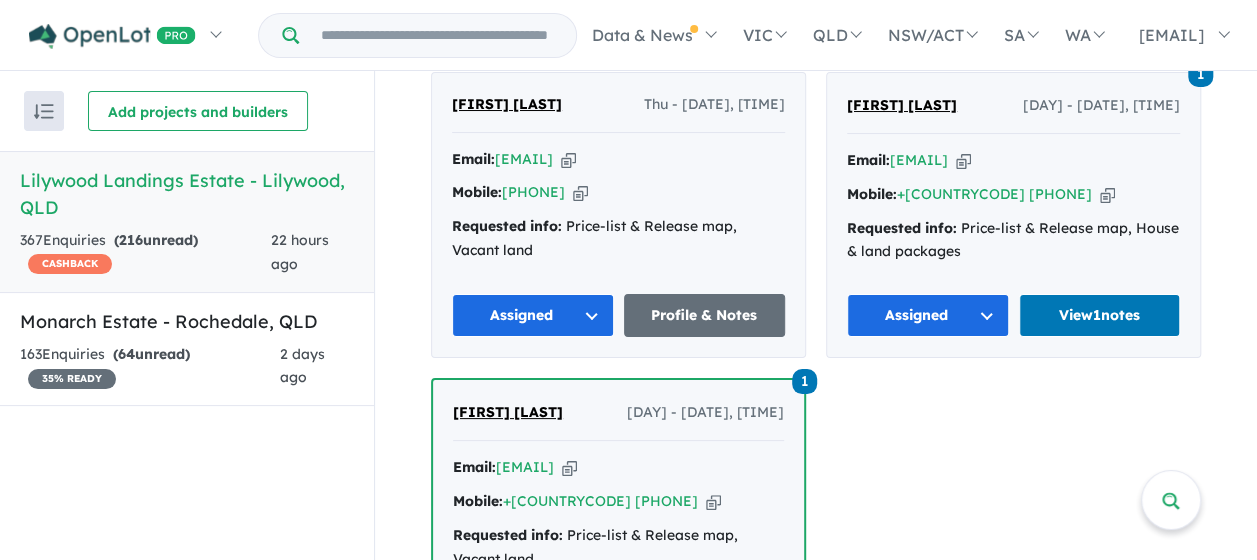 scroll, scrollTop: 2764, scrollLeft: 0, axis: vertical 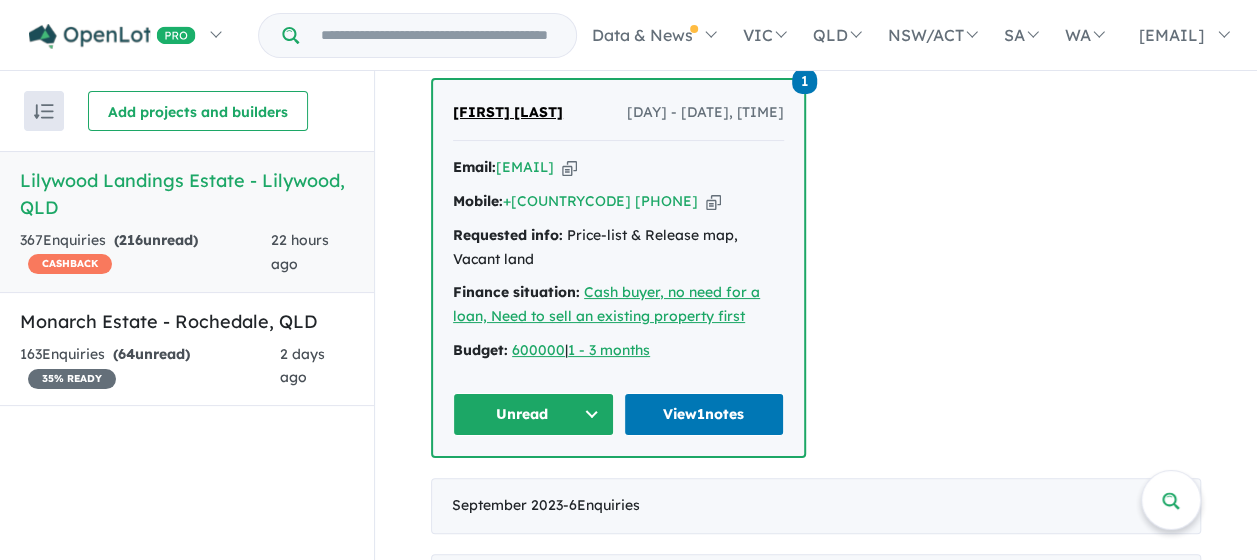 click on "Unread" at bounding box center [533, 414] 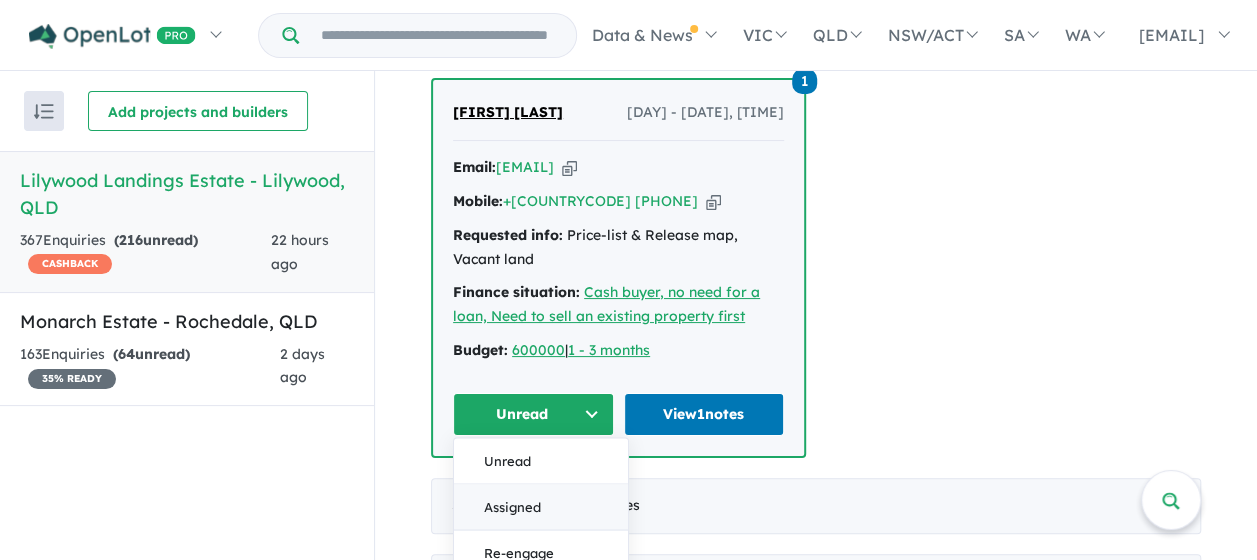 click on "Assigned" at bounding box center [541, 508] 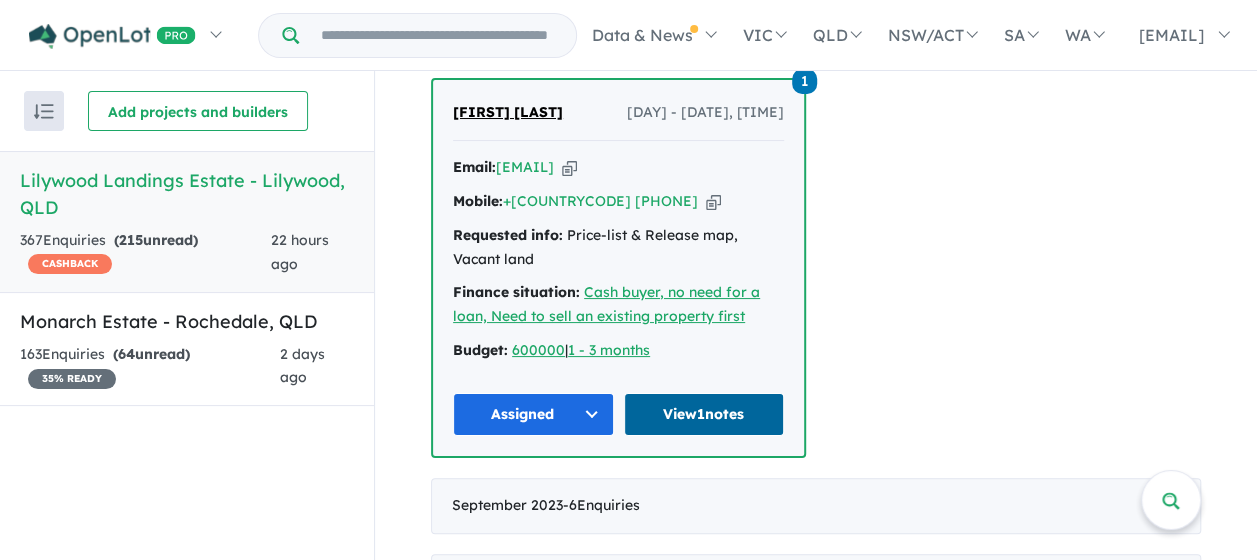 click on "View  1  notes" at bounding box center (704, 414) 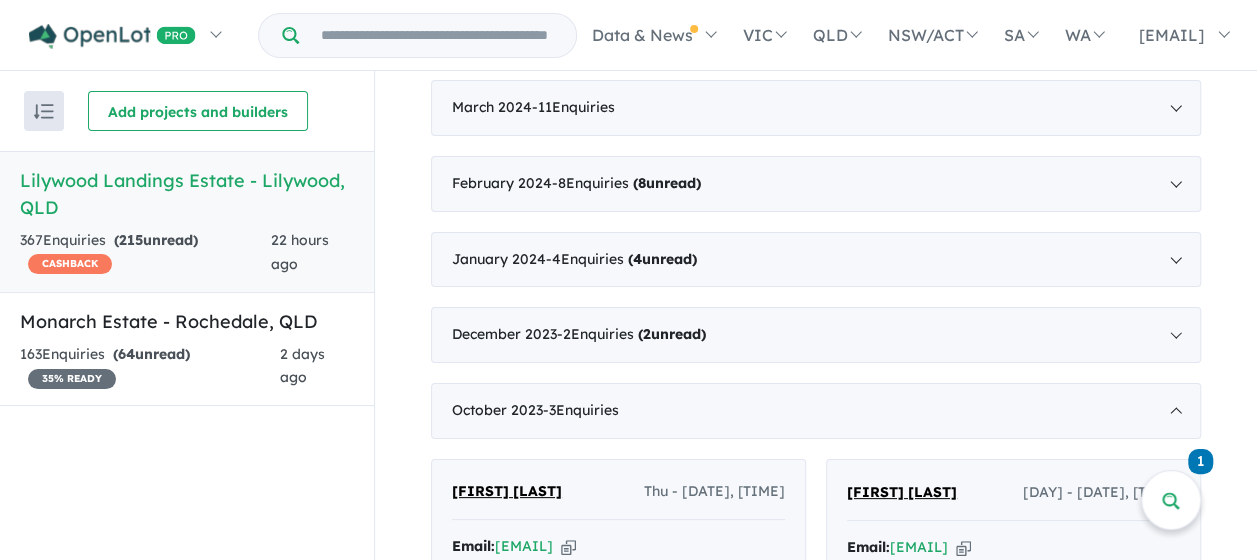 scroll, scrollTop: 2264, scrollLeft: 0, axis: vertical 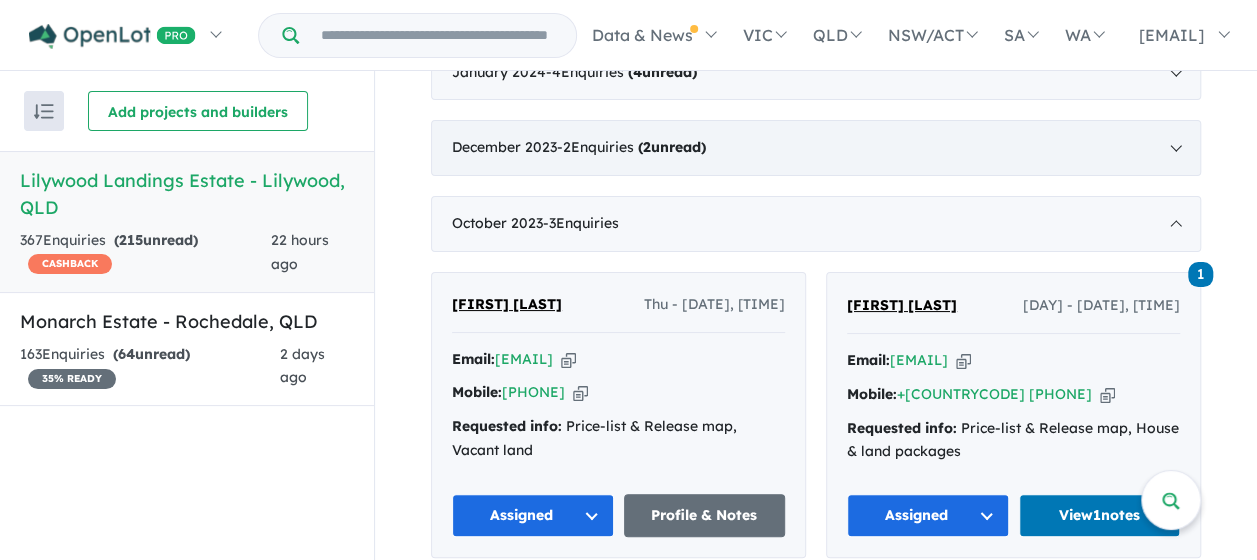 click on "[MONTH] [YEAR] - [COUNT] Enquir ies ( [COUNT] unread)" at bounding box center (816, 148) 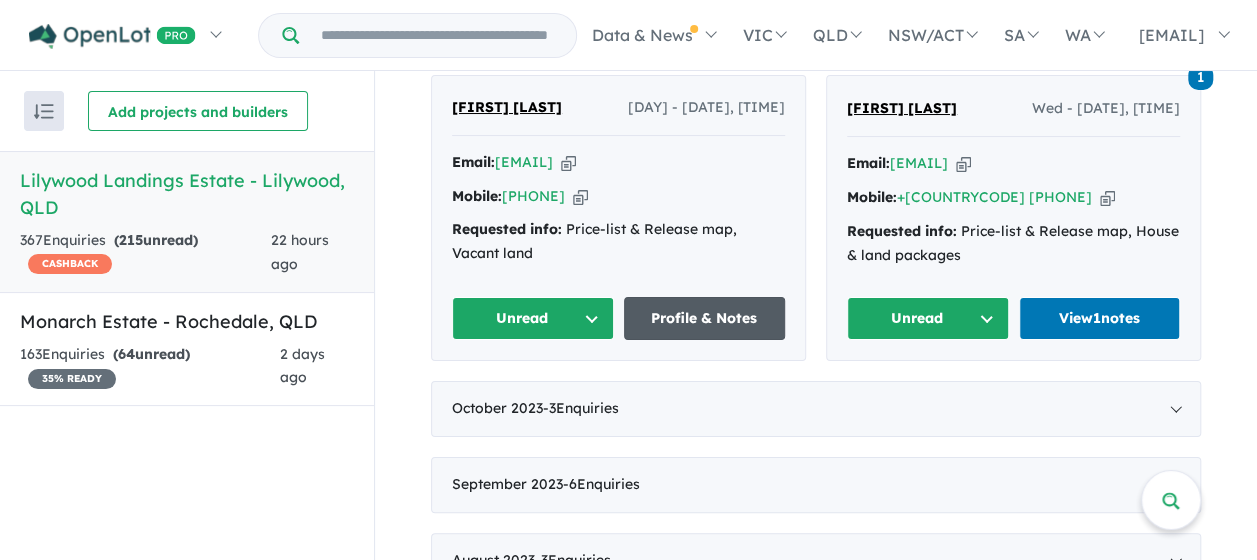 scroll, scrollTop: 2464, scrollLeft: 0, axis: vertical 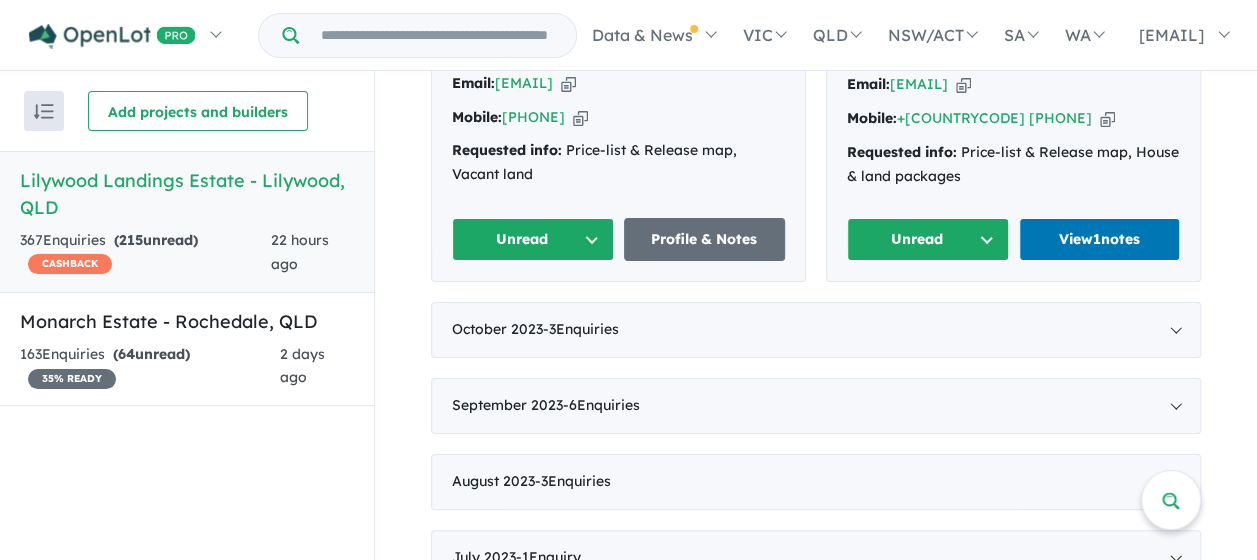 click on "Unread" at bounding box center [533, 239] 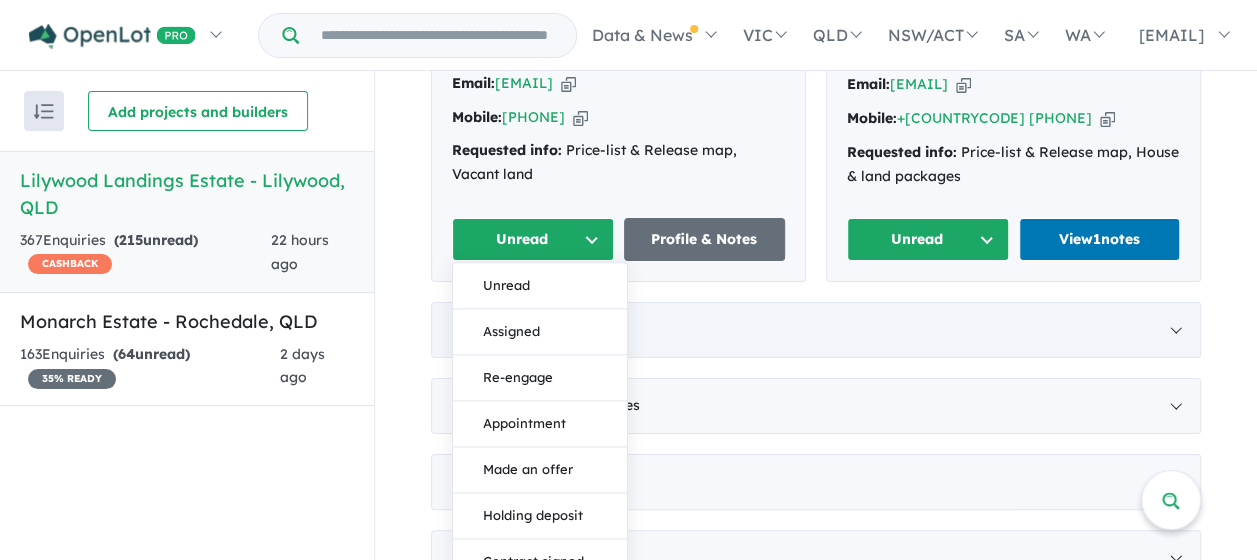 drag, startPoint x: 533, startPoint y: 380, endPoint x: 648, endPoint y: 369, distance: 115.52489 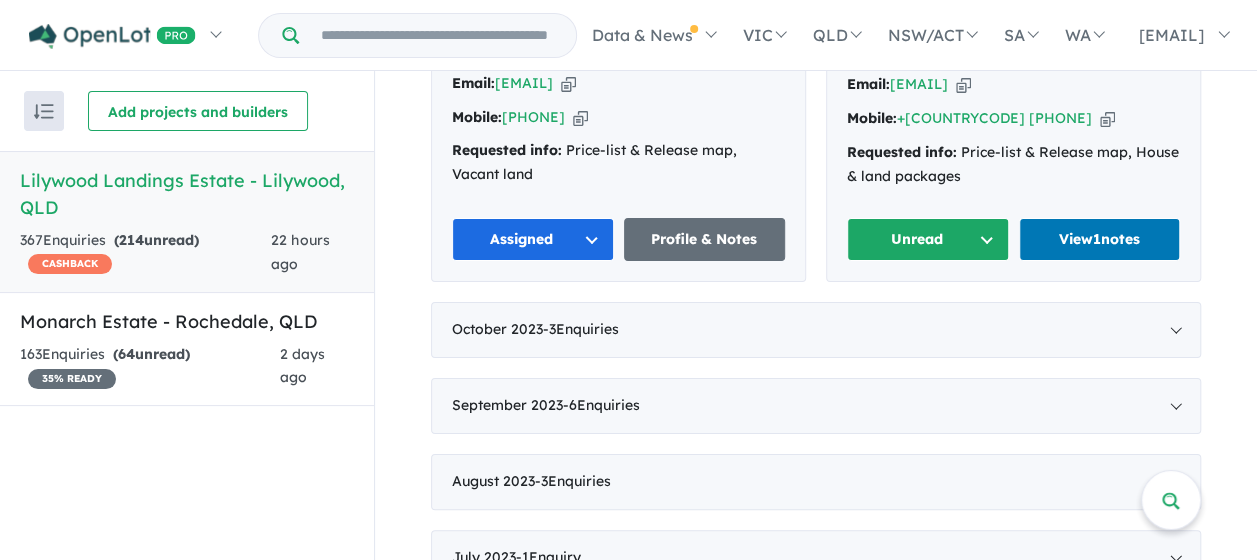 click on "Unread" at bounding box center (928, 239) 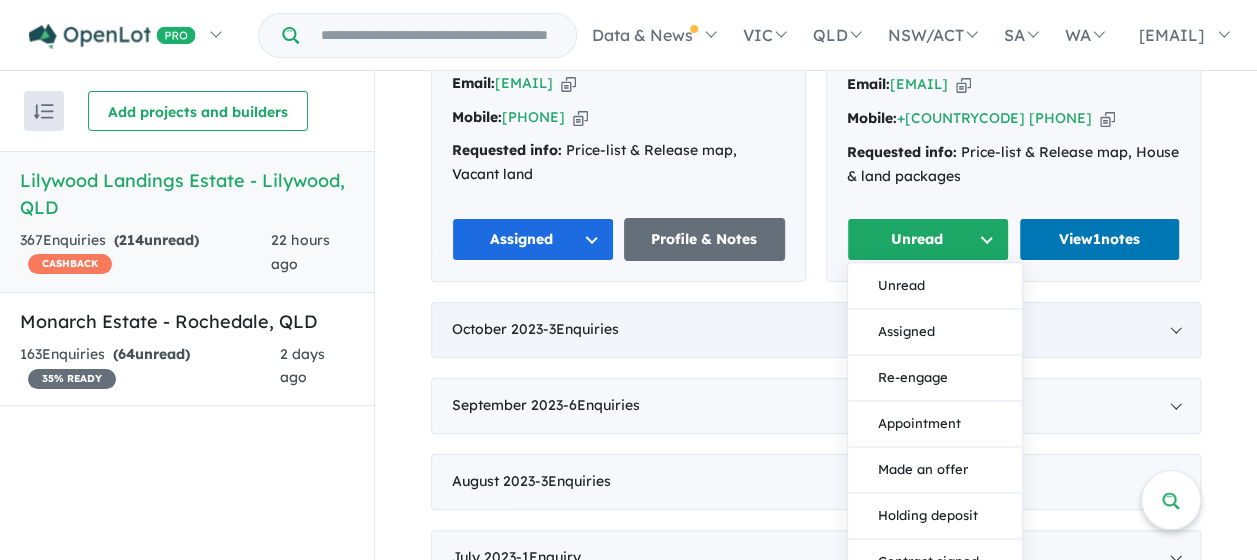click on "Assigned" at bounding box center [935, 333] 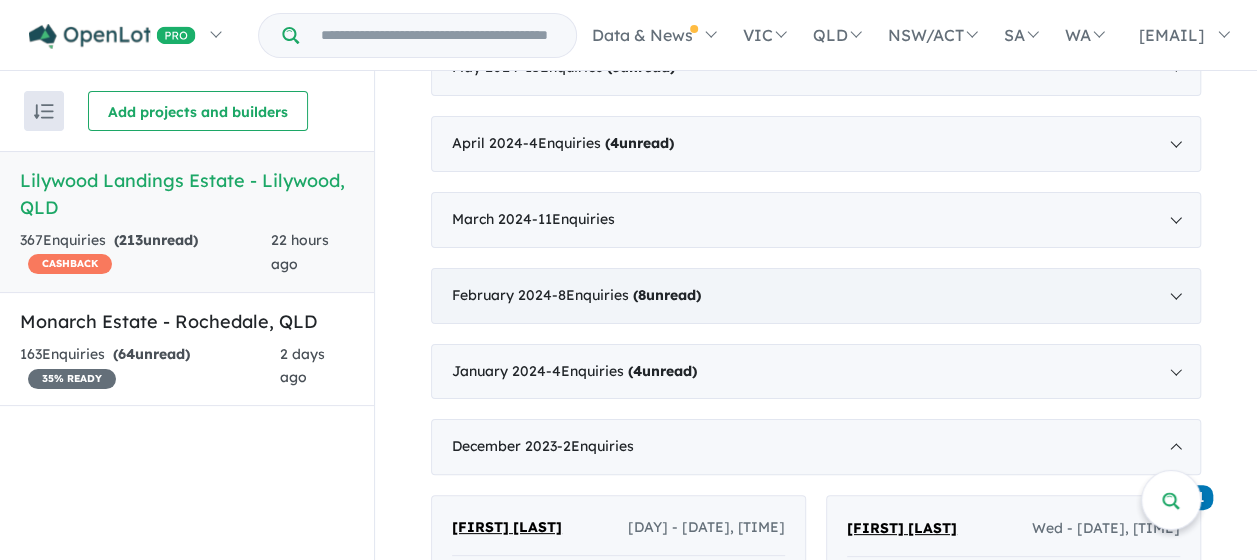 scroll, scrollTop: 1964, scrollLeft: 0, axis: vertical 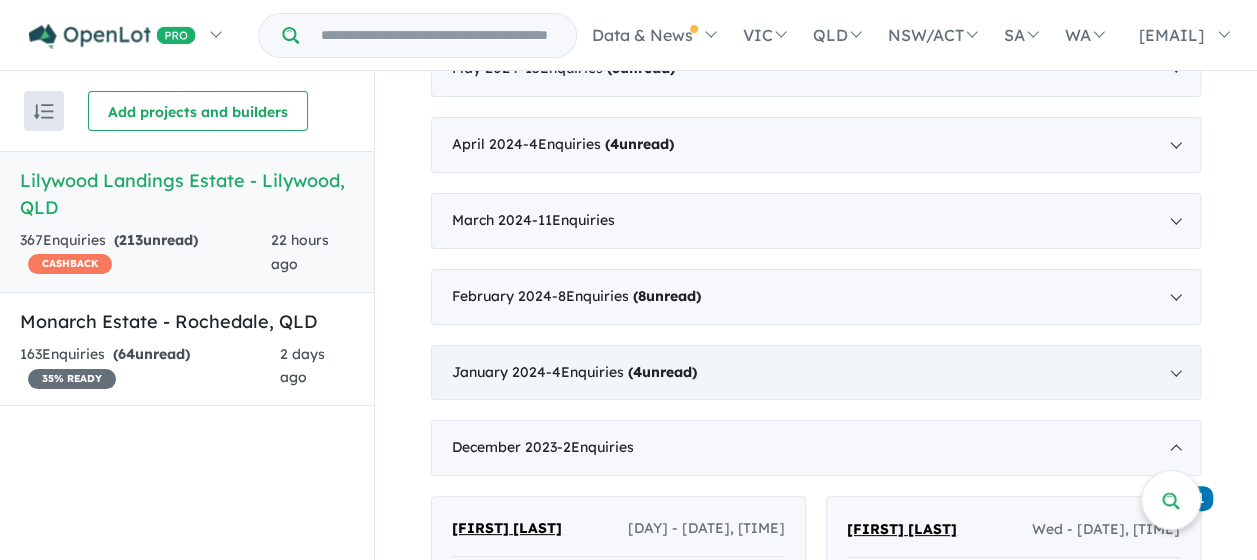 click on "( 4  unread)" at bounding box center [662, 372] 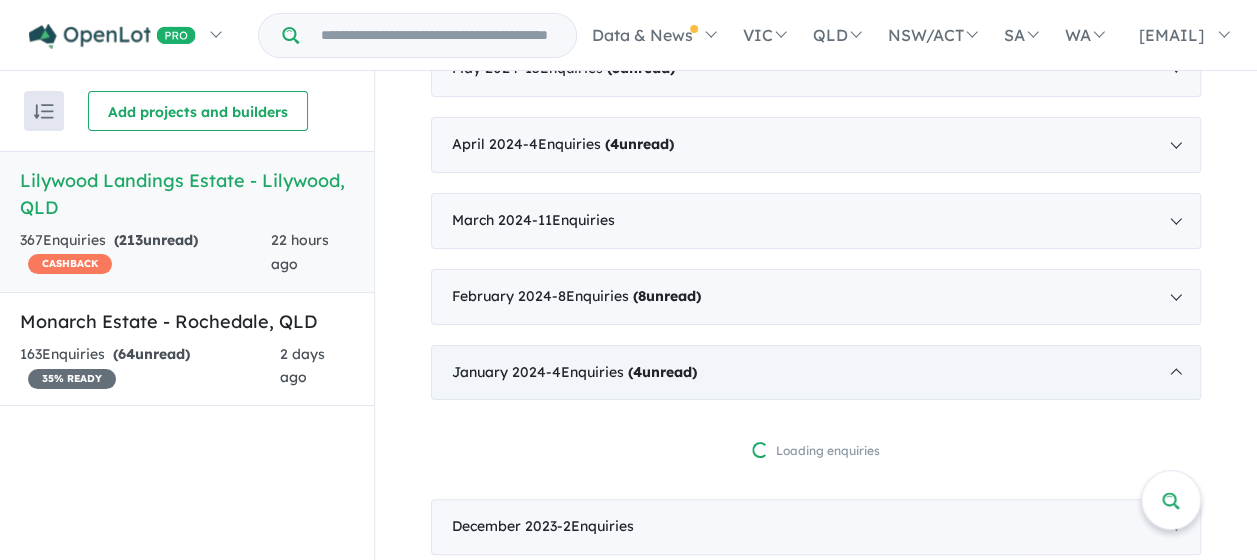 scroll, scrollTop: 2264, scrollLeft: 0, axis: vertical 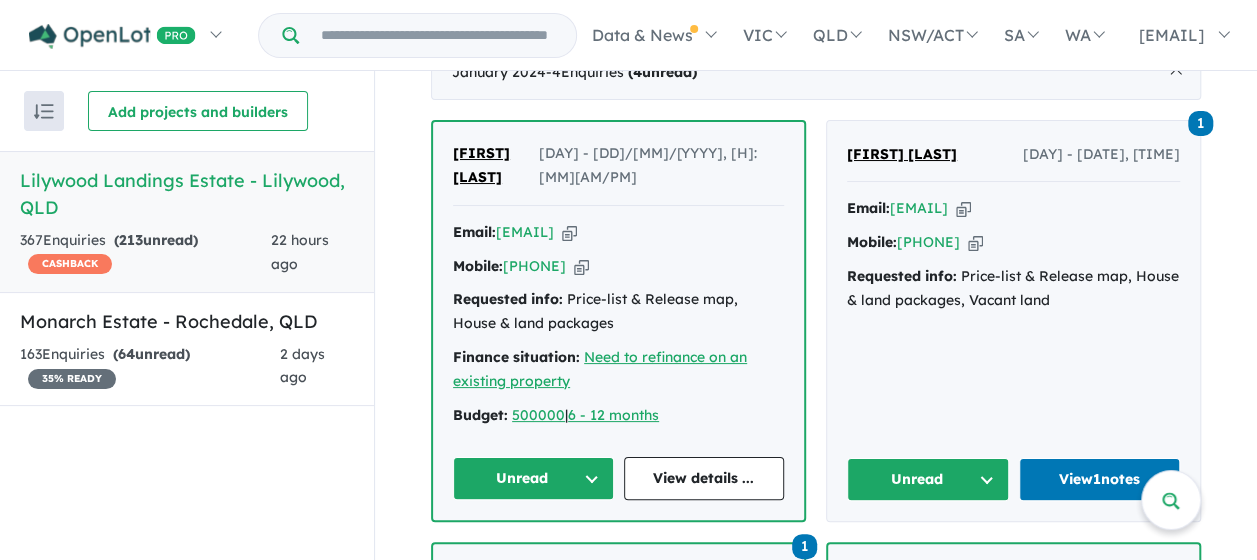 click on "Unread" at bounding box center (533, 478) 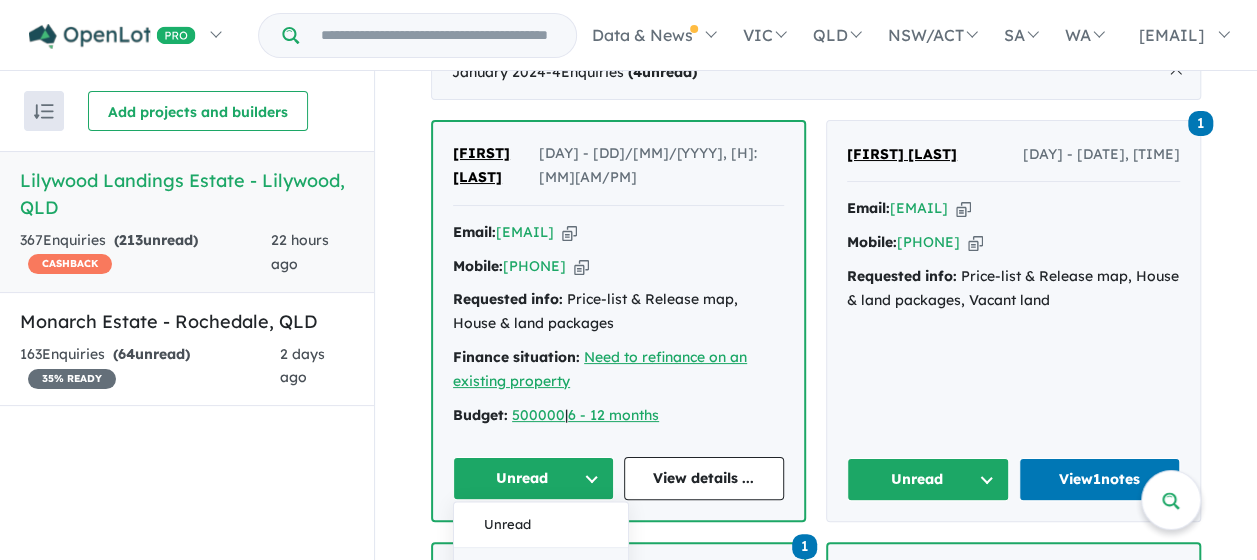 click on "Assigned" at bounding box center [541, 572] 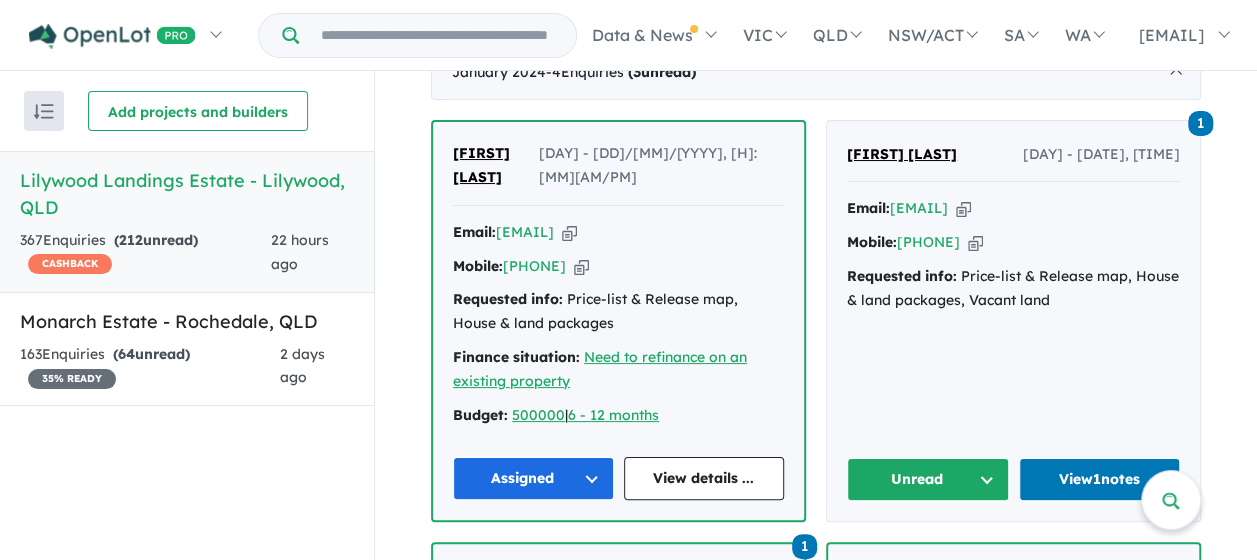 click on "Unread" at bounding box center [928, 479] 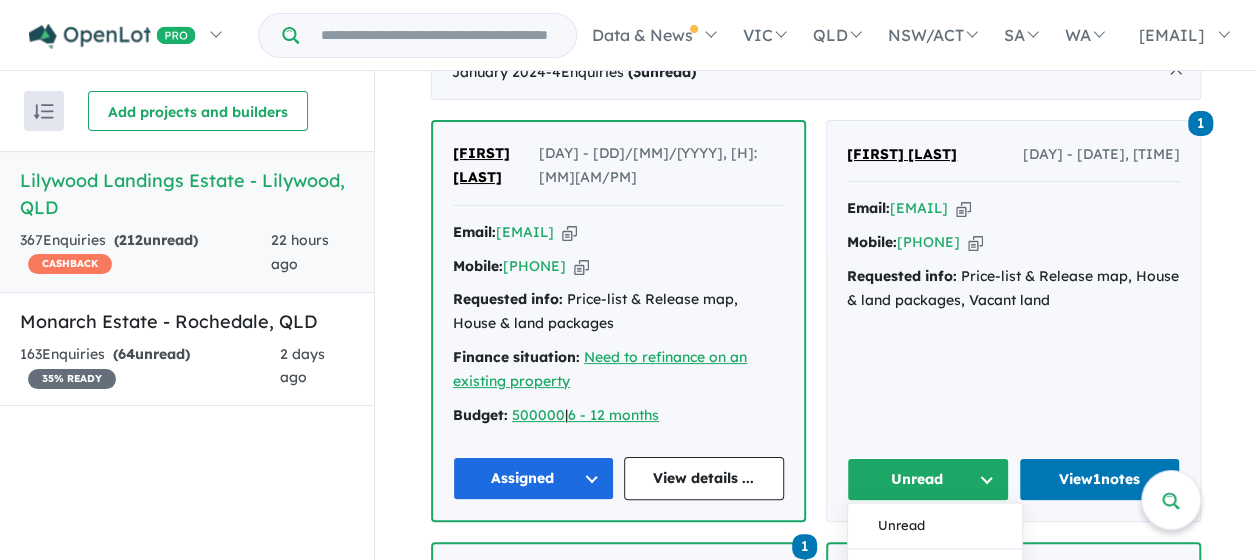 click on "Assigned" at bounding box center (935, 573) 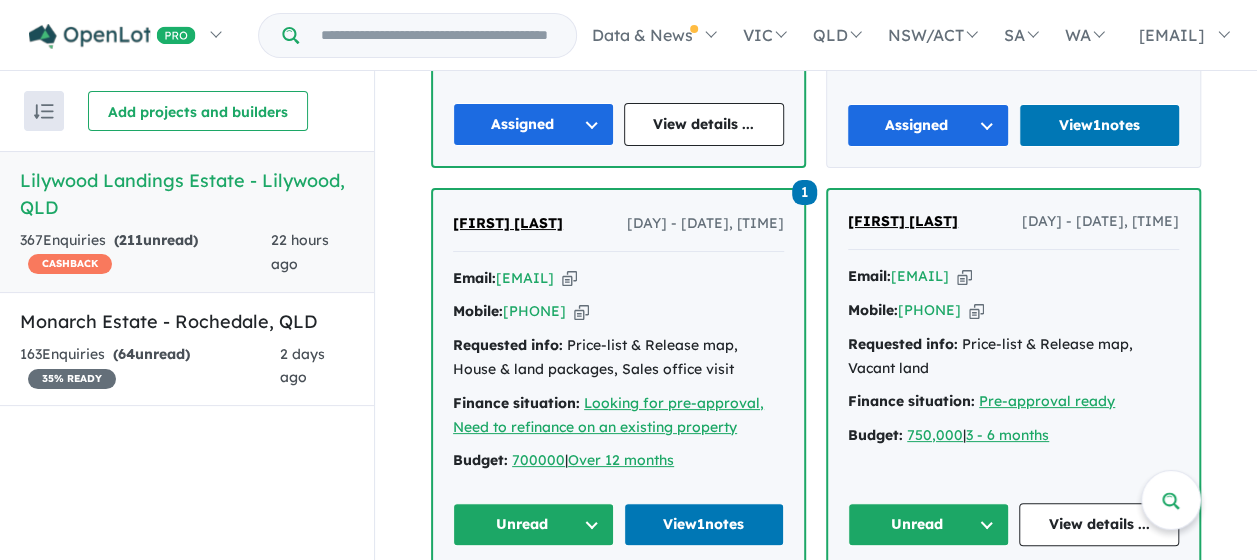scroll, scrollTop: 2664, scrollLeft: 0, axis: vertical 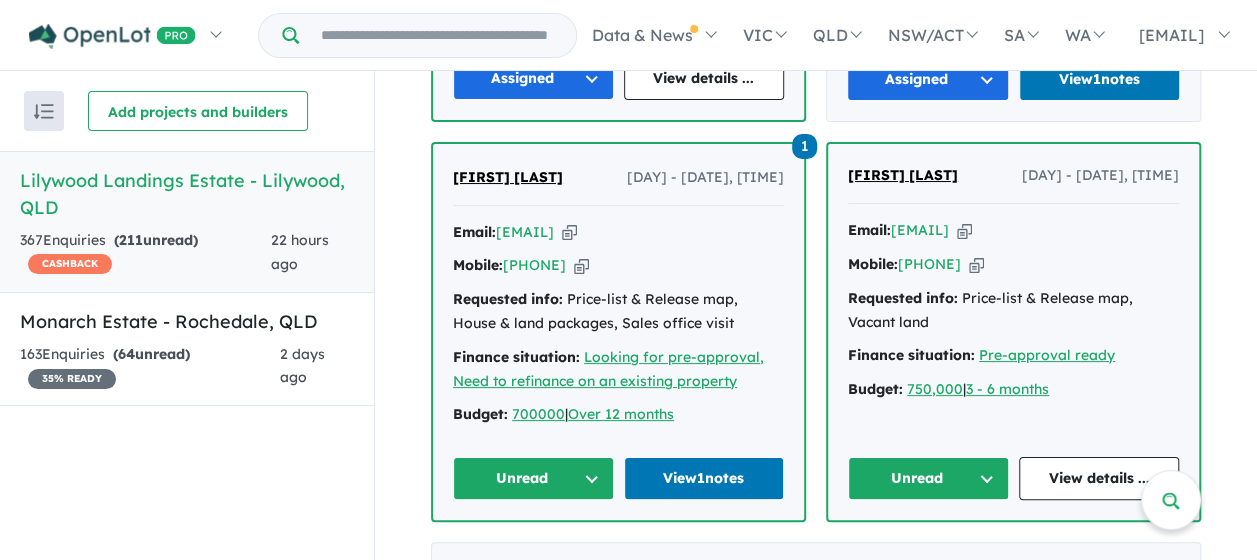 click on "Unread" at bounding box center (533, 478) 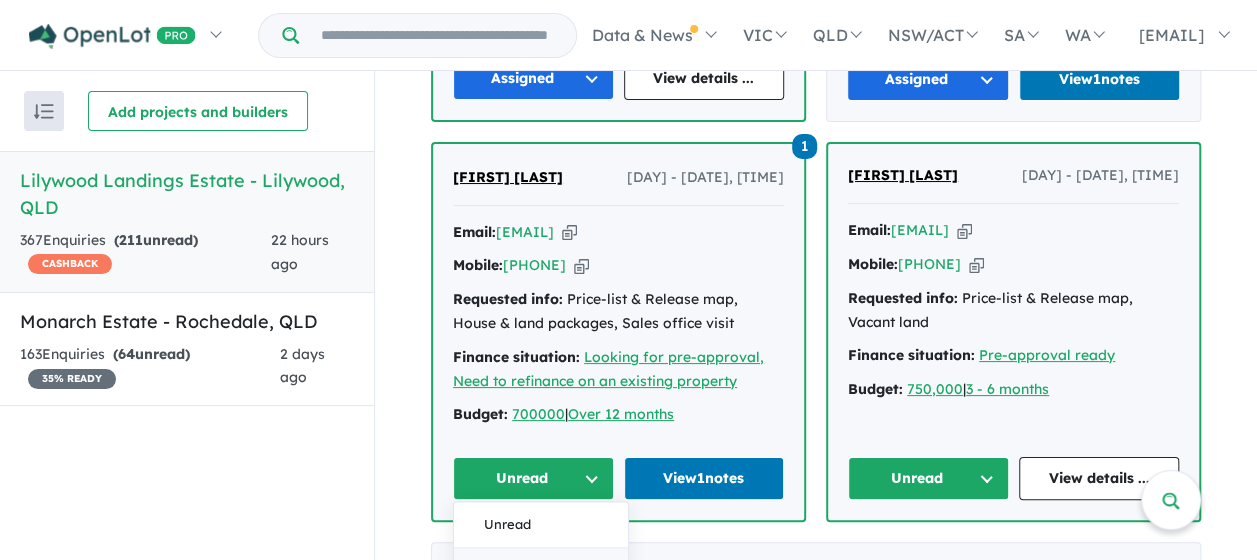 click on "Assigned" at bounding box center (541, 572) 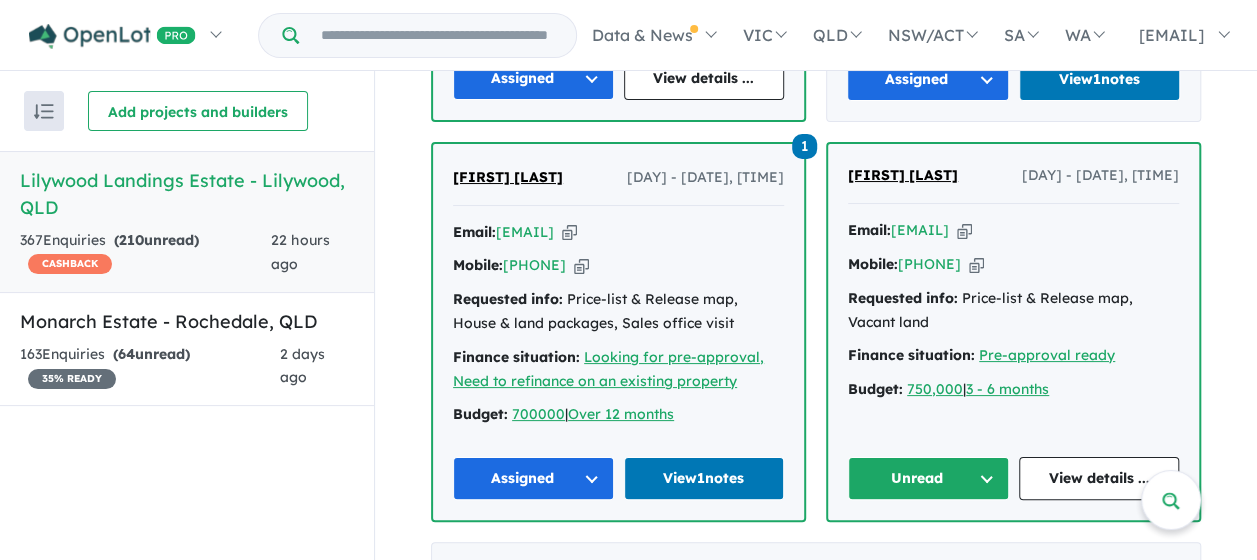 click on "Unread" at bounding box center (928, 478) 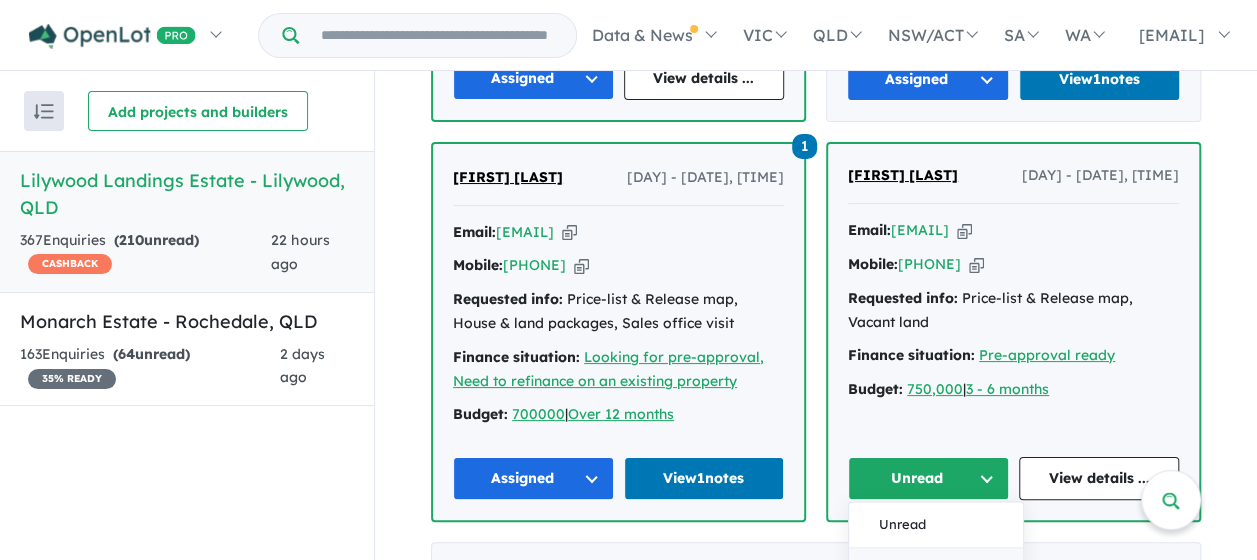 click on "Assigned" at bounding box center [936, 572] 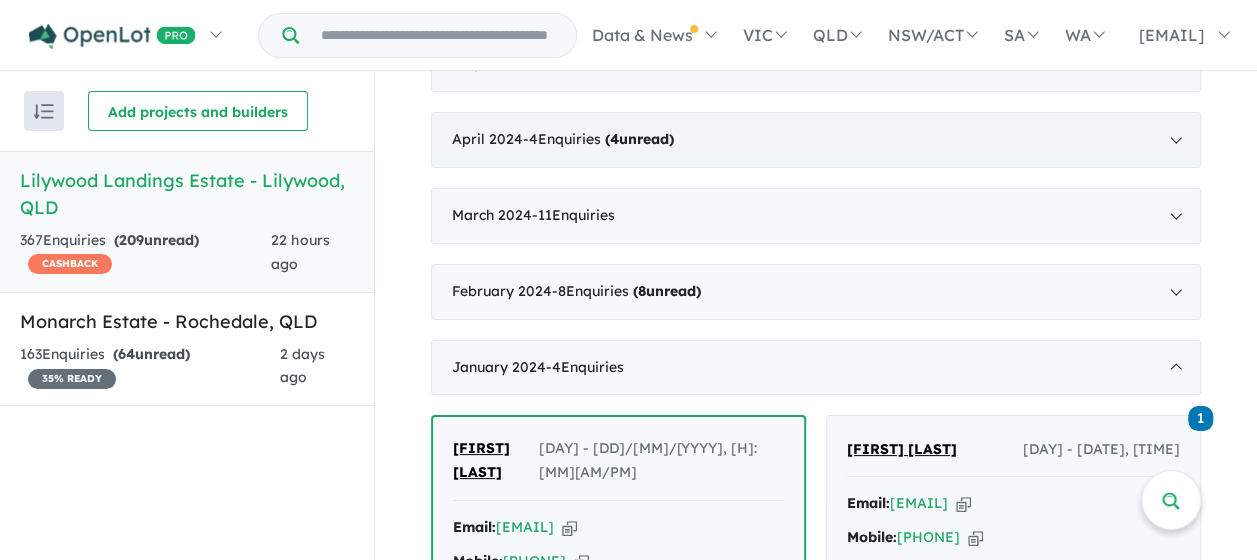 scroll, scrollTop: 2064, scrollLeft: 0, axis: vertical 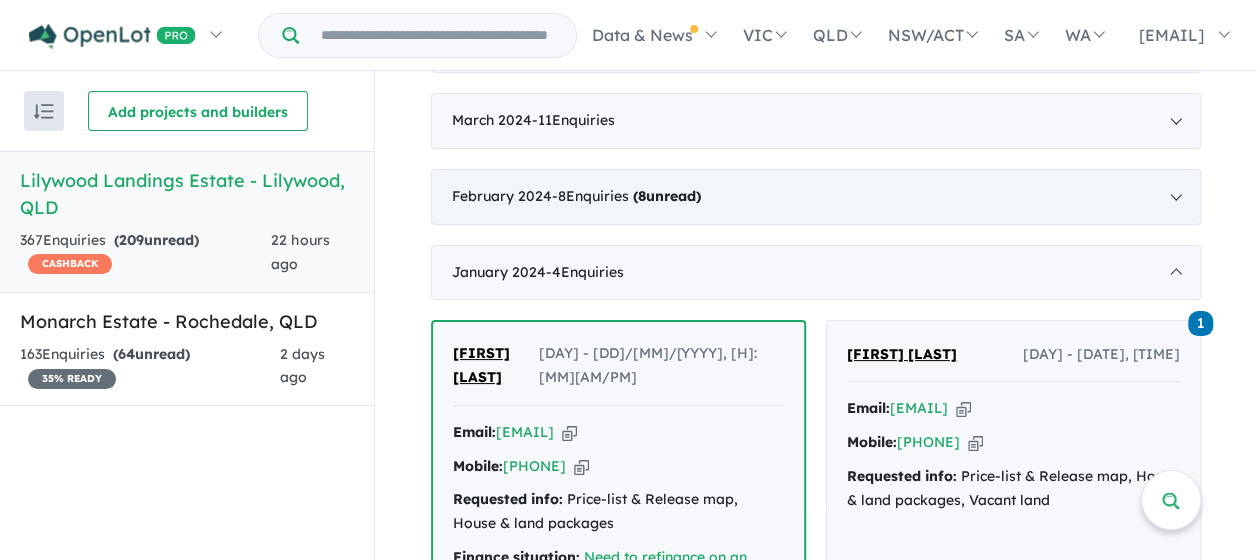 click on "[MONTH] [YEAR] - [NUMBER] Enquir ies ( [NUMBER] unread)" at bounding box center (816, 197) 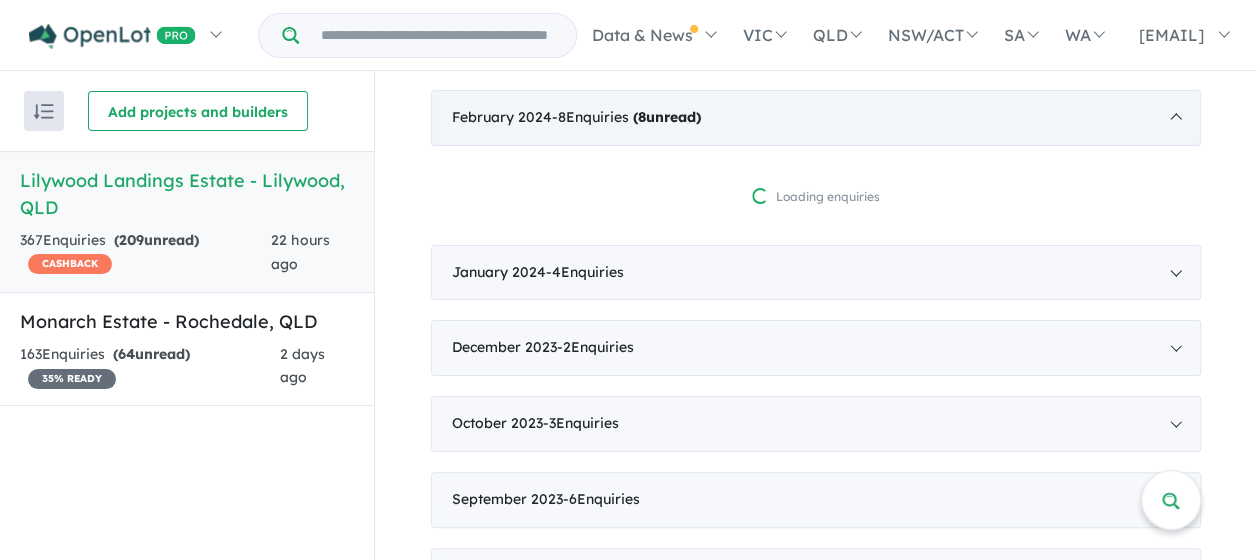 scroll, scrollTop: 2264, scrollLeft: 0, axis: vertical 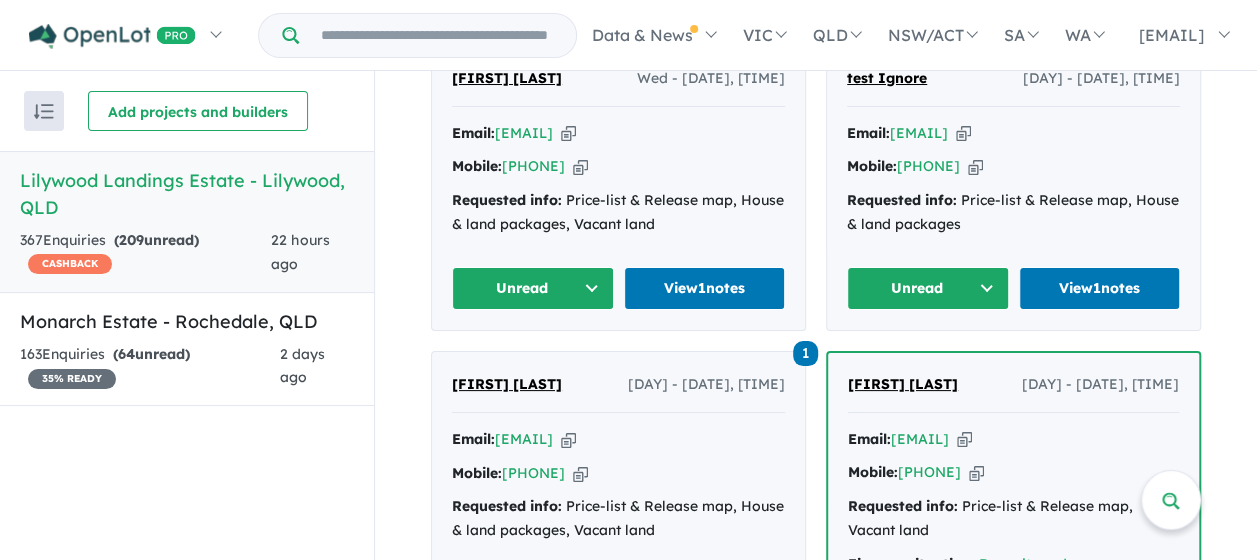 click on "Unread" at bounding box center (533, 288) 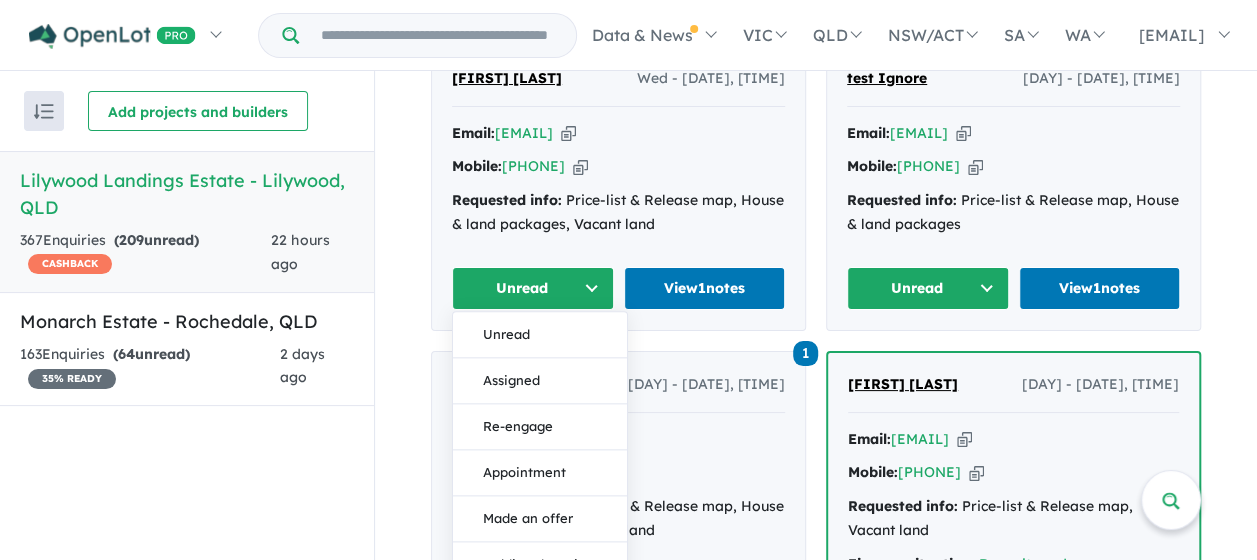 drag, startPoint x: 542, startPoint y: 429, endPoint x: 554, endPoint y: 432, distance: 12.369317 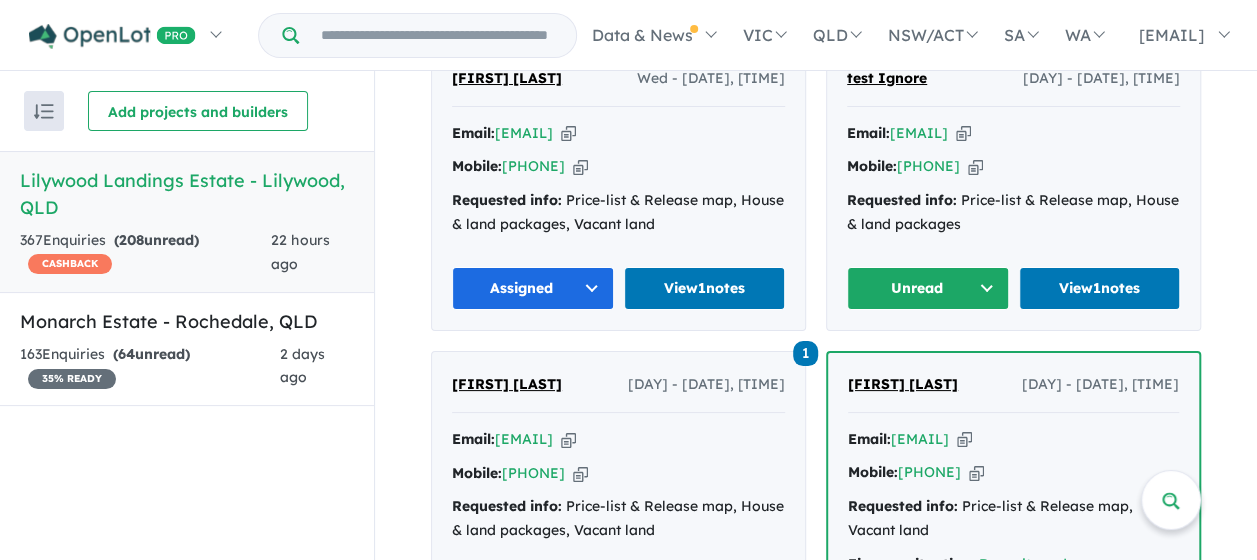 click on "Unread" at bounding box center [928, 288] 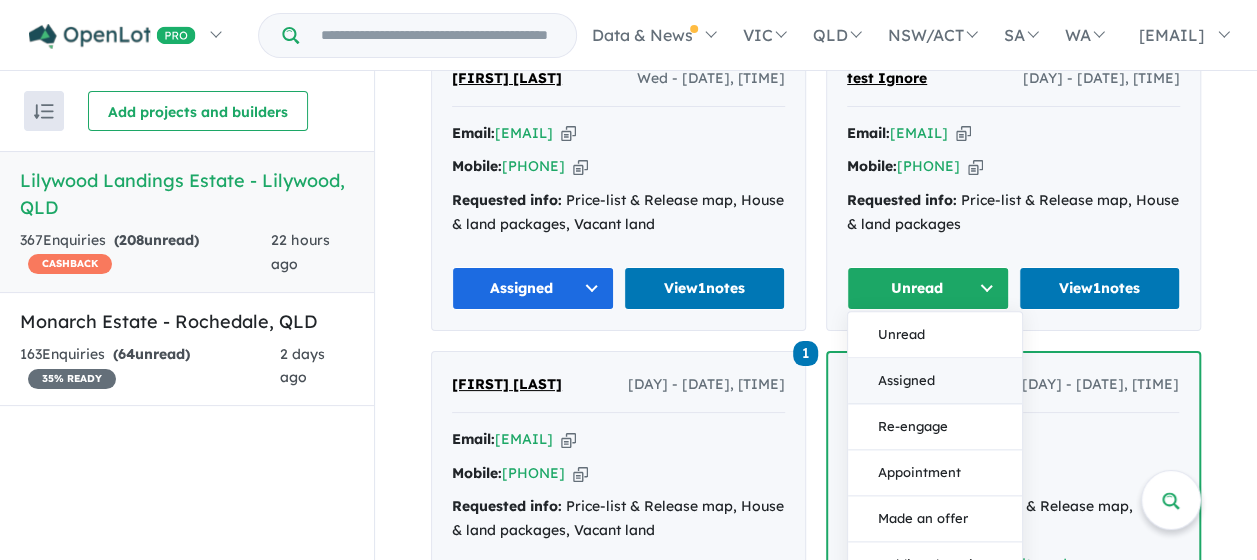 click on "Assigned" at bounding box center (935, 381) 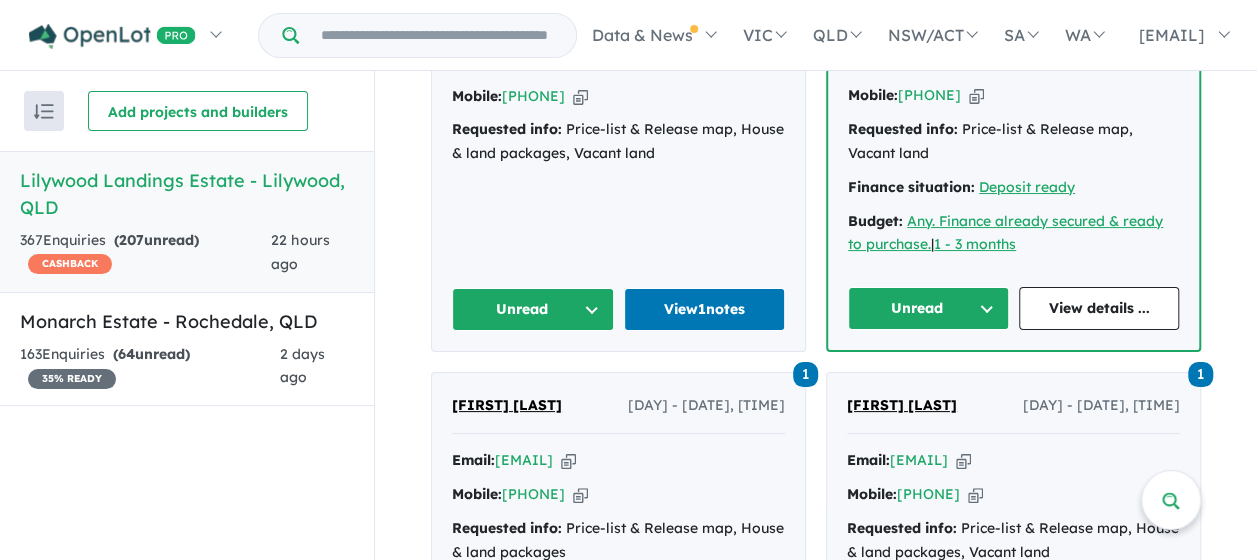scroll, scrollTop: 2664, scrollLeft: 0, axis: vertical 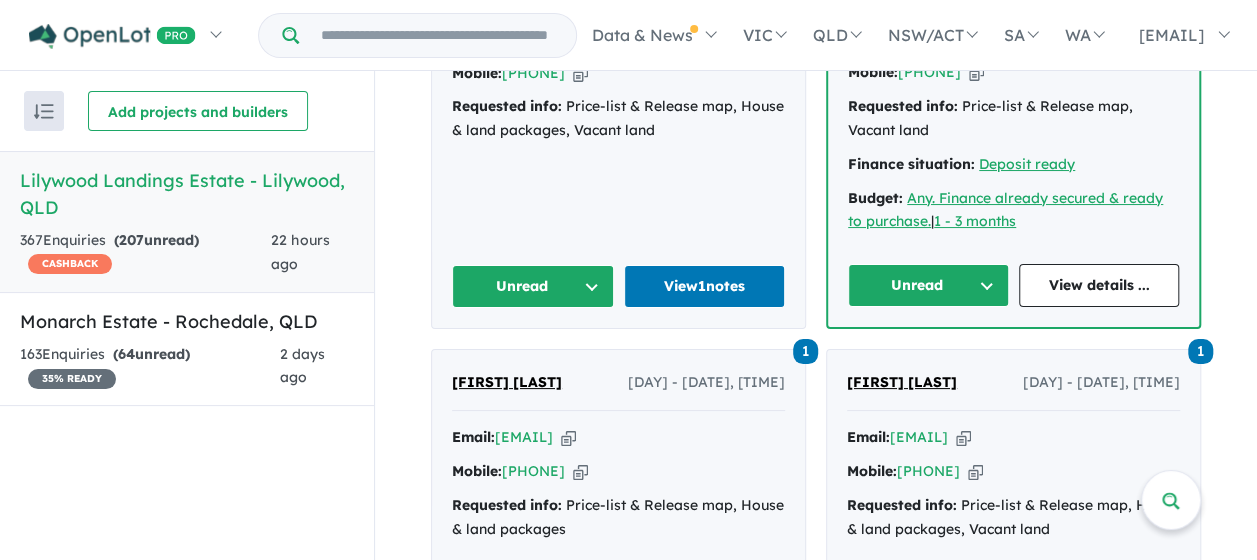 click on "Unread" at bounding box center (533, 286) 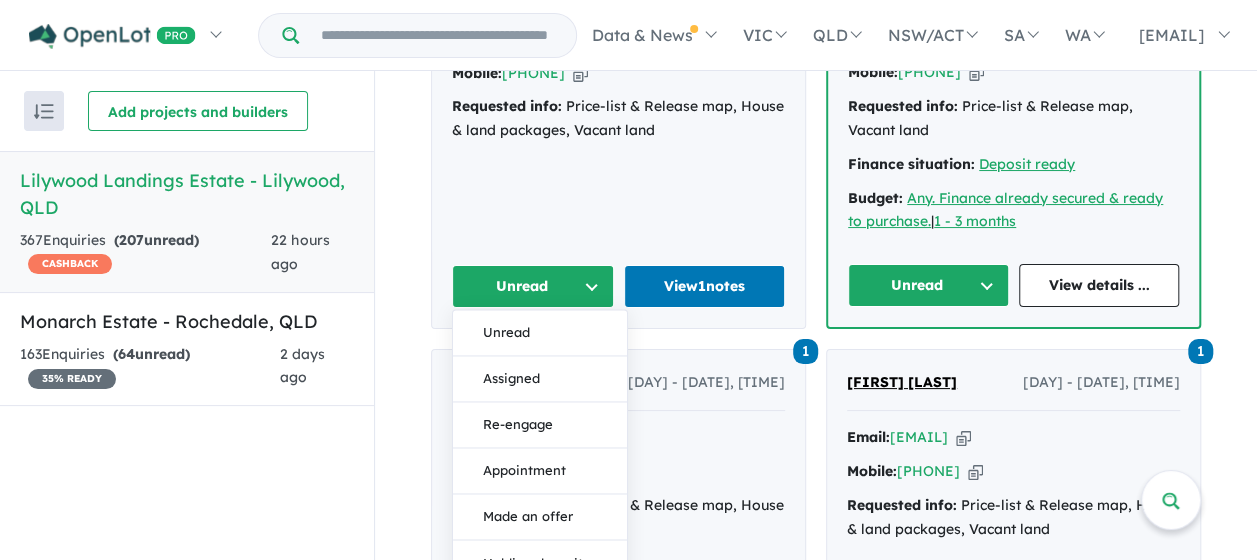 drag, startPoint x: 549, startPoint y: 430, endPoint x: 564, endPoint y: 432, distance: 15.132746 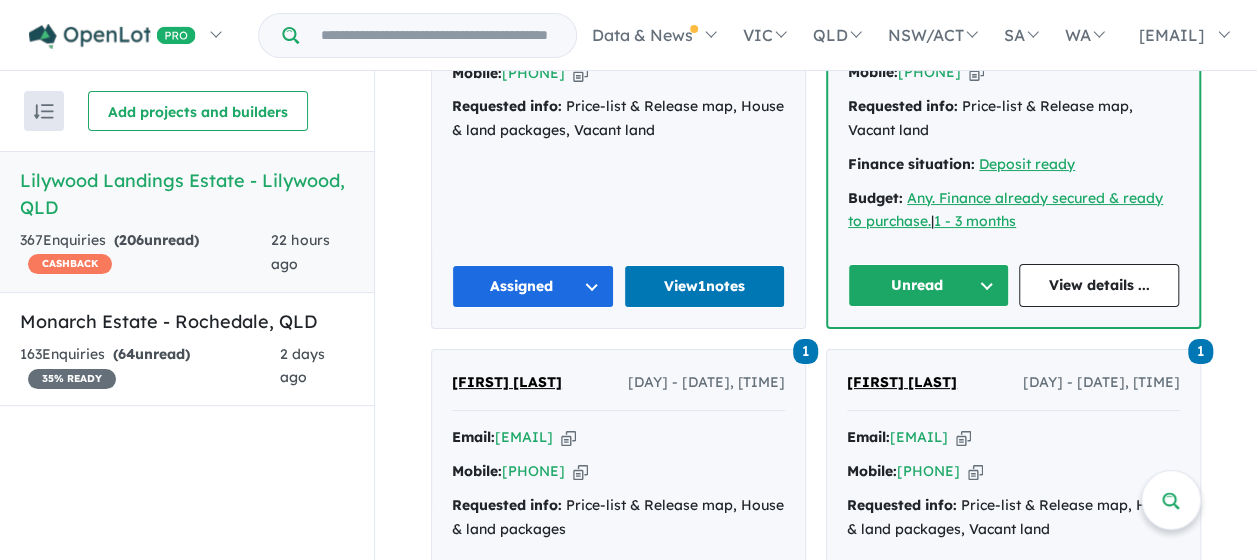 click on "Unread" at bounding box center (928, 285) 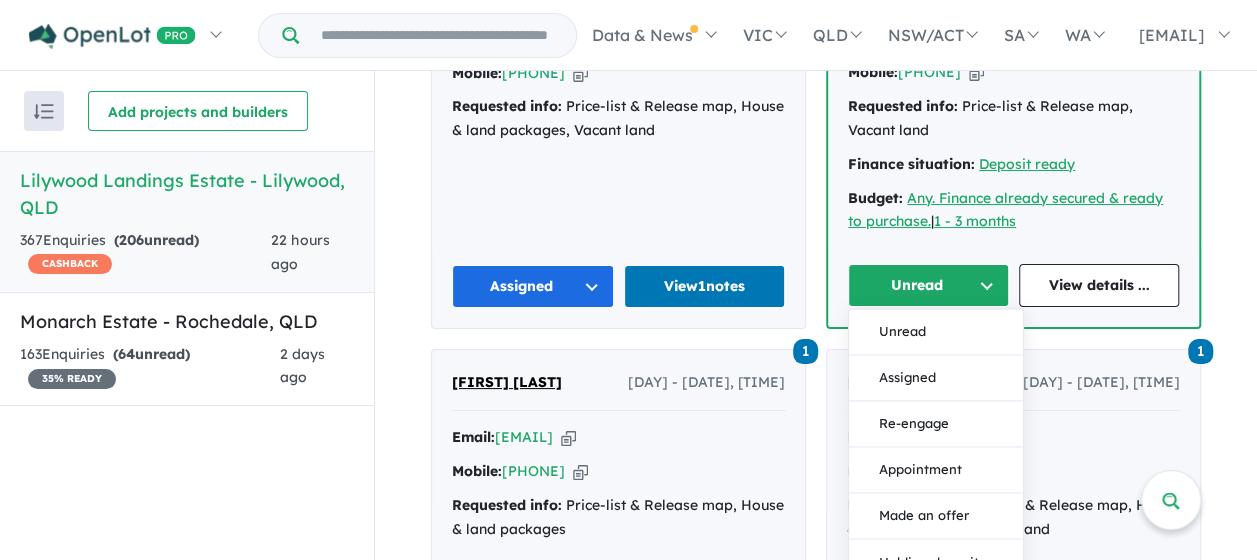 click on "Assigned" at bounding box center [936, 379] 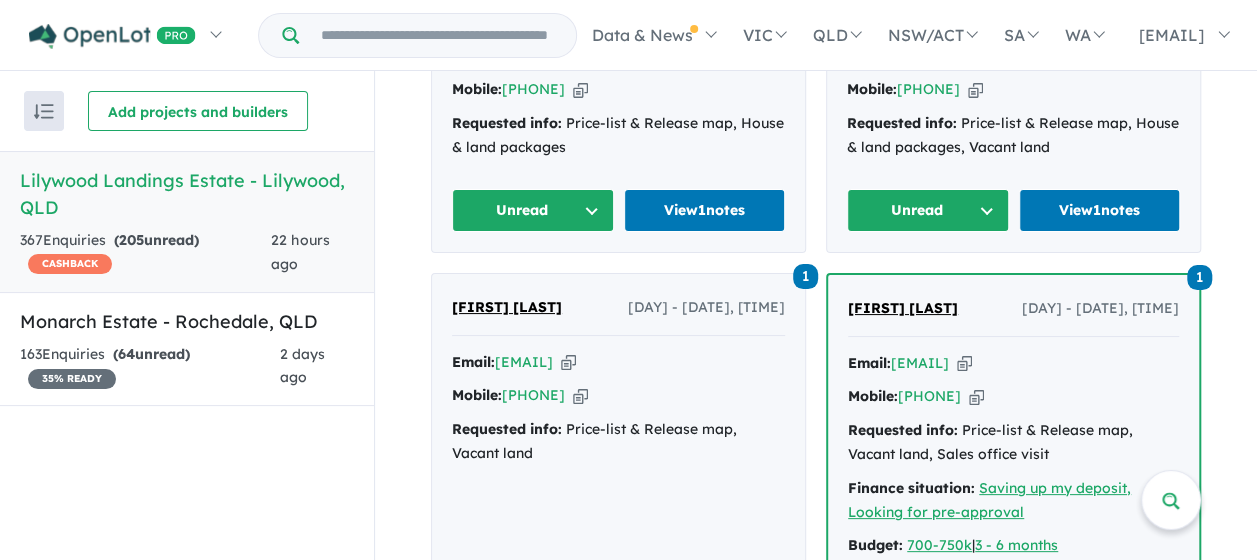 scroll, scrollTop: 3164, scrollLeft: 0, axis: vertical 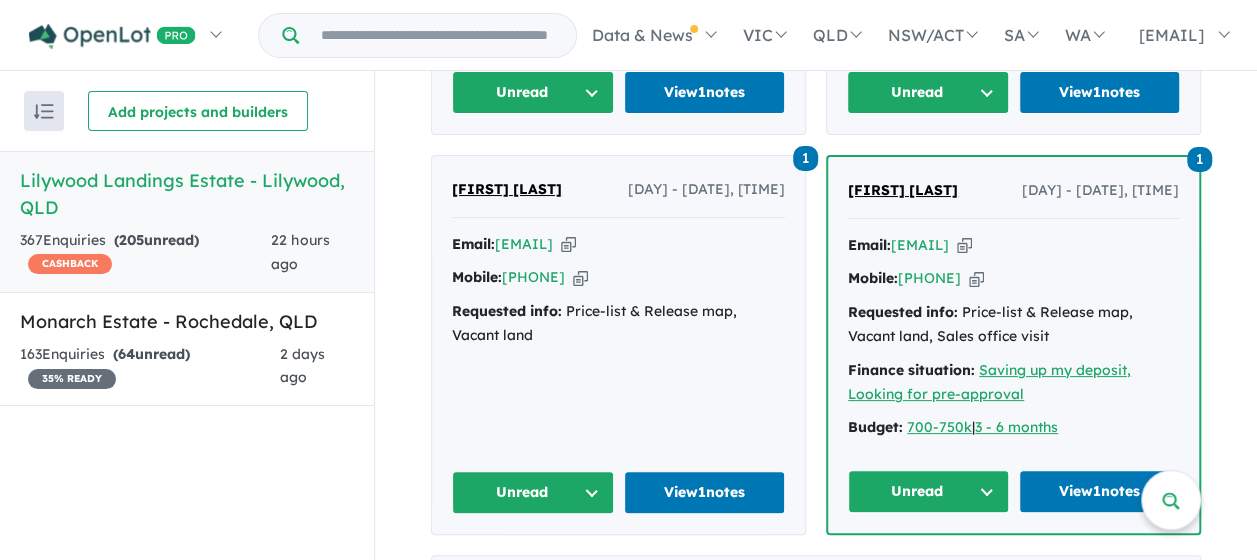 click on "Unread" at bounding box center (533, 92) 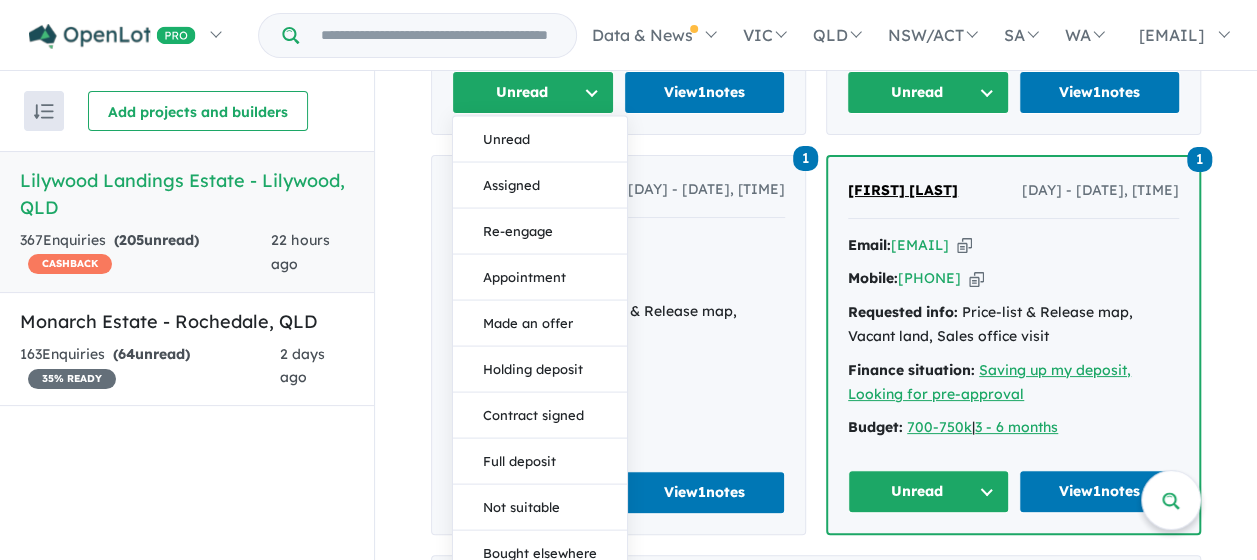 drag, startPoint x: 526, startPoint y: 221, endPoint x: 548, endPoint y: 236, distance: 26.627054 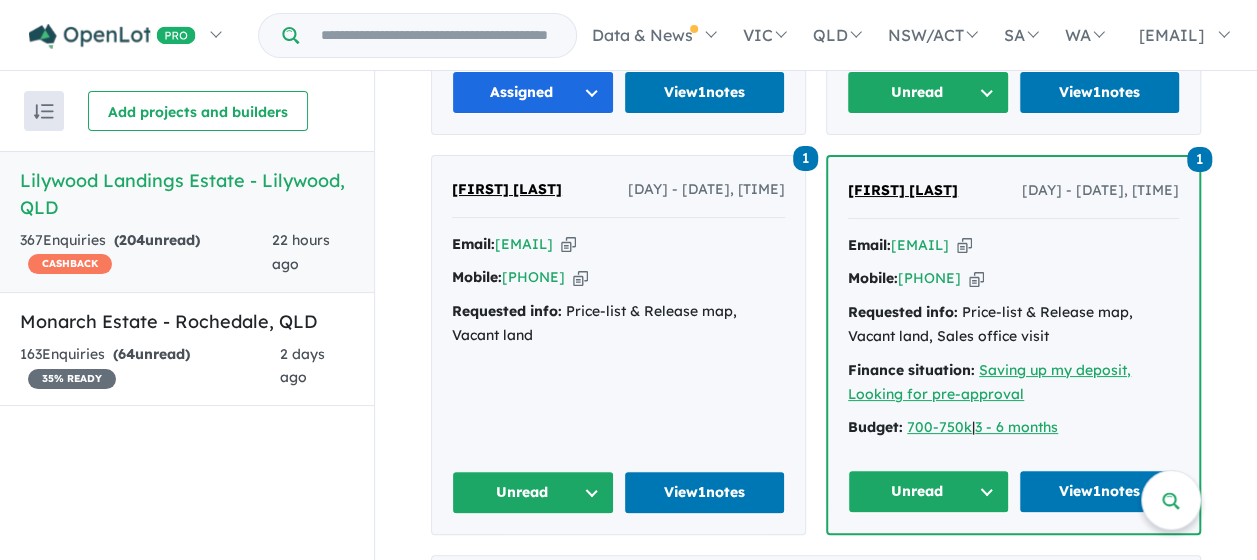 click on "Unread" at bounding box center [928, 92] 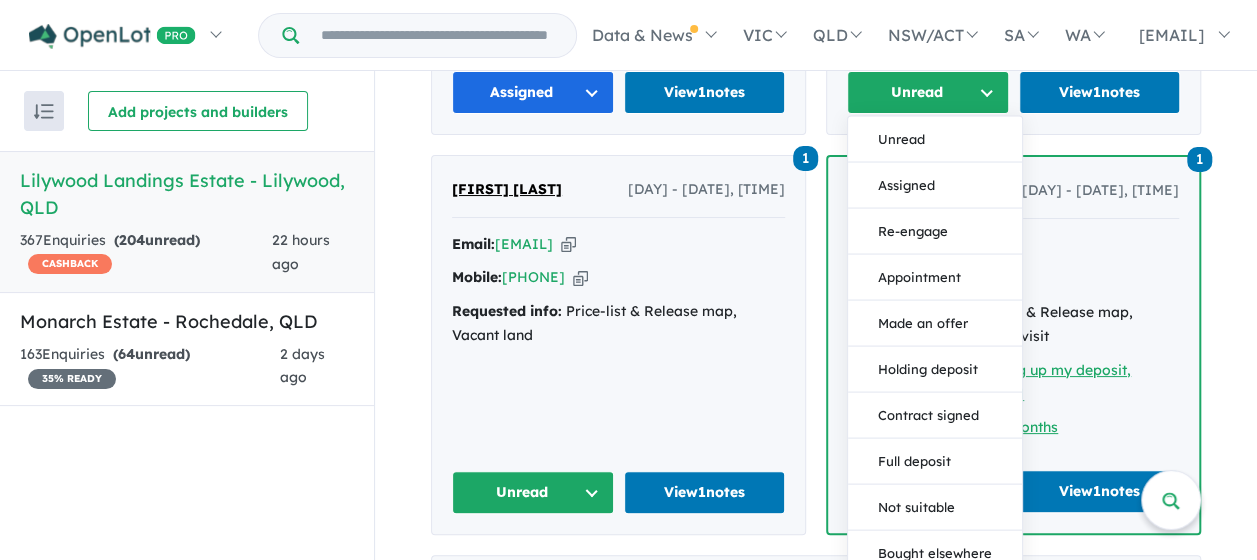 drag, startPoint x: 914, startPoint y: 232, endPoint x: 916, endPoint y: 247, distance: 15.132746 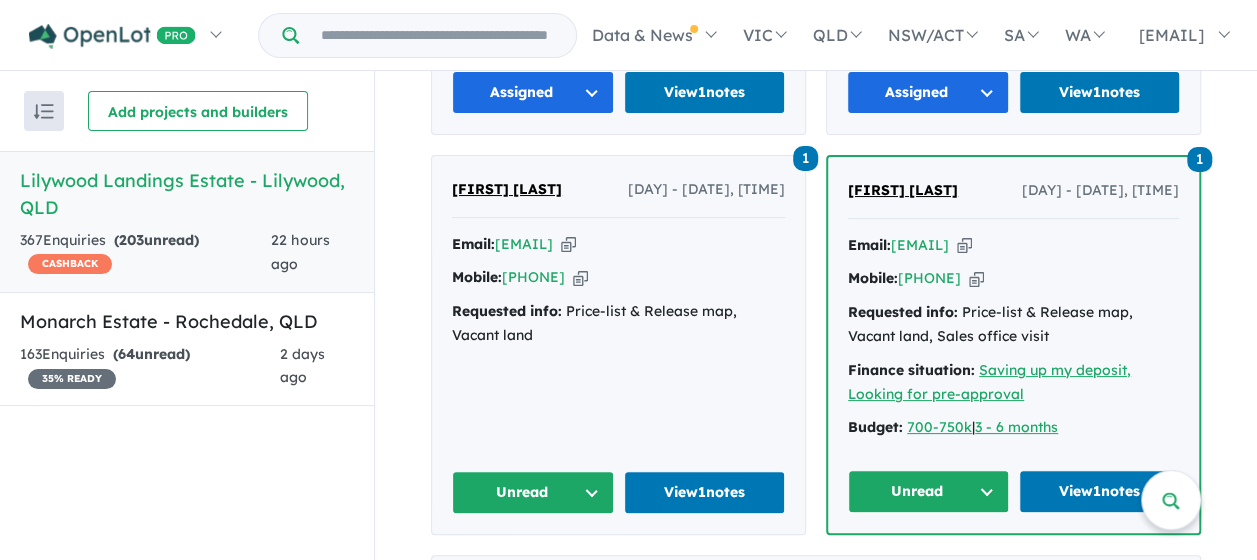 scroll, scrollTop: 3564, scrollLeft: 0, axis: vertical 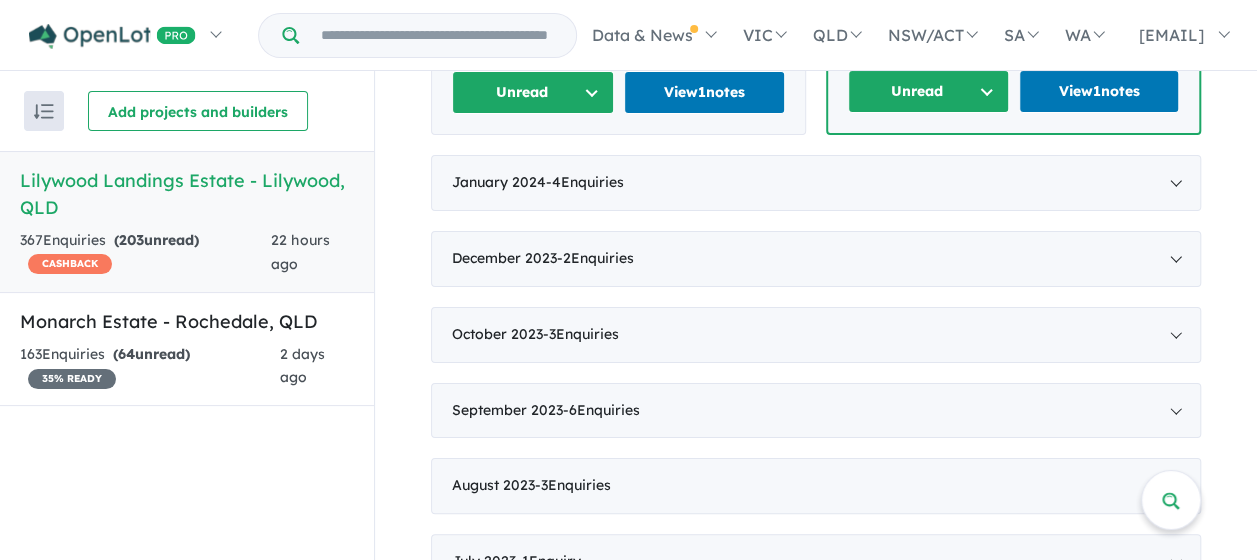 click on "Unread" at bounding box center (533, 92) 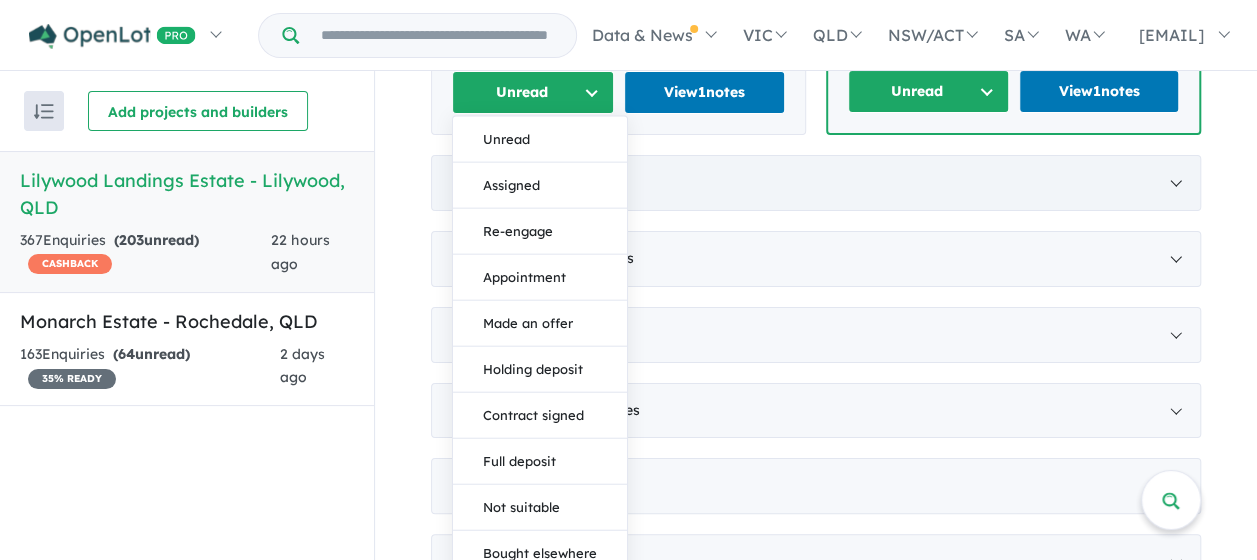 drag, startPoint x: 565, startPoint y: 222, endPoint x: 669, endPoint y: 215, distance: 104.23531 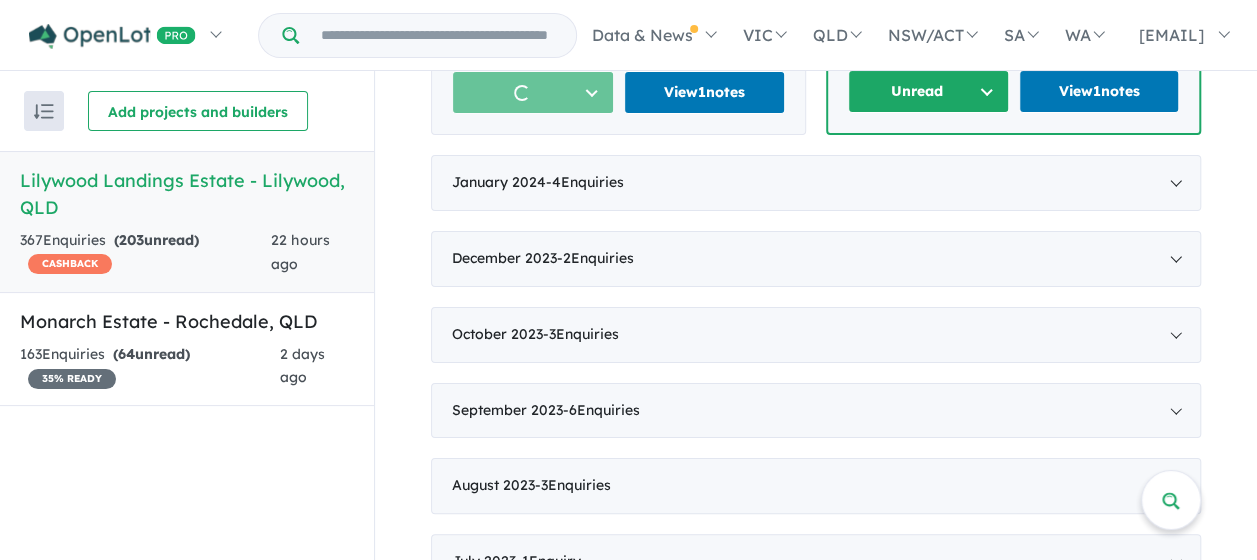 drag, startPoint x: 920, startPoint y: 134, endPoint x: 920, endPoint y: 155, distance: 21 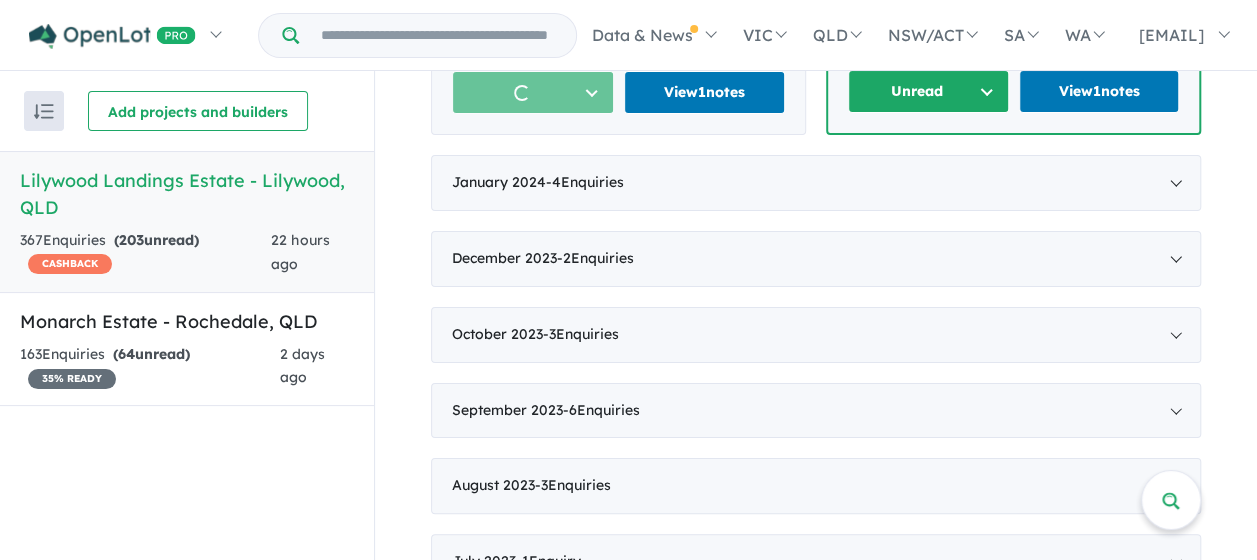 click on "Unread" at bounding box center (928, 91) 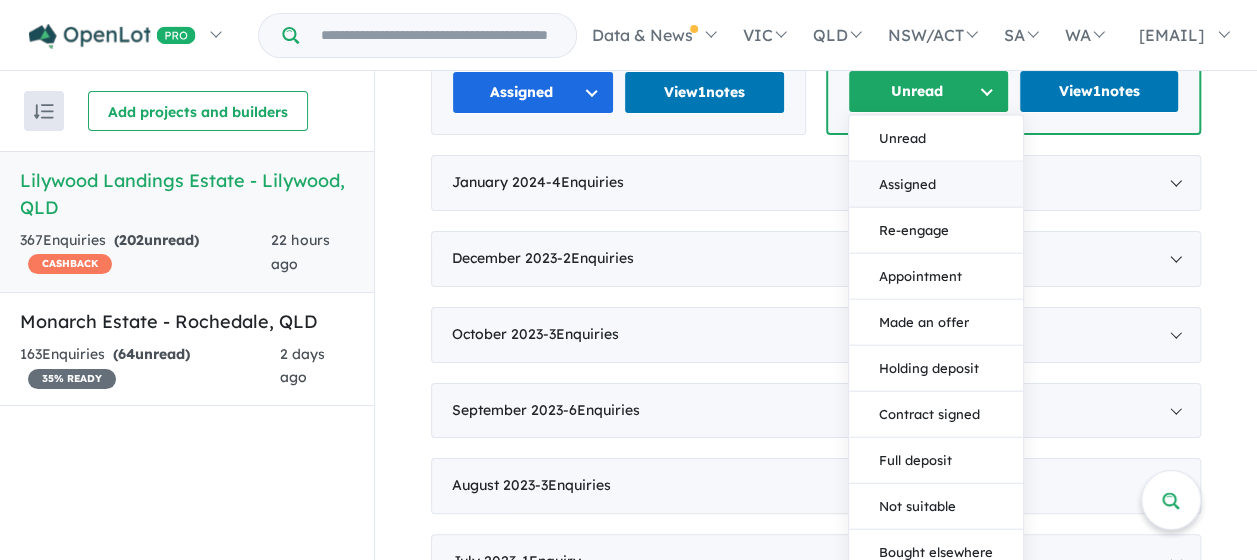 click on "Assigned" at bounding box center (936, 185) 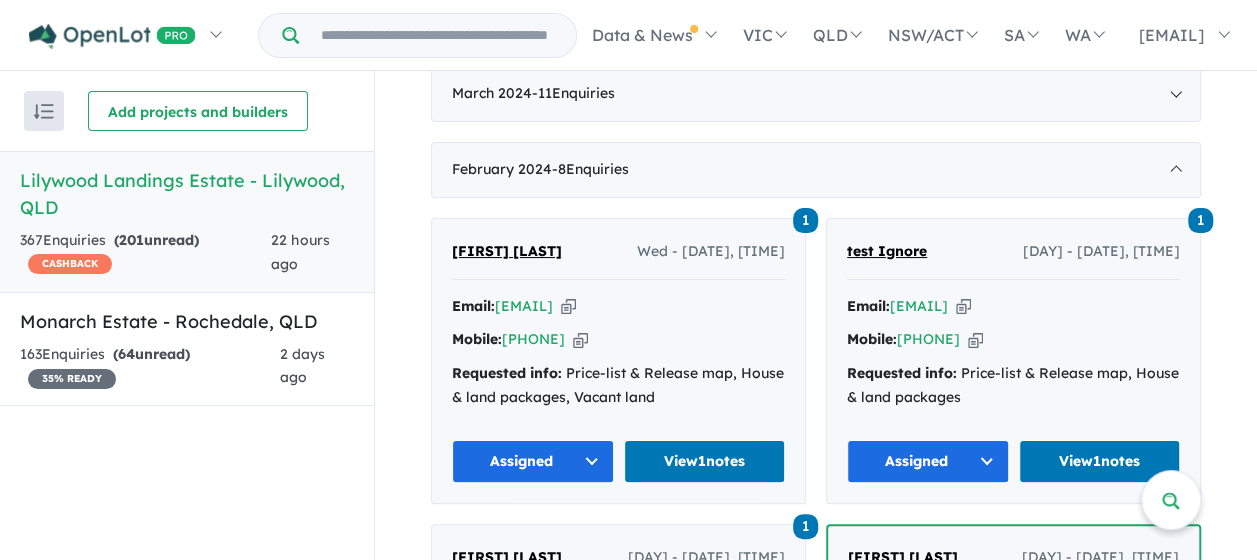 scroll, scrollTop: 1964, scrollLeft: 0, axis: vertical 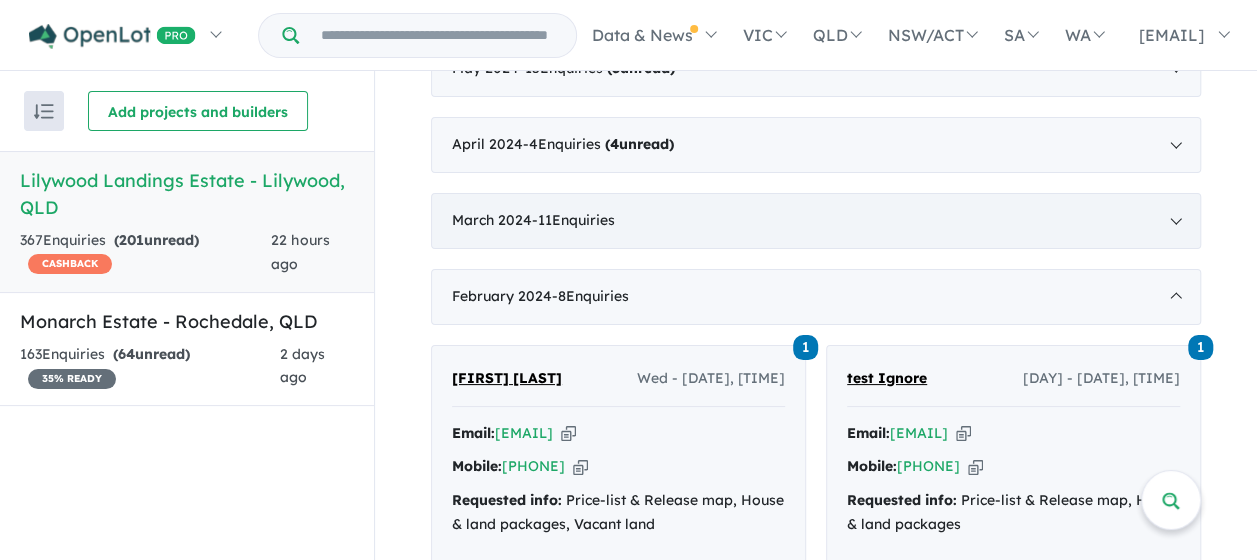 click on "[MONTH] [YEAR] - [NUMBER] Enquir ies ( [NUMBER] unread)" at bounding box center [816, 221] 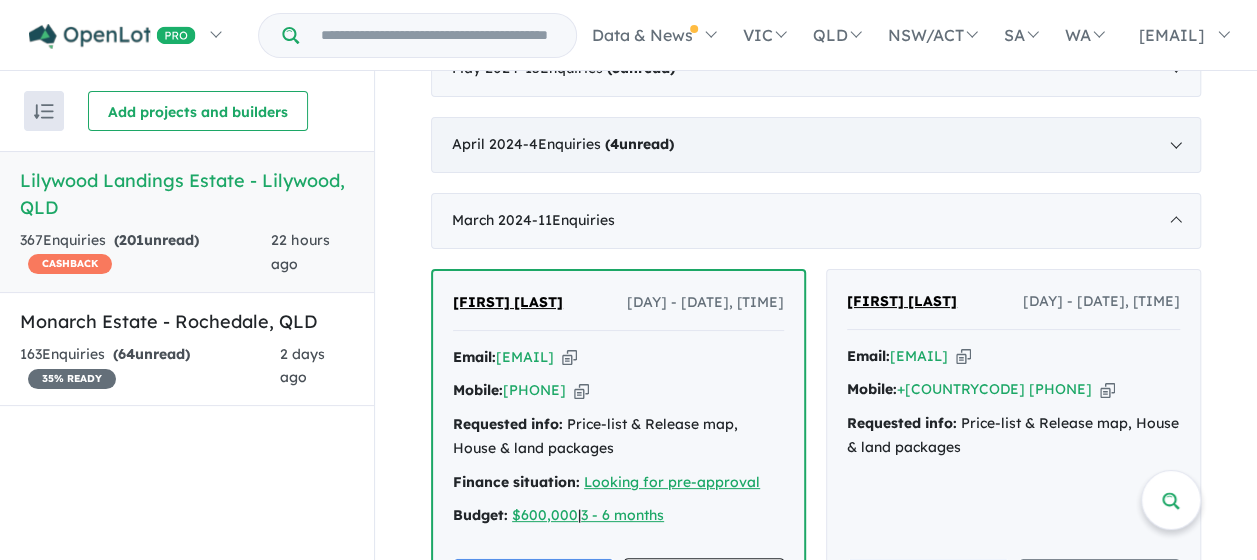click on "[MONTH] [YEAR] - [COUNT] Enquir ies ( [COUNT] unread)" at bounding box center [816, 145] 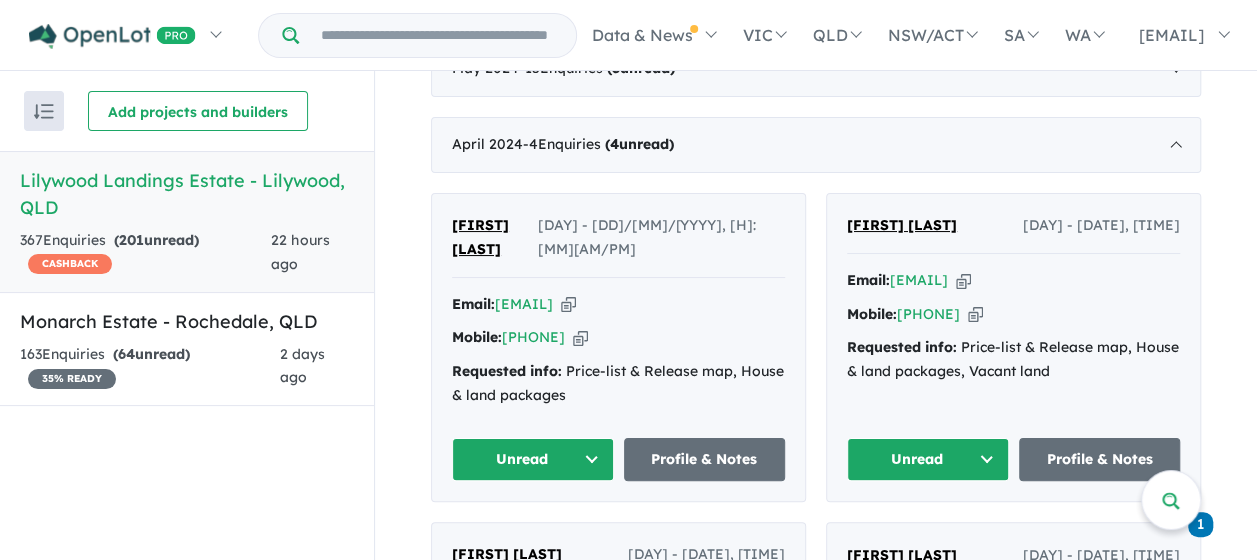 click on "Unread" at bounding box center [533, 459] 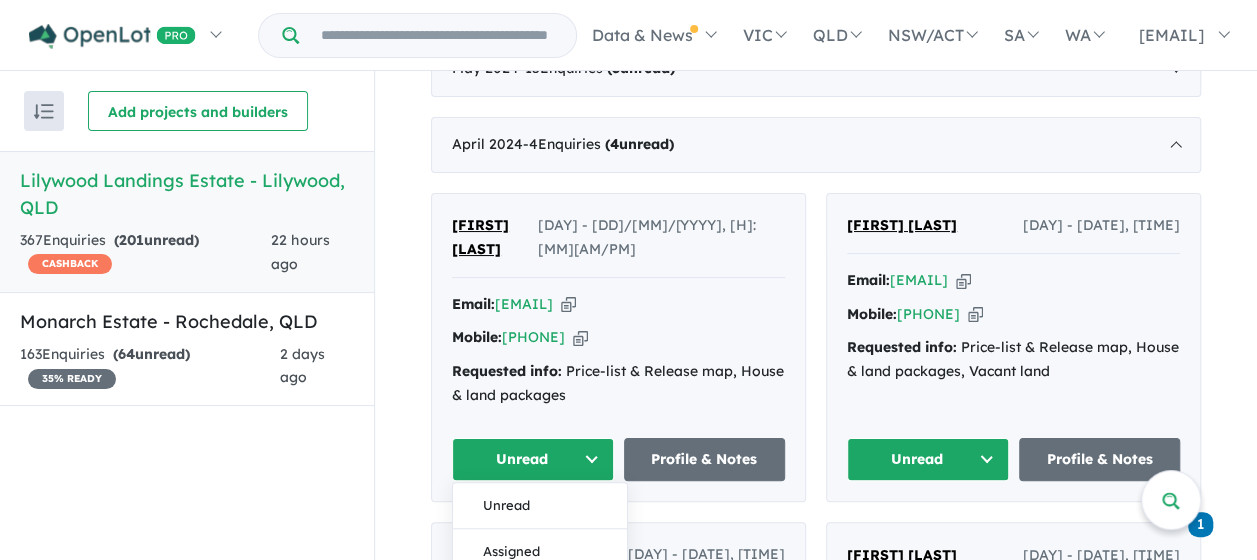 drag, startPoint x: 556, startPoint y: 531, endPoint x: 596, endPoint y: 531, distance: 40 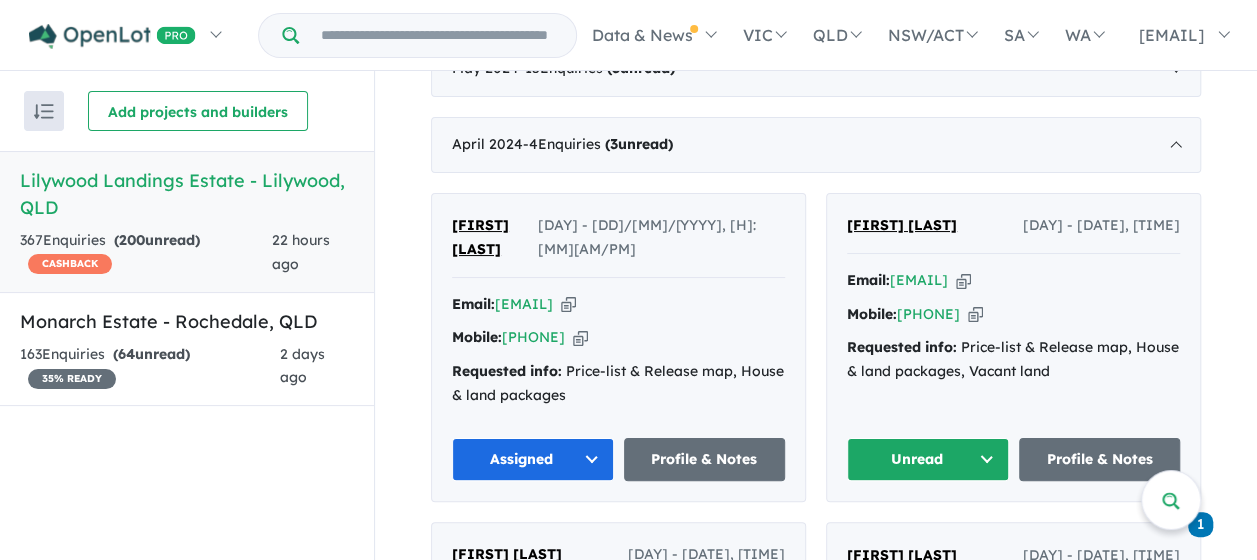 click on "Unread" at bounding box center [928, 459] 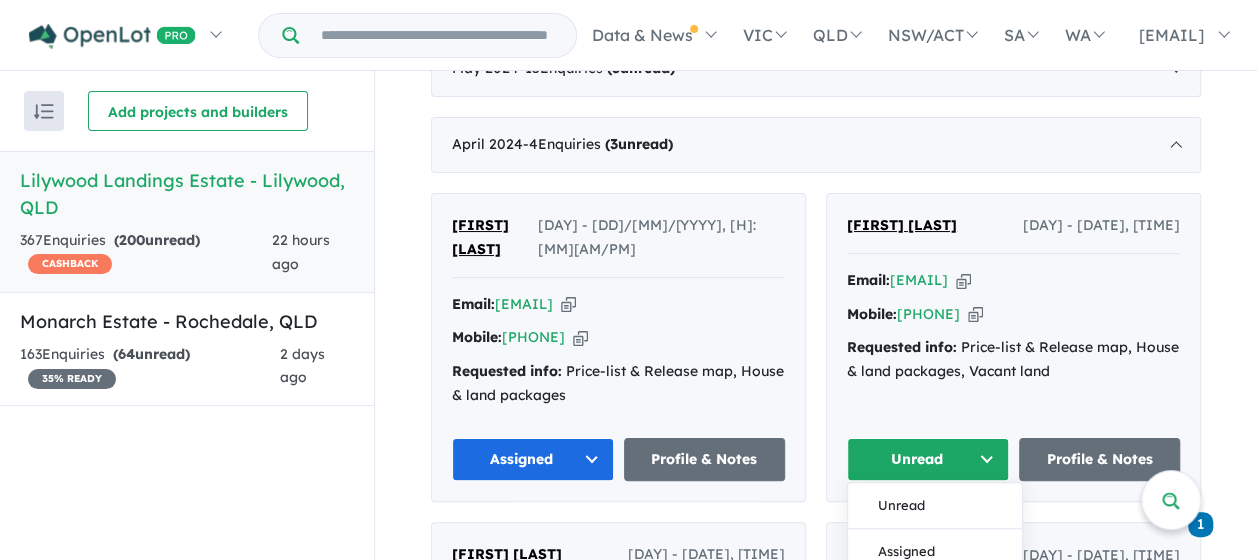 click on "Assigned" at bounding box center [935, 552] 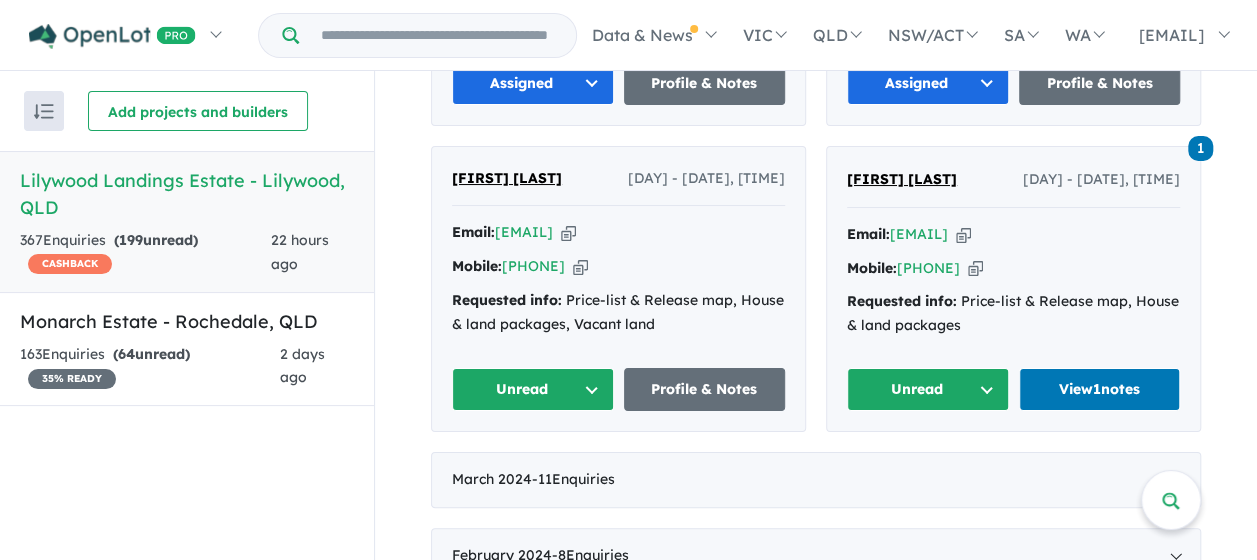 scroll, scrollTop: 2364, scrollLeft: 0, axis: vertical 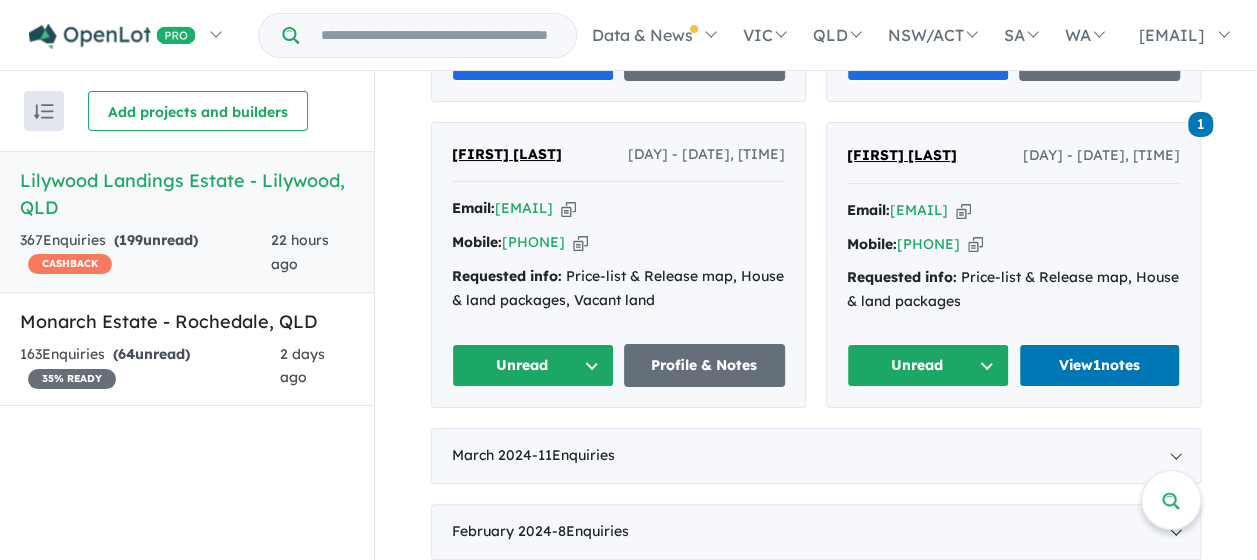 click on "Unread" at bounding box center [533, 365] 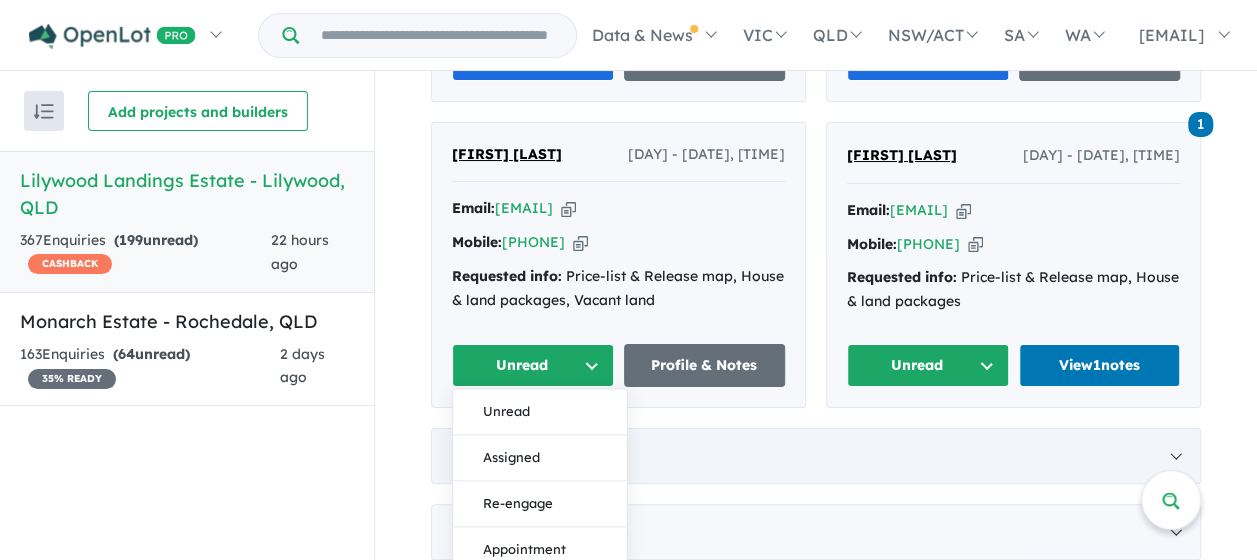 drag, startPoint x: 533, startPoint y: 431, endPoint x: 563, endPoint y: 432, distance: 30.016663 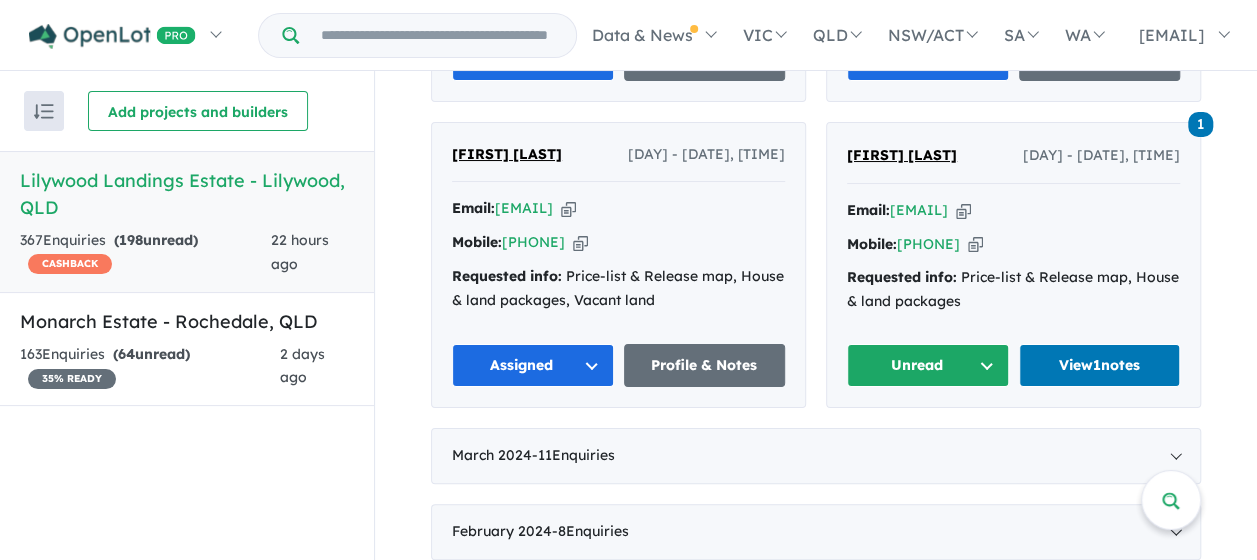 click on "Unread" at bounding box center (928, 365) 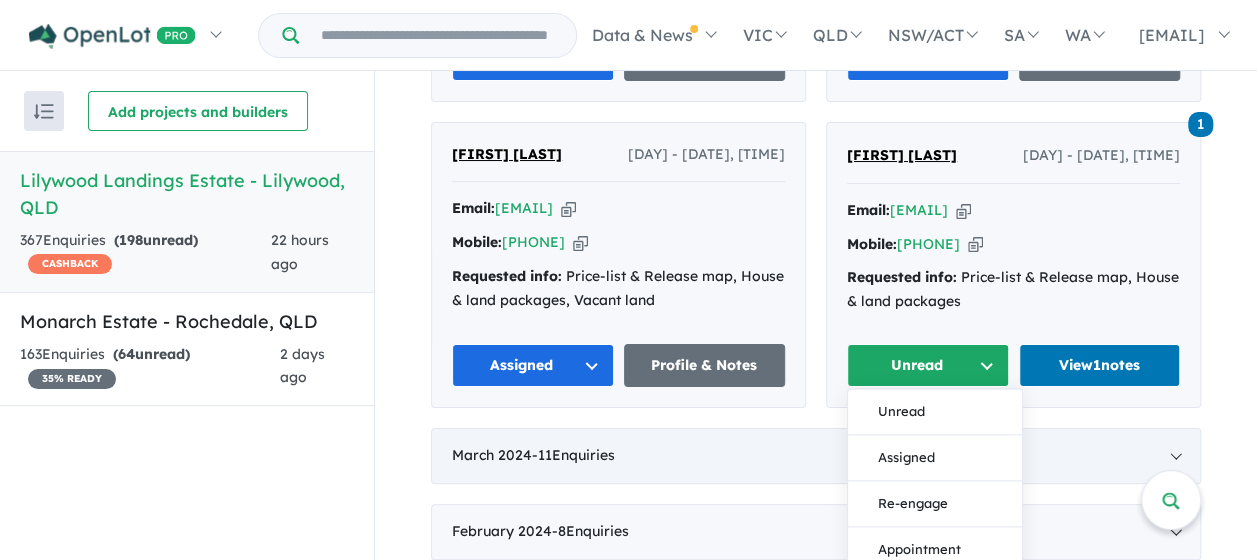 click on "Assigned" at bounding box center [935, 459] 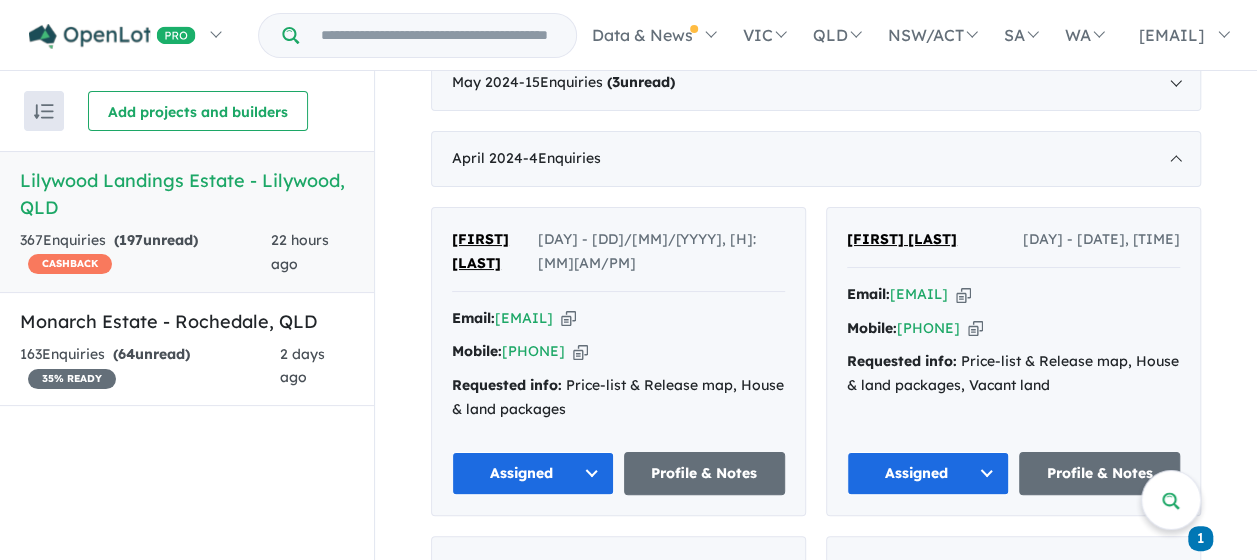 scroll, scrollTop: 1864, scrollLeft: 0, axis: vertical 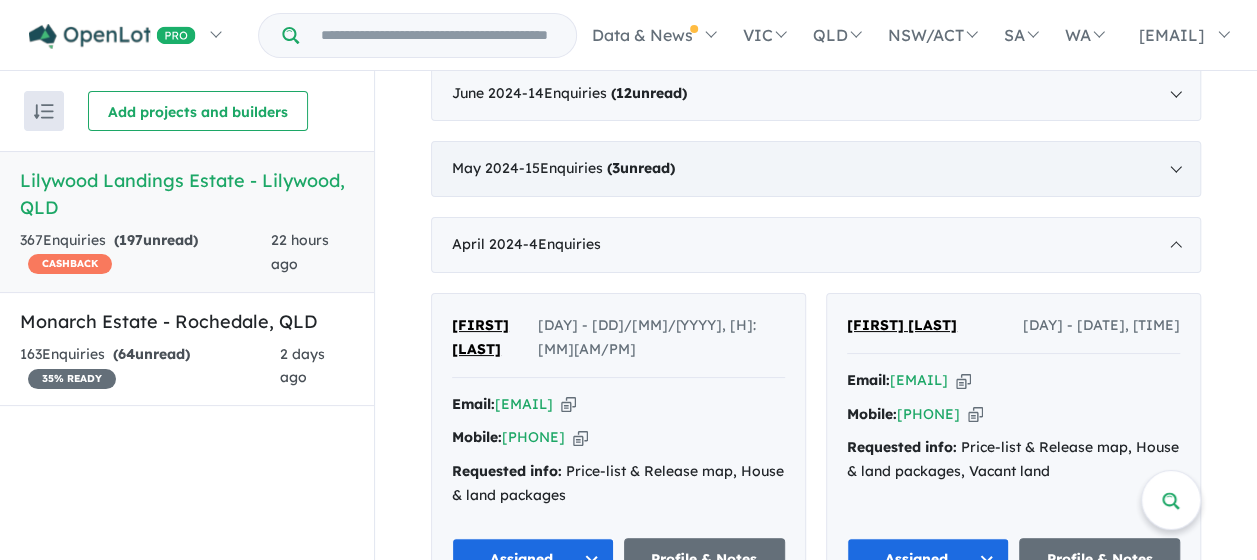 click on "[MONTH] [YEAR] - [NUMBER] Enquir ies ( [NUMBER] unread)" at bounding box center (816, 169) 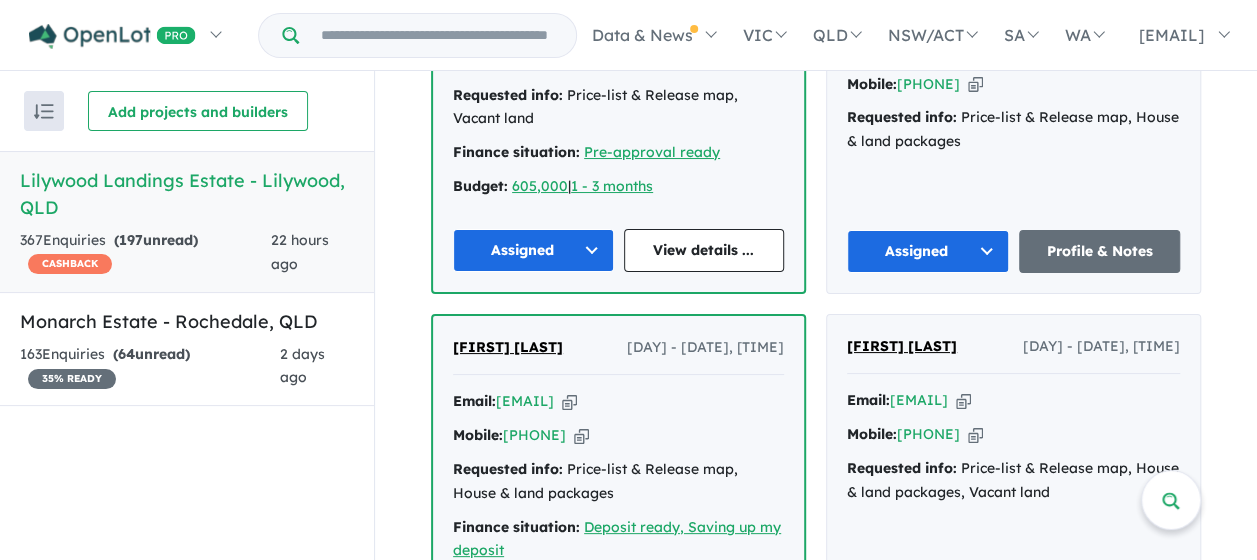 scroll, scrollTop: 2164, scrollLeft: 0, axis: vertical 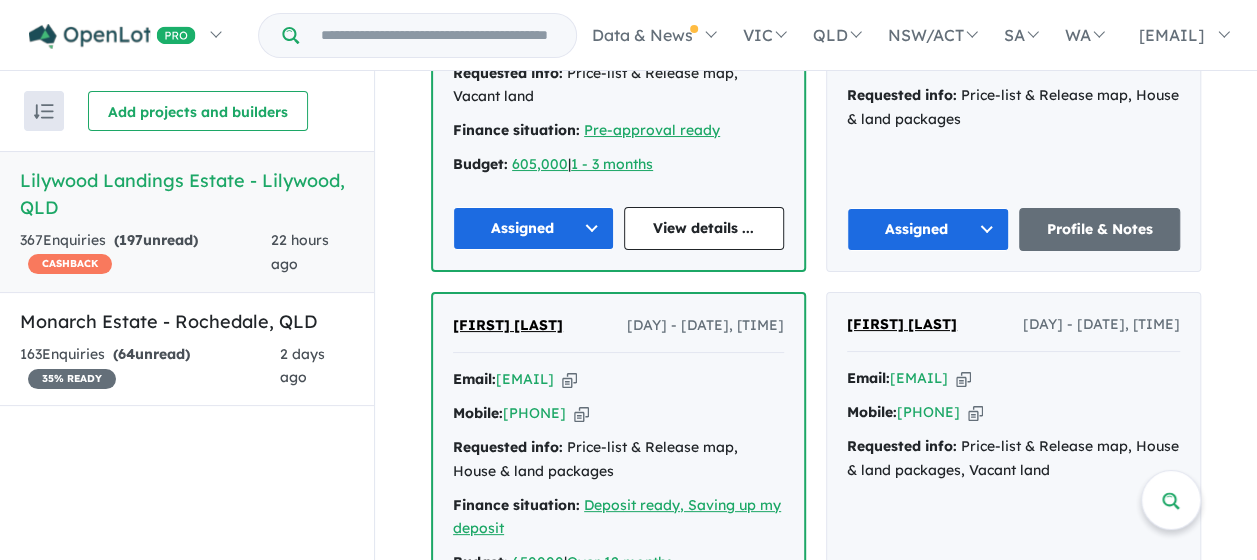 click on "Assigned" at bounding box center [533, 228] 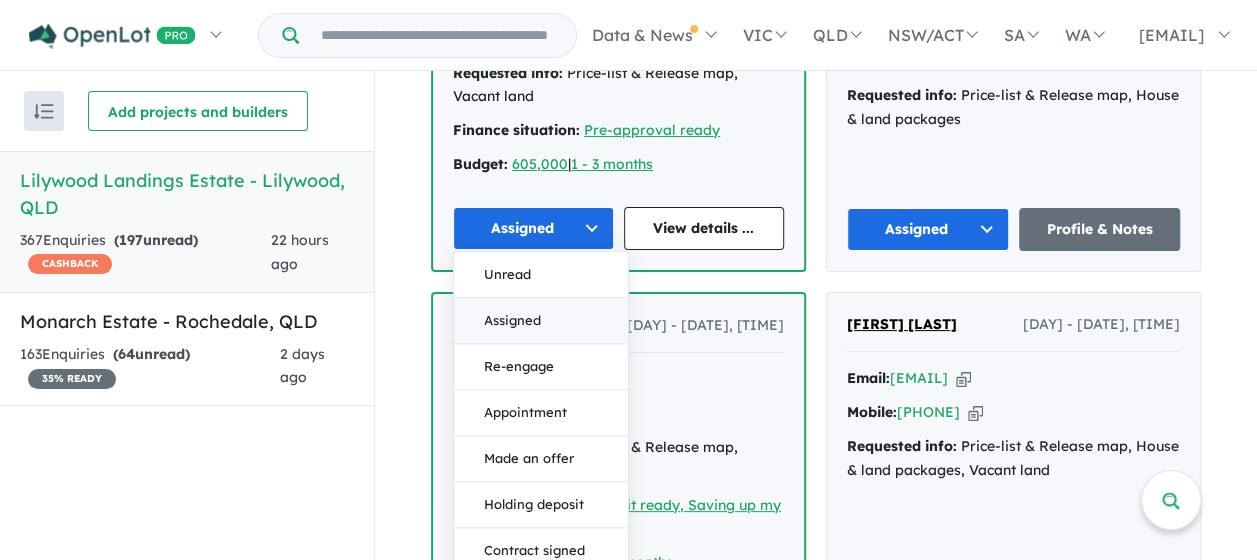 click on "Assigned" at bounding box center (541, 321) 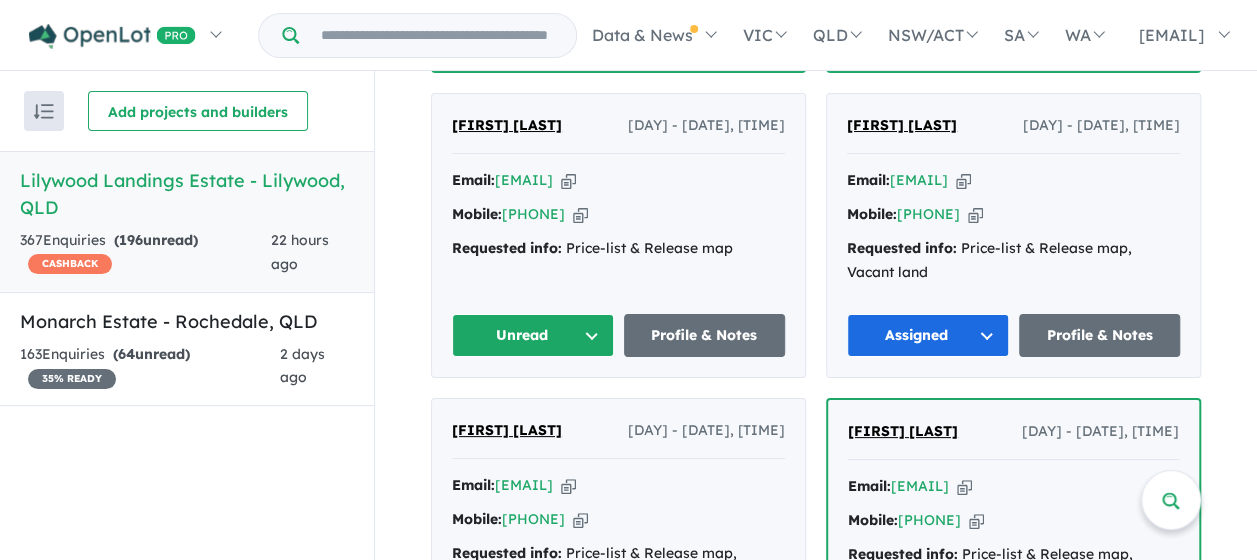 scroll, scrollTop: 3464, scrollLeft: 0, axis: vertical 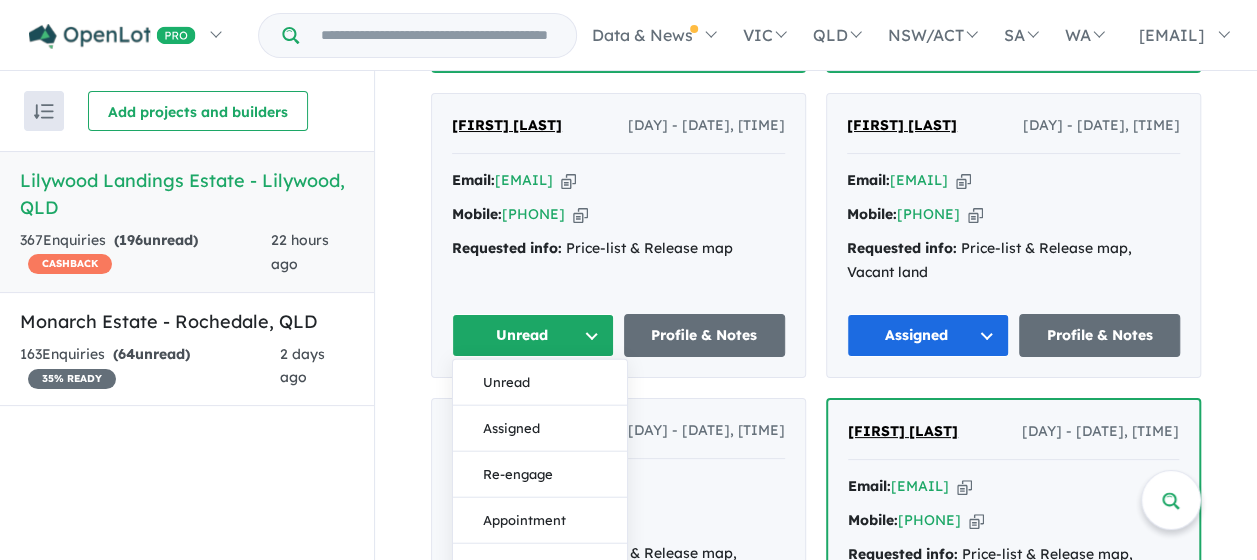 click on "Assigned" at bounding box center [540, 429] 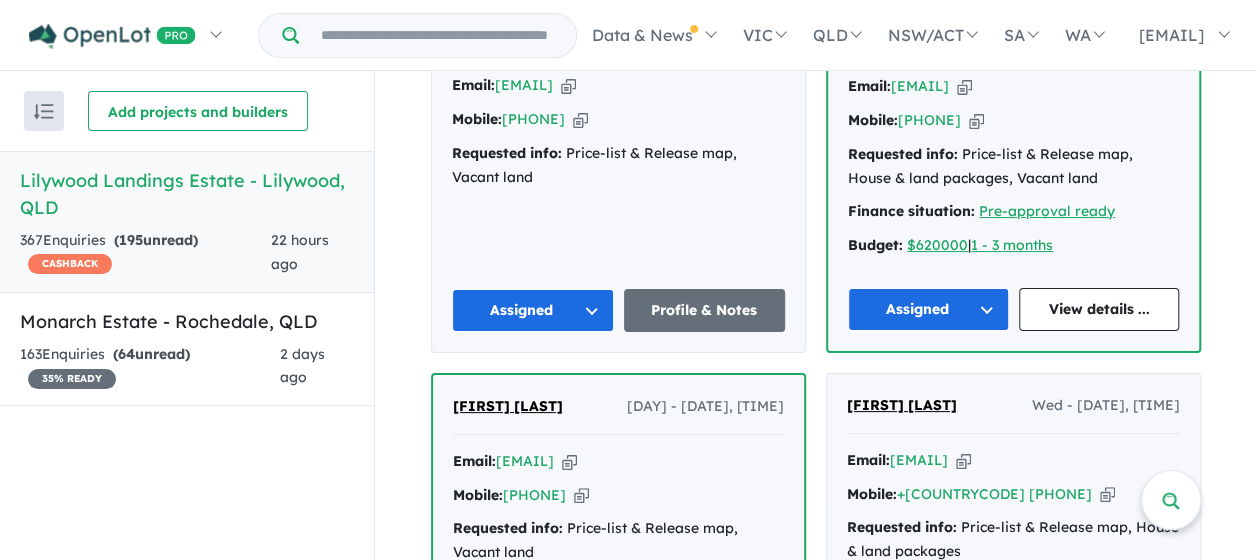 scroll, scrollTop: 4264, scrollLeft: 0, axis: vertical 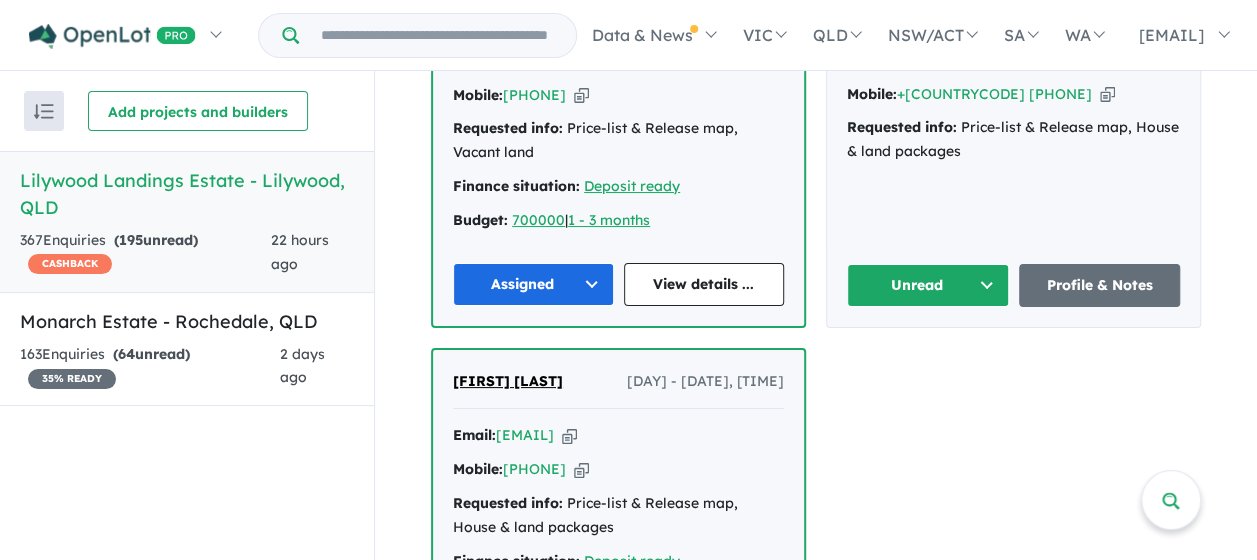 click on "Unread" at bounding box center (928, 285) 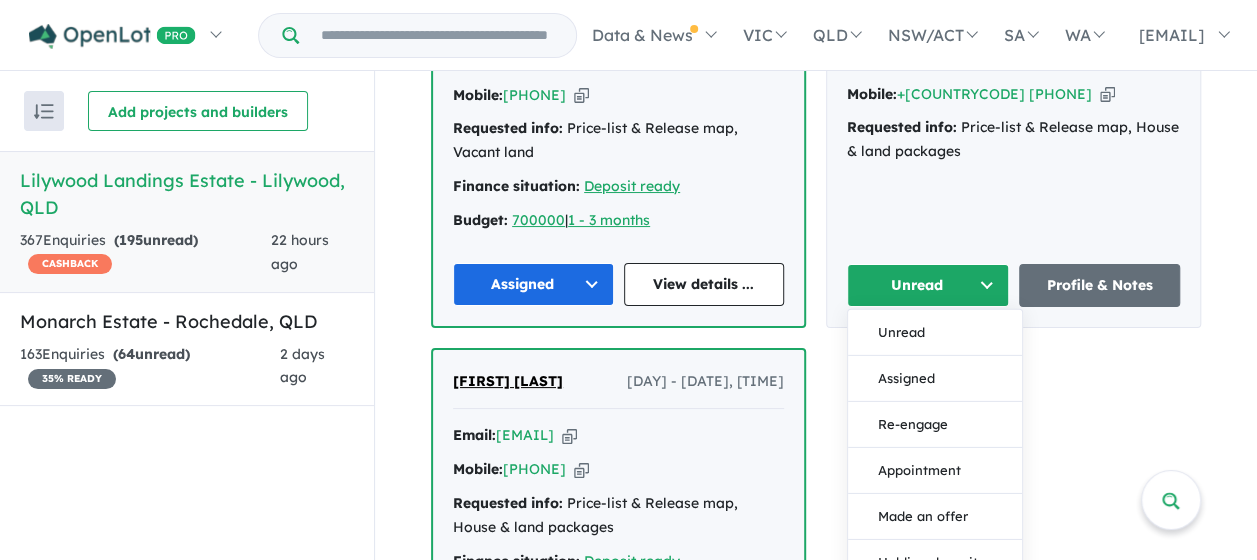click on "Assigned" at bounding box center [935, 378] 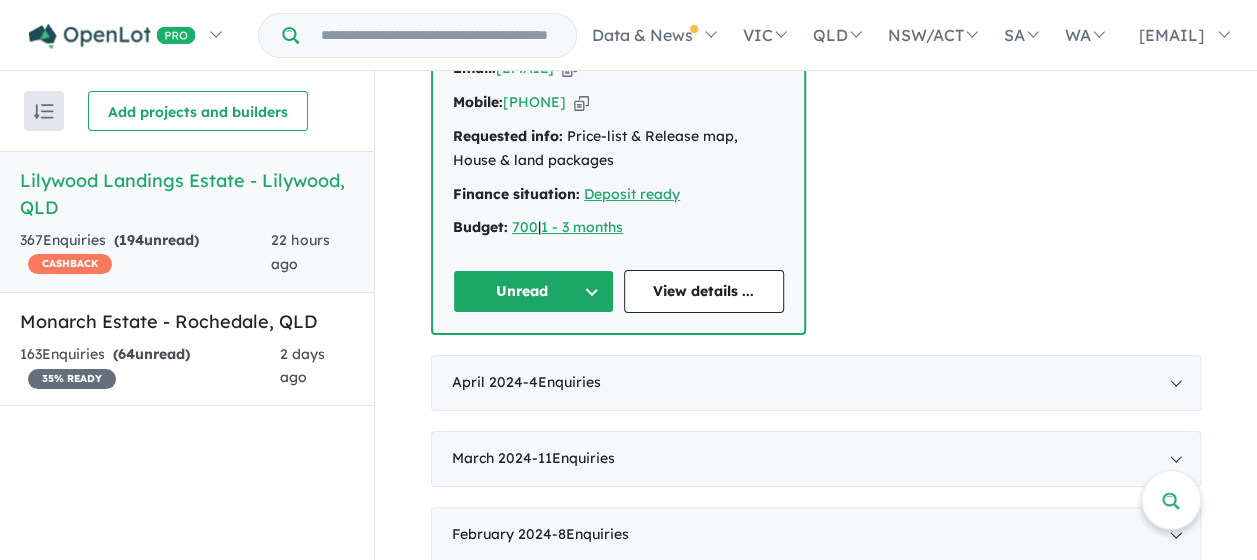 scroll, scrollTop: 4664, scrollLeft: 0, axis: vertical 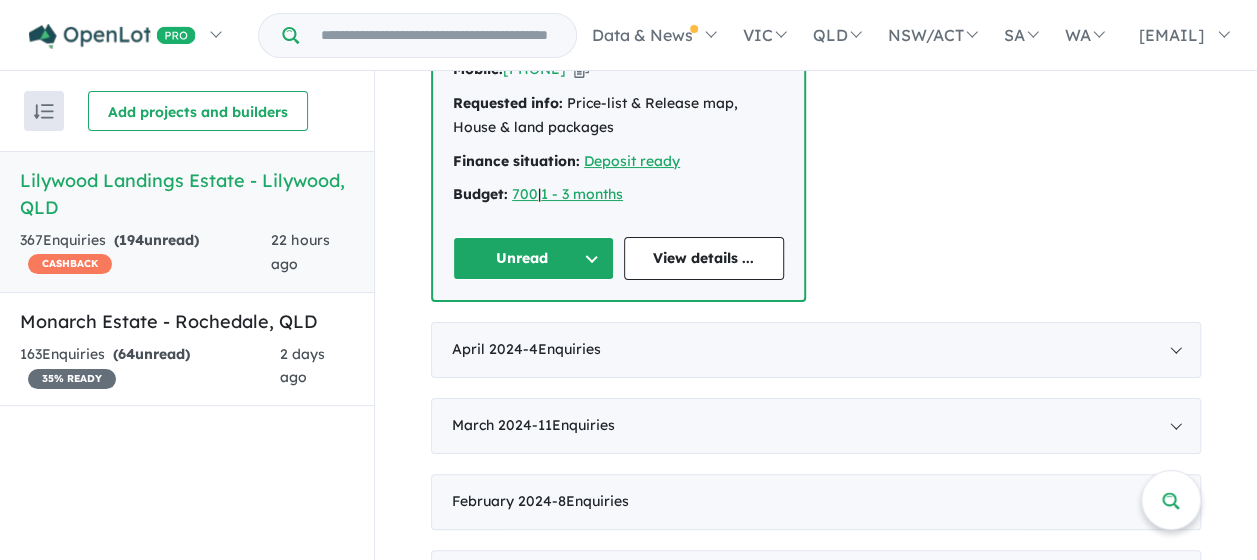 click on "Unread" at bounding box center [533, 258] 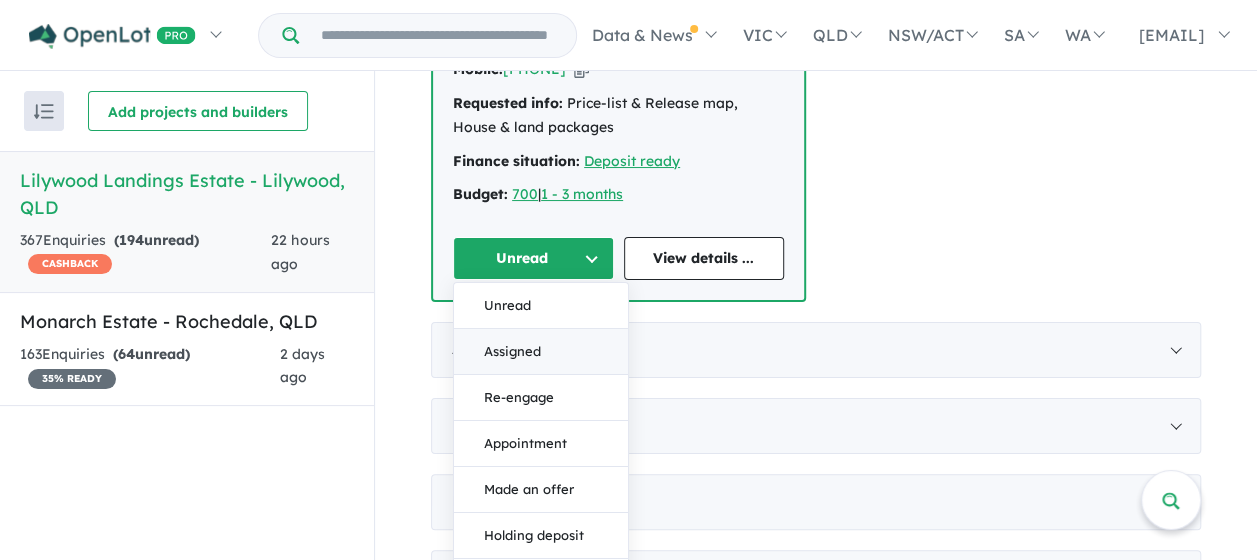 click on "Assigned" at bounding box center [541, 352] 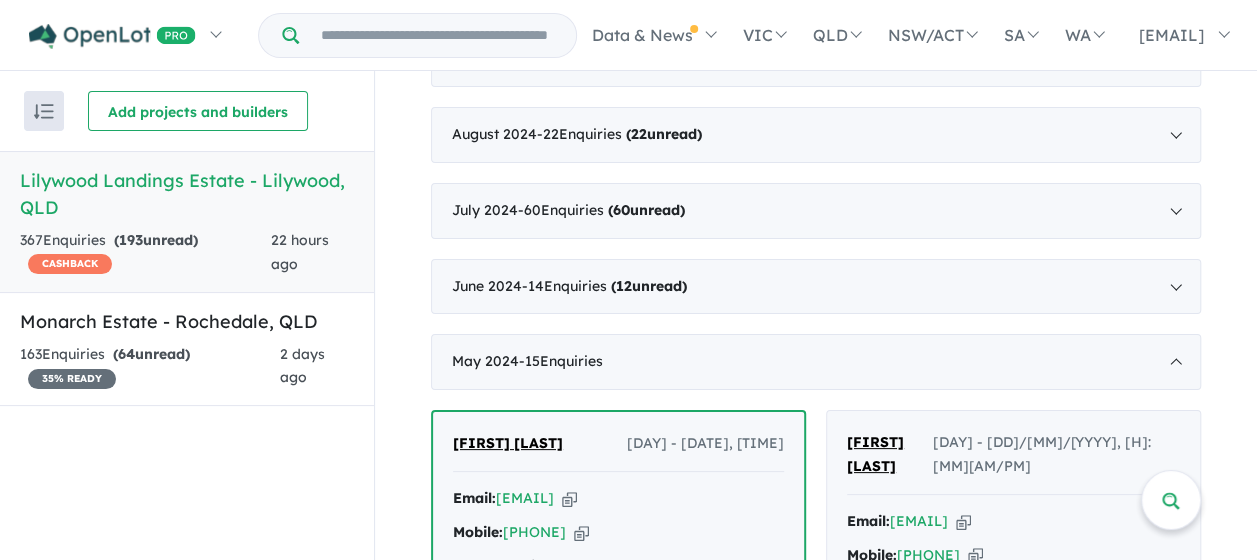 scroll, scrollTop: 1764, scrollLeft: 0, axis: vertical 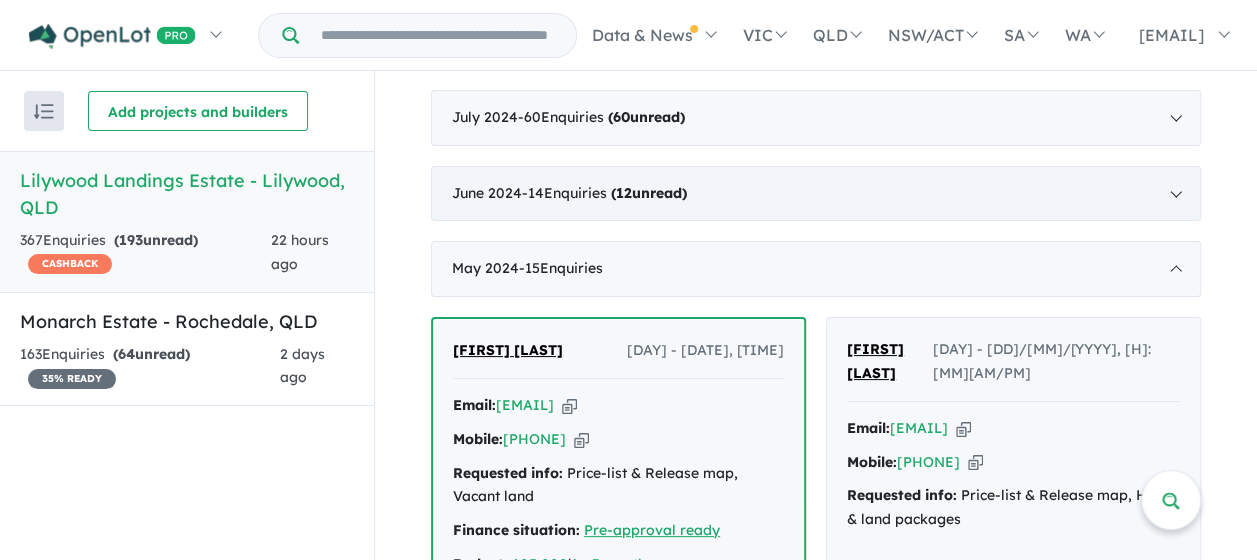 click on "[MONTH] [YEAR] - [NUMBER] Enquir ies ( [NUMBER] unread)" at bounding box center (816, 194) 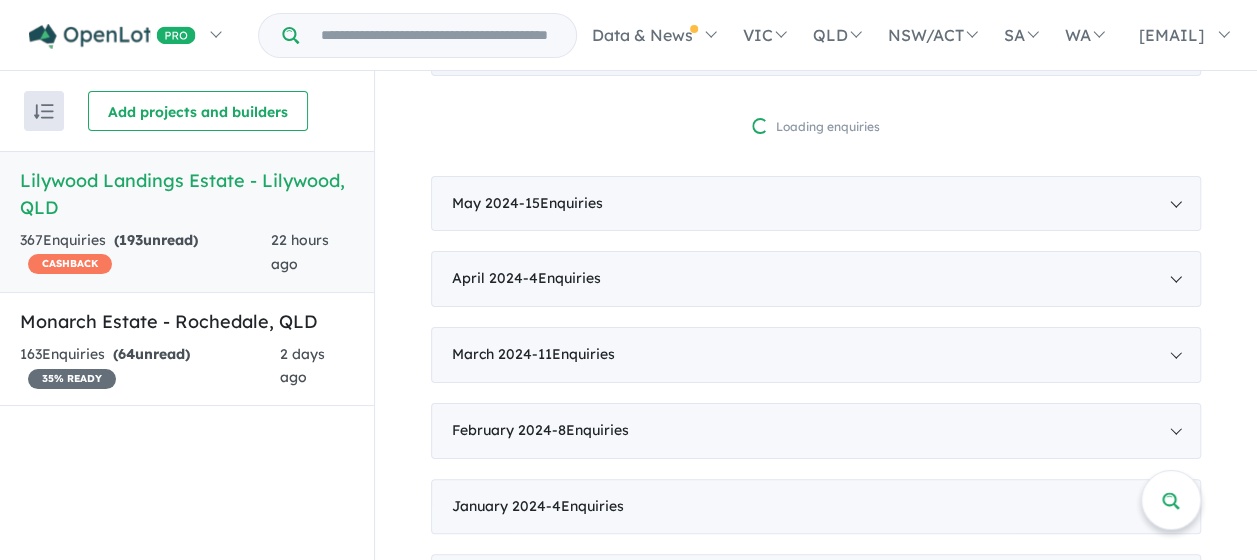 scroll, scrollTop: 1964, scrollLeft: 0, axis: vertical 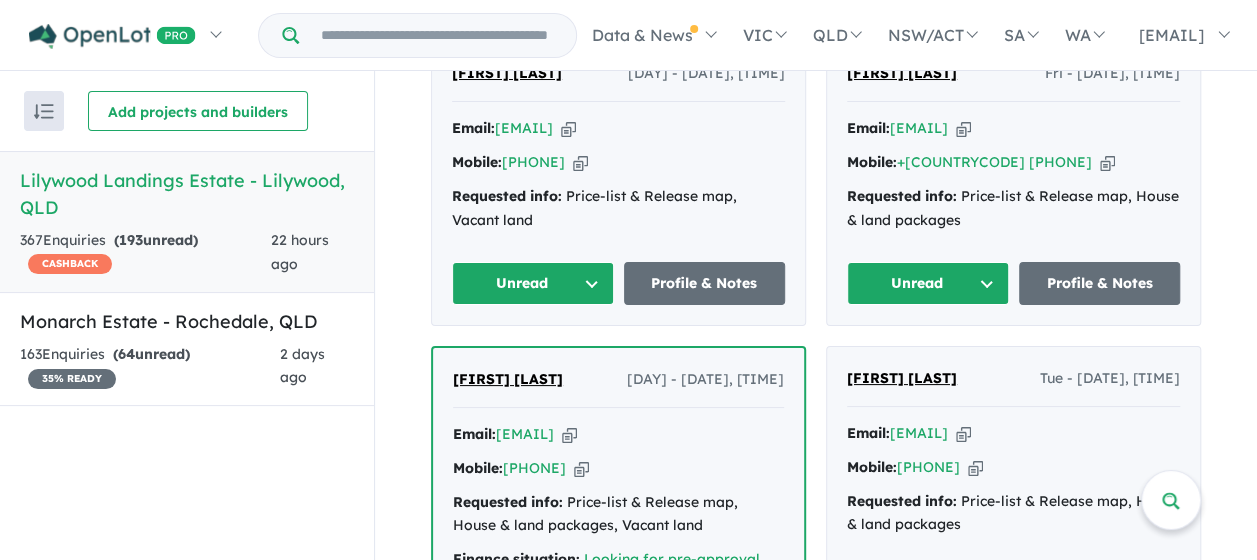 click on "Unread" at bounding box center [533, 283] 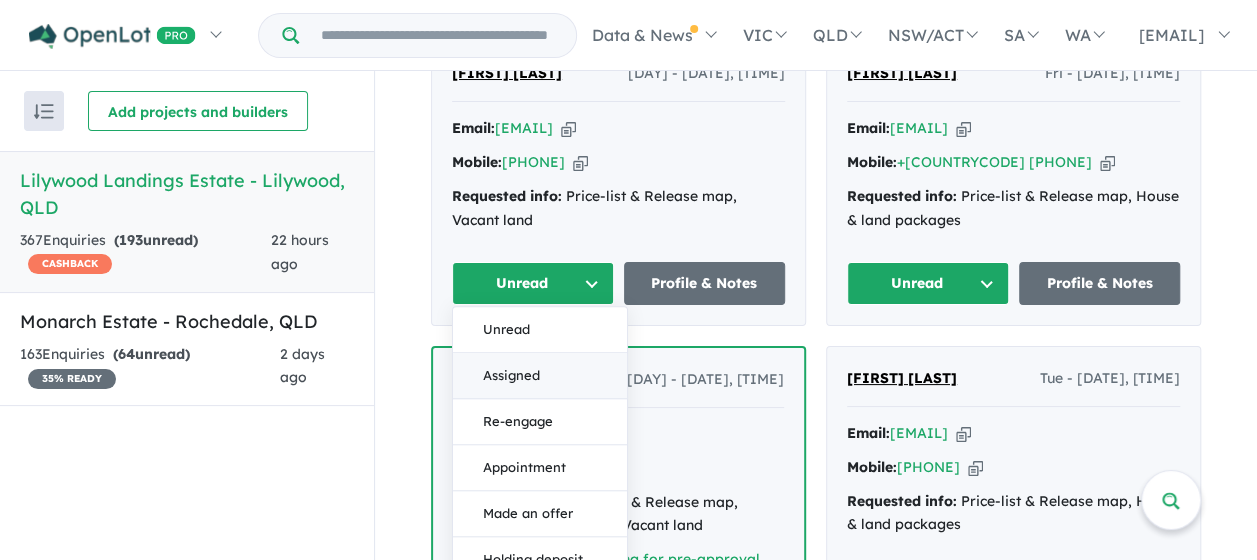click on "Assigned" at bounding box center [540, 377] 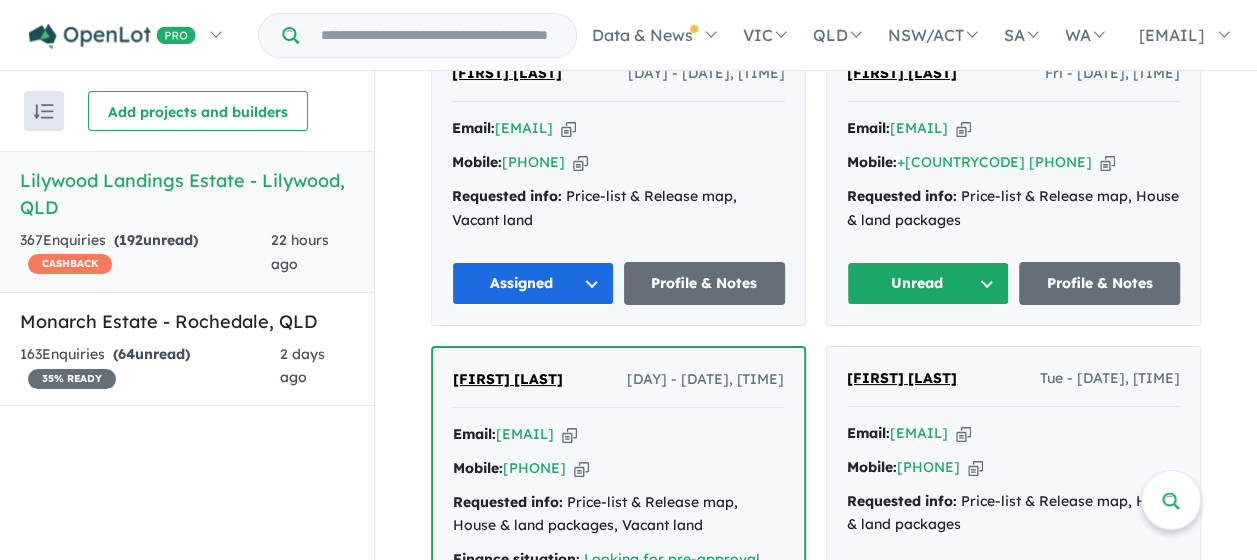 click on "Unread" at bounding box center (928, 283) 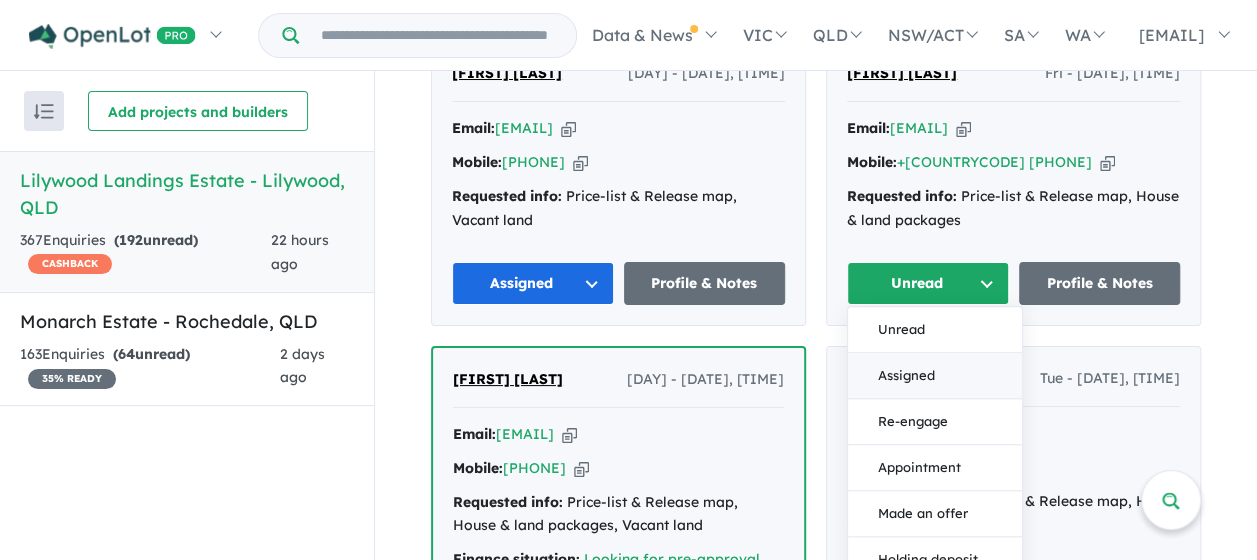 click on "Assigned" at bounding box center (935, 377) 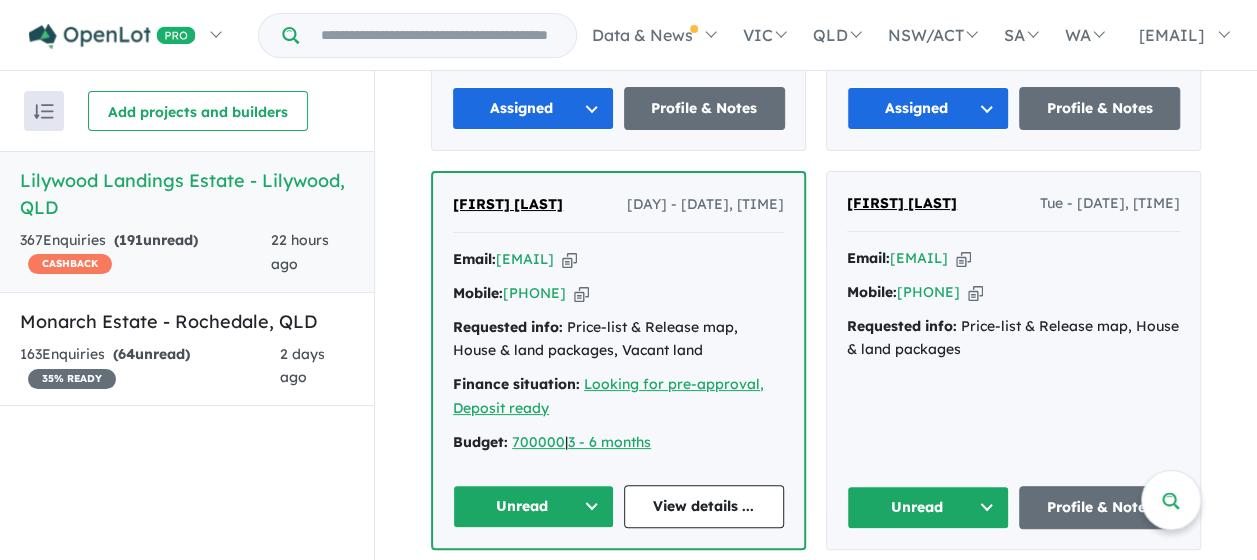 scroll, scrollTop: 2364, scrollLeft: 0, axis: vertical 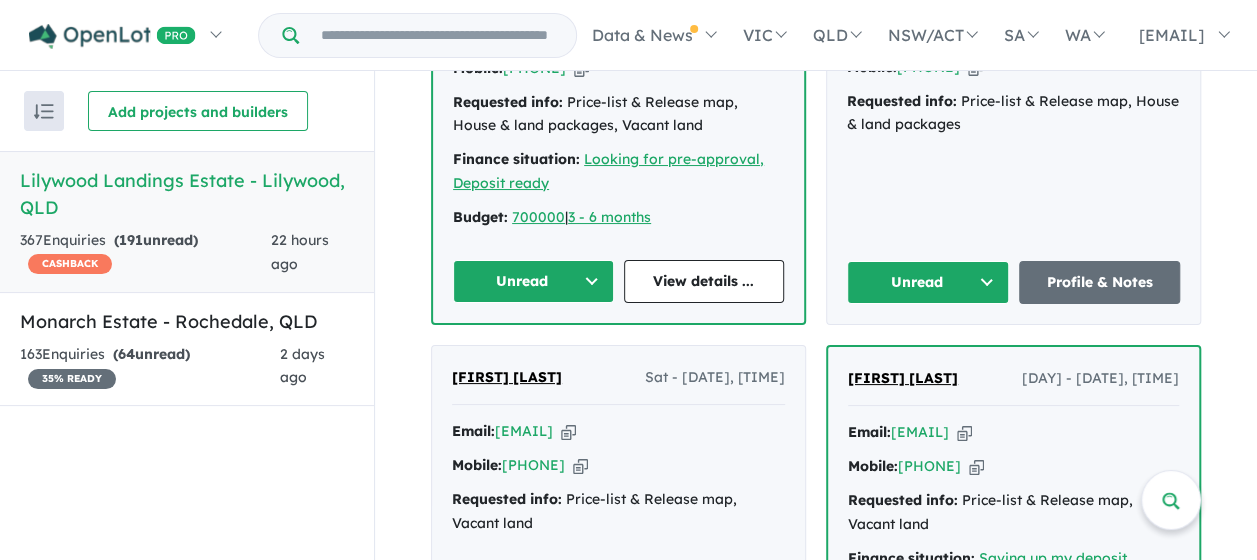 click on "Unread" at bounding box center (533, 281) 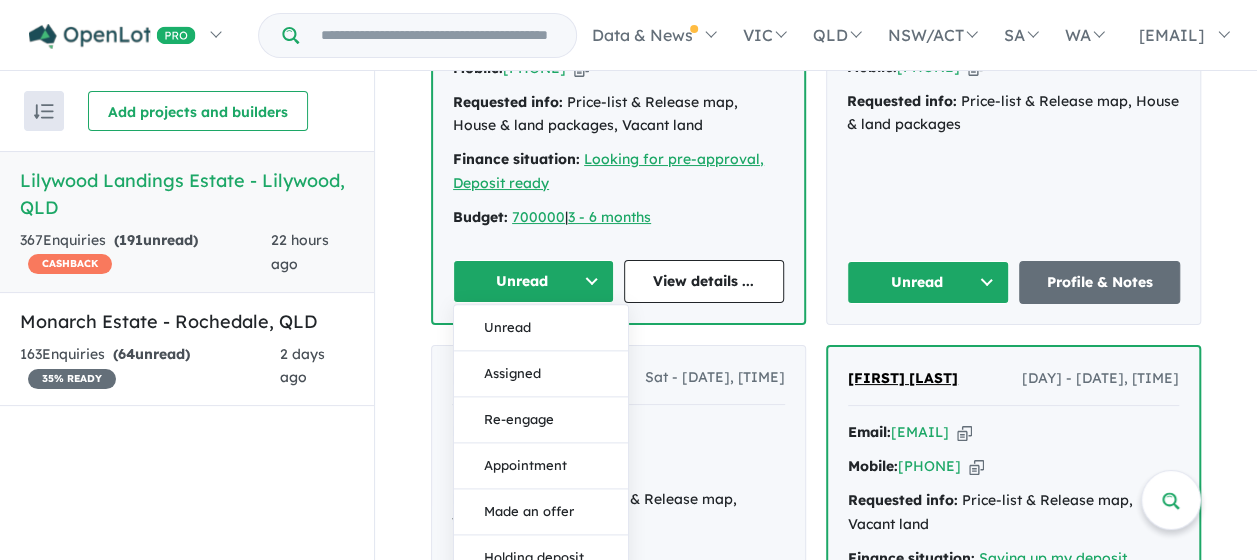 drag, startPoint x: 526, startPoint y: 423, endPoint x: 545, endPoint y: 426, distance: 19.235384 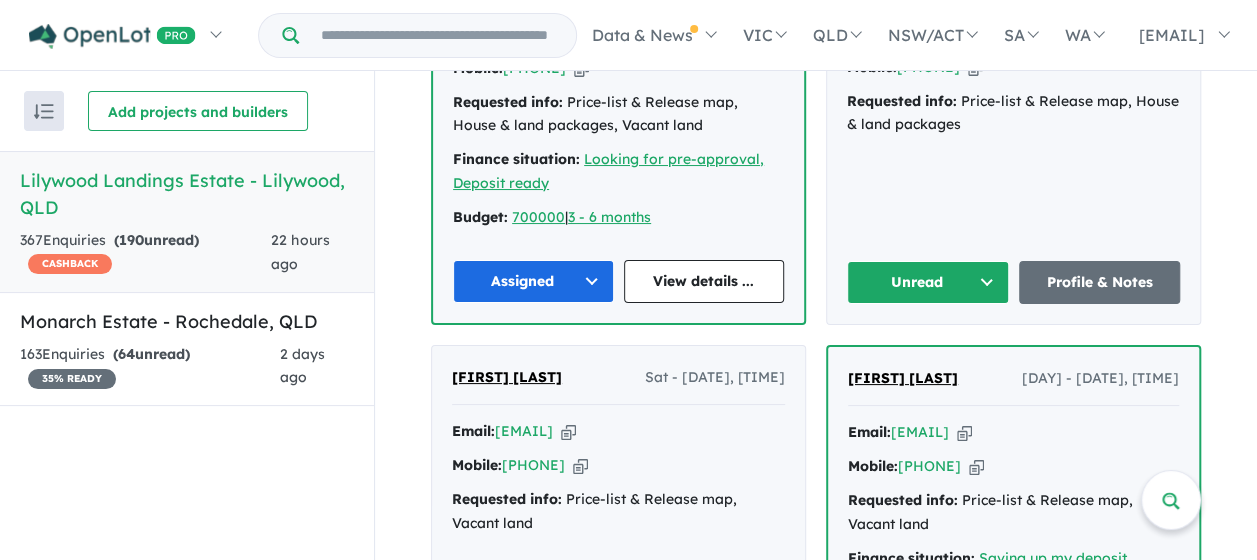 click on "Unread" at bounding box center [928, 282] 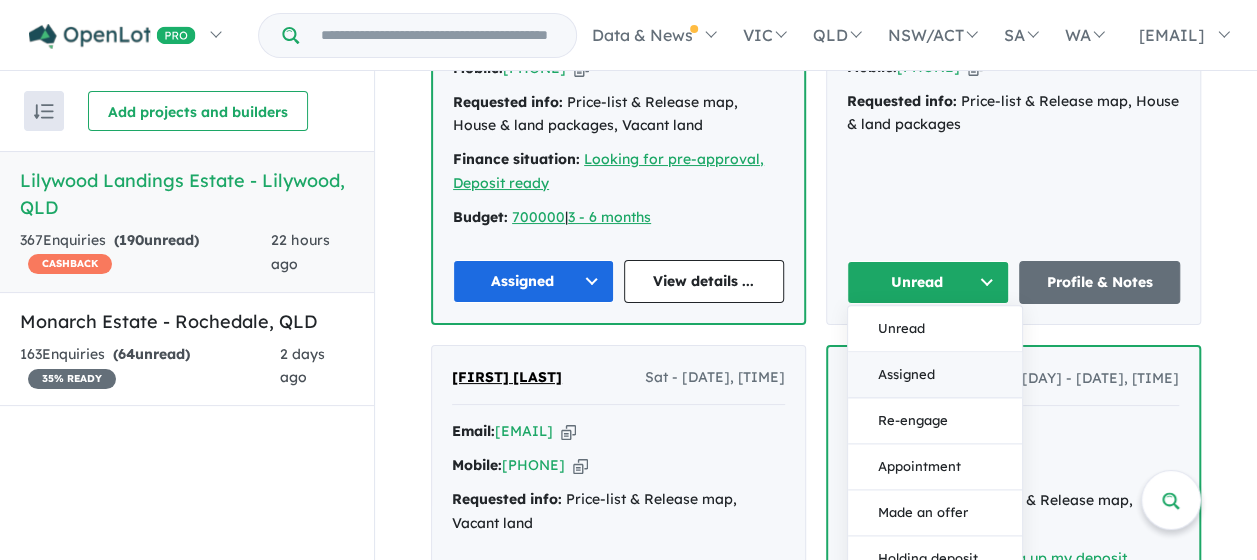 click on "Assigned" at bounding box center (935, 375) 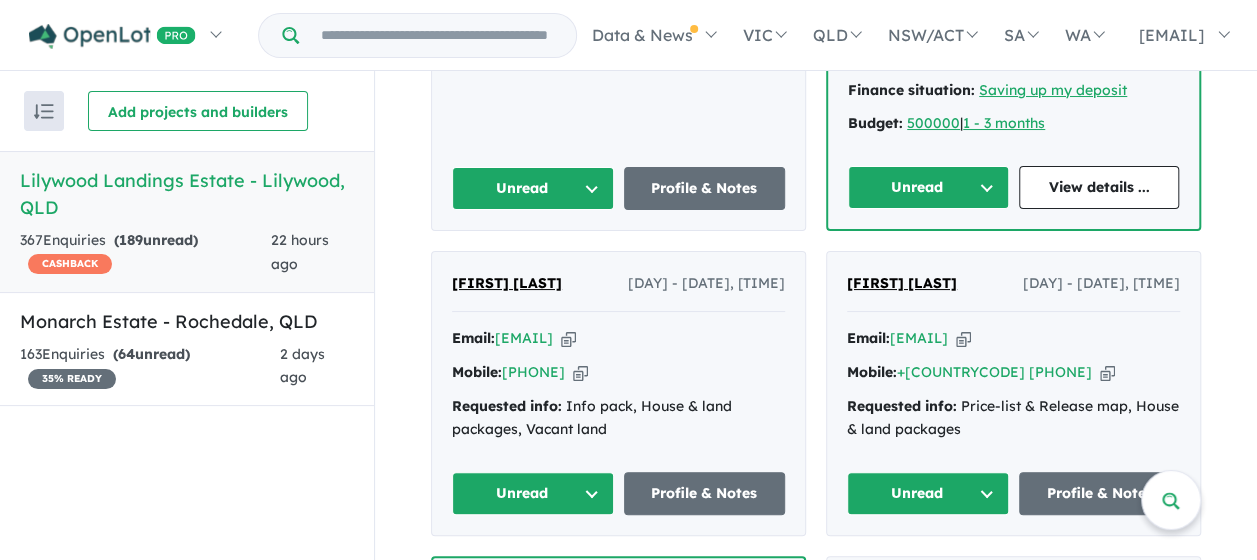 scroll, scrollTop: 2864, scrollLeft: 0, axis: vertical 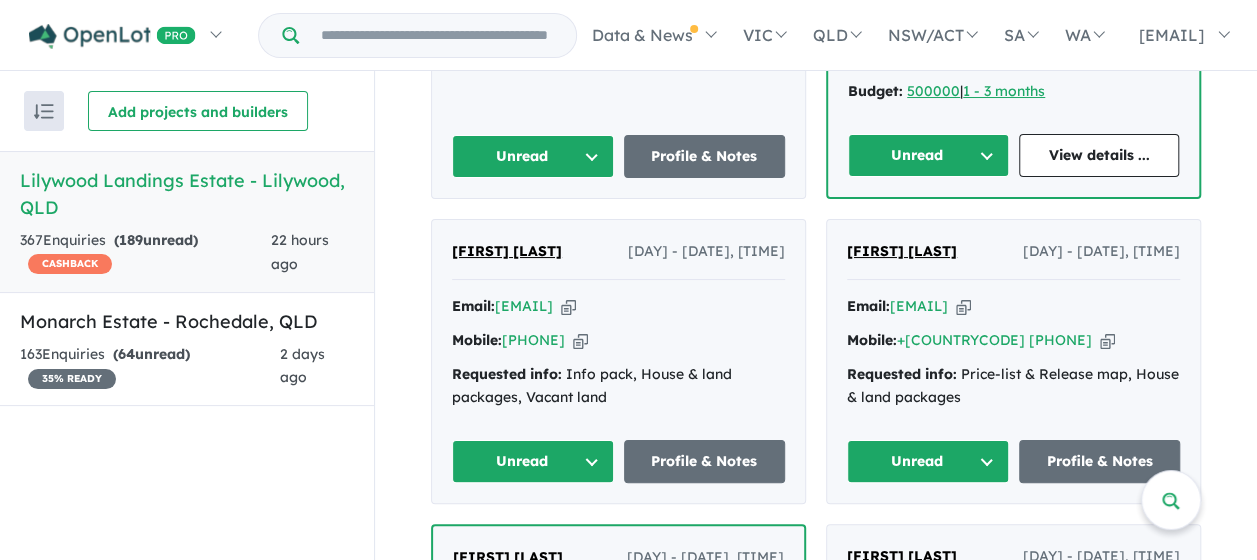 click on "Unread" at bounding box center (533, 156) 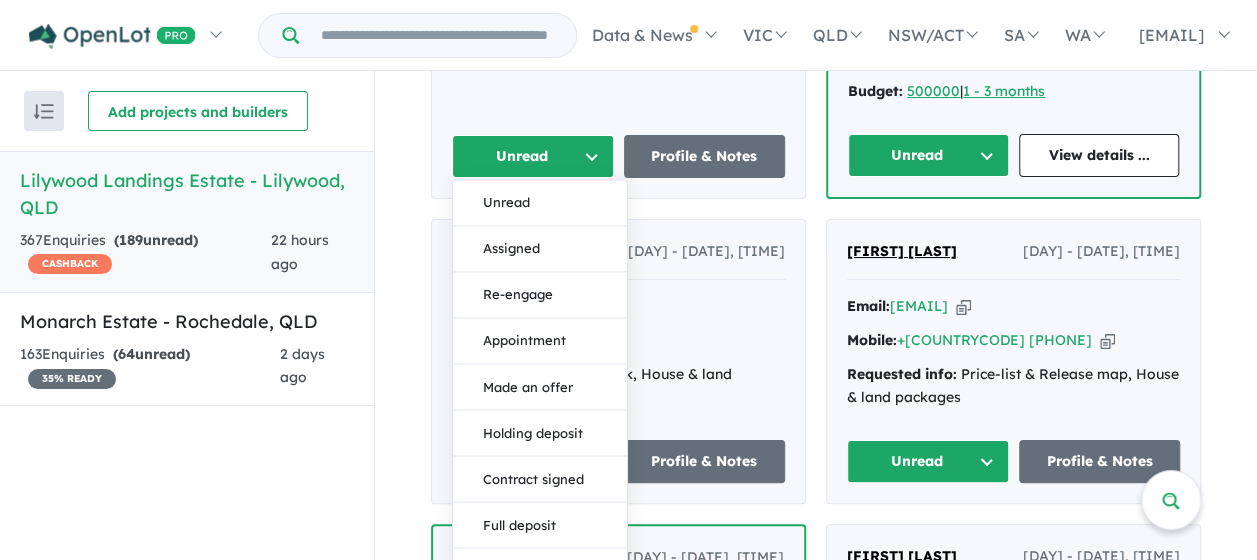 click on "Assigned" at bounding box center (540, 250) 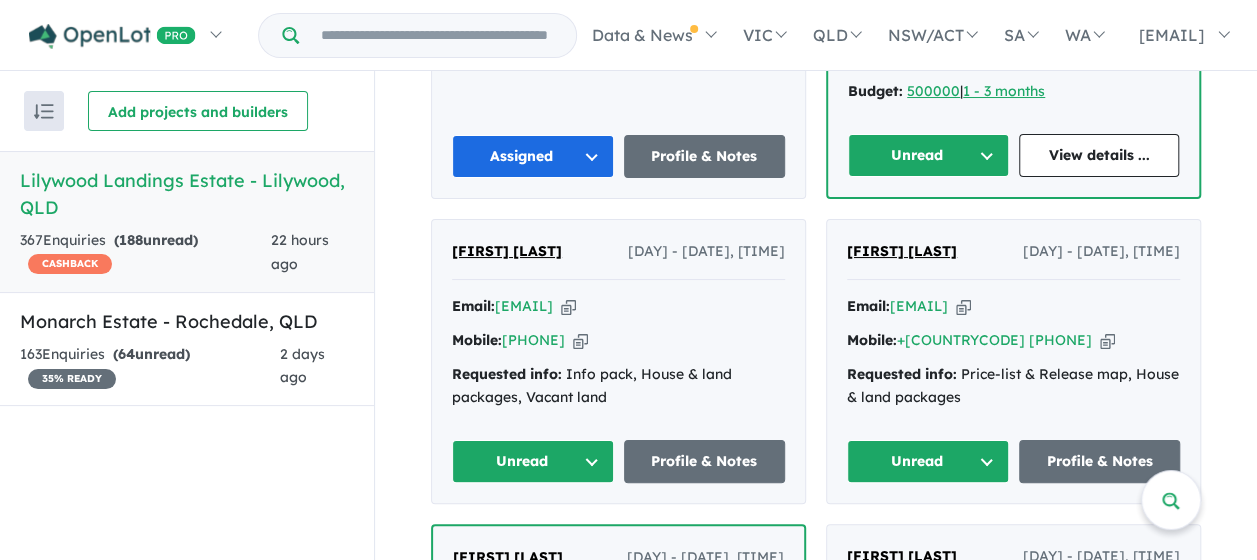 click on "Unread" at bounding box center [928, 155] 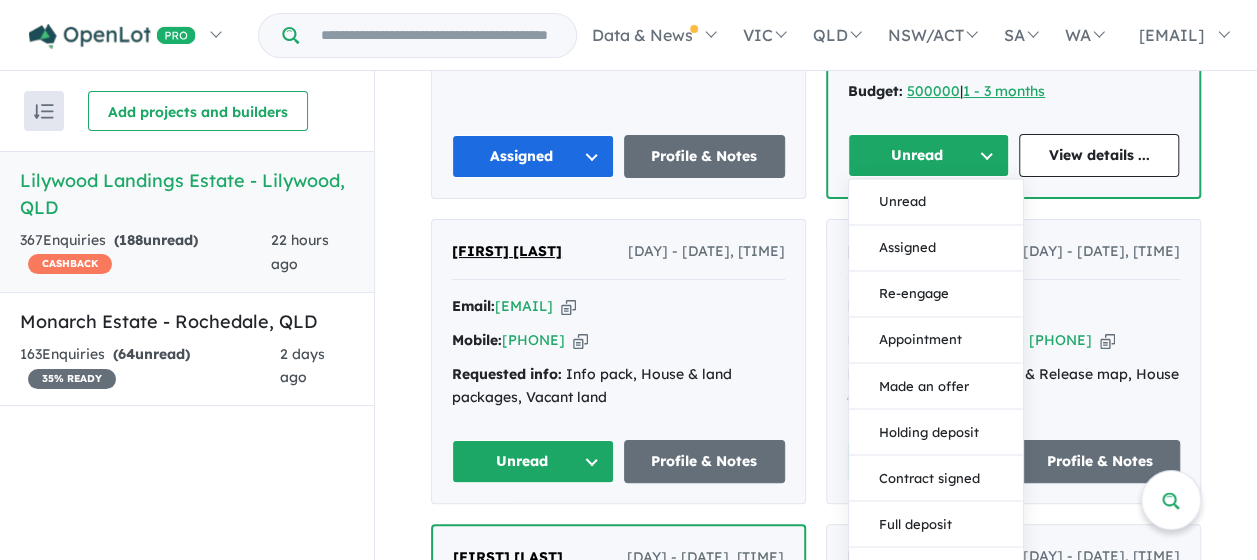 drag, startPoint x: 898, startPoint y: 291, endPoint x: 891, endPoint y: 299, distance: 10.630146 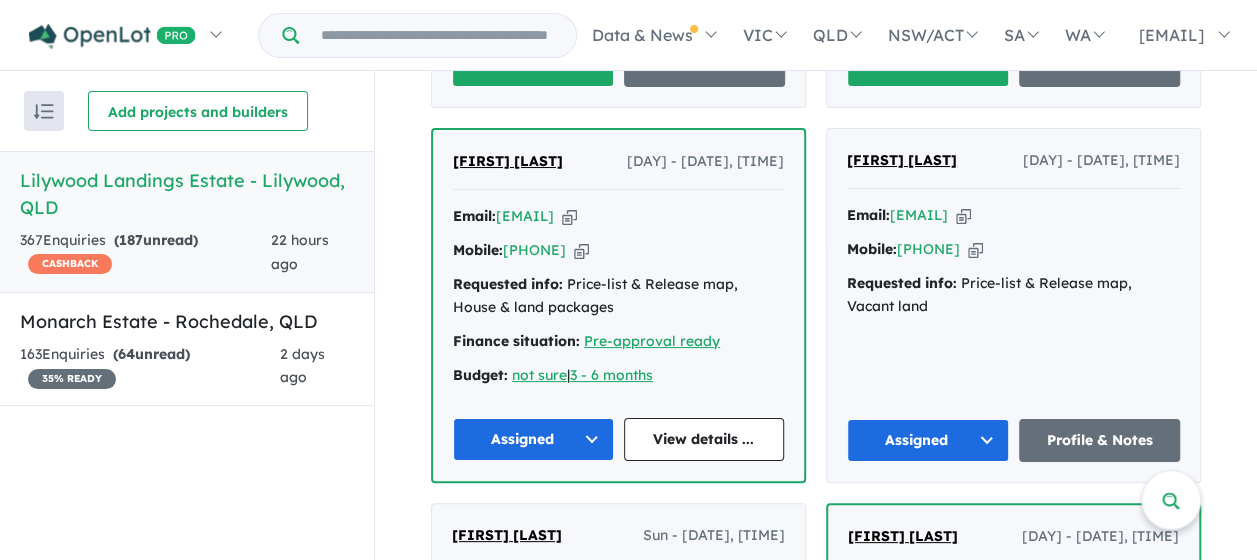 scroll, scrollTop: 3264, scrollLeft: 0, axis: vertical 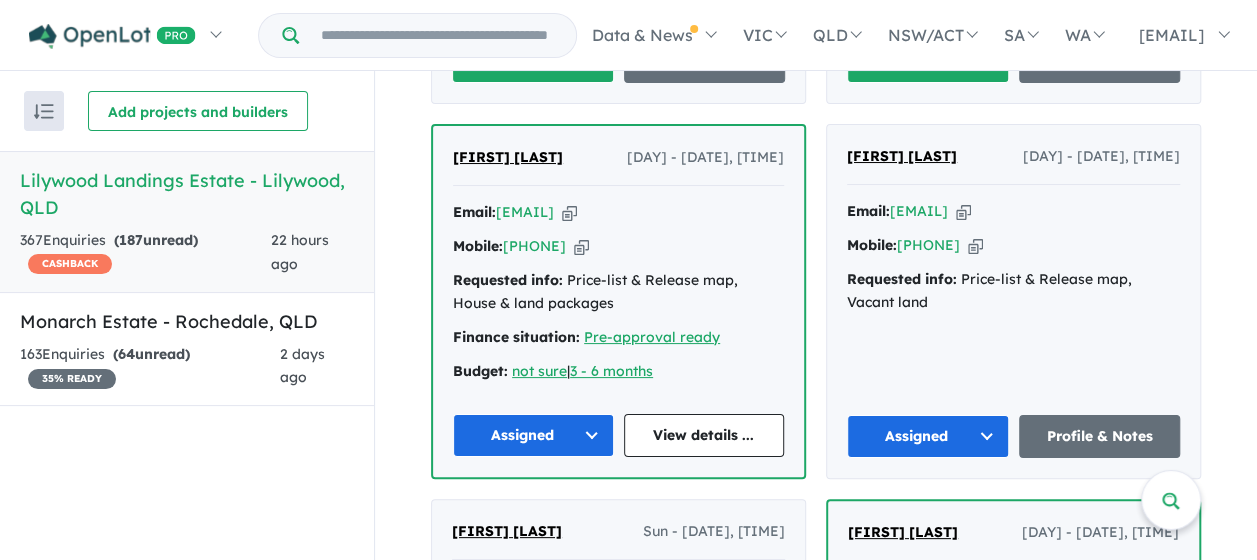 click on "Unread" at bounding box center (533, 61) 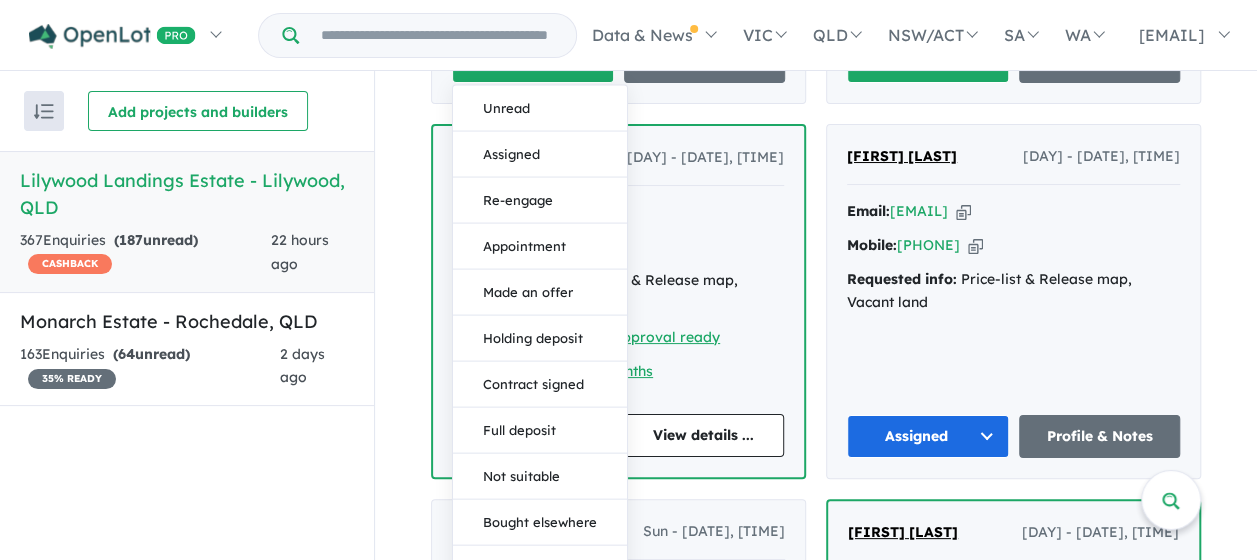 click on "Assigned" at bounding box center (540, 155) 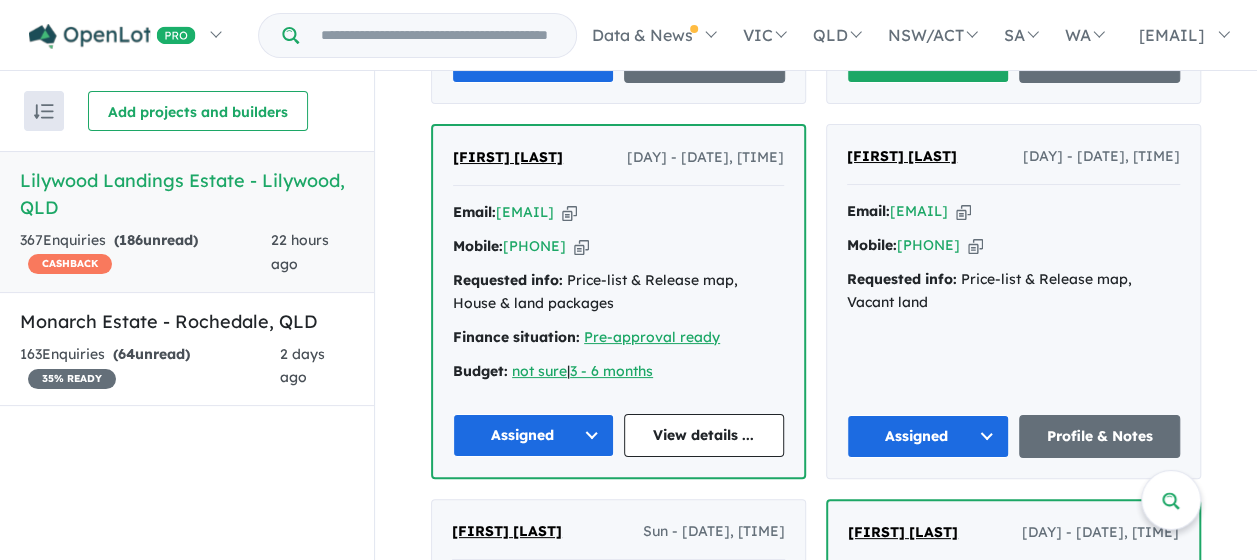 click on "Unread" at bounding box center [928, 61] 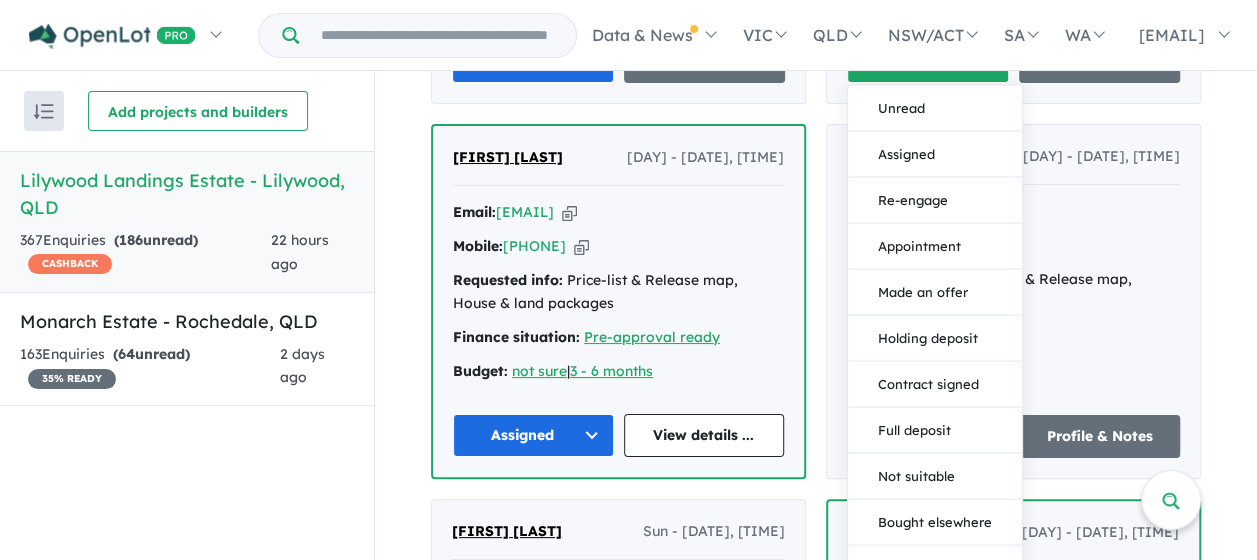 click on "Assigned" at bounding box center (935, 155) 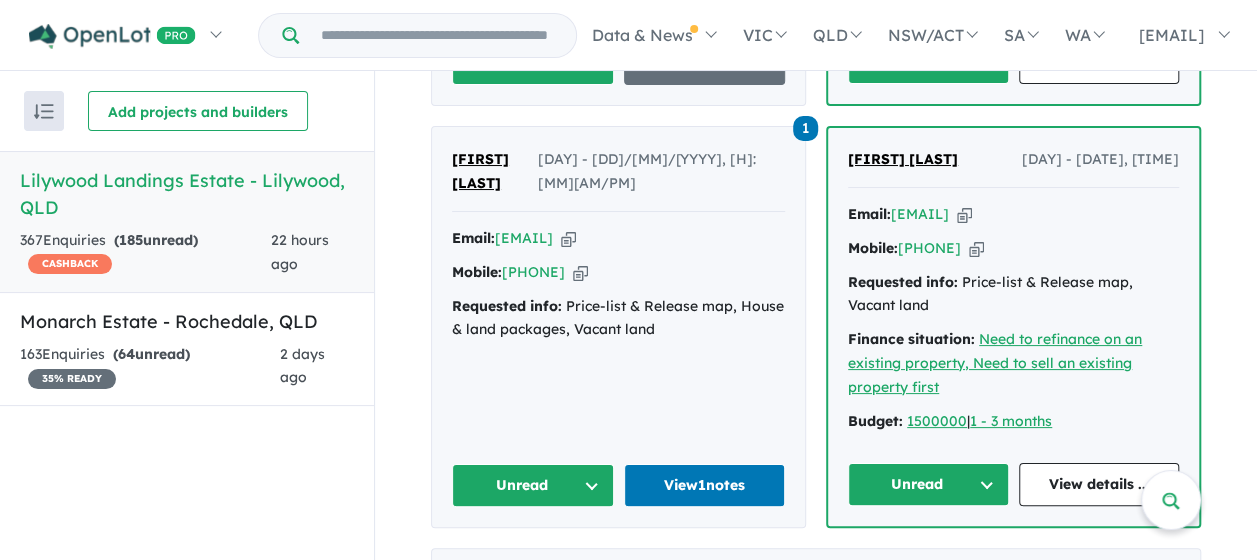 scroll, scrollTop: 4064, scrollLeft: 0, axis: vertical 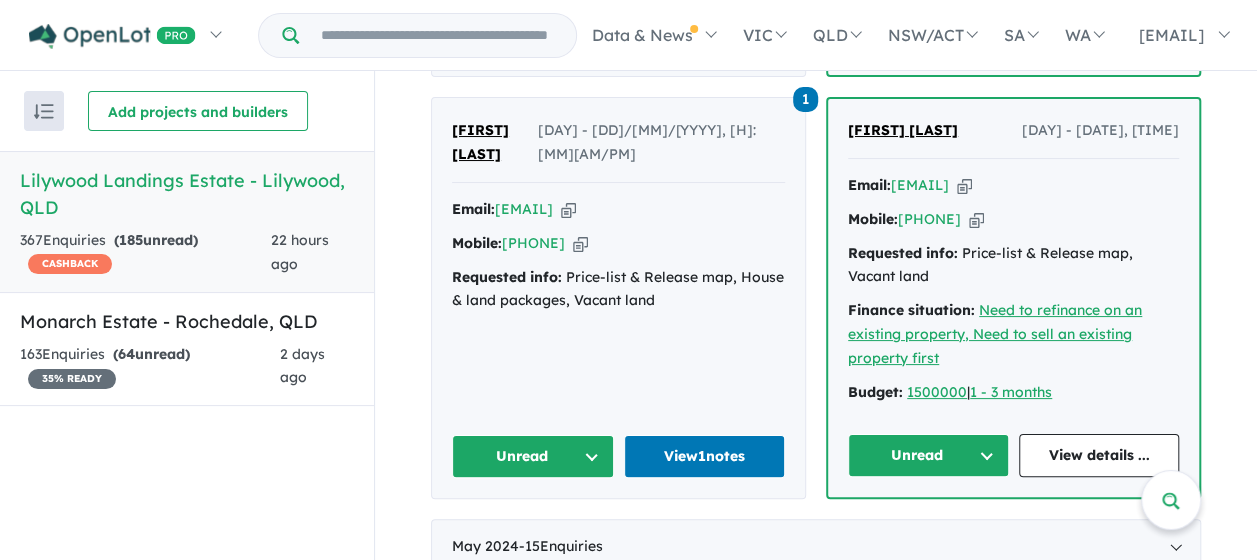 click on "Unread" at bounding box center (533, 34) 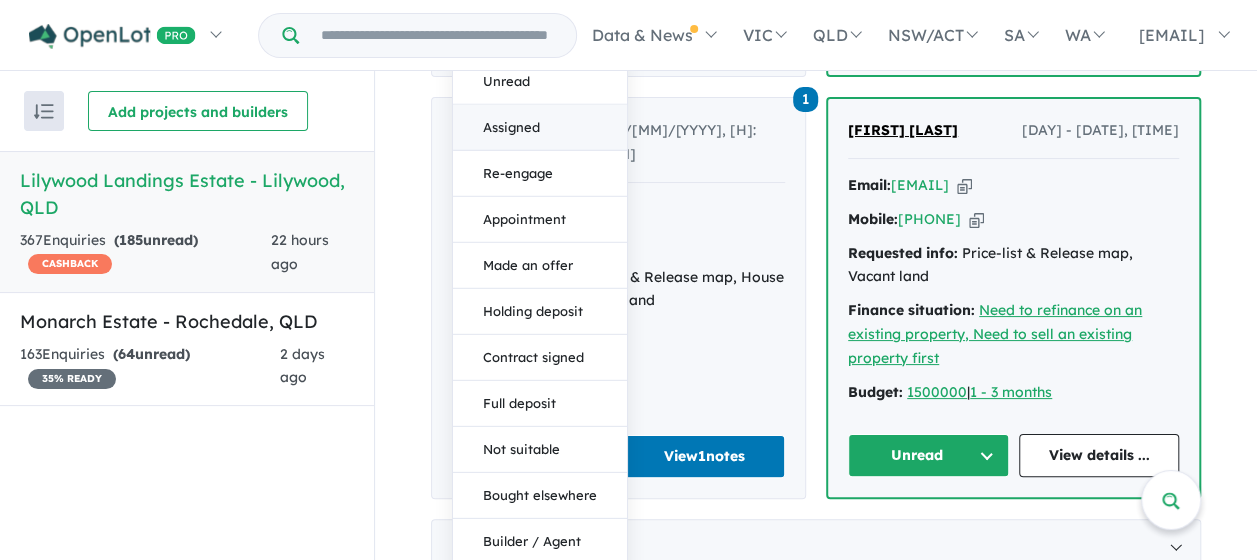 click on "Assigned" at bounding box center [540, 128] 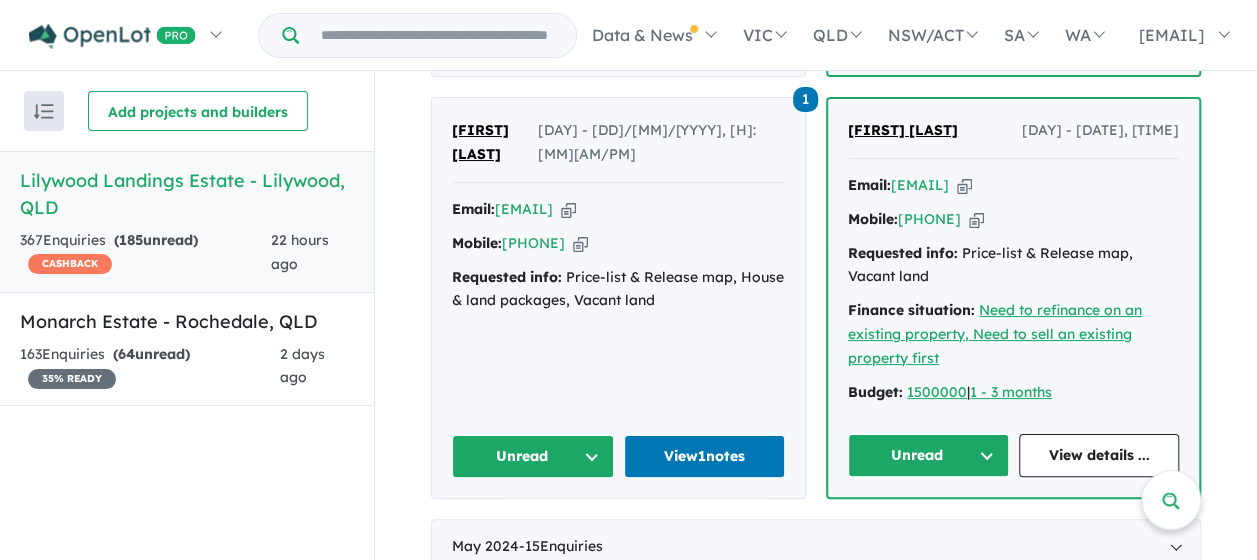click on "Unread" at bounding box center [928, 33] 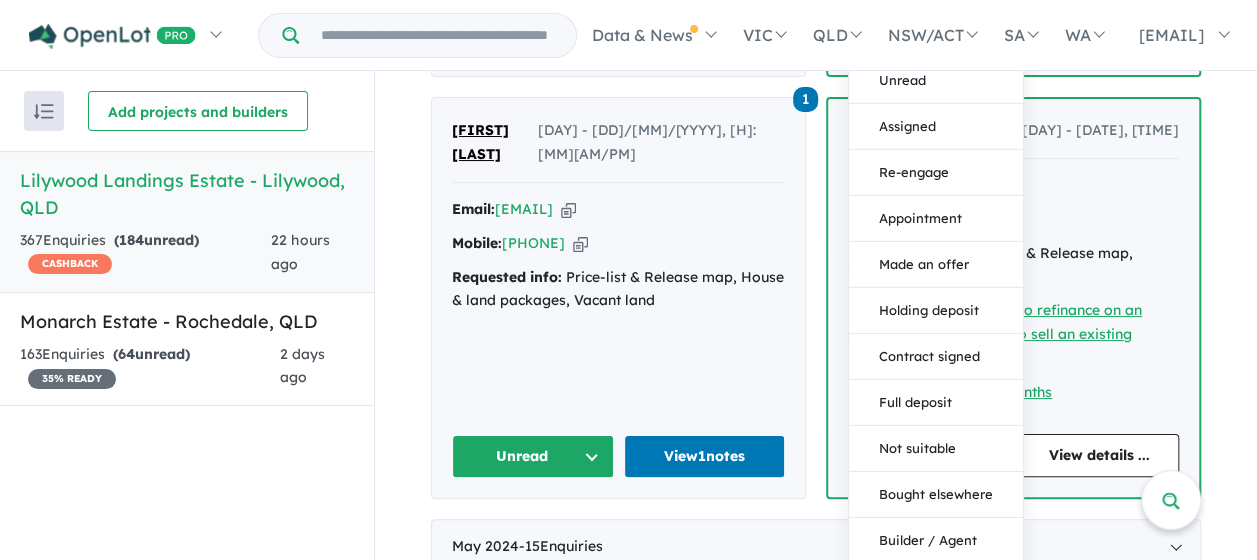 click on "Assigned" at bounding box center (936, 127) 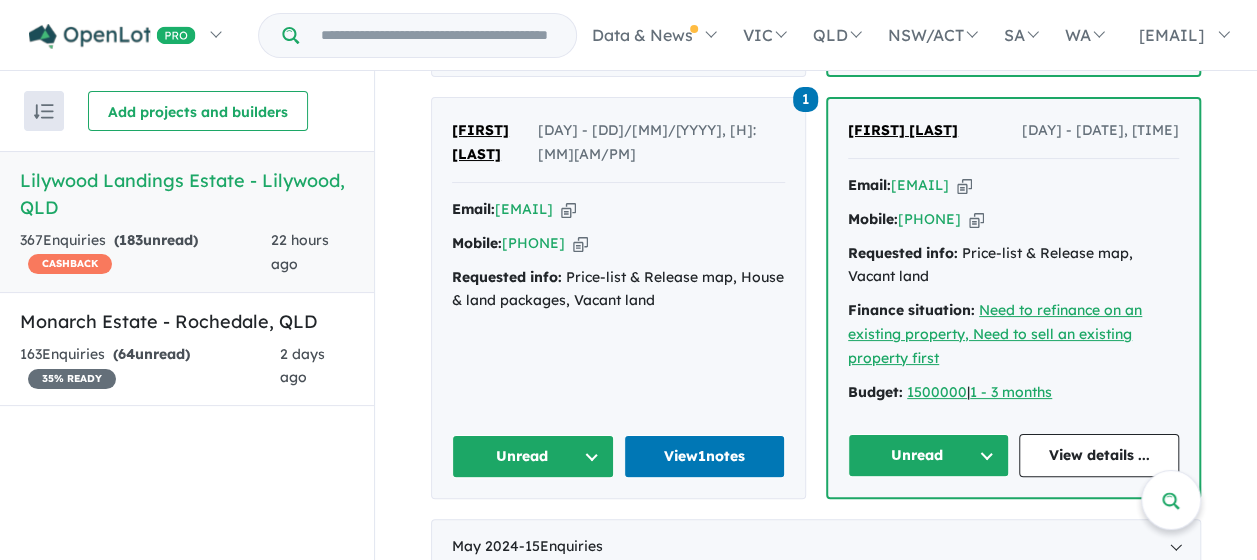 scroll, scrollTop: 4364, scrollLeft: 0, axis: vertical 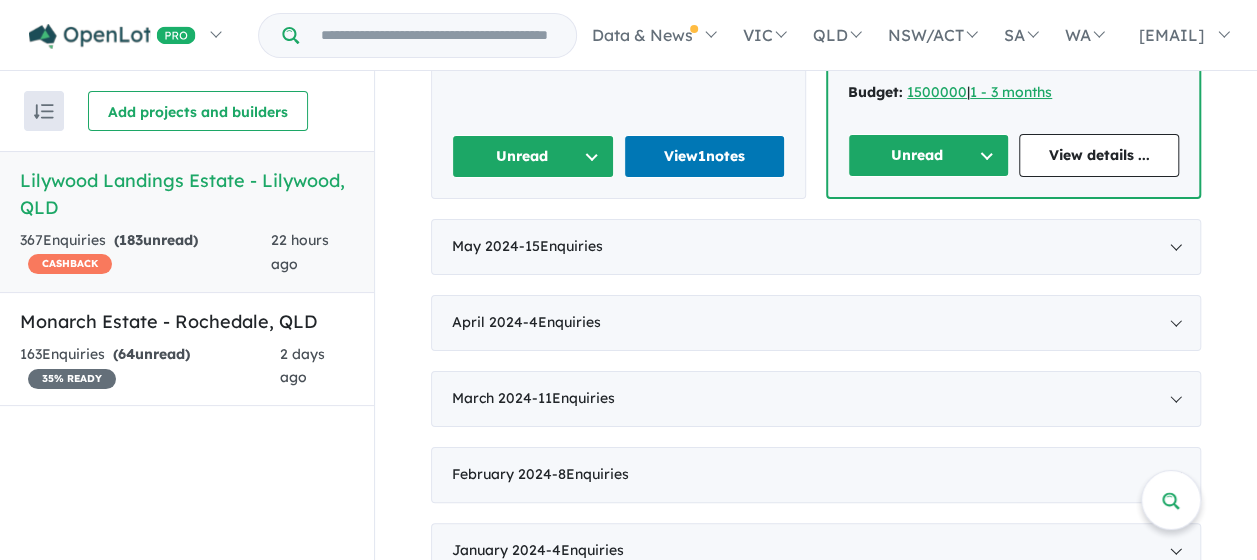 click on "Unread" at bounding box center (928, 155) 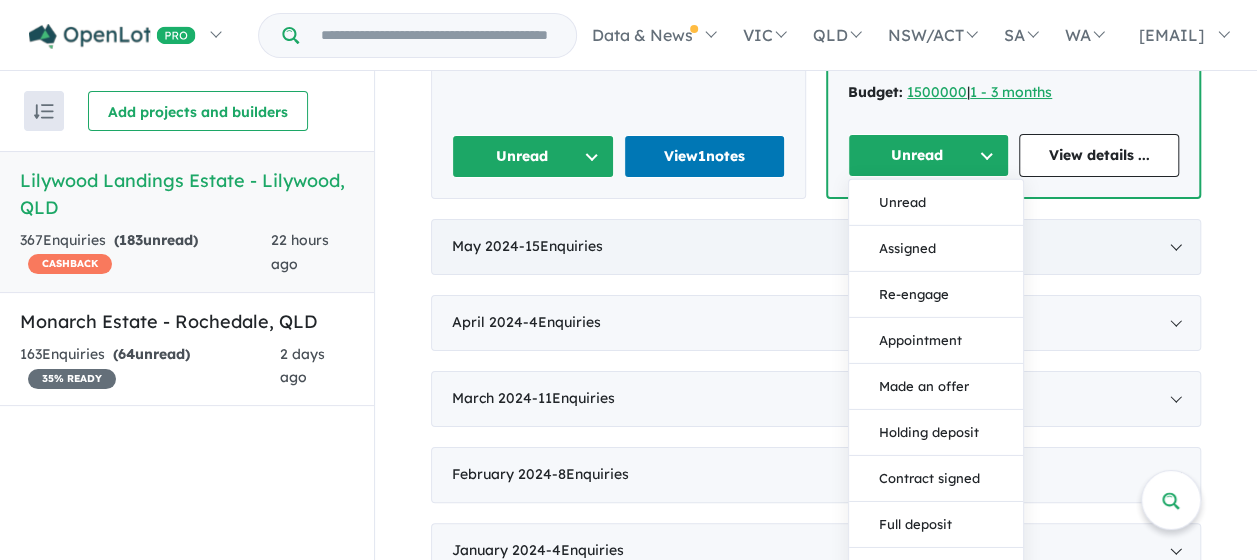 click on "Assigned" at bounding box center (936, 249) 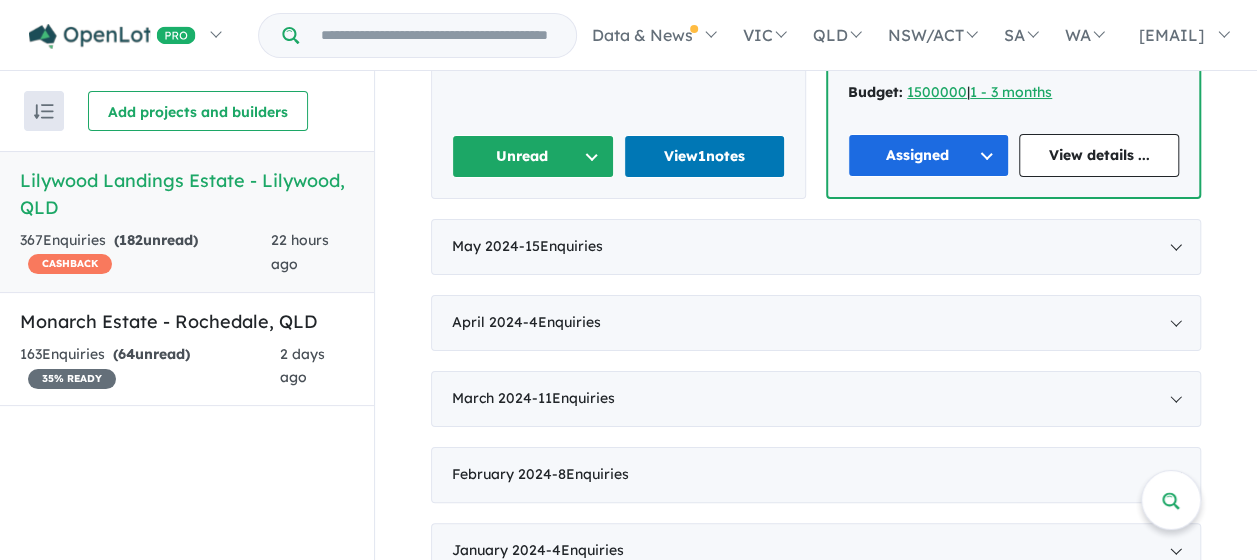 click on "Unread" at bounding box center (533, 156) 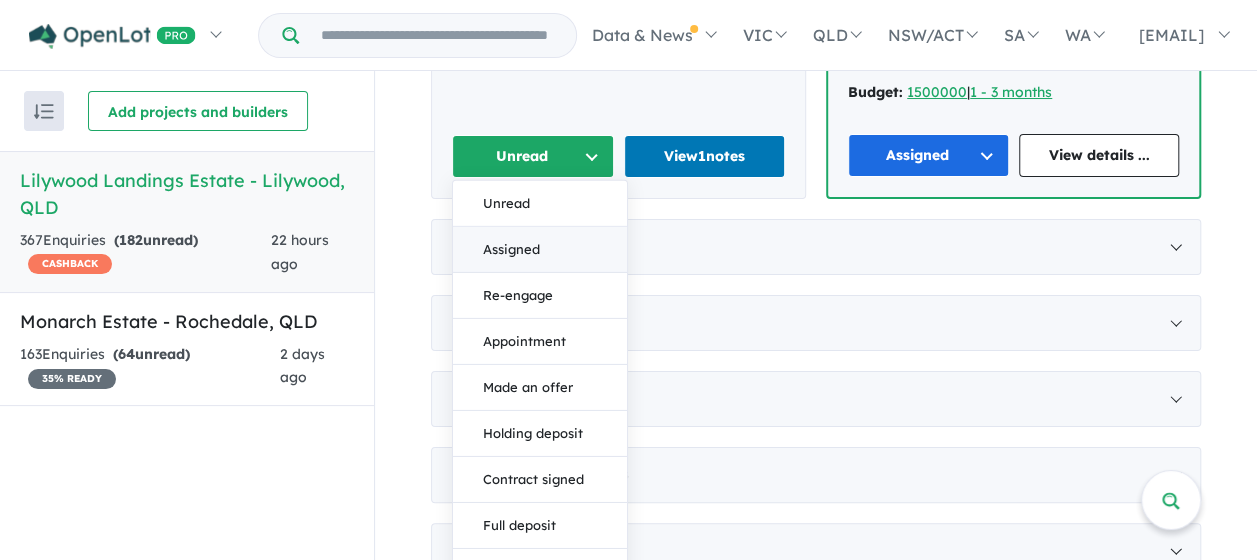 click on "Assigned" at bounding box center (540, 250) 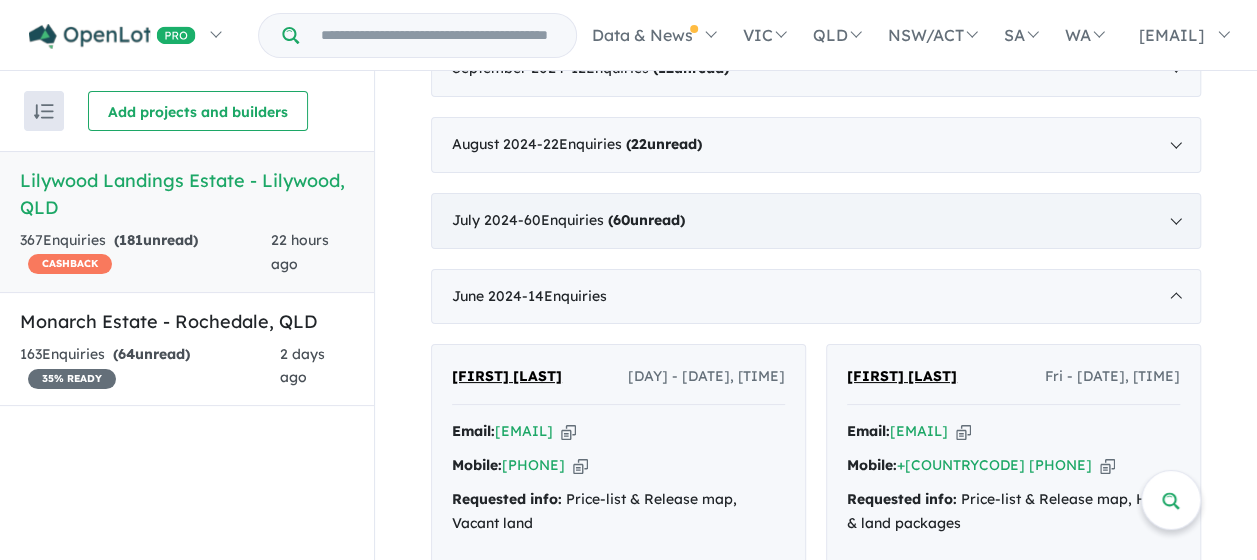 scroll, scrollTop: 1664, scrollLeft: 0, axis: vertical 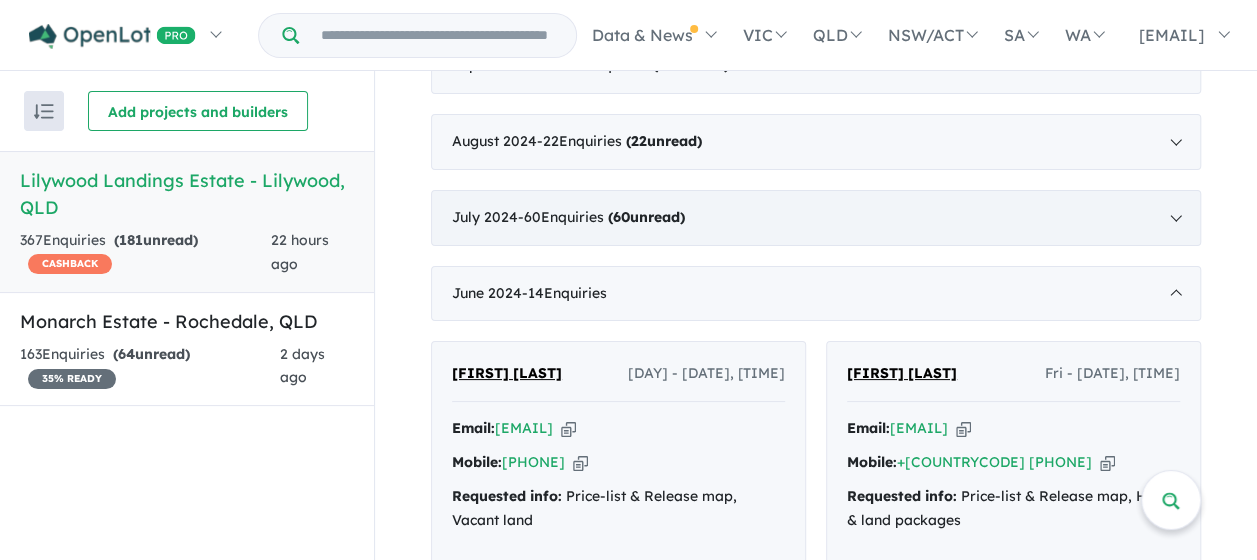 click on "( [NUMBER] unread)" at bounding box center (646, 217) 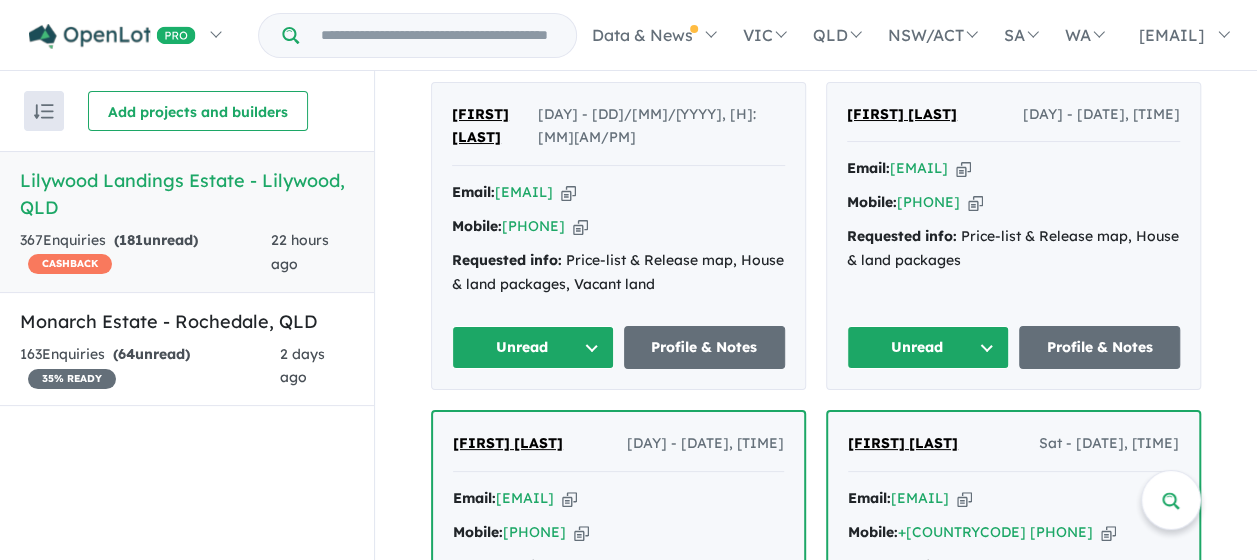 scroll, scrollTop: 1864, scrollLeft: 0, axis: vertical 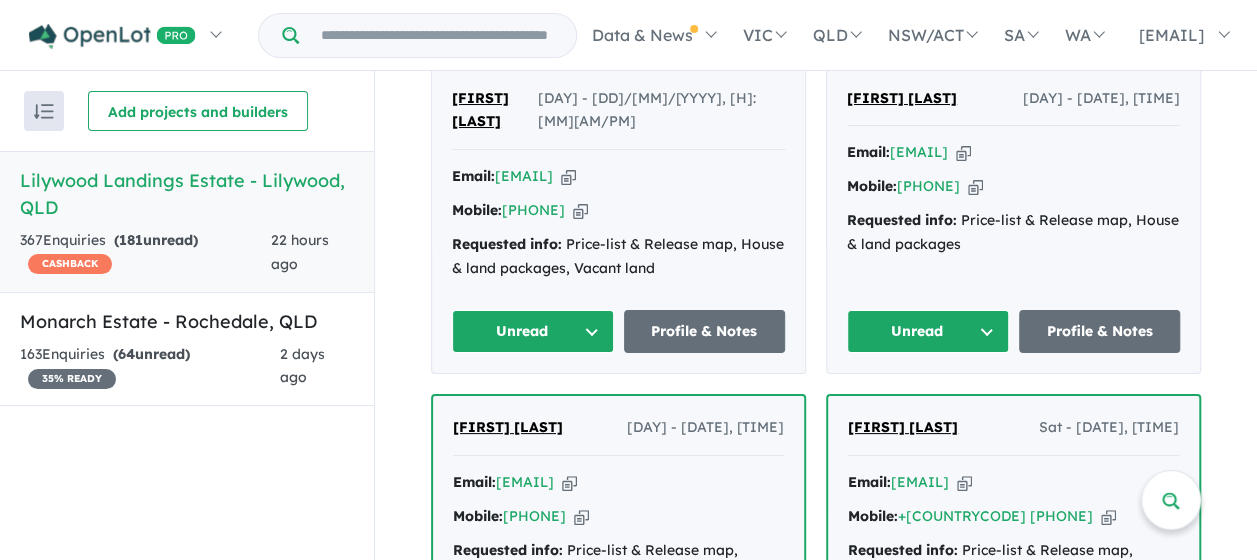 click on "Unread" at bounding box center (533, 331) 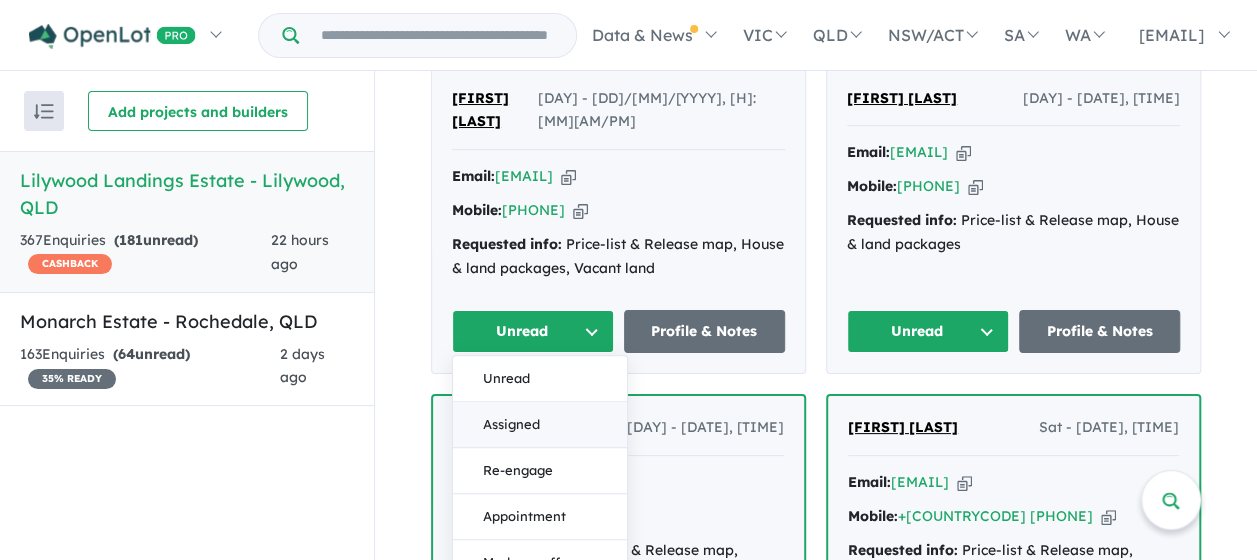 click on "Assigned" at bounding box center (540, 425) 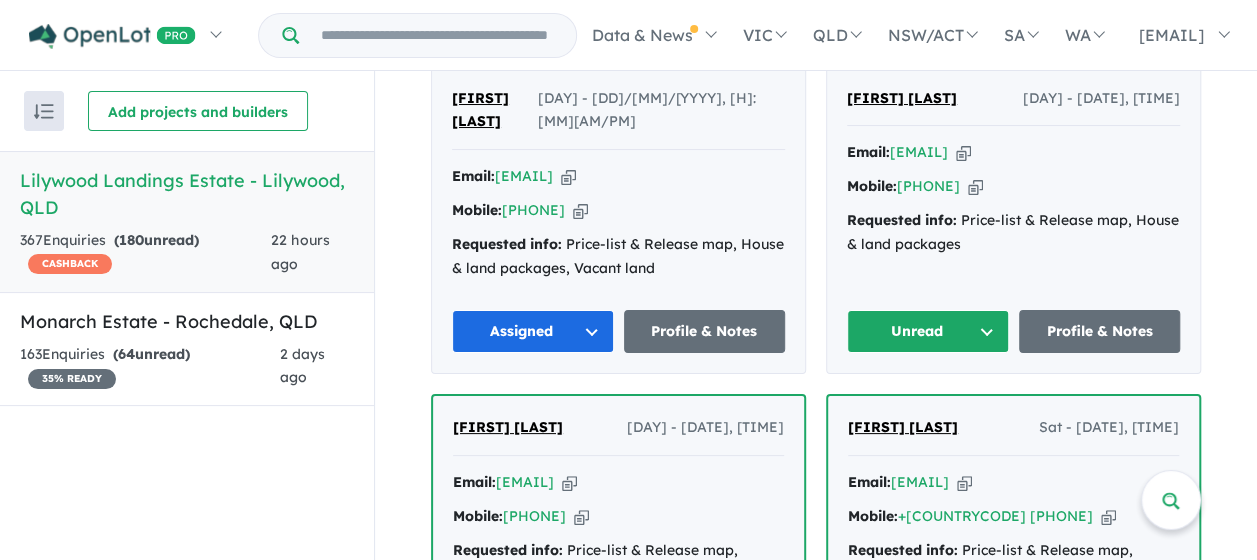 drag, startPoint x: 872, startPoint y: 337, endPoint x: 865, endPoint y: 345, distance: 10.630146 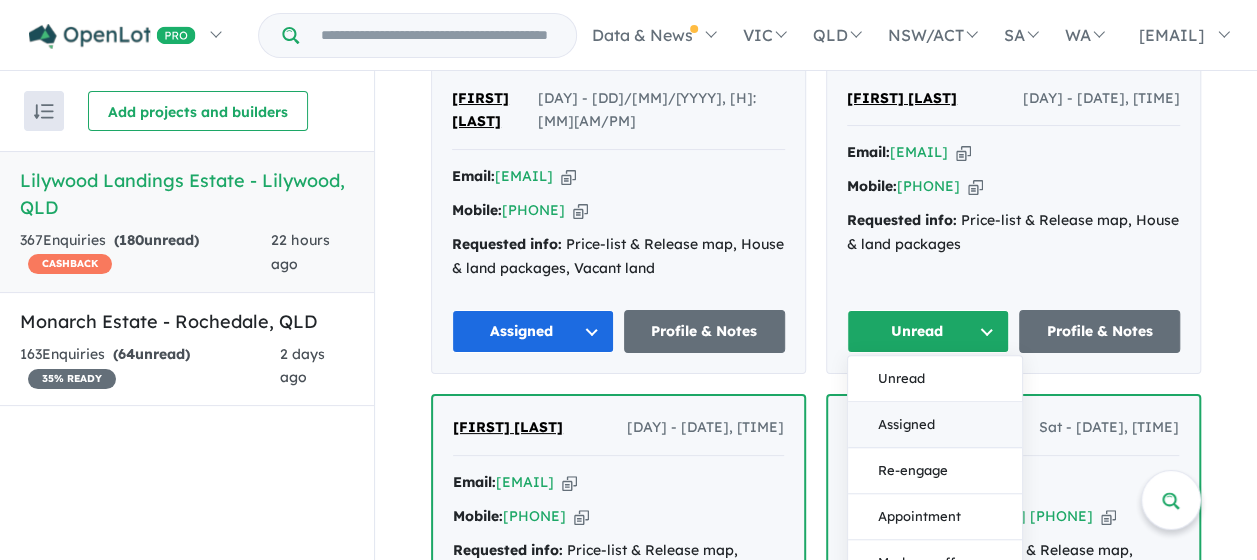 click on "Assigned" at bounding box center [935, 425] 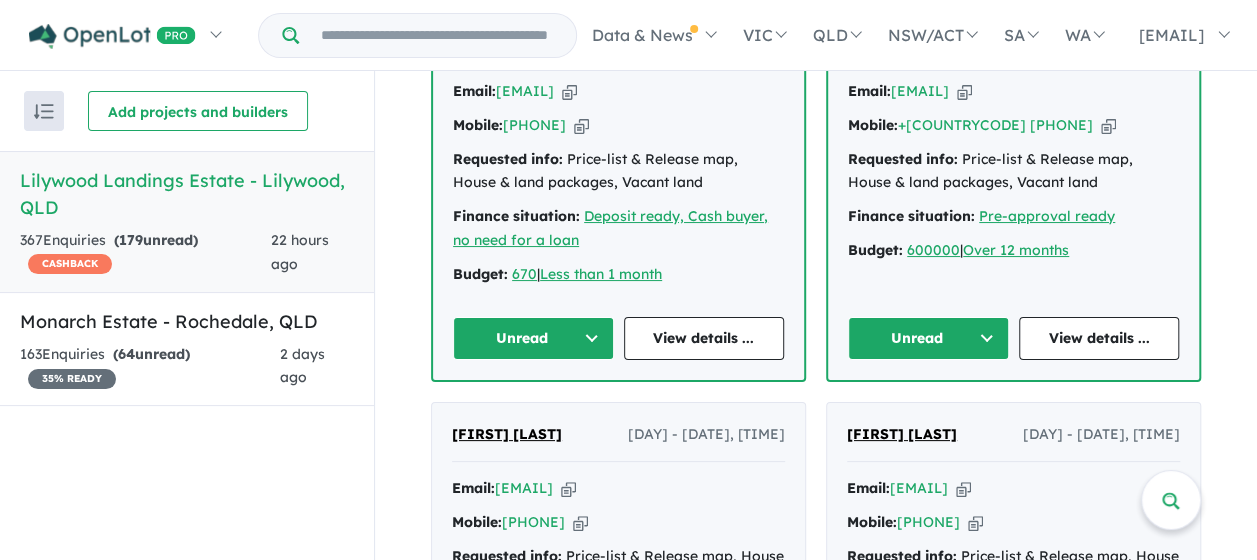 scroll, scrollTop: 2264, scrollLeft: 0, axis: vertical 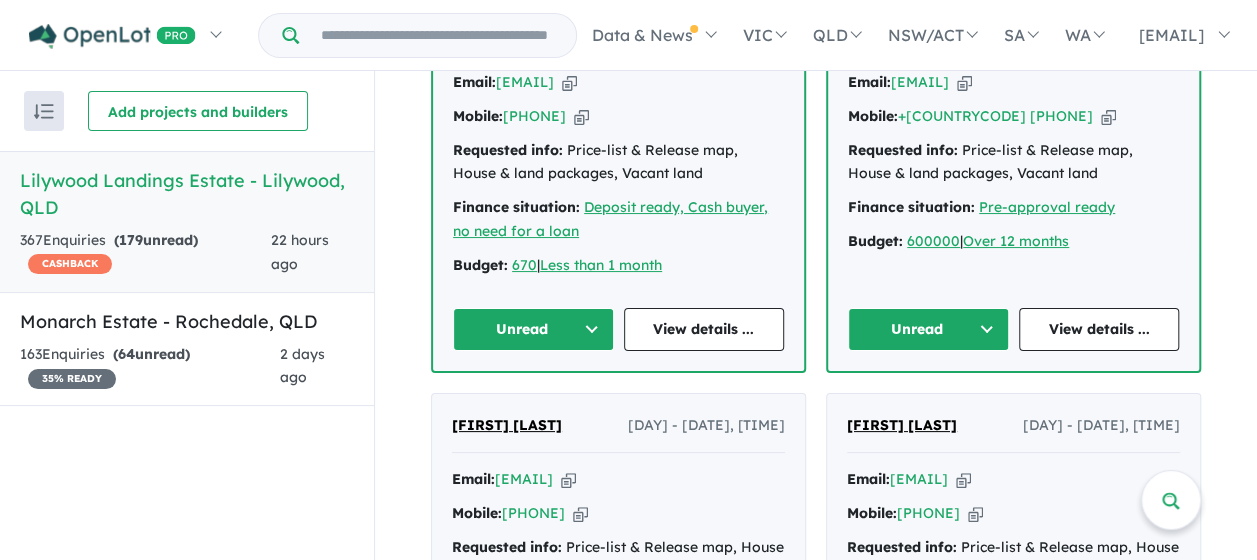 click on "Unread" at bounding box center [533, 329] 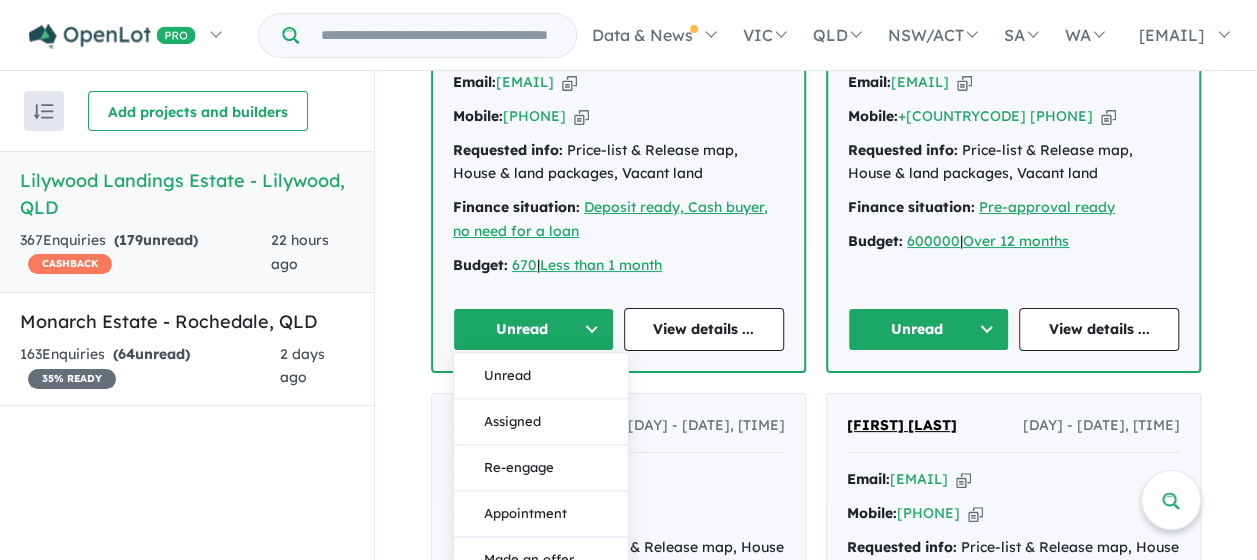 drag, startPoint x: 540, startPoint y: 439, endPoint x: 783, endPoint y: 403, distance: 245.65219 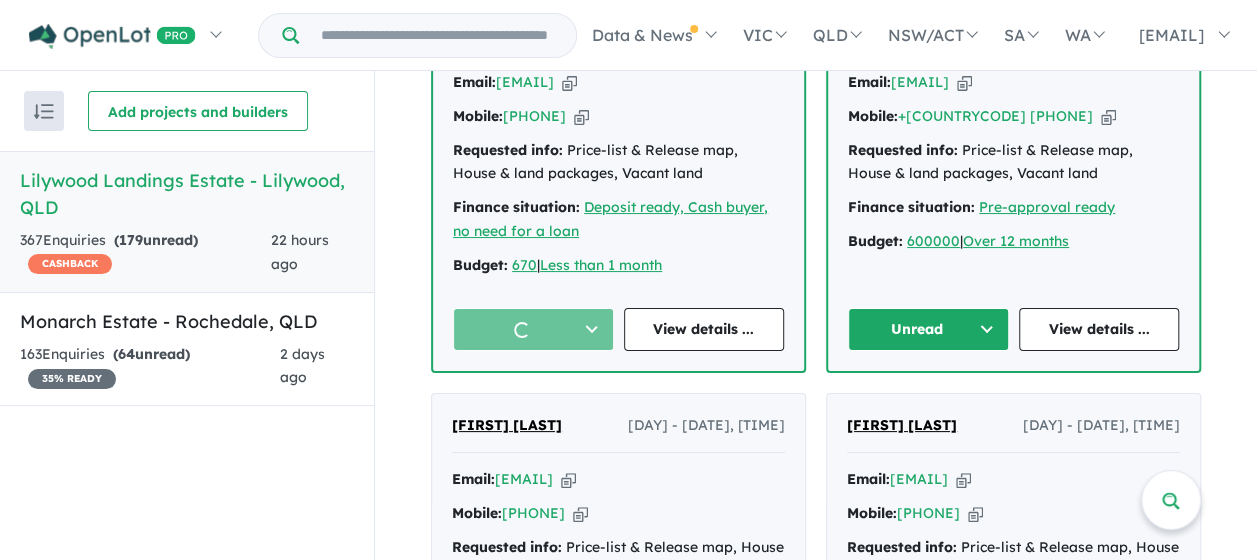 click on "Unread" at bounding box center (928, 329) 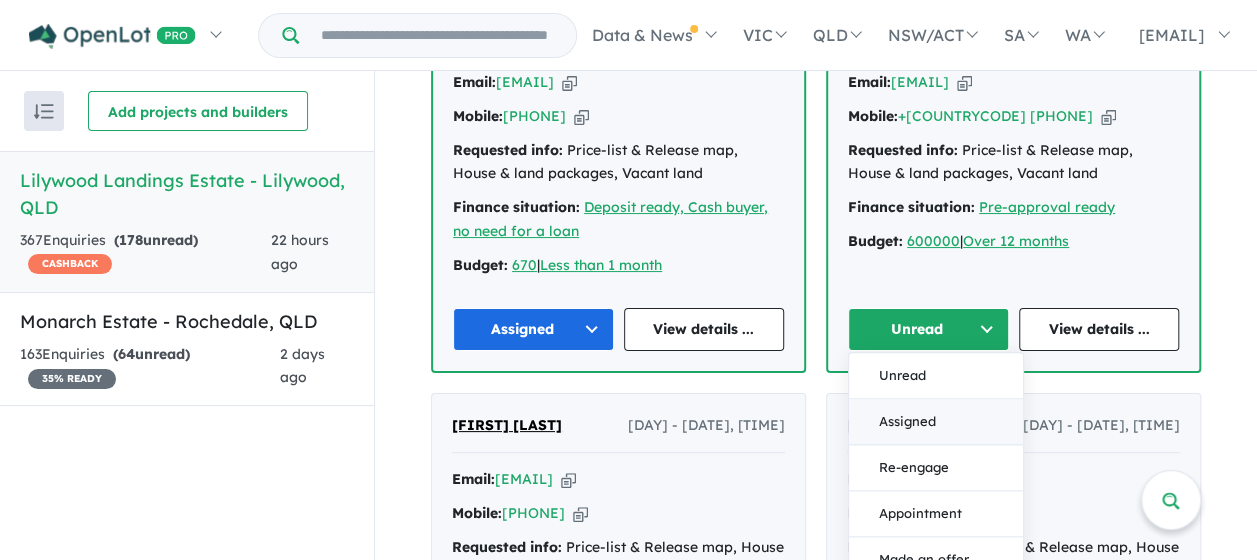 click on "Assigned" at bounding box center [936, 422] 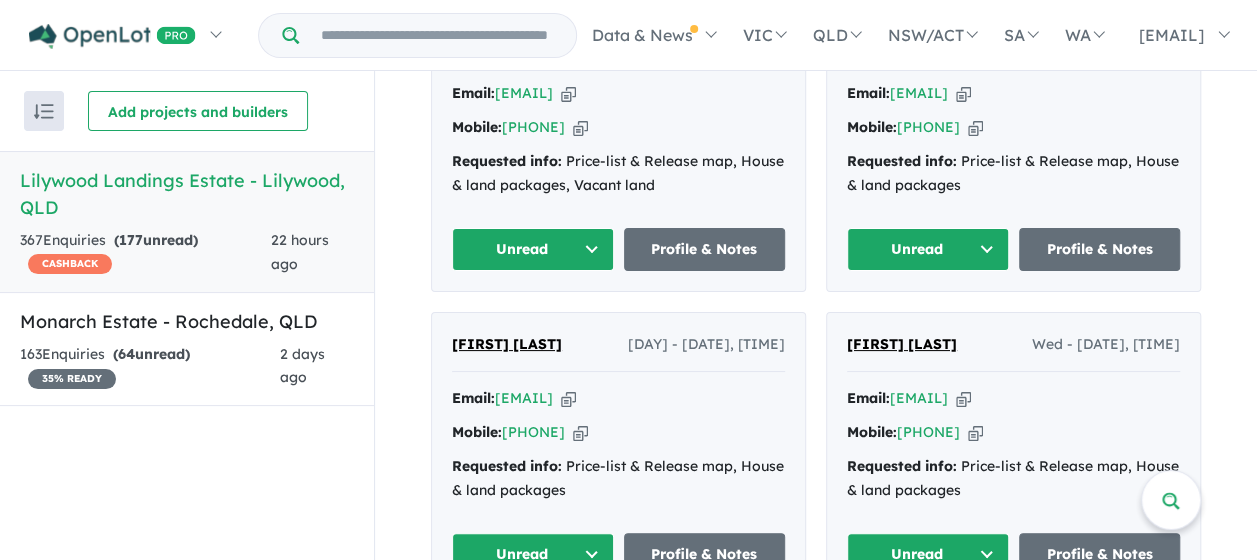 scroll, scrollTop: 2664, scrollLeft: 0, axis: vertical 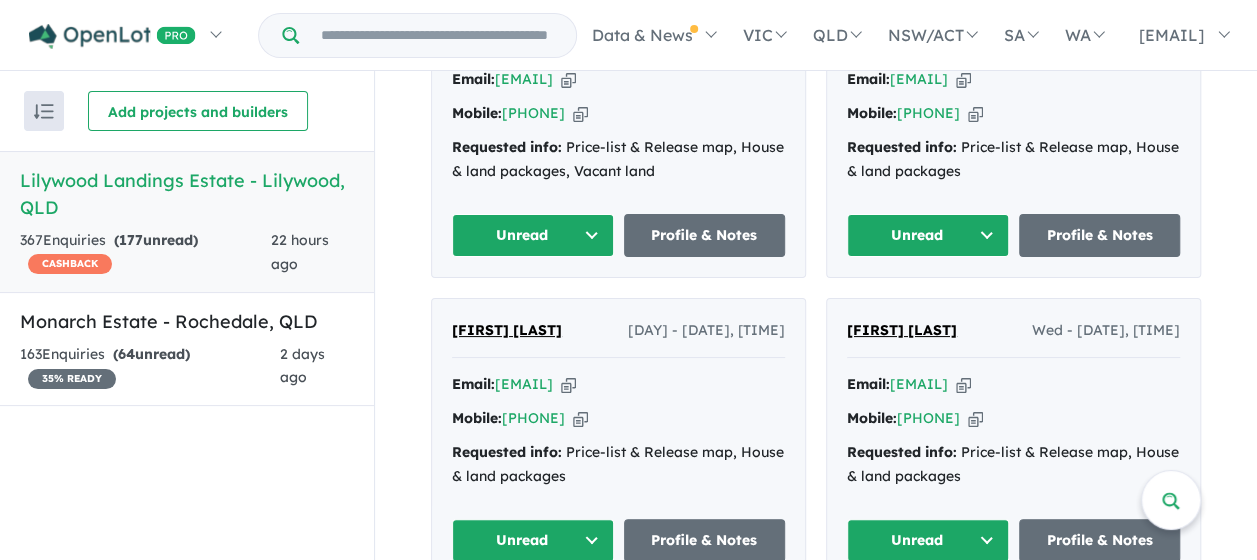 drag, startPoint x: 503, startPoint y: 265, endPoint x: 504, endPoint y: 276, distance: 11.045361 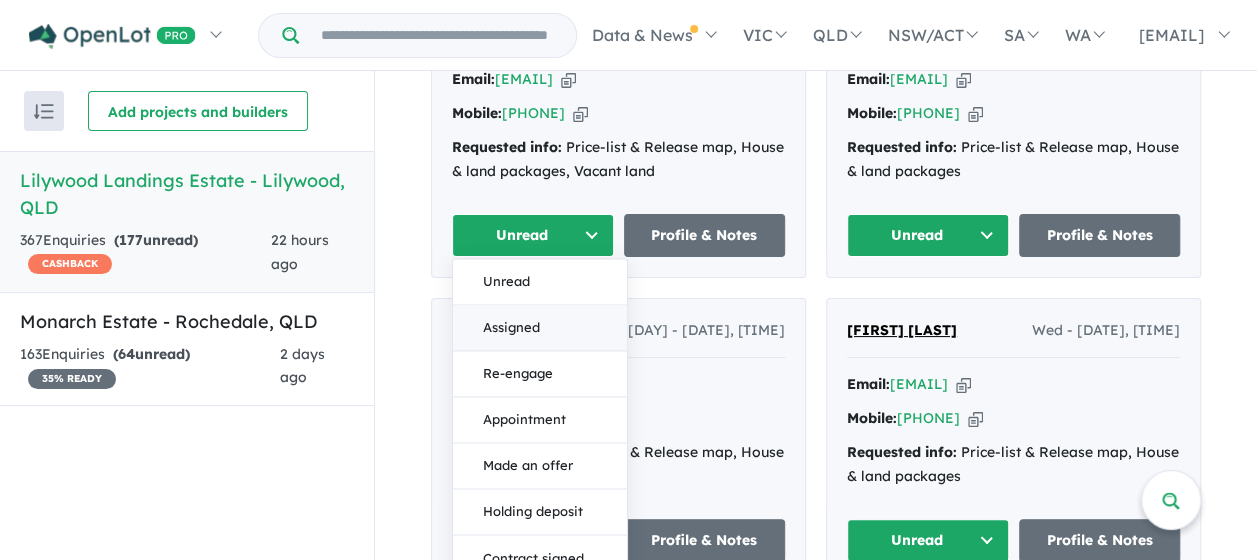 click on "Assigned" at bounding box center (540, 328) 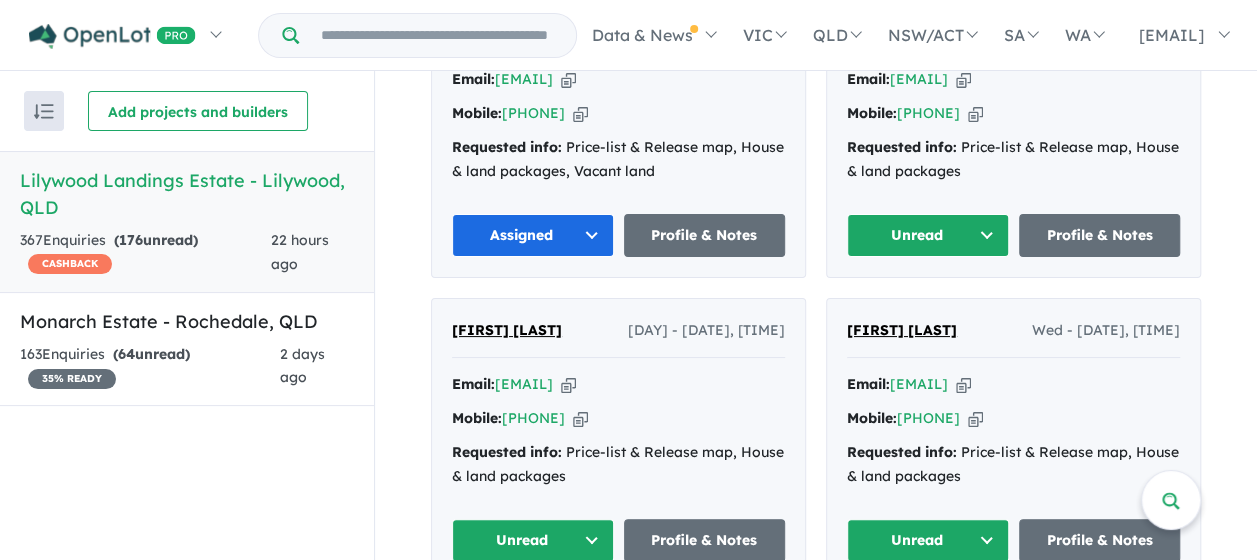 click on "Unread" at bounding box center [928, 235] 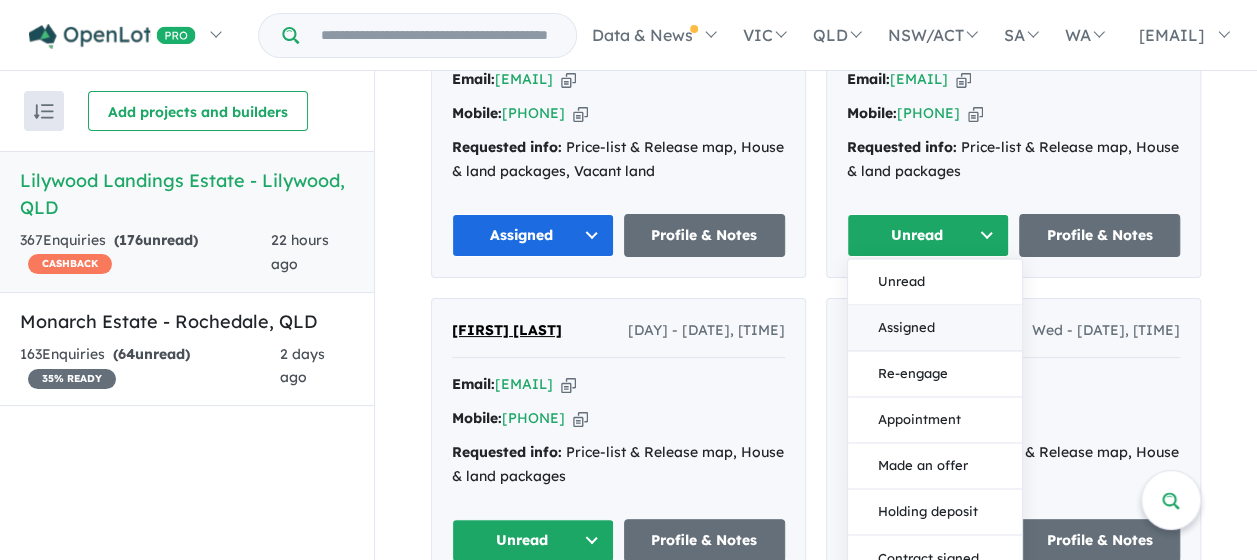 click on "Assigned" at bounding box center [935, 328] 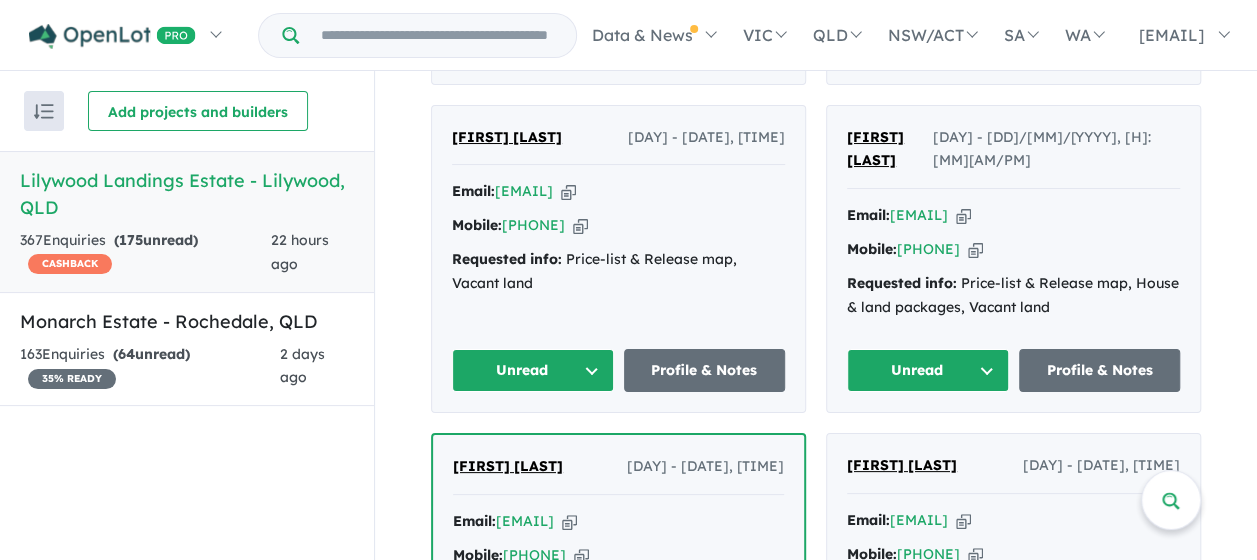 scroll, scrollTop: 3164, scrollLeft: 0, axis: vertical 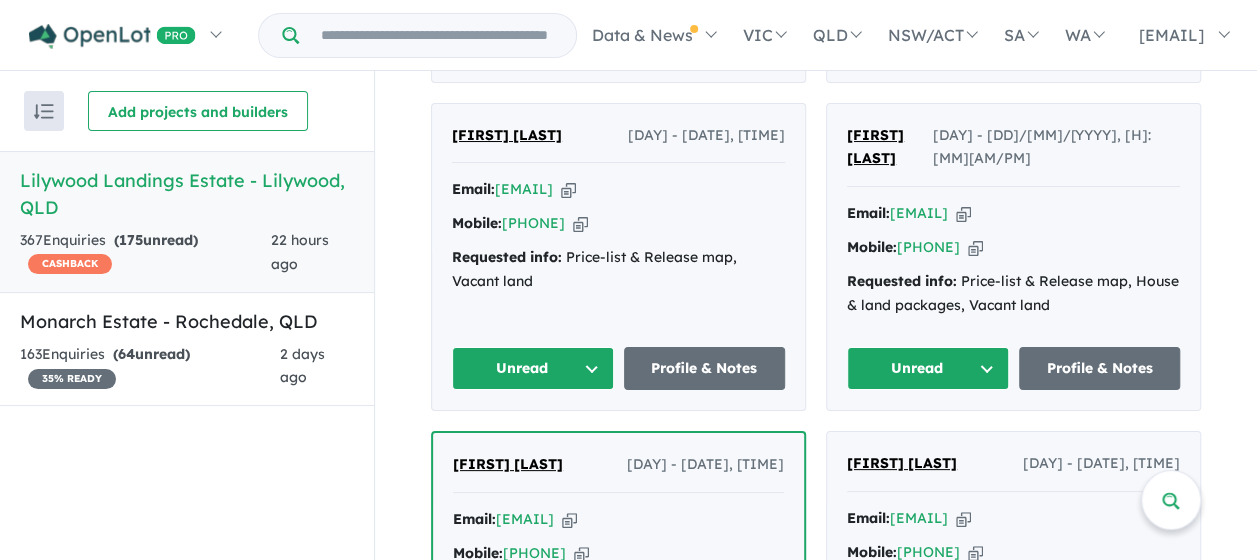 click on "Unread" at bounding box center (533, 40) 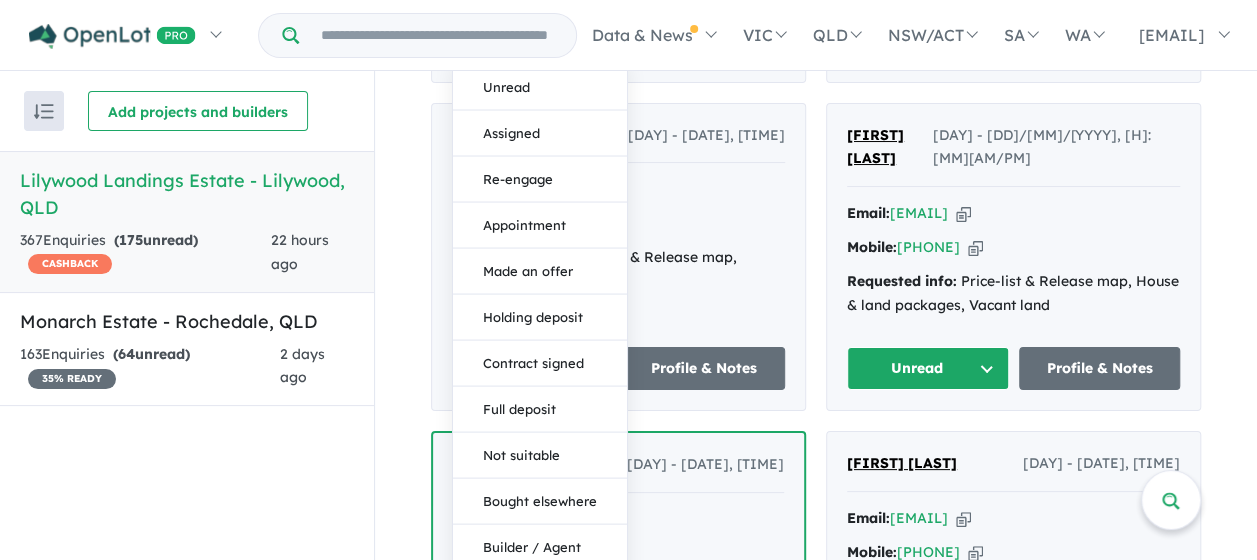 click on "Assigned" at bounding box center (540, 133) 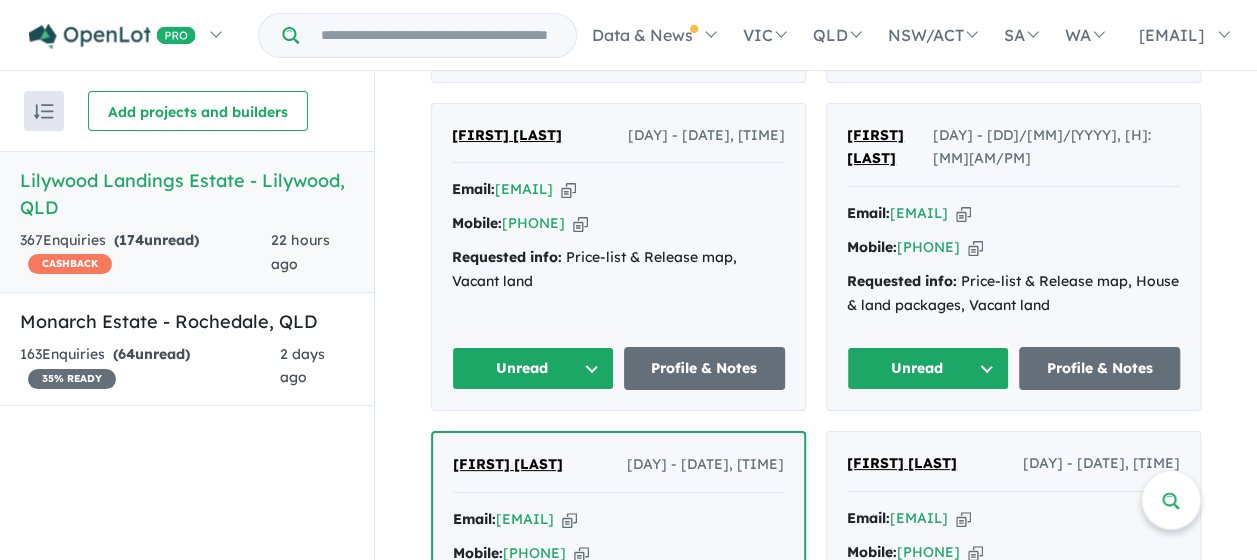 click on "Unread" at bounding box center (928, 40) 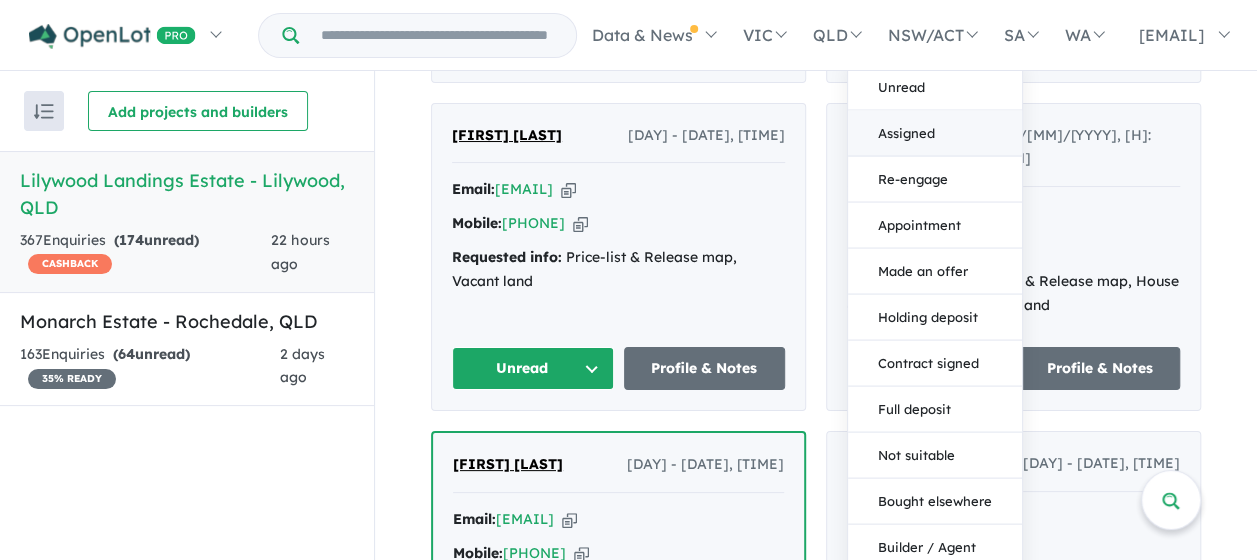 drag, startPoint x: 896, startPoint y: 178, endPoint x: 892, endPoint y: 190, distance: 12.649111 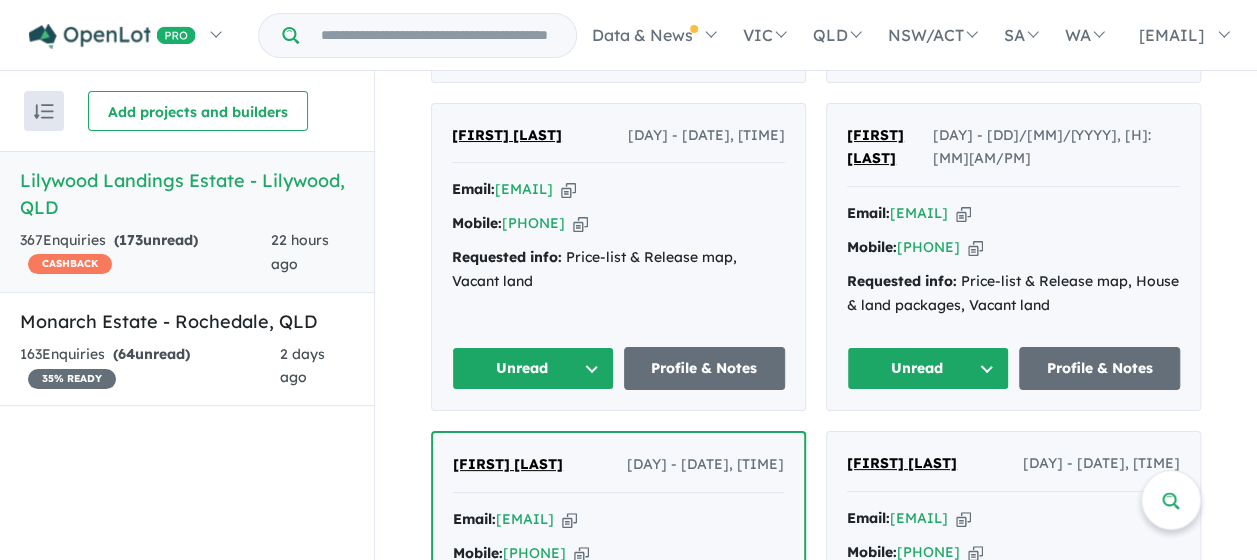 click on "Unread" at bounding box center (533, 368) 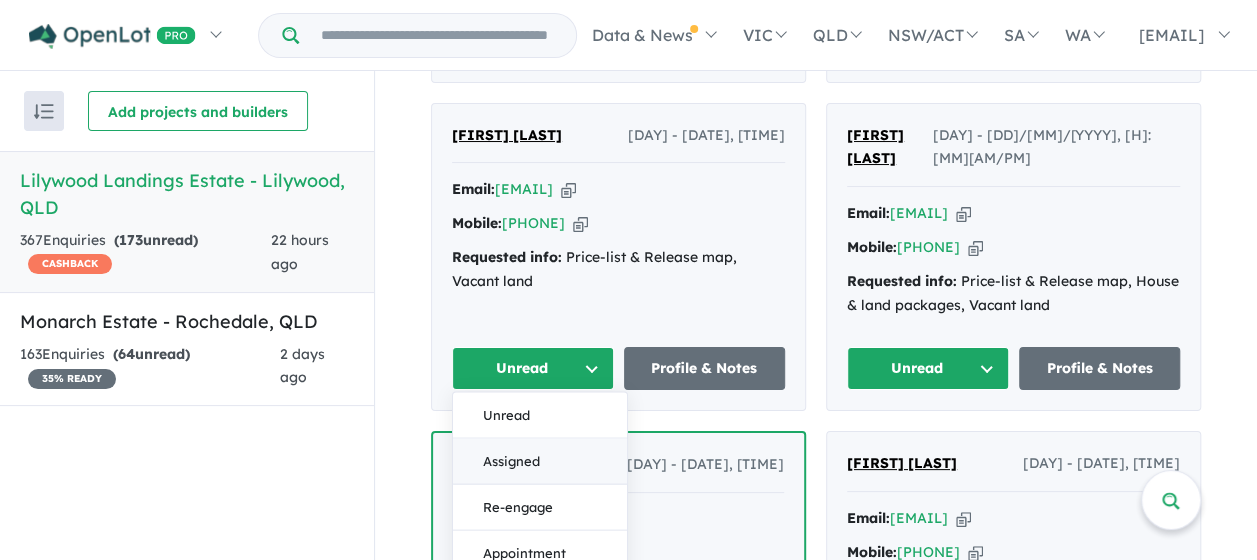 click on "Assigned" at bounding box center (540, 462) 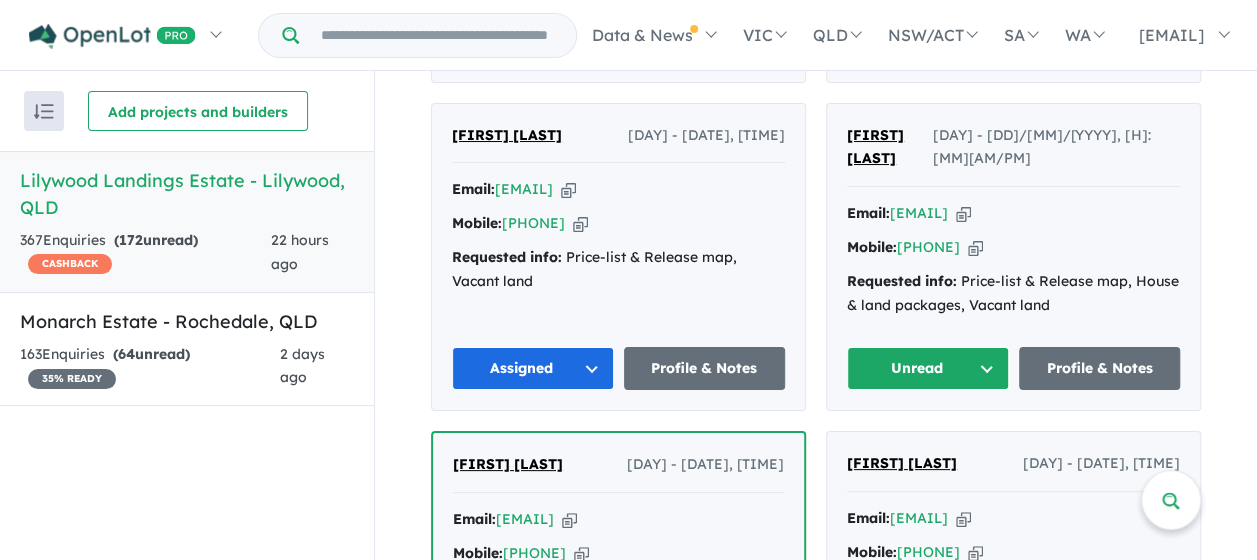 click on "Unread" at bounding box center [928, 368] 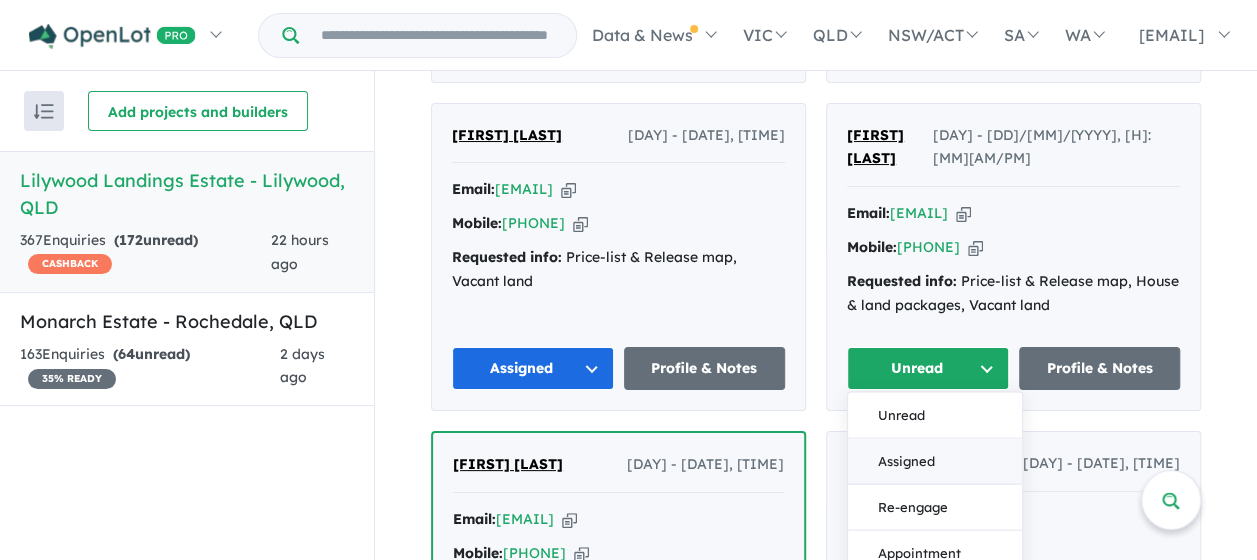 click on "Assigned" at bounding box center (935, 462) 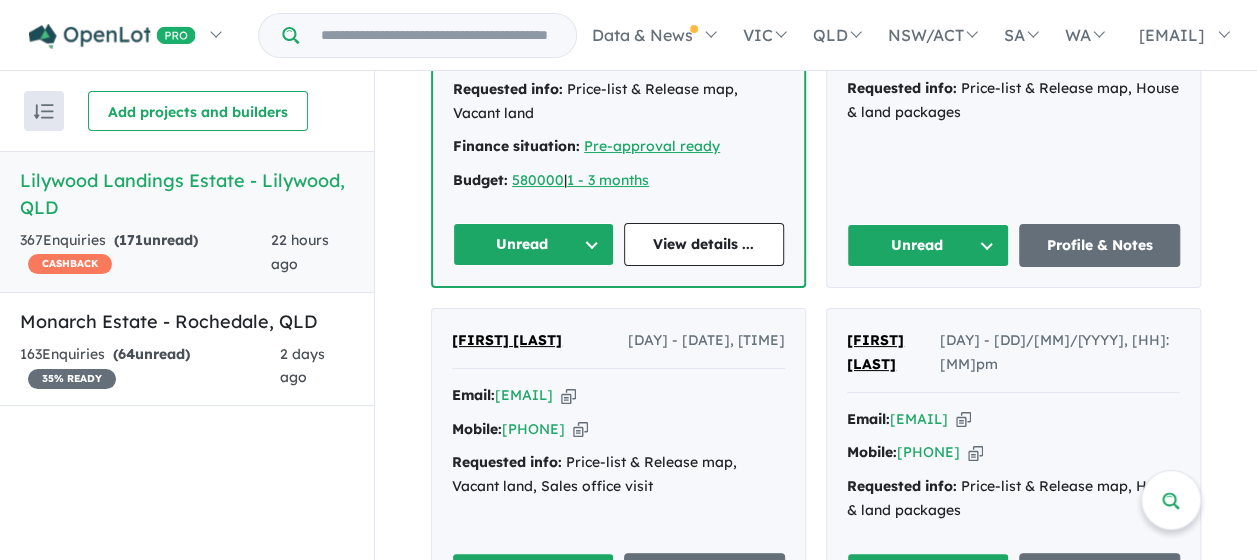 scroll, scrollTop: 3764, scrollLeft: 0, axis: vertical 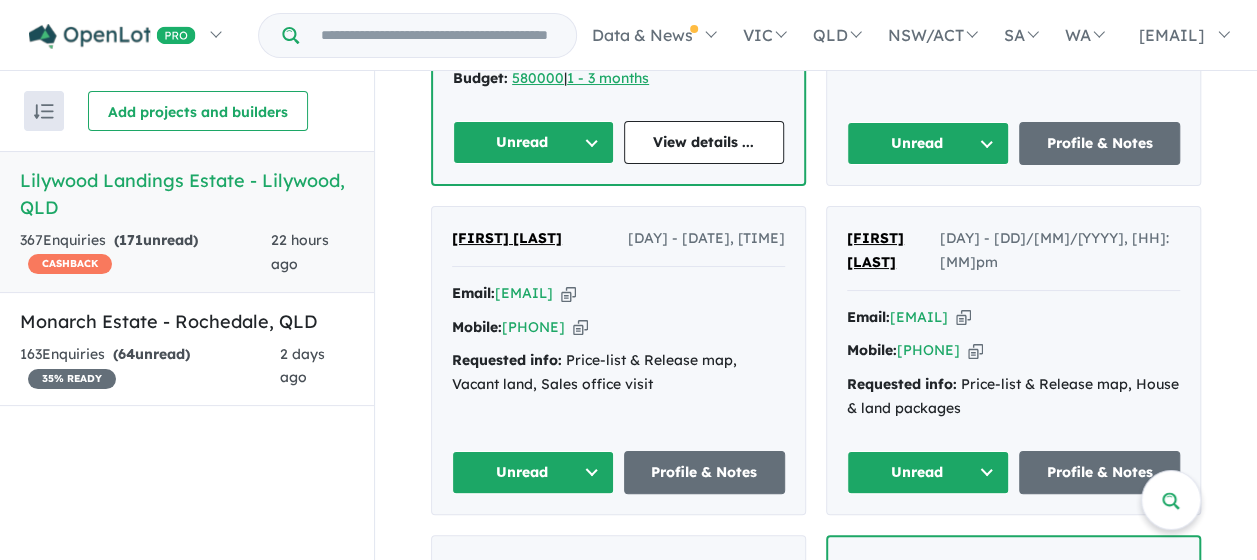 click on "Unread" at bounding box center [533, 142] 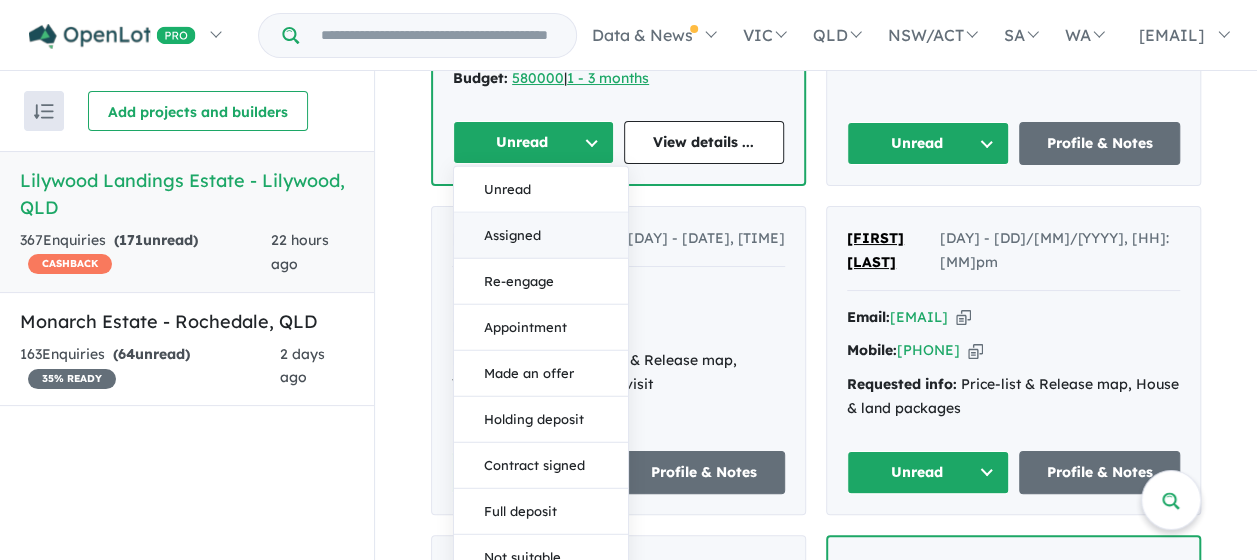 click on "Assigned" at bounding box center (541, 236) 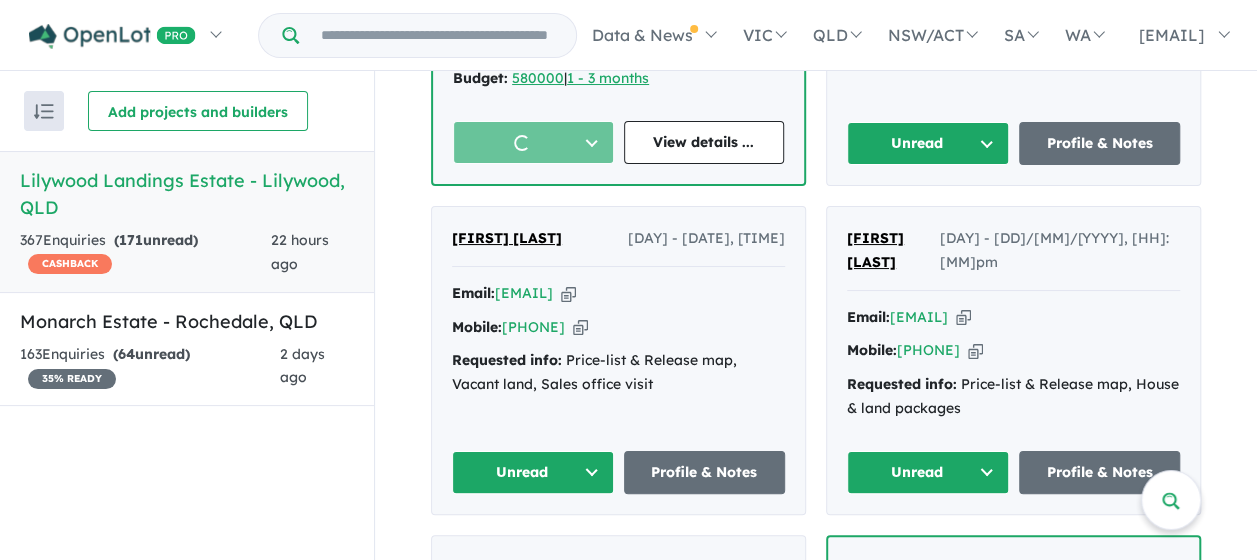 click on "Unread" at bounding box center (928, 143) 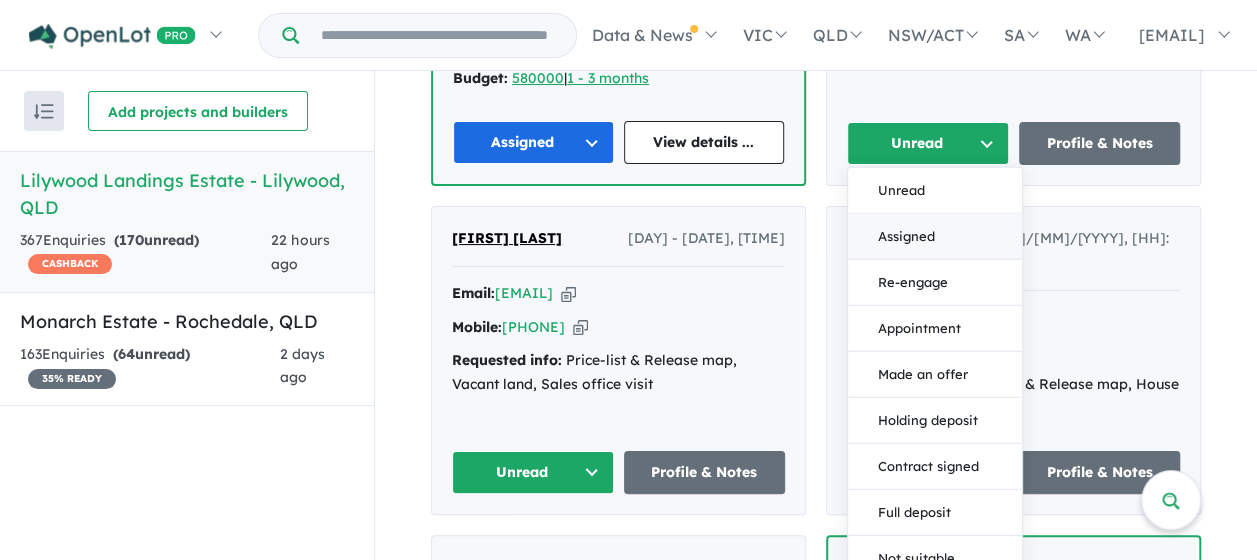 click on "Assigned" at bounding box center (935, 237) 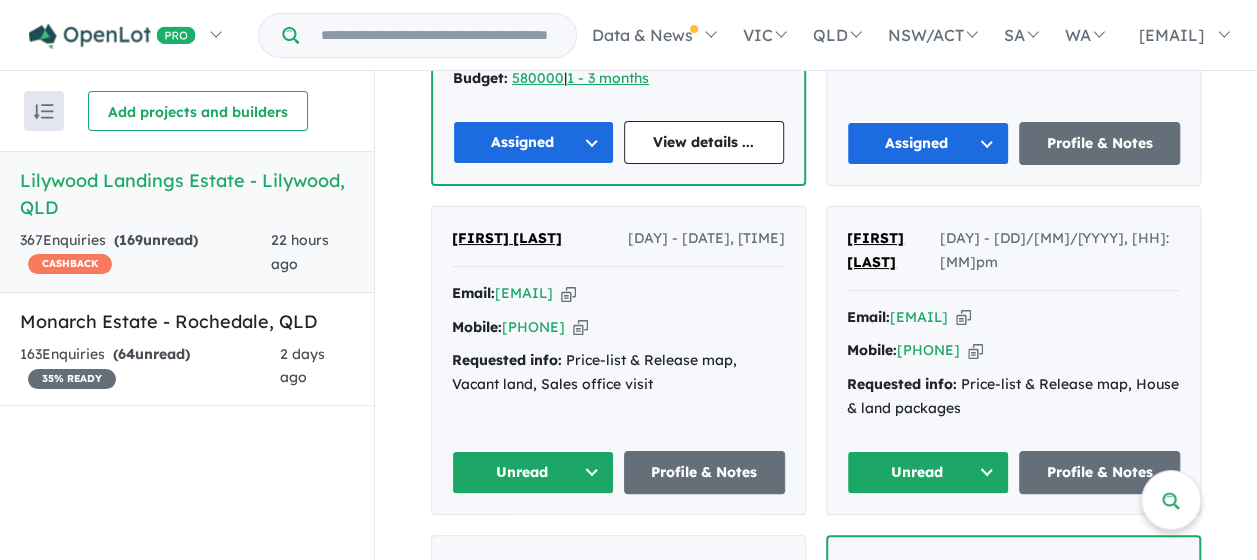 click on "Unread" at bounding box center [533, 472] 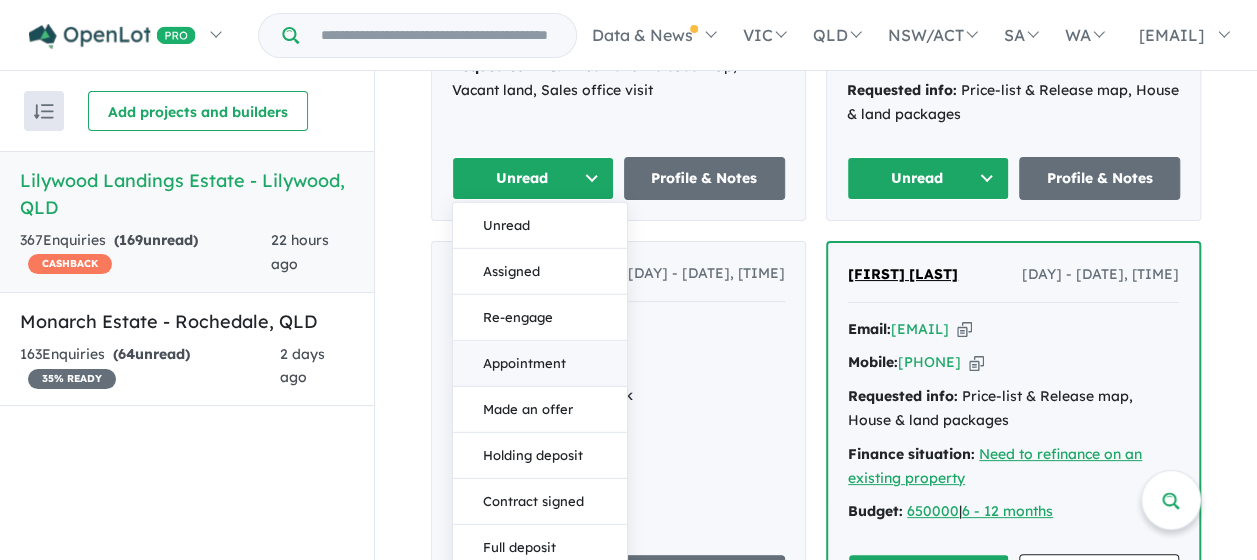 scroll, scrollTop: 4064, scrollLeft: 0, axis: vertical 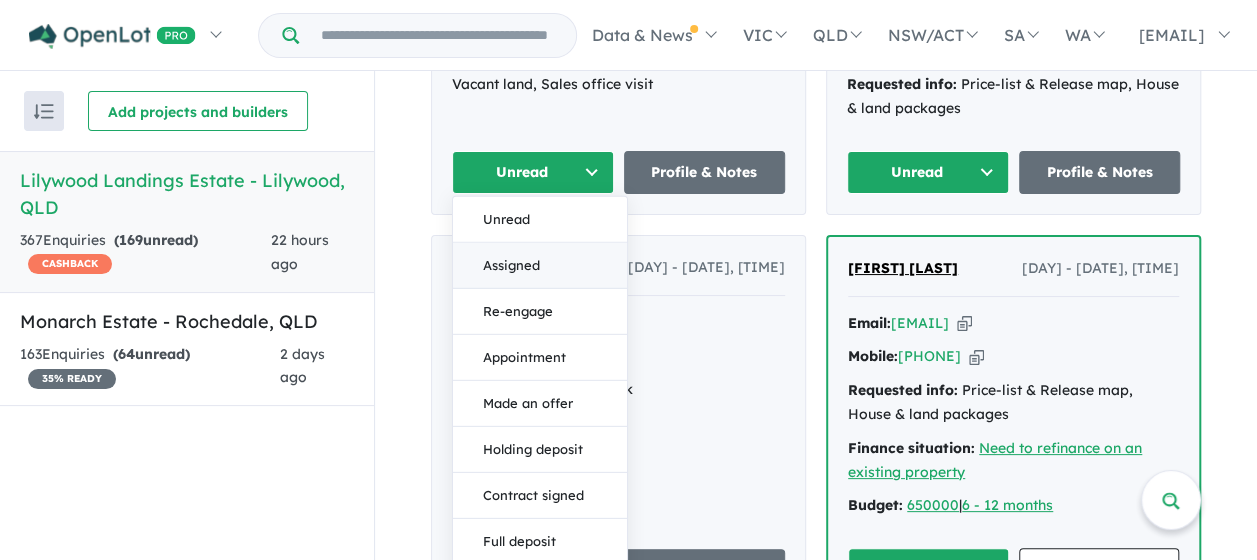 click on "Assigned" at bounding box center [540, 265] 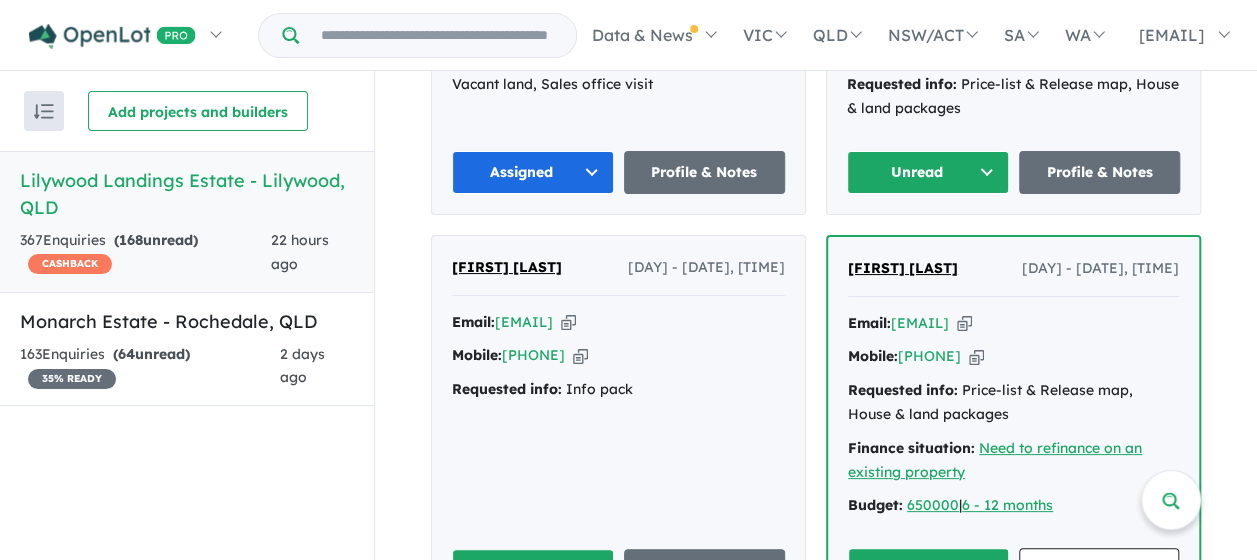 click on "Unread" at bounding box center (928, 172) 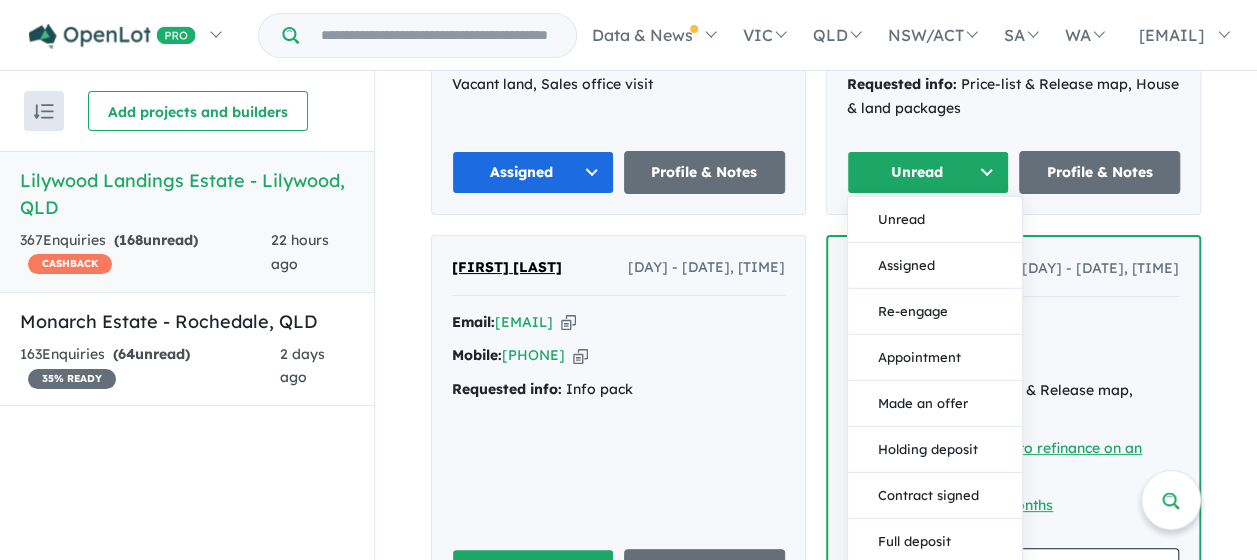 drag, startPoint x: 920, startPoint y: 260, endPoint x: 906, endPoint y: 308, distance: 50 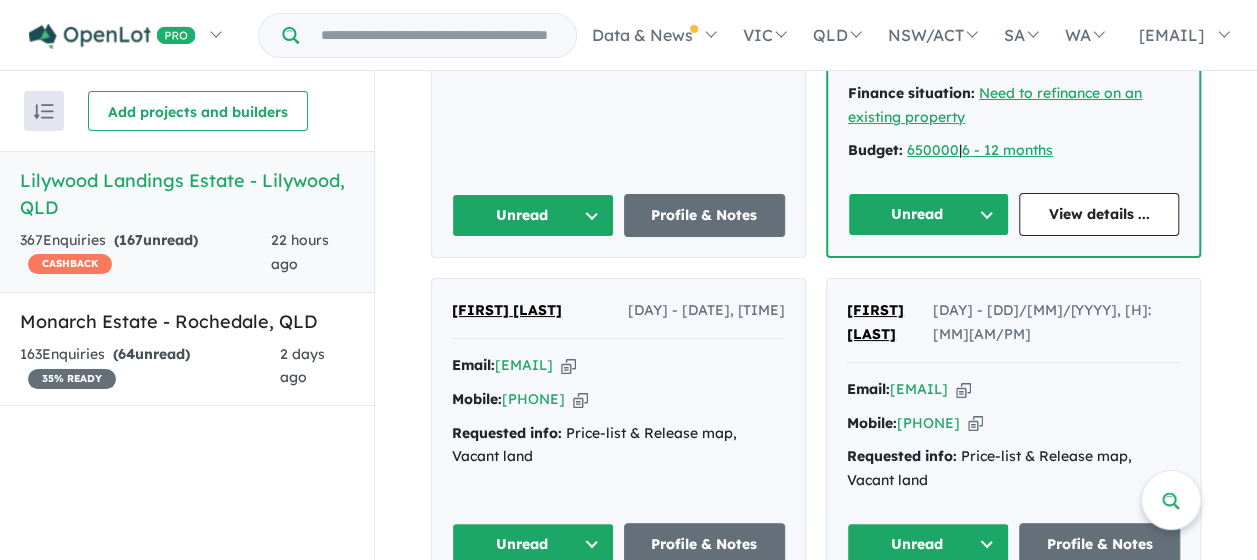 scroll, scrollTop: 4464, scrollLeft: 0, axis: vertical 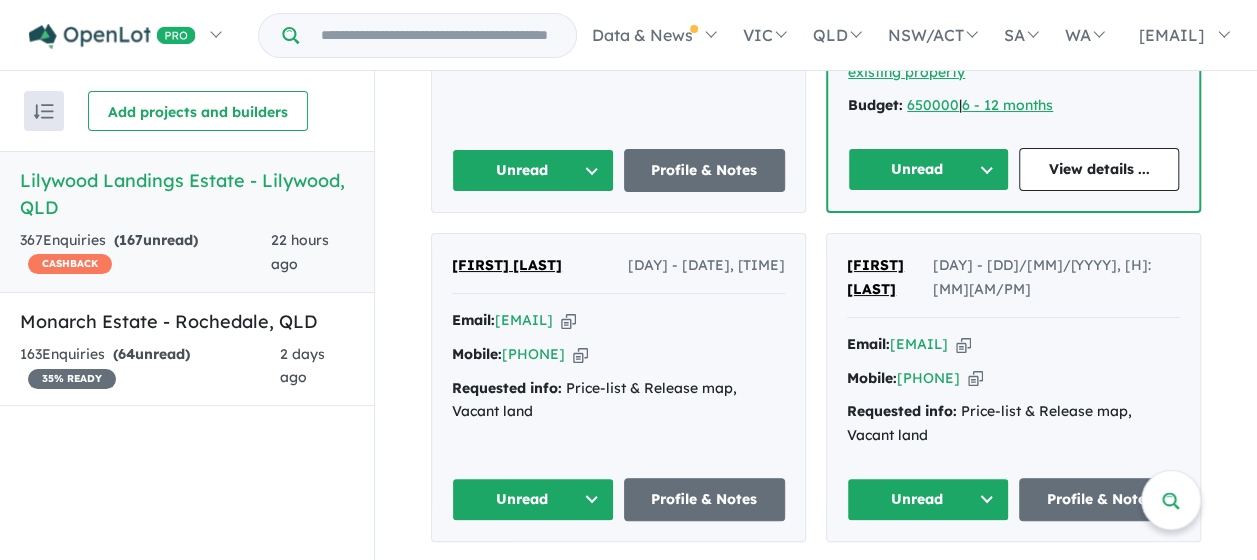 click on "Unread" at bounding box center (533, 170) 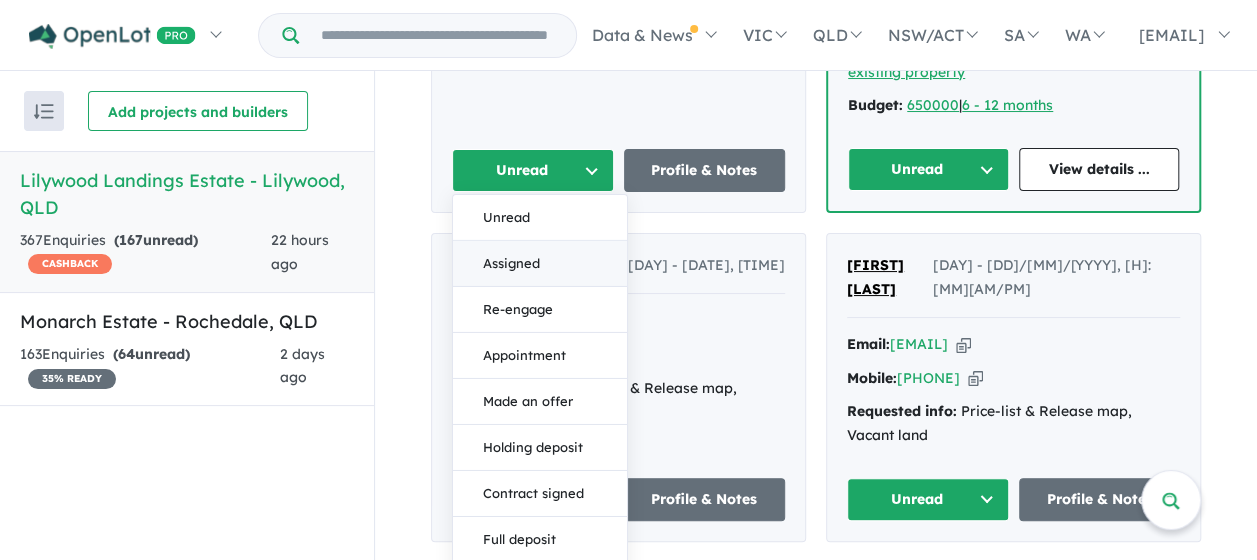 click on "Assigned" at bounding box center (540, 264) 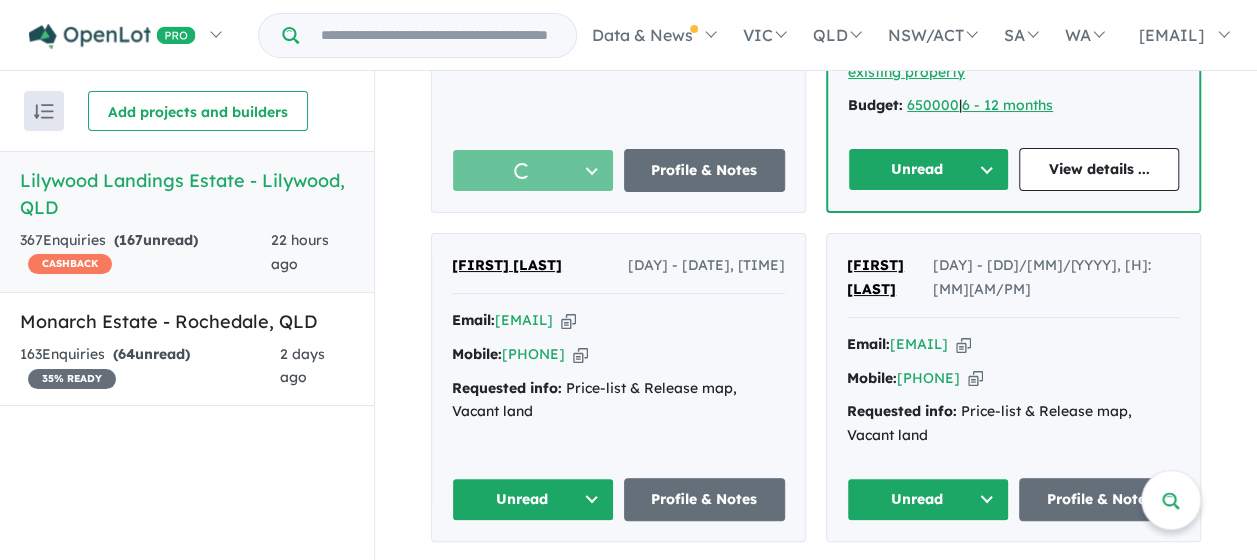 click on "Unread" at bounding box center (928, 169) 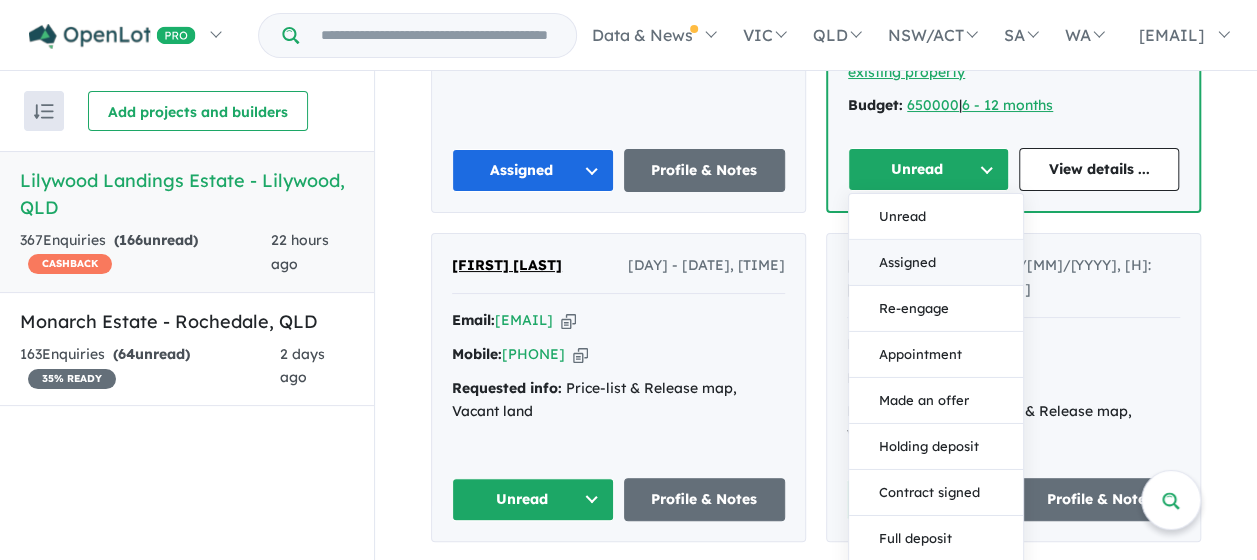 click on "Assigned" at bounding box center (936, 263) 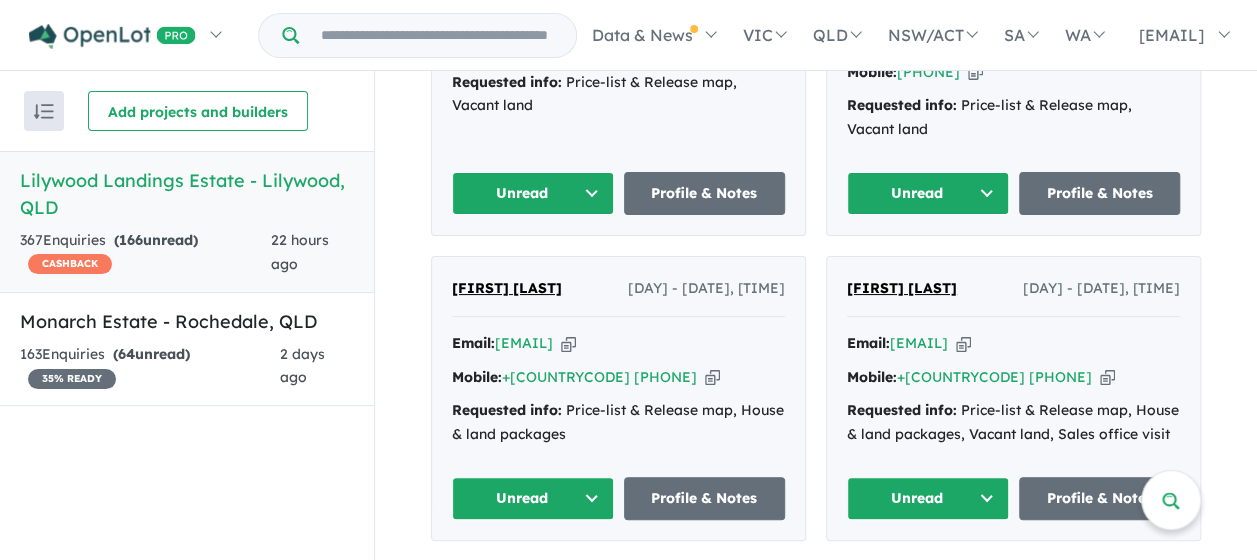 scroll, scrollTop: 4864, scrollLeft: 0, axis: vertical 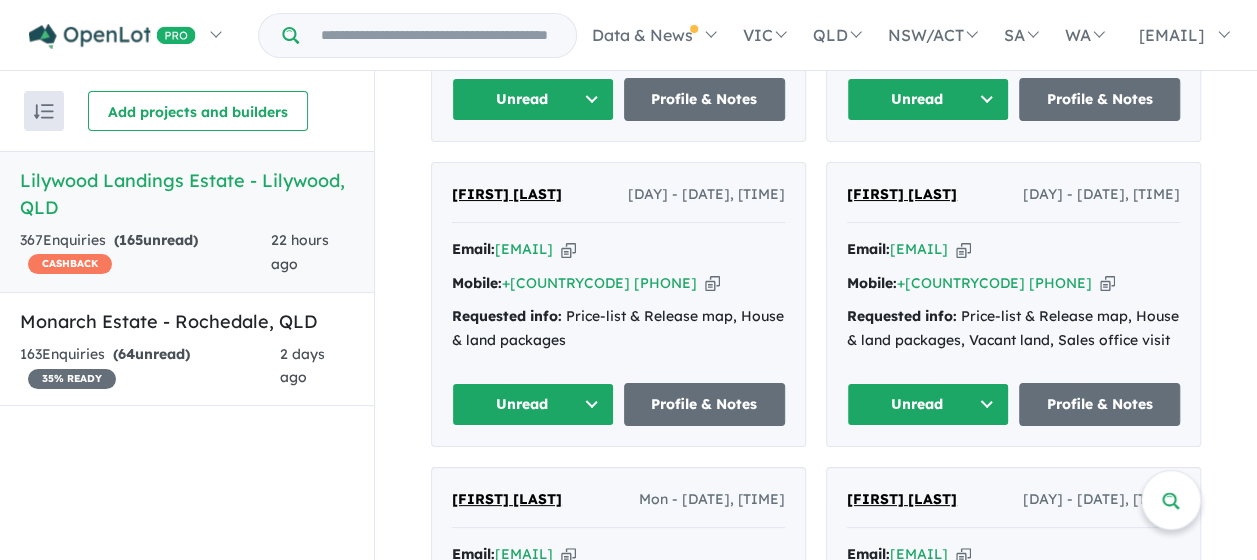 click on "Unread" at bounding box center (533, 99) 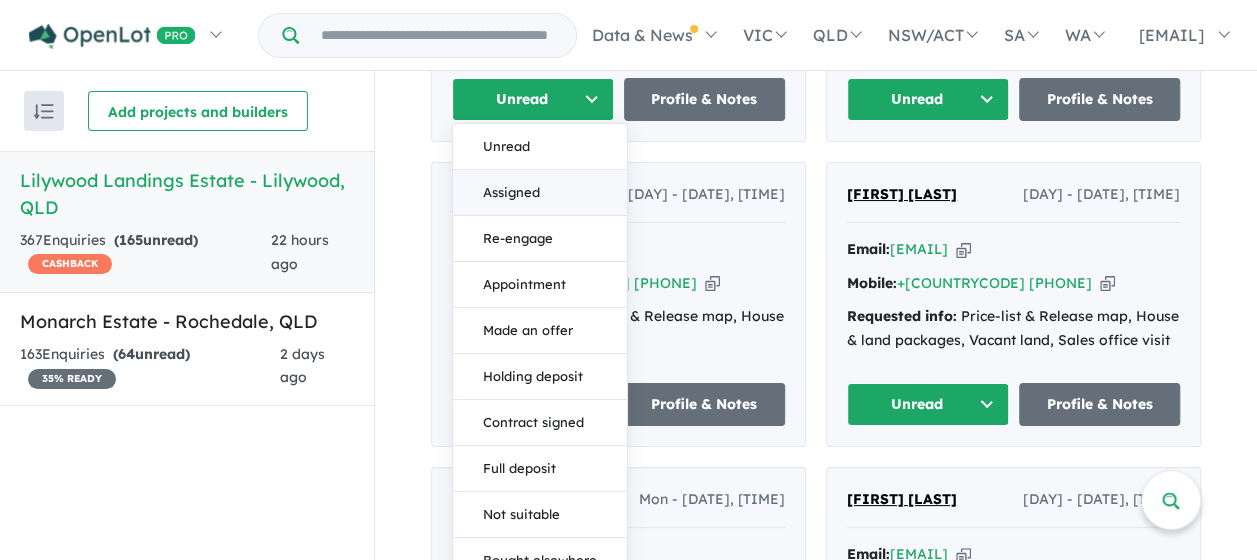 click on "Assigned" at bounding box center (540, 193) 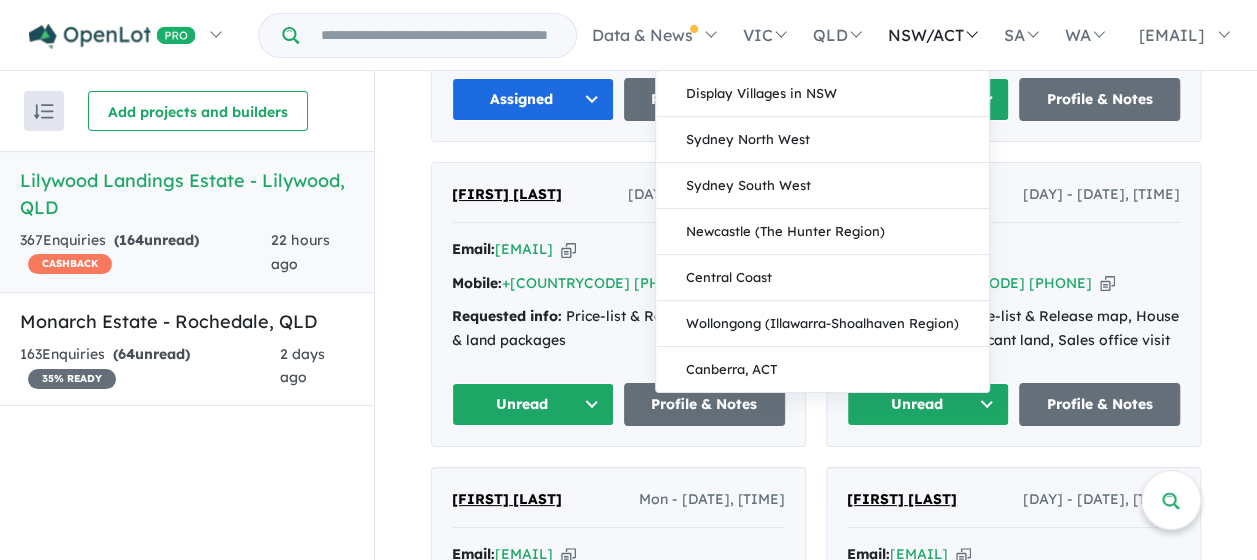 click on "NSW/ACT" at bounding box center [932, 35] 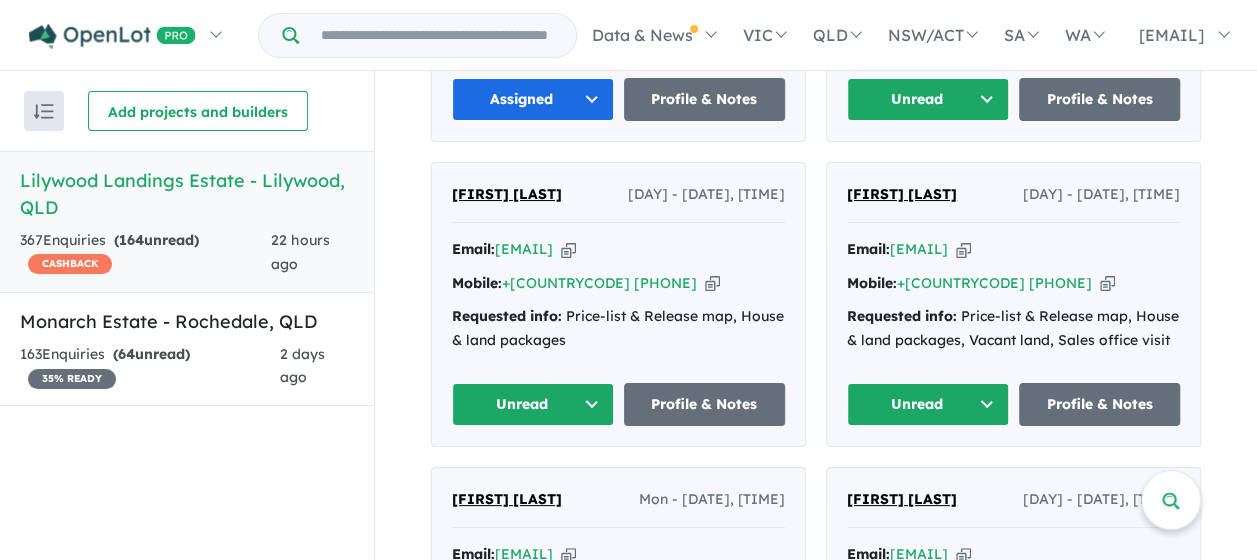 click on "Unread" at bounding box center (928, 99) 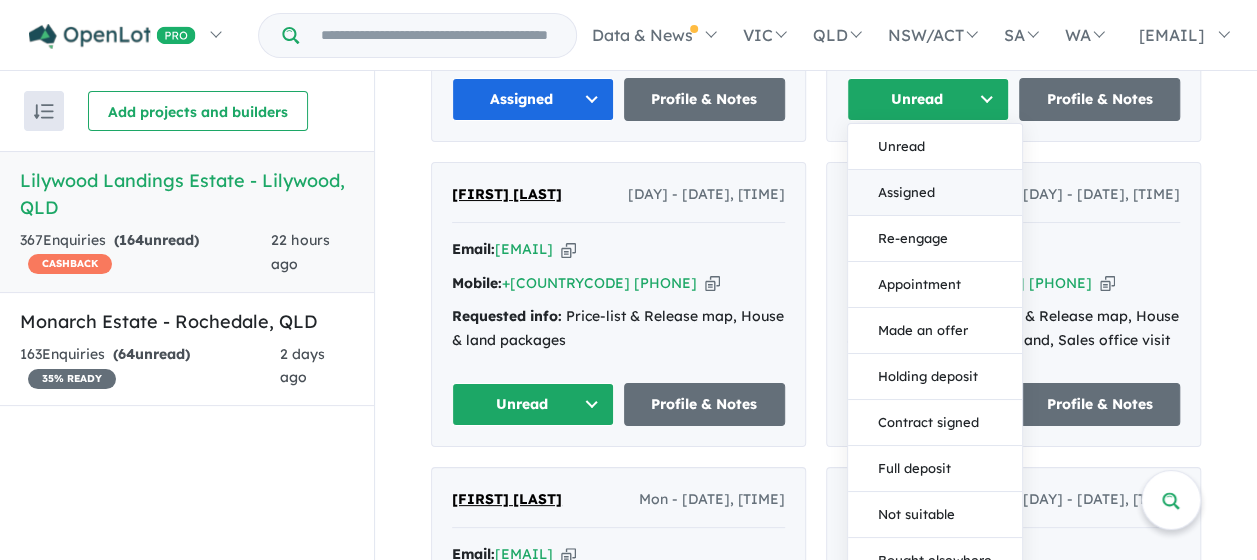 click on "Assigned" at bounding box center [935, 193] 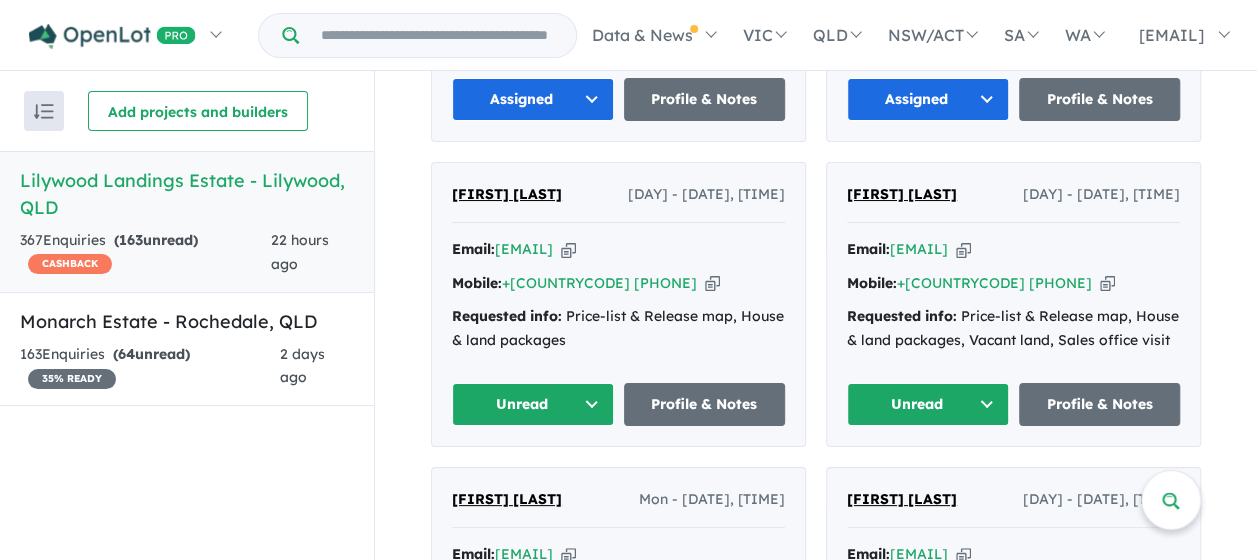 drag, startPoint x: 556, startPoint y: 434, endPoint x: 556, endPoint y: 446, distance: 12 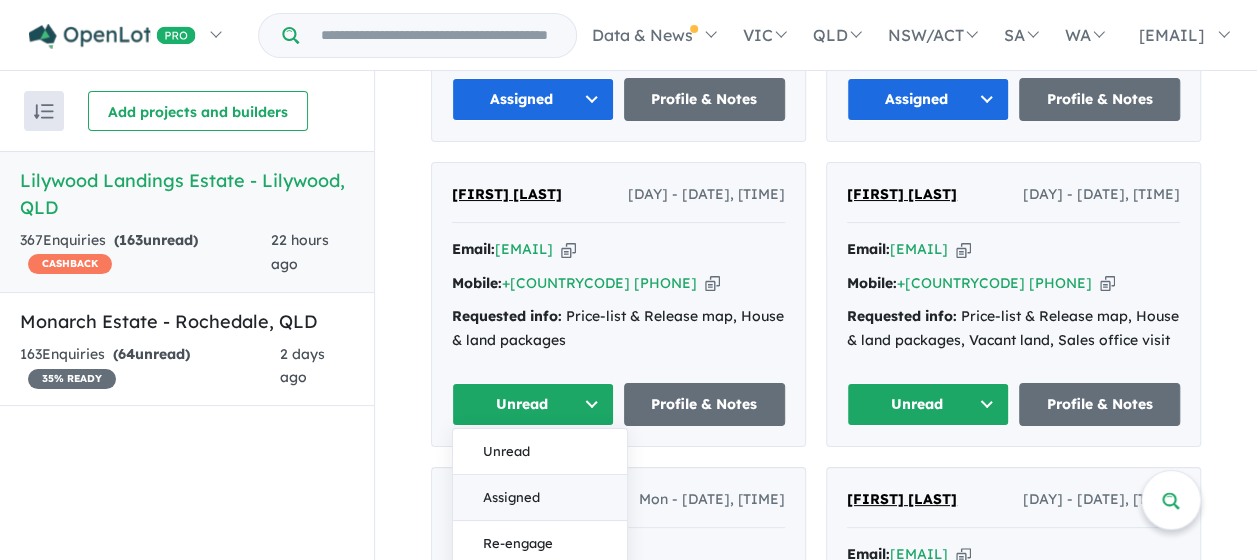 click on "Assigned" at bounding box center (540, 498) 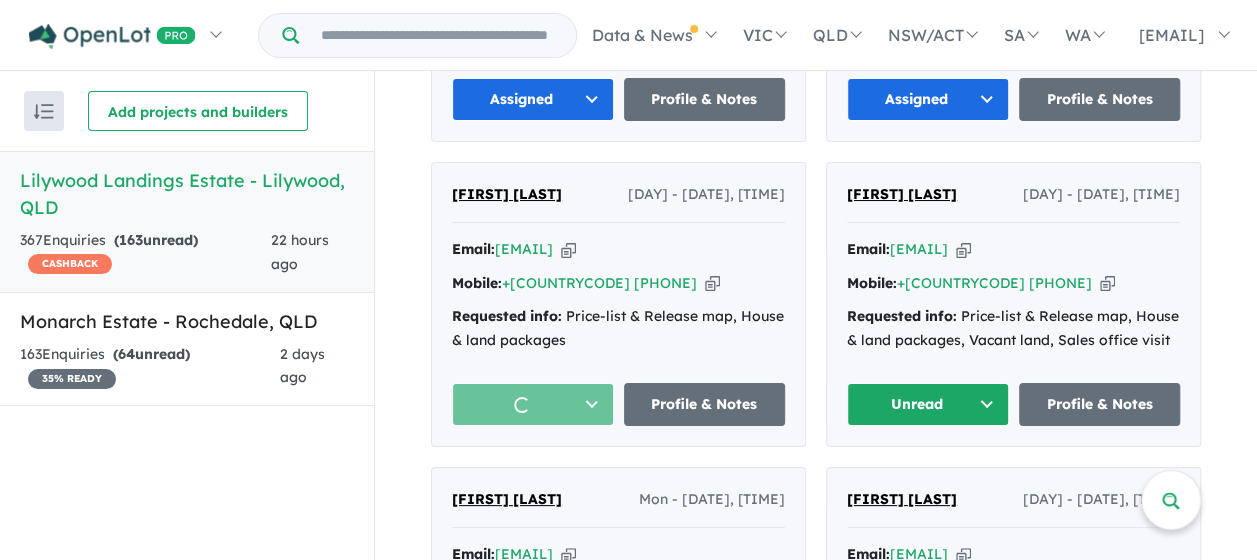 drag, startPoint x: 902, startPoint y: 439, endPoint x: 897, endPoint y: 448, distance: 10.29563 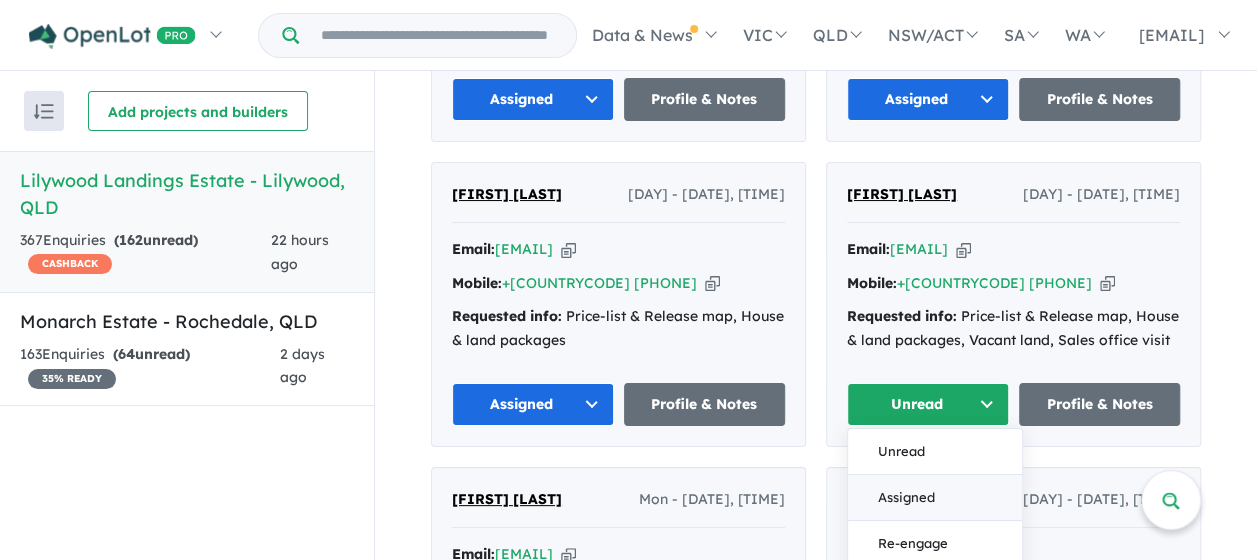 click on "Assigned" at bounding box center (935, 498) 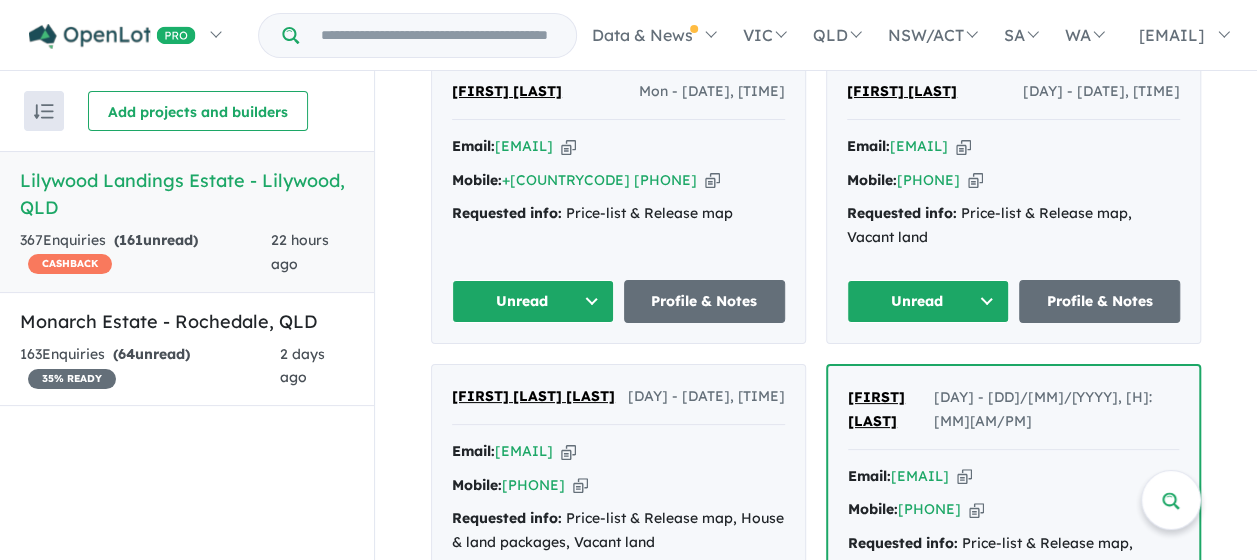 scroll, scrollTop: 5464, scrollLeft: 0, axis: vertical 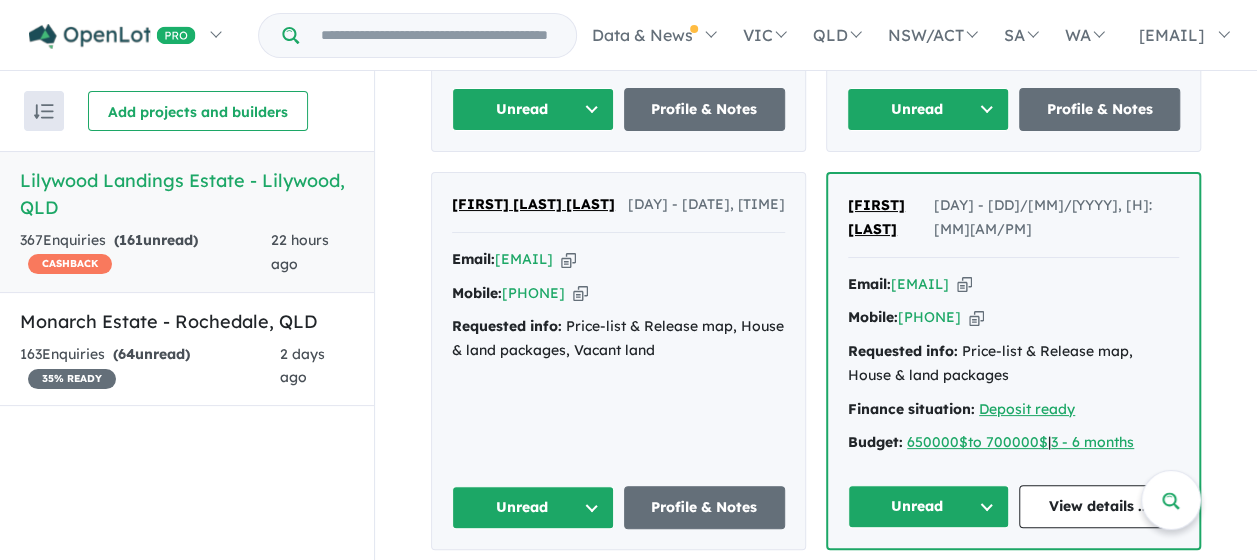click on "Unread" at bounding box center [533, 109] 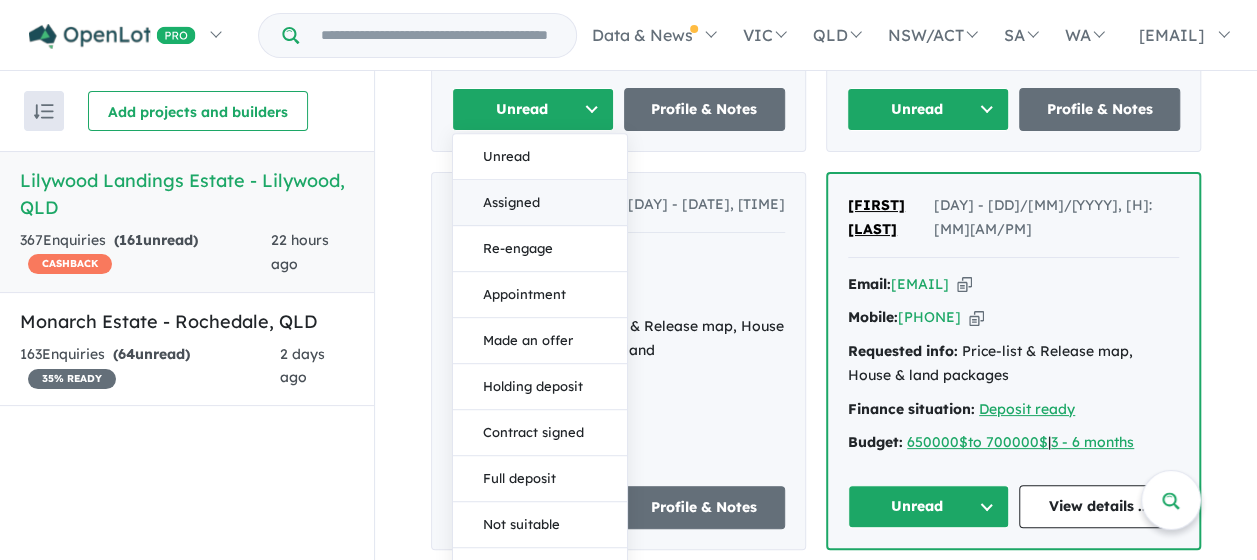 click on "Assigned" at bounding box center [540, 203] 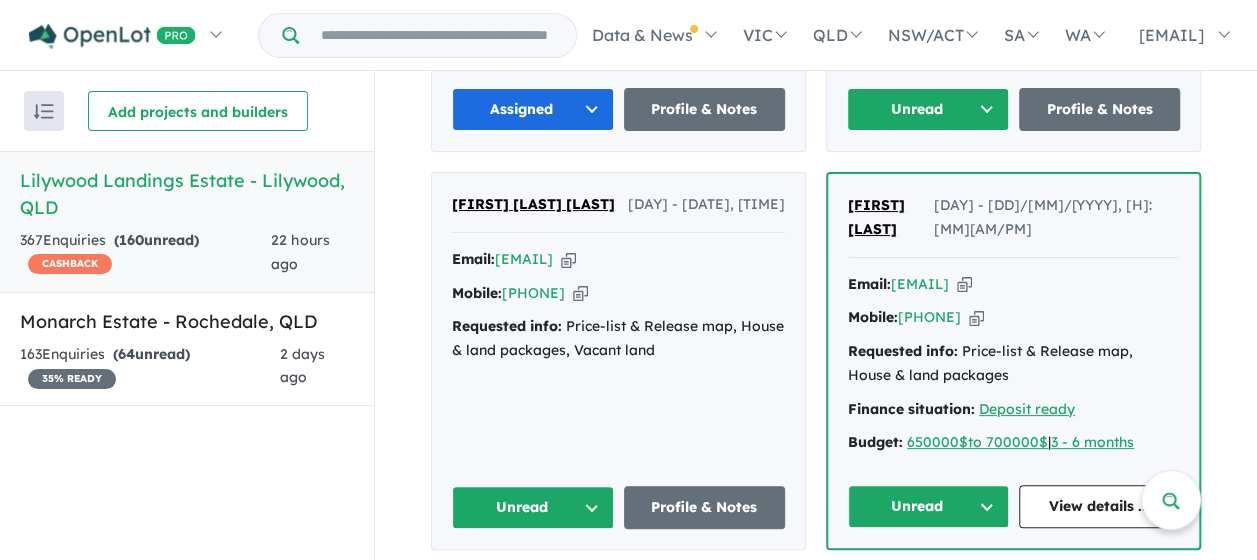 click on "Unread" at bounding box center (928, 109) 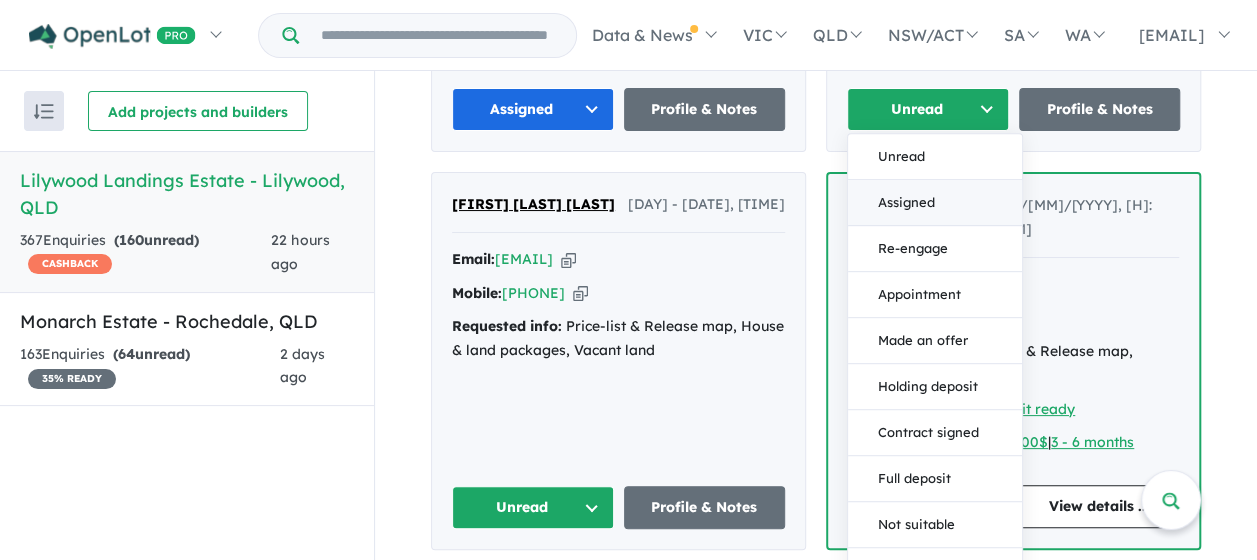 click on "Assigned" at bounding box center [935, 203] 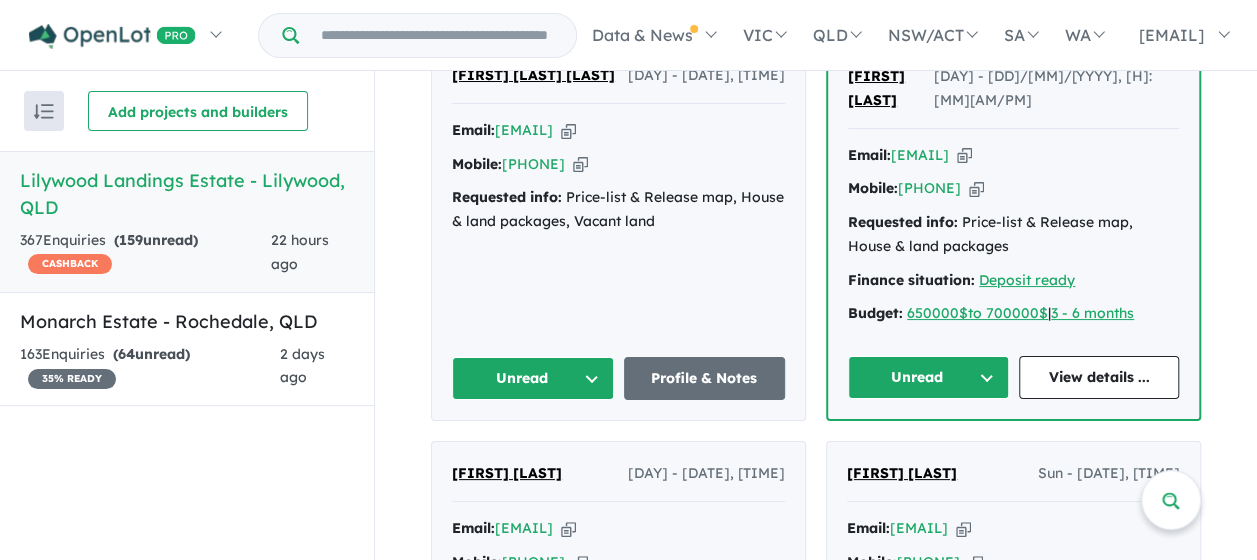 scroll, scrollTop: 5864, scrollLeft: 0, axis: vertical 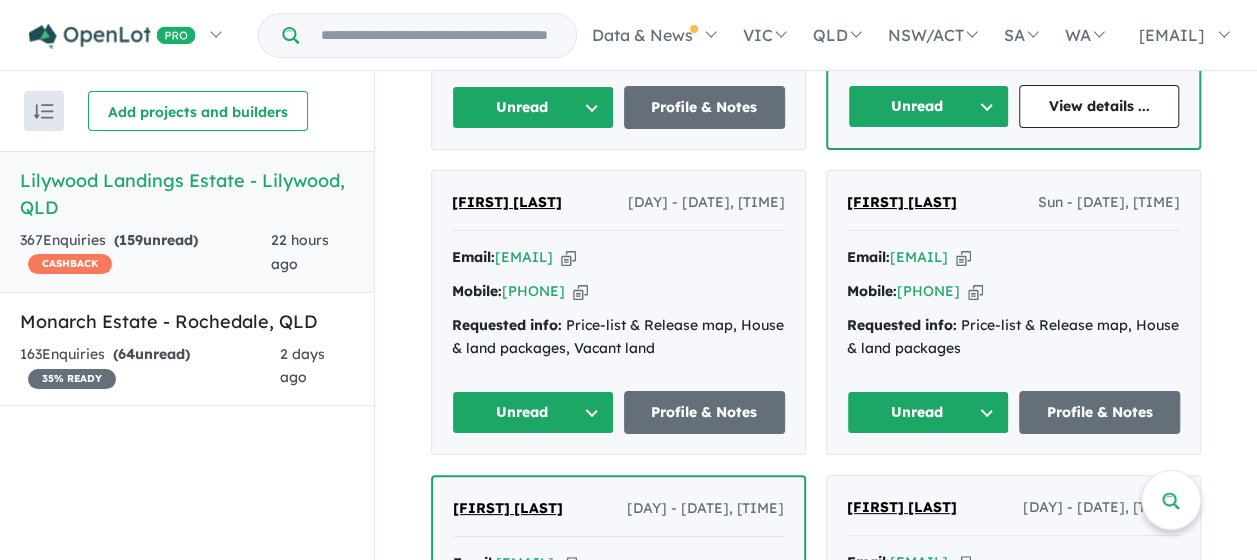 click on "Unread" at bounding box center [533, 107] 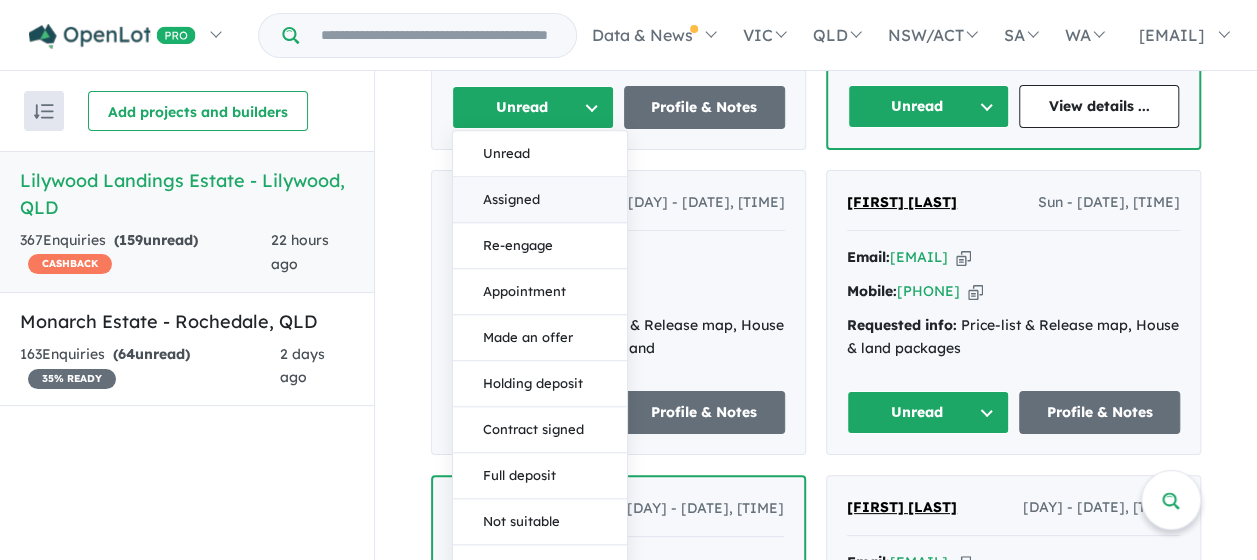 click on "Assigned" at bounding box center (540, 201) 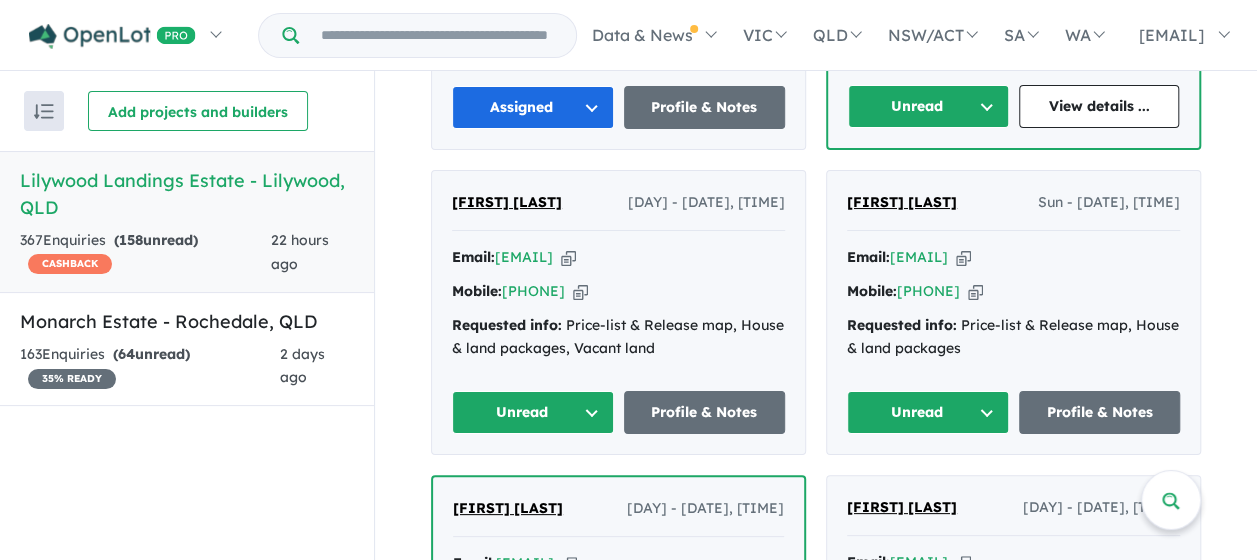 click on "Unread" at bounding box center (928, 106) 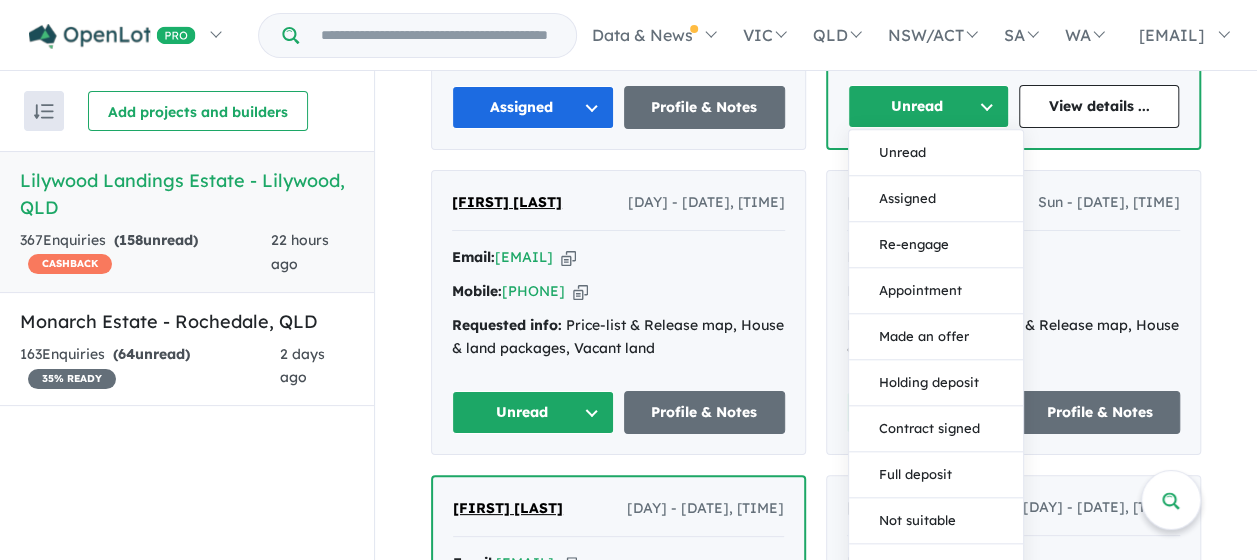 click on "Assigned" at bounding box center (936, 200) 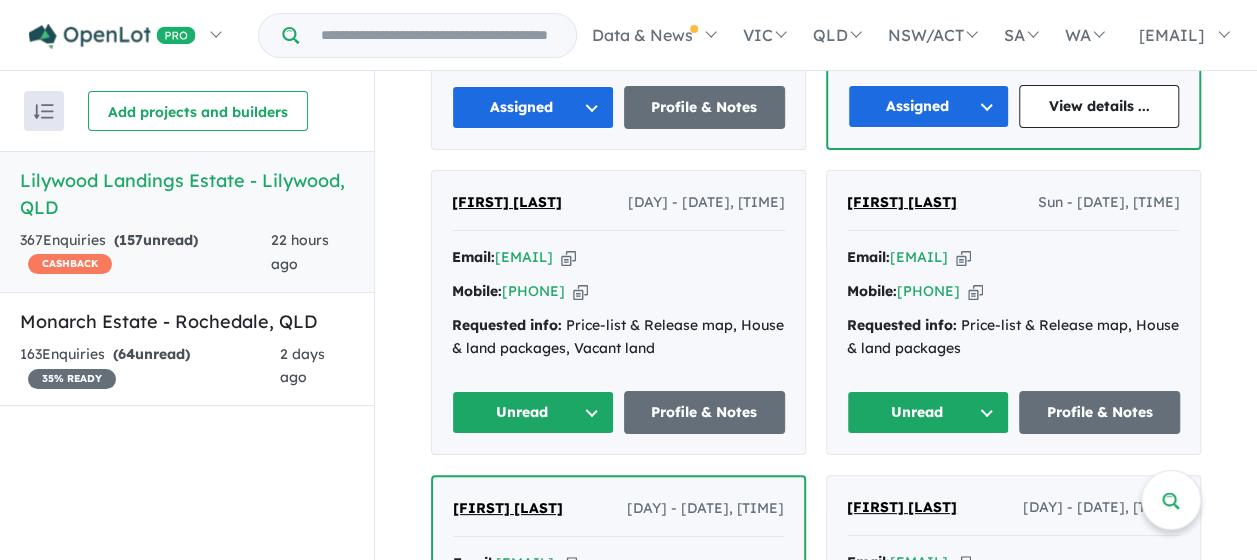 click on "Unread" at bounding box center (533, 412) 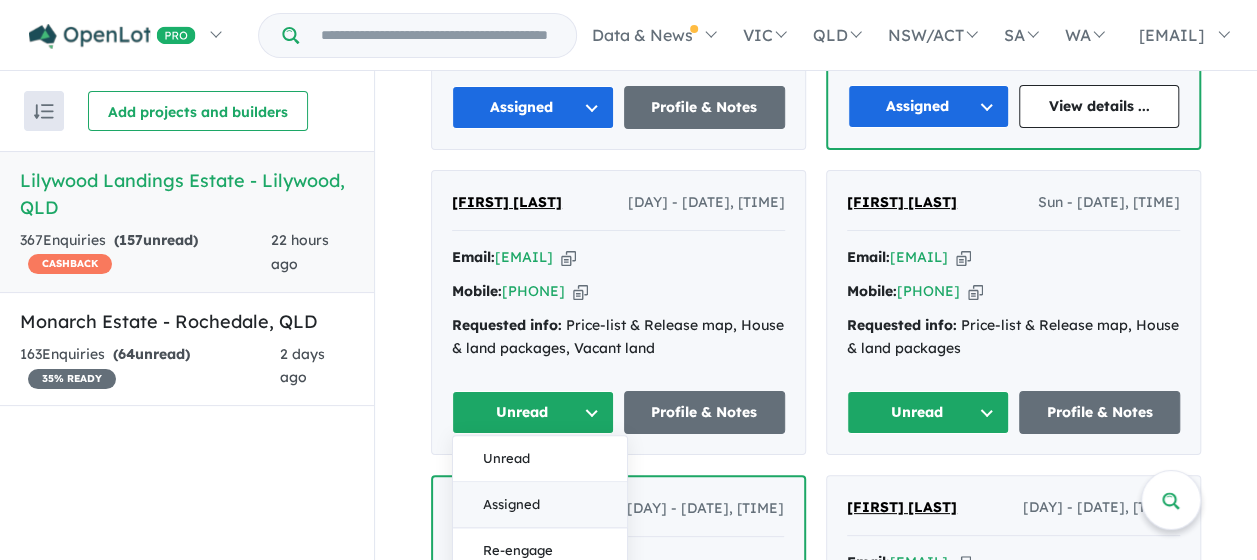 click on "Assigned" at bounding box center (540, 506) 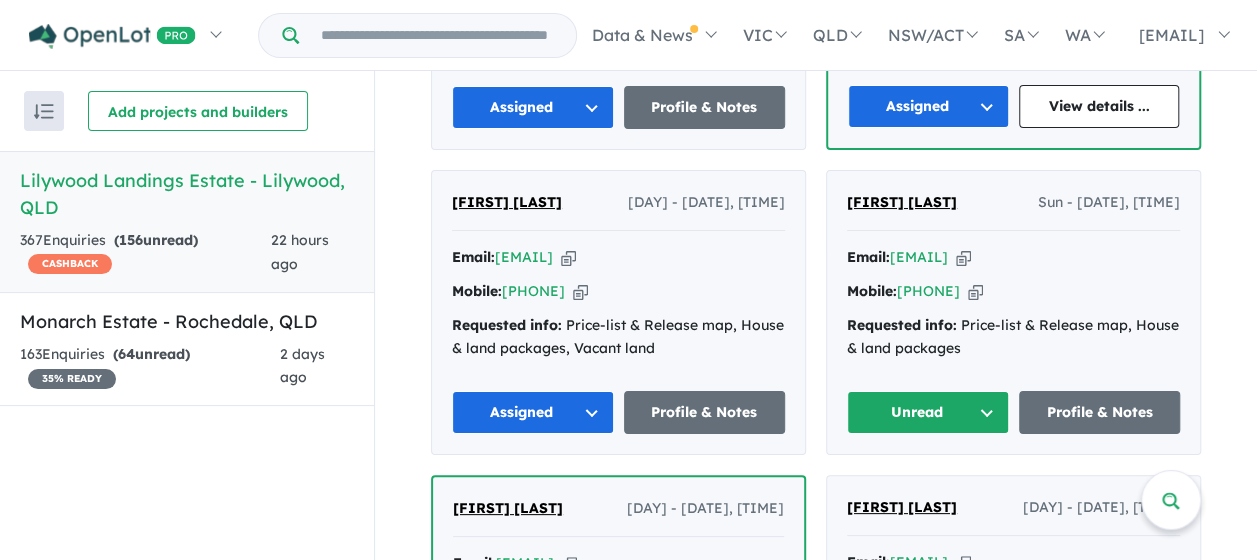 click on "Unread" at bounding box center [928, 412] 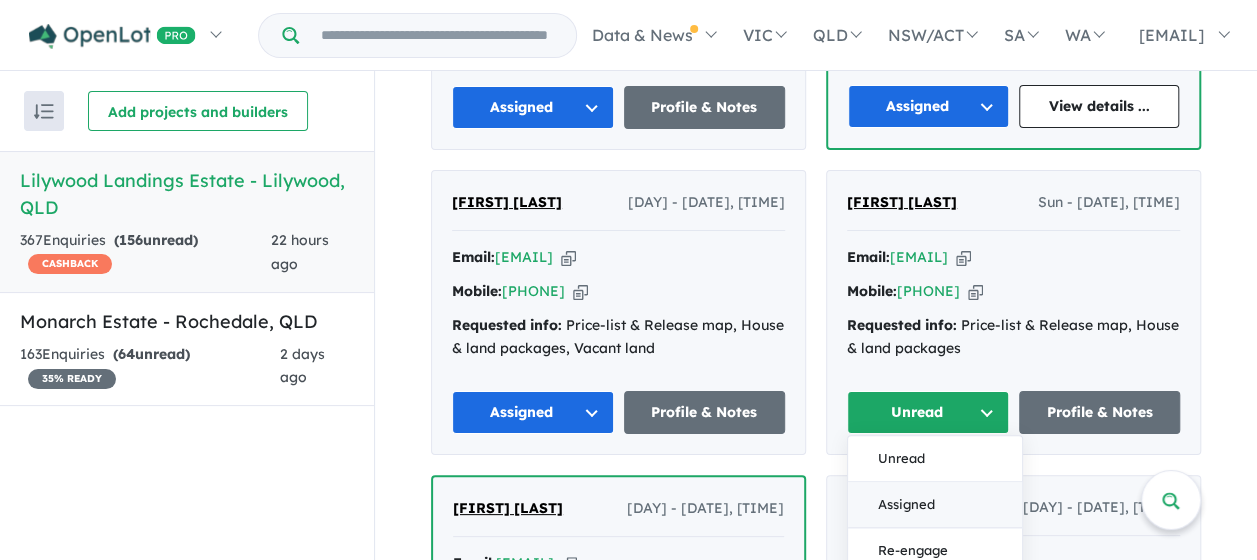 click on "Assigned" at bounding box center (935, 506) 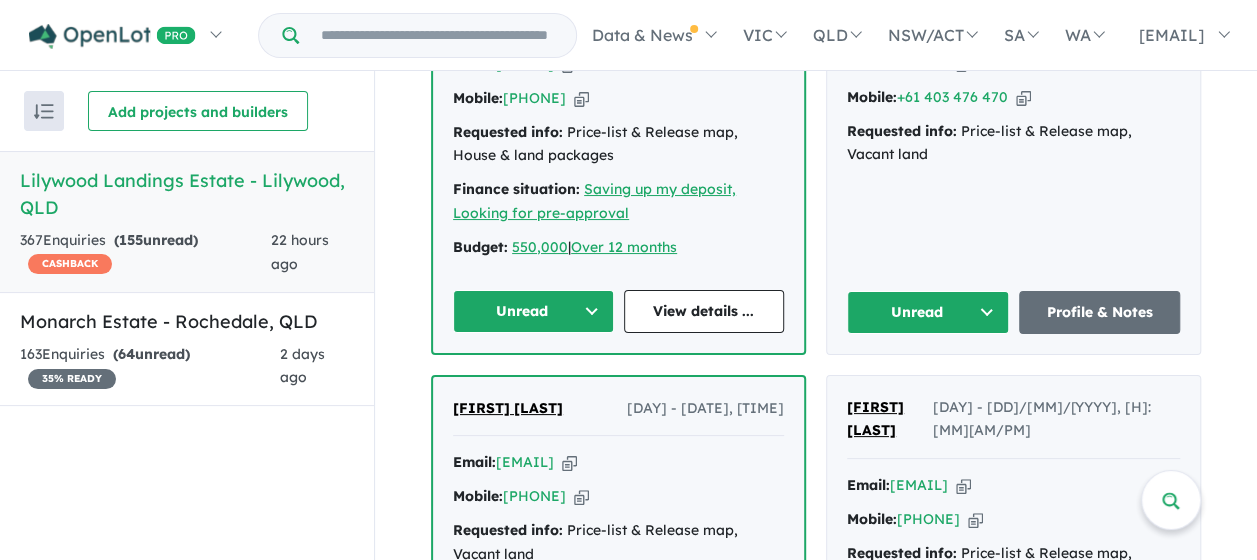scroll, scrollTop: 6364, scrollLeft: 0, axis: vertical 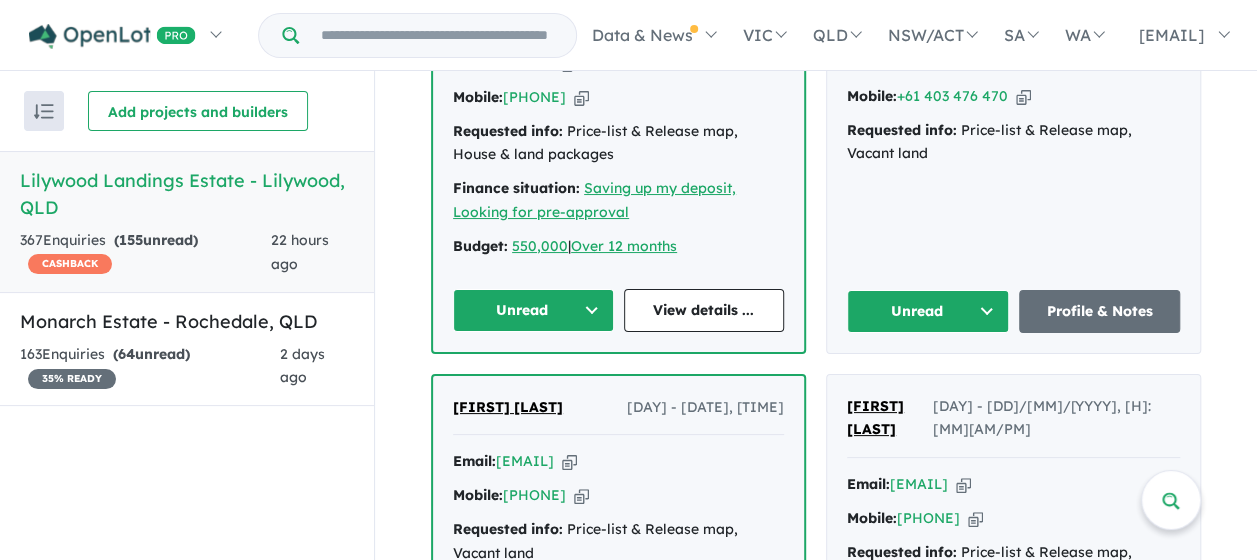click on "Unread" at bounding box center [533, 310] 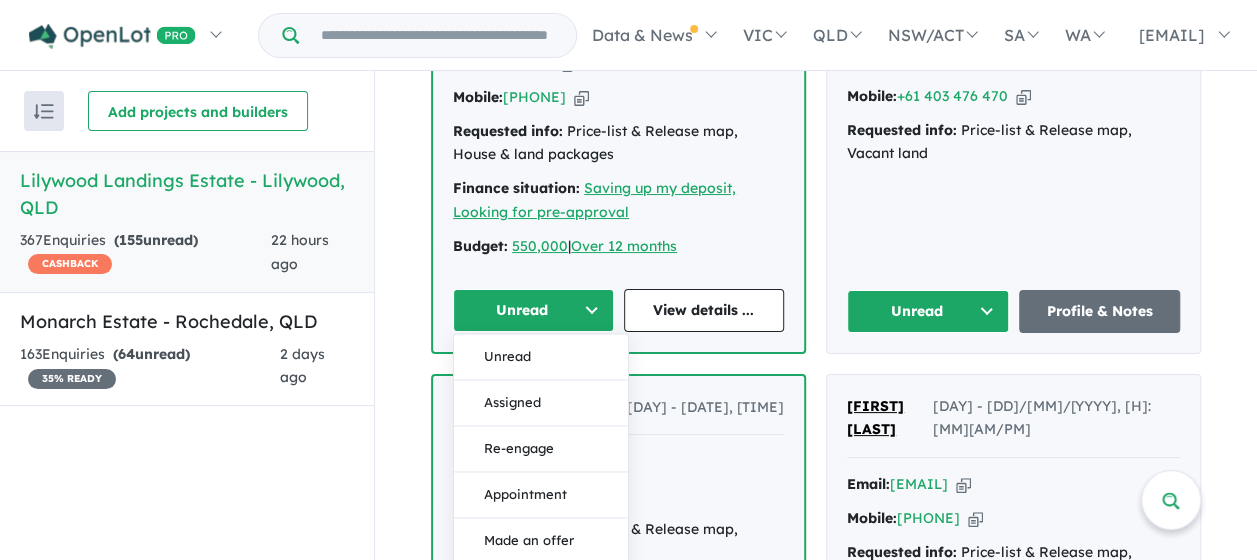 drag, startPoint x: 534, startPoint y: 409, endPoint x: 563, endPoint y: 408, distance: 29.017237 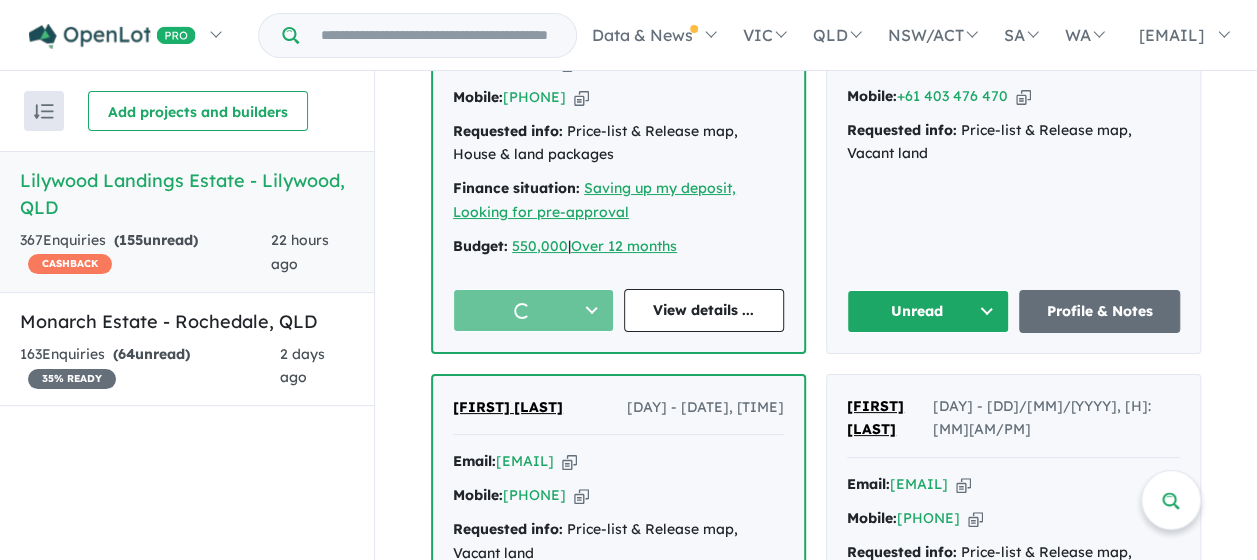 click on "Unread" at bounding box center (928, 311) 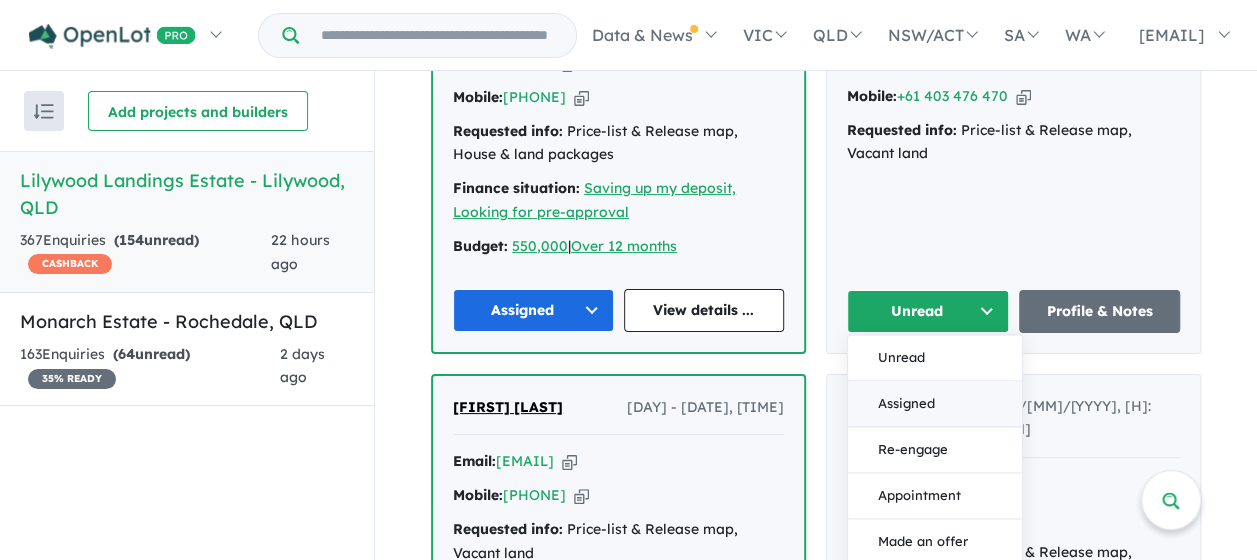 click on "Assigned" at bounding box center [935, 404] 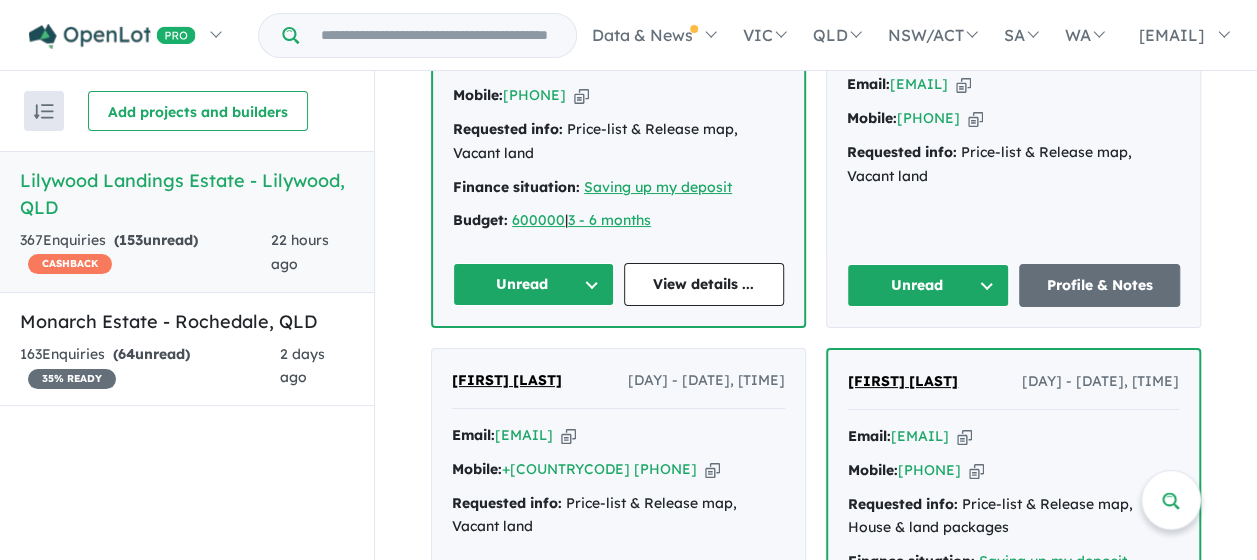 scroll, scrollTop: 6864, scrollLeft: 0, axis: vertical 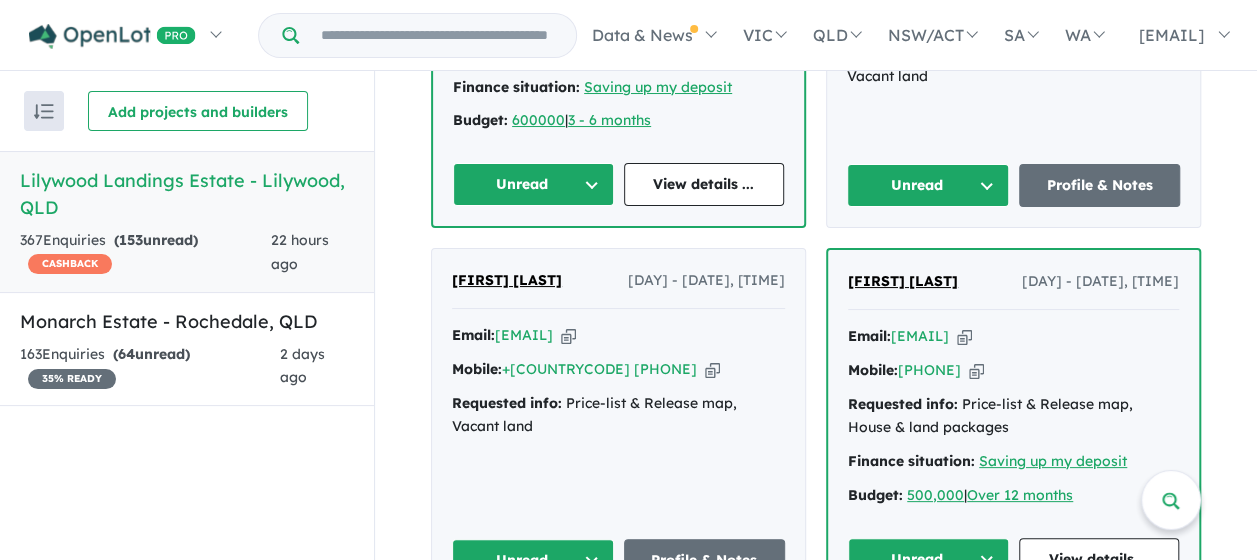 click on "Unread" at bounding box center (533, 184) 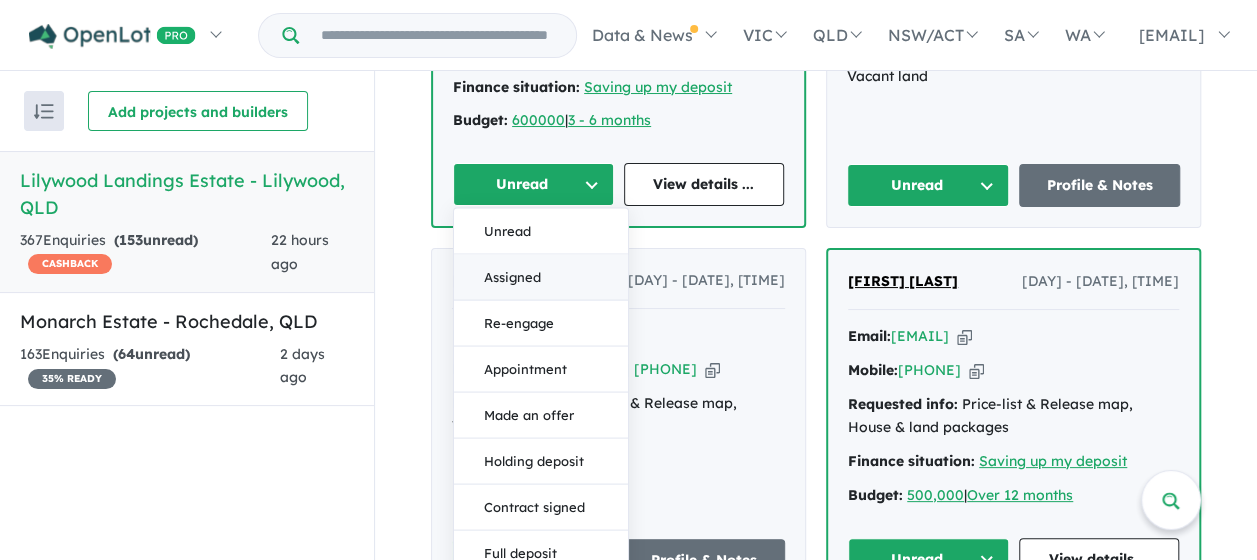 click on "Assigned" at bounding box center [541, 278] 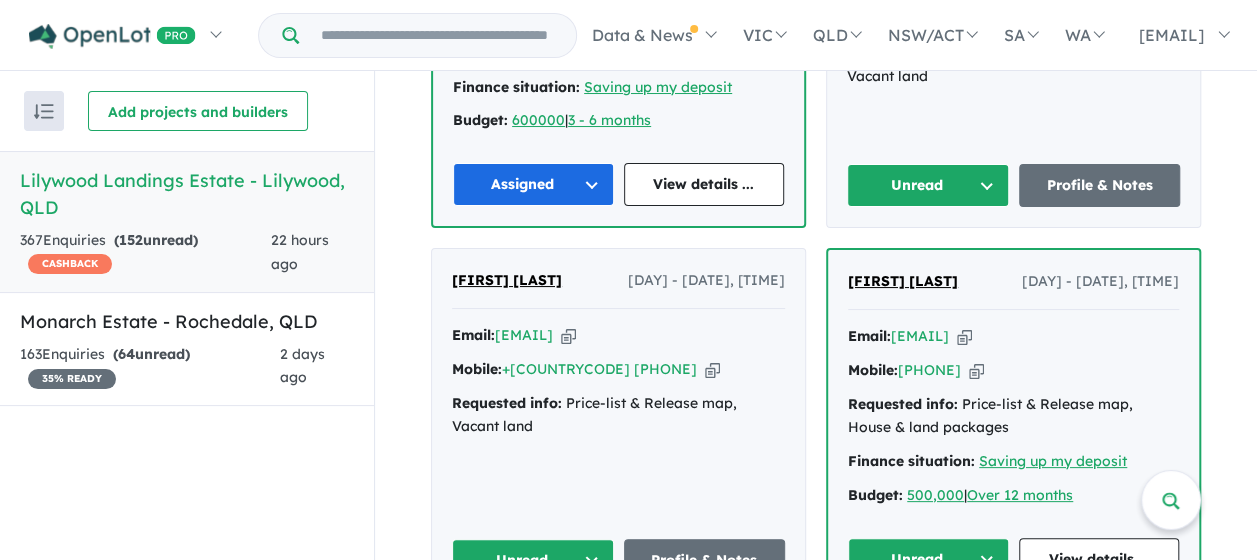 click on "Unread" at bounding box center (928, 185) 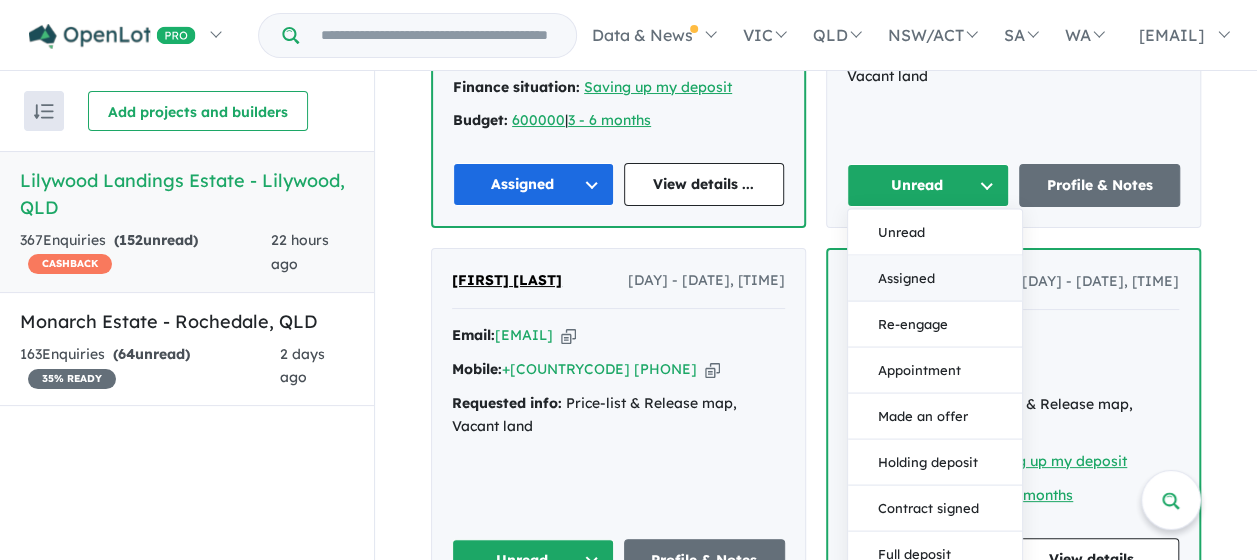 click on "Assigned" at bounding box center [935, 279] 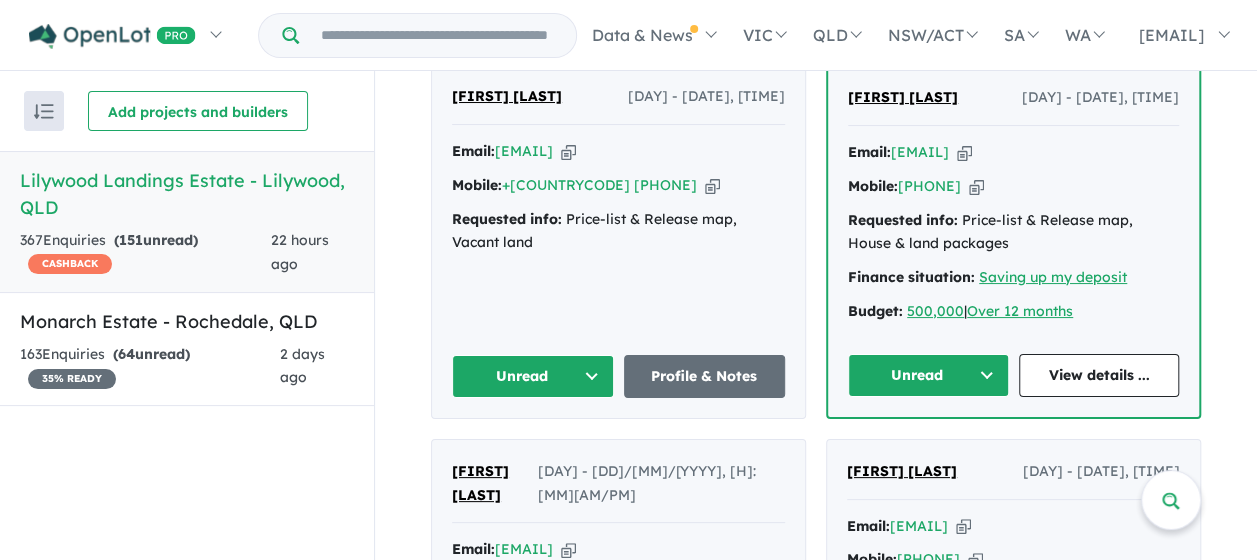 scroll, scrollTop: 7064, scrollLeft: 0, axis: vertical 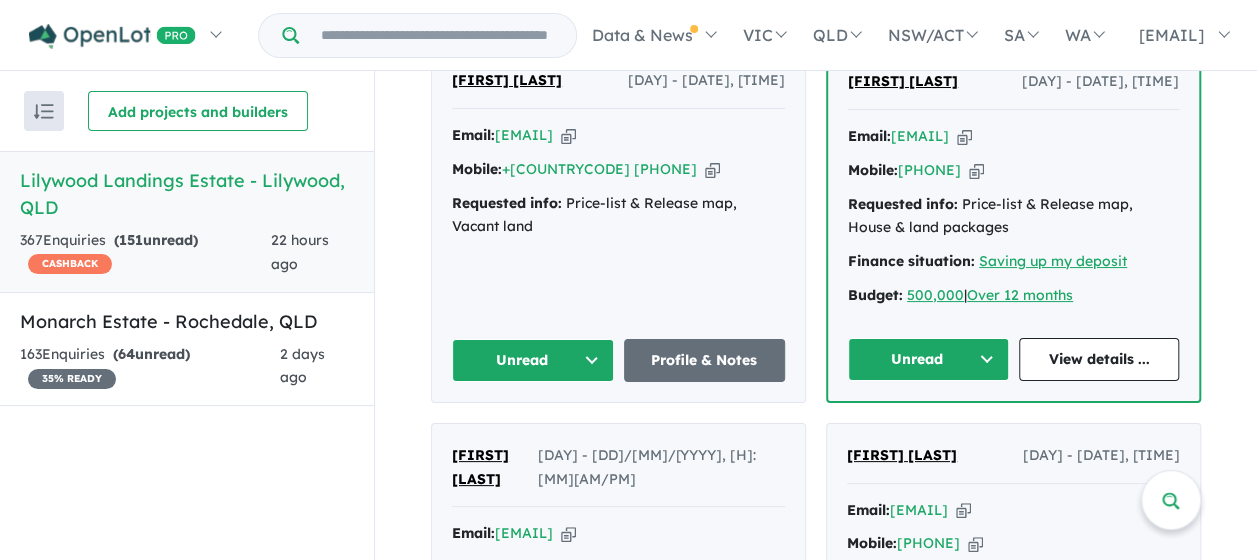 click on "Unread" at bounding box center (533, 360) 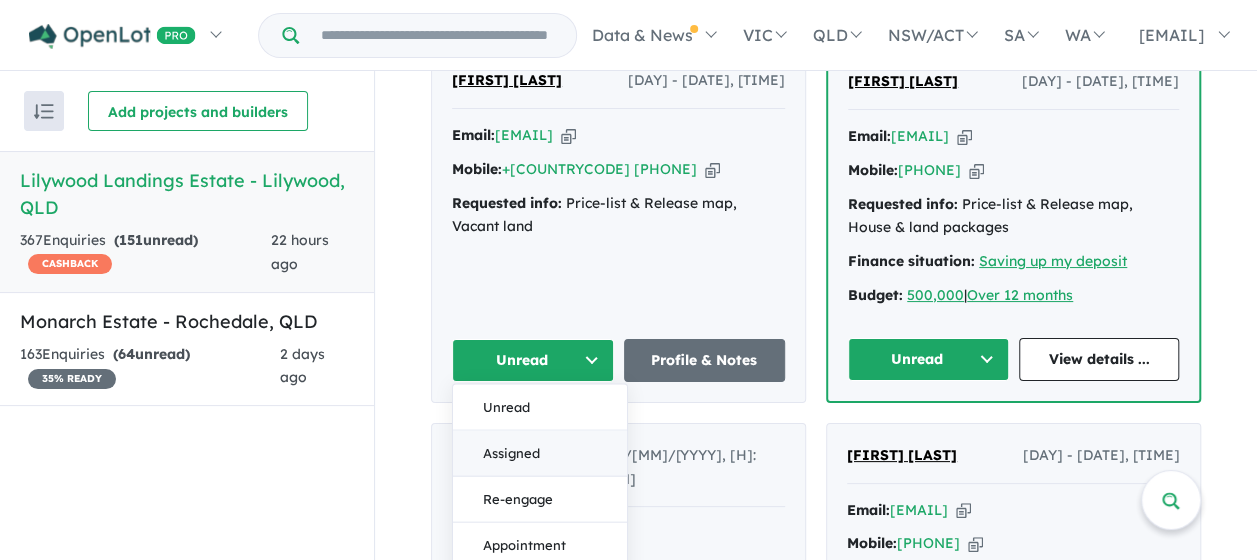 click on "Assigned" at bounding box center [540, 453] 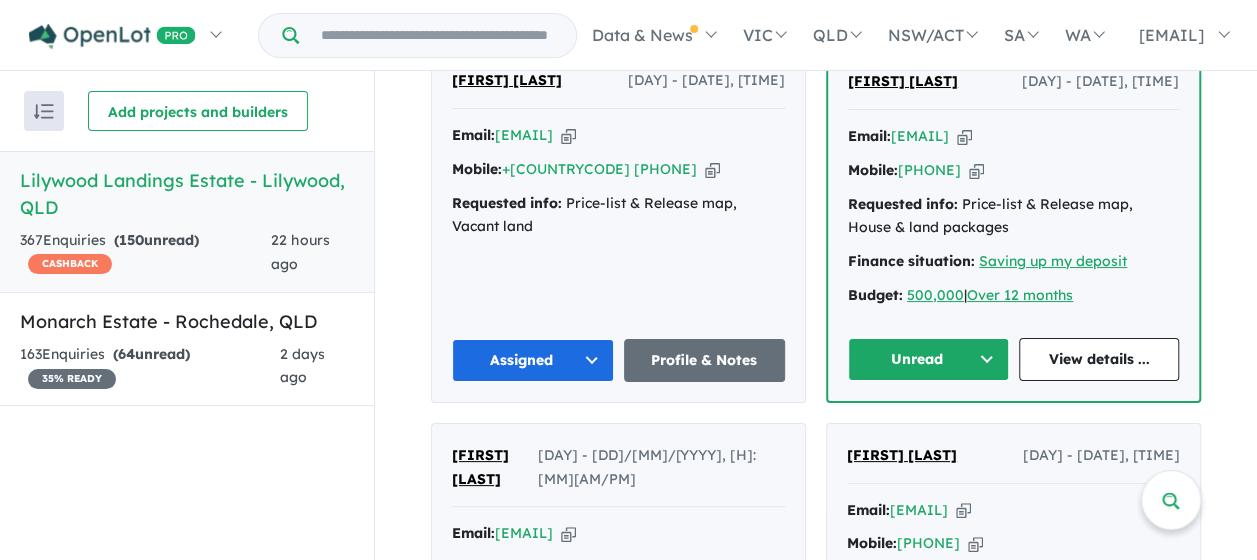 scroll, scrollTop: 7364, scrollLeft: 0, axis: vertical 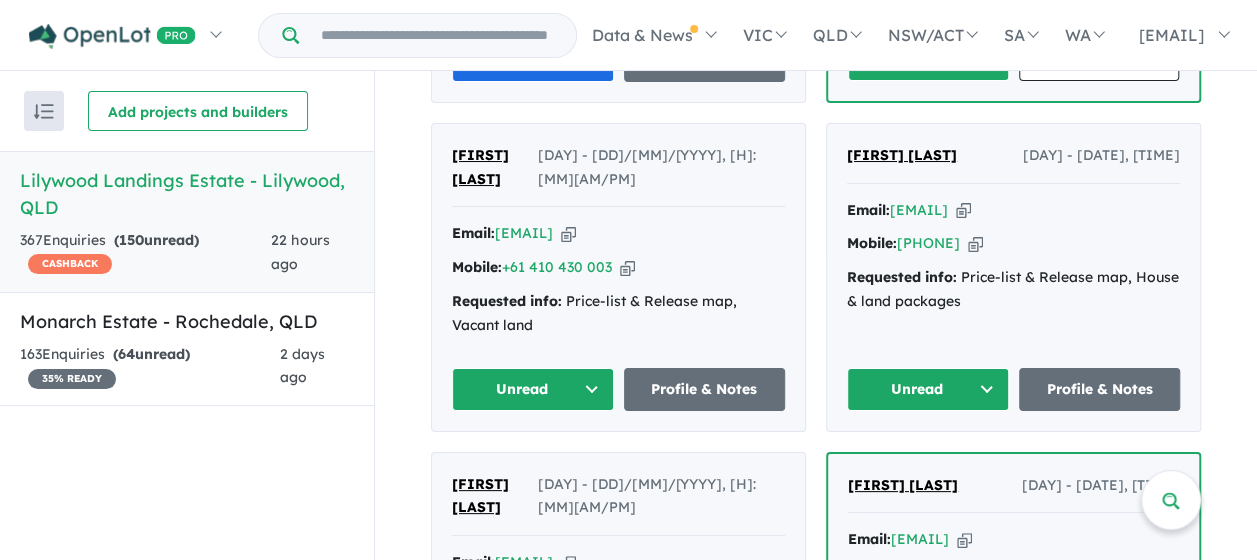 click on "Unread" at bounding box center (928, 59) 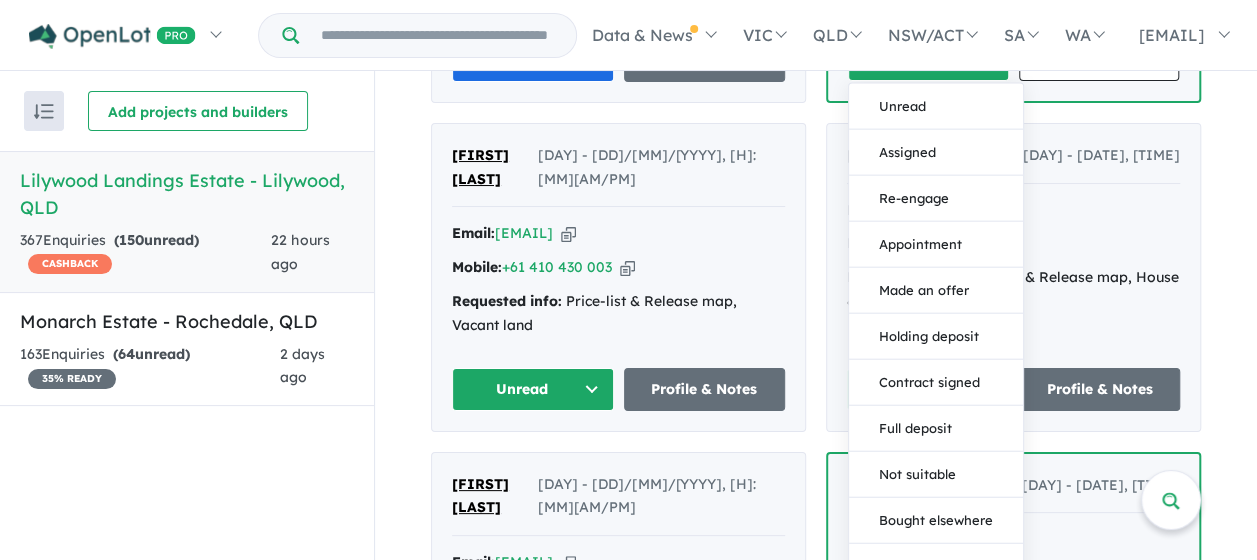 drag, startPoint x: 920, startPoint y: 174, endPoint x: 919, endPoint y: 270, distance: 96.00521 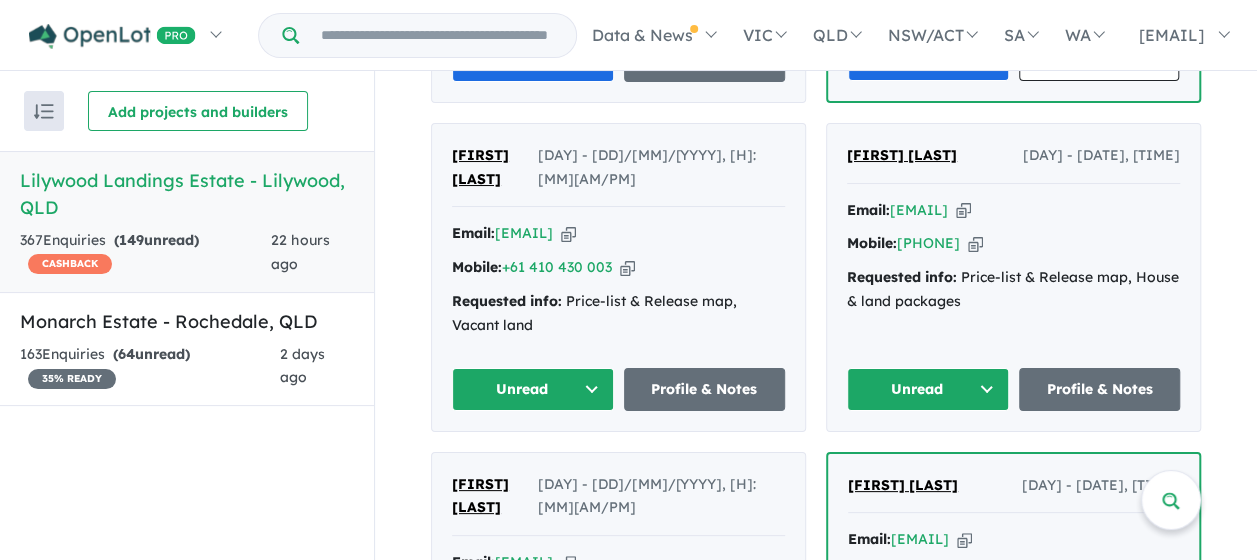click on "Unread" at bounding box center (928, 389) 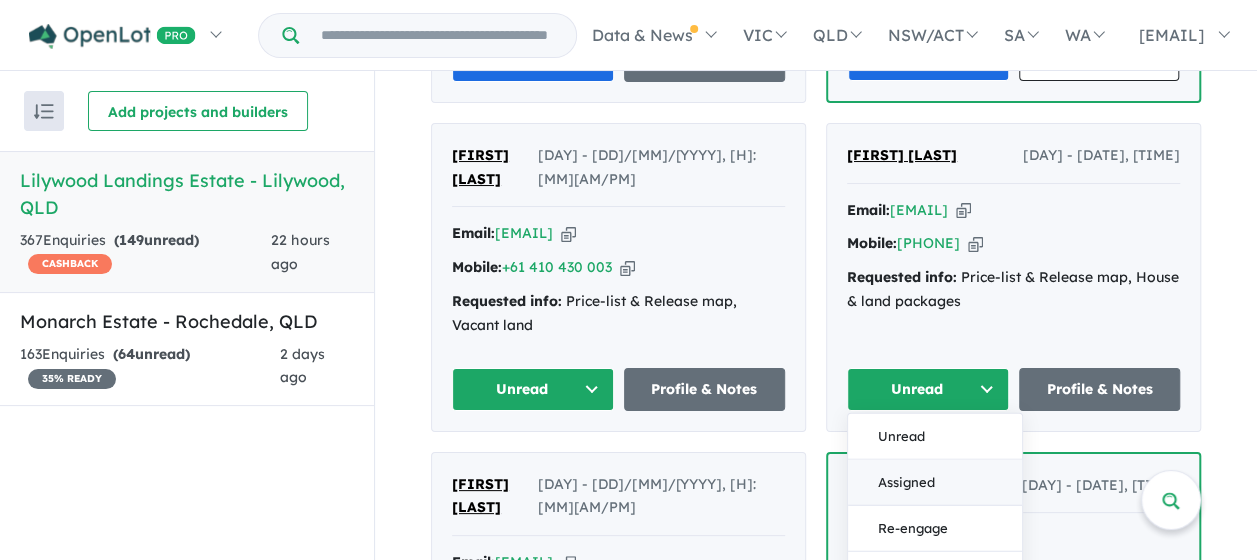 click on "Assigned" at bounding box center [935, 482] 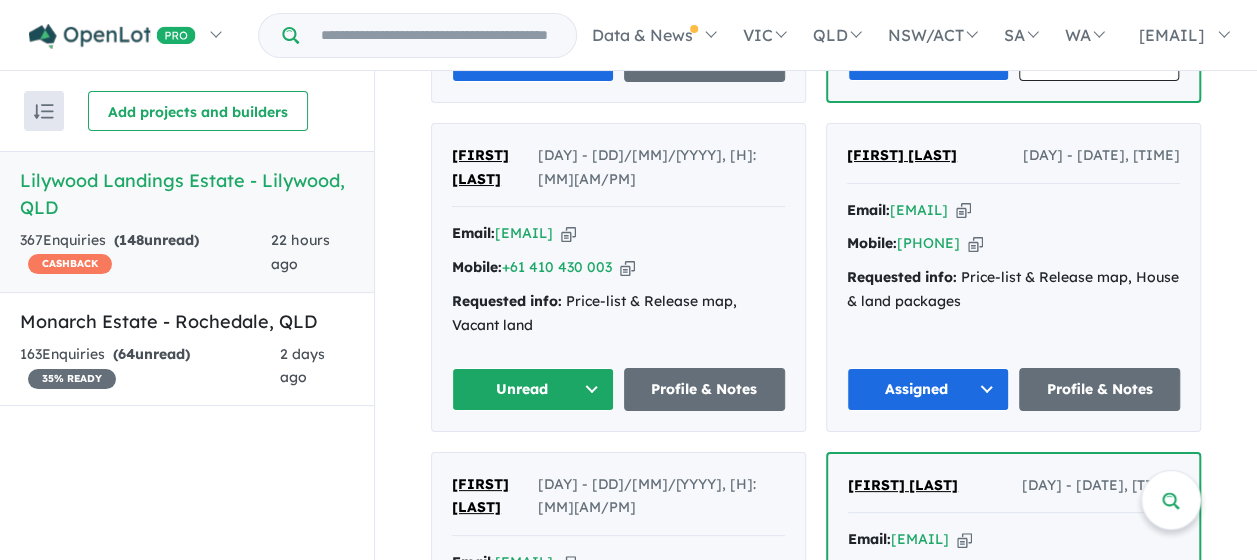 click on "Unread" at bounding box center [533, 389] 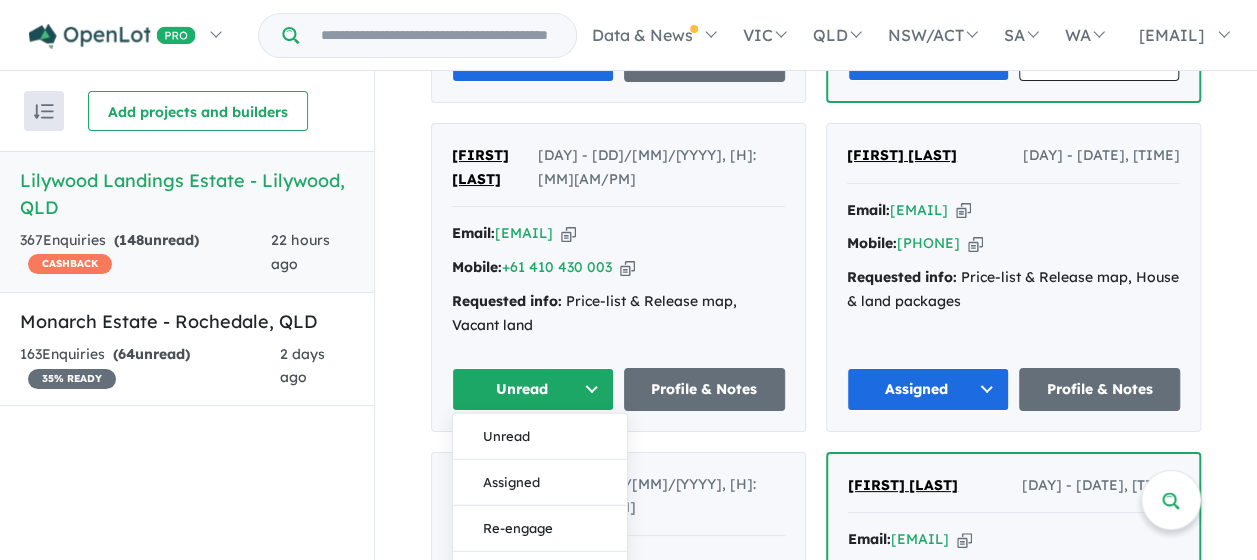 click on "Assigned" at bounding box center [540, 482] 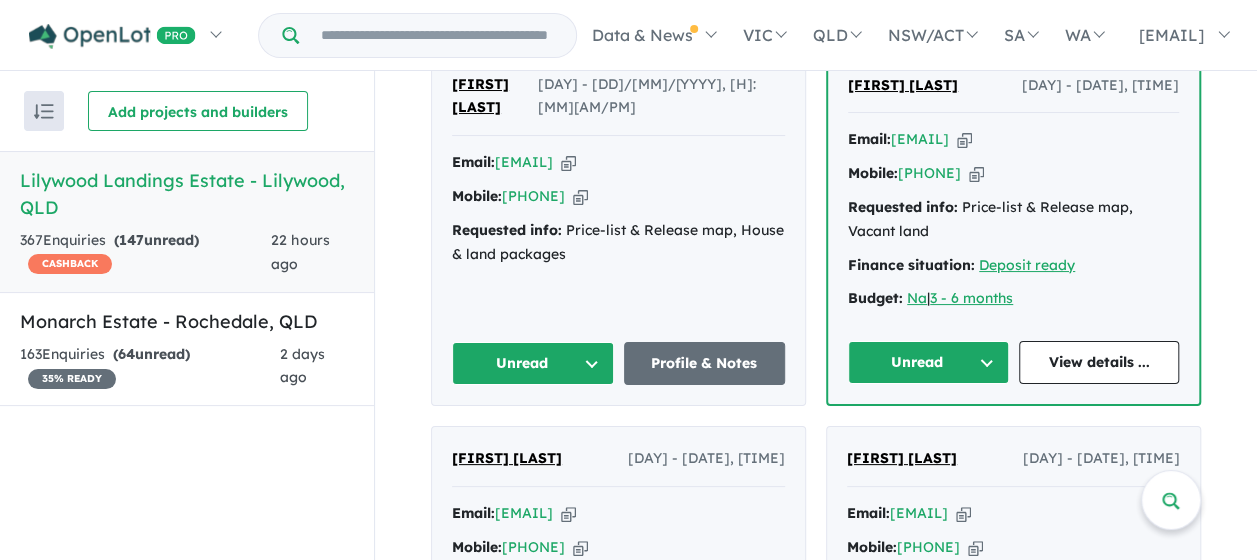 scroll, scrollTop: 7964, scrollLeft: 0, axis: vertical 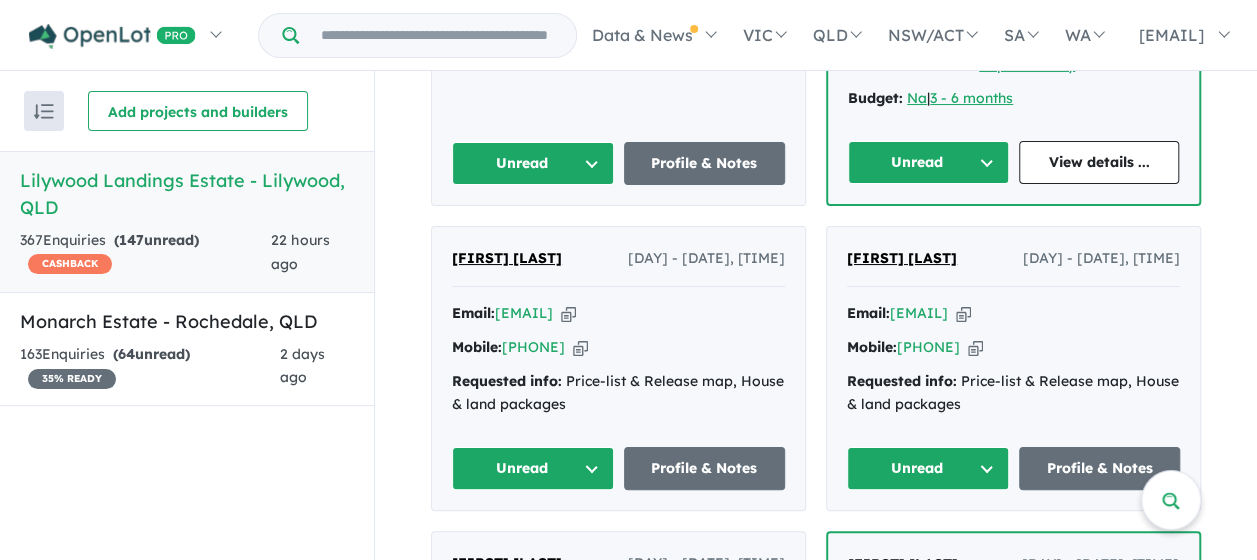 click on "Unread" at bounding box center (533, 163) 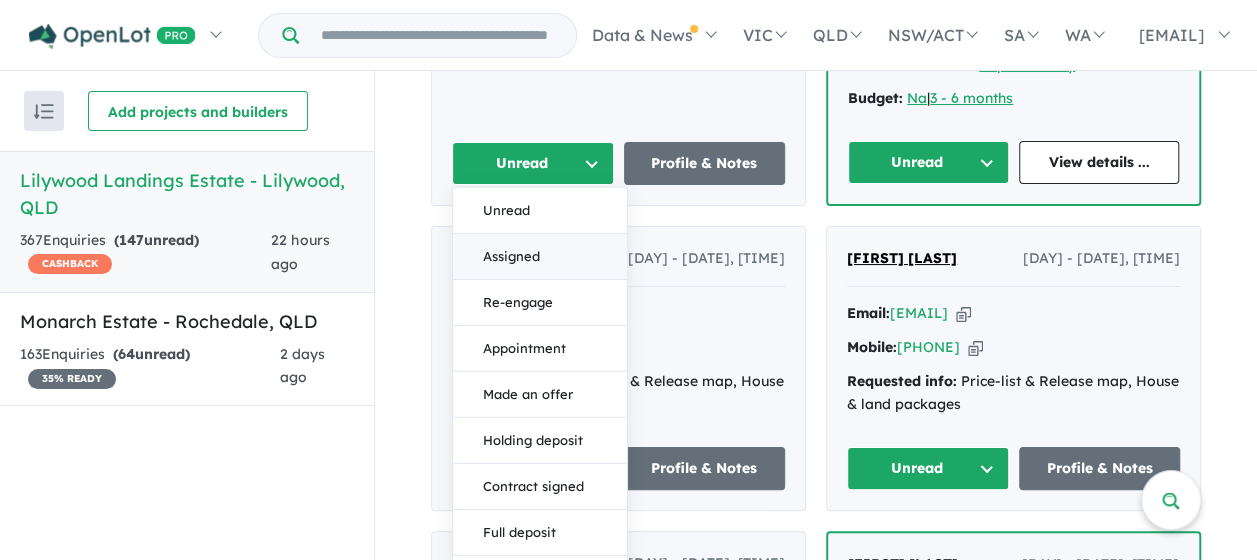 click on "Assigned" at bounding box center [540, 257] 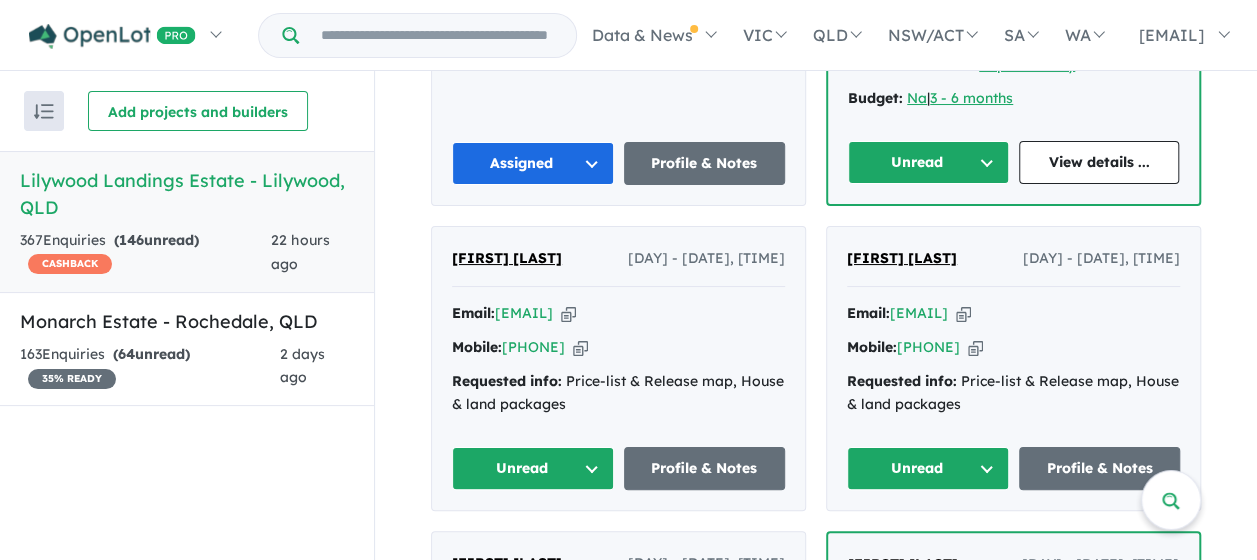 click on "Unread" at bounding box center [928, 162] 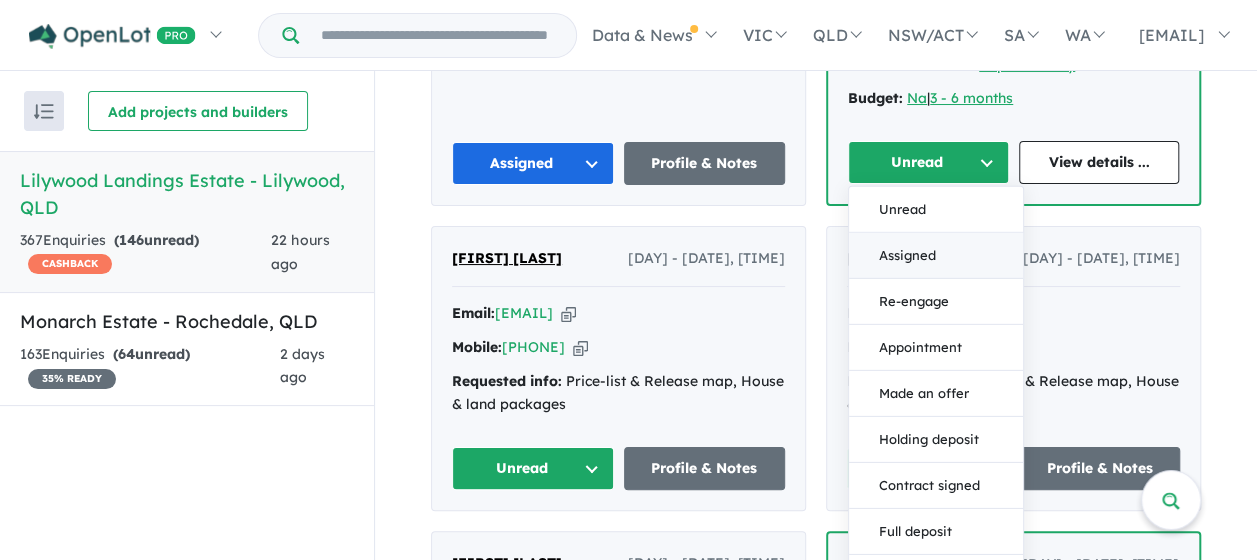 click on "Assigned" at bounding box center [936, 256] 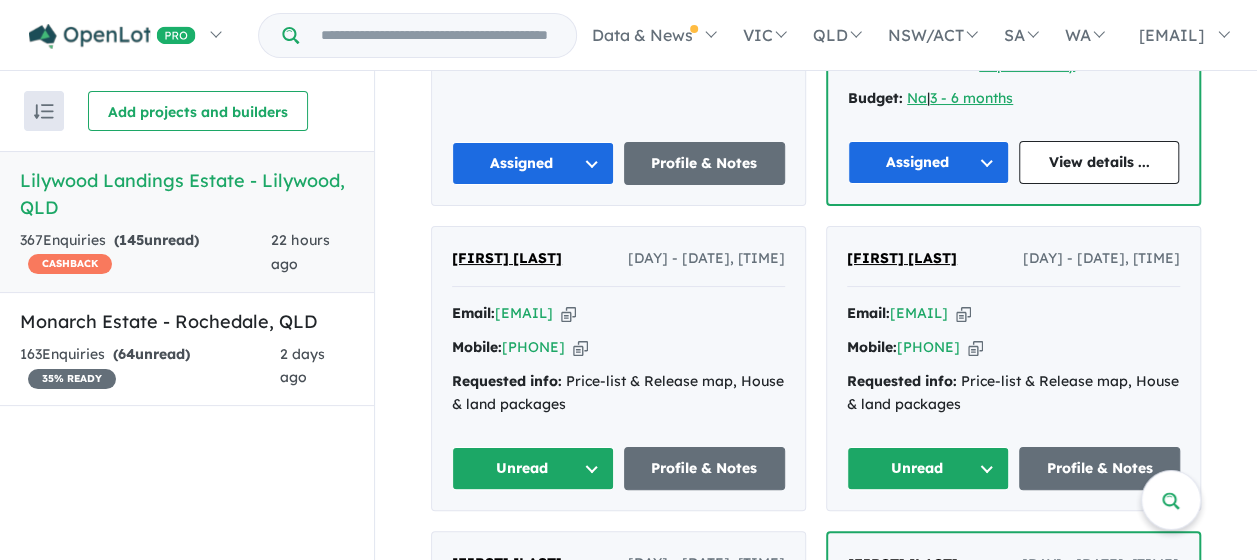 click on "Unread" at bounding box center [533, 468] 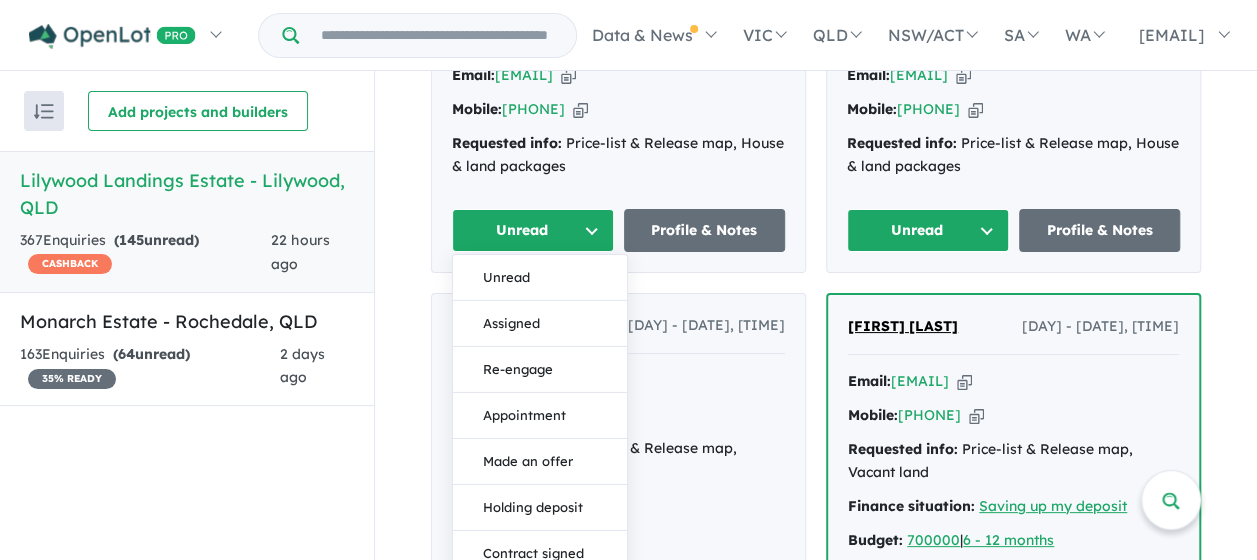 scroll, scrollTop: 8364, scrollLeft: 0, axis: vertical 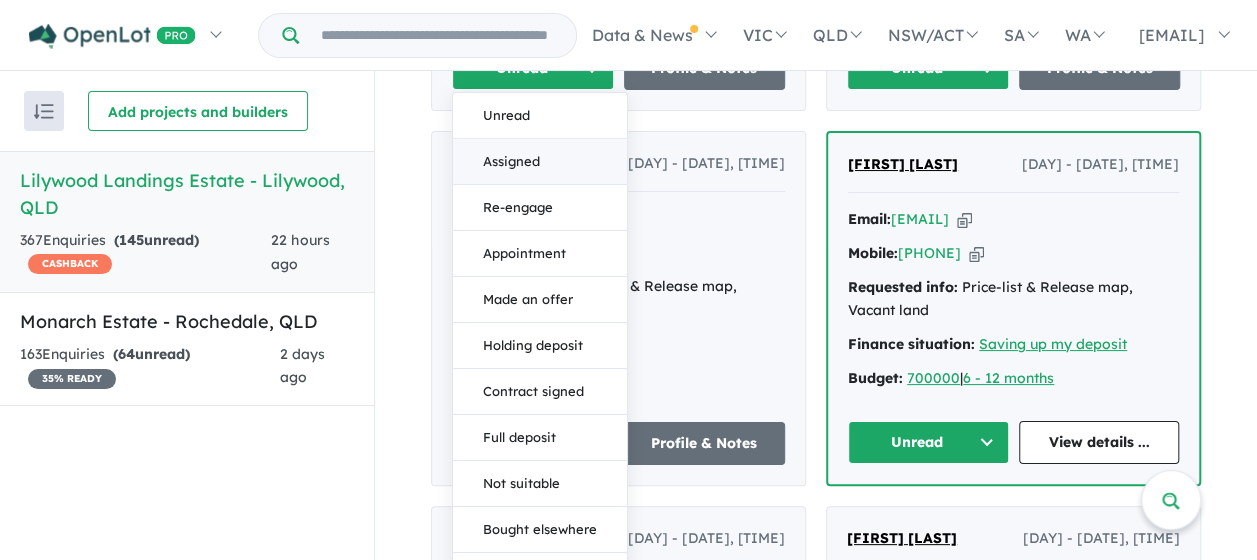 click on "Assigned" at bounding box center (540, 162) 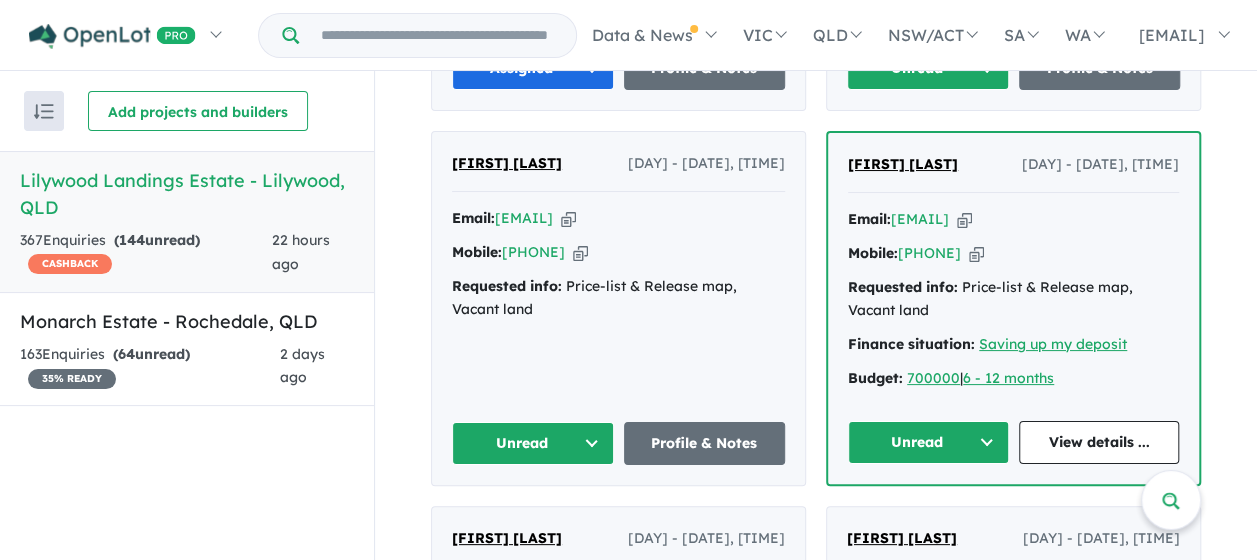 click on "Unread" at bounding box center [928, 68] 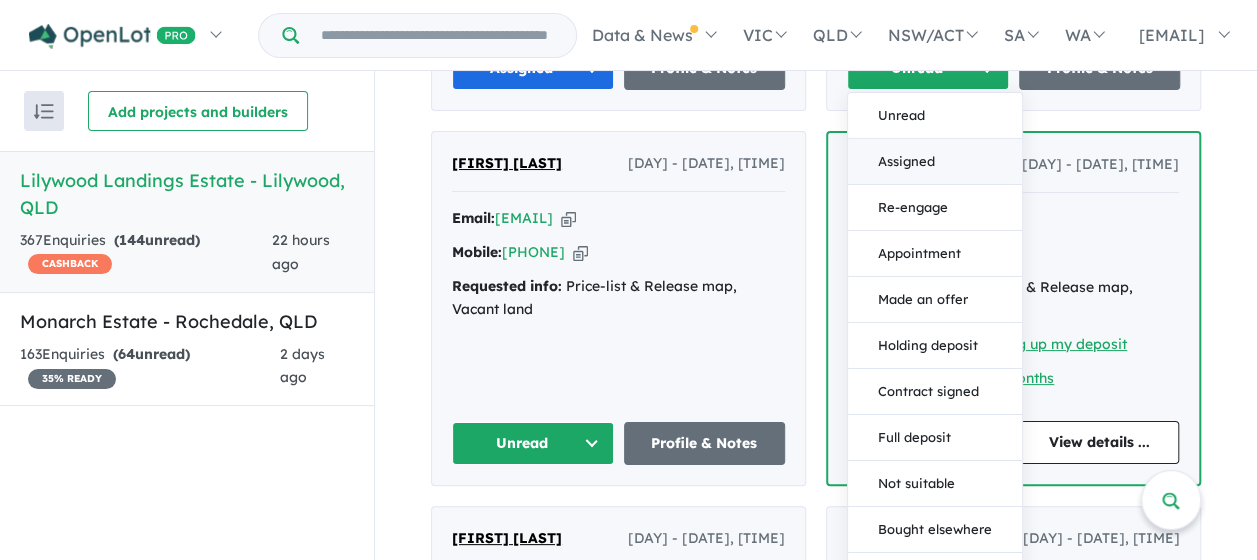 click on "Assigned" at bounding box center [935, 162] 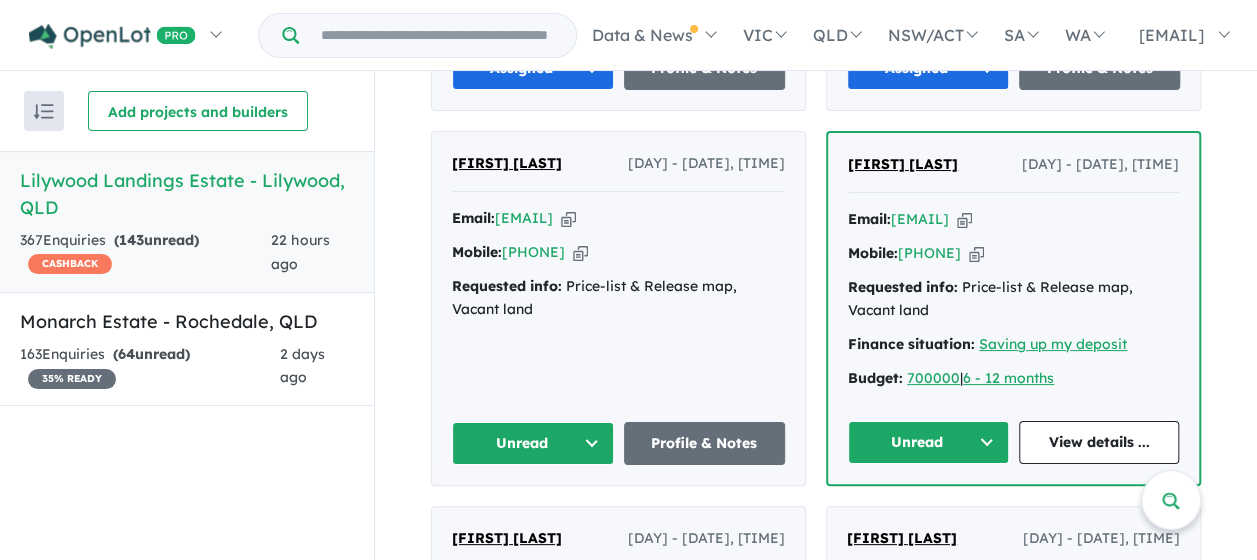 click on "Unread" at bounding box center (533, 443) 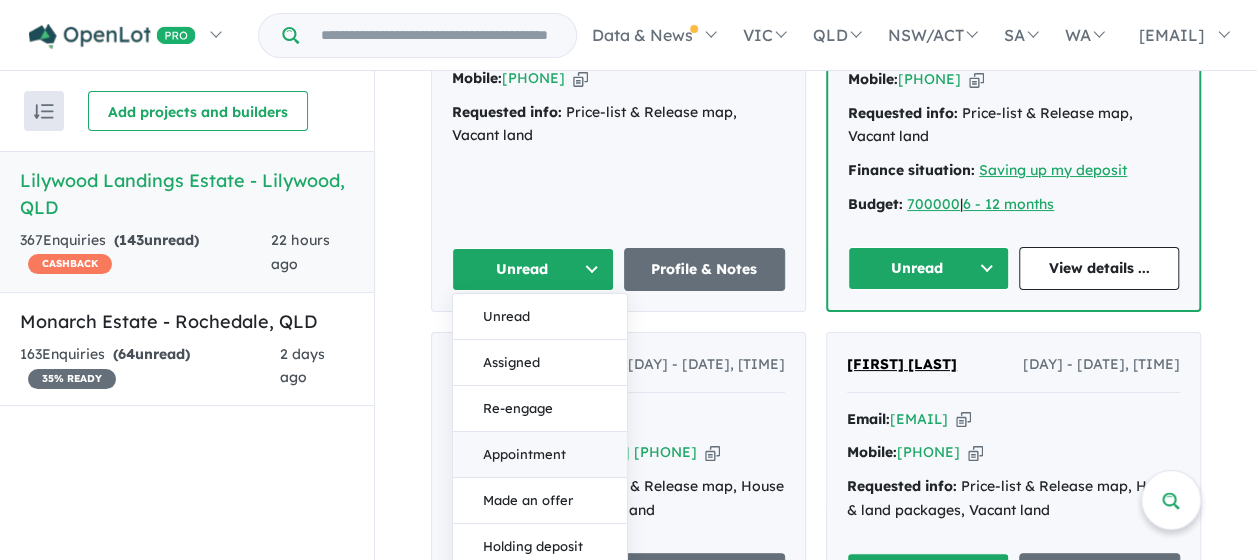 scroll, scrollTop: 8664, scrollLeft: 0, axis: vertical 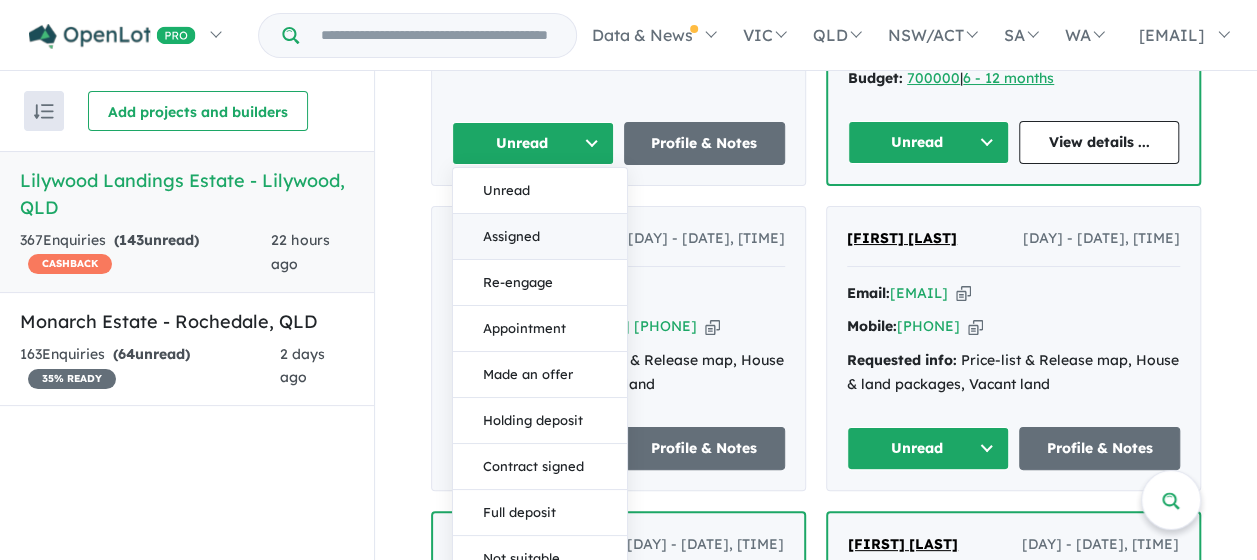 click on "Assigned" at bounding box center (540, 236) 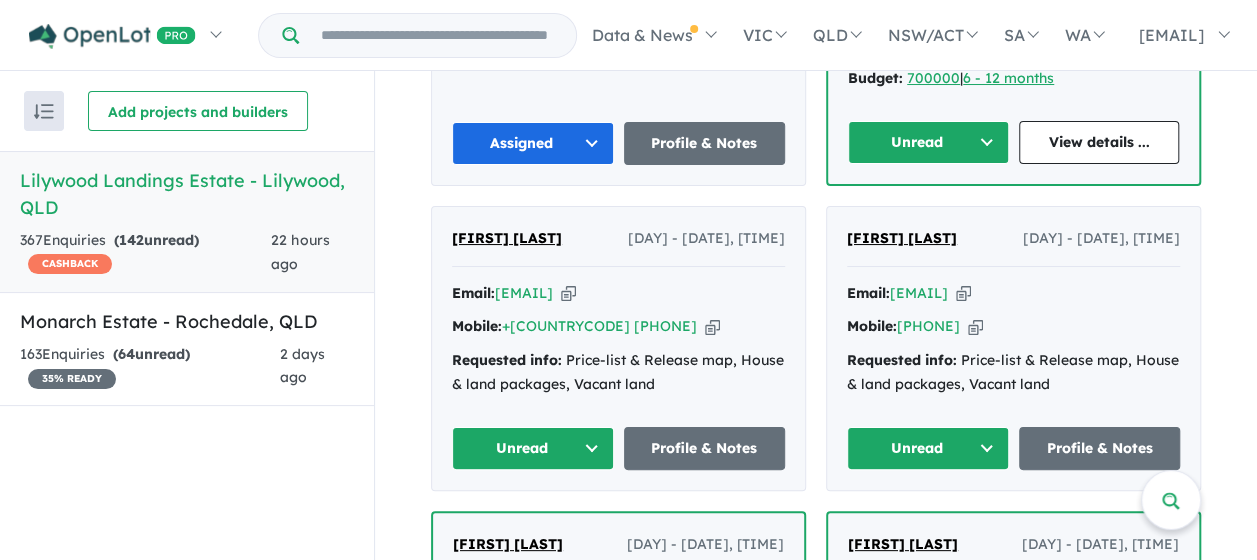 click on "Unread" at bounding box center [928, 142] 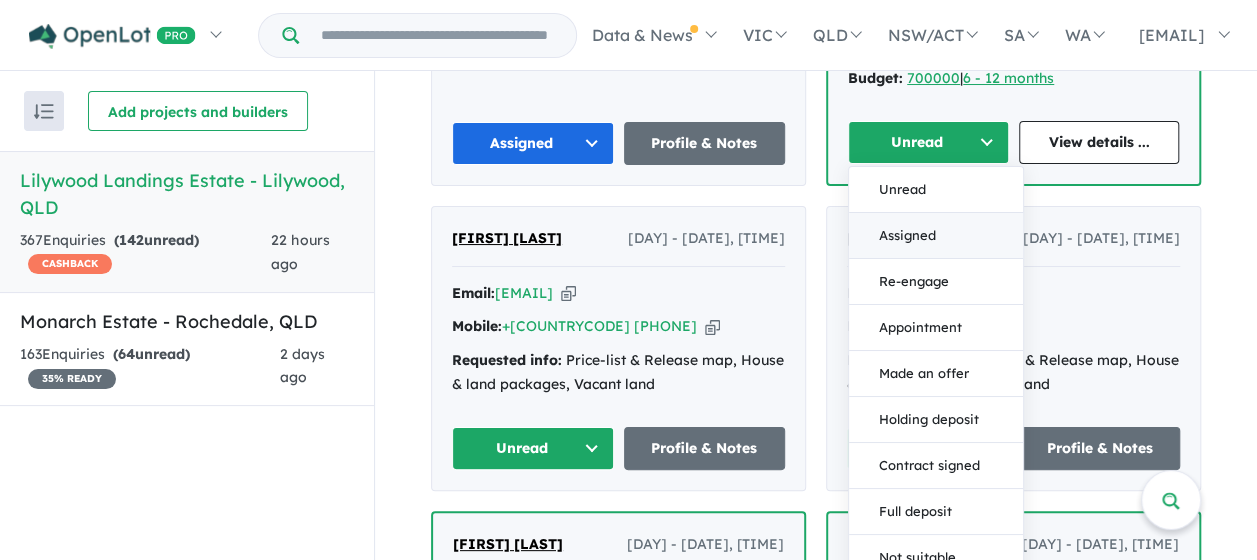 click on "Assigned" at bounding box center (936, 235) 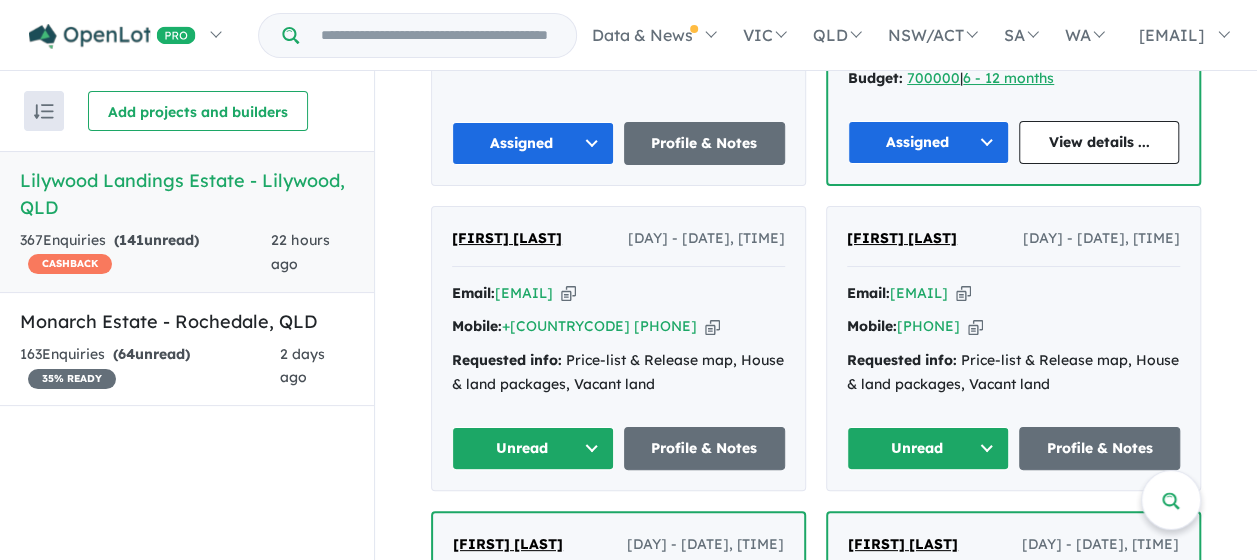 click on "Unread" at bounding box center [533, 448] 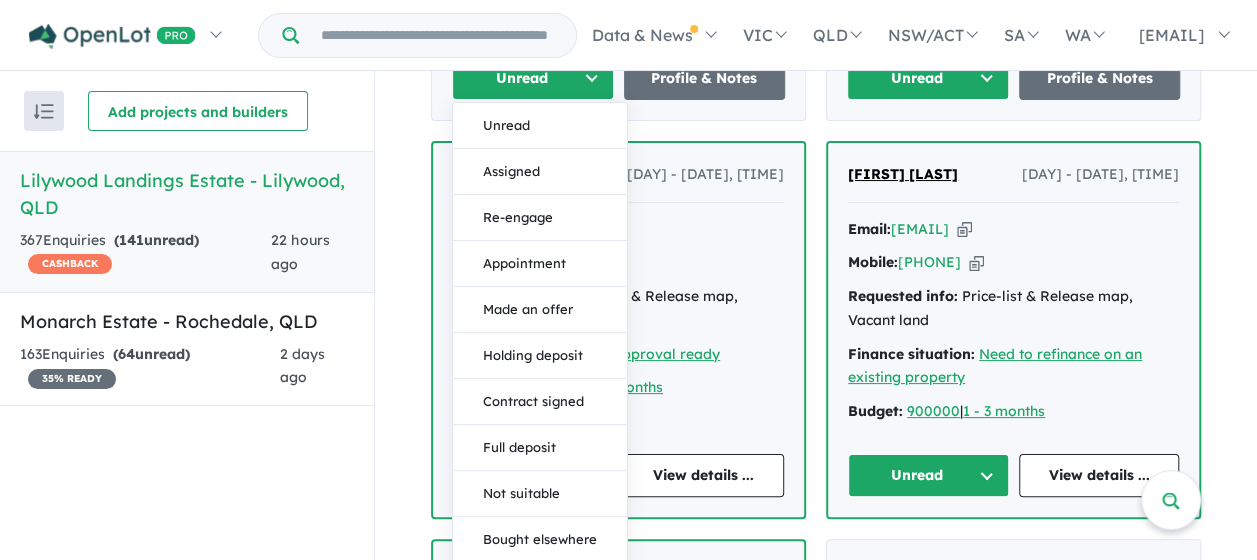 scroll, scrollTop: 9064, scrollLeft: 0, axis: vertical 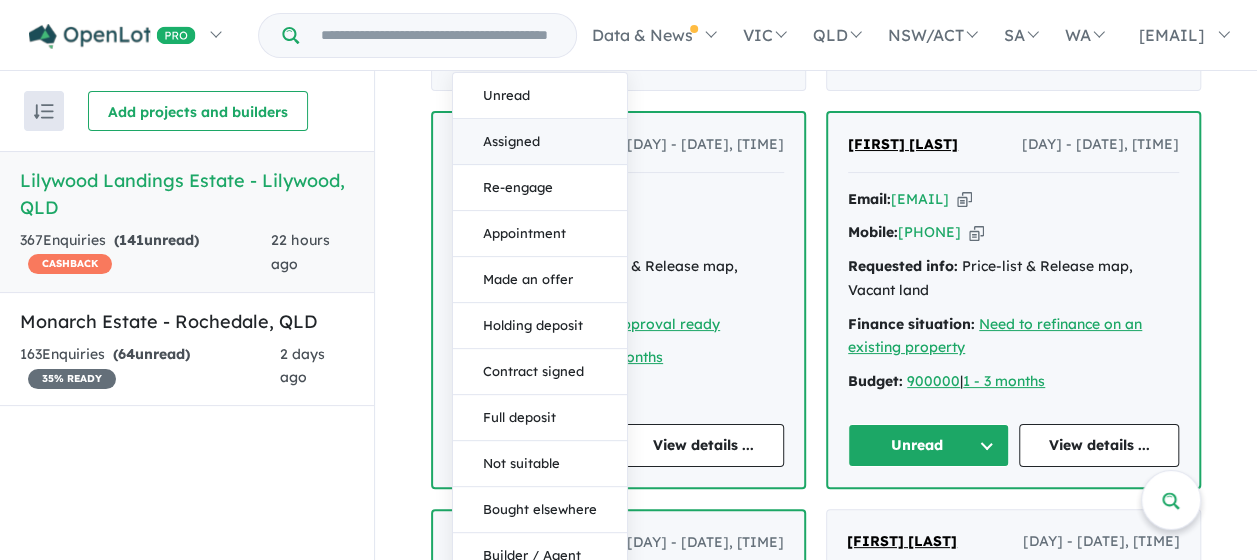 click on "Assigned" at bounding box center (540, 141) 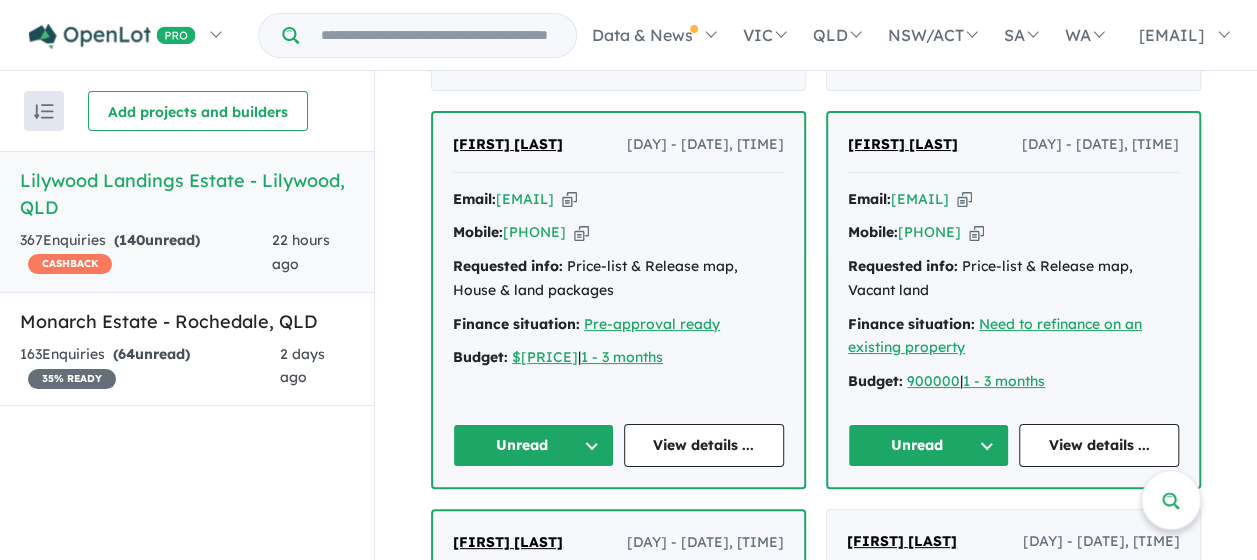 click on "Unread" at bounding box center [928, 48] 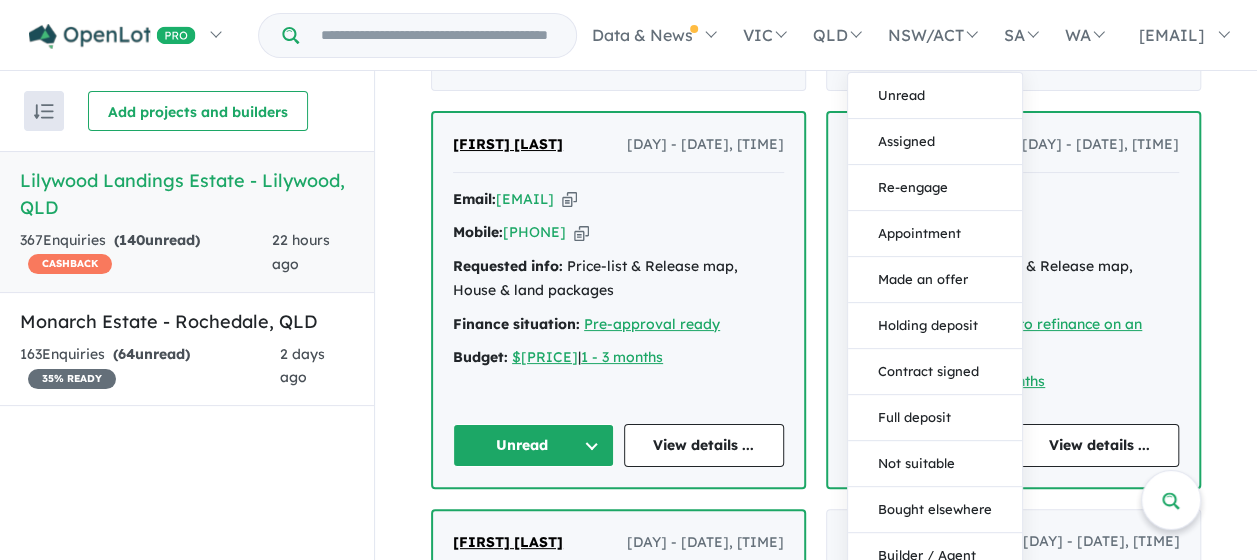 drag, startPoint x: 919, startPoint y: 175, endPoint x: 931, endPoint y: 206, distance: 33.24154 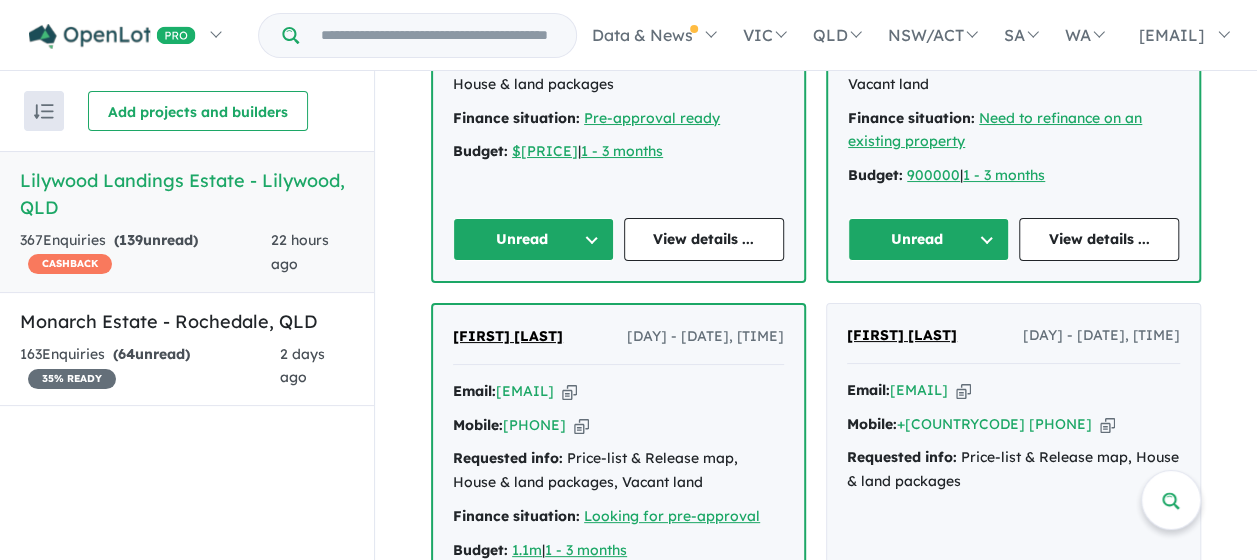 scroll, scrollTop: 9364, scrollLeft: 0, axis: vertical 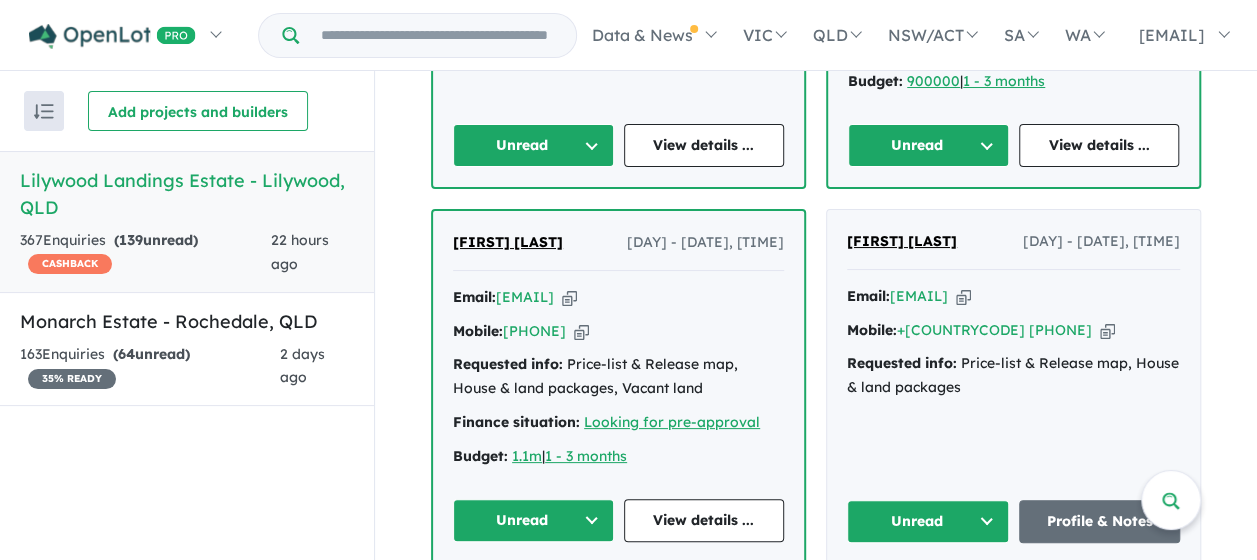 click on "Unread" at bounding box center (928, 145) 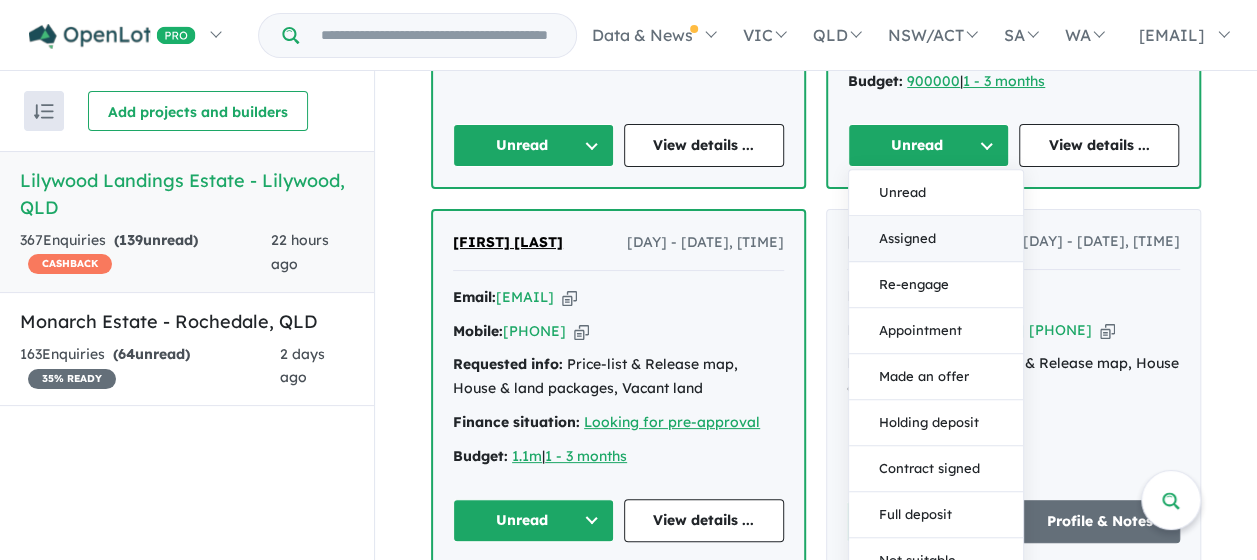 click on "Assigned" at bounding box center [936, 239] 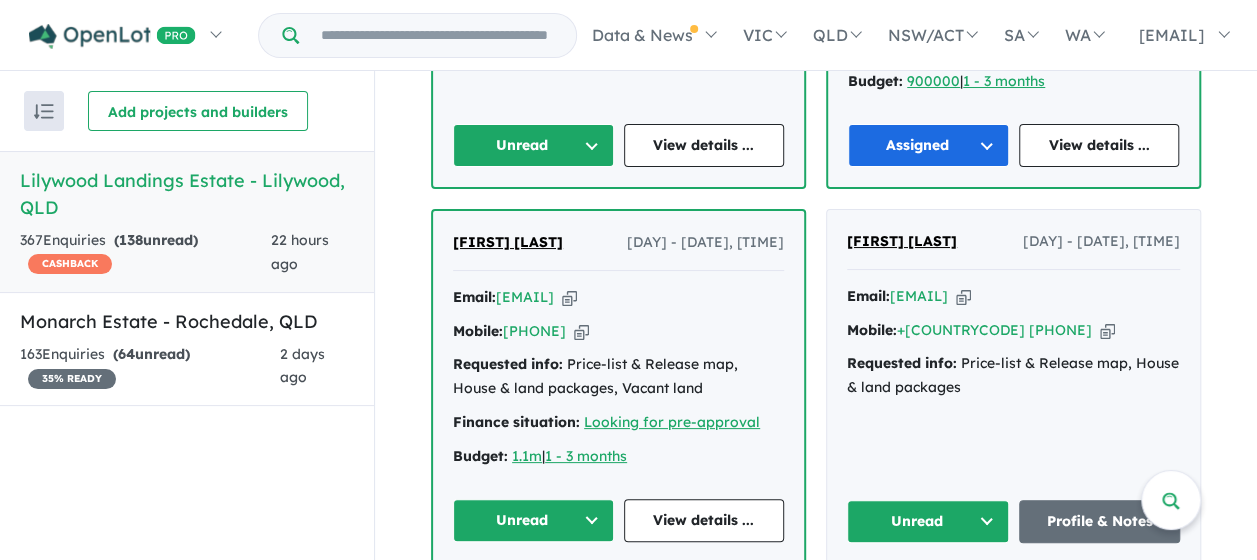 drag, startPoint x: 512, startPoint y: 217, endPoint x: 518, endPoint y: 230, distance: 14.3178215 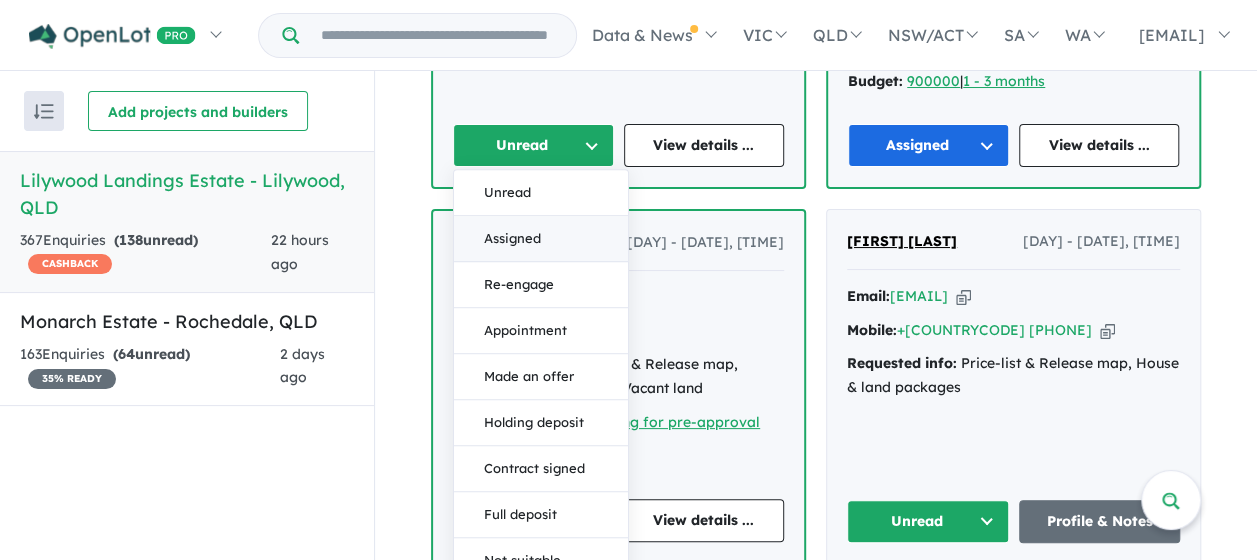 click on "Assigned" at bounding box center (541, 239) 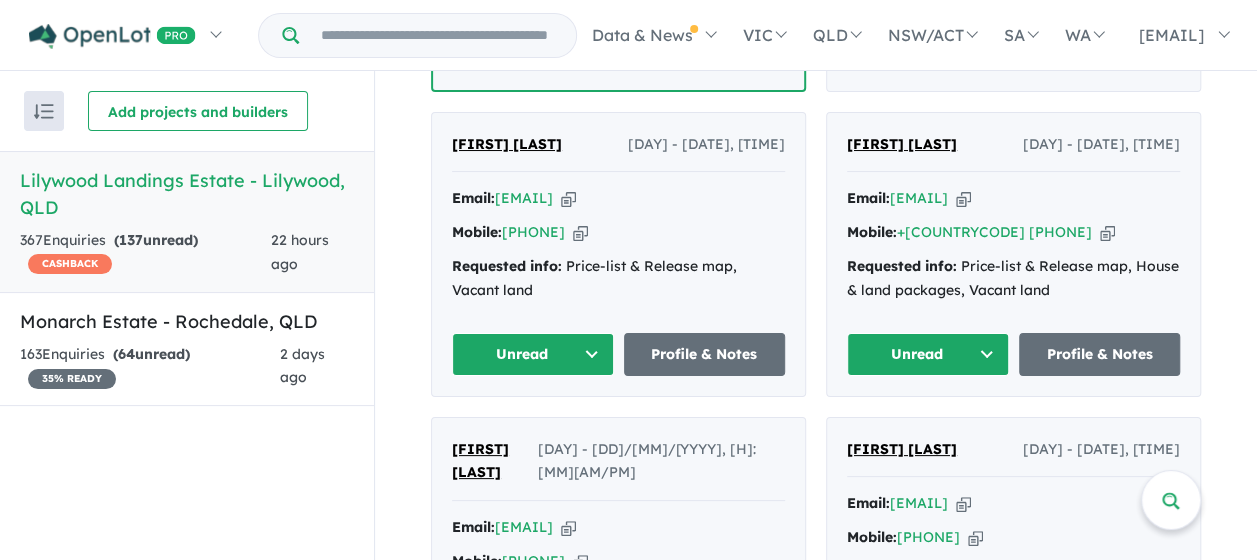 scroll, scrollTop: 9864, scrollLeft: 0, axis: vertical 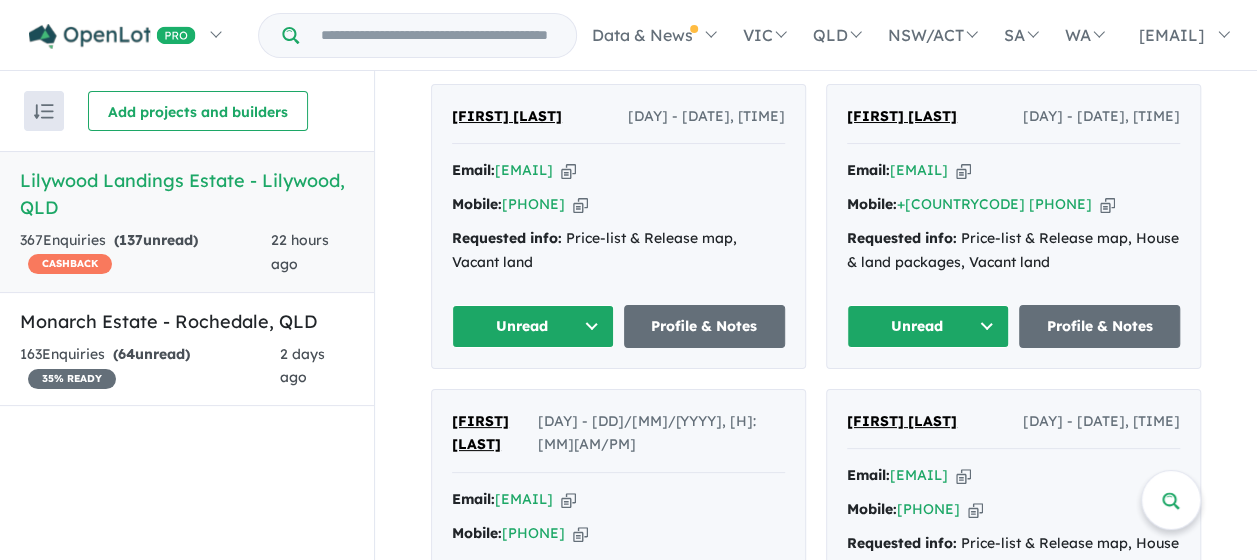 click on "Unread" at bounding box center [533, 20] 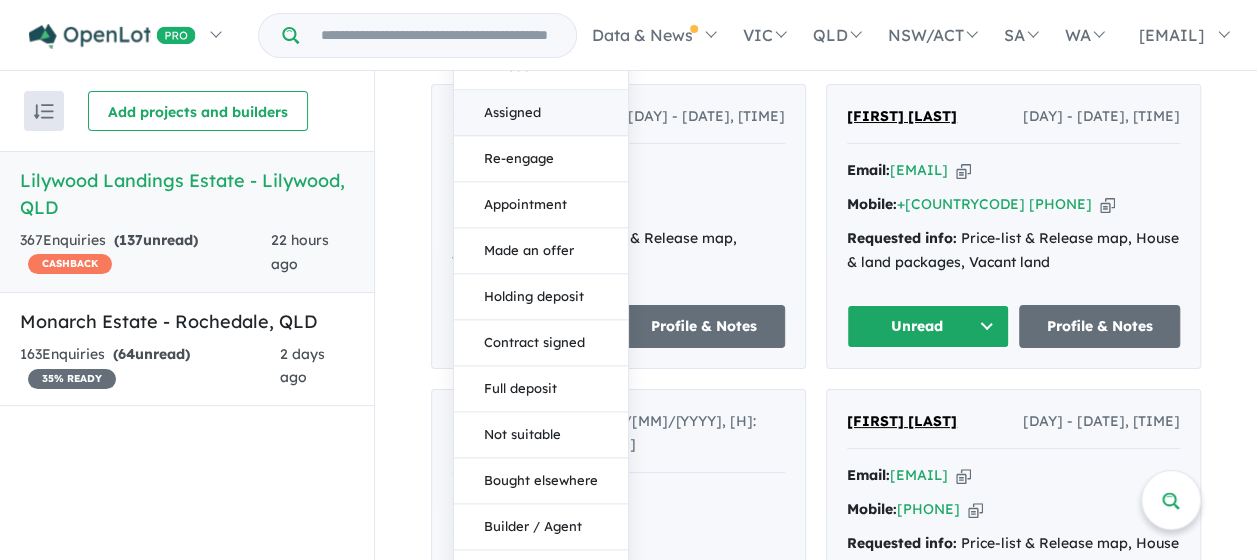 click on "Assigned" at bounding box center (541, 113) 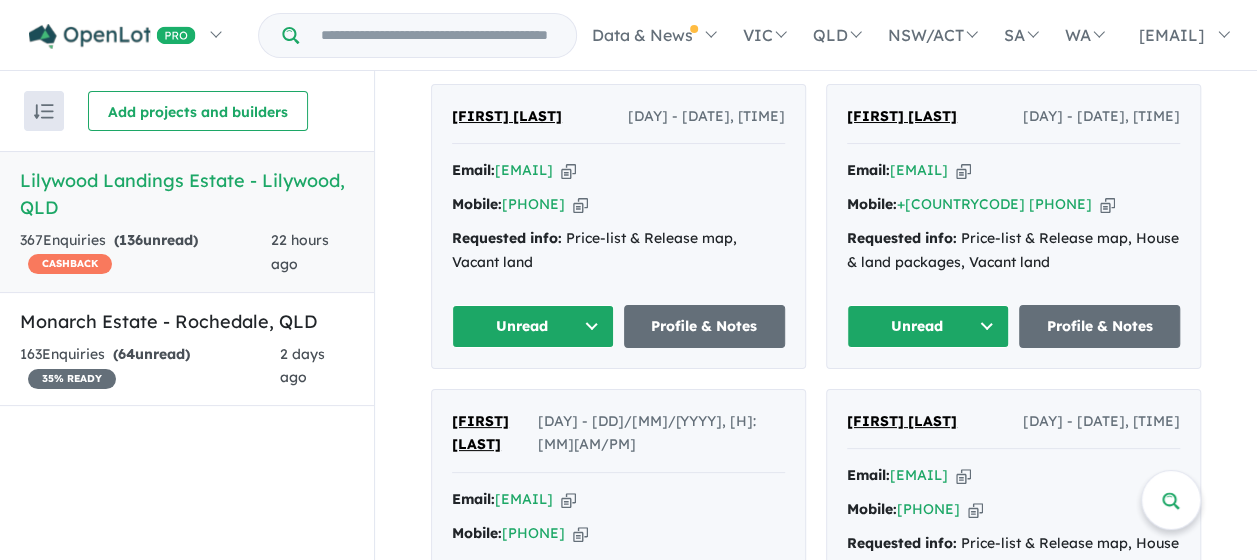 click on "Unread" at bounding box center (928, 21) 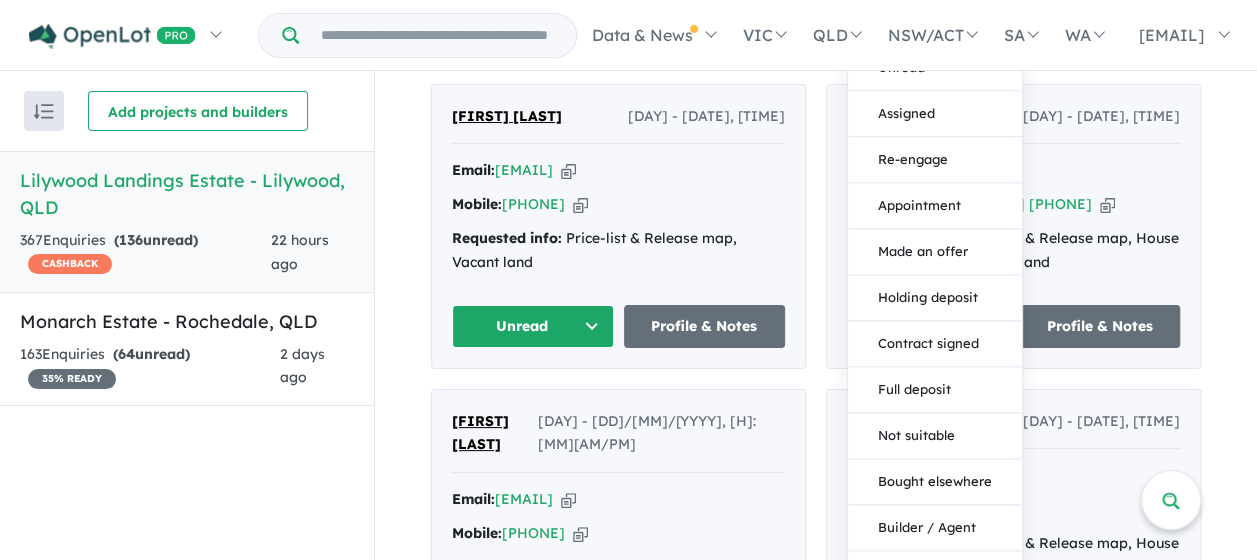 click on "Assigned" at bounding box center [935, 114] 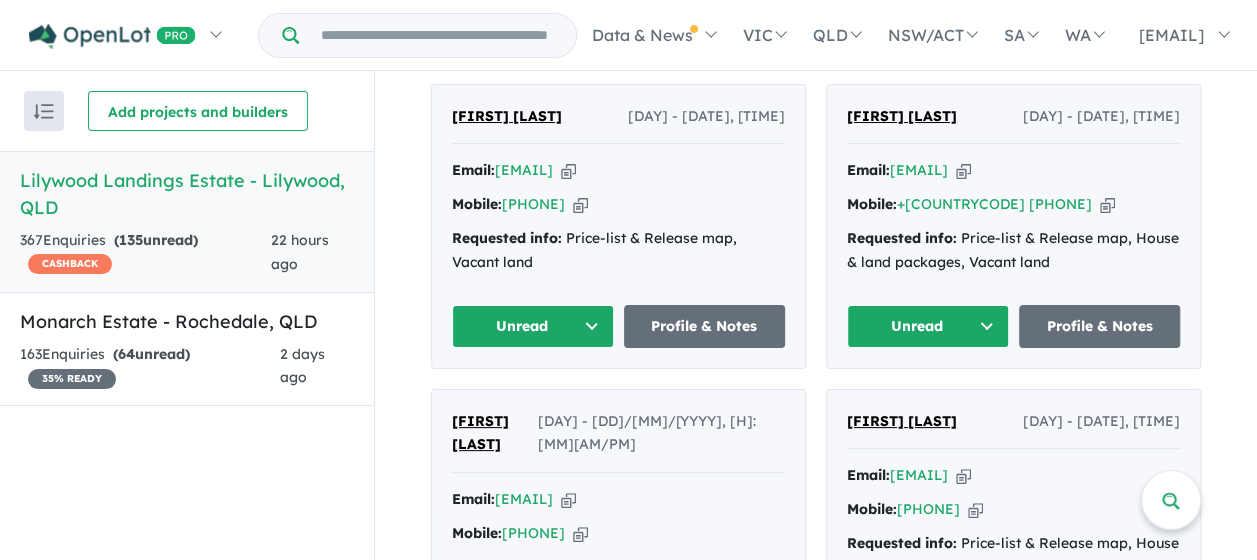 drag, startPoint x: 928, startPoint y: 408, endPoint x: 927, endPoint y: 423, distance: 15.033297 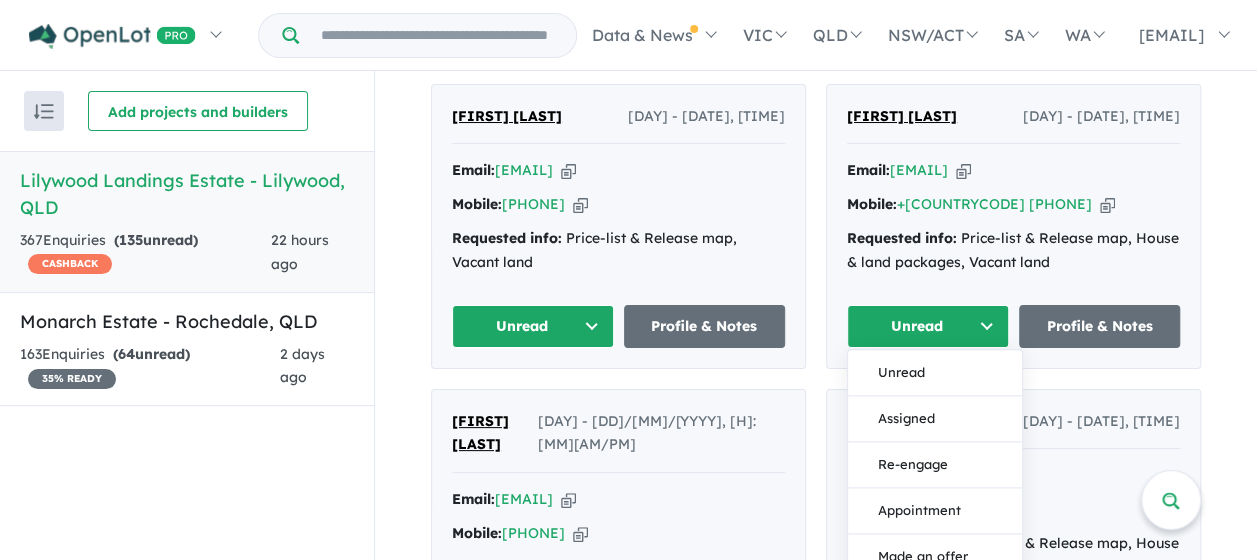drag, startPoint x: 915, startPoint y: 500, endPoint x: 900, endPoint y: 502, distance: 15.132746 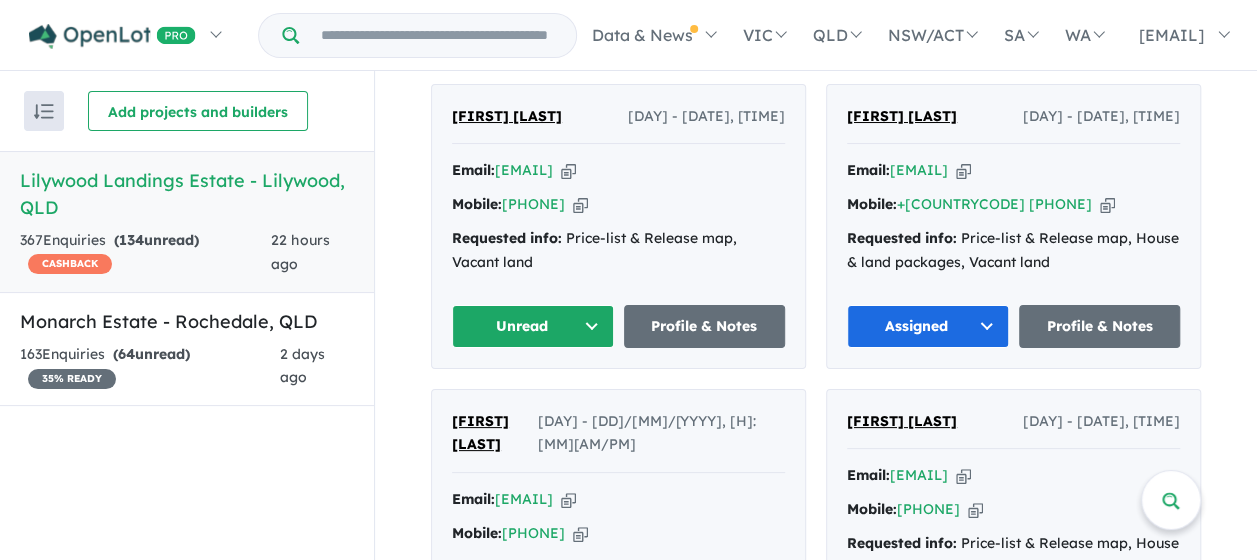 click on "Unread" at bounding box center (533, 326) 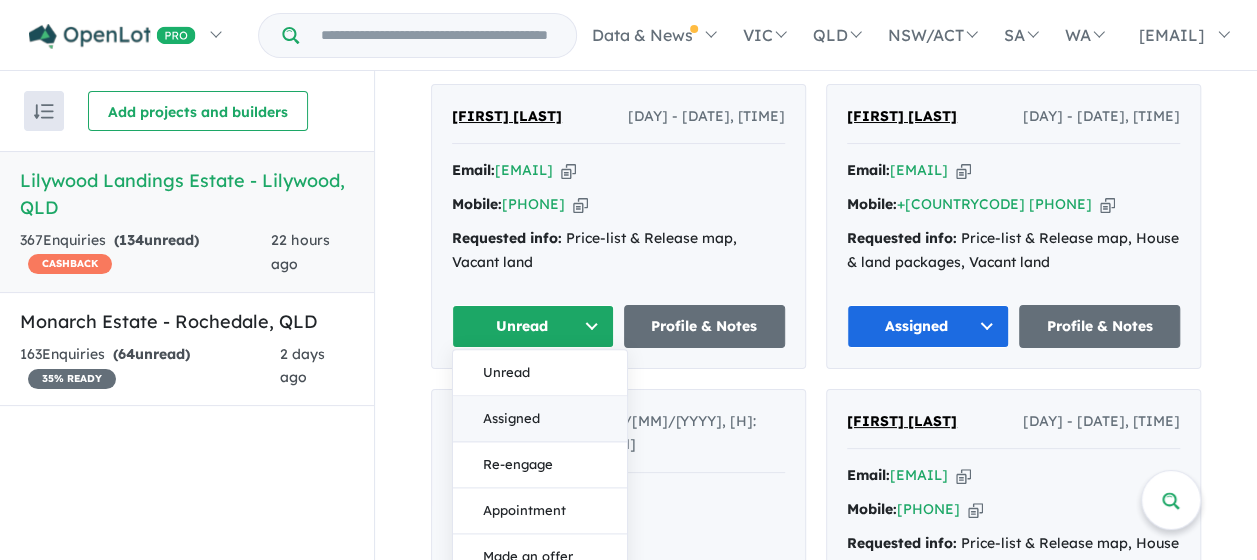click on "Assigned" at bounding box center (540, 419) 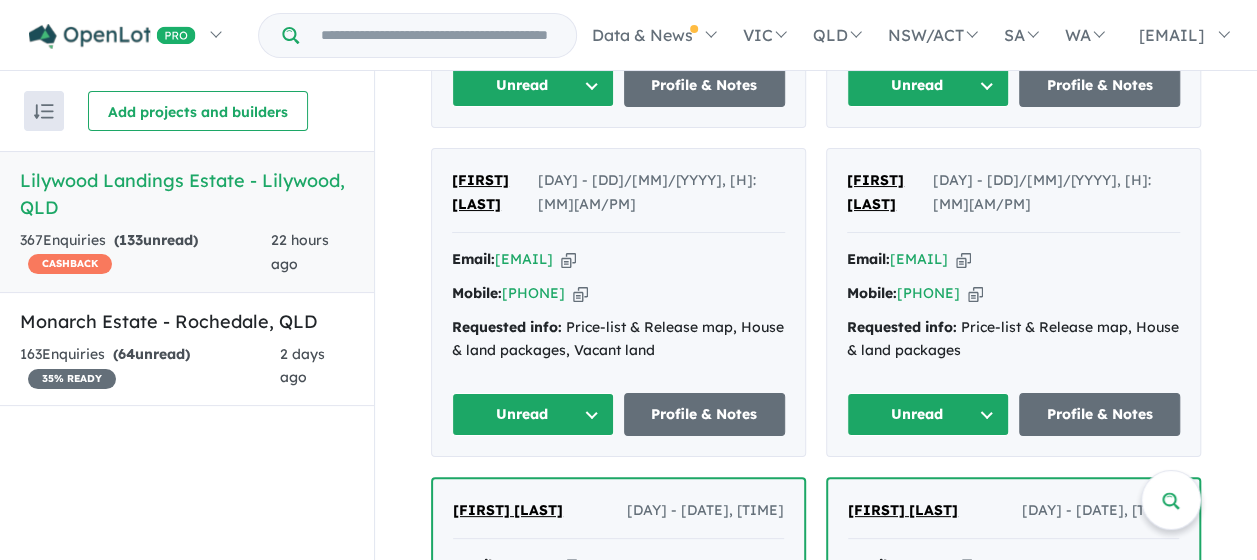 scroll, scrollTop: 10464, scrollLeft: 0, axis: vertical 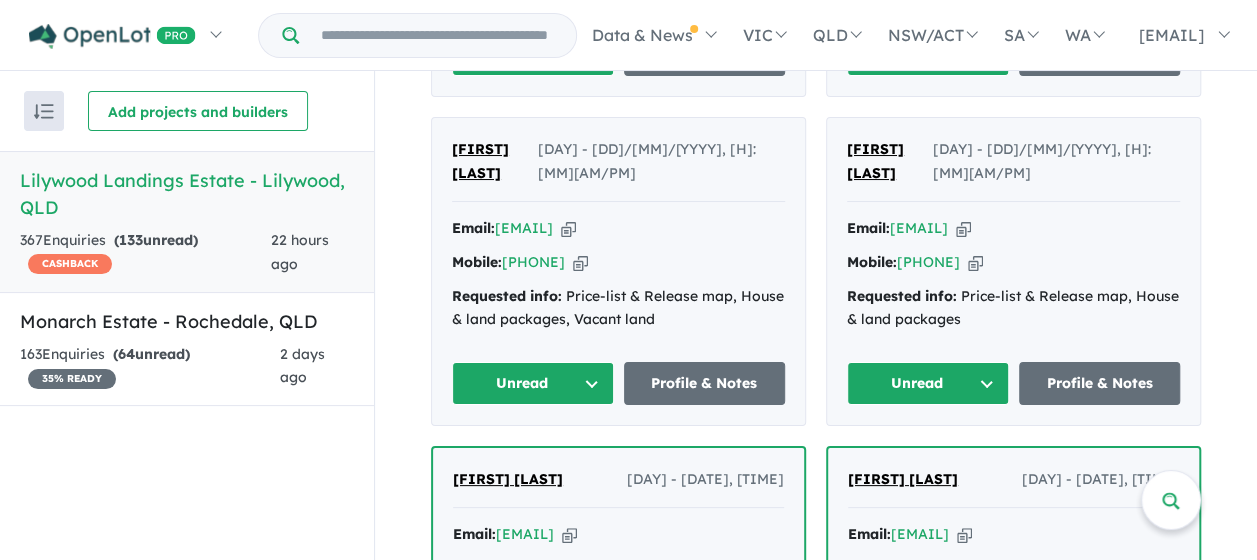 click on "Unread" at bounding box center (533, 54) 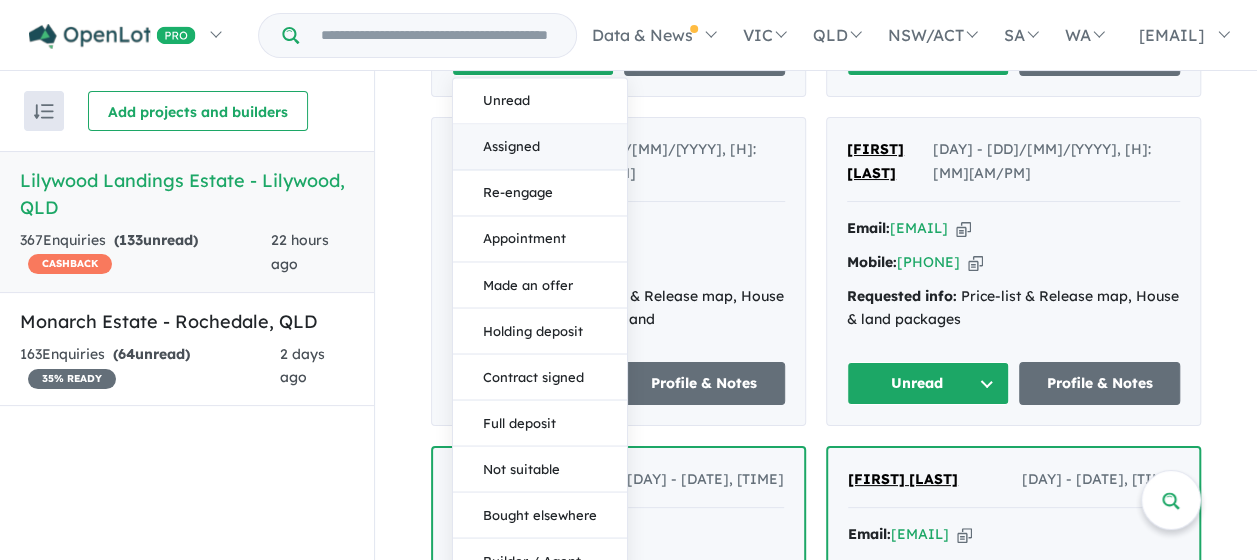 click on "Assigned" at bounding box center (540, 148) 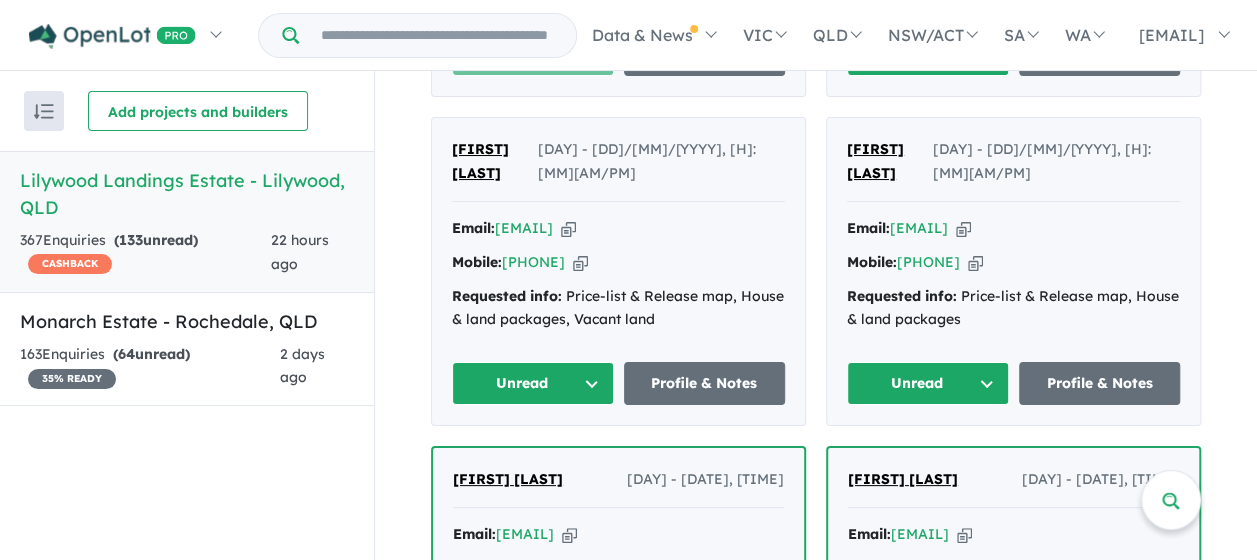 click on "Unread" at bounding box center [533, 383] 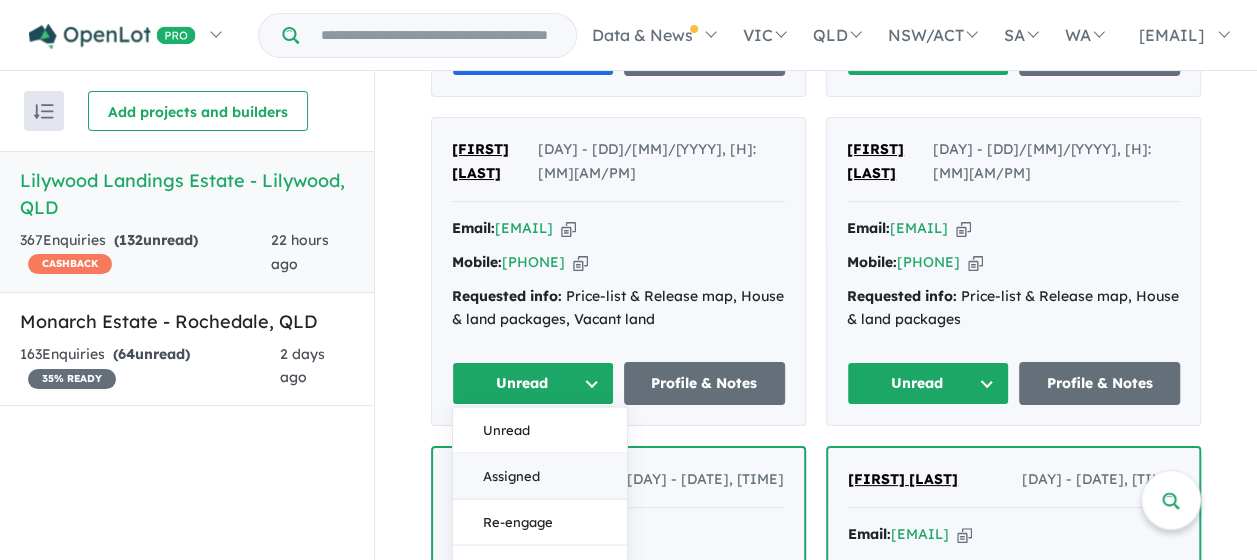 click on "Assigned" at bounding box center (540, 477) 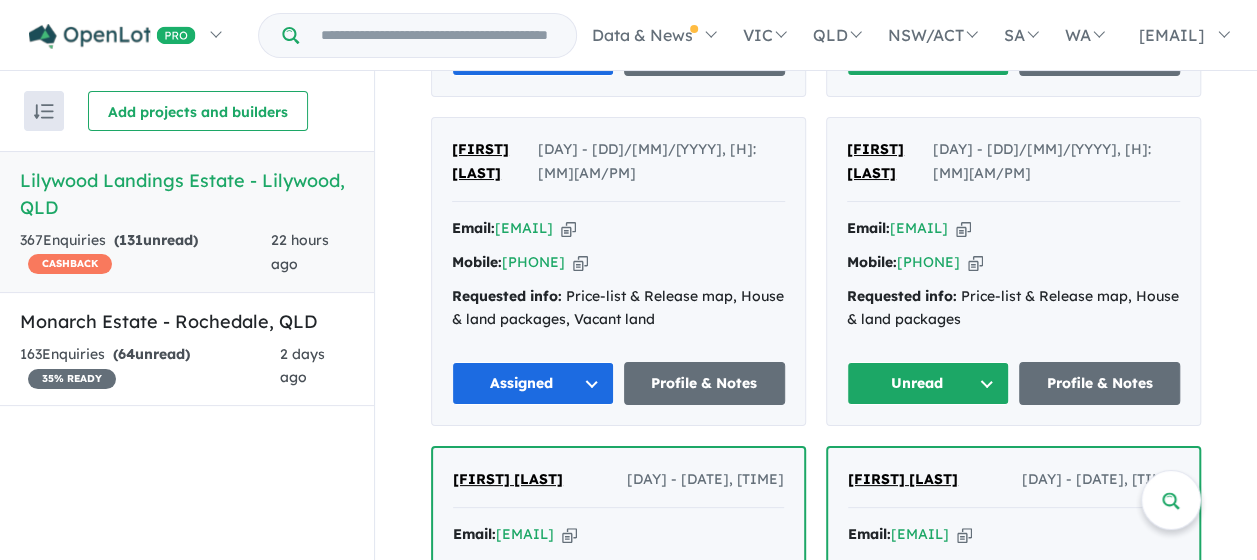 drag, startPoint x: 906, startPoint y: 116, endPoint x: 906, endPoint y: 132, distance: 16 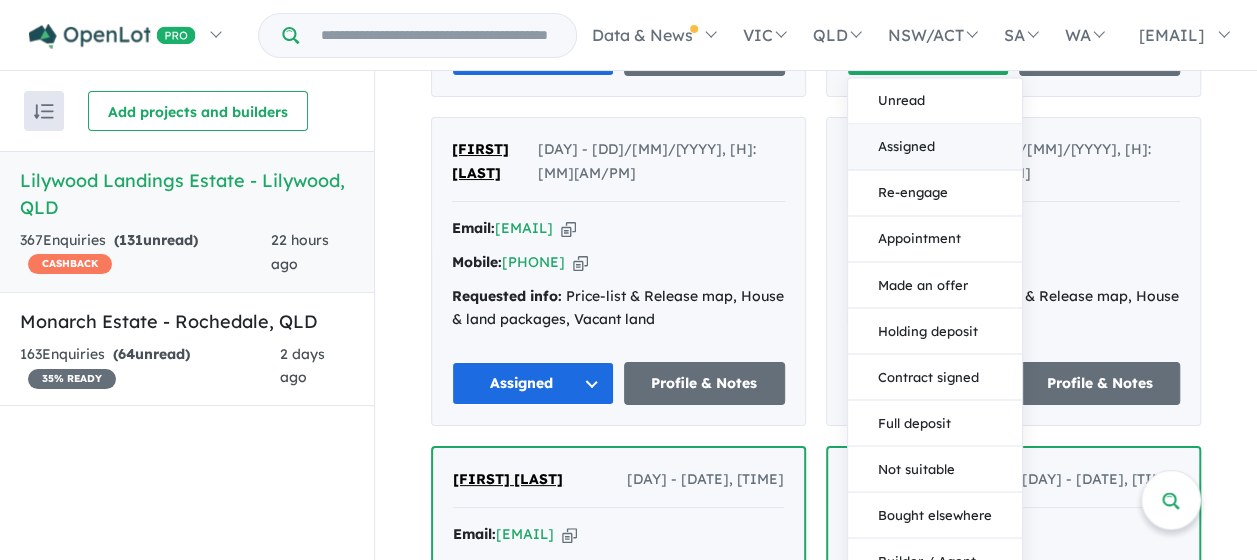 click on "Assigned" at bounding box center (935, 148) 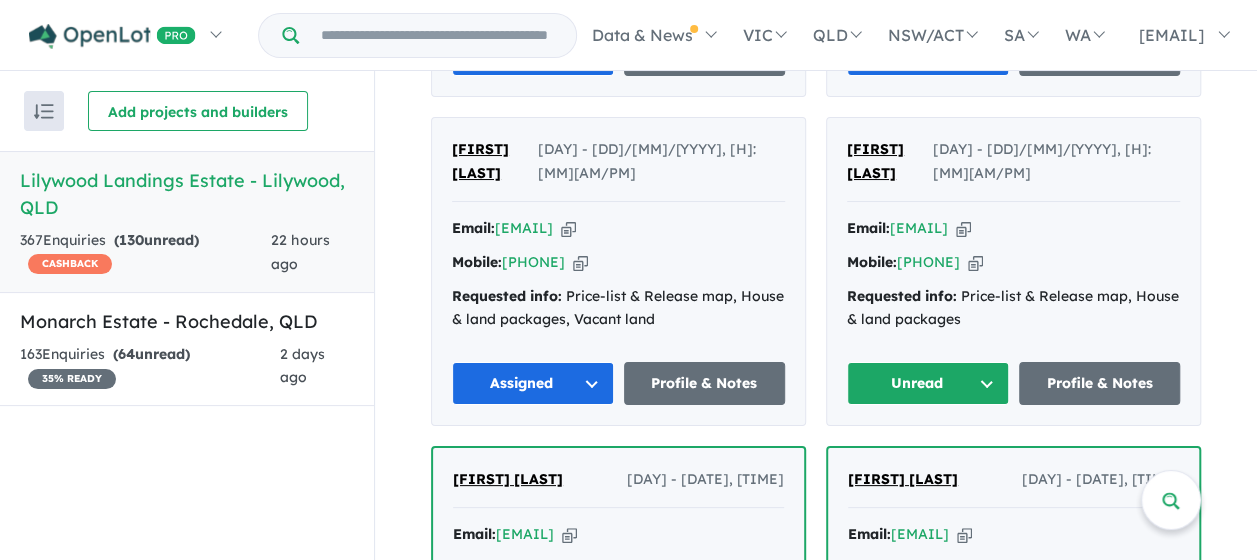 drag, startPoint x: 916, startPoint y: 423, endPoint x: 914, endPoint y: 436, distance: 13.152946 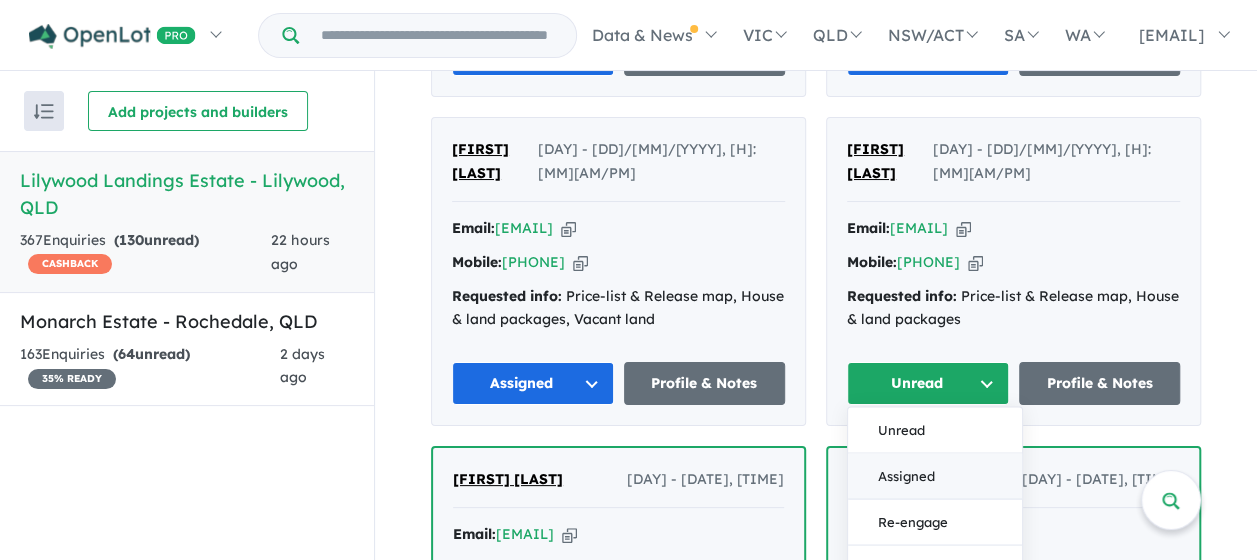 click on "Assigned" at bounding box center [935, 477] 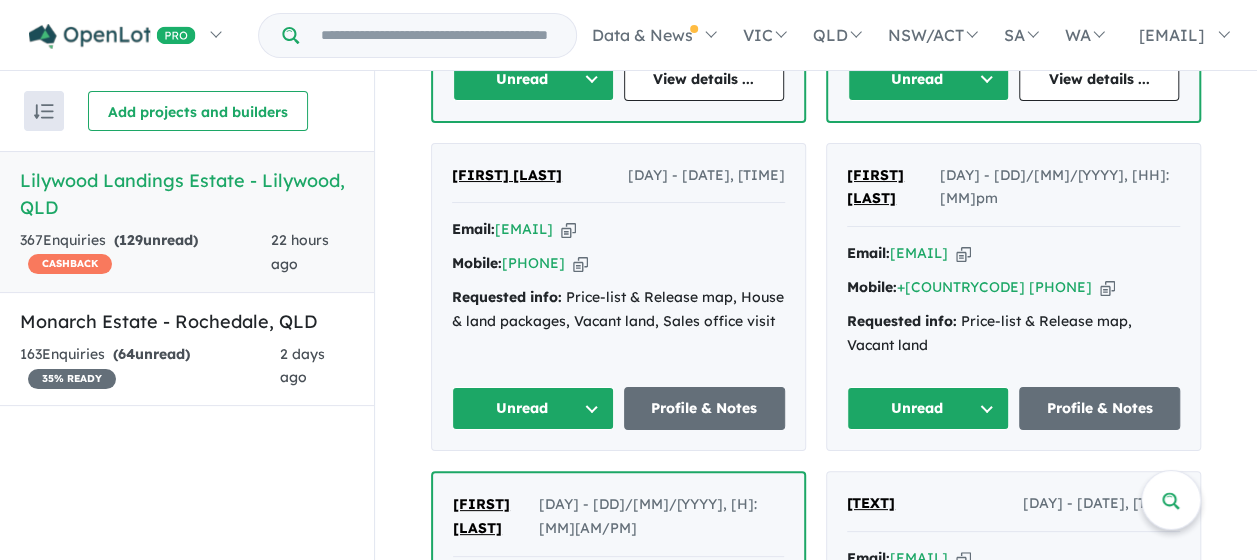 scroll, scrollTop: 11164, scrollLeft: 0, axis: vertical 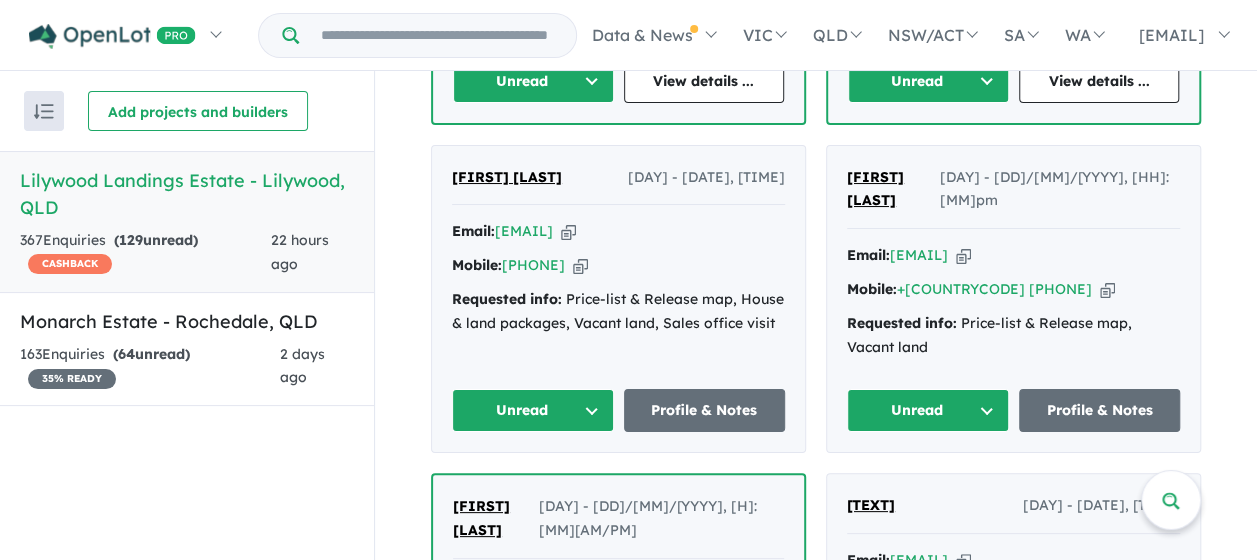 click on "Unread" at bounding box center [533, 81] 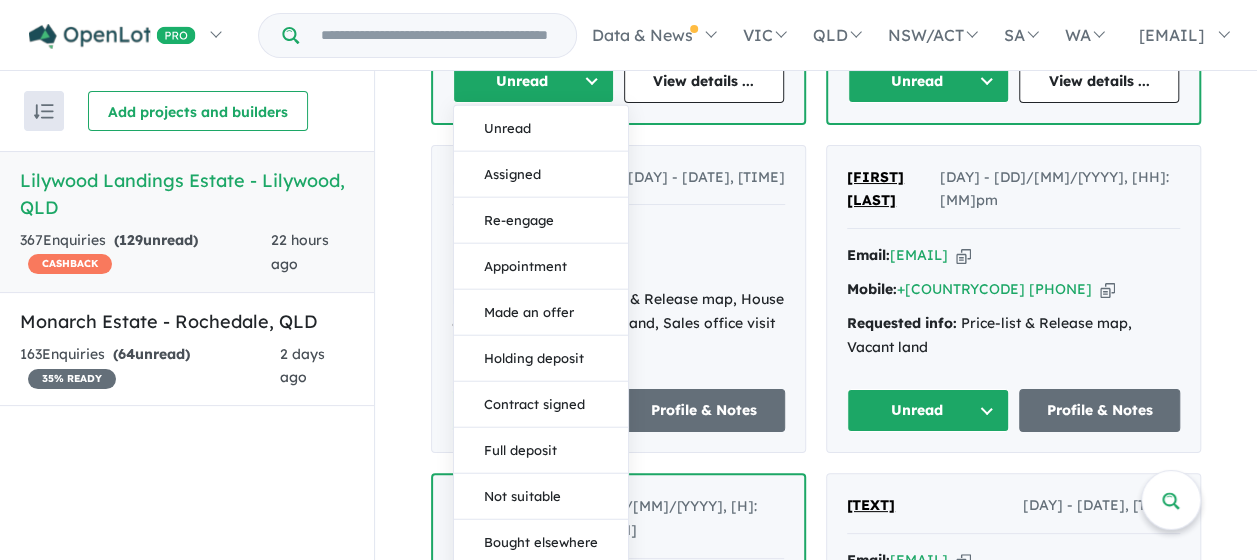 click on "Assigned" at bounding box center (541, 174) 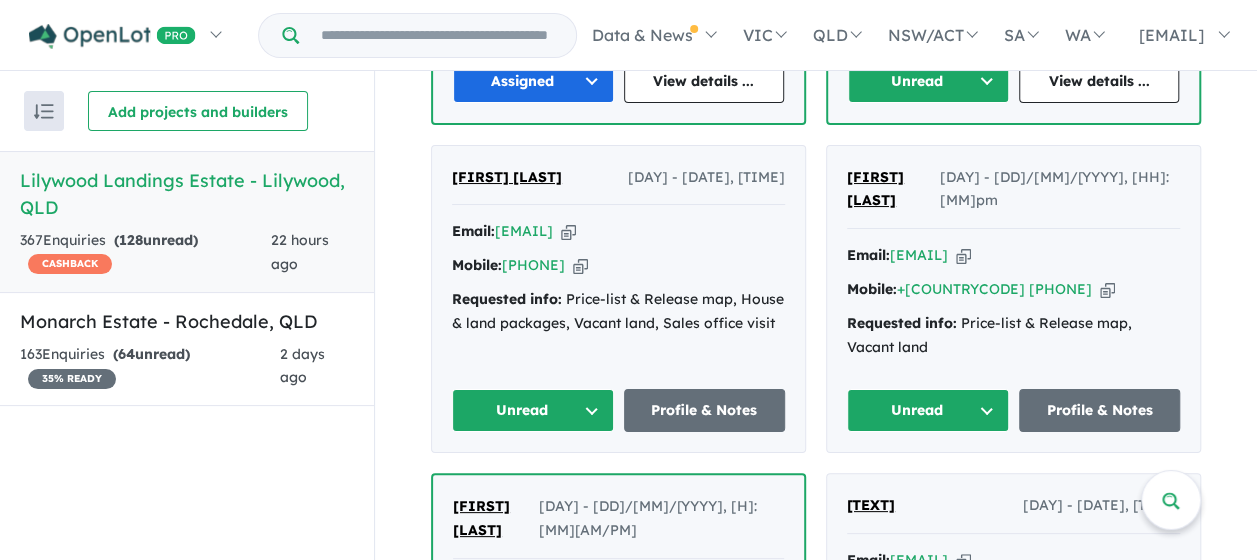click on "Unread" at bounding box center (928, 81) 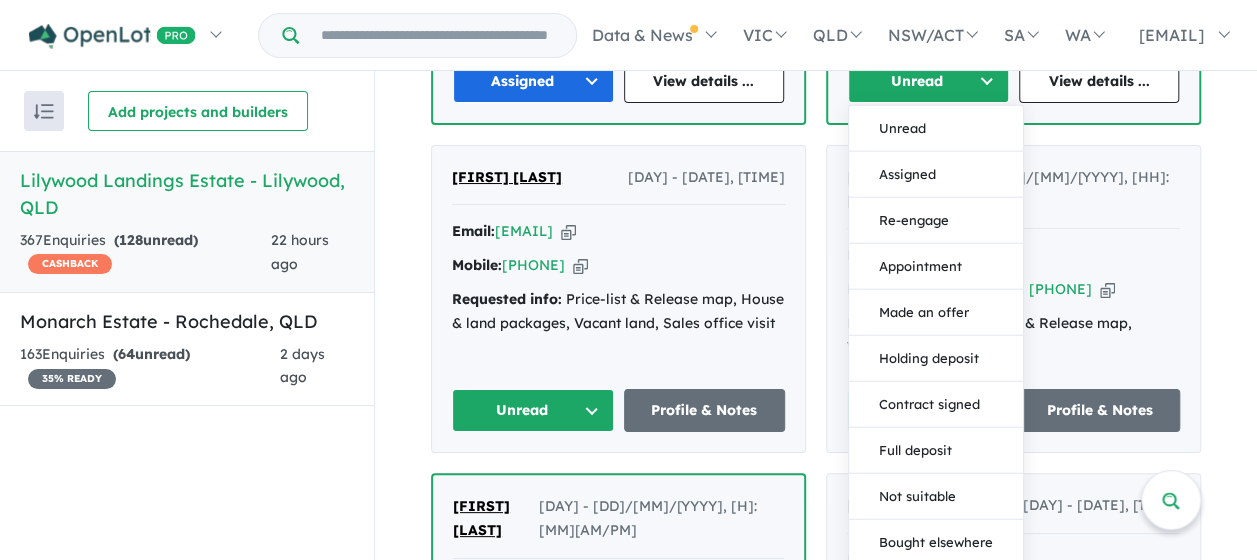 click on "Assigned" at bounding box center [936, 174] 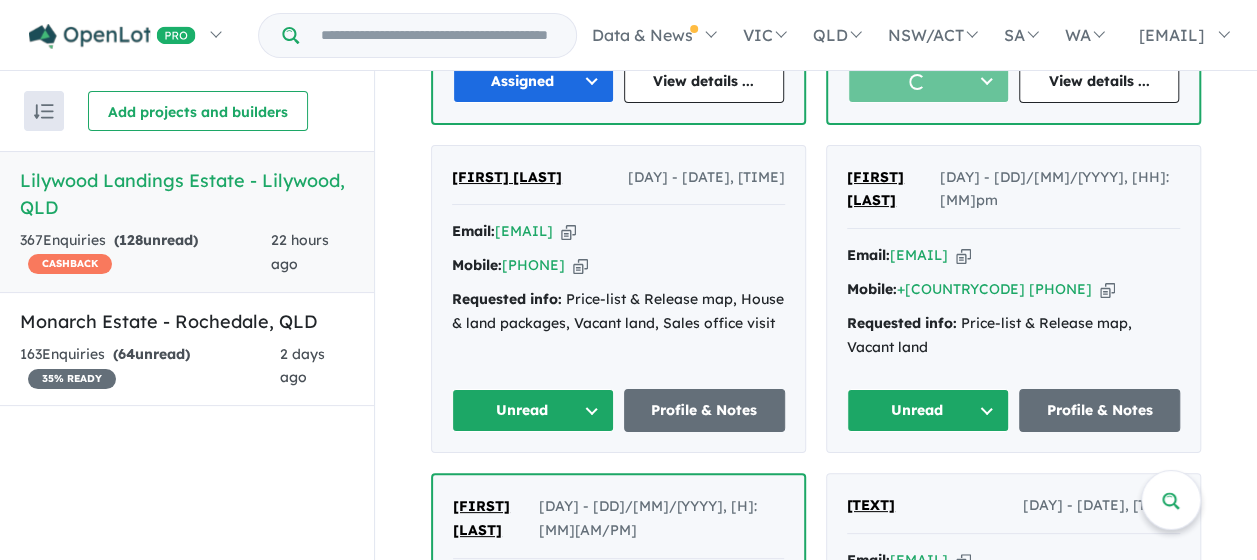 click on "Unread" at bounding box center [928, 410] 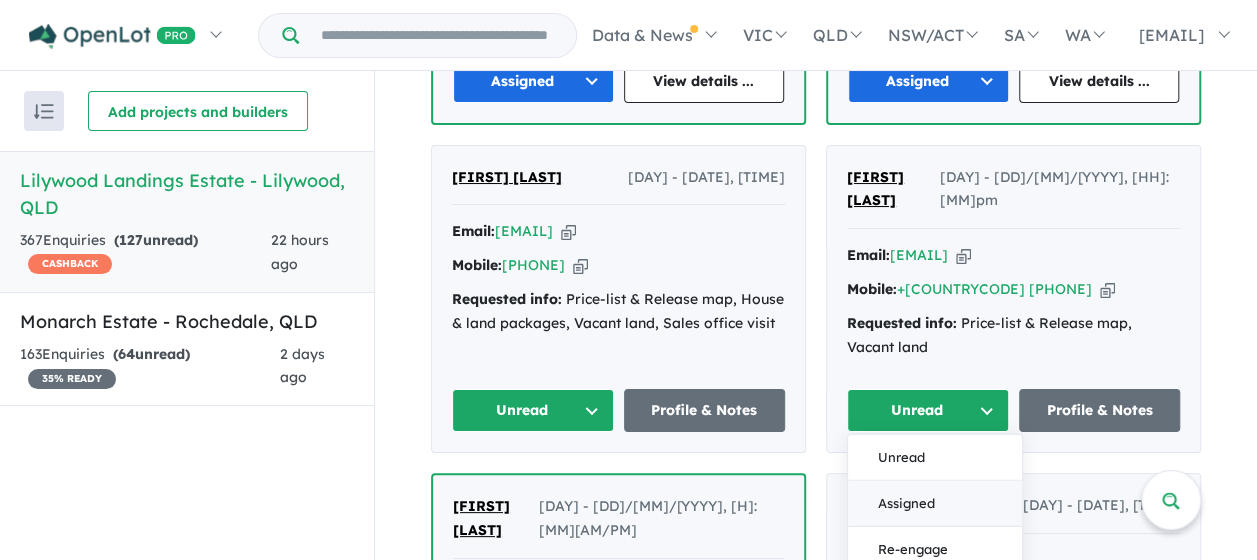 click on "Unread Assigned Re-engage Appointment Made an offer Holding deposit Contract signed Full deposit Not suitable Bought elsewhere Builder / Agent Duplicate No response" at bounding box center [935, 733] 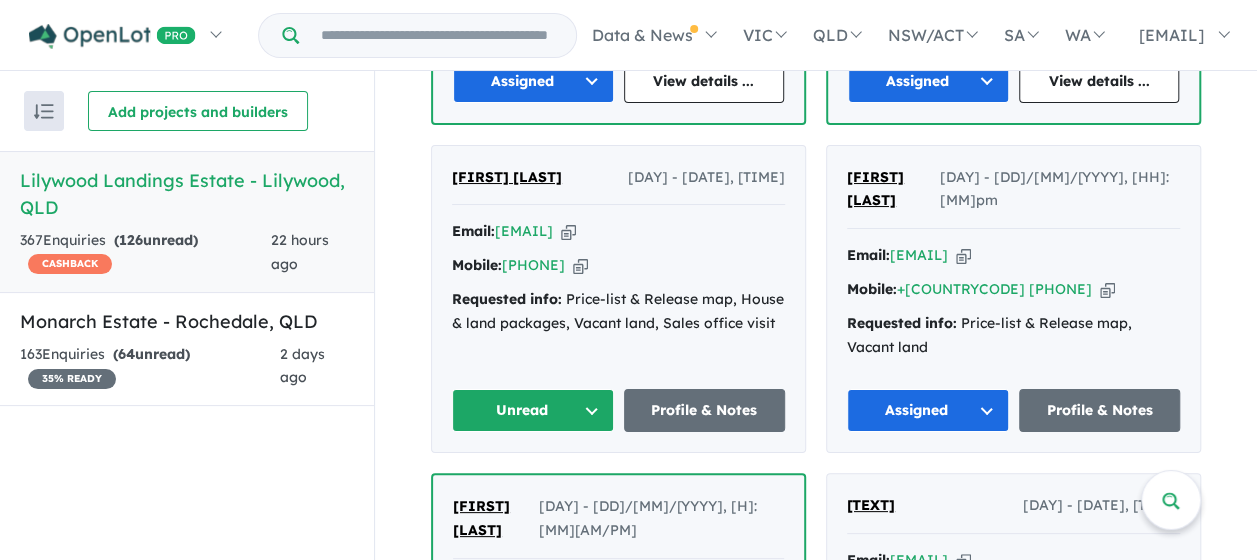 click on "Unread" at bounding box center [533, 410] 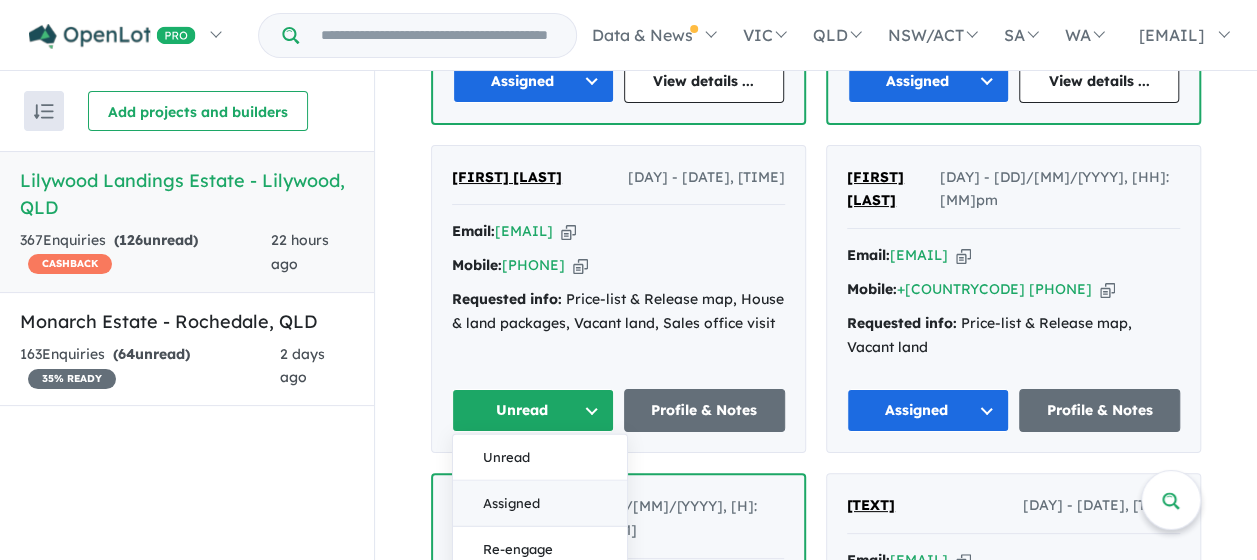 click on "Assigned" at bounding box center [540, 504] 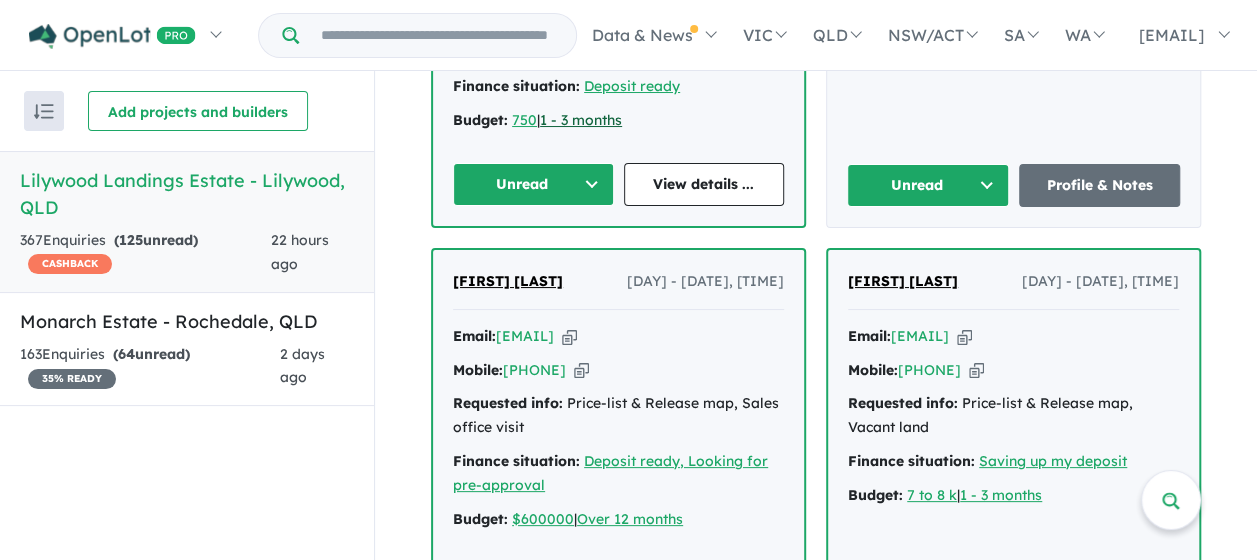 scroll, scrollTop: 11864, scrollLeft: 0, axis: vertical 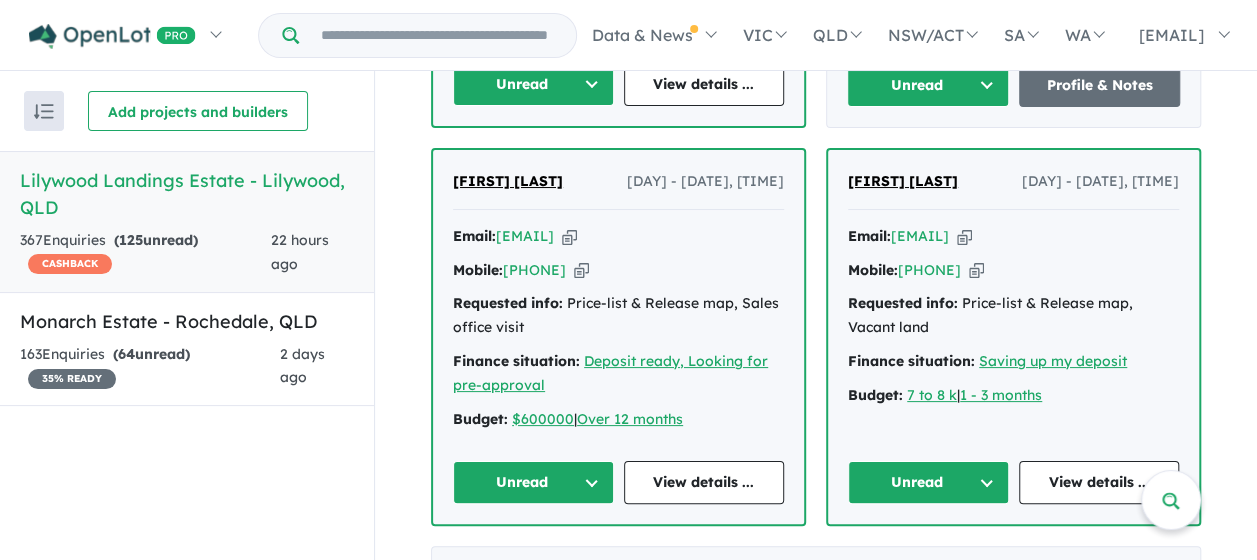 click on "Unread" at bounding box center [533, 84] 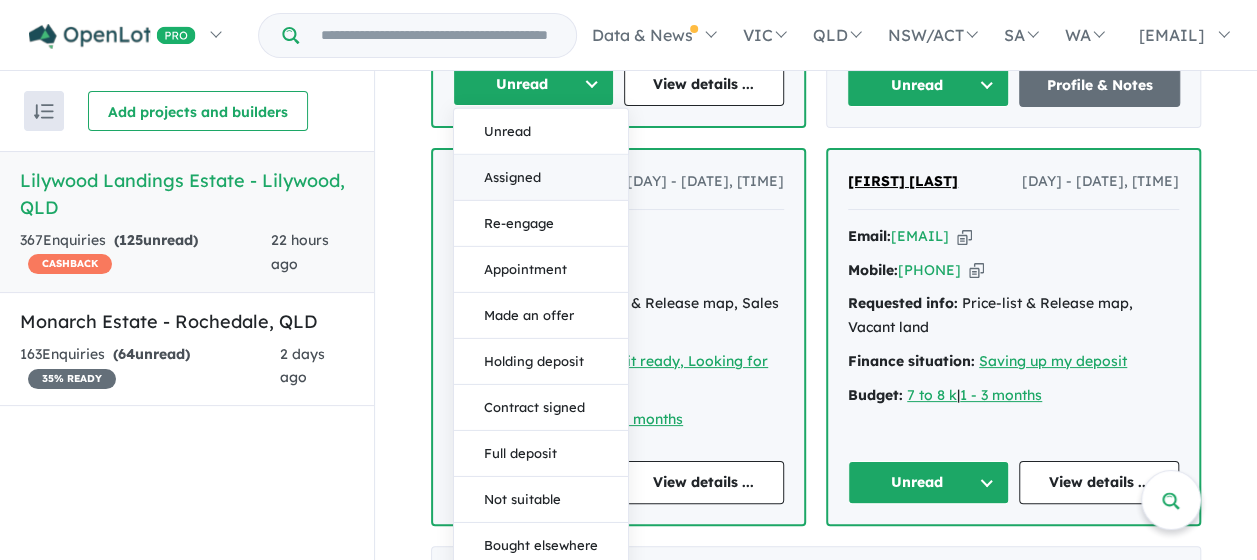 click on "Assigned" at bounding box center [541, 178] 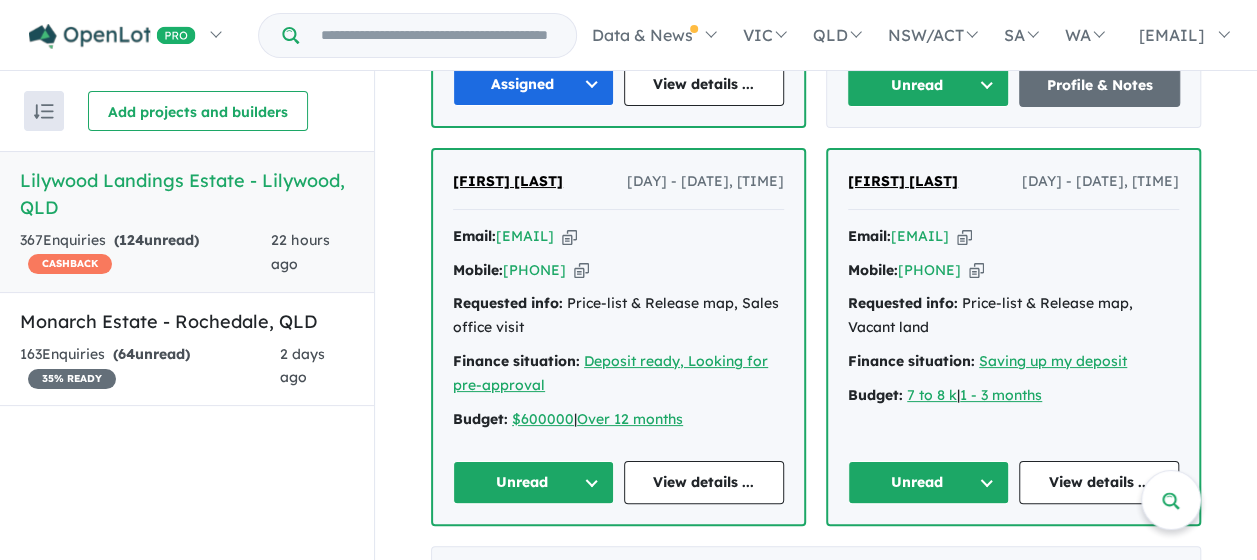 click on "Unread" at bounding box center [928, 85] 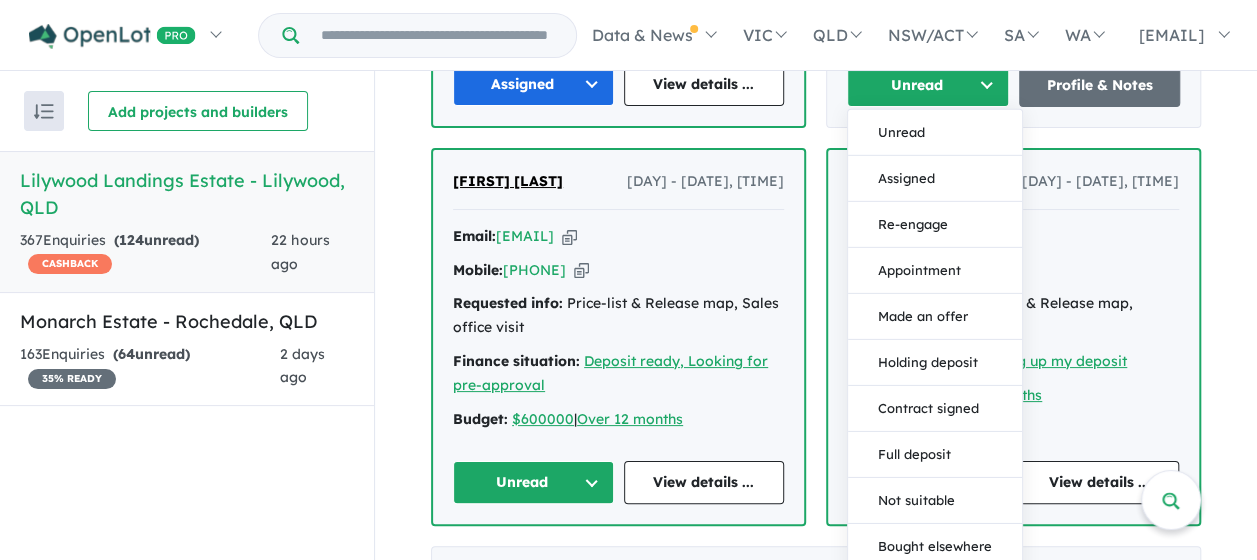 click on "Assigned" at bounding box center [935, 179] 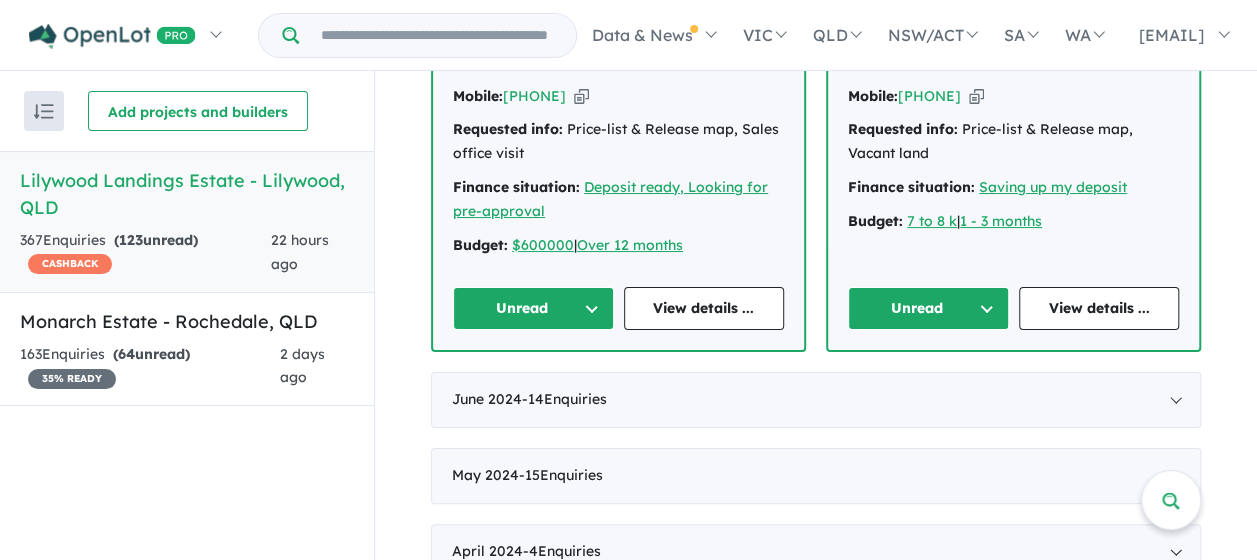 scroll, scrollTop: 12164, scrollLeft: 0, axis: vertical 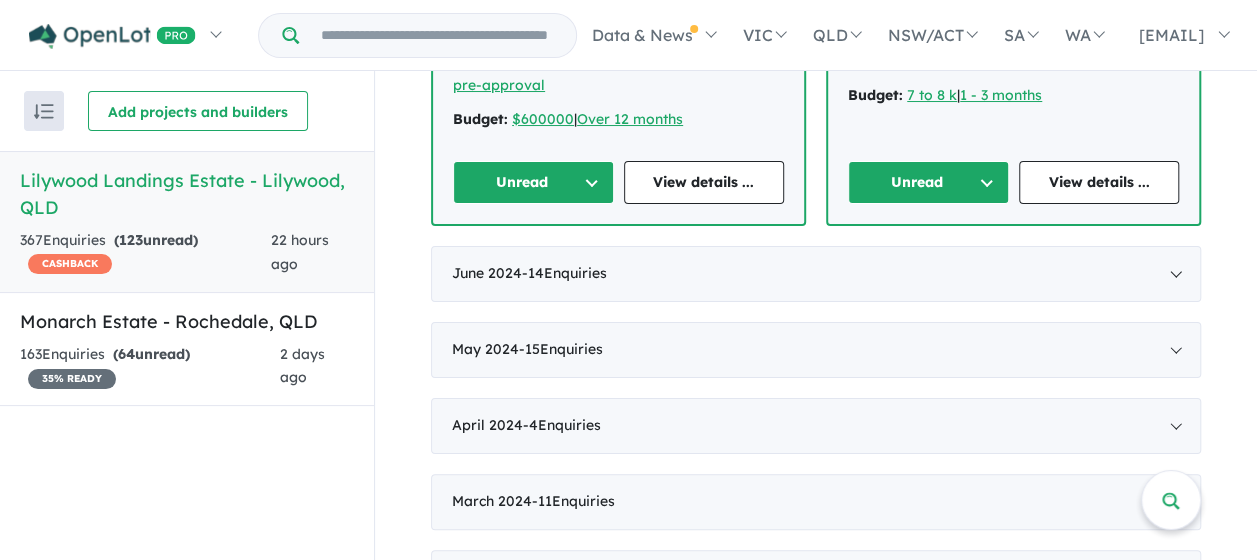 click on "Unread" at bounding box center [533, 182] 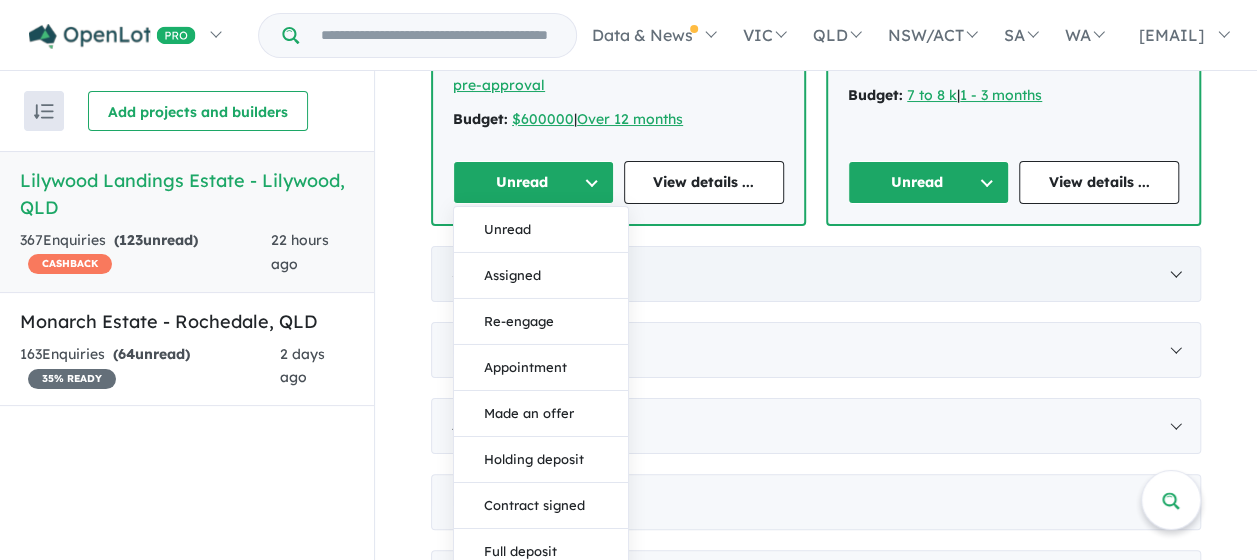 click on "Assigned" at bounding box center (541, 276) 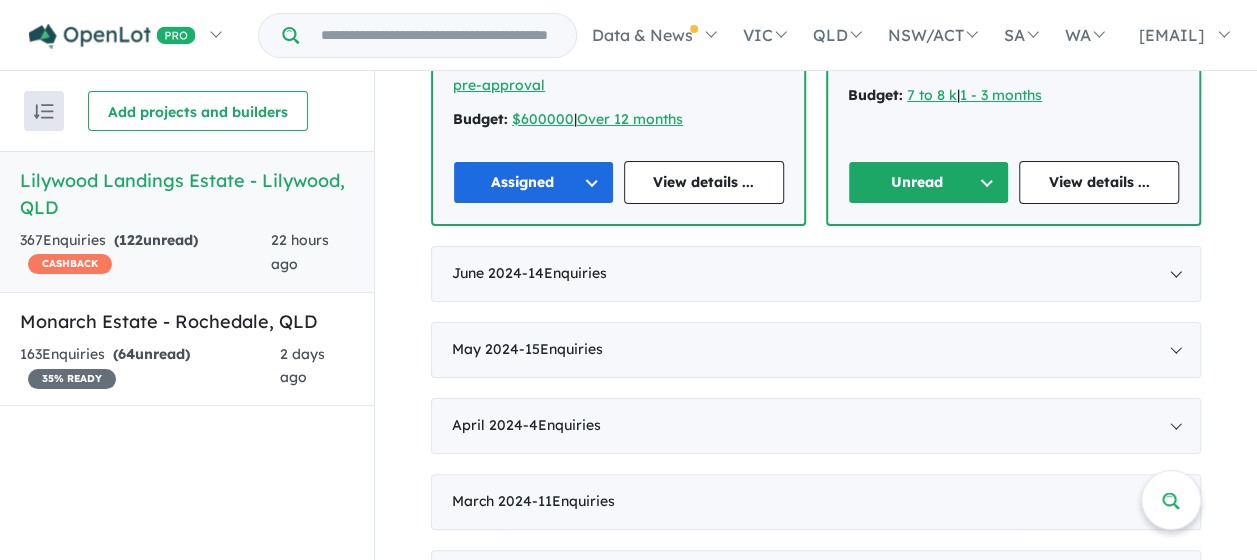 click on "Unread" at bounding box center (928, 182) 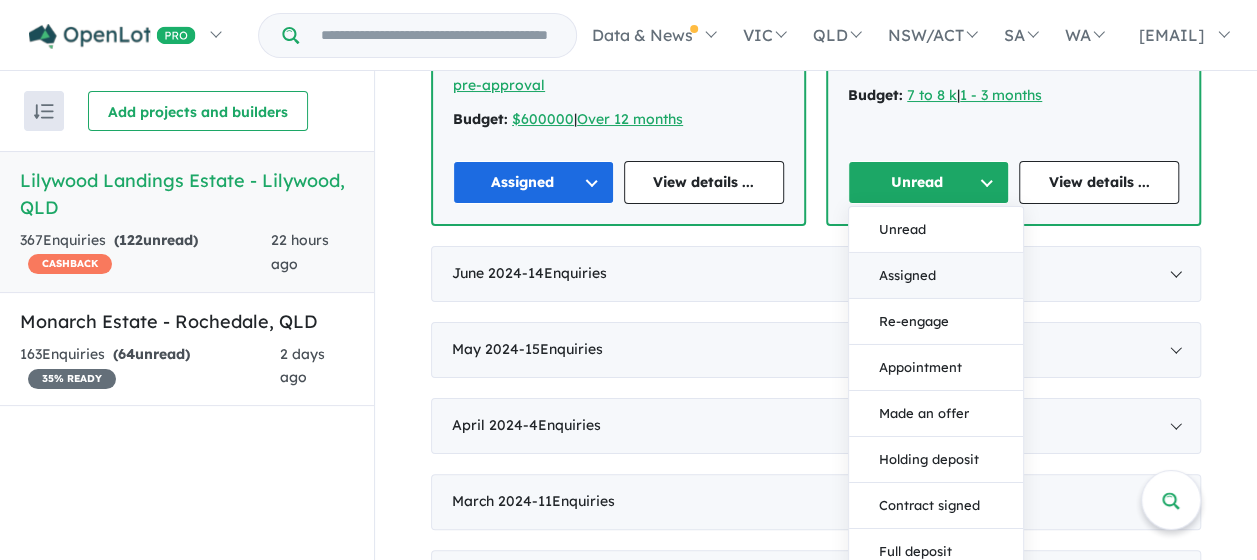 click on "Assigned" at bounding box center [936, 276] 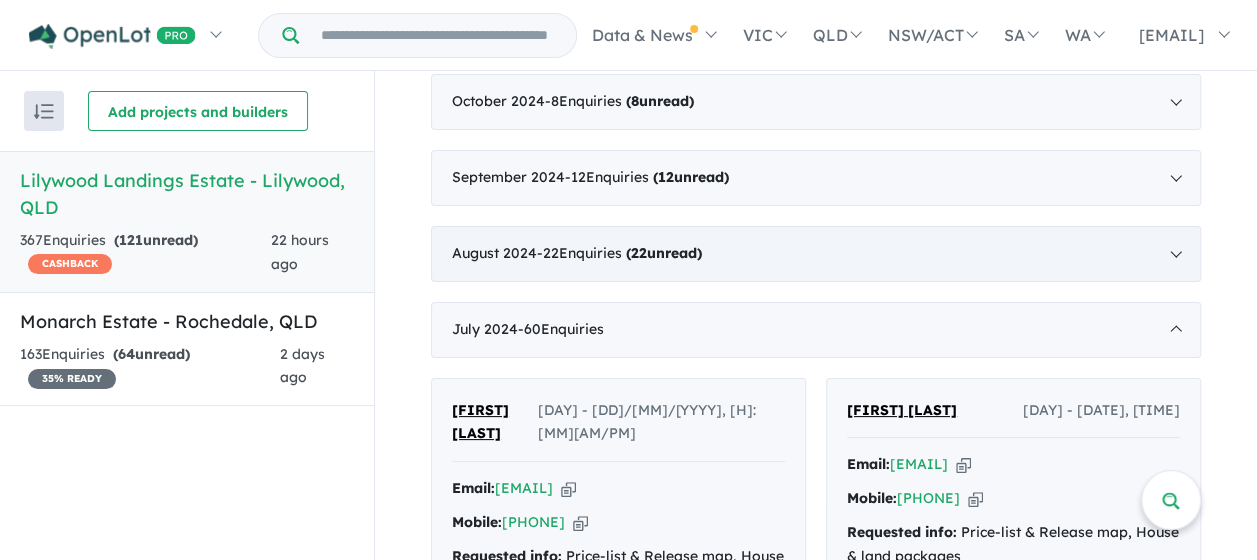 scroll, scrollTop: 1564, scrollLeft: 0, axis: vertical 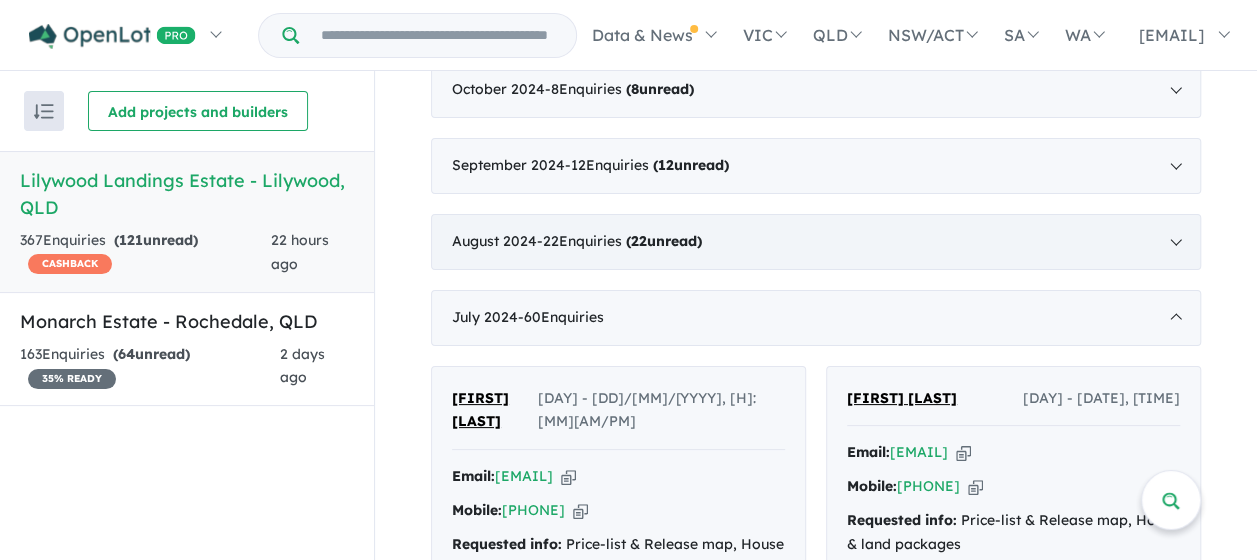 click on "- [COUNT] Enquir ies ( [COUNT] unread)" at bounding box center (619, 241) 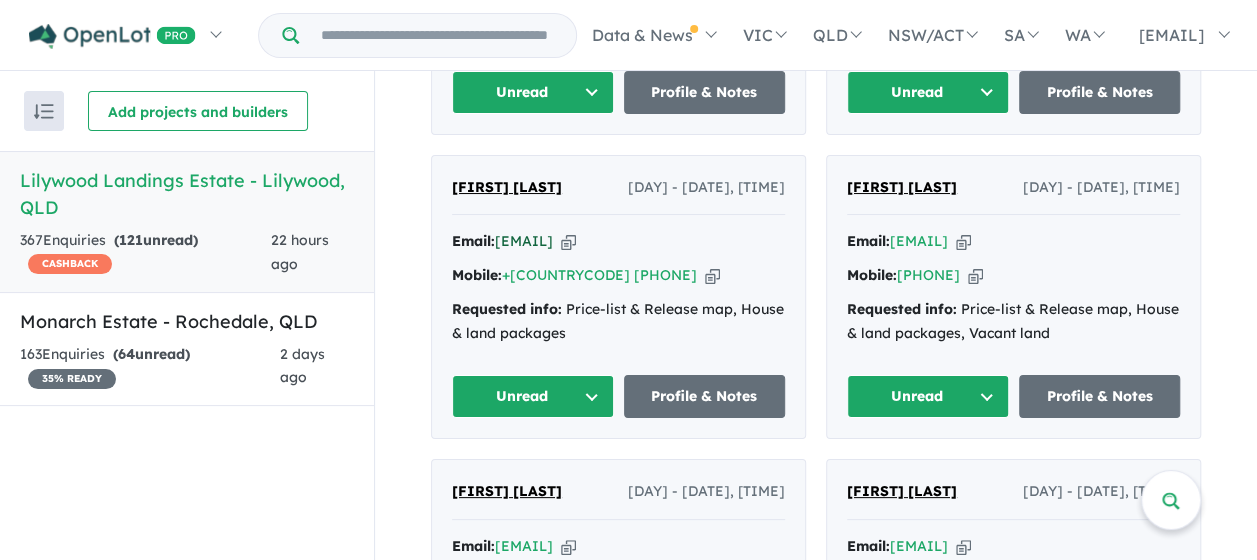 scroll, scrollTop: 2064, scrollLeft: 0, axis: vertical 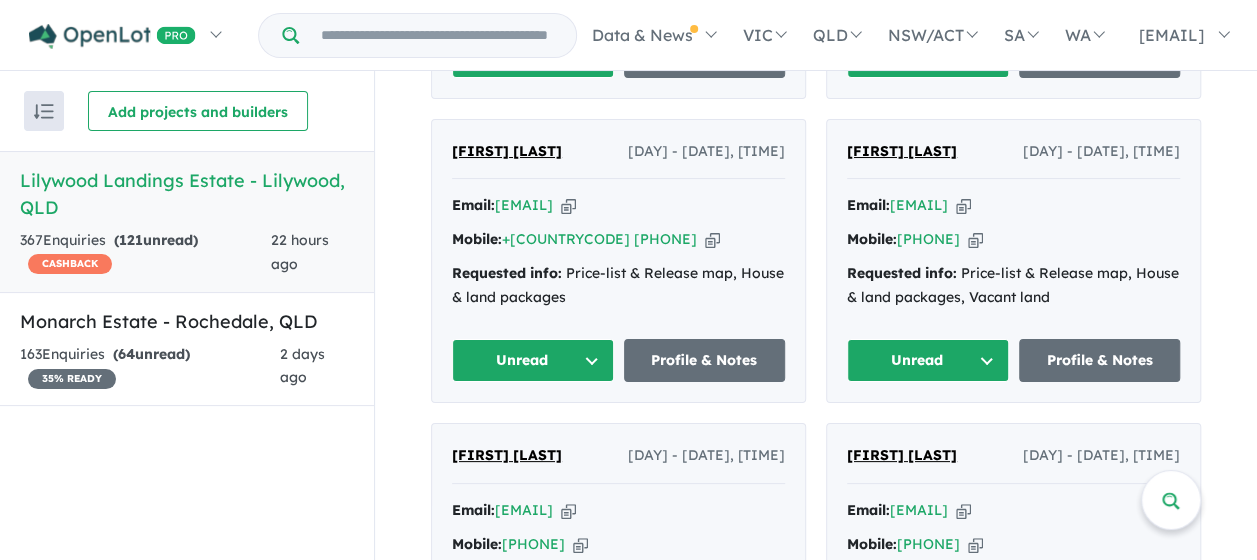 click on "Unread" at bounding box center [533, 56] 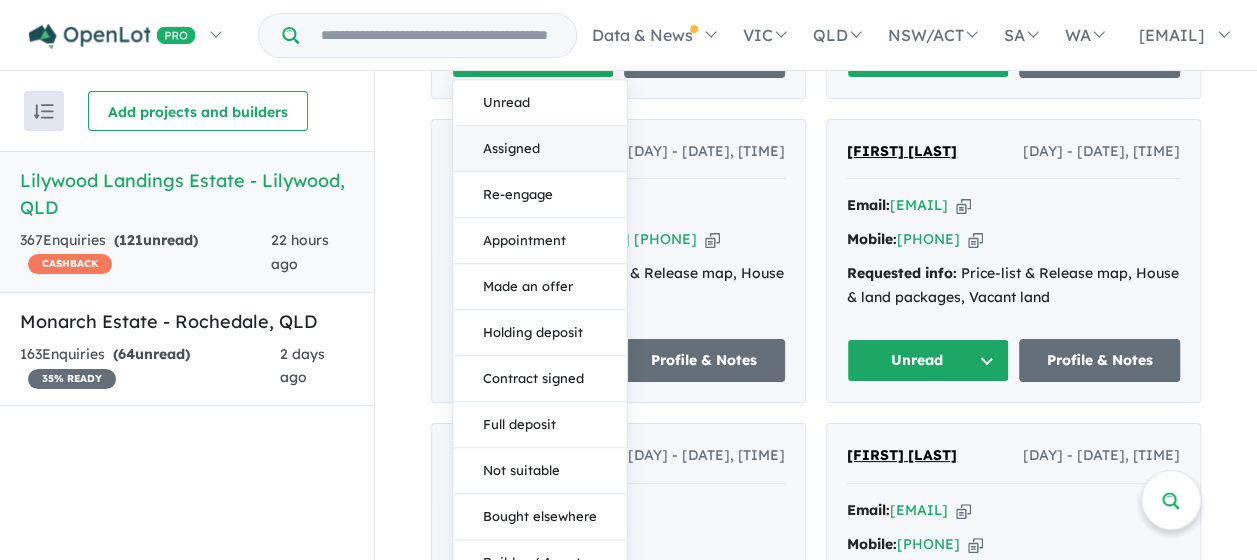 click on "Assigned" at bounding box center (540, 149) 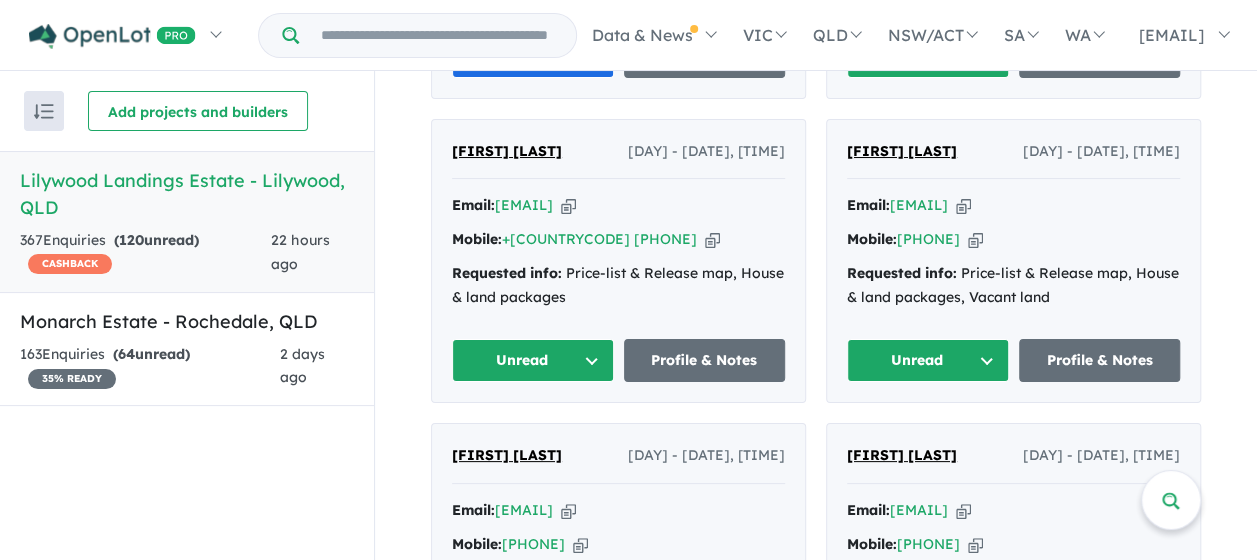 click on "Unread" at bounding box center [928, 56] 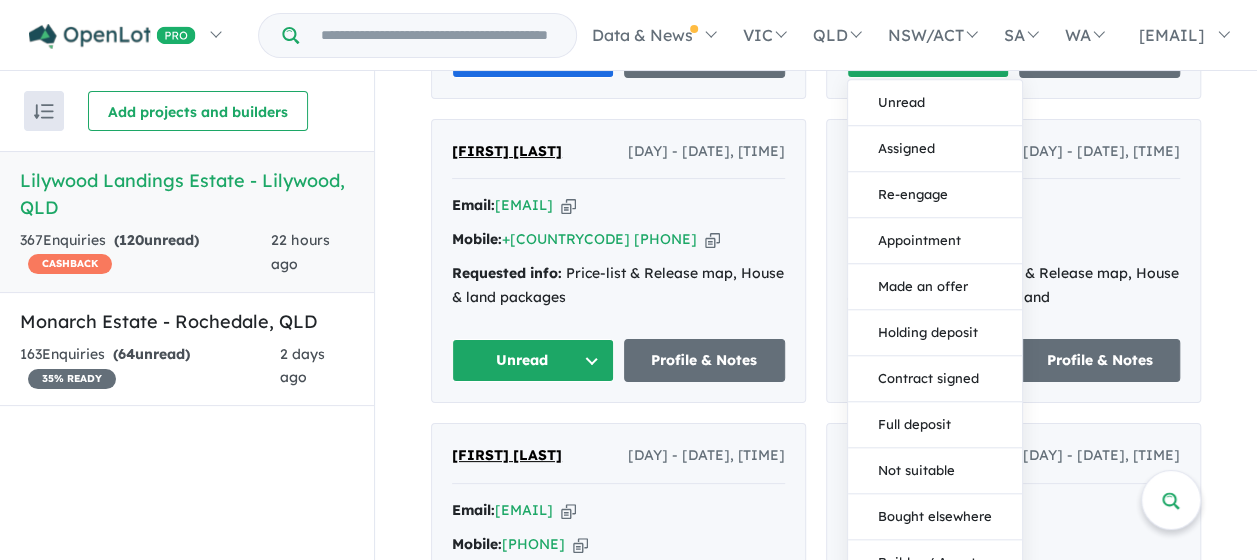click on "Assigned" at bounding box center (935, 149) 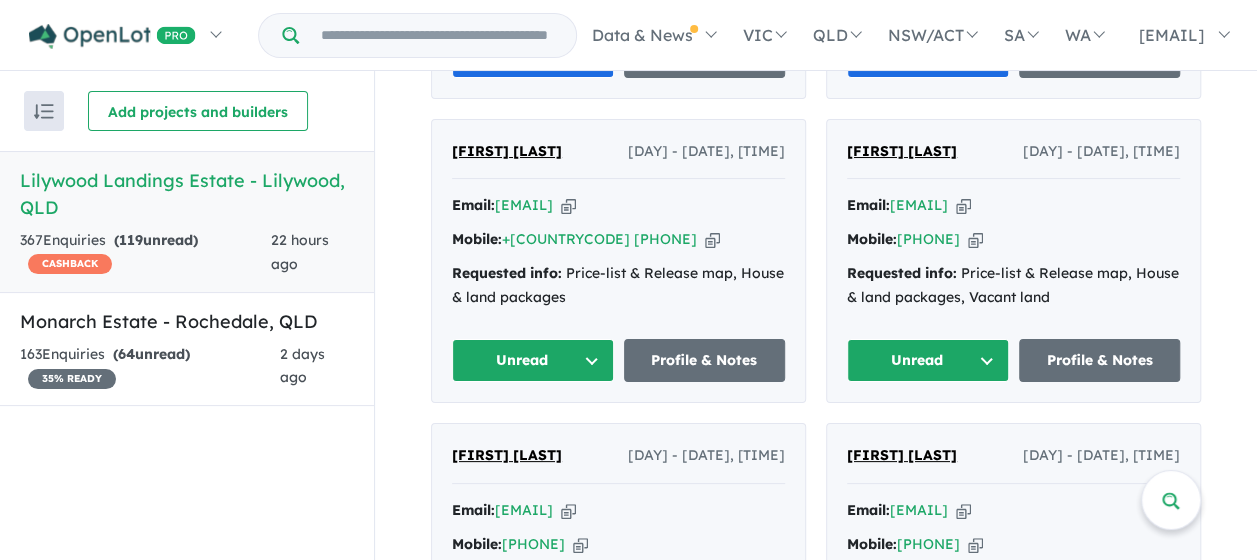 click on "Unread" at bounding box center (928, 360) 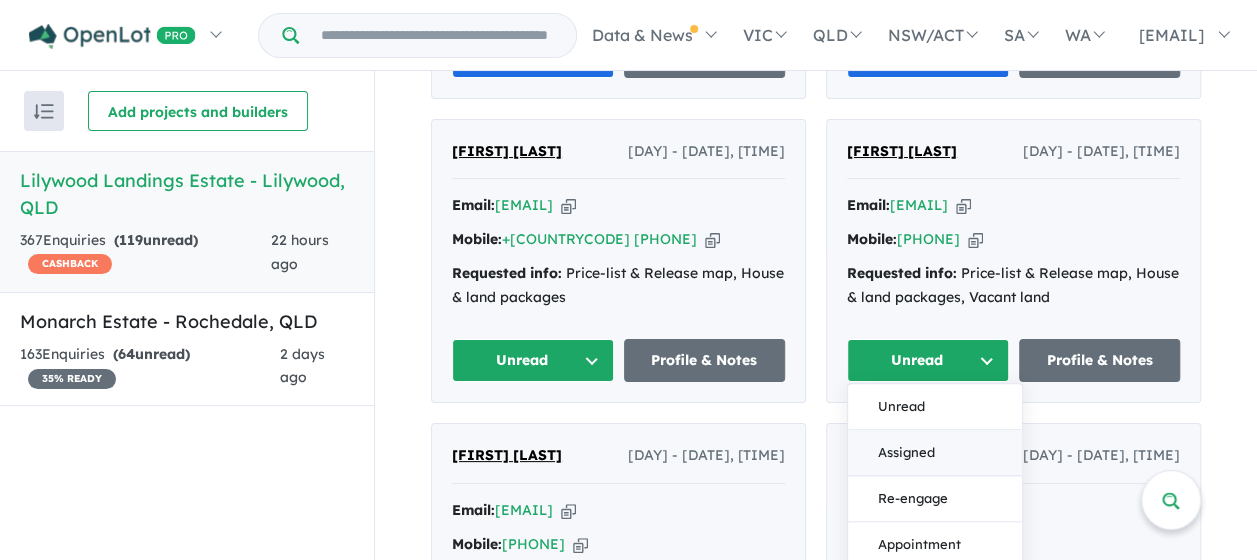 click on "Assigned" at bounding box center [935, 454] 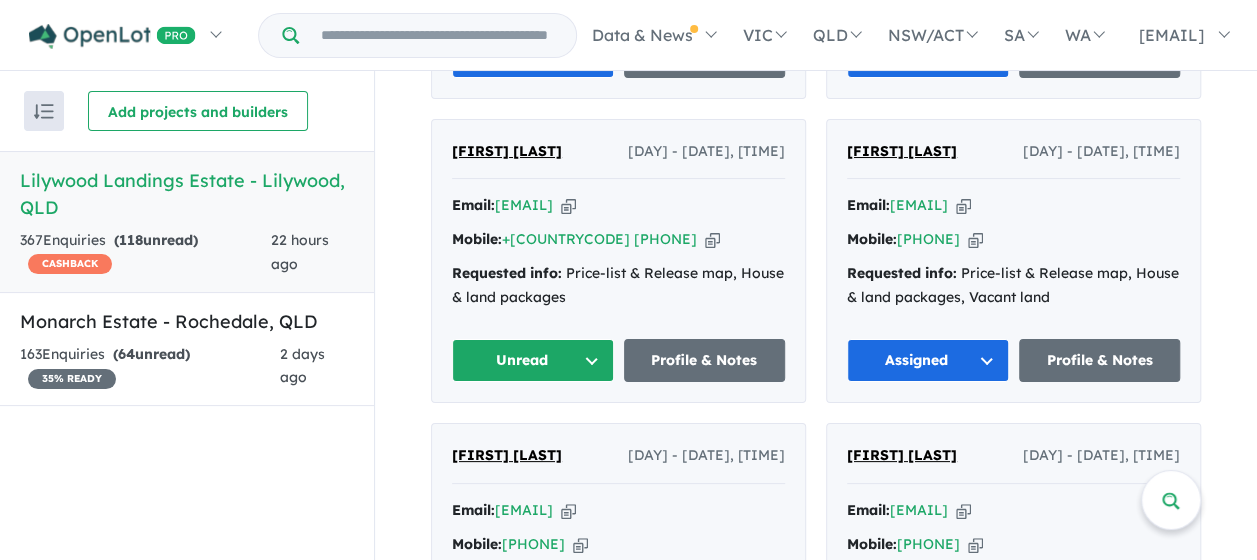 drag, startPoint x: 504, startPoint y: 385, endPoint x: 510, endPoint y: 409, distance: 24.738634 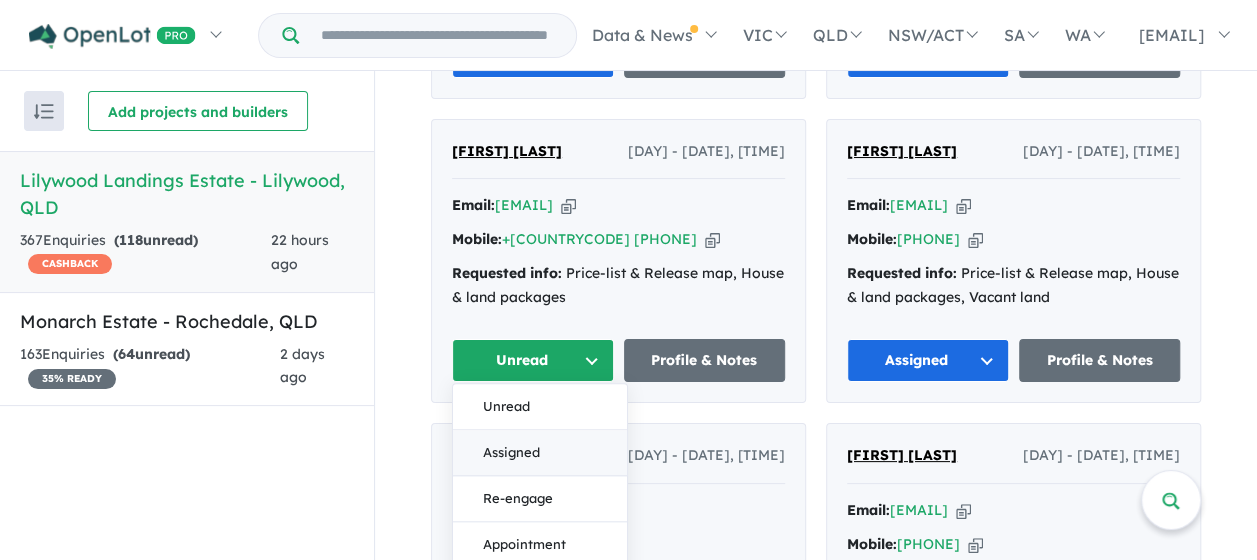 click on "Assigned" at bounding box center (540, 454) 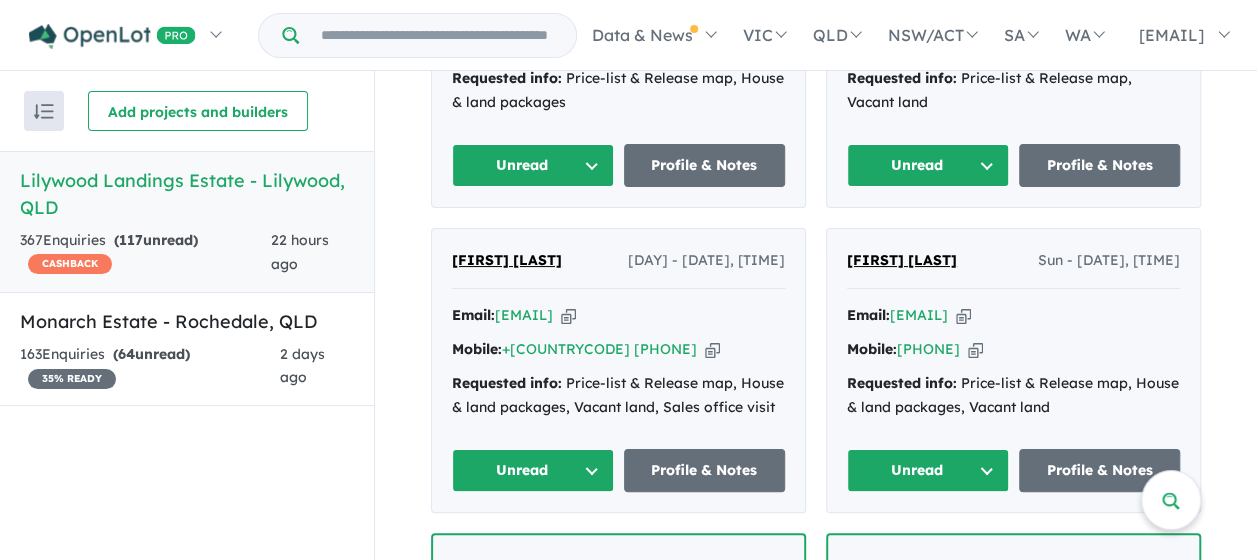 scroll, scrollTop: 2664, scrollLeft: 0, axis: vertical 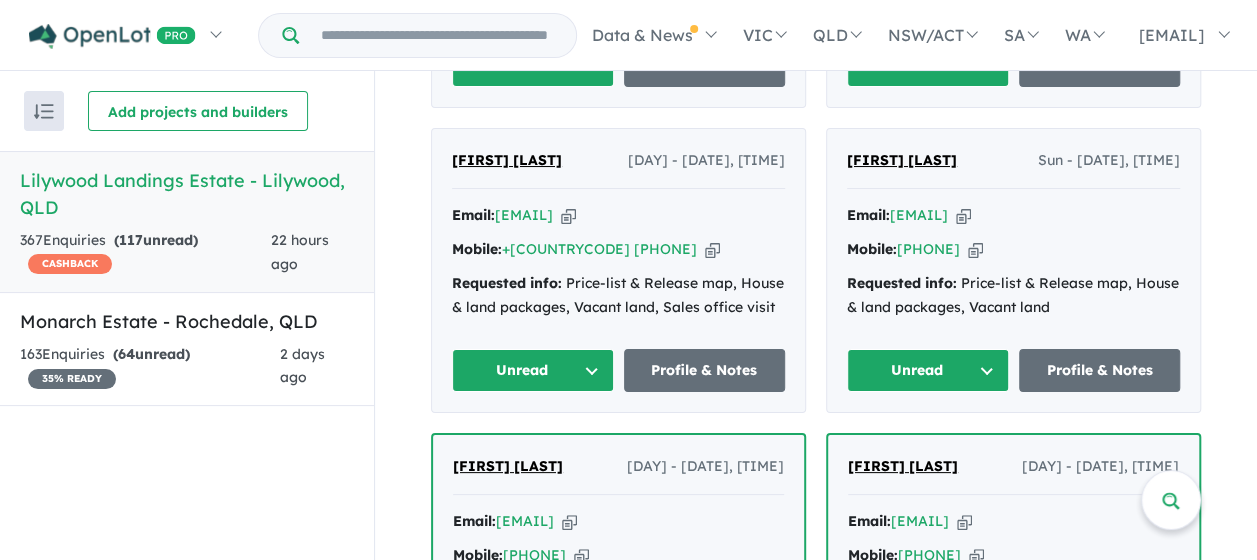 click on "Unread" at bounding box center (533, 65) 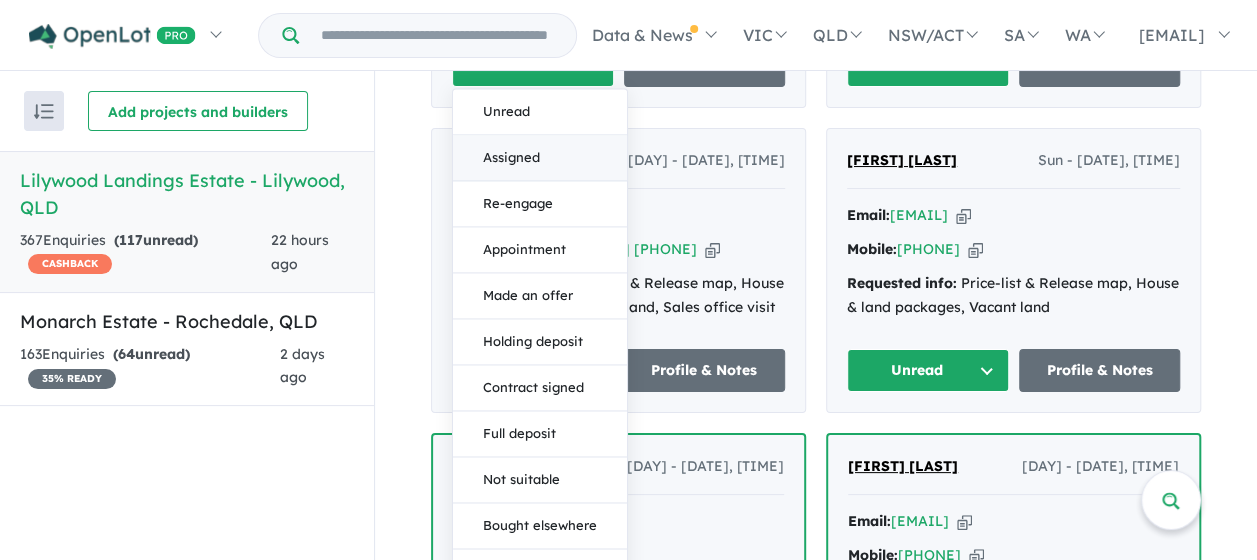 click on "Assigned" at bounding box center (540, 159) 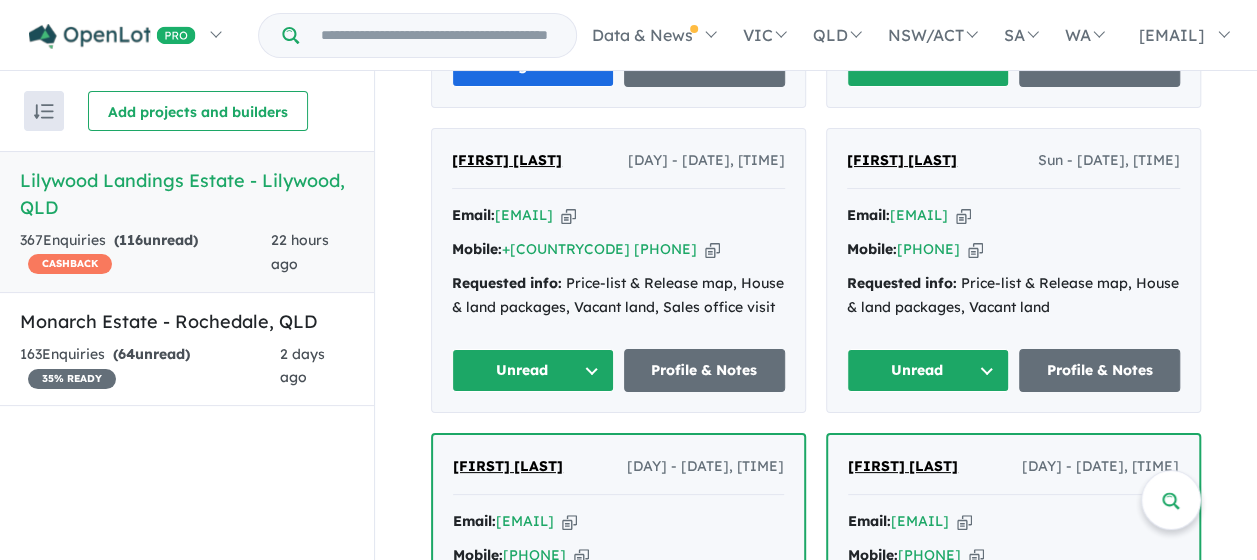 click on "Unread" at bounding box center [928, 65] 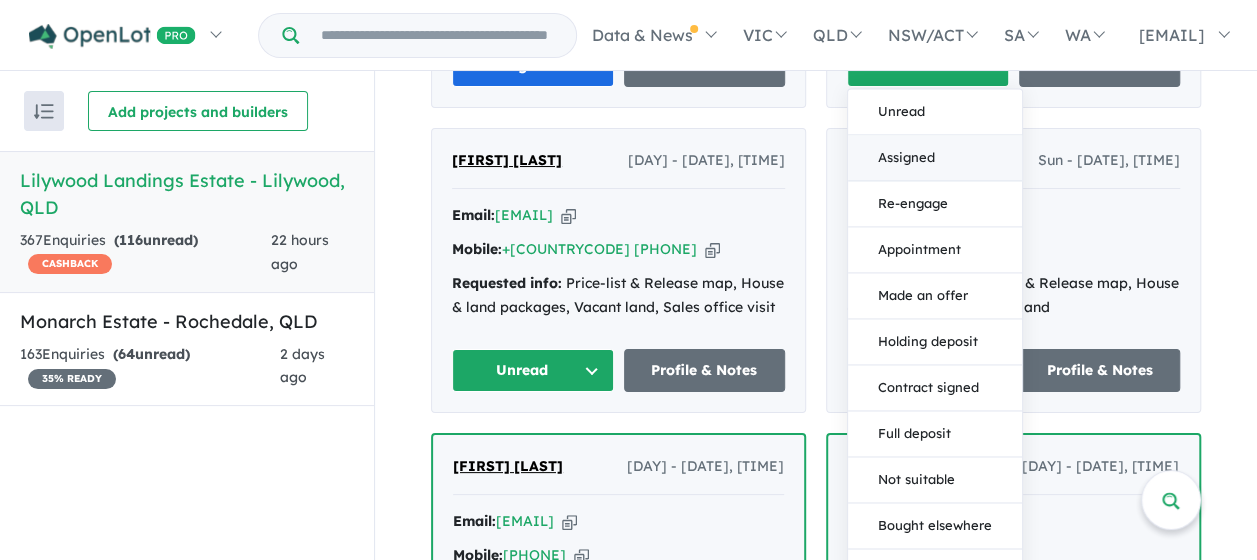 click on "Assigned" at bounding box center (935, 159) 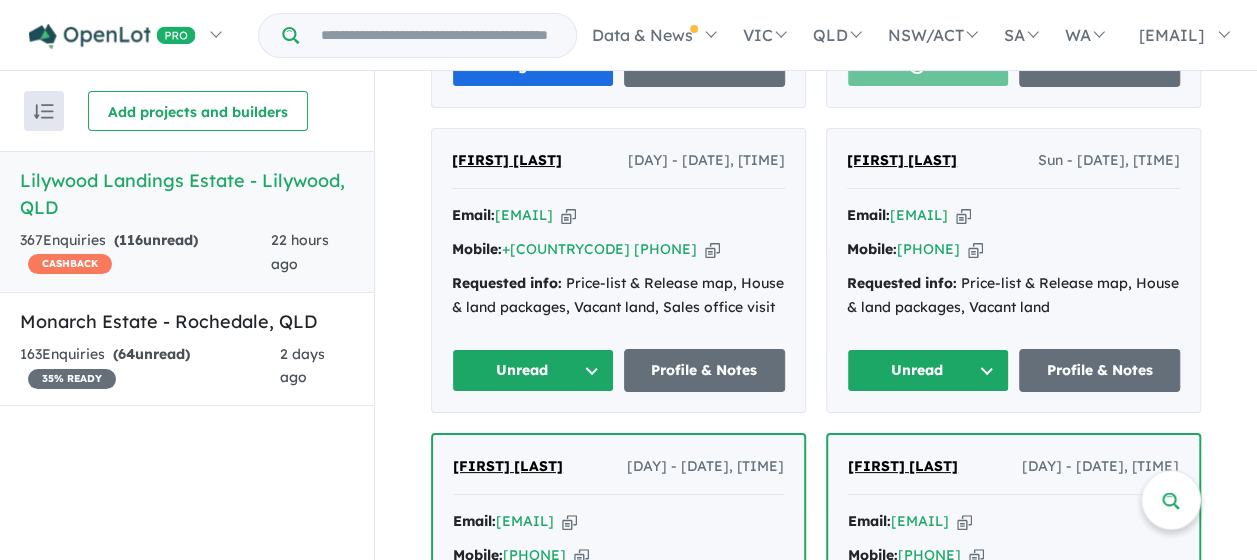 click on "Unread" at bounding box center (928, 370) 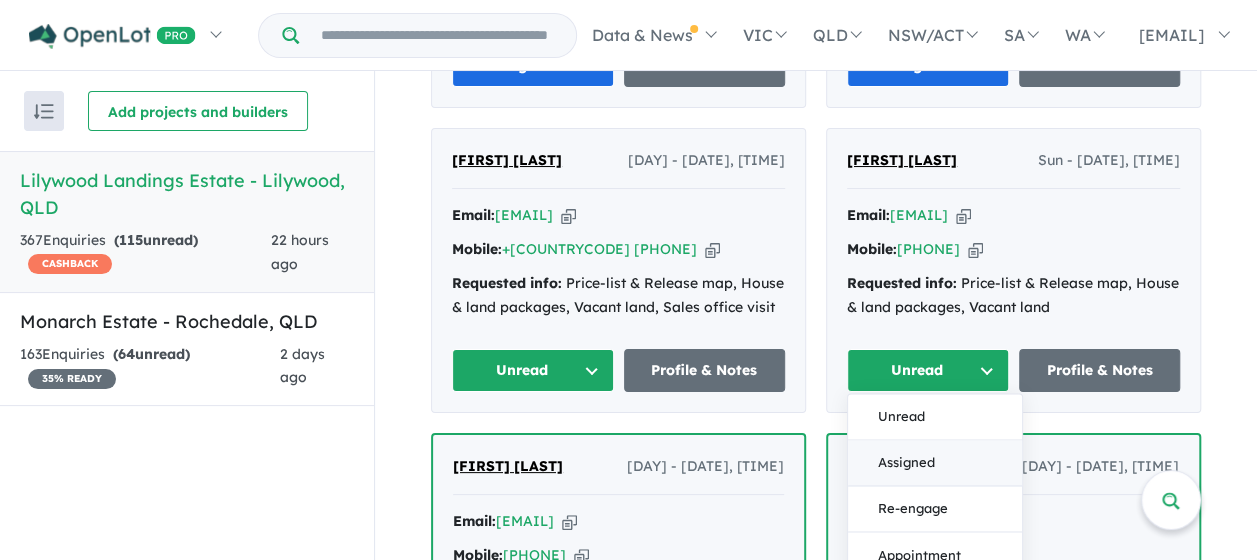 click on "Assigned" at bounding box center (935, 464) 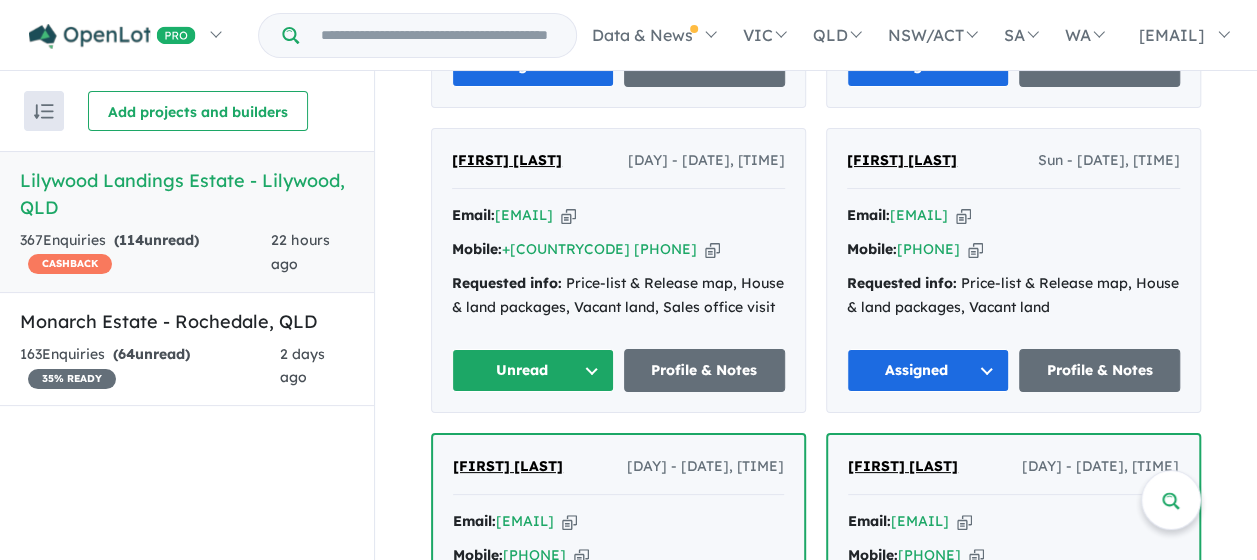 drag, startPoint x: 504, startPoint y: 426, endPoint x: 505, endPoint y: 444, distance: 18.027756 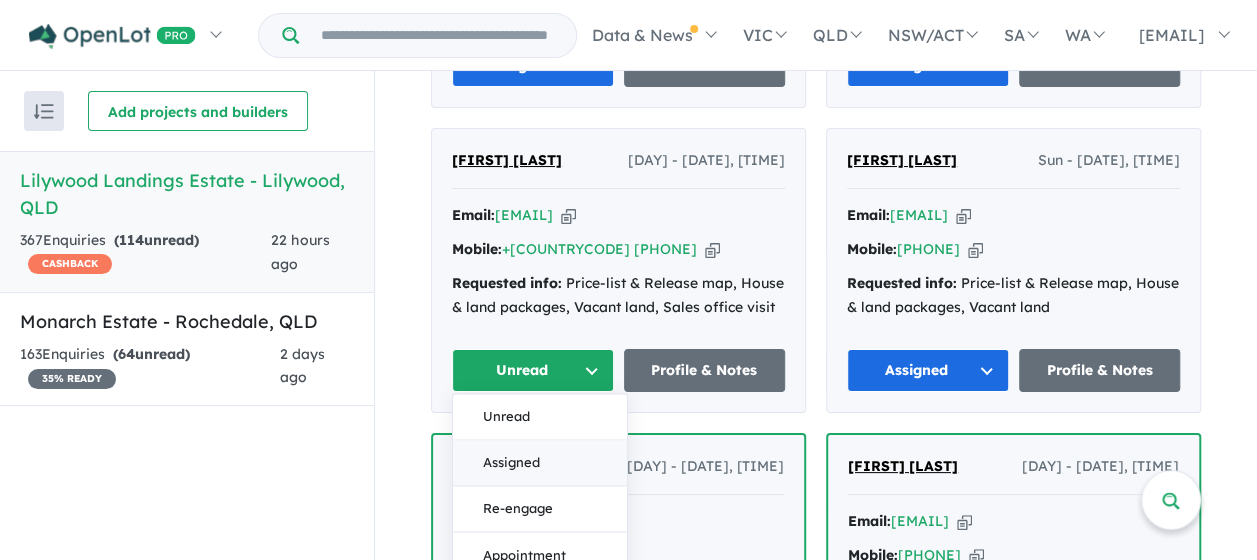click on "Assigned" at bounding box center [540, 464] 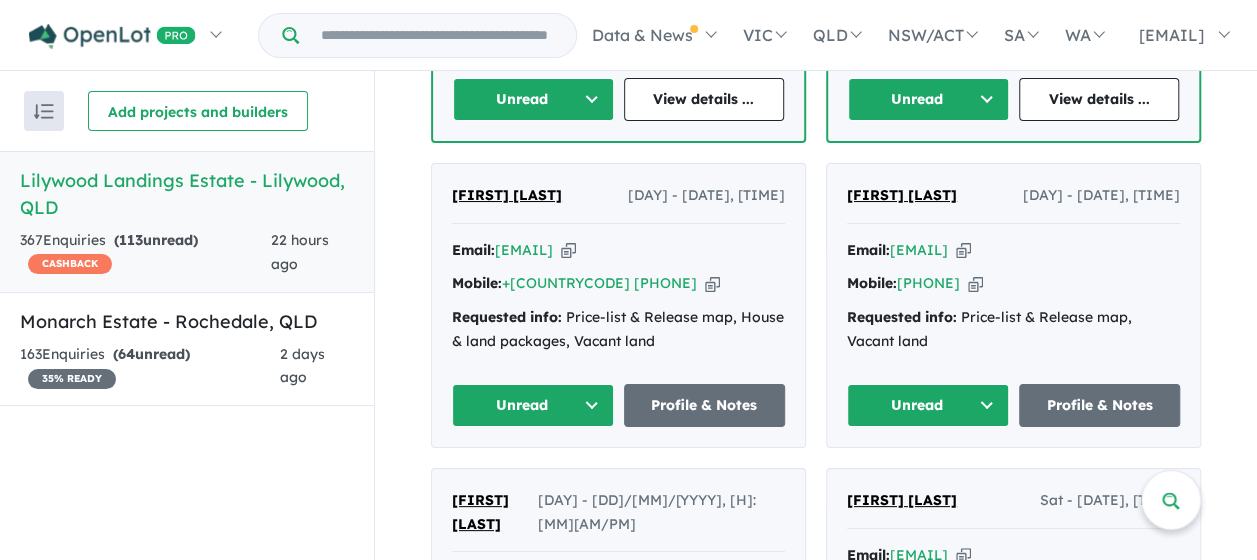 scroll, scrollTop: 3364, scrollLeft: 0, axis: vertical 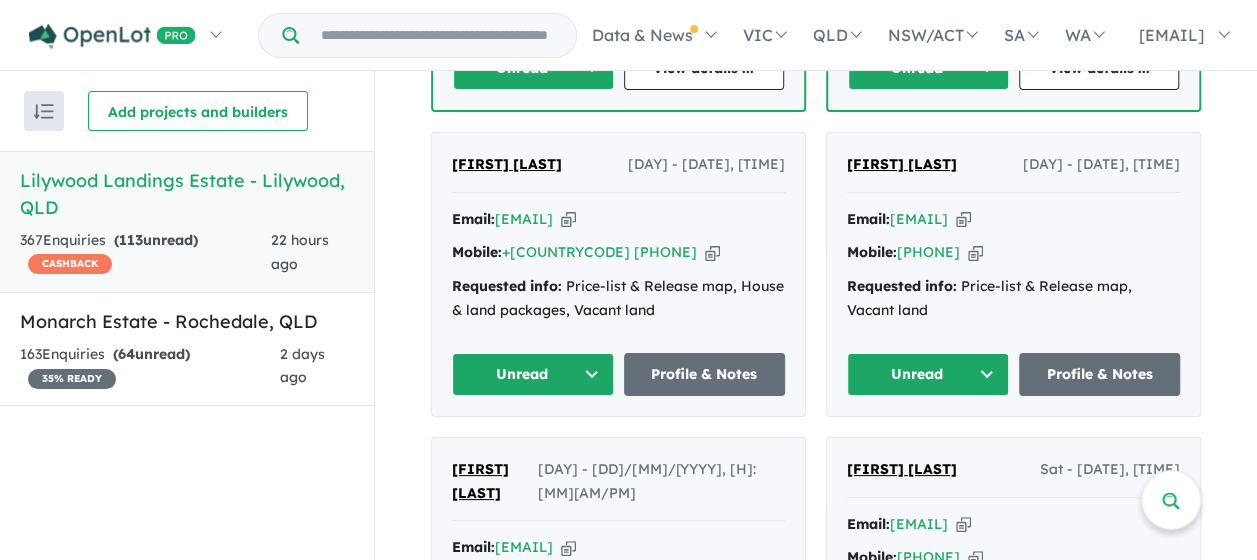 click on "Unread" at bounding box center [533, 68] 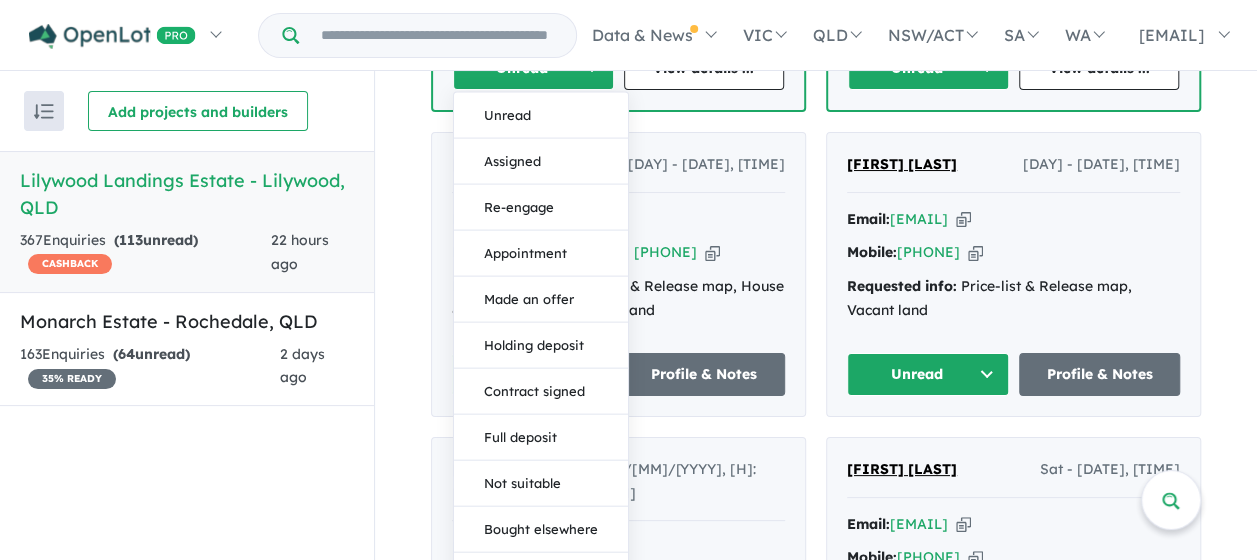 click on "Assigned" at bounding box center [541, 161] 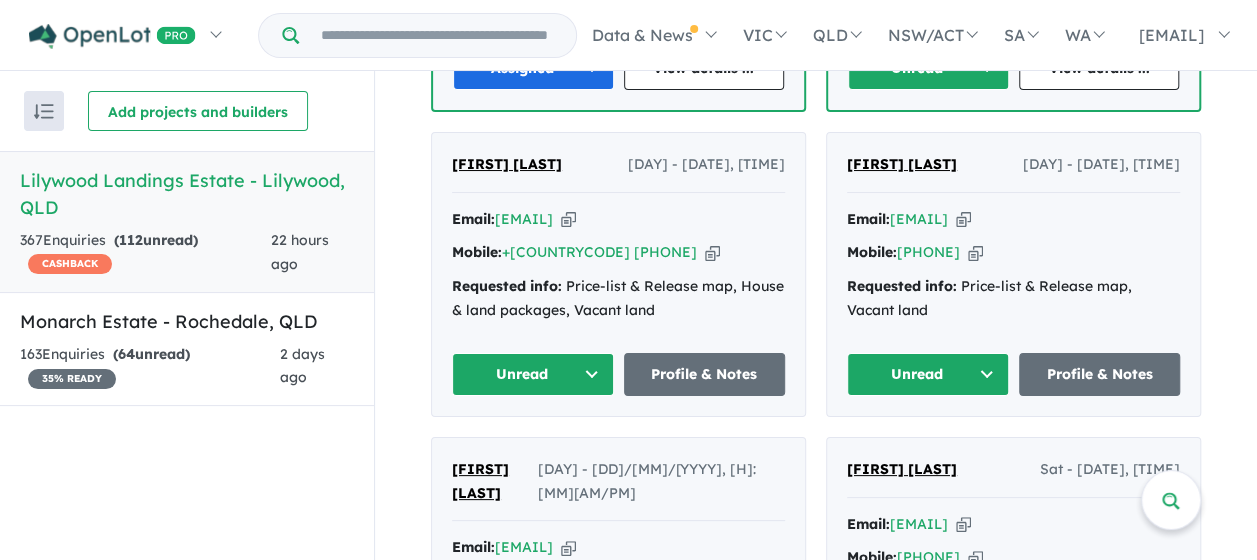 drag, startPoint x: 517, startPoint y: 421, endPoint x: 518, endPoint y: 442, distance: 21.023796 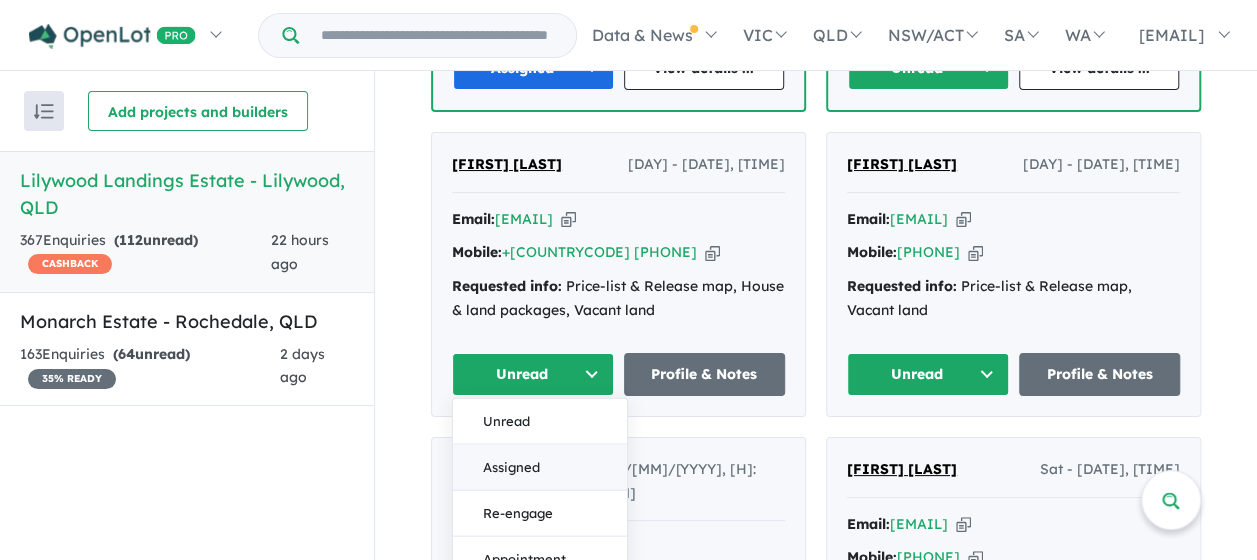 click on "Assigned" at bounding box center [540, 467] 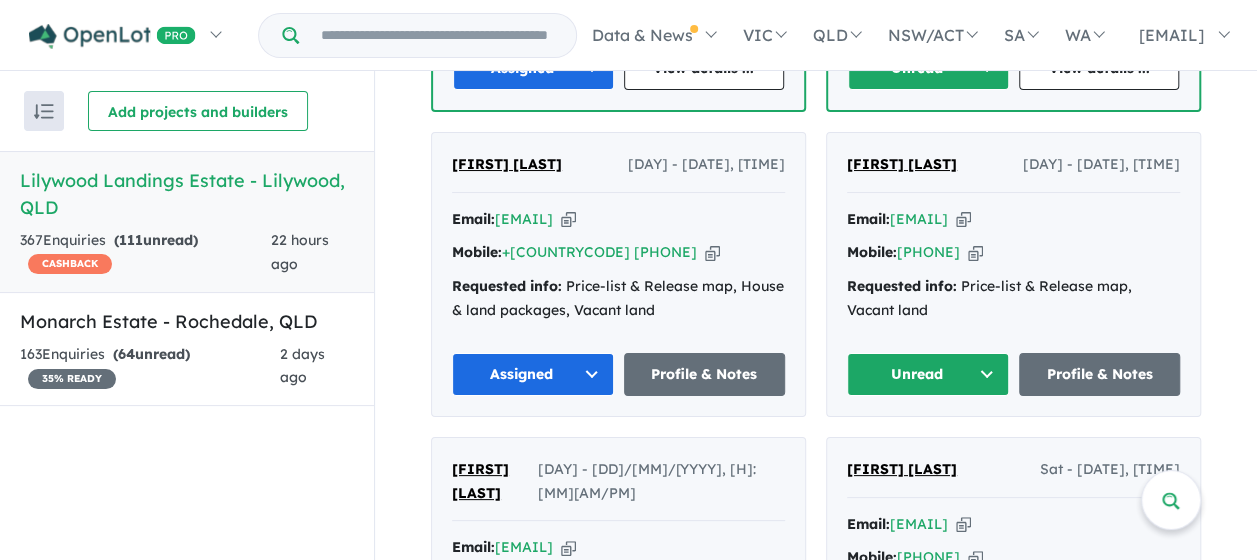 click on "Unread" at bounding box center (928, 68) 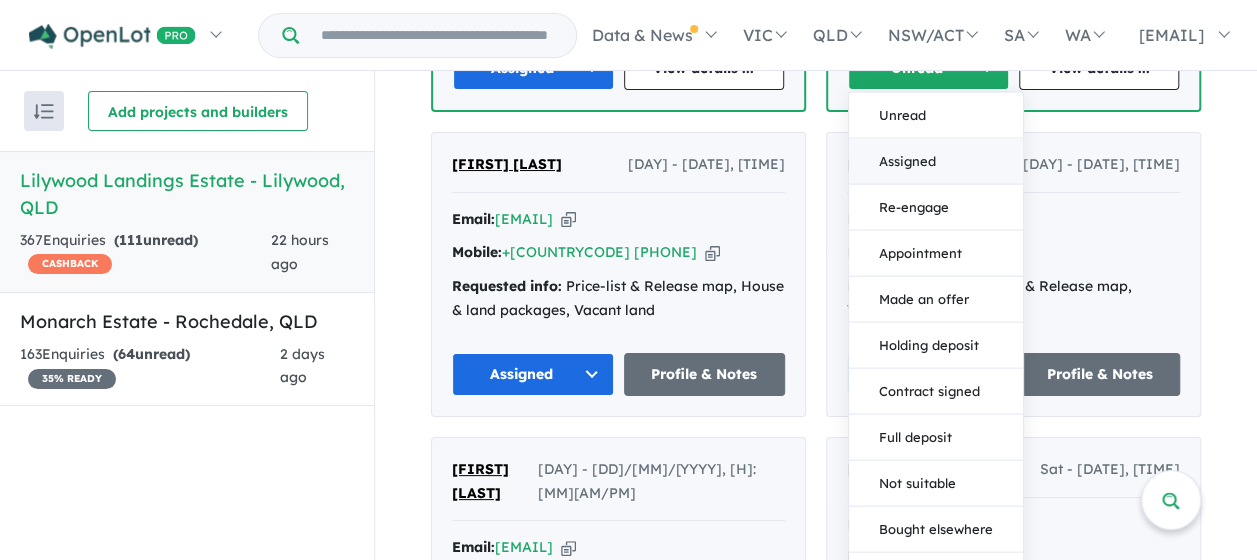 click on "Assigned" at bounding box center (936, 161) 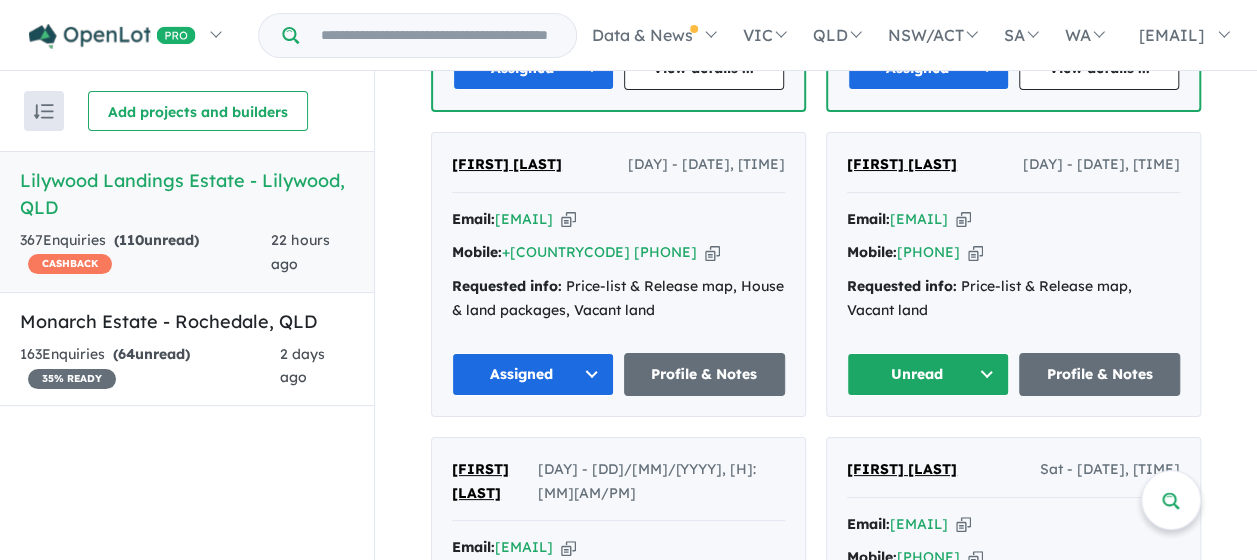 click on "Unread" at bounding box center (928, 374) 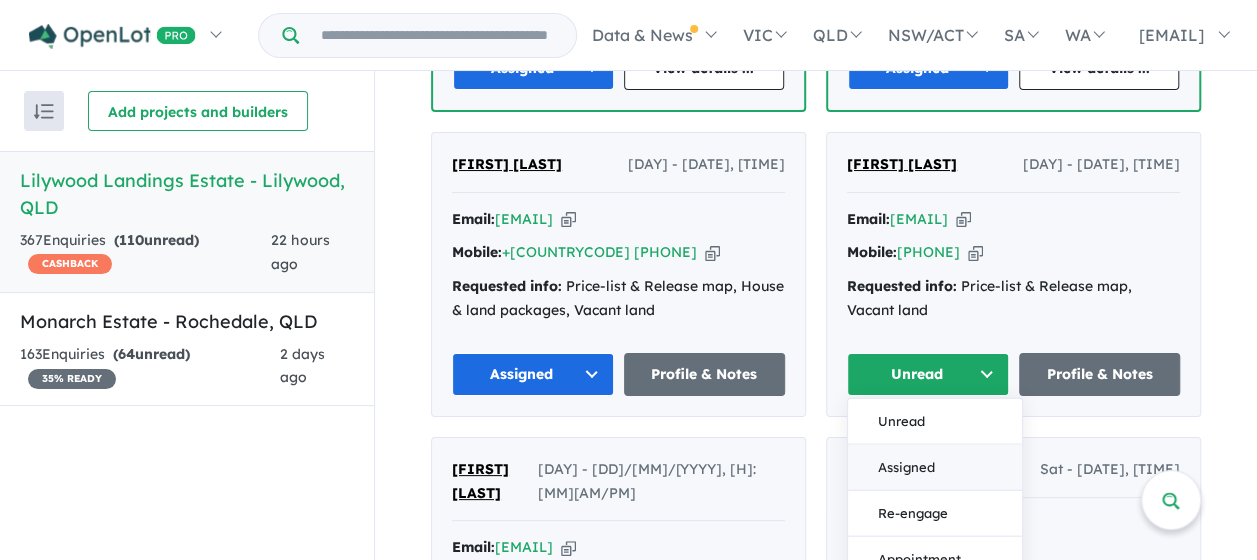 click on "Assigned" at bounding box center (935, 467) 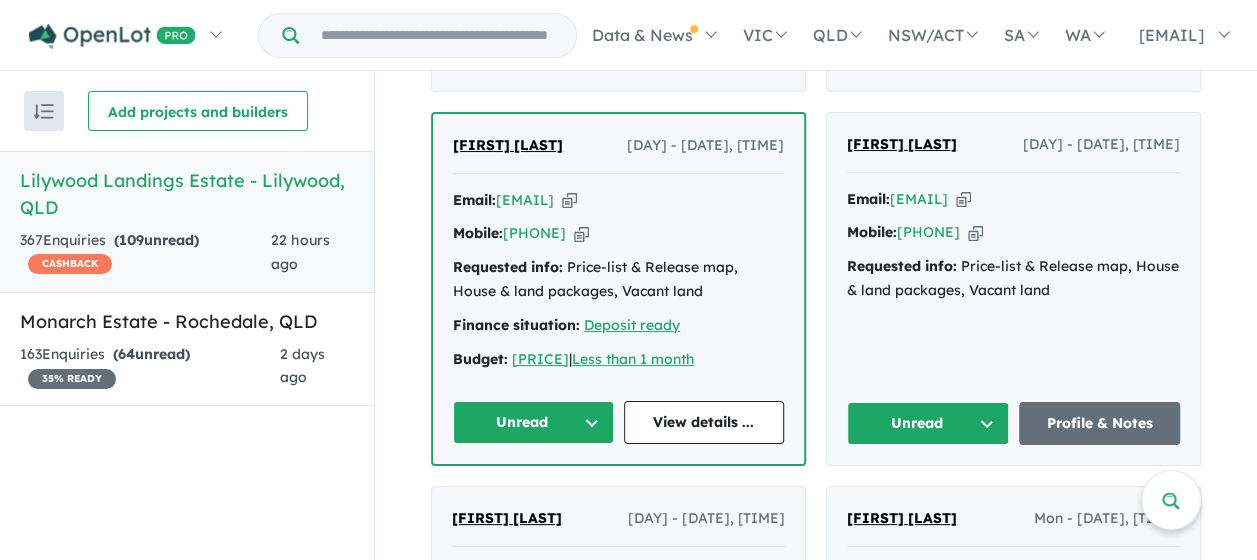 scroll, scrollTop: 3964, scrollLeft: 0, axis: vertical 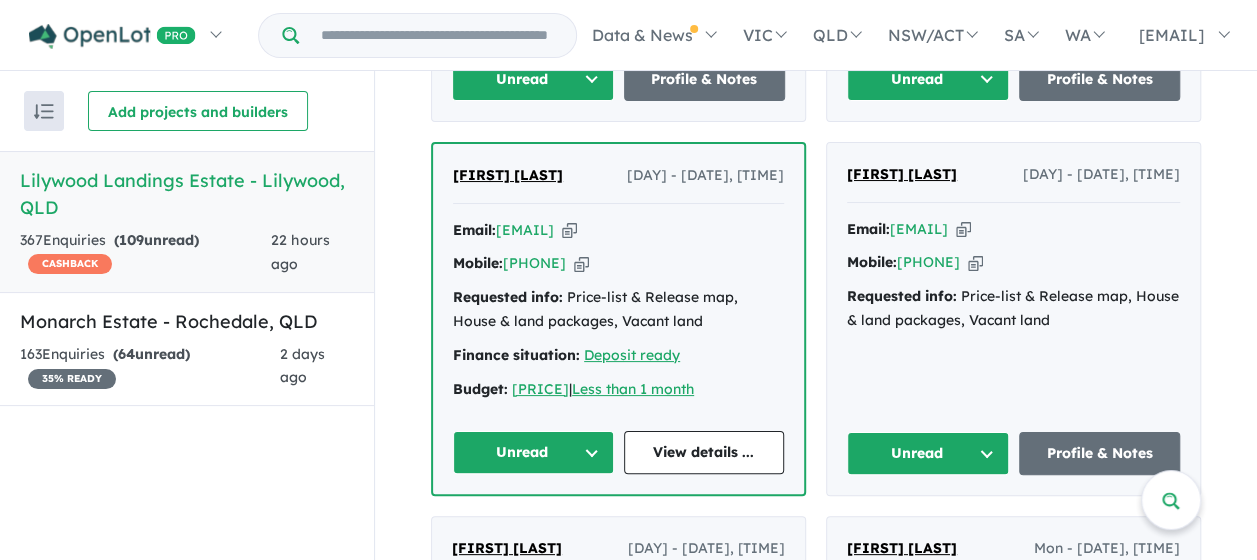 drag, startPoint x: 519, startPoint y: 130, endPoint x: 524, endPoint y: 152, distance: 22.561028 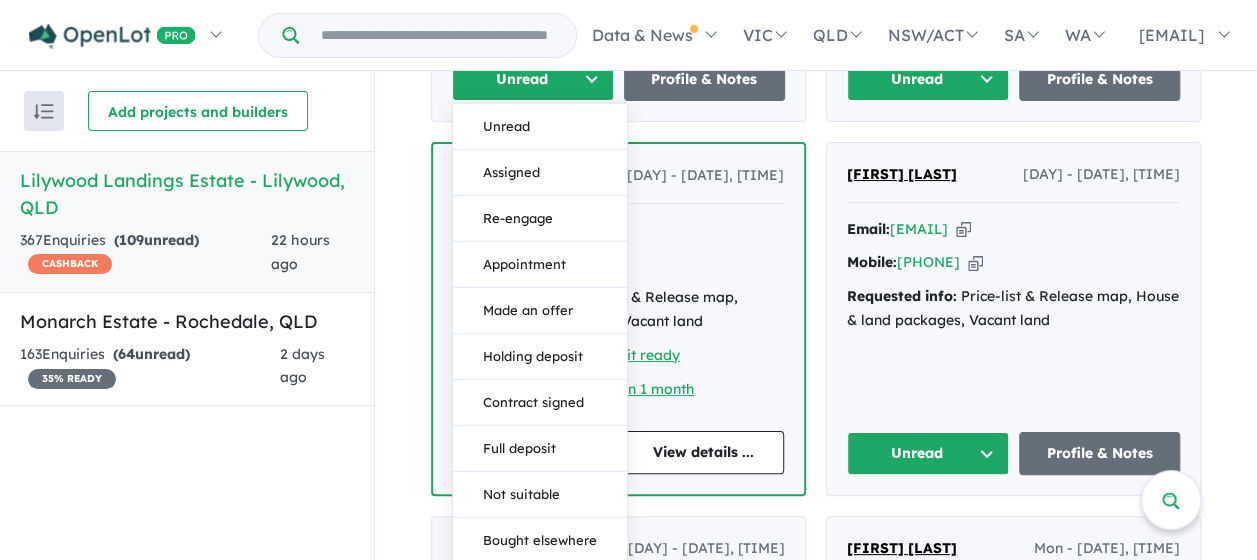 drag, startPoint x: 513, startPoint y: 216, endPoint x: 510, endPoint y: 287, distance: 71.063354 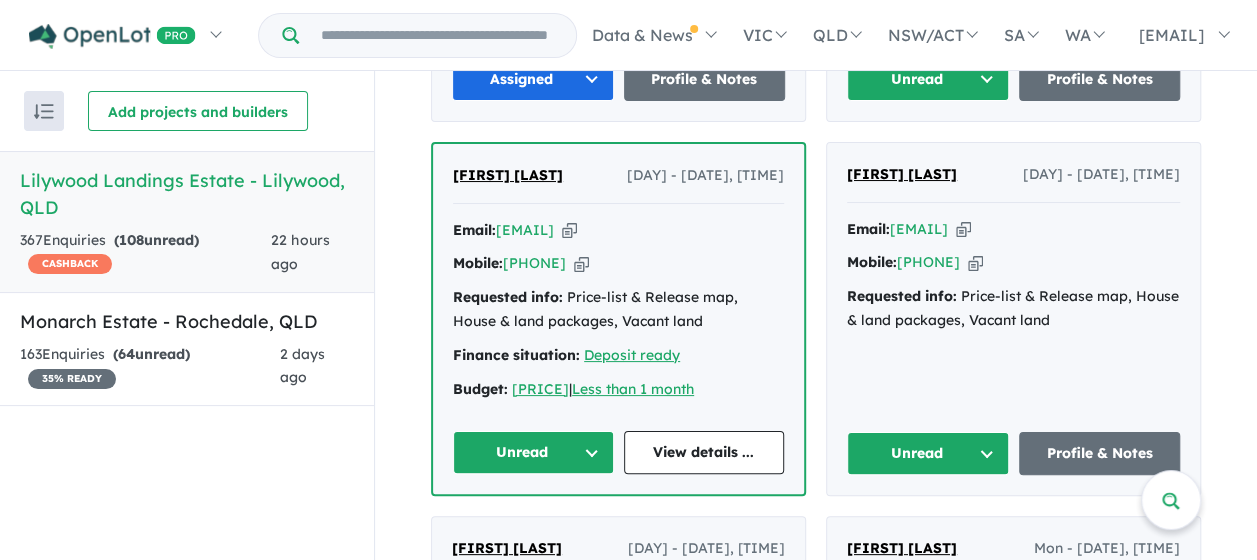 click on "Unread" at bounding box center [533, 452] 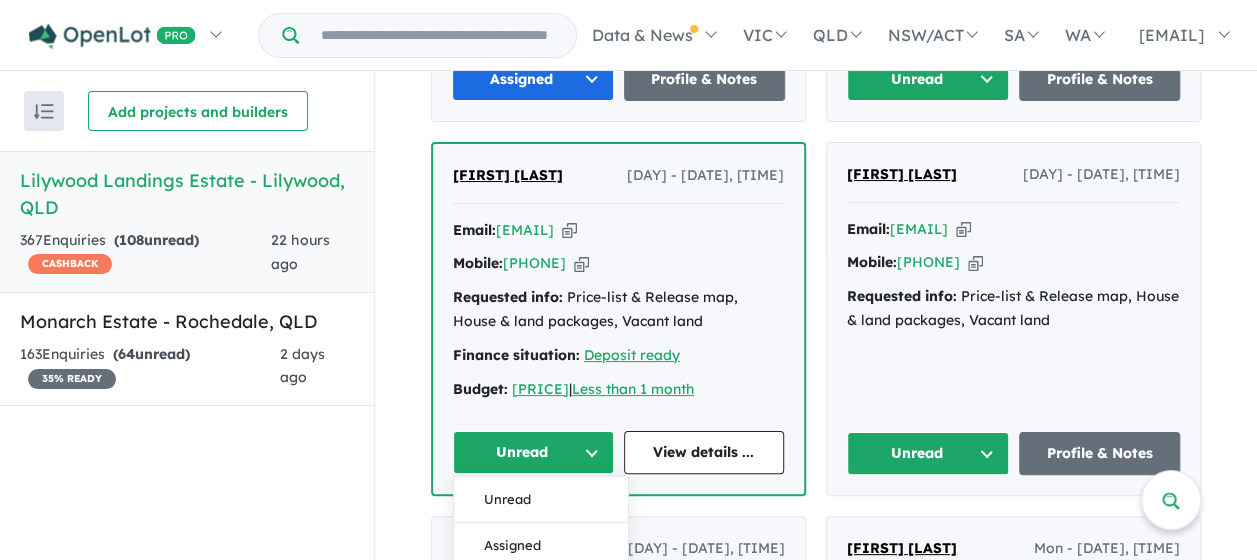 click on "Unread" at bounding box center (928, 79) 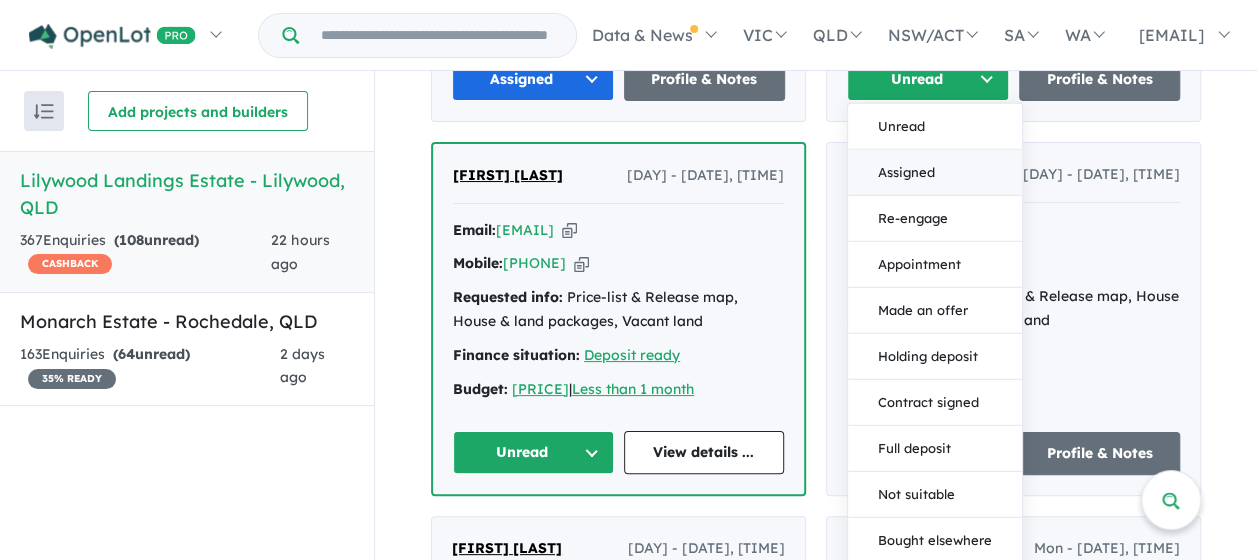 click on "Assigned" at bounding box center [935, 172] 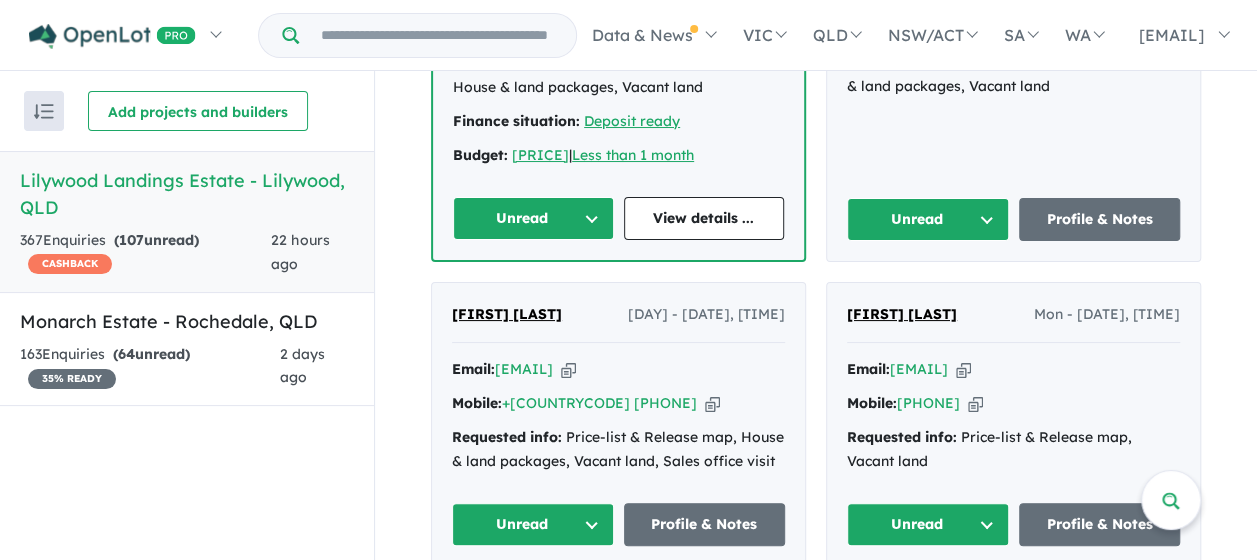 scroll, scrollTop: 4264, scrollLeft: 0, axis: vertical 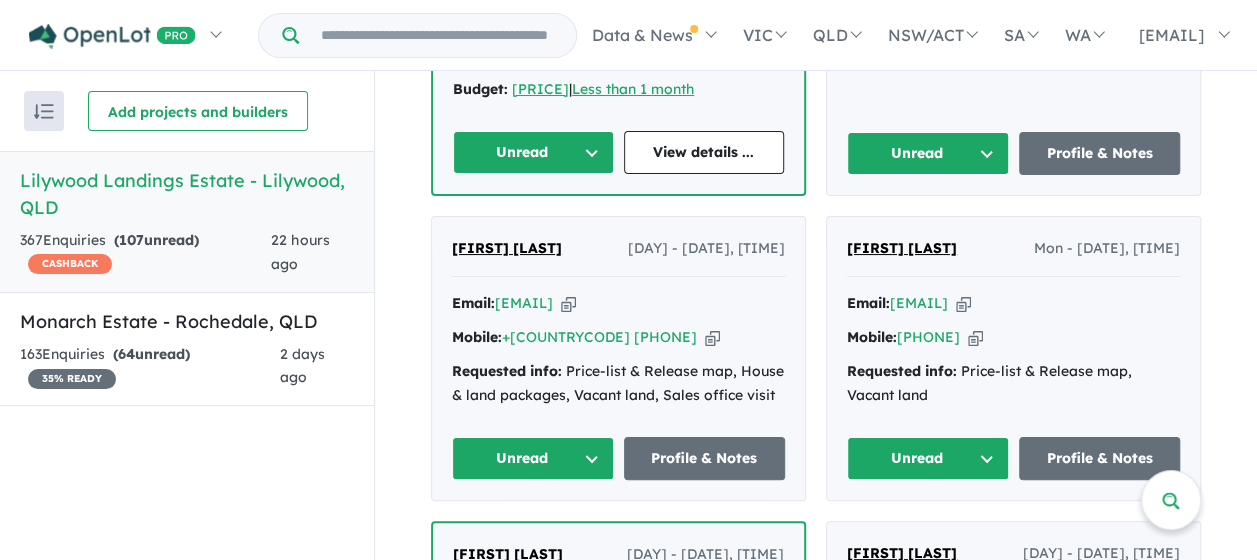 click on "Unread" at bounding box center [928, 153] 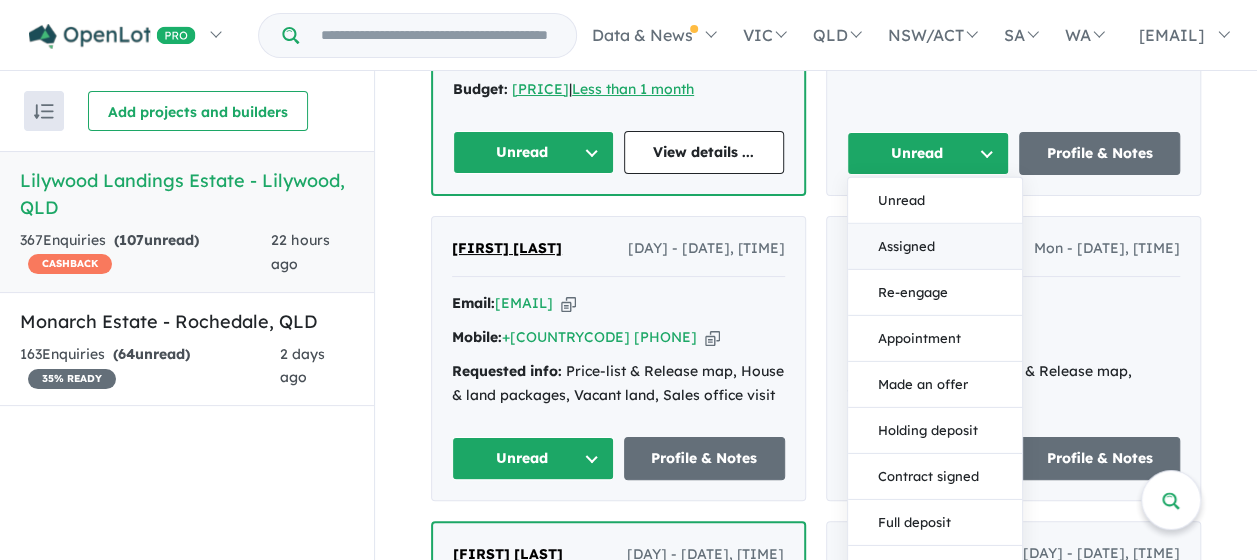 click on "Assigned" at bounding box center [935, 247] 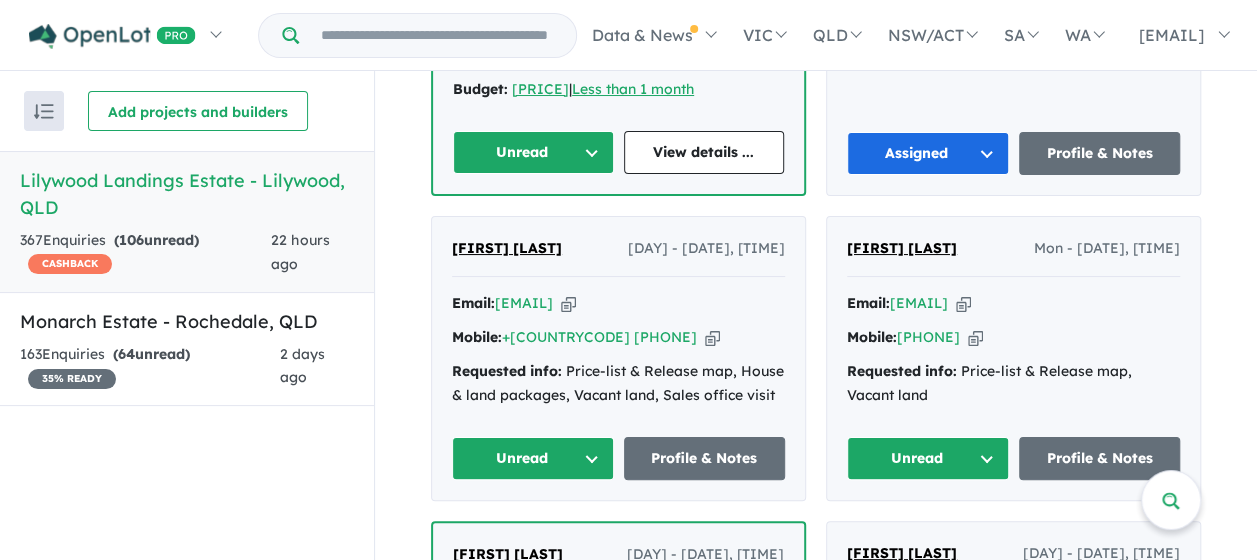click on "[FIRST] [LAST] [DAY] - [DATE], [TIME] Email: [EMAIL] Copied! Mobile: [PHONE] Copied! Requested info: Price-list & Release map, House & land packages, Vacant land Finance situation: Deposit ready Budget: [PRICE] | Less than 1 month Unread Unread Assigned Re-engage Appointment Made an offer Holding deposit Contract signed Full deposit Not suitable Bought elsewhere Builder / Agent Duplicate No response View details ..." at bounding box center (618, 19) 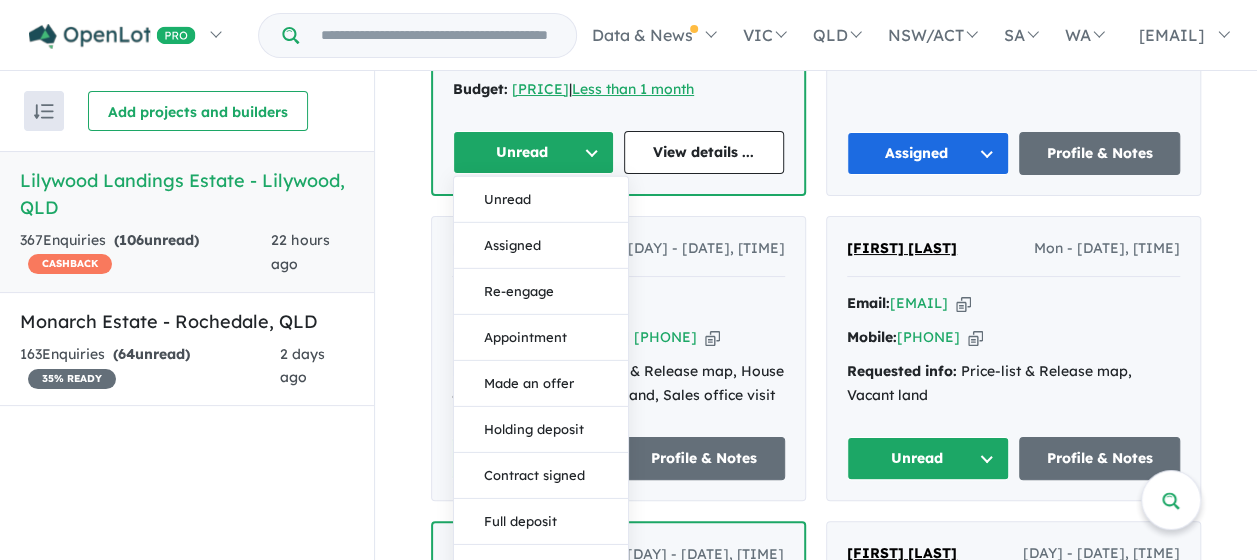 click on "Assigned" at bounding box center (541, 246) 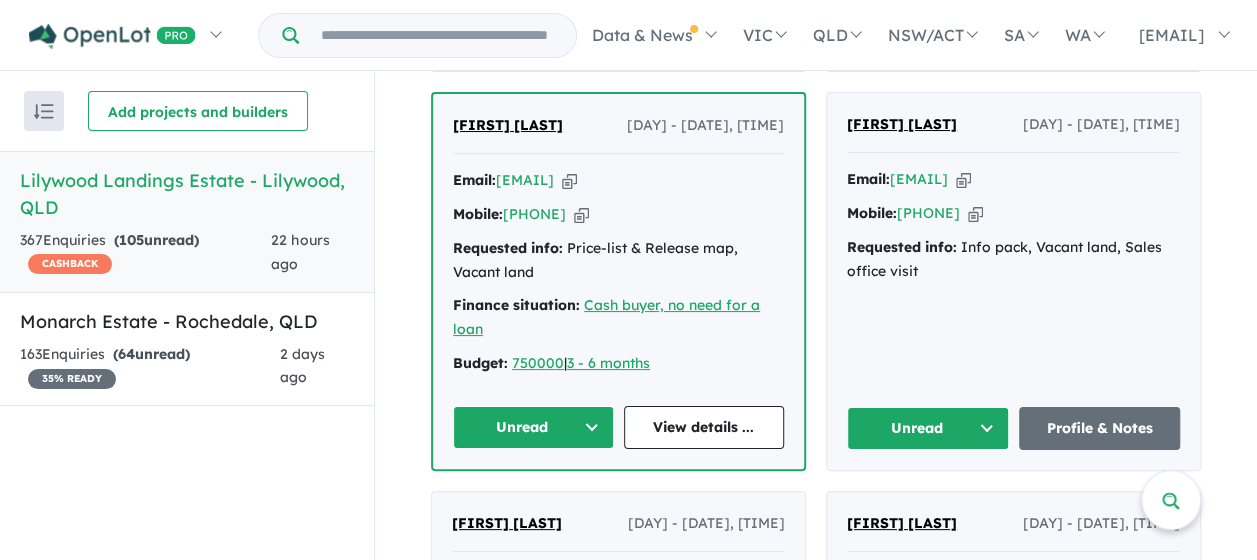 scroll, scrollTop: 4664, scrollLeft: 0, axis: vertical 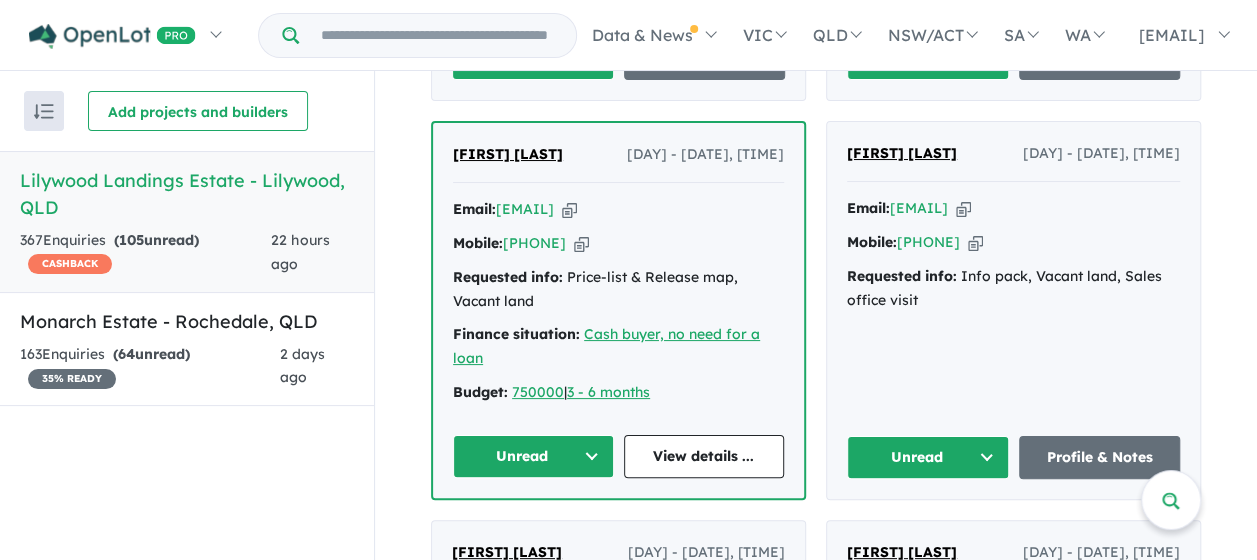 click on "Unread" at bounding box center [533, 58] 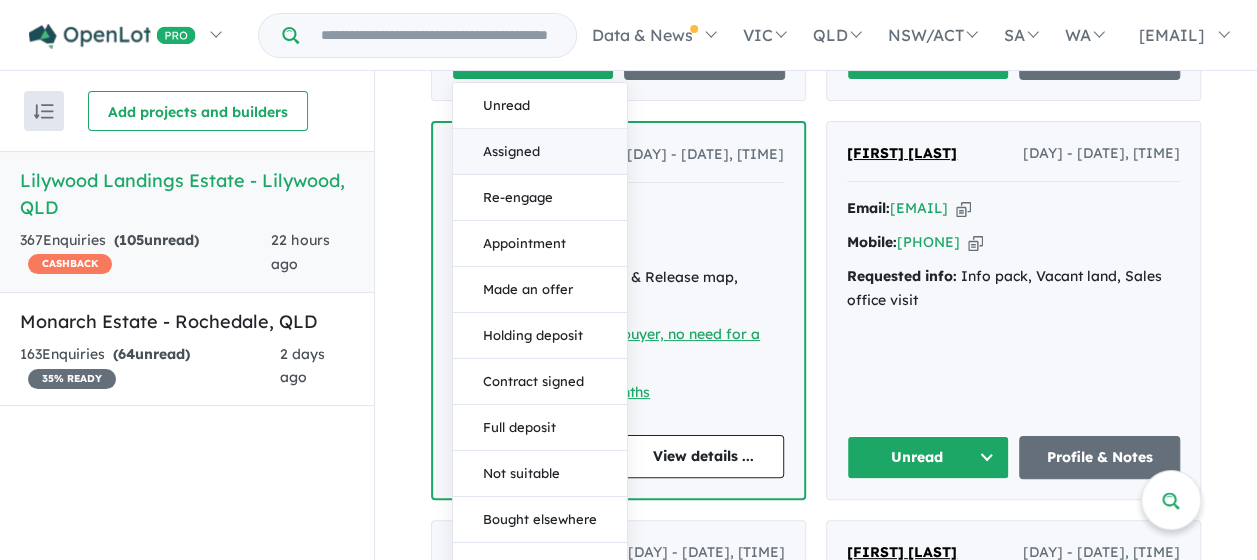 click on "Assigned" at bounding box center [540, 152] 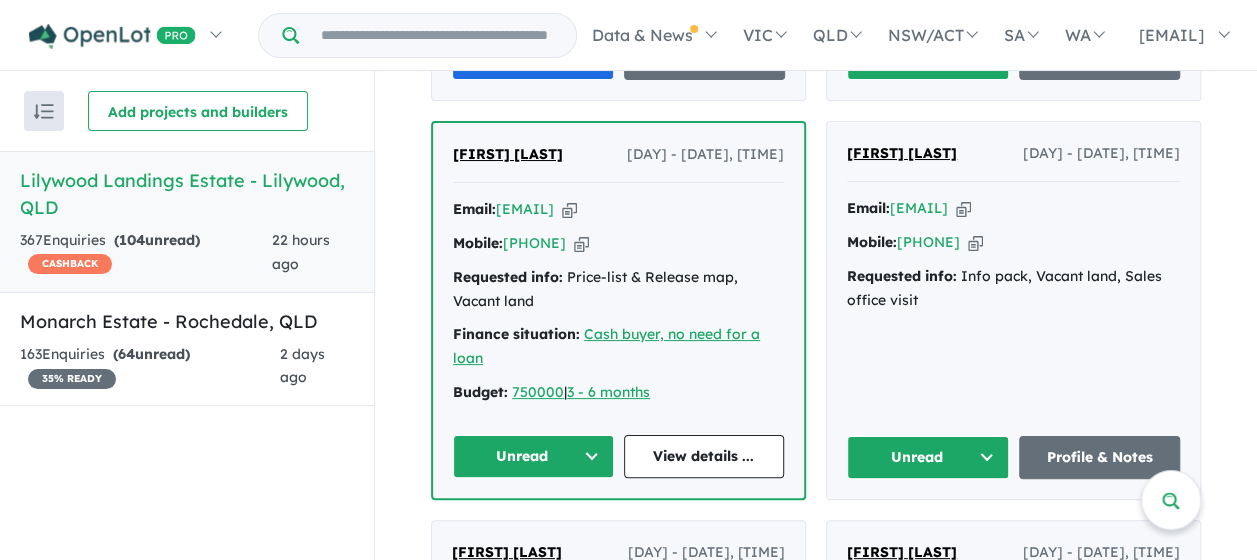 click on "Unread" at bounding box center (928, 58) 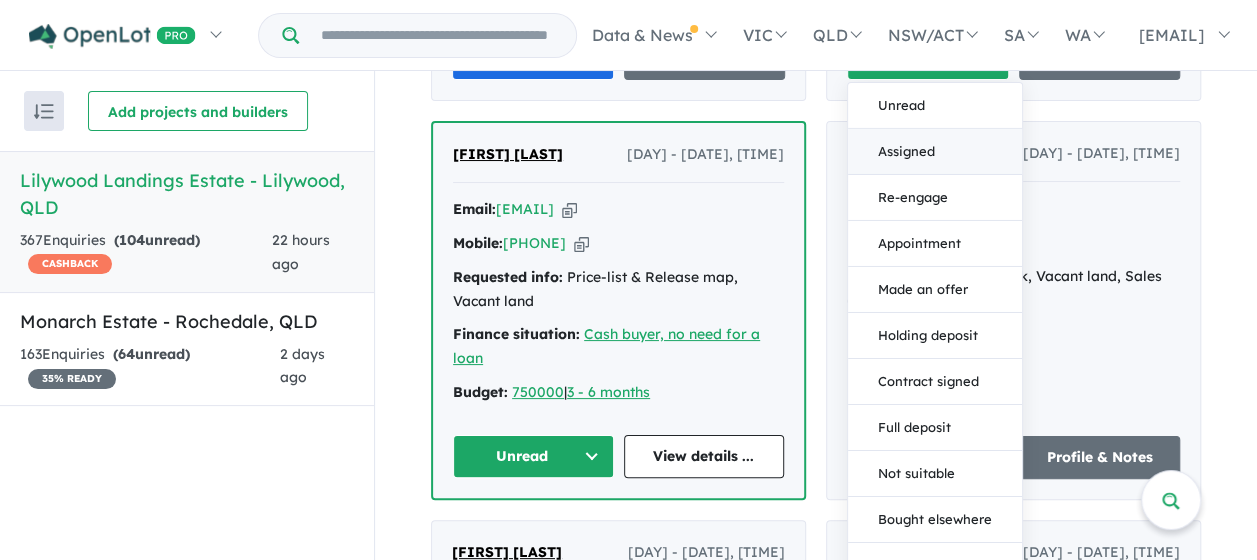 click on "Assigned" at bounding box center (935, 152) 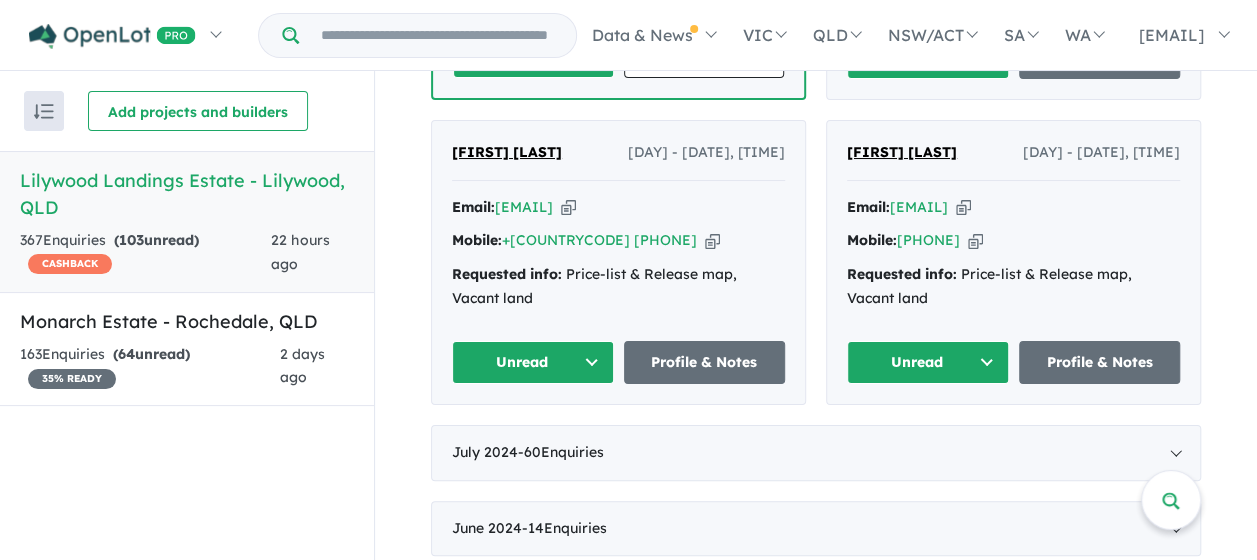 scroll, scrollTop: 5064, scrollLeft: 0, axis: vertical 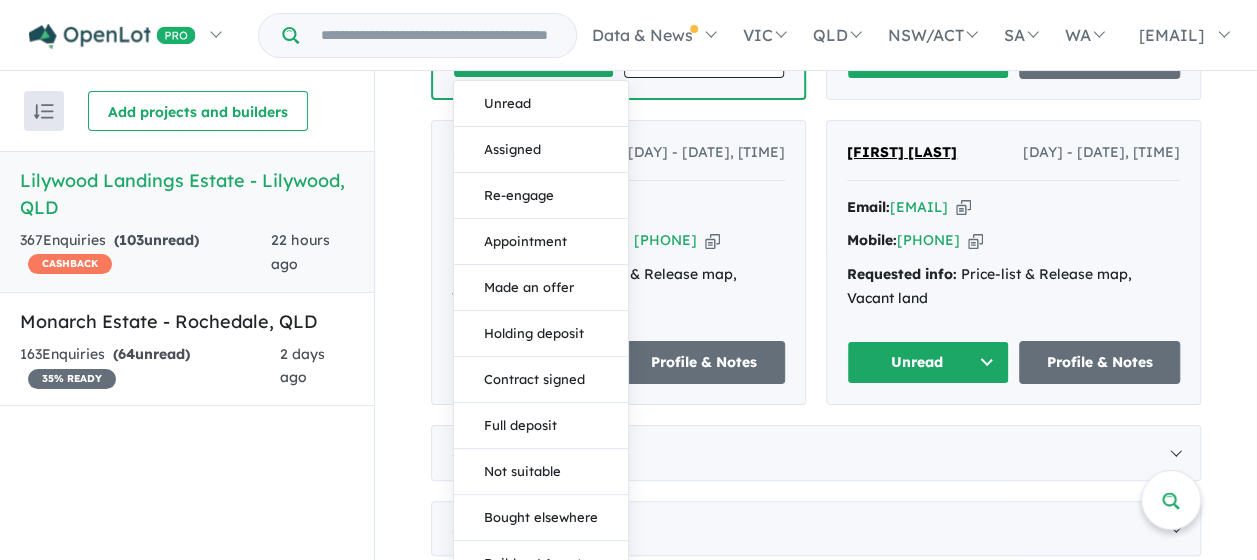 click on "Assigned" at bounding box center [541, 149] 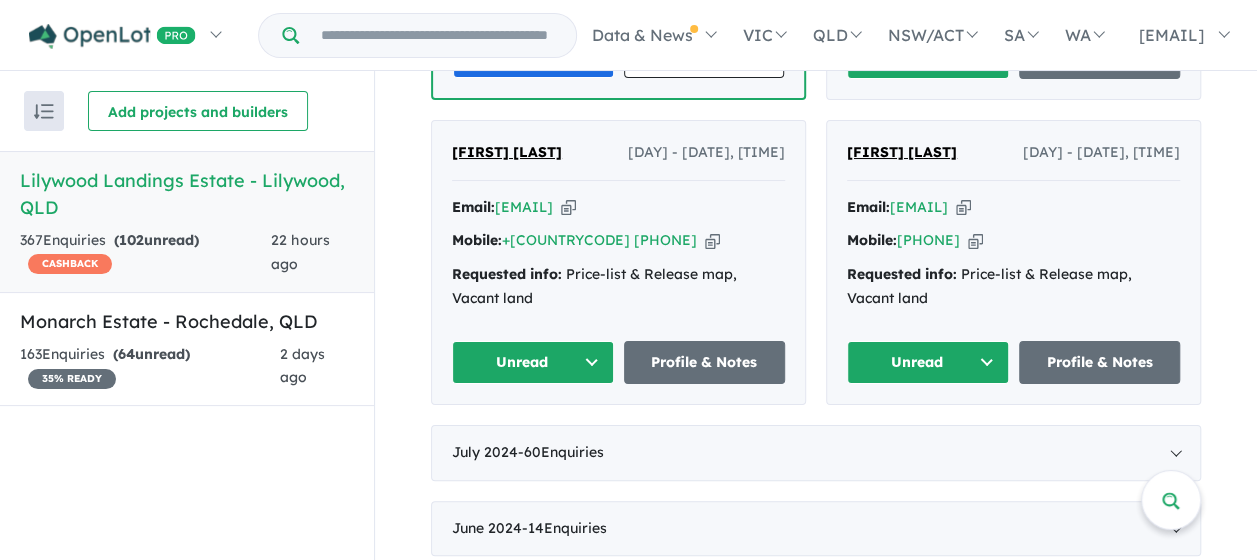 click on "Unread" at bounding box center [533, 362] 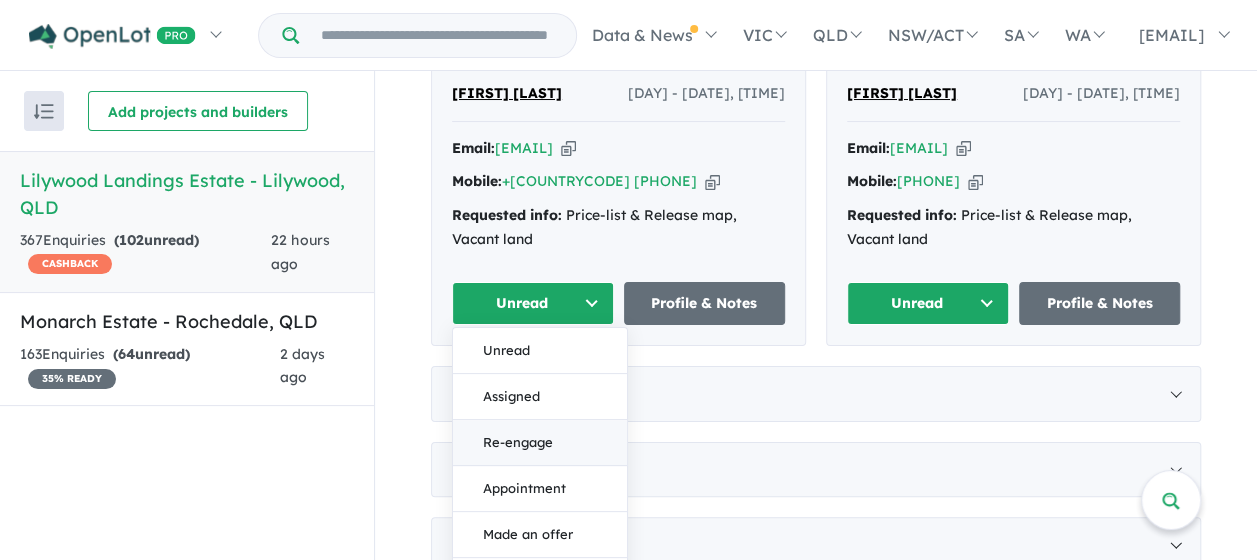scroll, scrollTop: 5264, scrollLeft: 0, axis: vertical 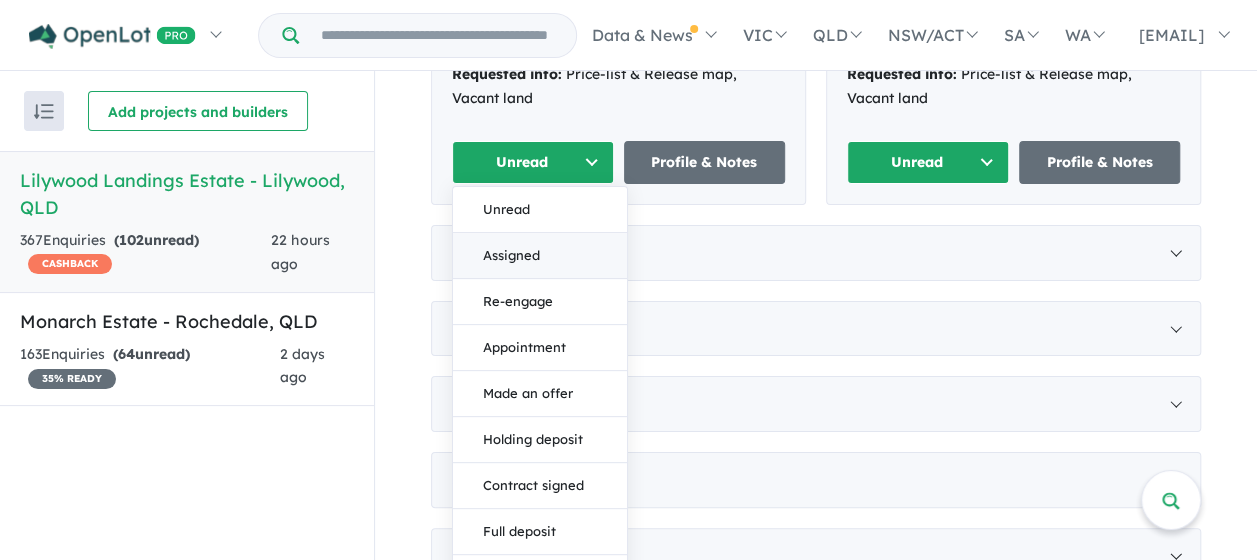 click on "Assigned" at bounding box center [540, 255] 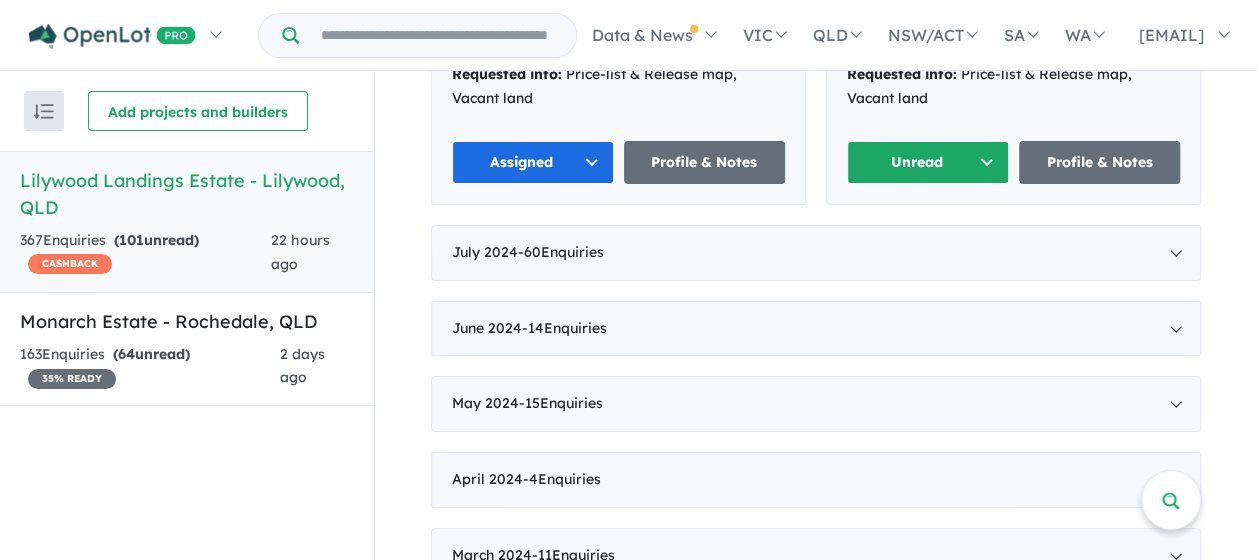 click on "Unread" at bounding box center (928, 162) 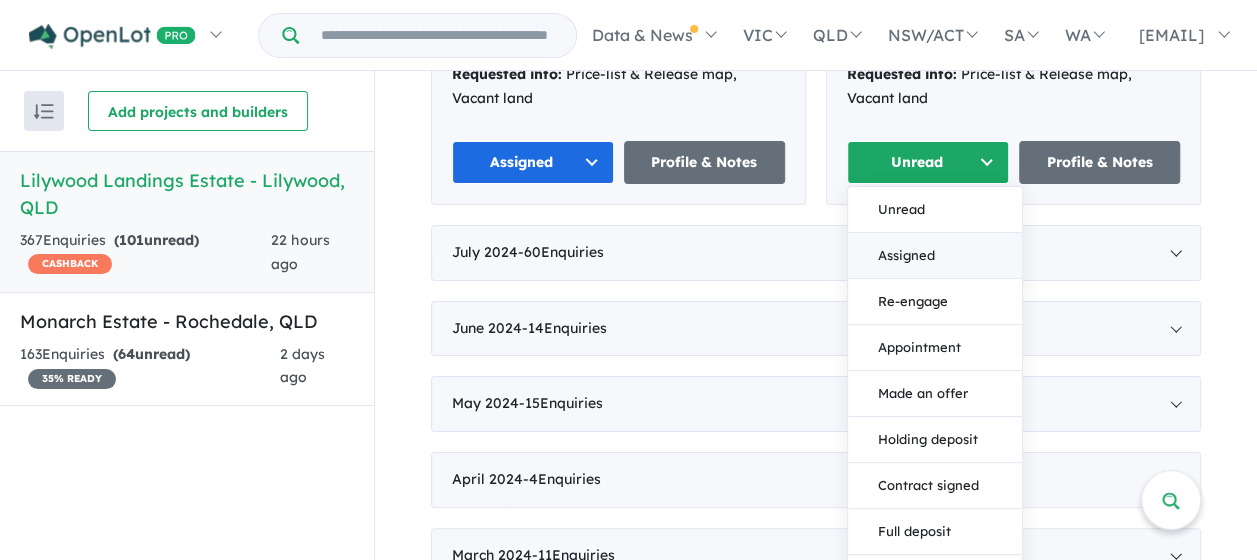 click on "Assigned" at bounding box center [935, 255] 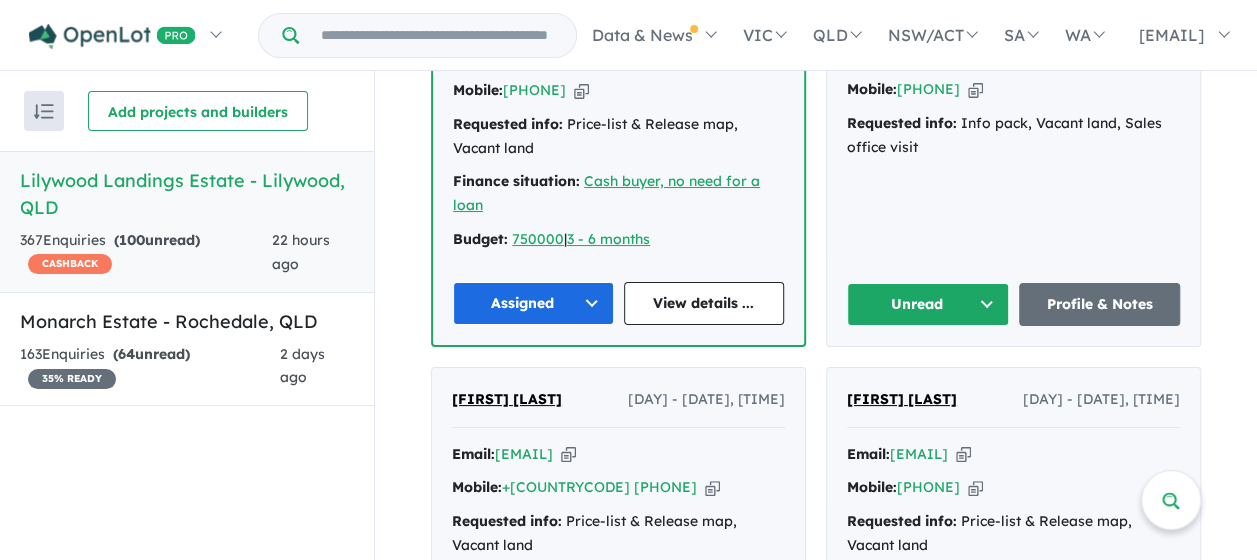 scroll, scrollTop: 4764, scrollLeft: 0, axis: vertical 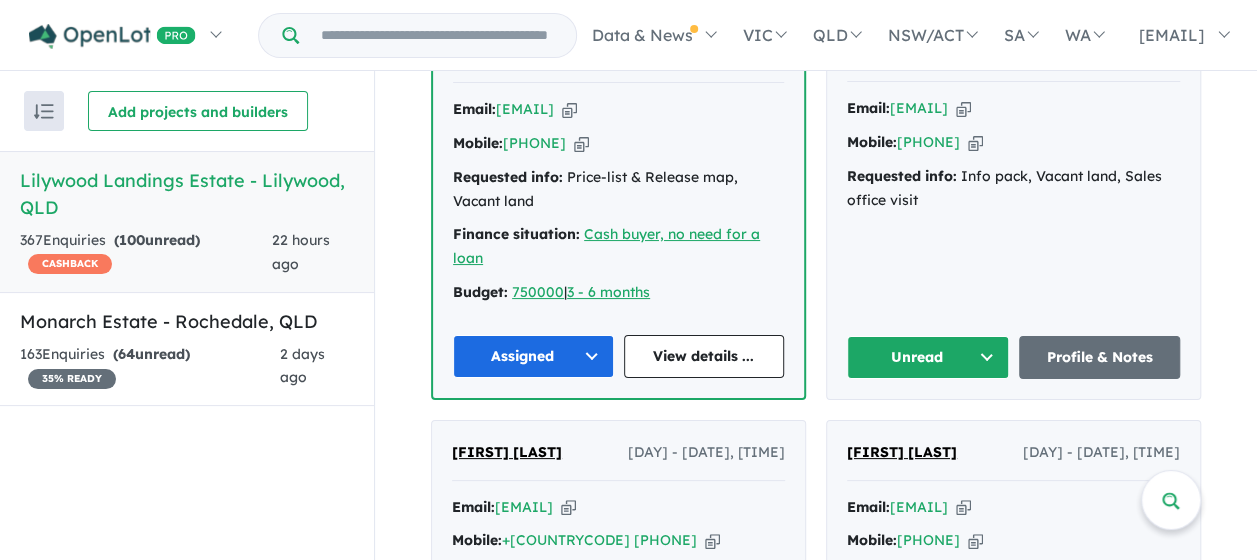 click on "Unread" at bounding box center (928, 357) 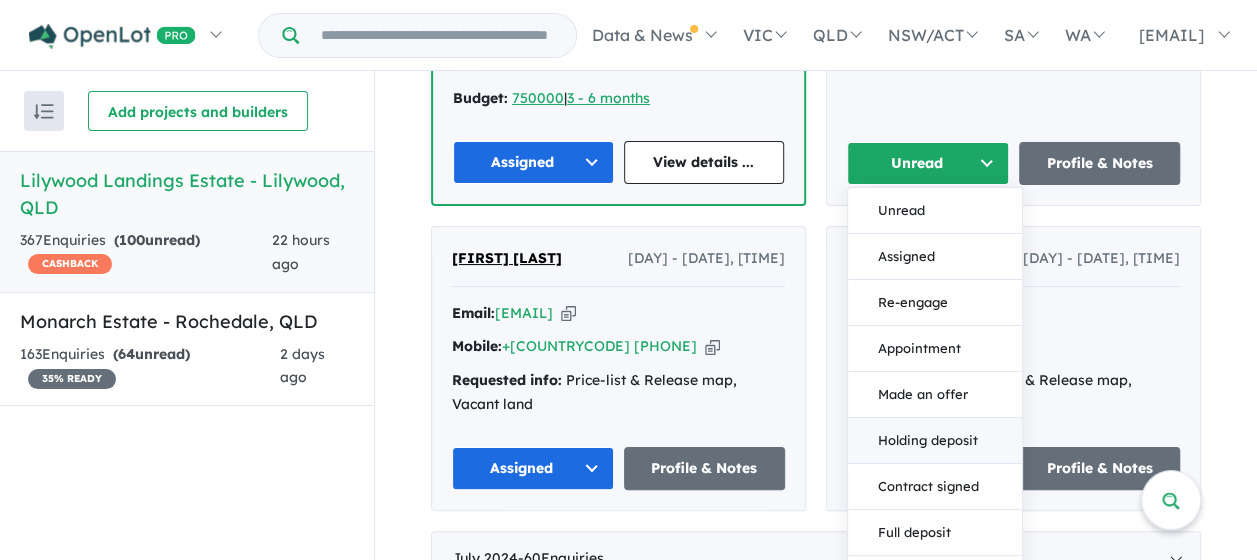 scroll, scrollTop: 5064, scrollLeft: 0, axis: vertical 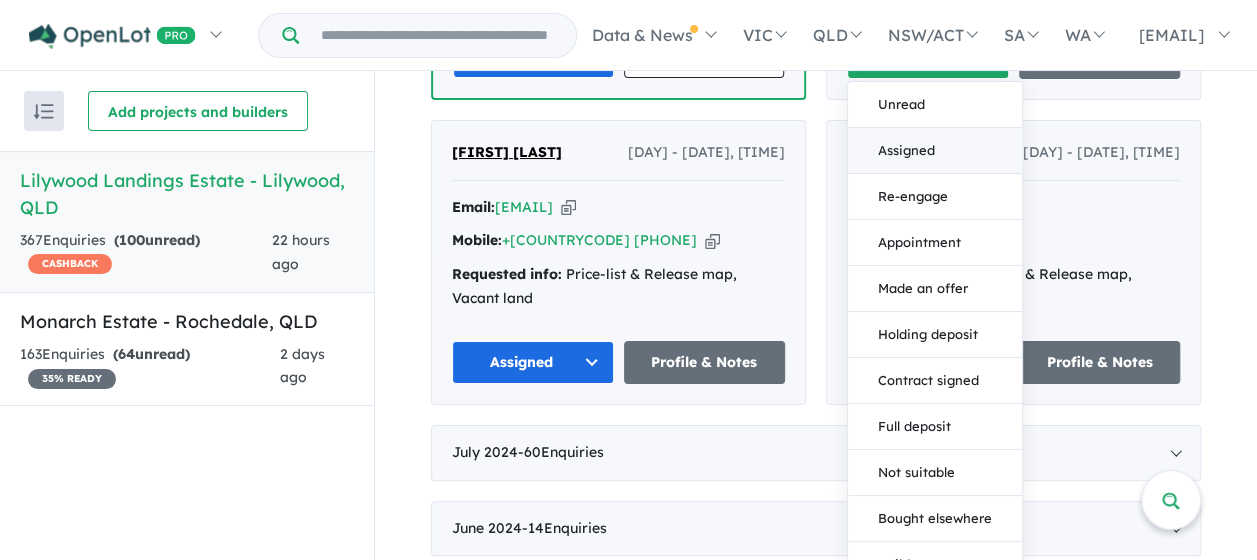 click on "Assigned" at bounding box center [935, 150] 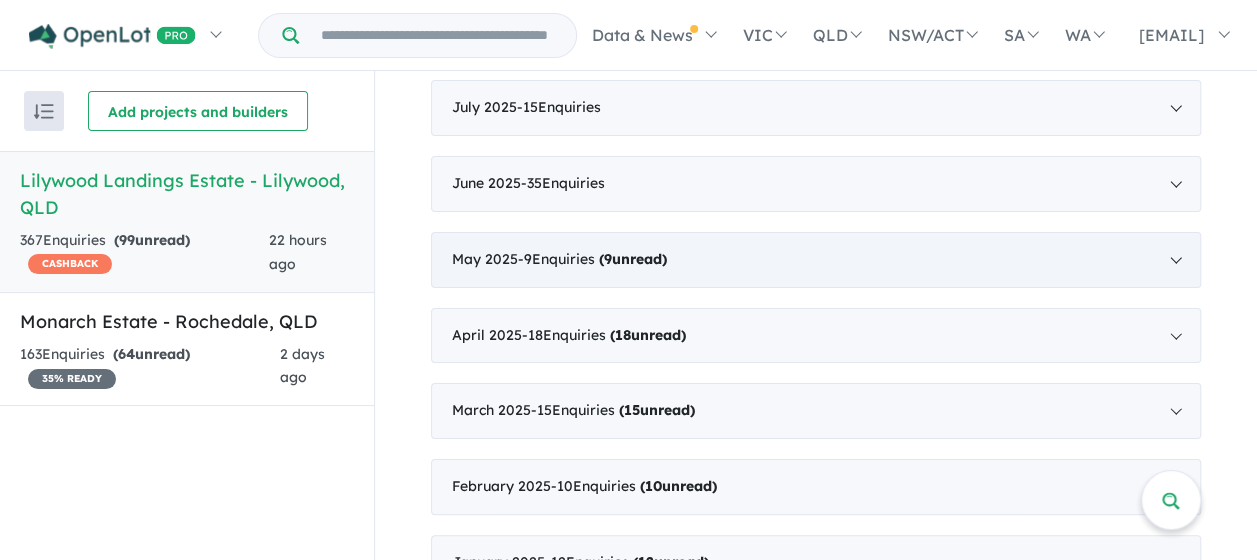 click on "( 9  unread)" at bounding box center [633, 259] 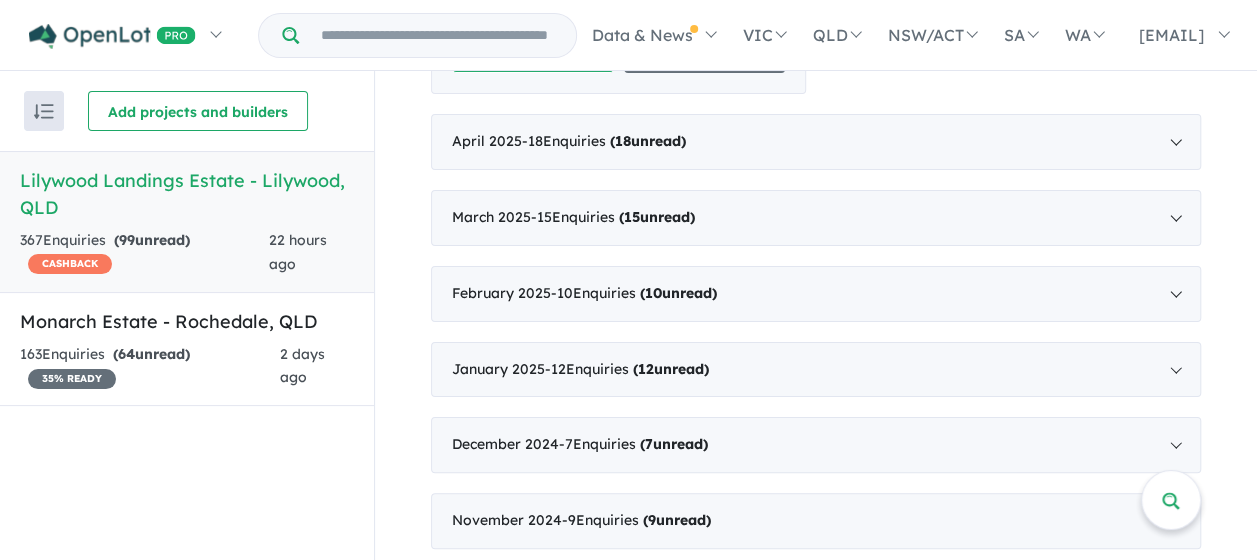 scroll, scrollTop: 2765, scrollLeft: 0, axis: vertical 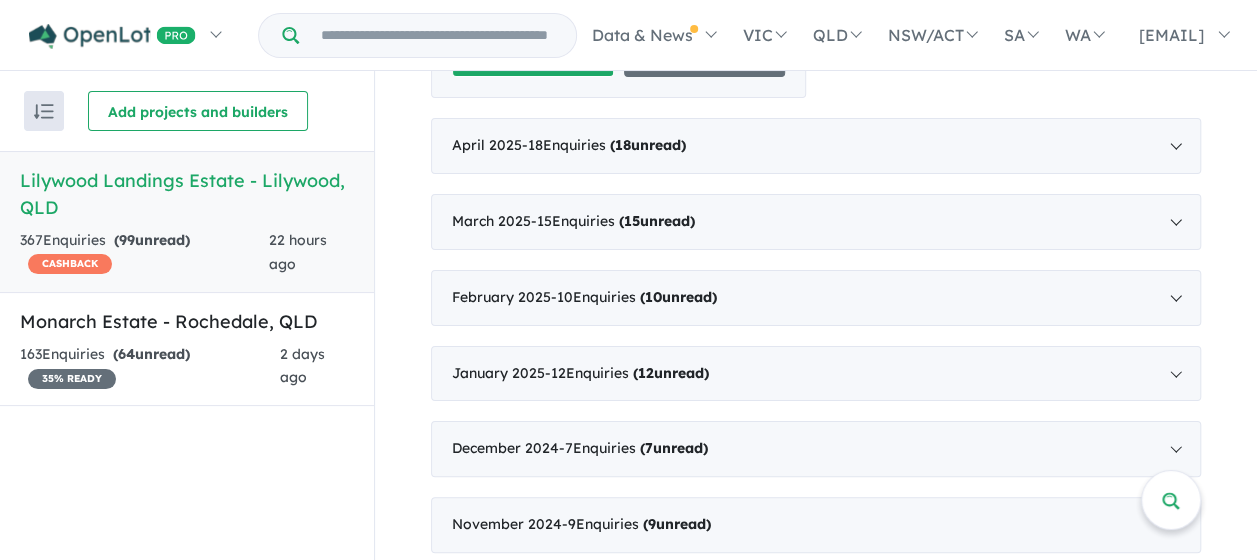 click on "Unread" at bounding box center (533, 55) 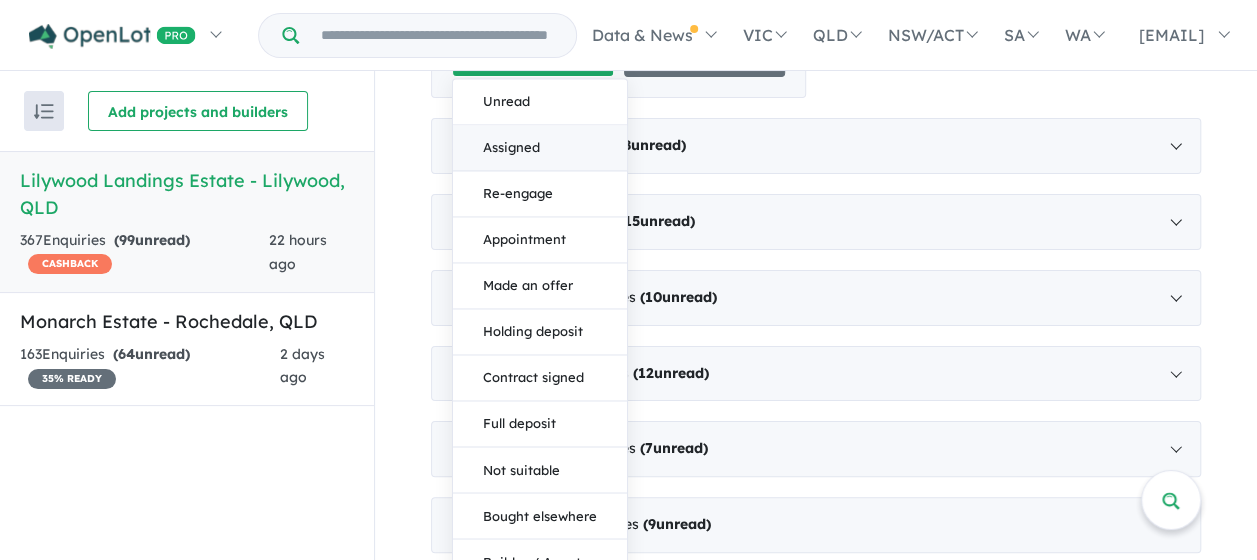click on "Assigned" at bounding box center (540, 149) 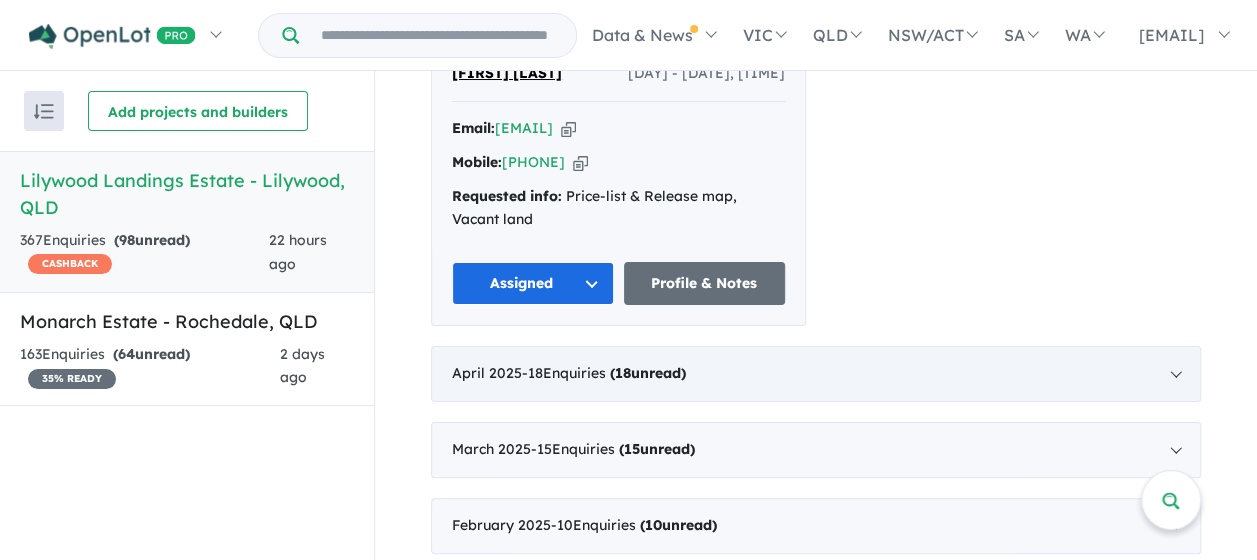 scroll, scrollTop: 2365, scrollLeft: 0, axis: vertical 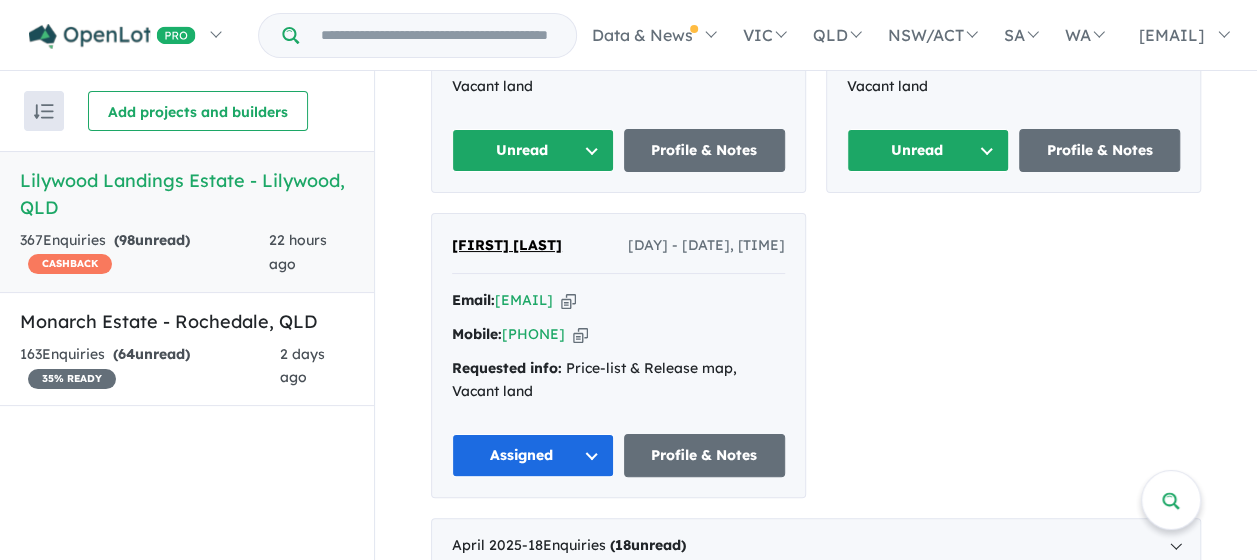 click on "Unread" at bounding box center (533, 150) 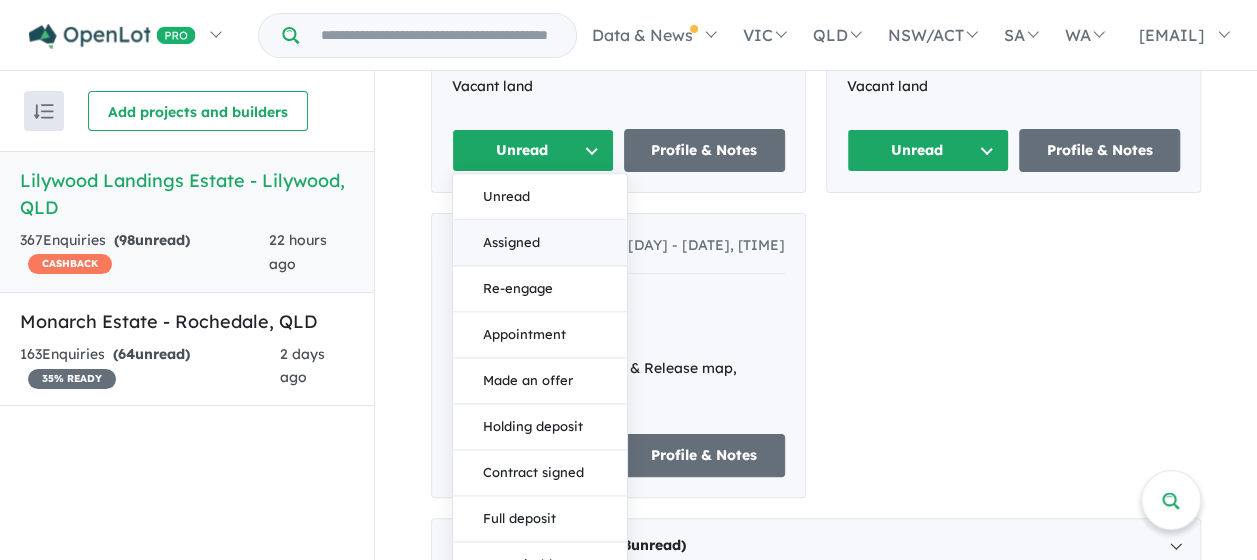 click on "Assigned" at bounding box center (540, 244) 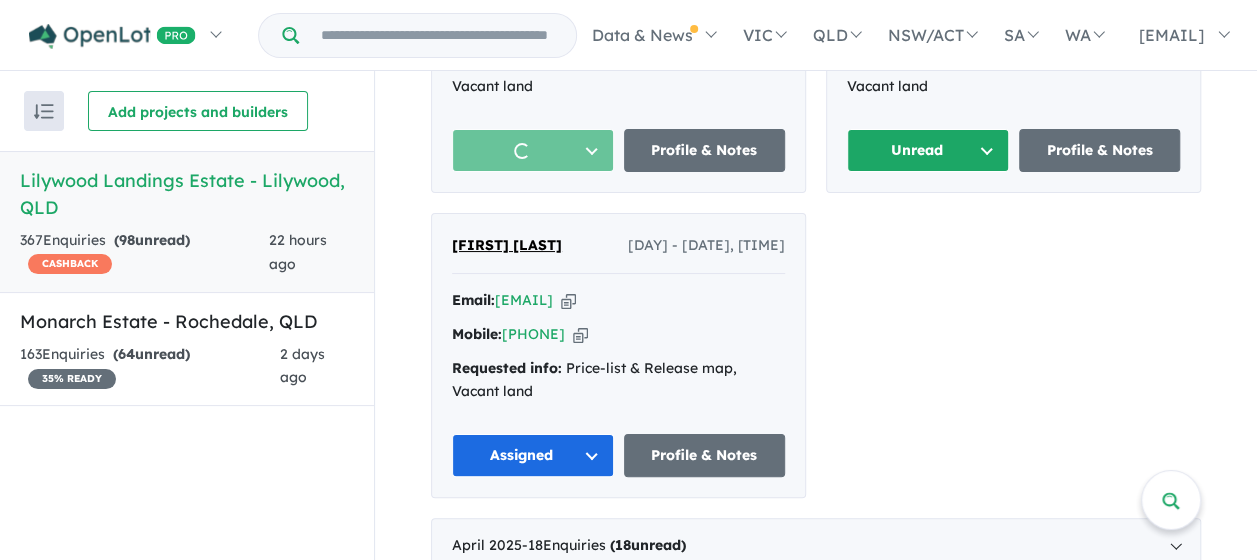 click on "Unread" at bounding box center [928, 150] 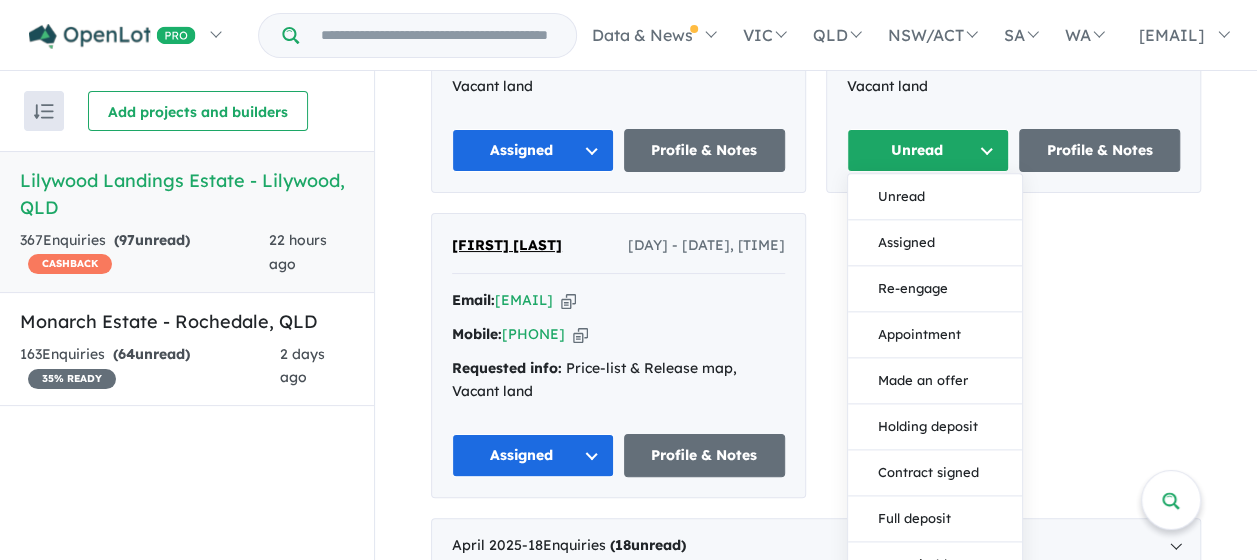 drag, startPoint x: 890, startPoint y: 314, endPoint x: 891, endPoint y: 304, distance: 10.049875 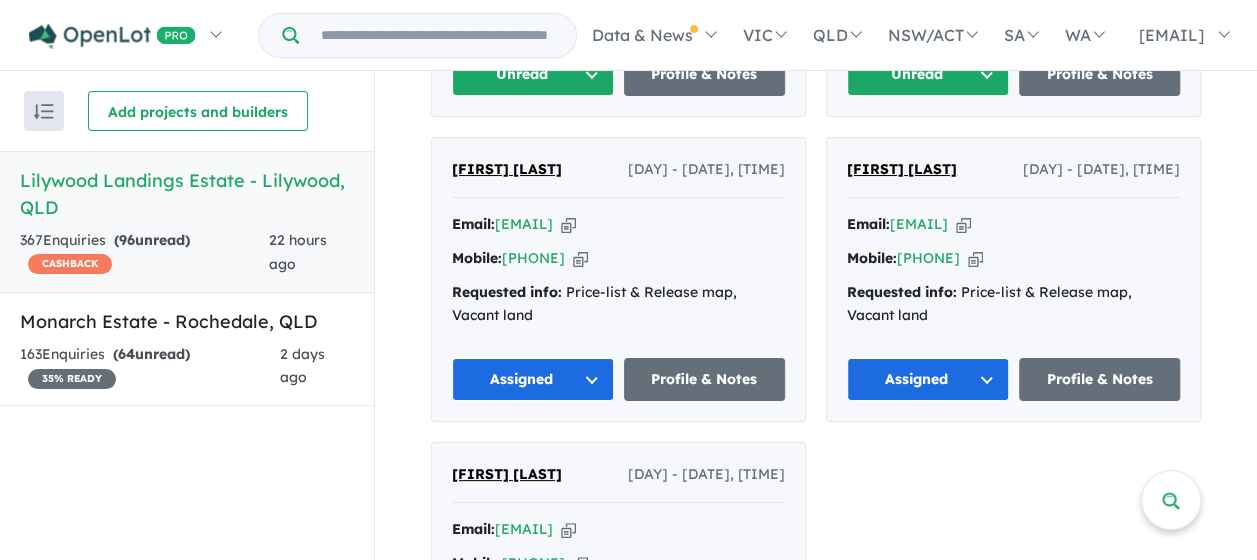 scroll, scrollTop: 2065, scrollLeft: 0, axis: vertical 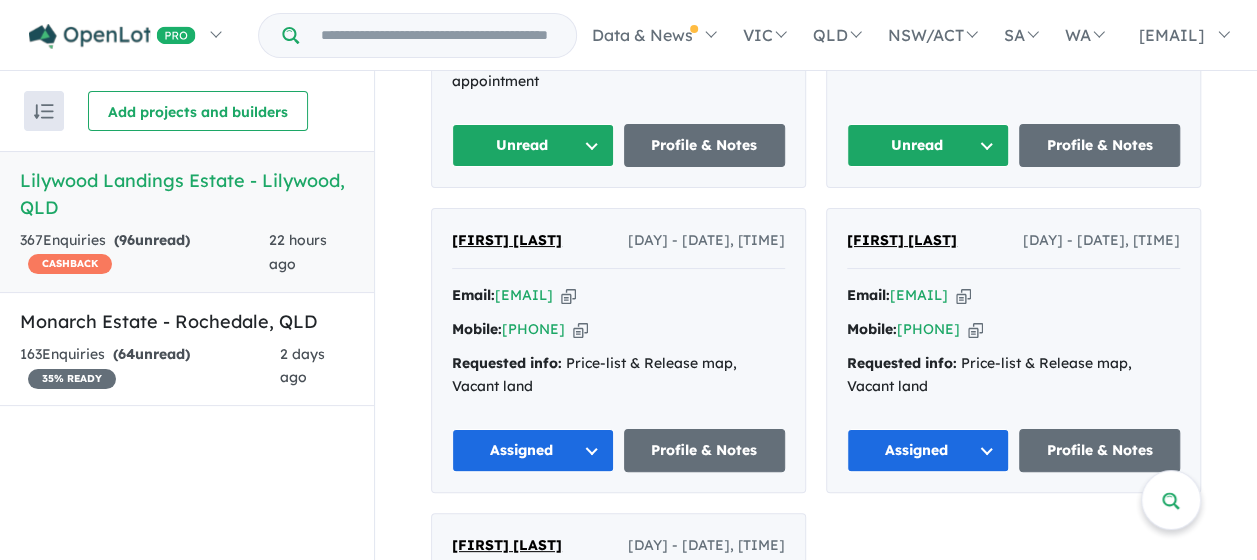 click on "Unread" at bounding box center (928, 145) 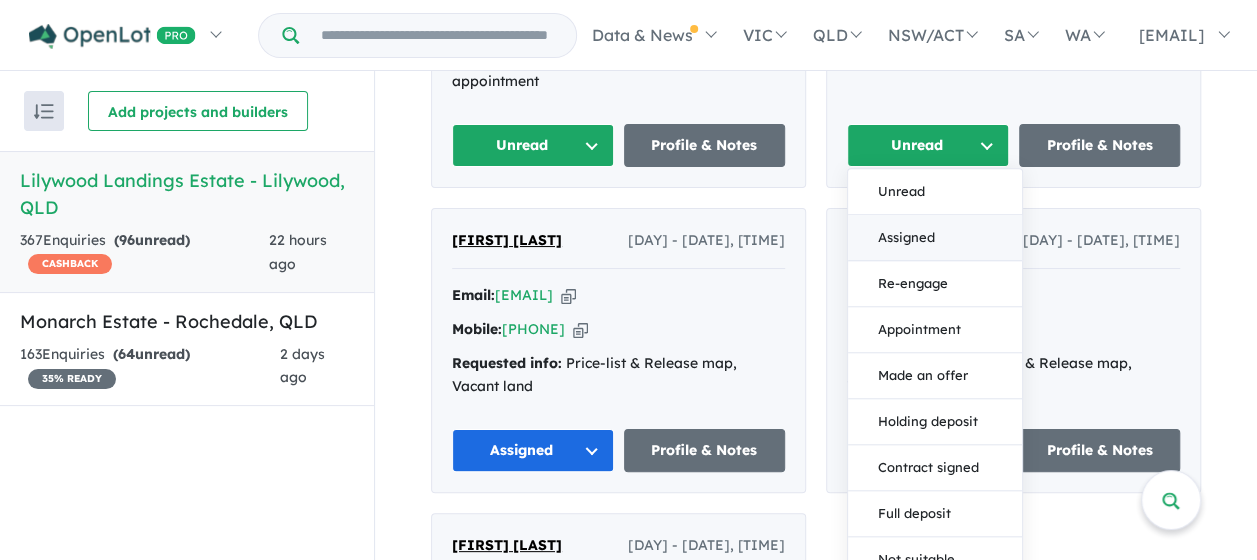 click on "Assigned" at bounding box center [935, 239] 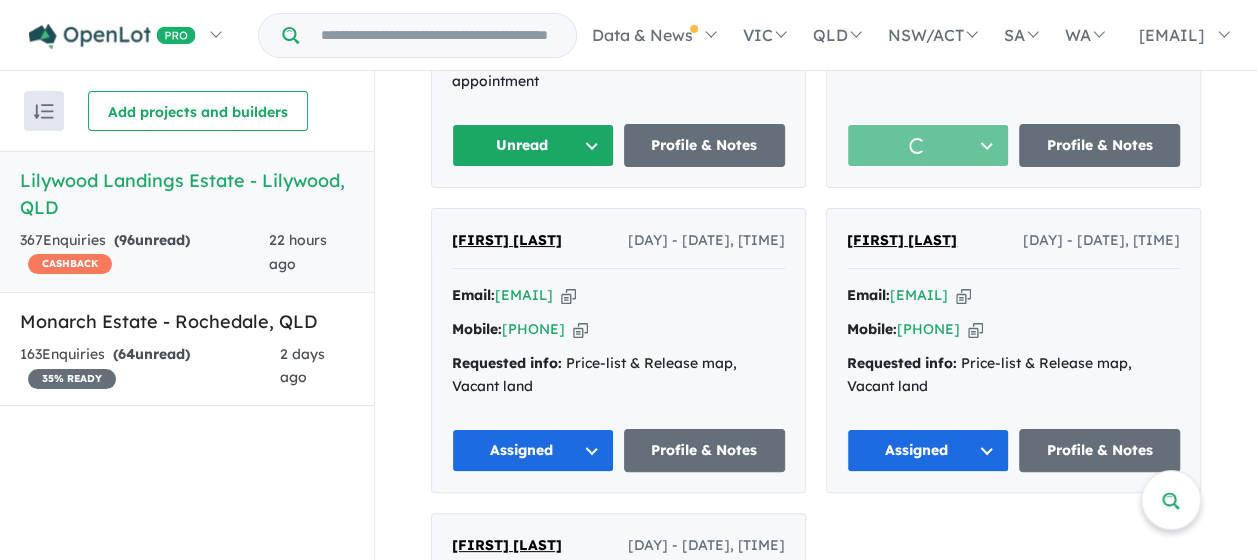 drag, startPoint x: 534, startPoint y: 197, endPoint x: 534, endPoint y: 210, distance: 13 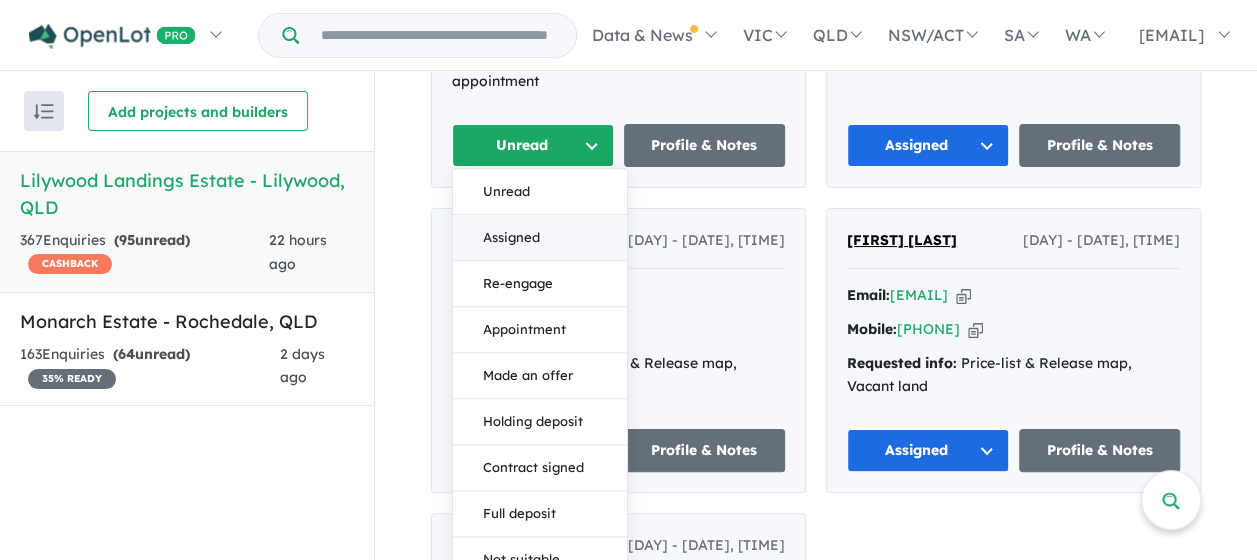 click on "Assigned" at bounding box center (540, 239) 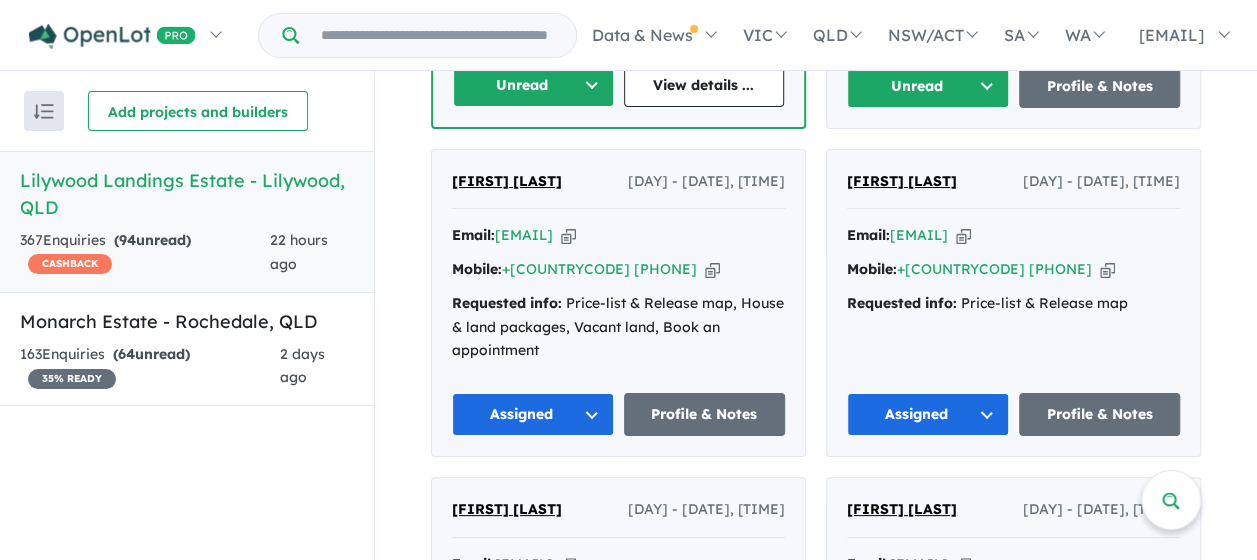 scroll, scrollTop: 1765, scrollLeft: 0, axis: vertical 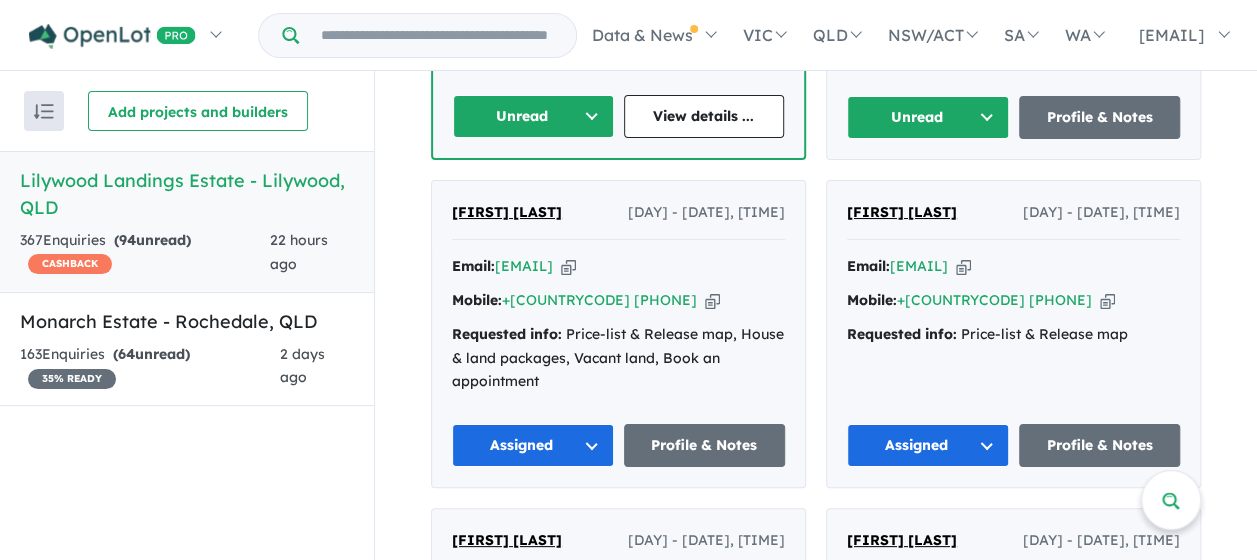 click on "Unread" at bounding box center (533, 116) 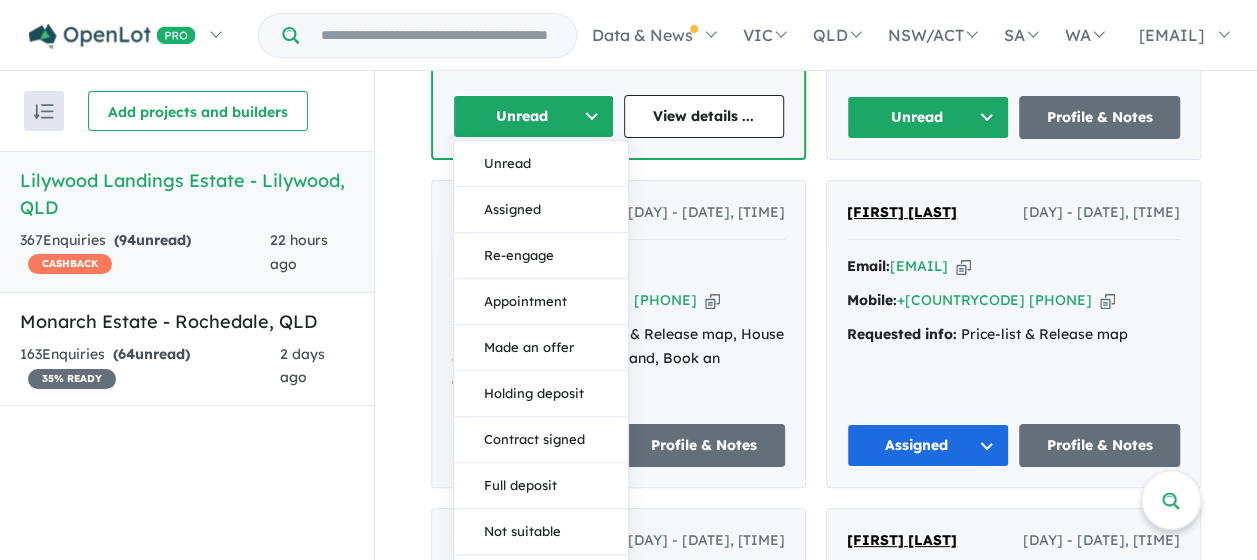 drag, startPoint x: 534, startPoint y: 227, endPoint x: 625, endPoint y: 225, distance: 91.02197 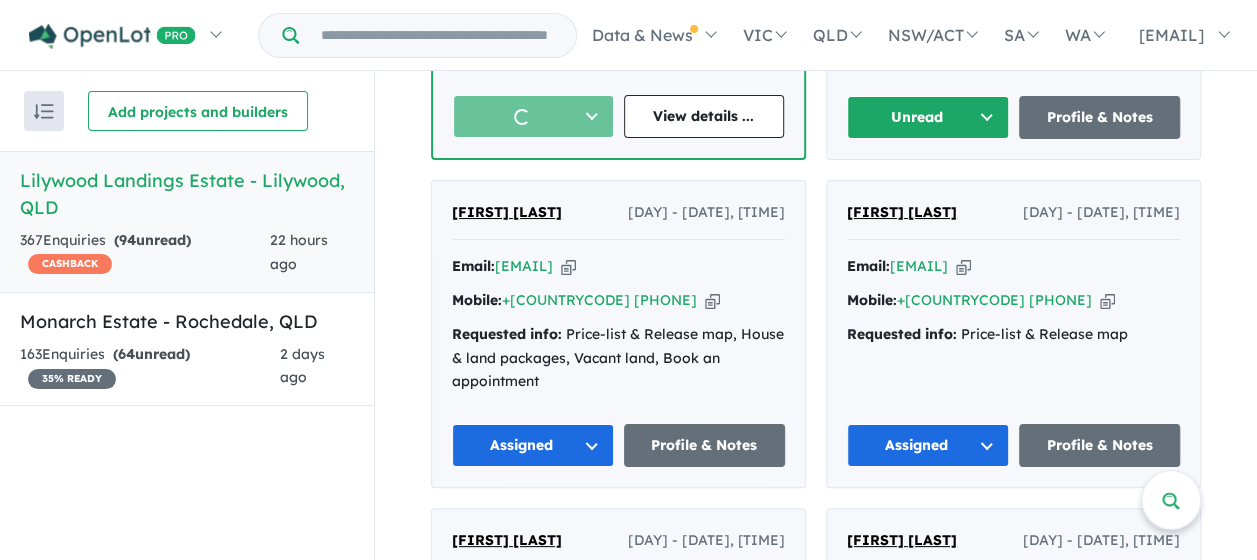 click on "Unread" at bounding box center [928, 117] 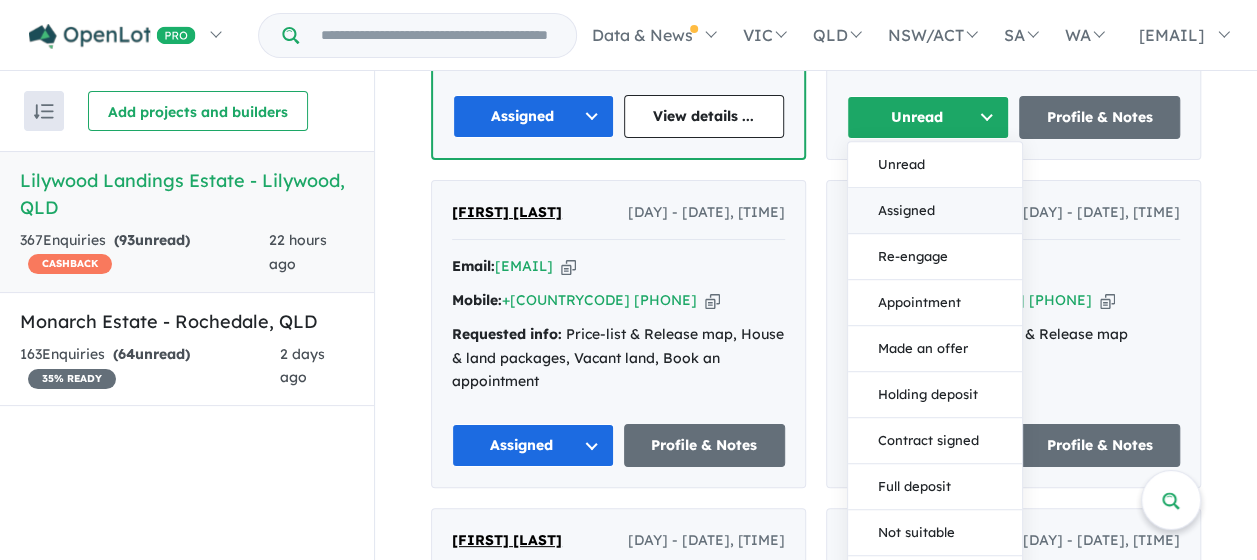click on "Assigned" at bounding box center [935, 210] 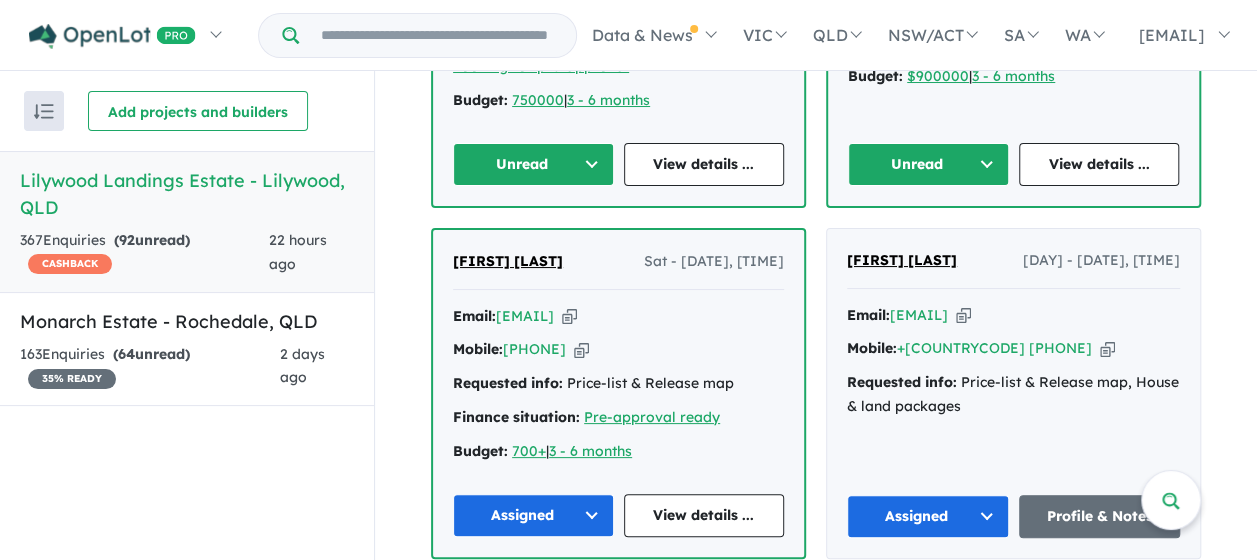 scroll, scrollTop: 1365, scrollLeft: 0, axis: vertical 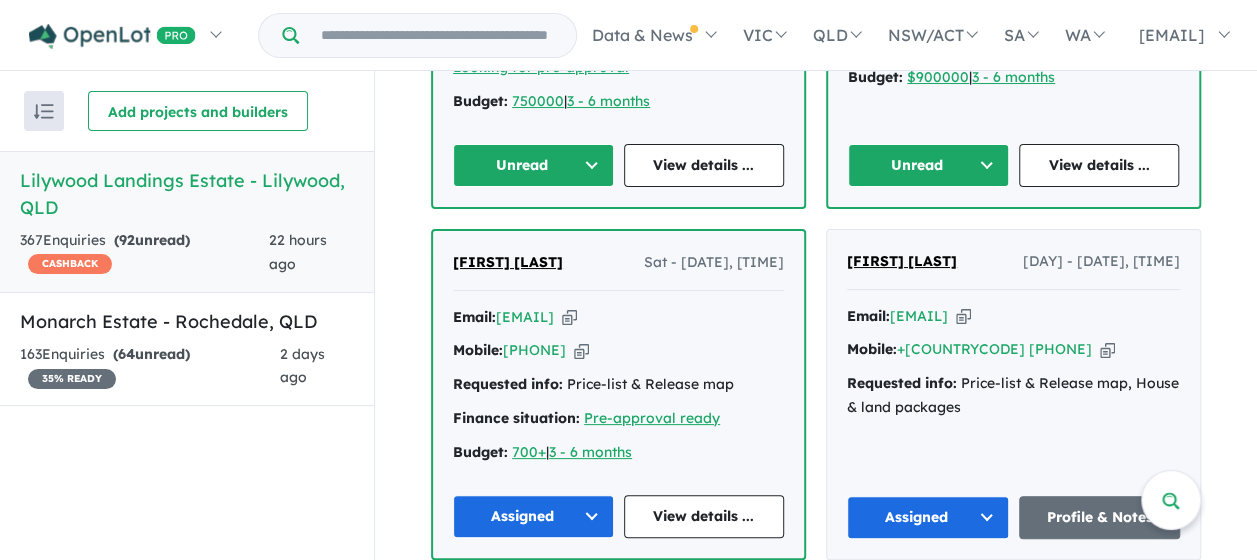 click on "Unread" at bounding box center [928, 165] 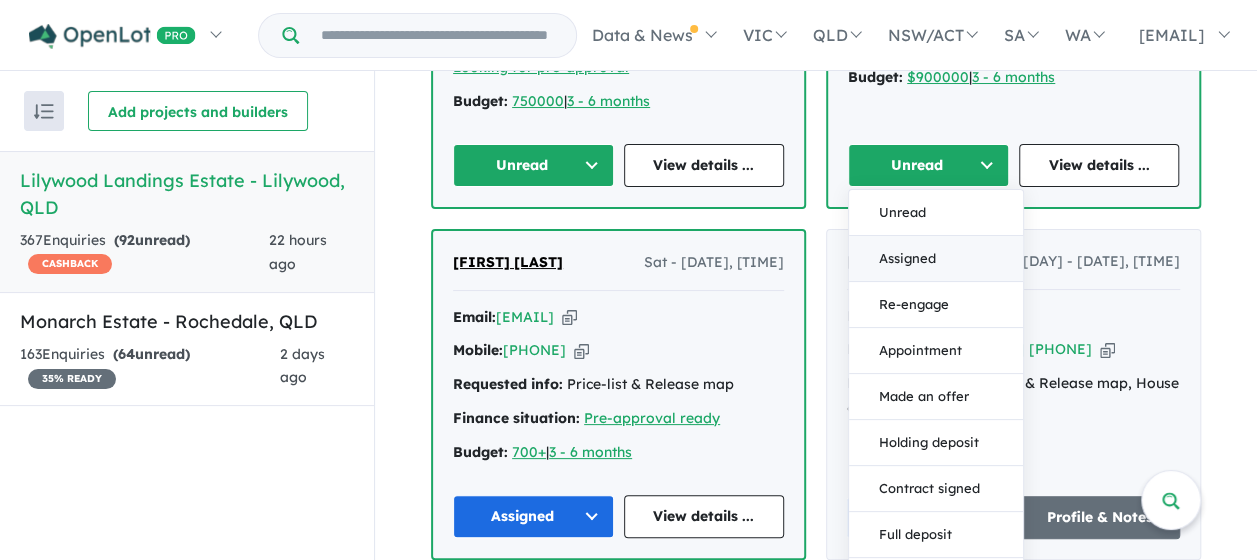 click on "Assigned" at bounding box center [936, 258] 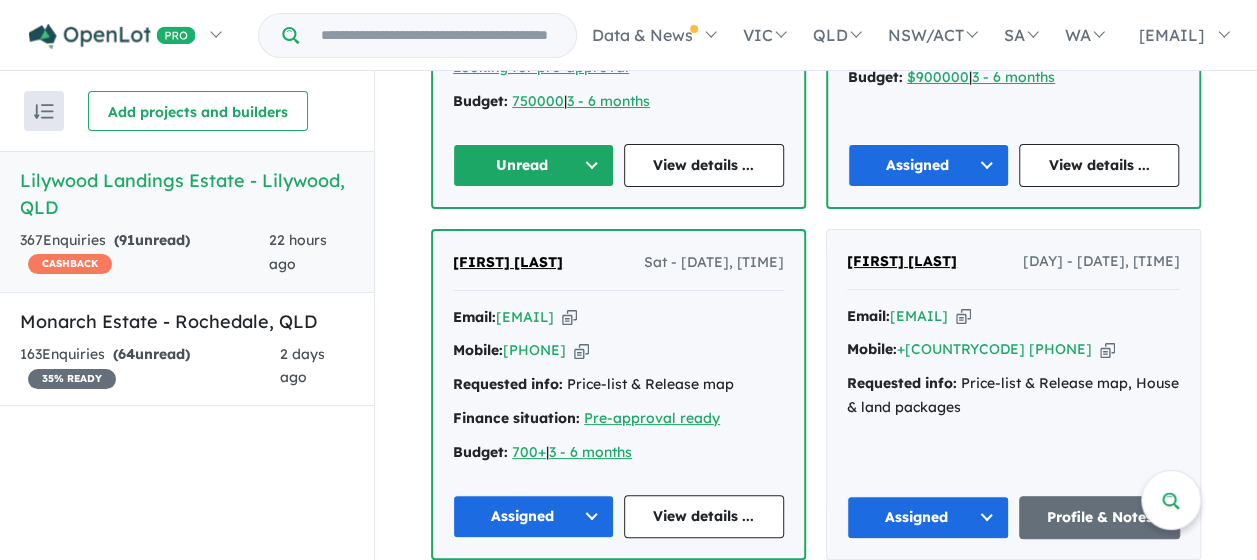 drag, startPoint x: 518, startPoint y: 181, endPoint x: 522, endPoint y: 198, distance: 17.464249 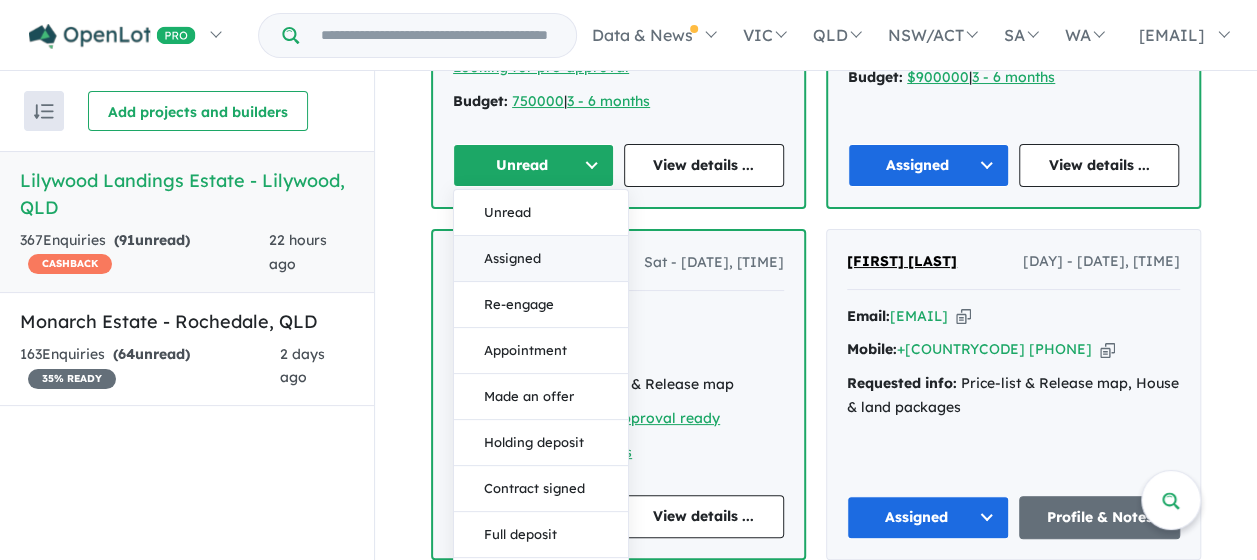 click on "Assigned" at bounding box center (541, 258) 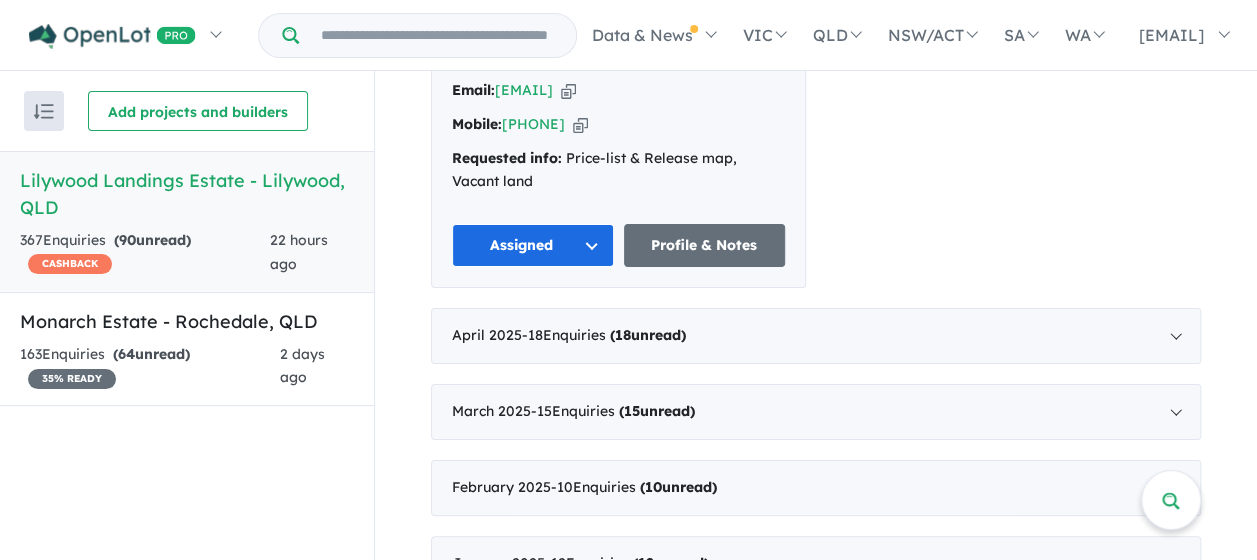 scroll, scrollTop: 2865, scrollLeft: 0, axis: vertical 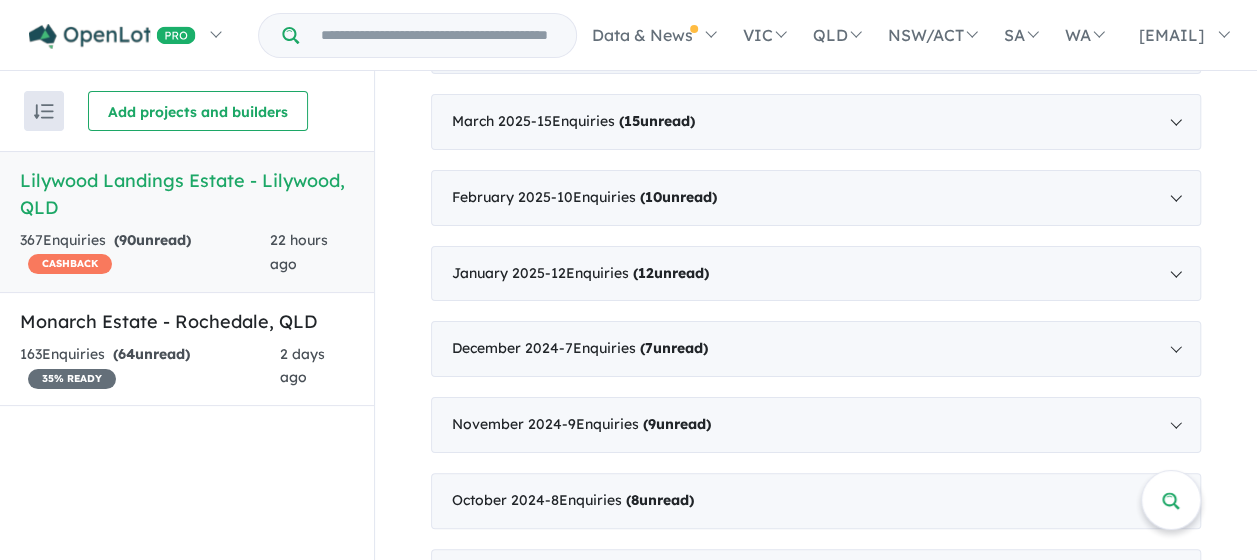drag, startPoint x: 610, startPoint y: 118, endPoint x: 619, endPoint y: 128, distance: 13.453624 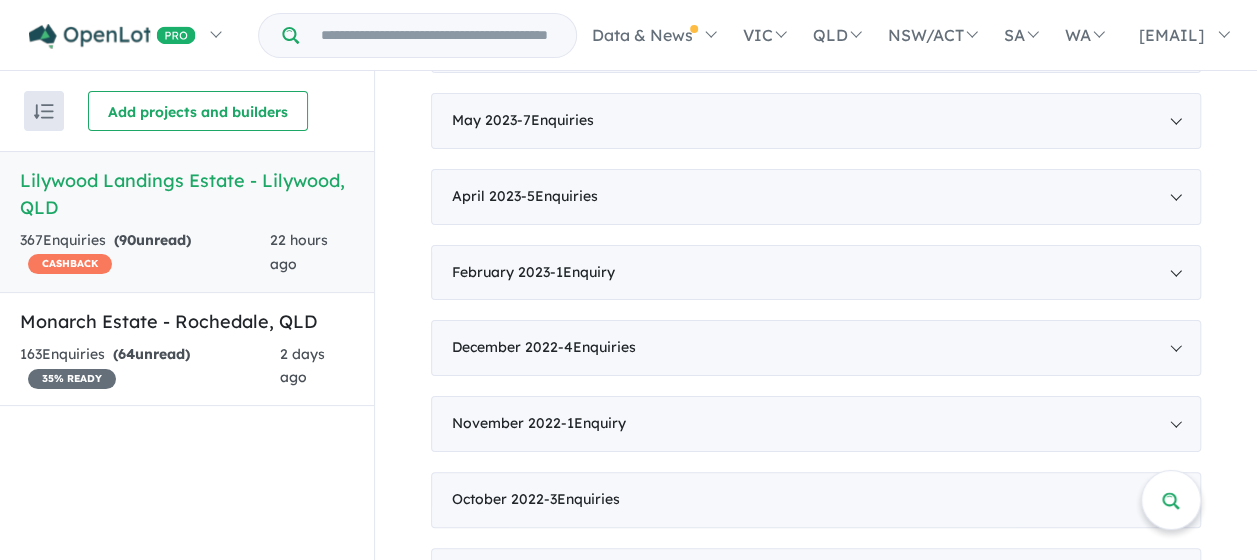 scroll, scrollTop: 2823, scrollLeft: 0, axis: vertical 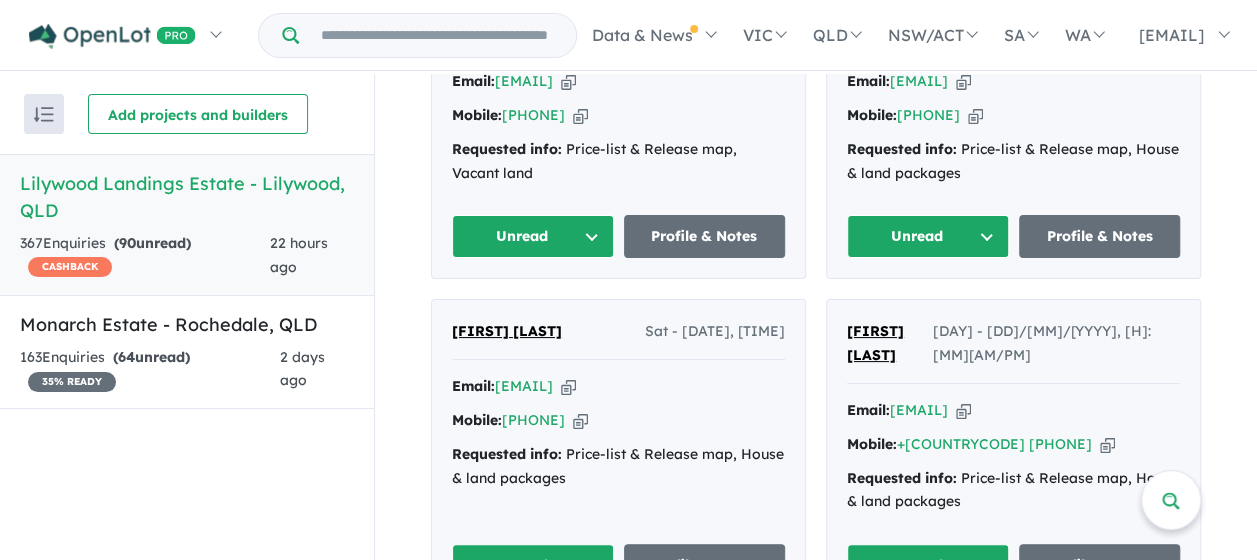 click on "Unread" at bounding box center (533, 236) 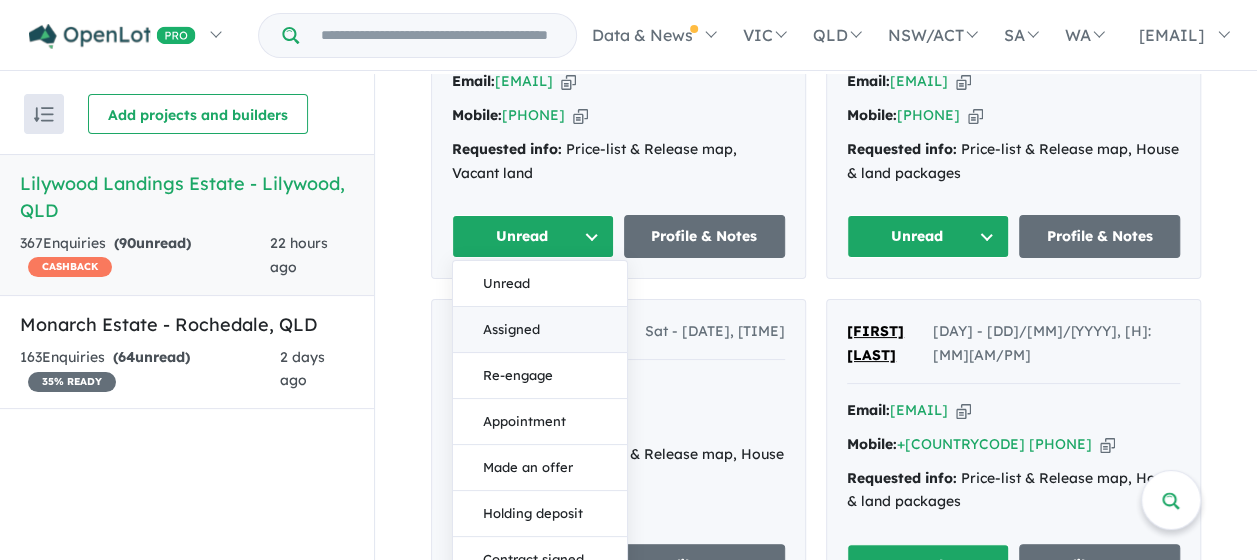 click on "Assigned" at bounding box center (540, 330) 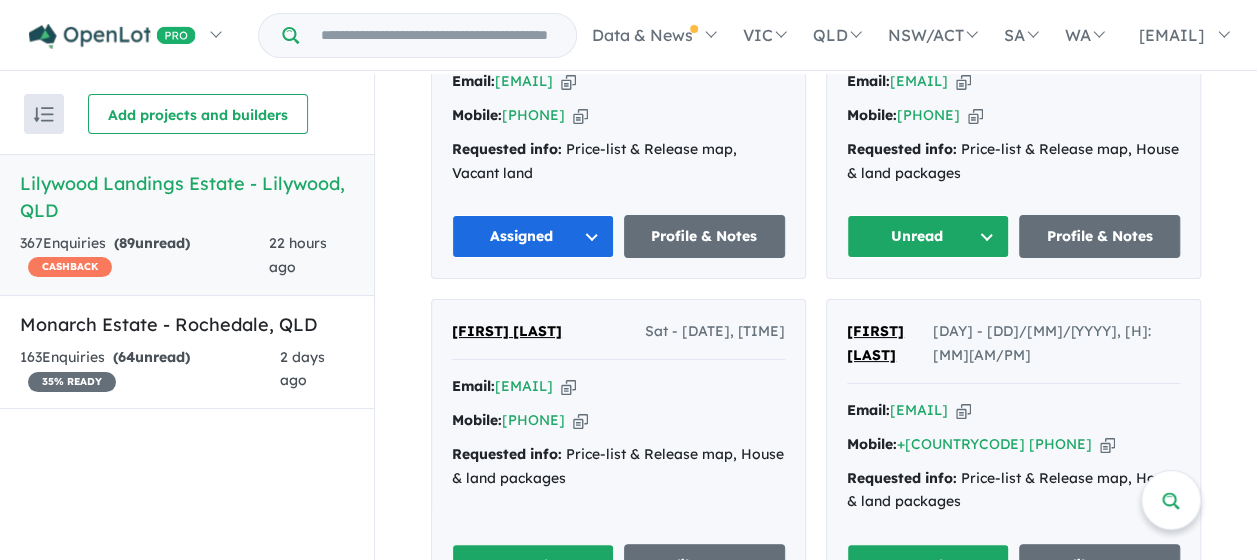 click on "Unread" at bounding box center [928, 236] 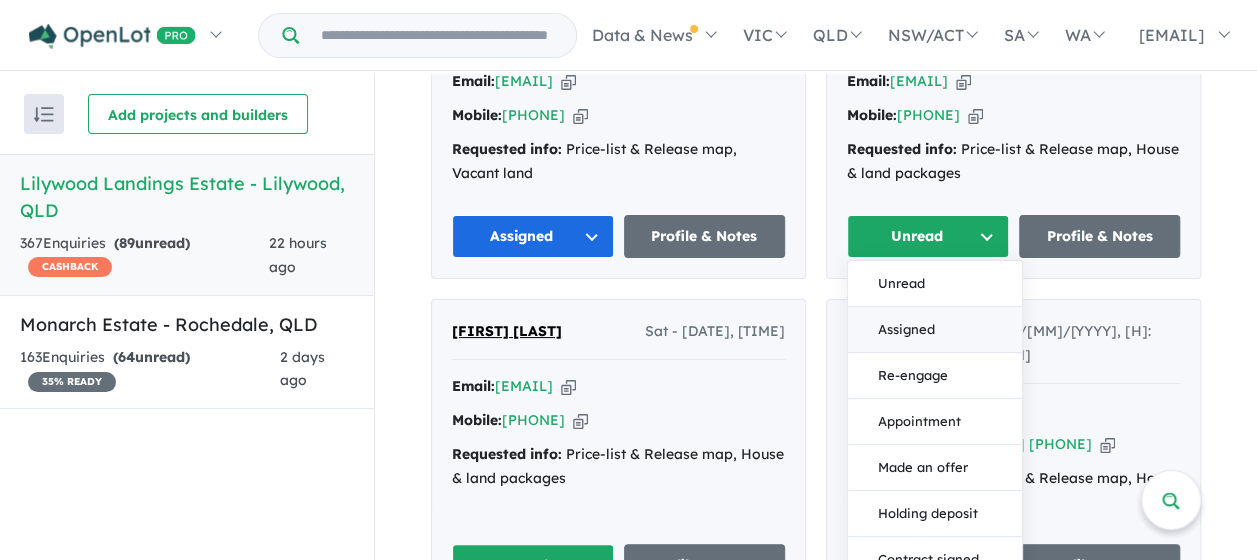click on "Assigned" at bounding box center [935, 330] 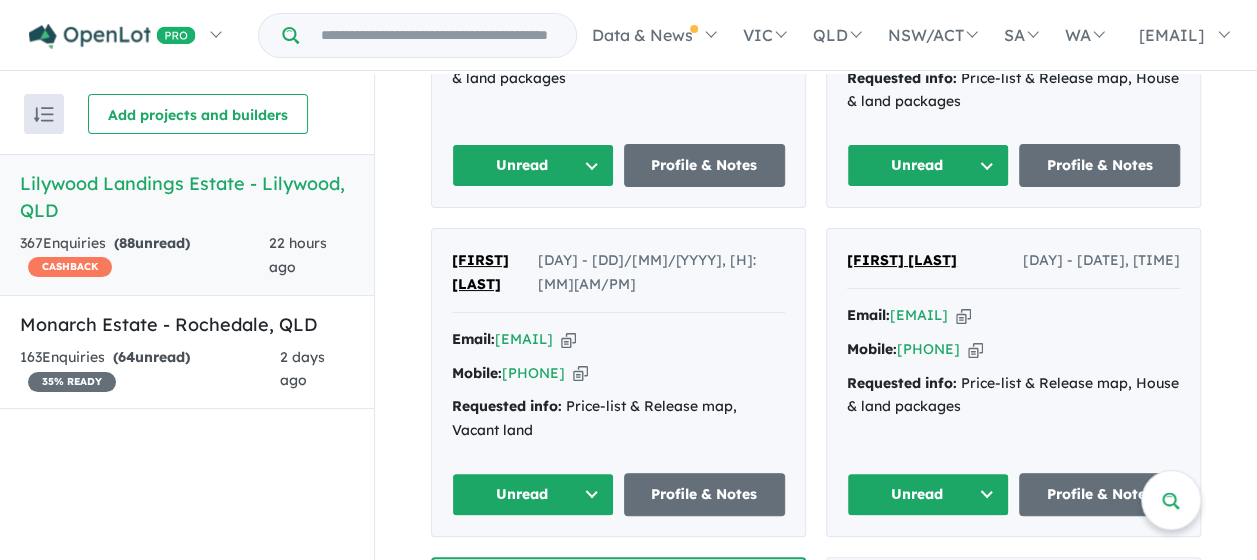 scroll, scrollTop: 1856, scrollLeft: 0, axis: vertical 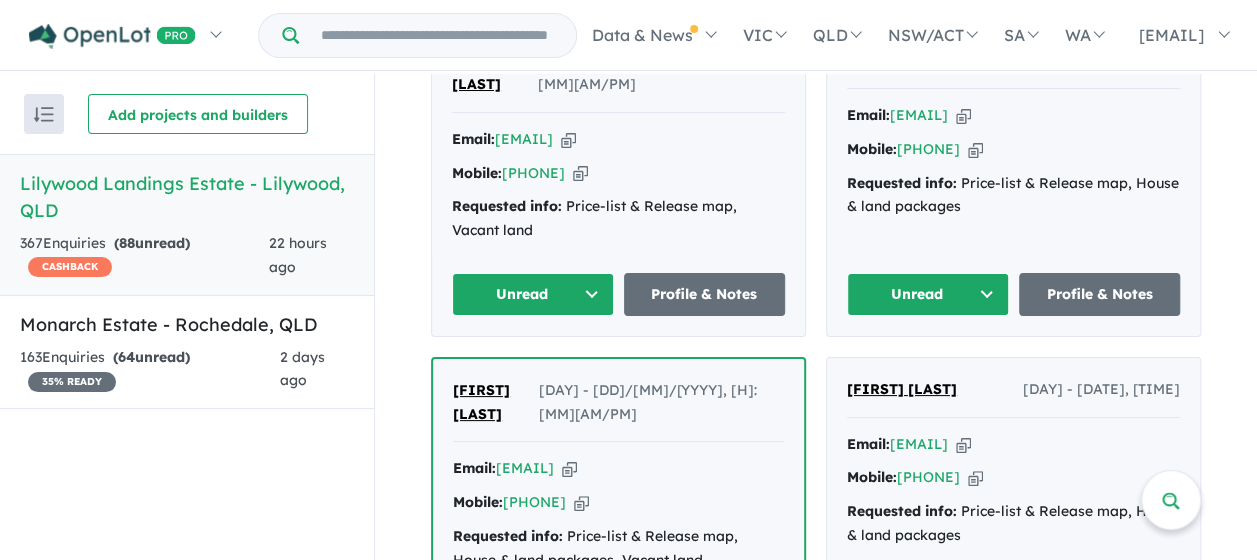 click on "Unread" at bounding box center (533, 294) 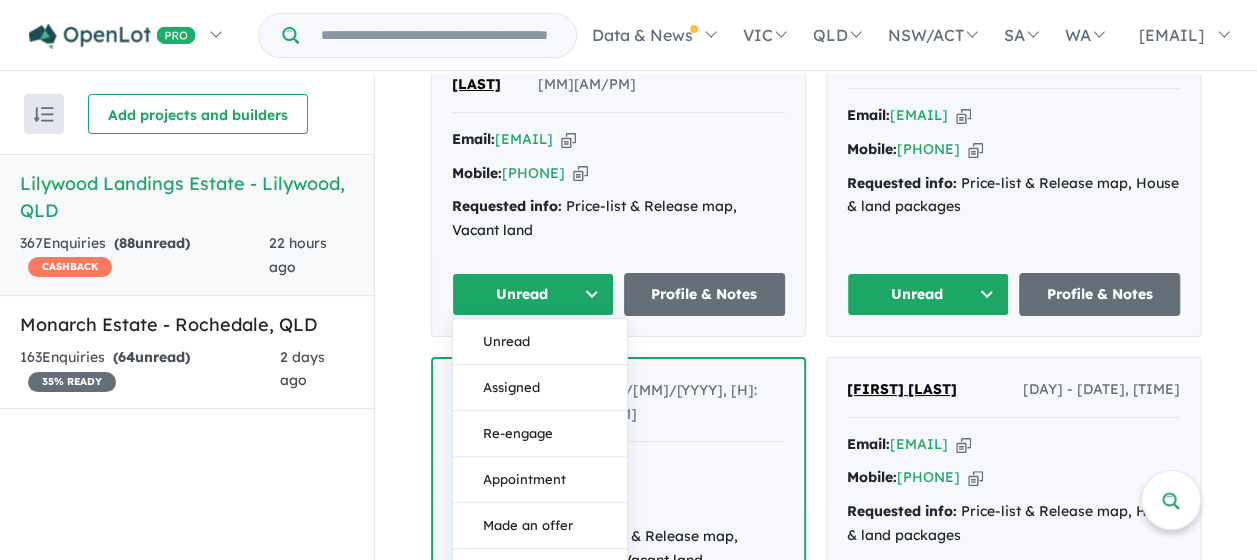 drag, startPoint x: 534, startPoint y: 420, endPoint x: 601, endPoint y: 410, distance: 67.74216 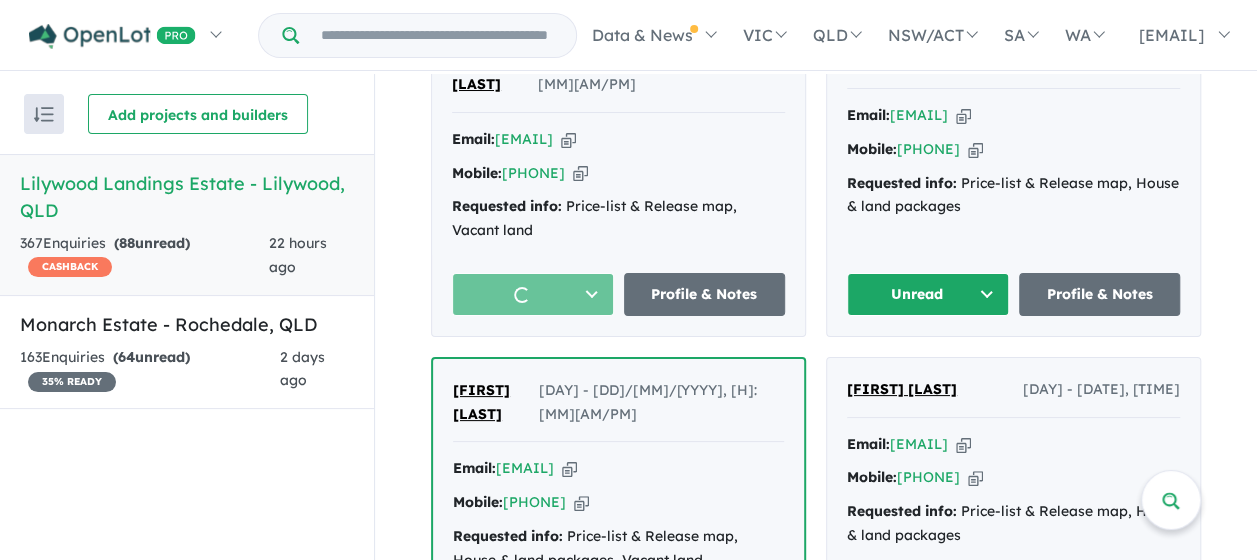 click on "Unread" at bounding box center [928, 294] 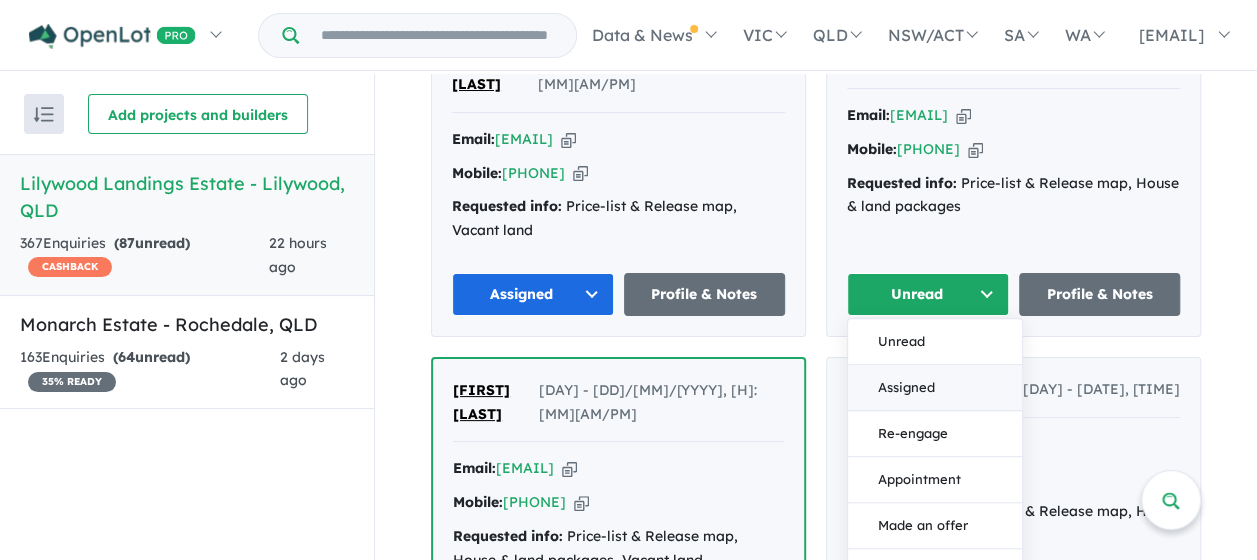 click on "Assigned" at bounding box center (935, 388) 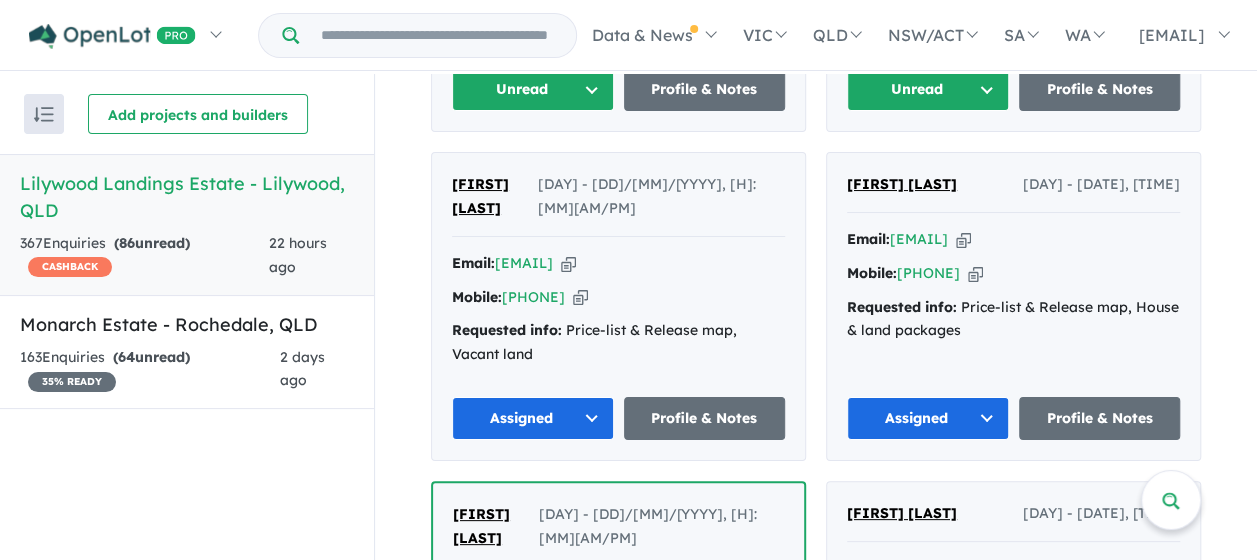 scroll, scrollTop: 1456, scrollLeft: 0, axis: vertical 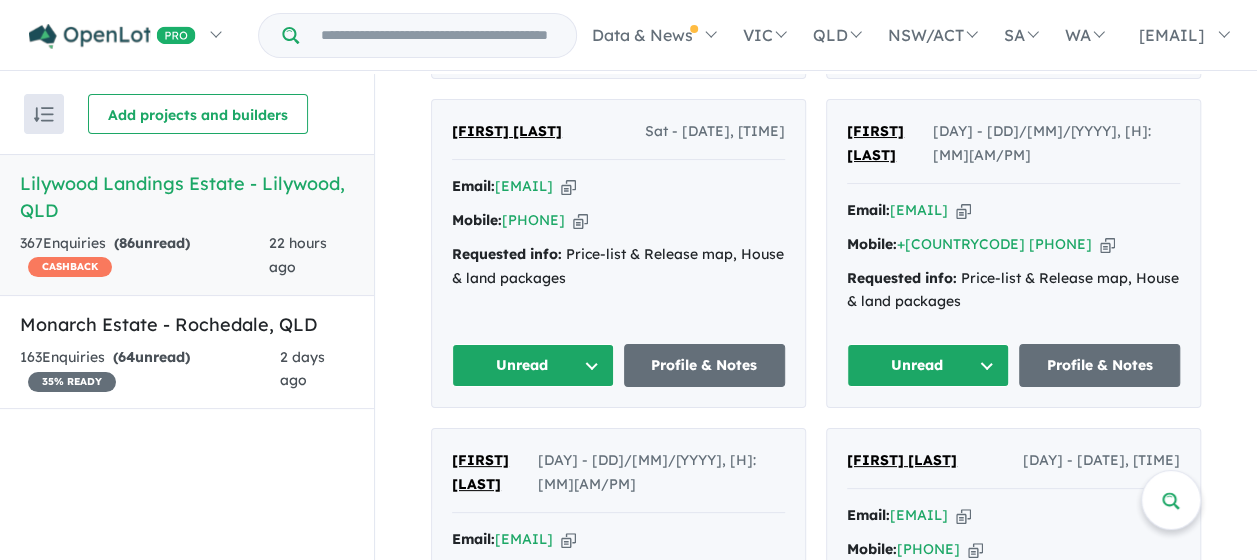 click on "Unread" at bounding box center (928, 365) 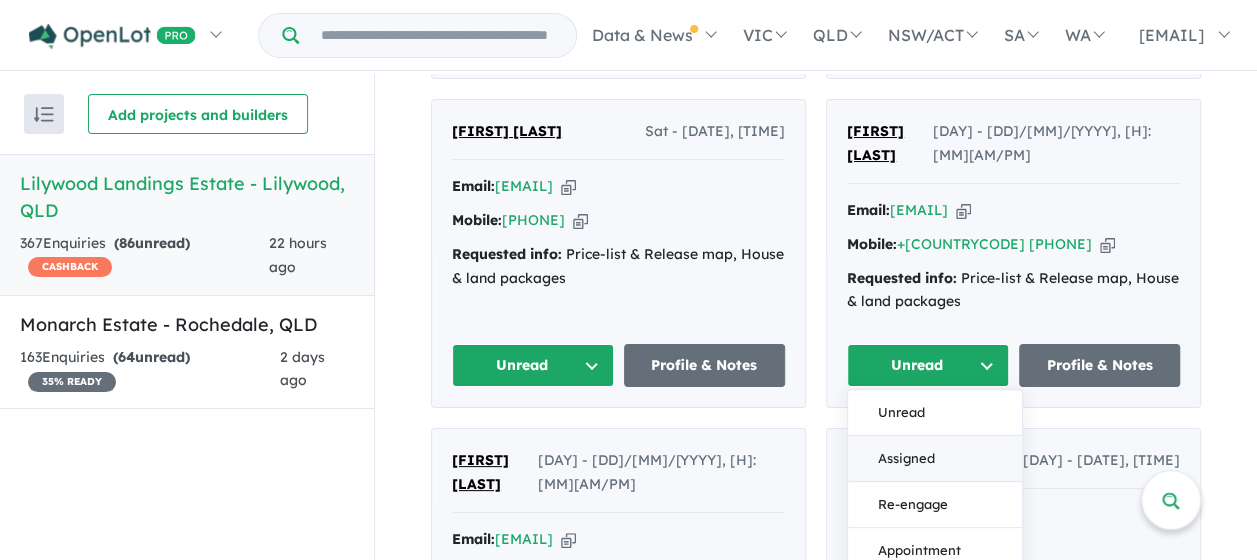 click on "Assigned" at bounding box center (935, 459) 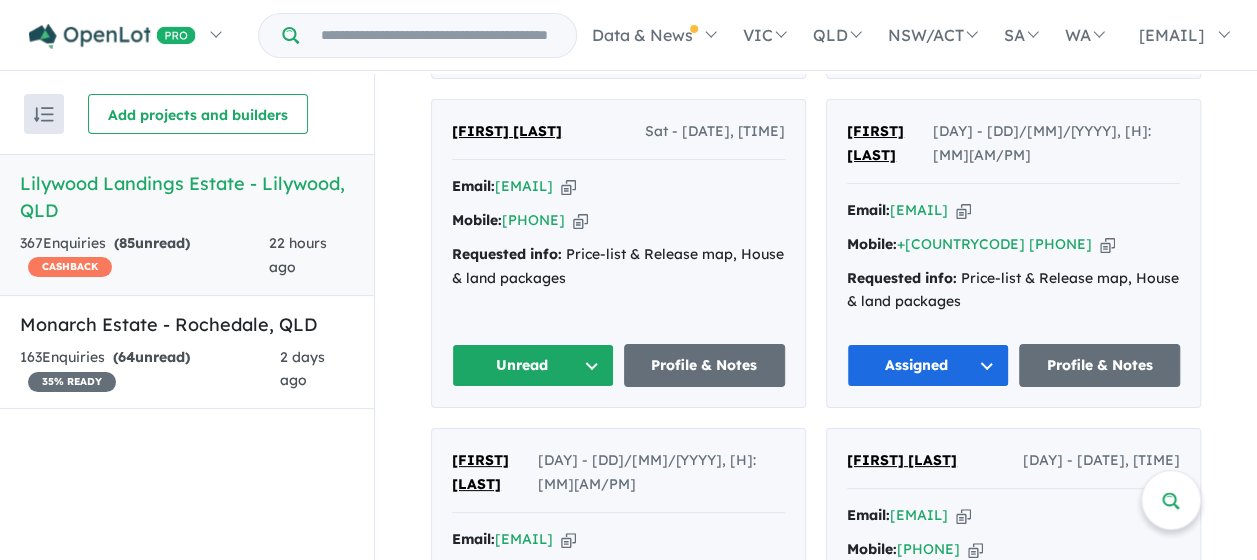 click on "Unread" at bounding box center (533, 365) 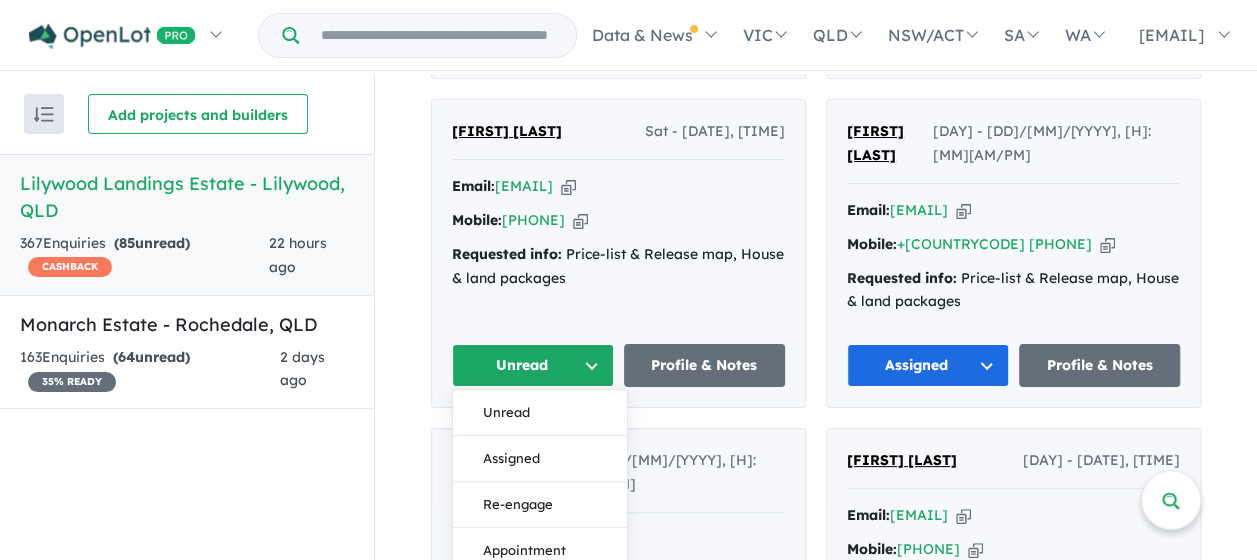 click on "Assigned" at bounding box center [540, 459] 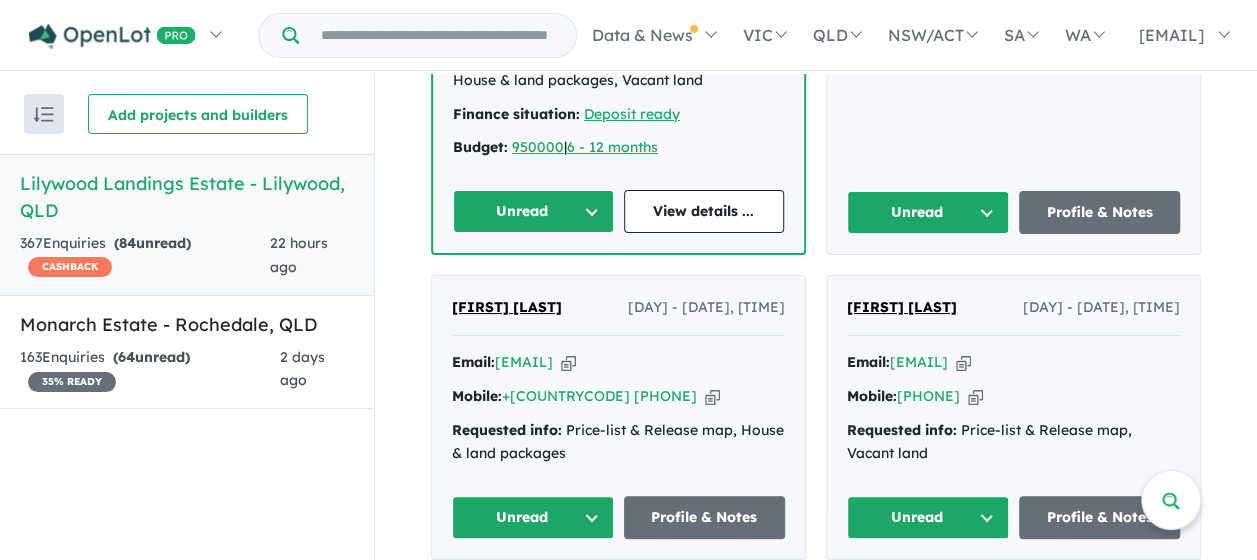 scroll, scrollTop: 2356, scrollLeft: 0, axis: vertical 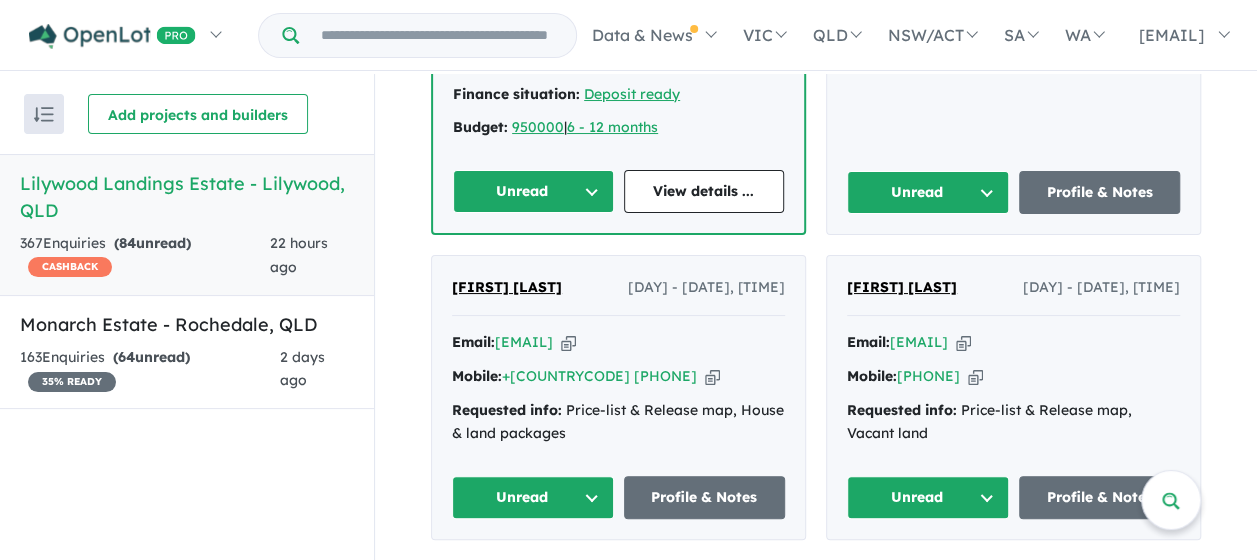 click on "Unread" at bounding box center [533, 191] 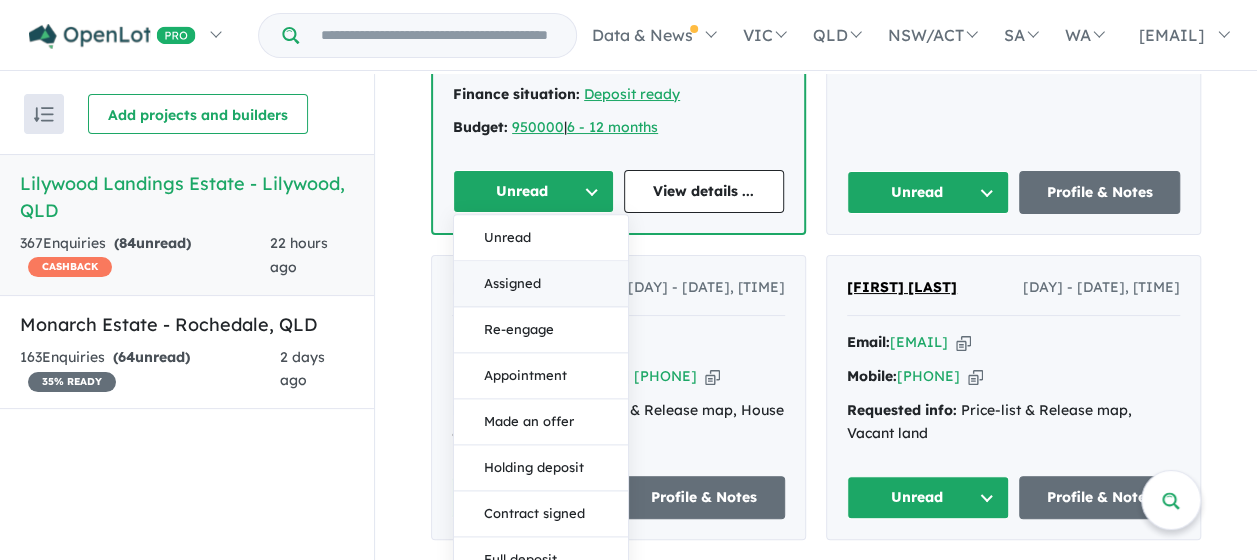 click on "Assigned" at bounding box center (541, 285) 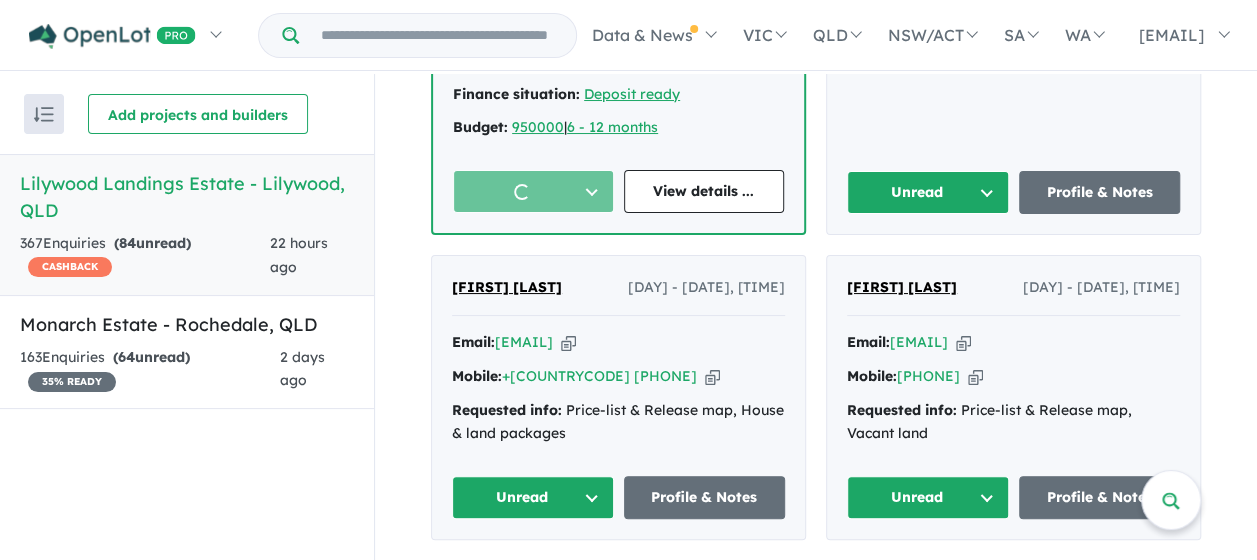 click on "Unread" at bounding box center (928, 192) 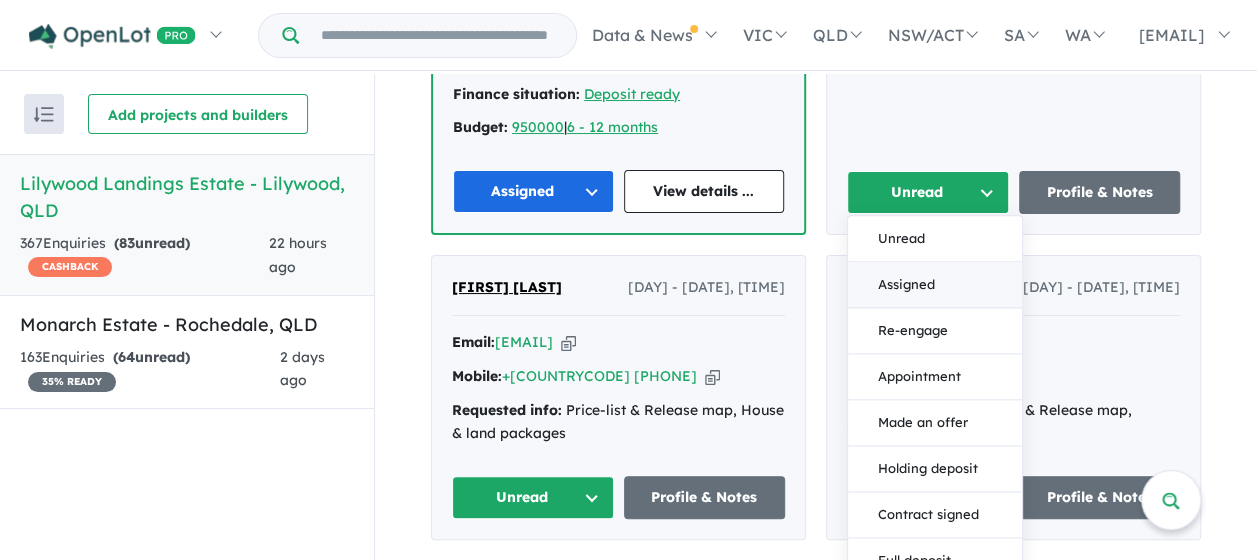 click on "Assigned" at bounding box center (935, 286) 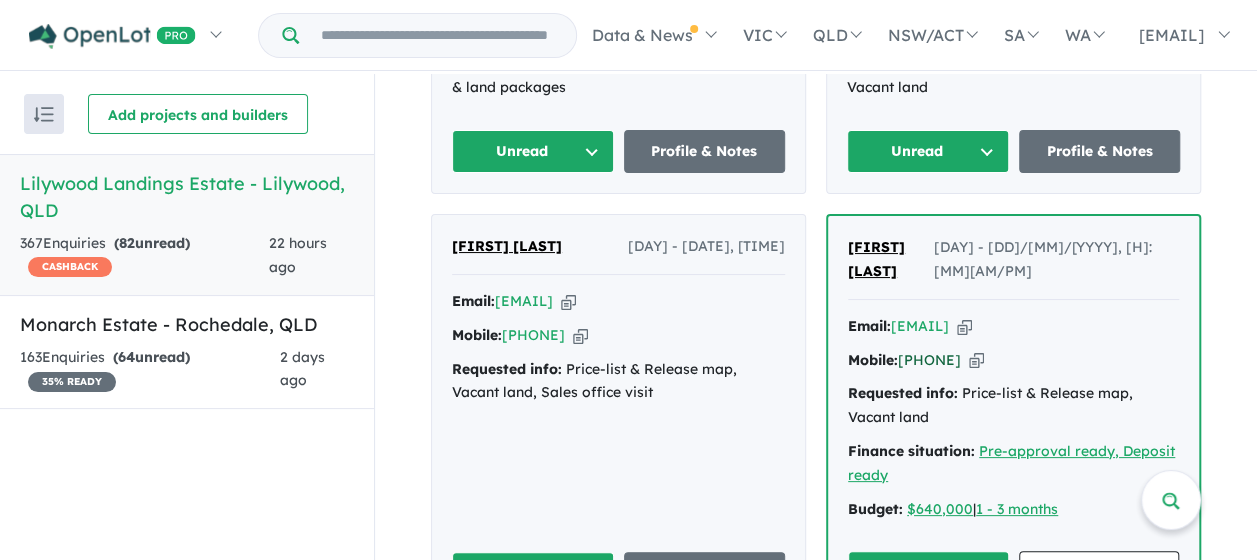 scroll, scrollTop: 2756, scrollLeft: 0, axis: vertical 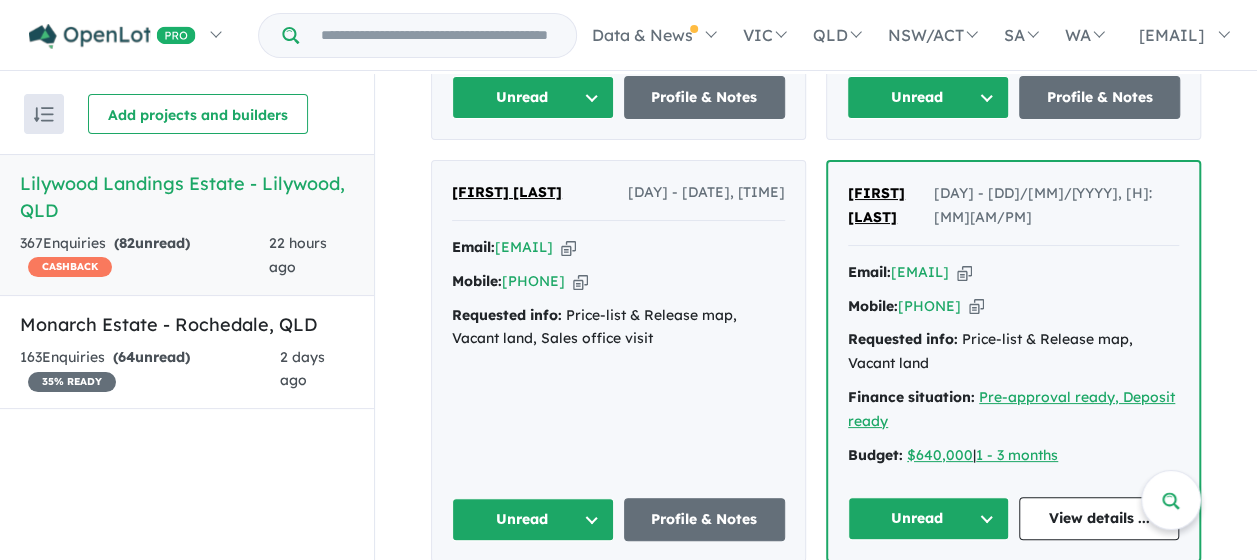 drag, startPoint x: 932, startPoint y: 106, endPoint x: 940, endPoint y: 128, distance: 23.409399 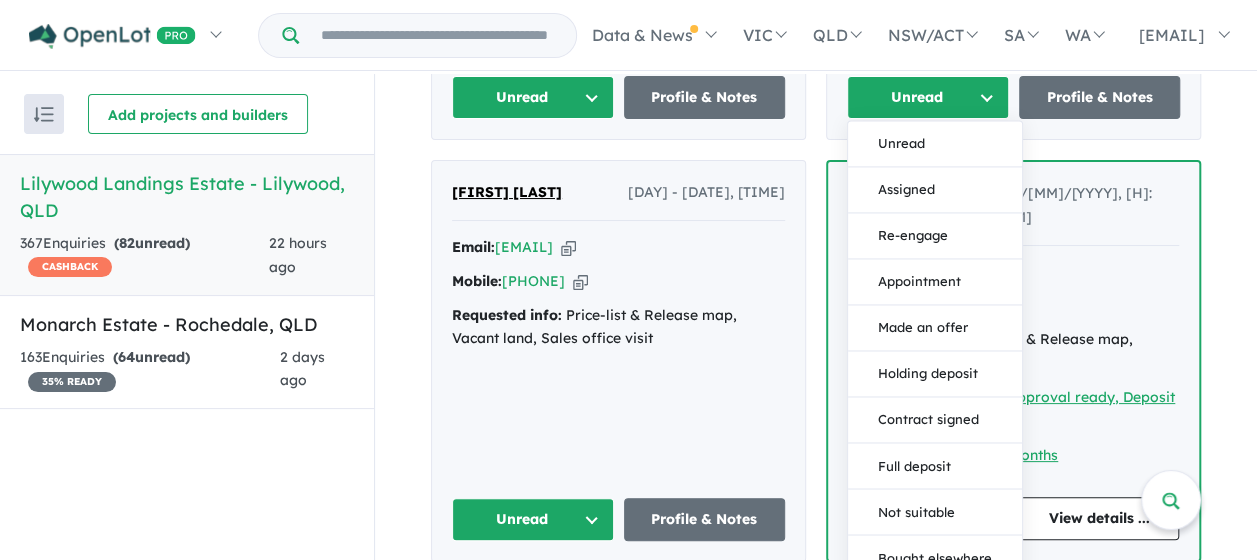 click on "Assigned" at bounding box center (935, 191) 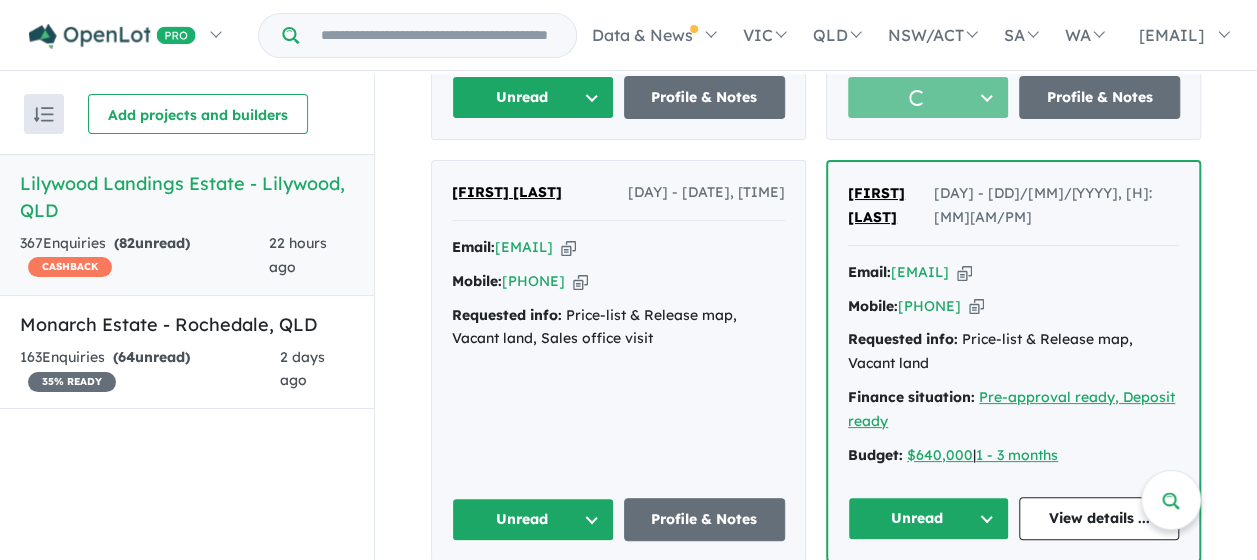 click on "Unread" at bounding box center (533, 97) 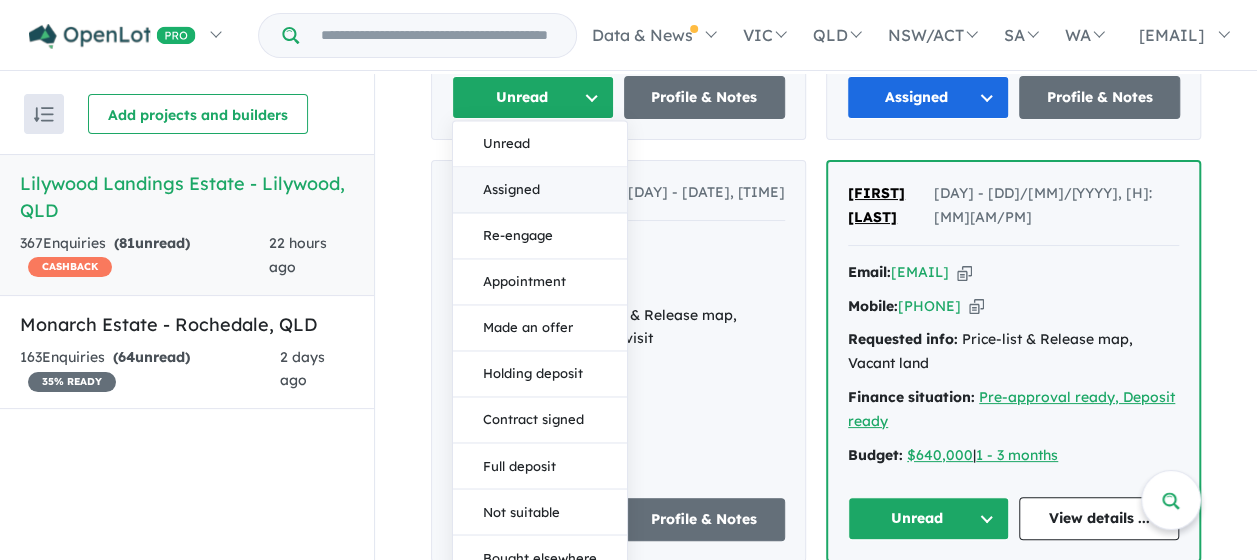 click on "Assigned" at bounding box center (540, 191) 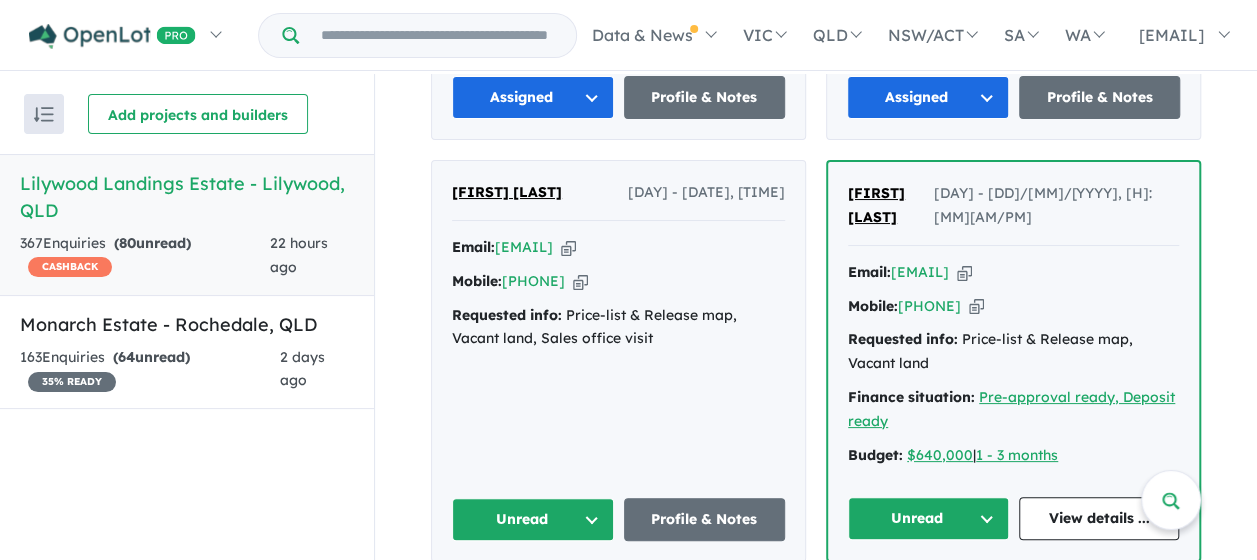 scroll, scrollTop: 3156, scrollLeft: 0, axis: vertical 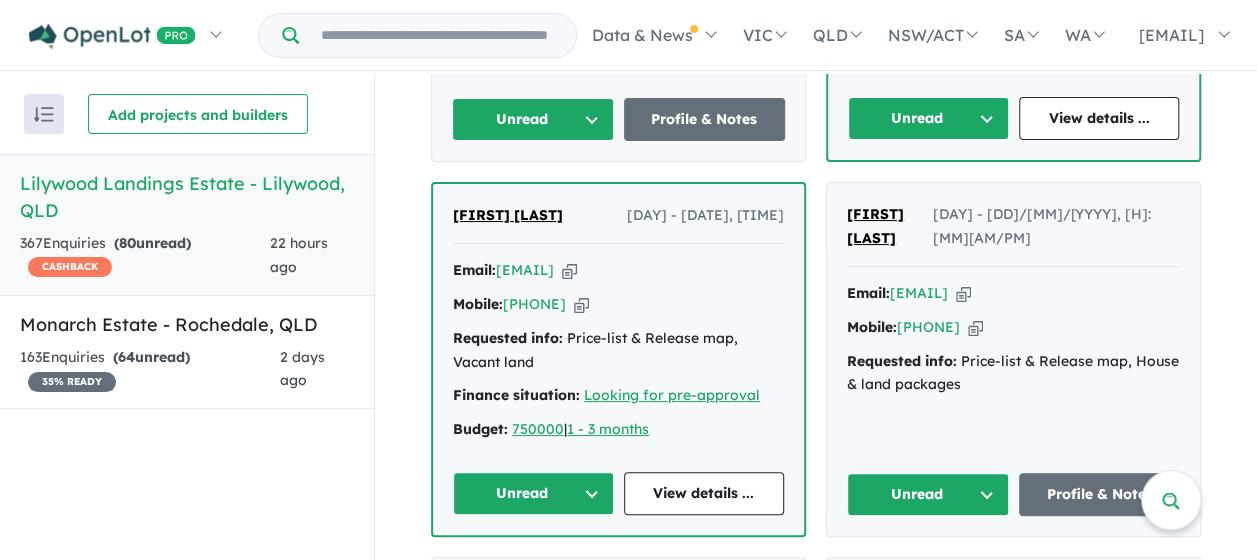 click on "Unread" at bounding box center (533, 119) 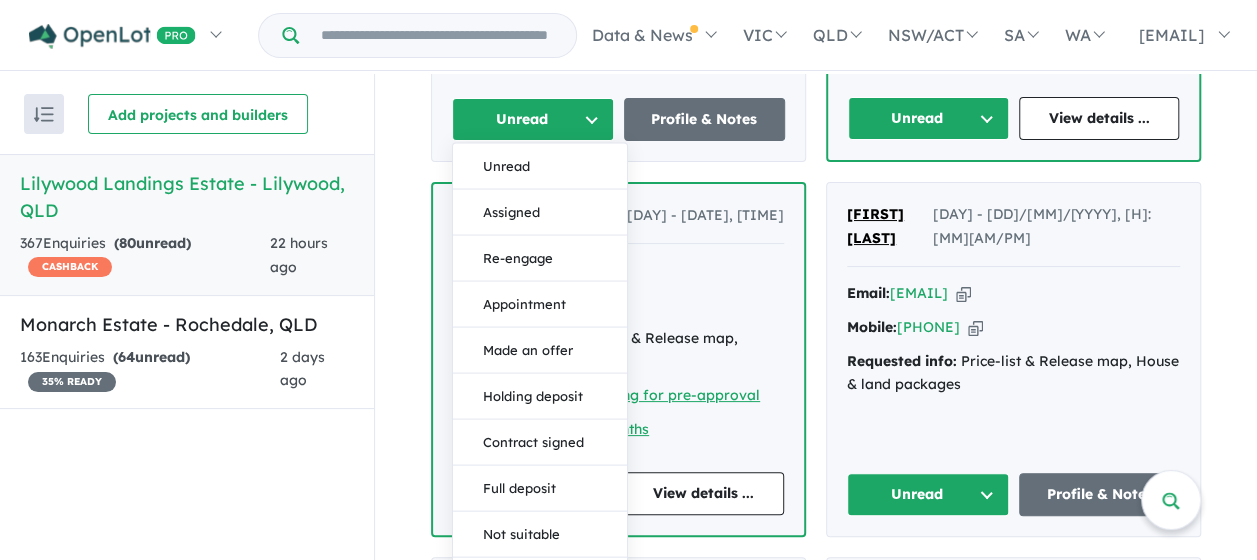 click on "Assigned" at bounding box center (540, 213) 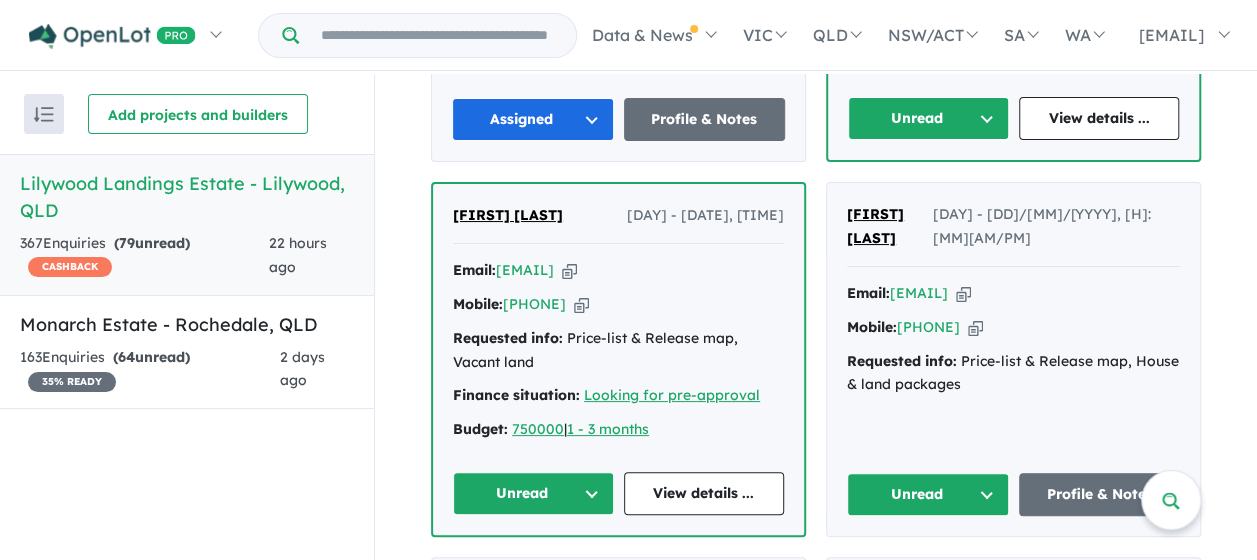 drag, startPoint x: 874, startPoint y: 98, endPoint x: 878, endPoint y: 118, distance: 20.396078 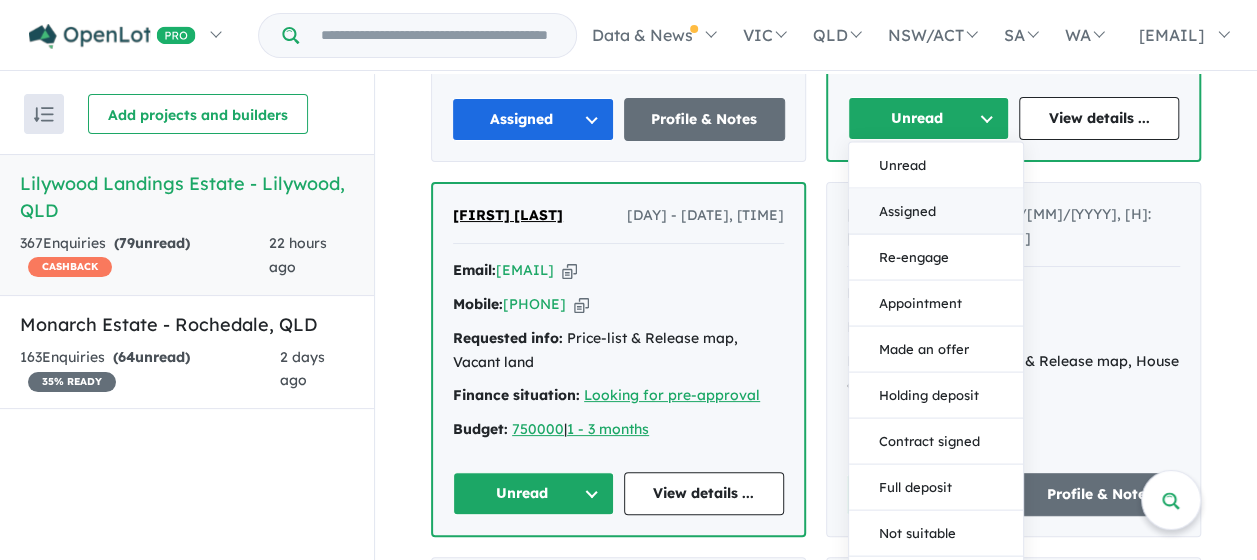 click on "Assigned" at bounding box center (936, 212) 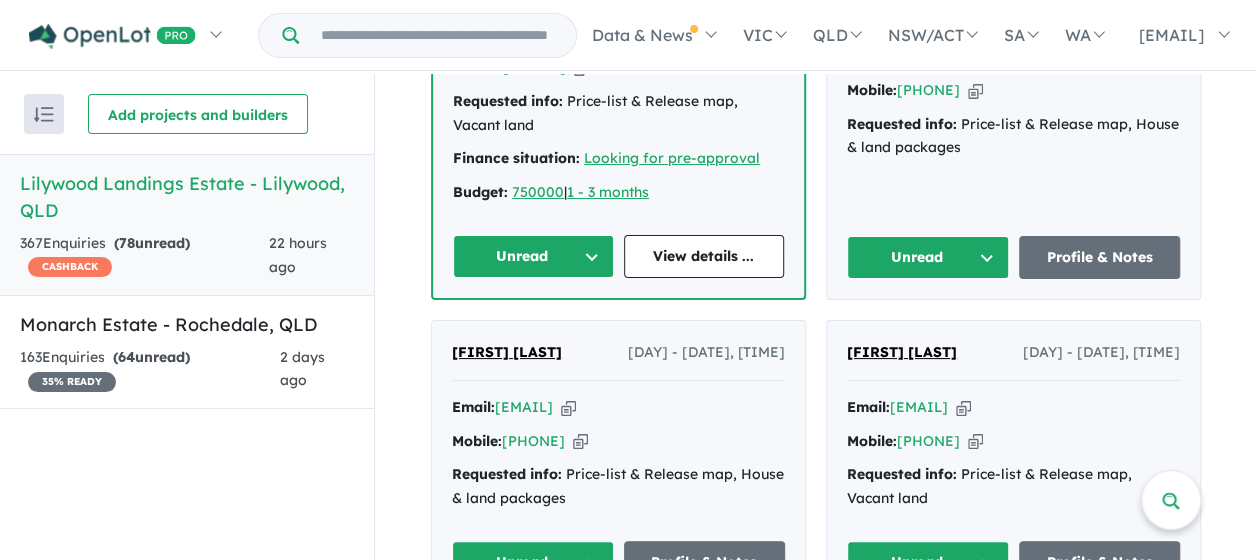 scroll, scrollTop: 3556, scrollLeft: 0, axis: vertical 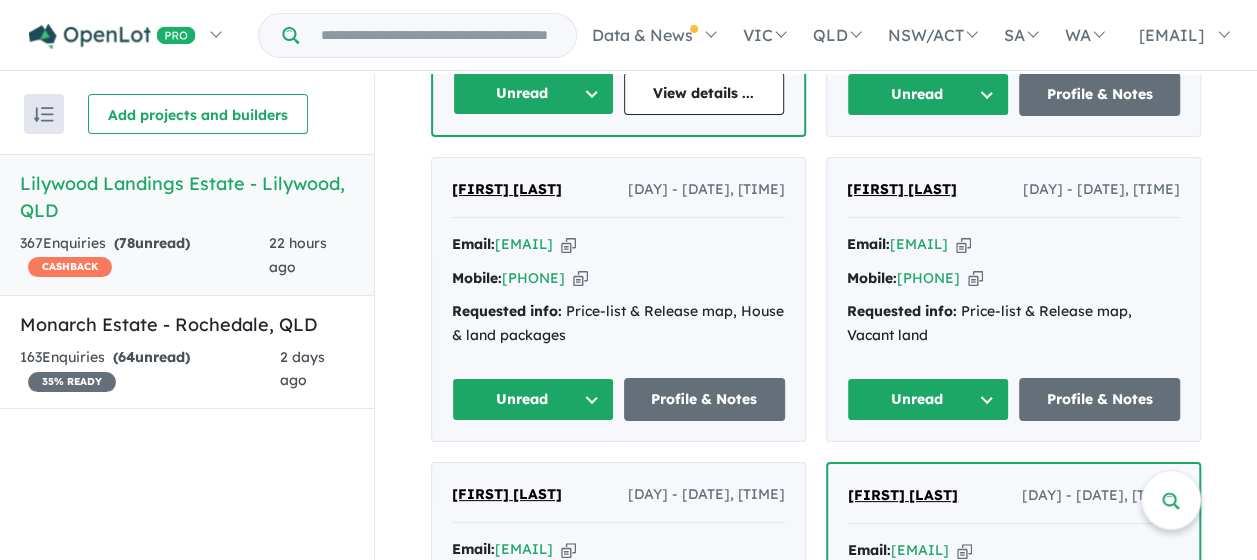 click on "Unread" at bounding box center (533, 93) 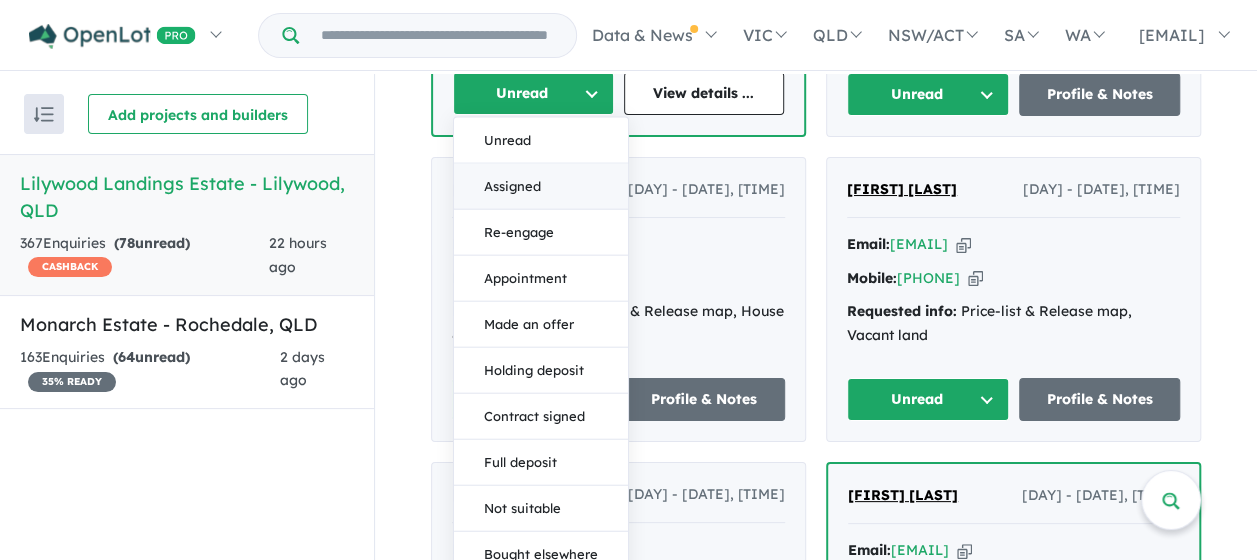 click on "Assigned" at bounding box center (541, 187) 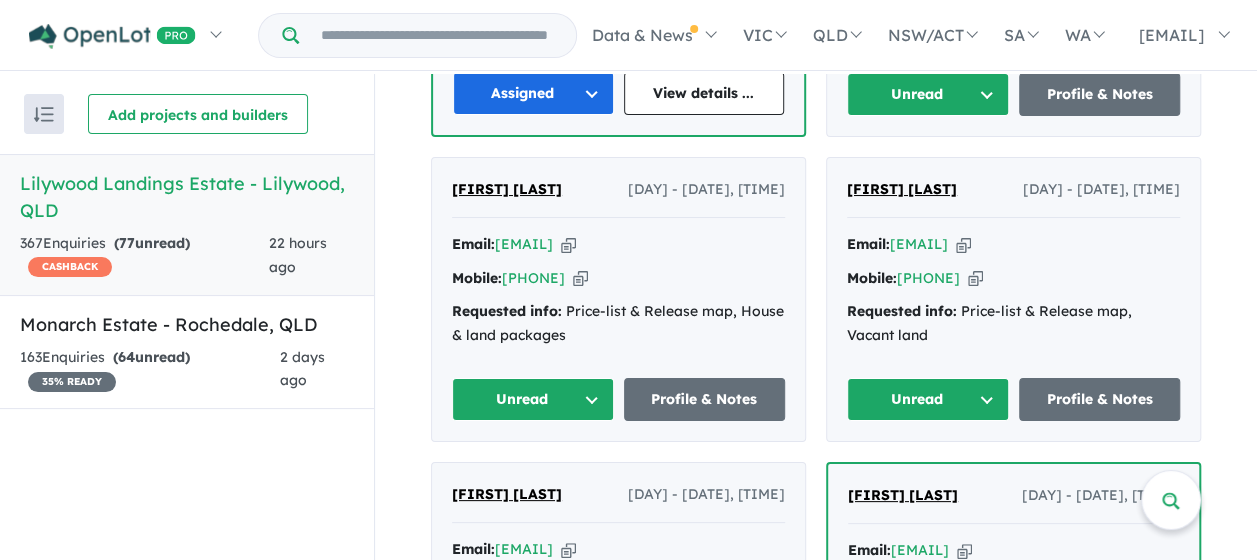 click on "Unread" at bounding box center (533, 399) 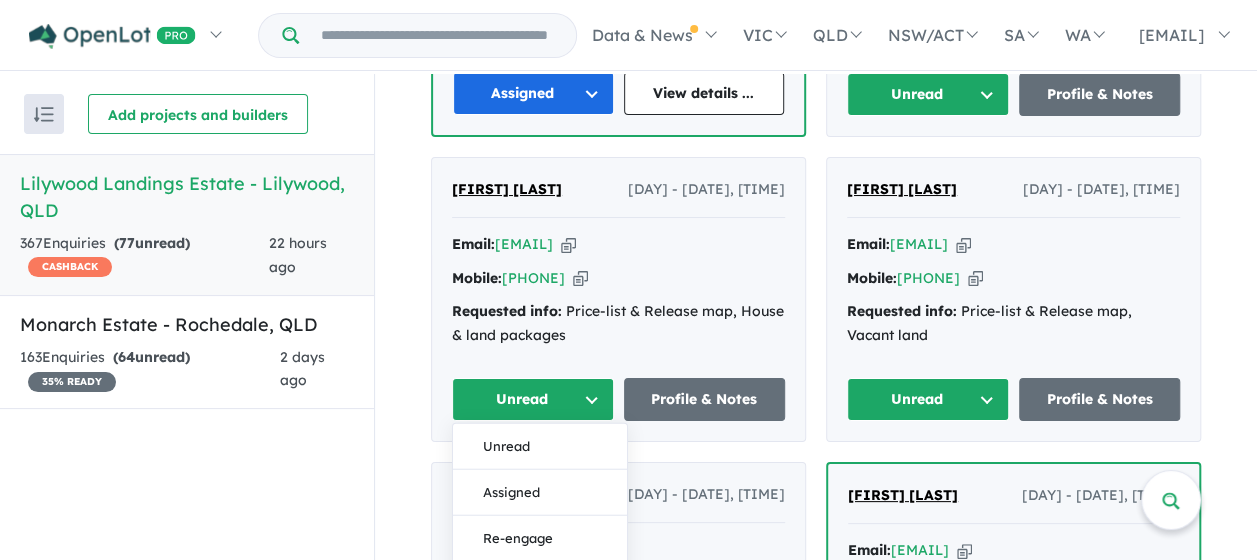 click on "Assigned" at bounding box center (540, 493) 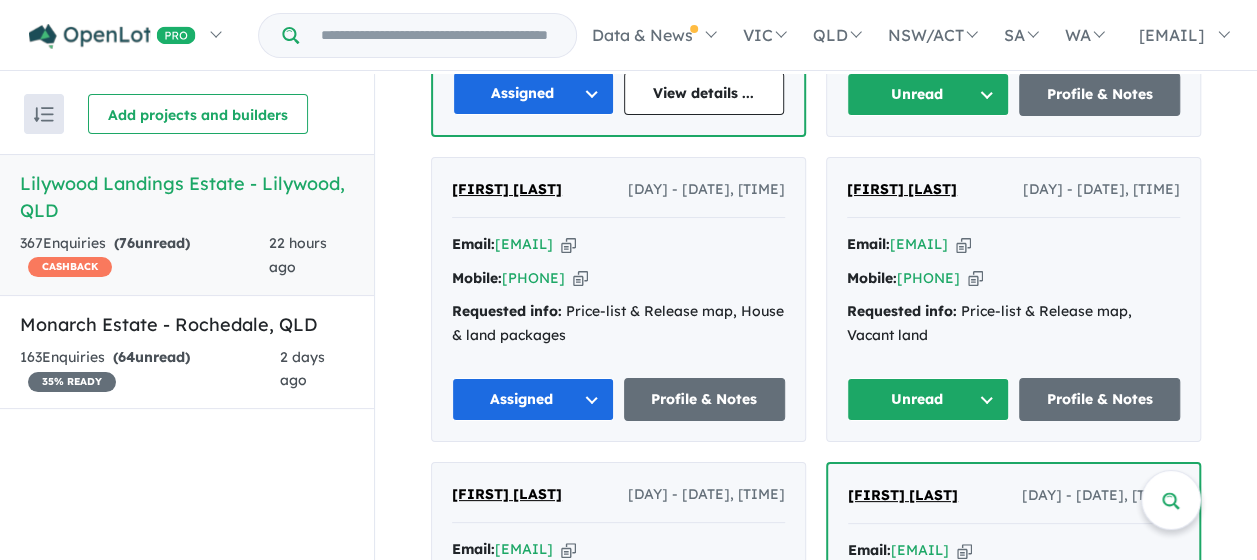 click on "Unread" at bounding box center [928, 399] 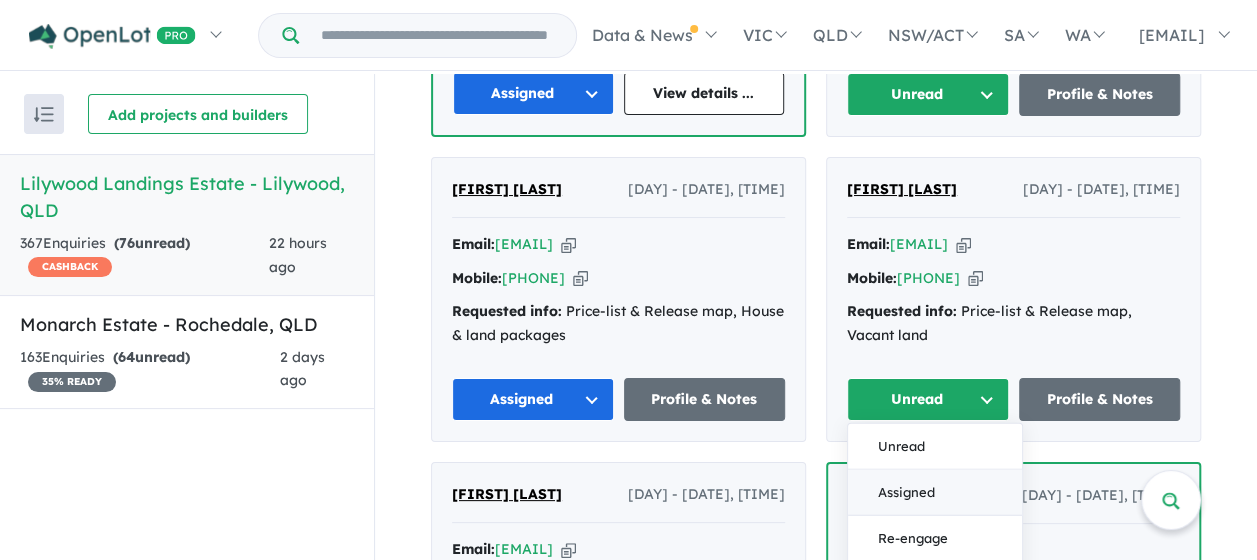 click on "Assigned" at bounding box center [935, 493] 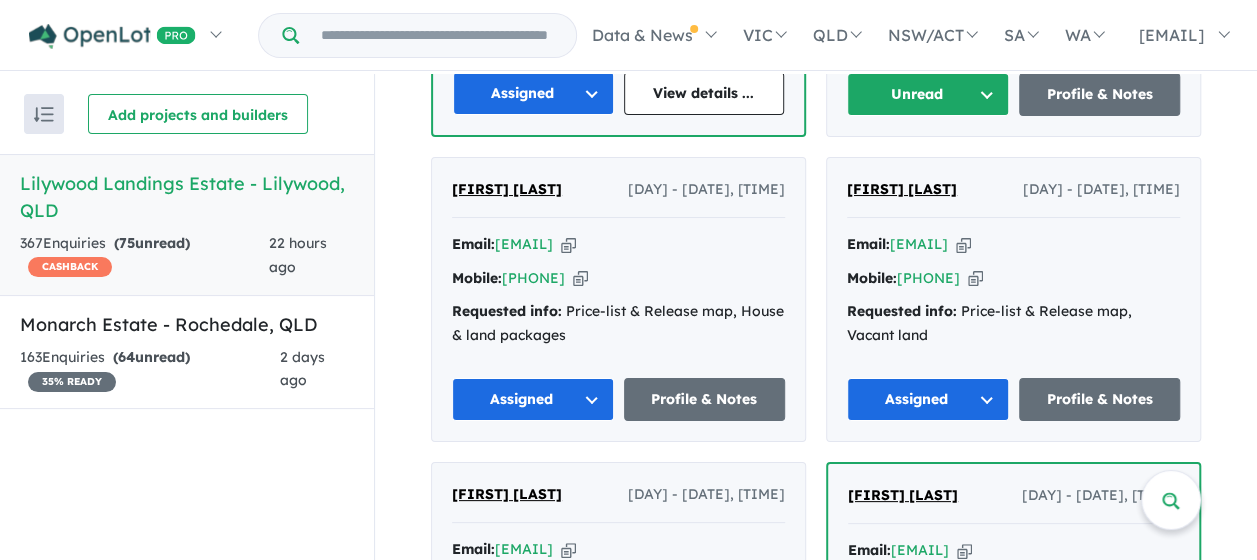 drag, startPoint x: 934, startPoint y: 90, endPoint x: 935, endPoint y: 100, distance: 10.049875 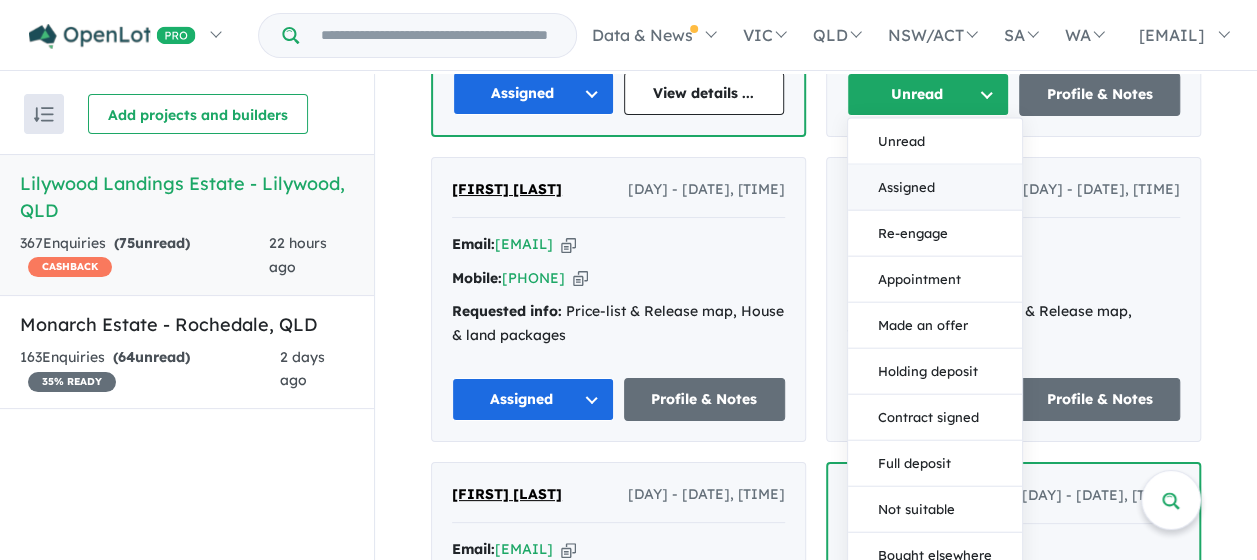 click on "Assigned" at bounding box center (935, 188) 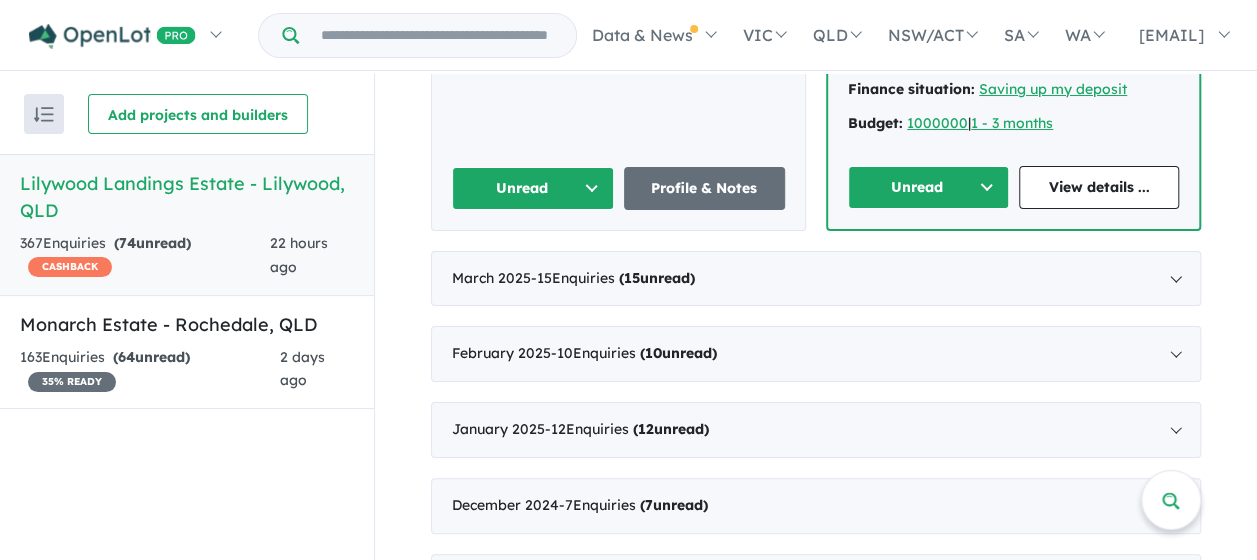 scroll, scrollTop: 4156, scrollLeft: 0, axis: vertical 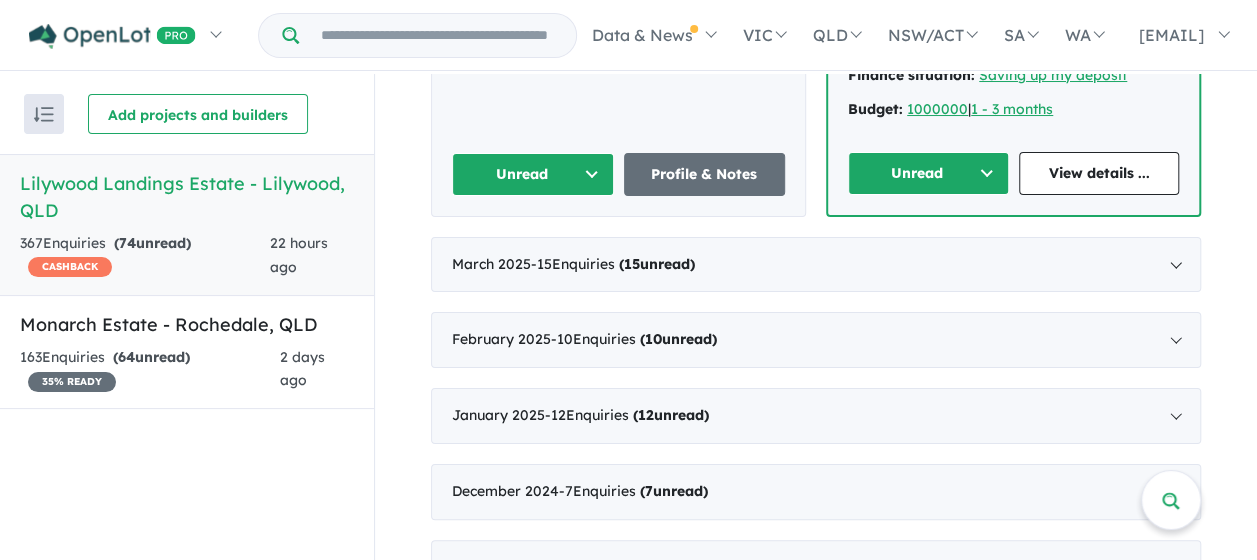 click on "Unread" at bounding box center [533, 174] 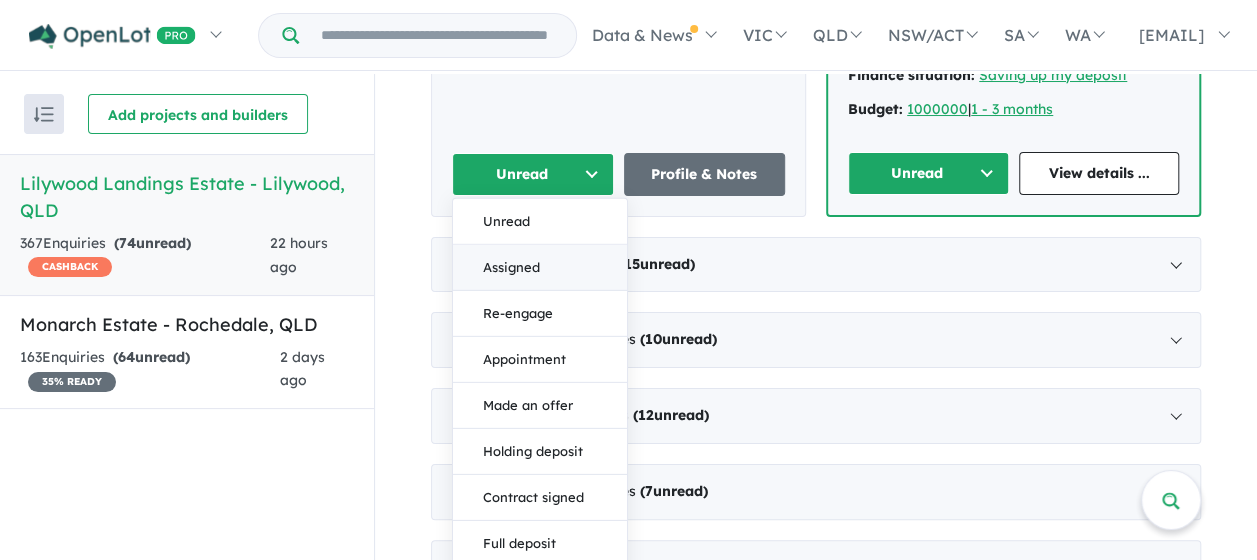 click on "Assigned" at bounding box center [540, 267] 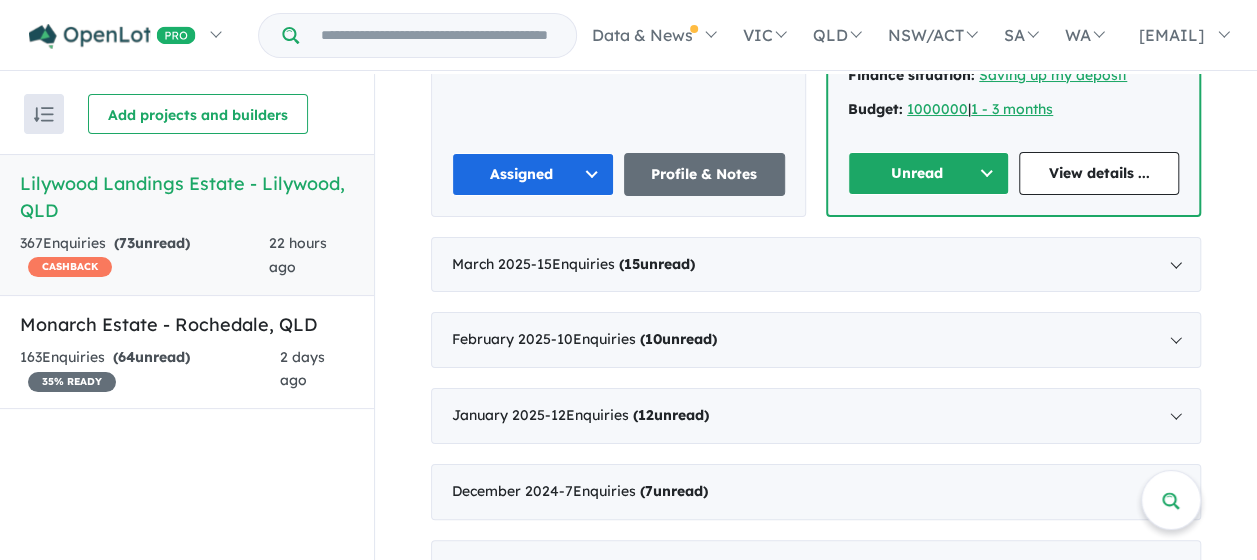 drag, startPoint x: 882, startPoint y: 152, endPoint x: 881, endPoint y: 174, distance: 22.022715 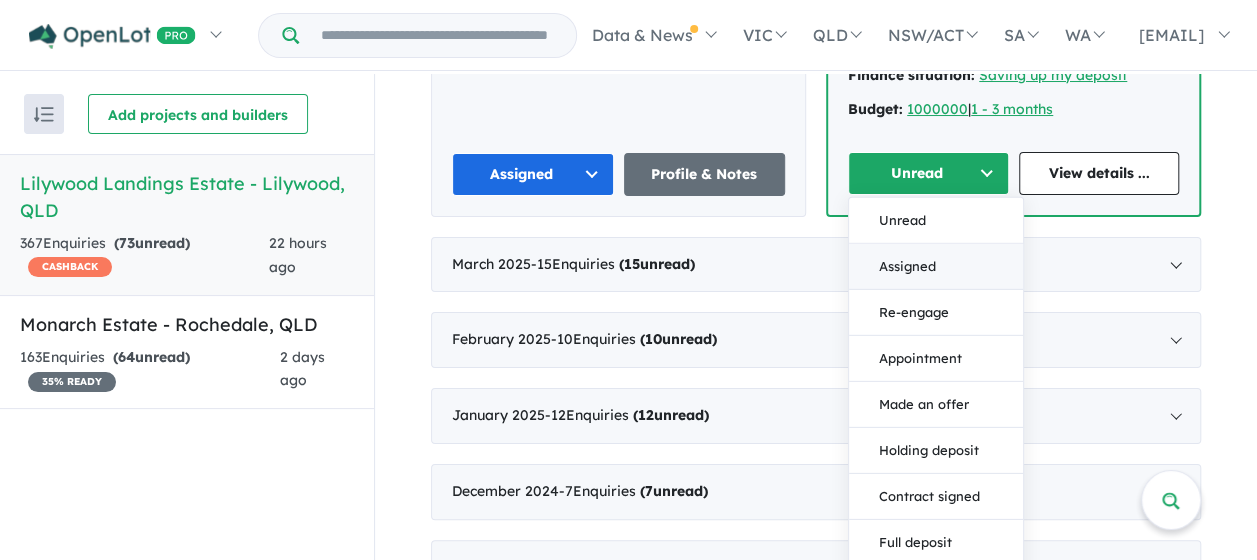 click on "Assigned" at bounding box center (936, 266) 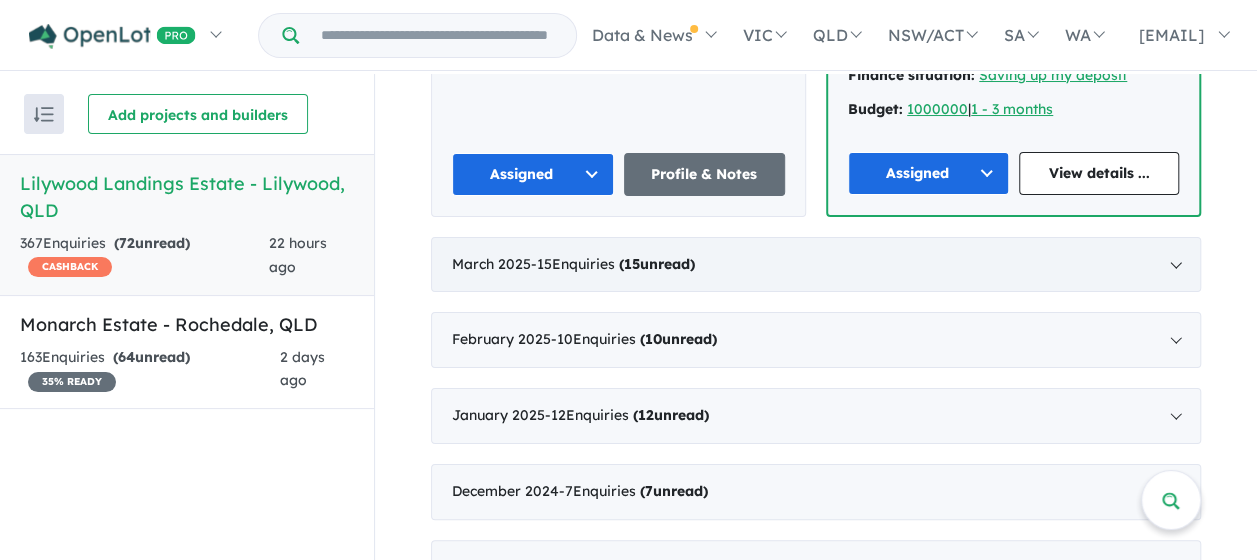 click on "15" at bounding box center [632, 264] 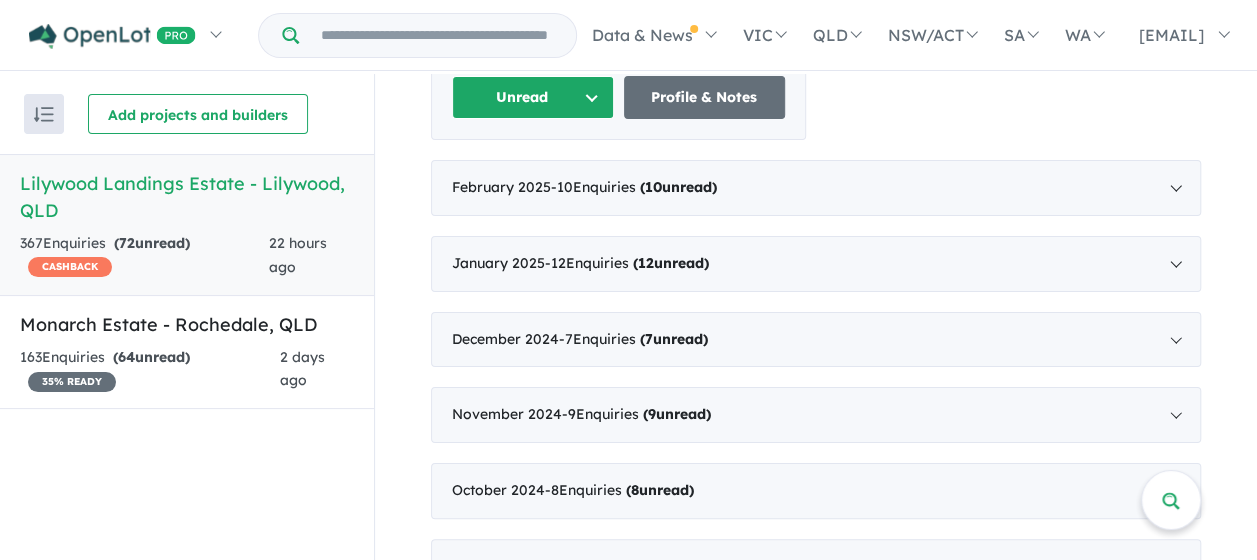 scroll, scrollTop: 3918, scrollLeft: 0, axis: vertical 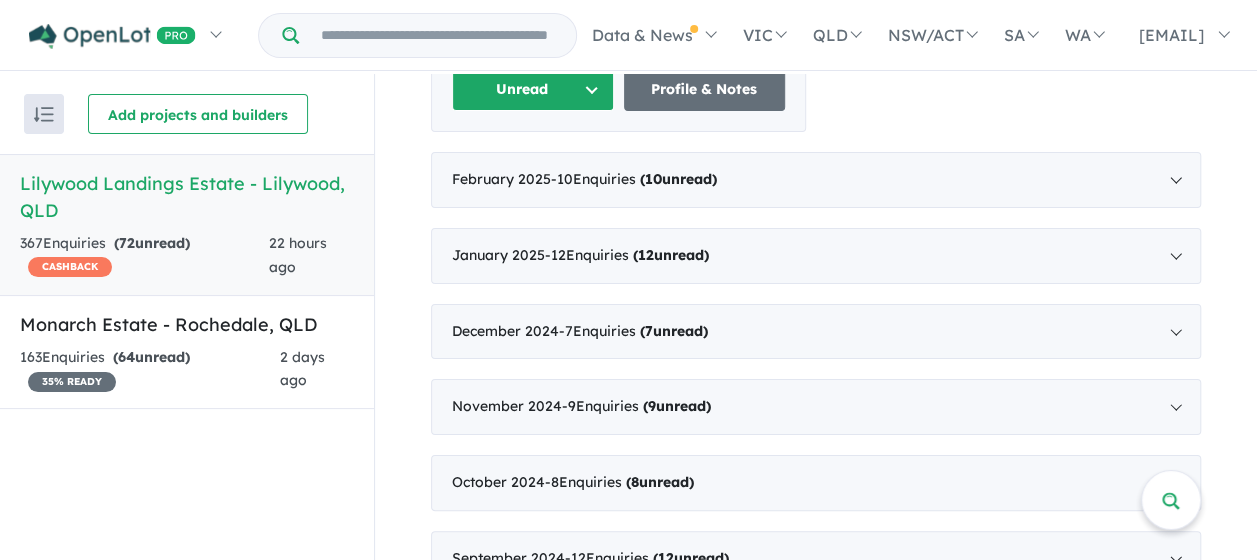 click on "Unread" at bounding box center [533, 89] 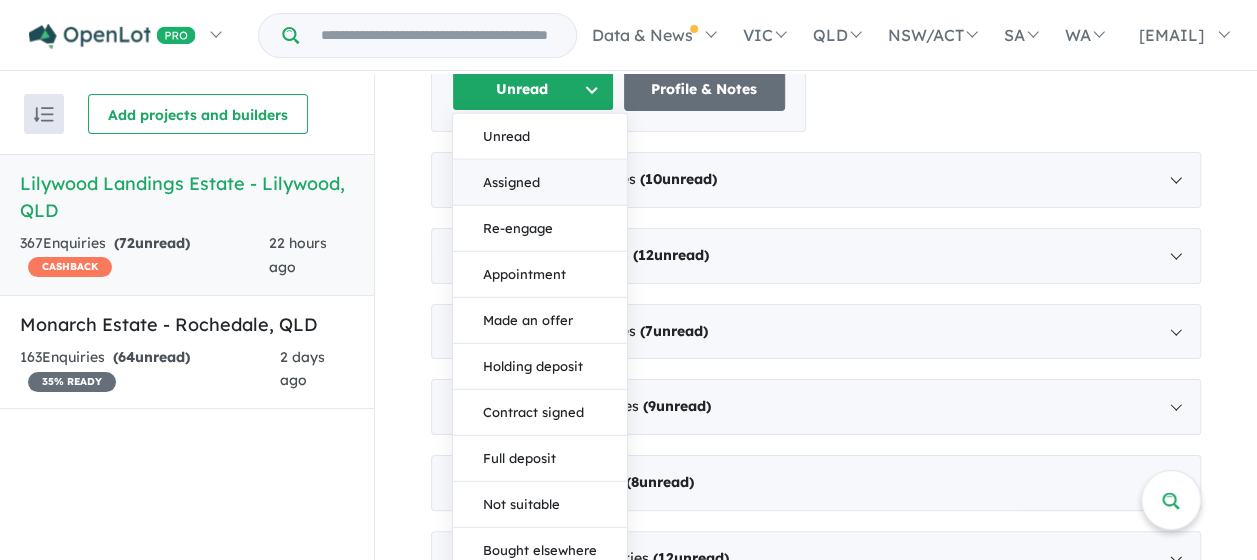 click on "Assigned" at bounding box center (540, 183) 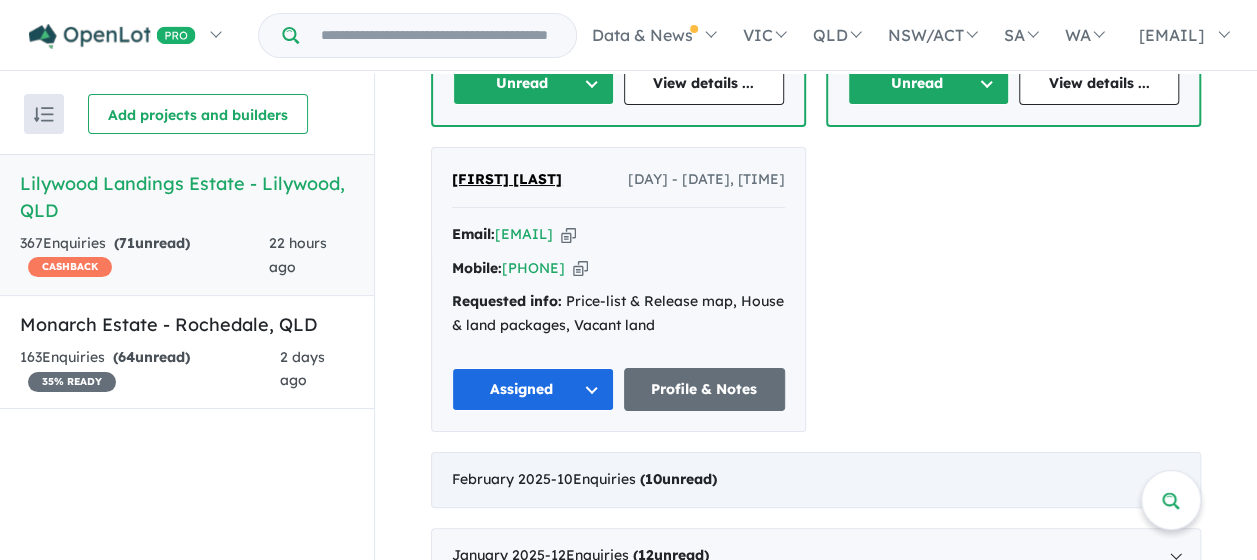 scroll, scrollTop: 3618, scrollLeft: 0, axis: vertical 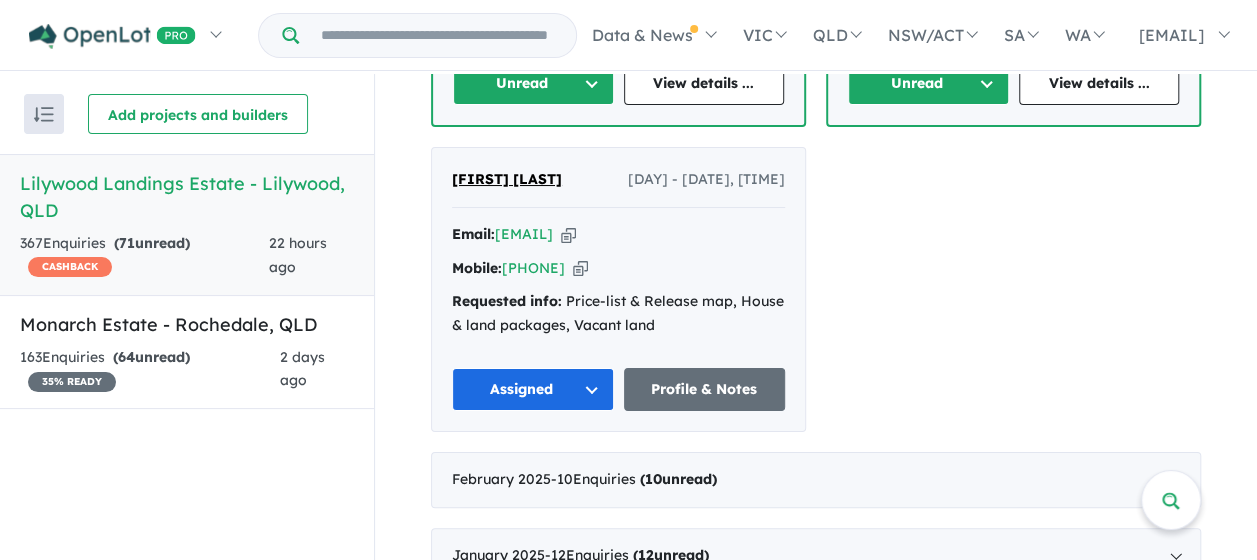 drag, startPoint x: 942, startPoint y: 99, endPoint x: 936, endPoint y: 111, distance: 13.416408 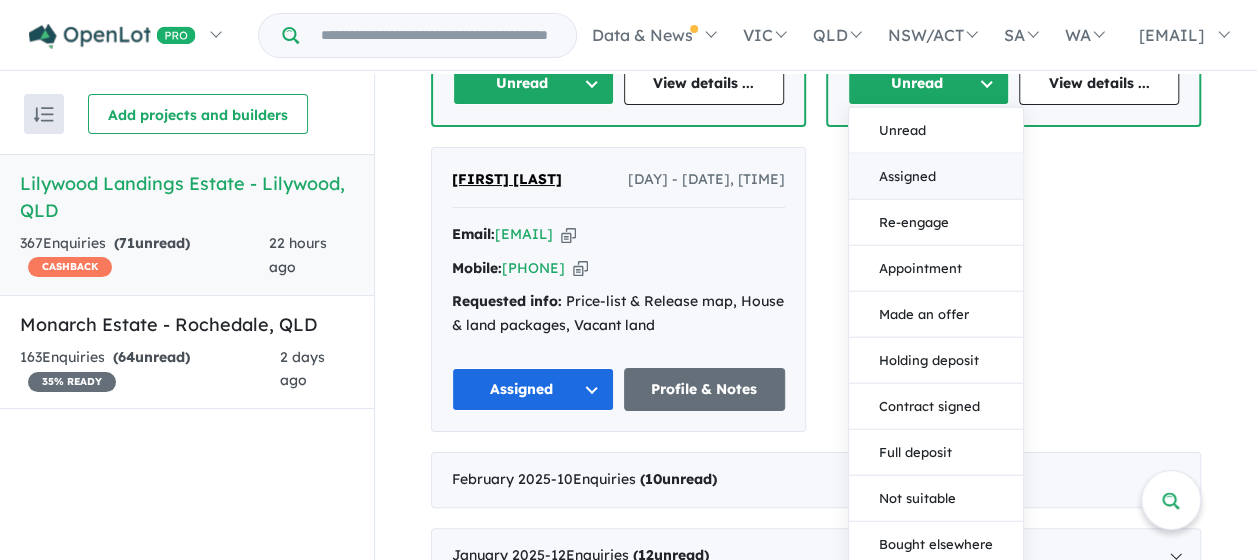 click on "Assigned" at bounding box center [936, 177] 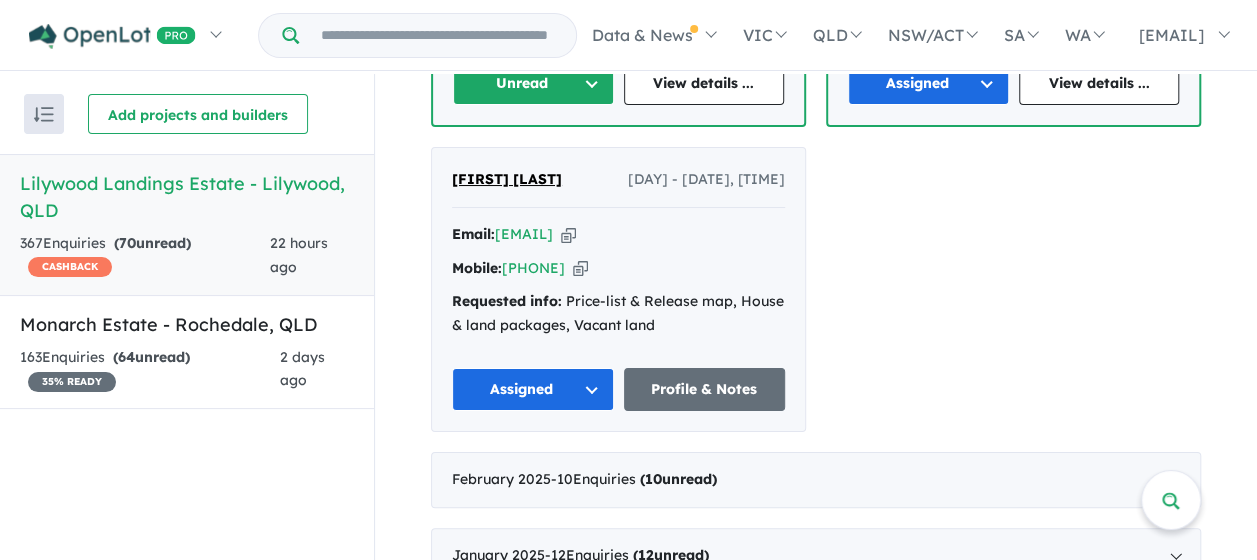 click on "Unread" at bounding box center [533, 83] 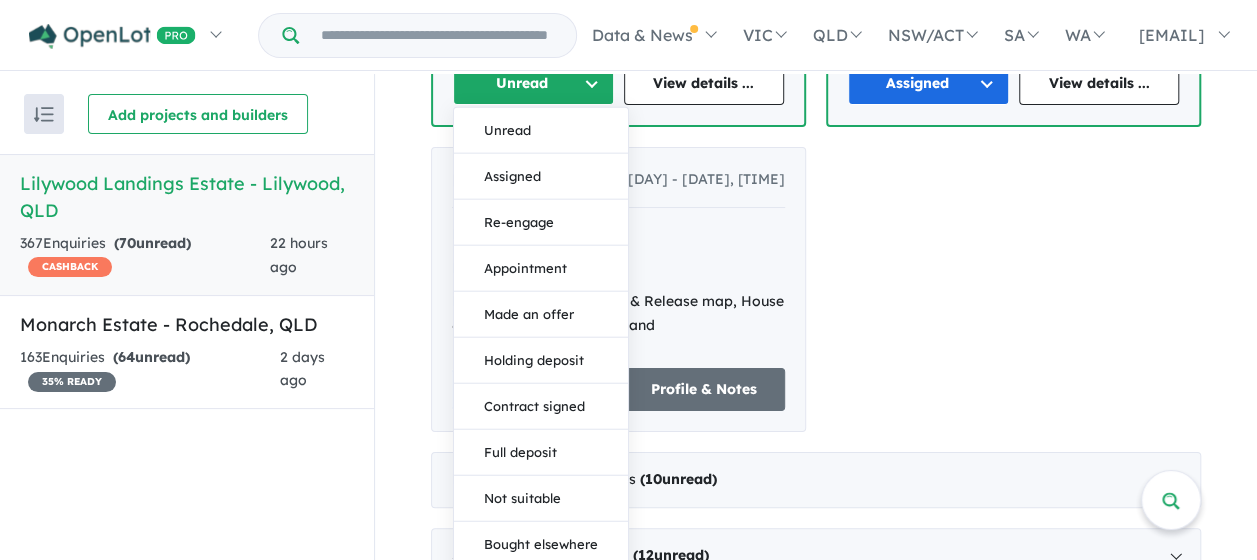 click on "Assigned" at bounding box center (541, 177) 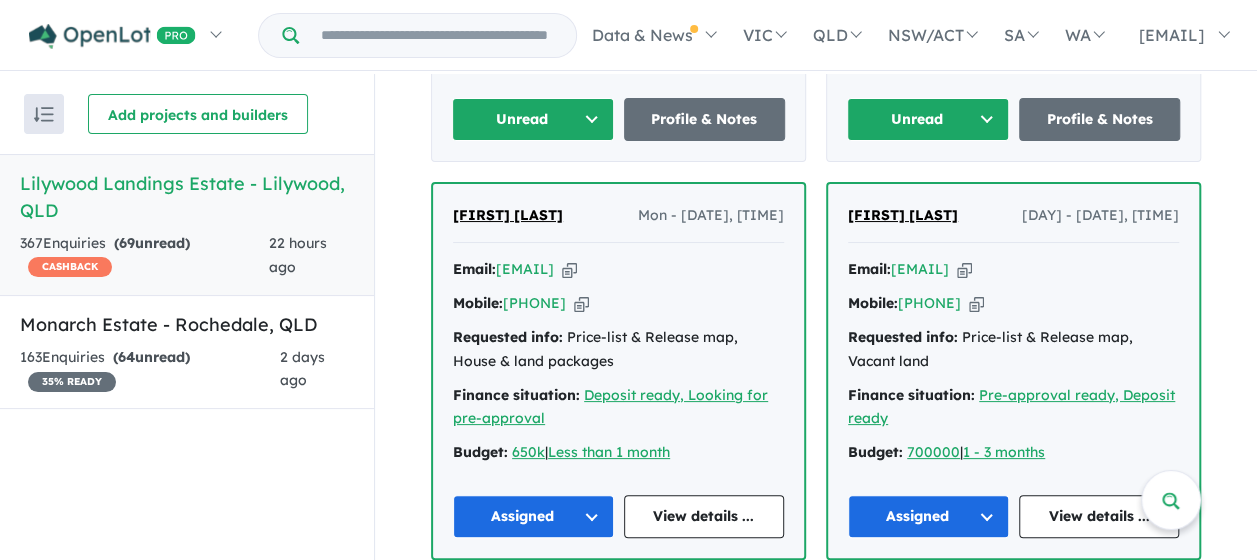 scroll, scrollTop: 3018, scrollLeft: 0, axis: vertical 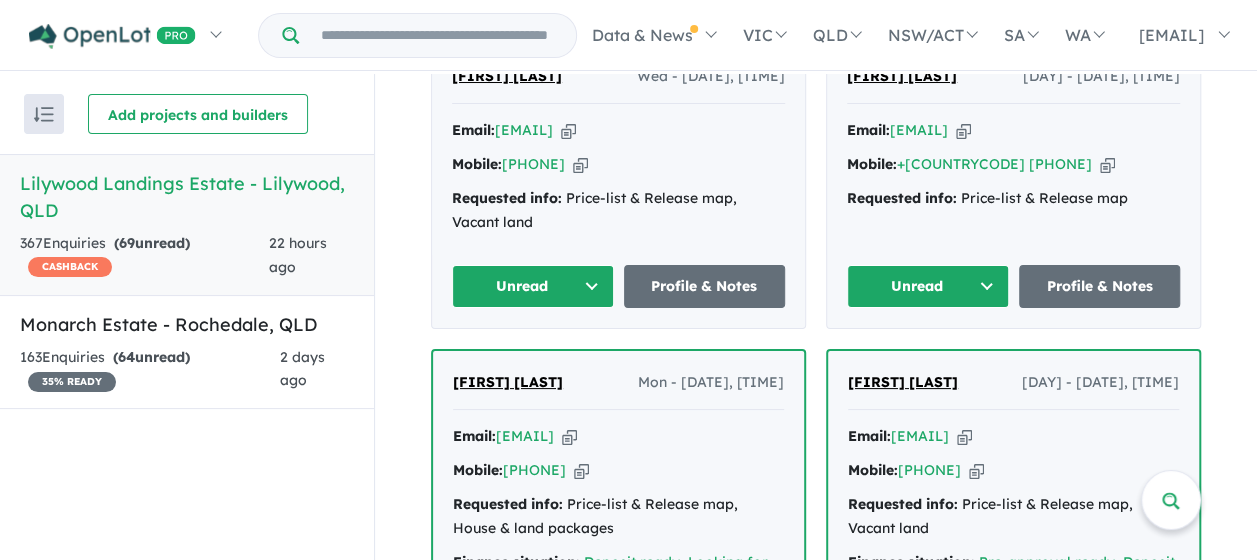 click on "Unread" at bounding box center [533, 286] 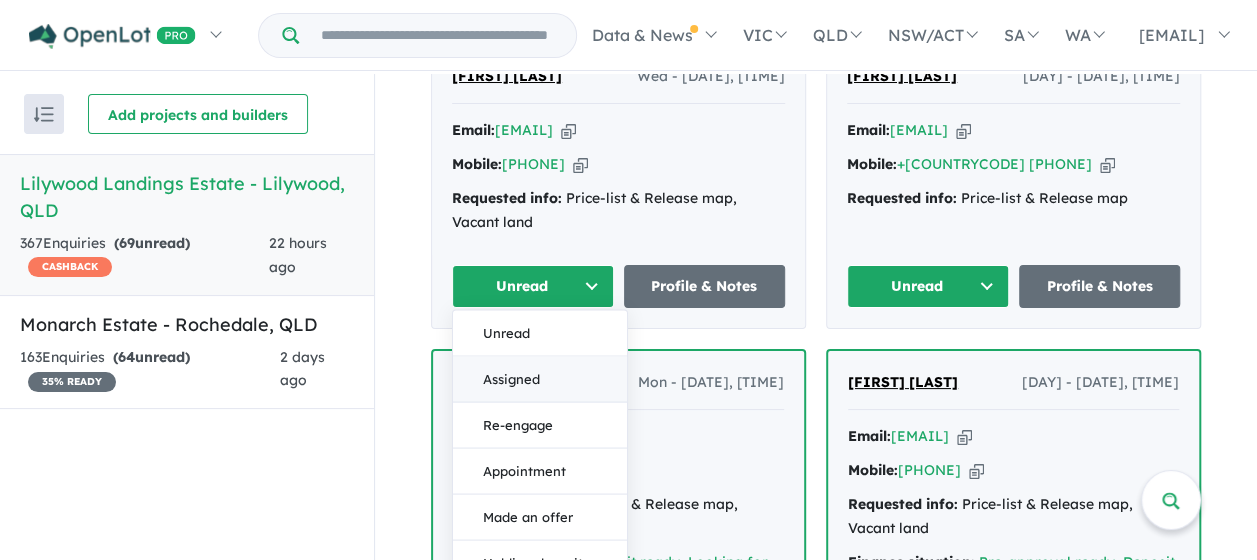 click on "Assigned" at bounding box center (540, 379) 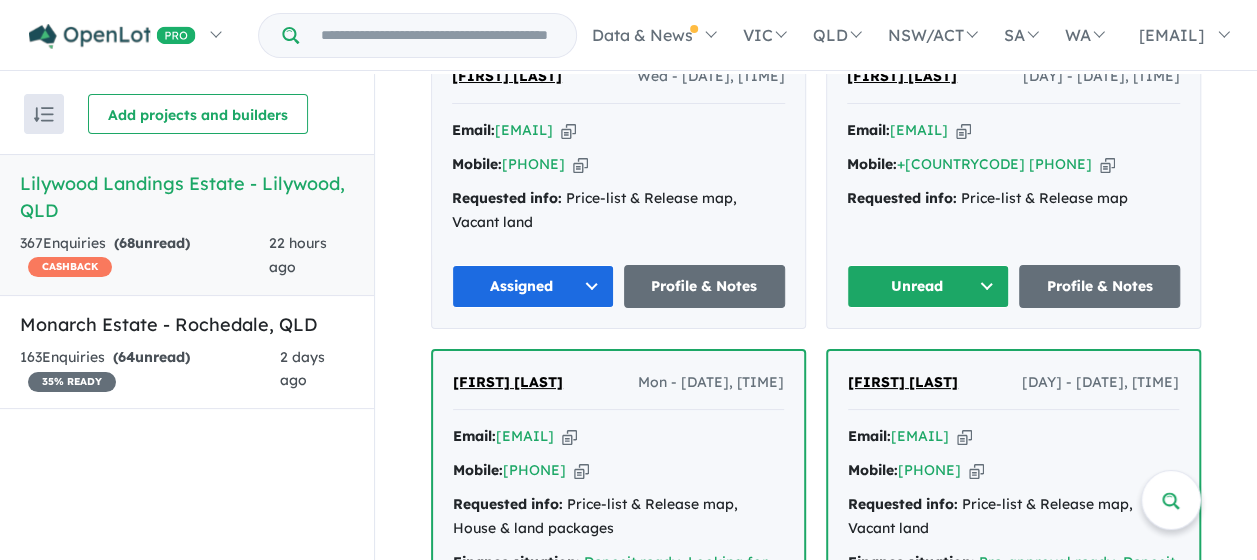 click on "Unread" at bounding box center (928, 286) 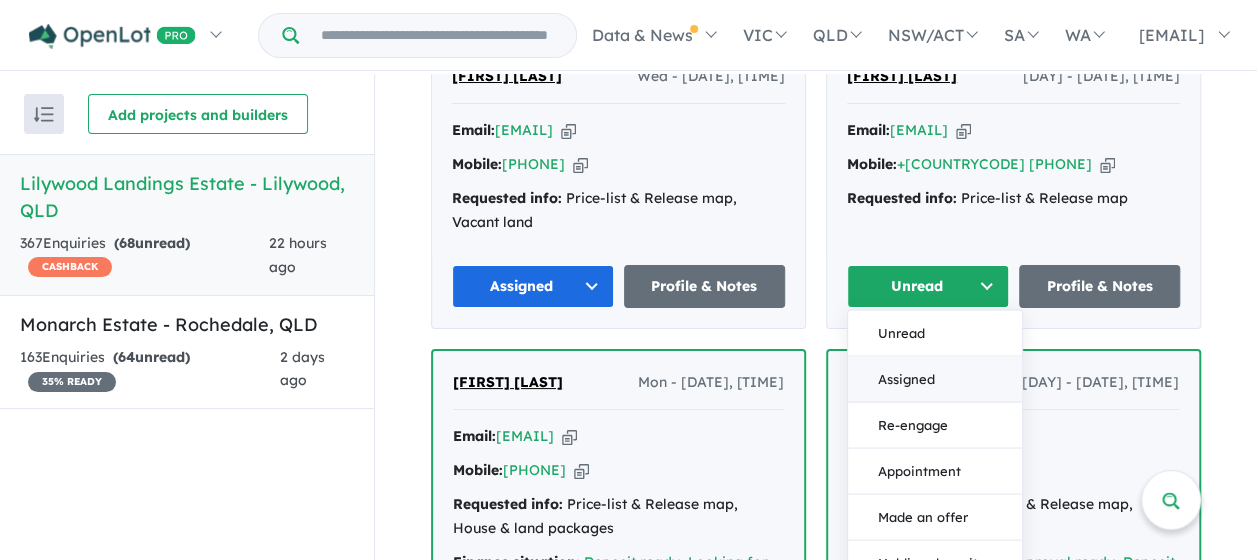 click on "Assigned" at bounding box center [935, 379] 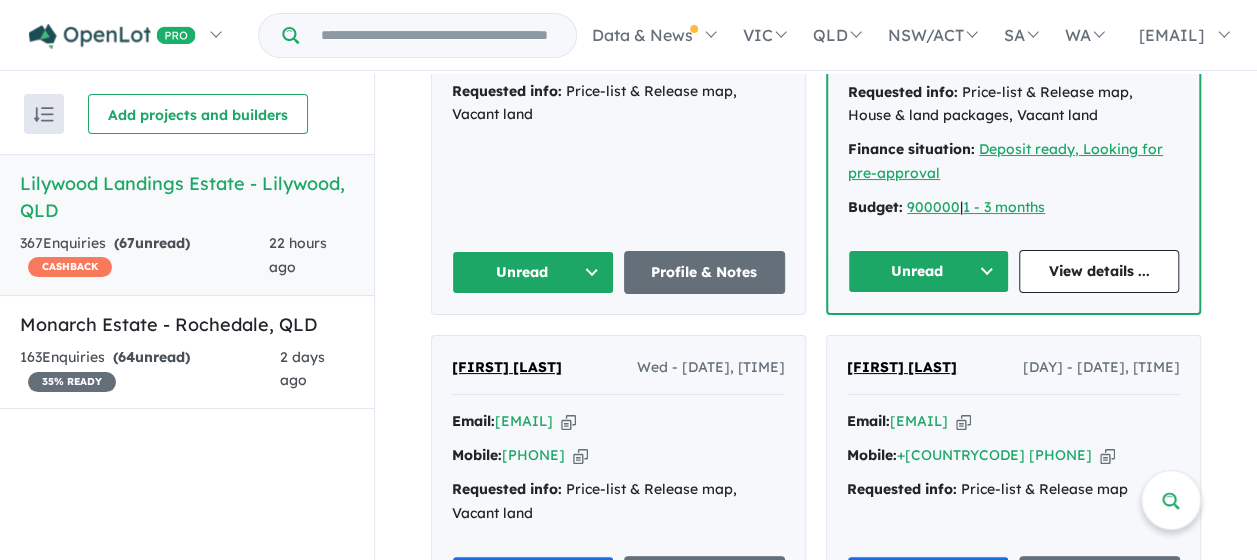 scroll, scrollTop: 2718, scrollLeft: 0, axis: vertical 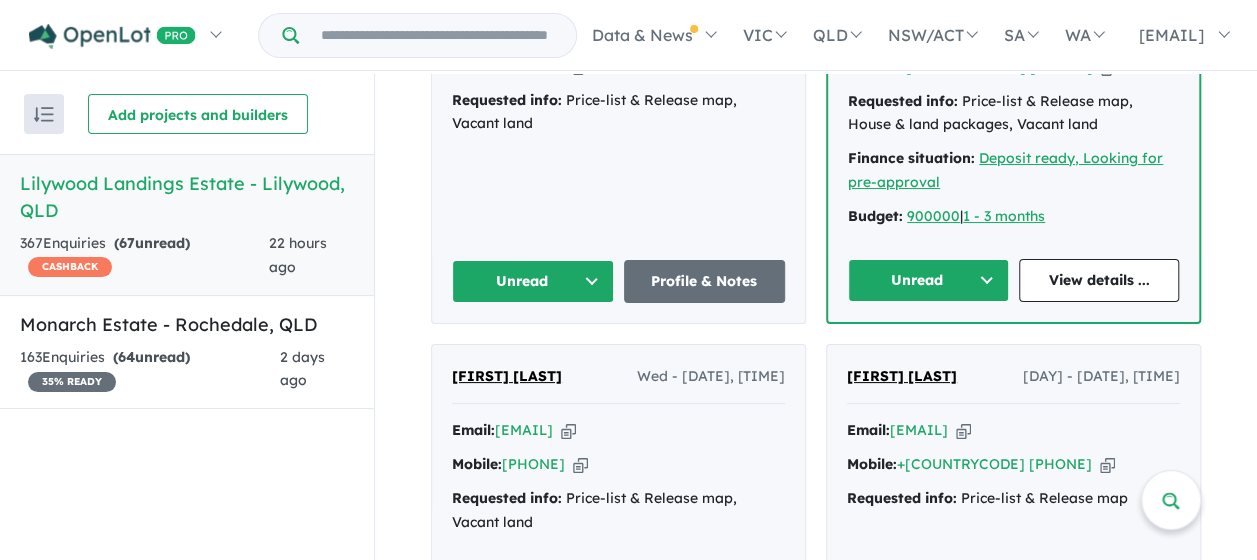 click on "Unread" at bounding box center (928, 280) 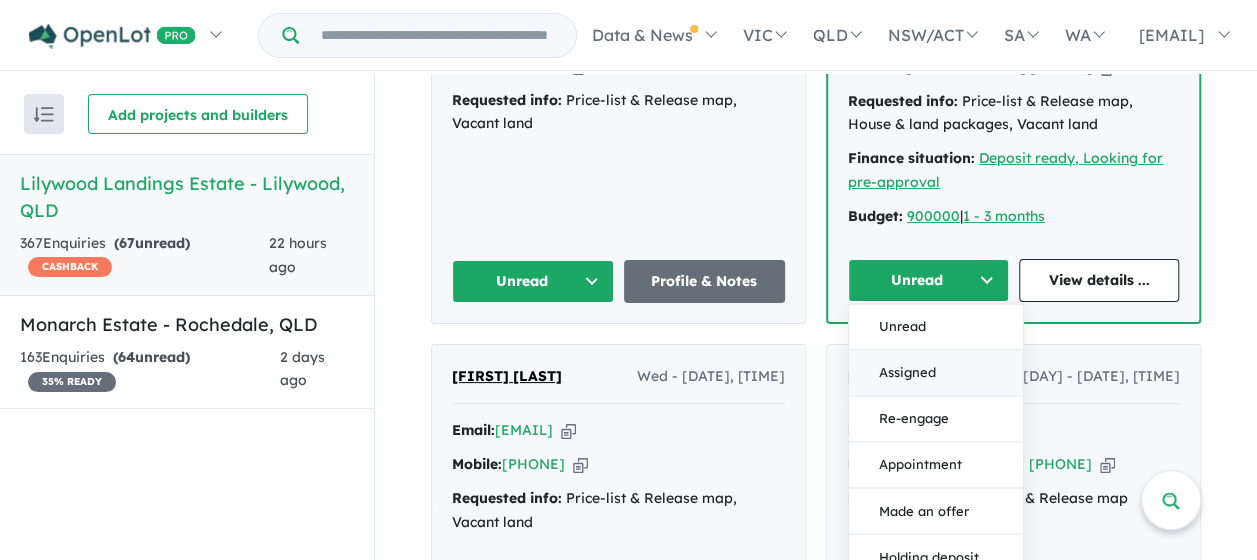 click on "Assigned" at bounding box center (936, 373) 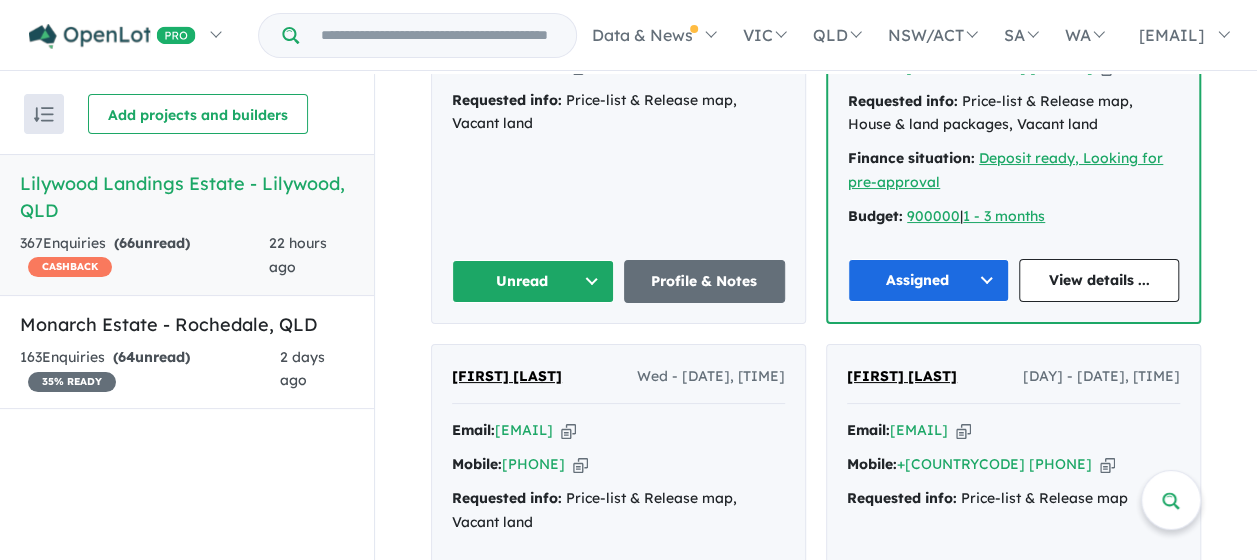 click on "Unread" at bounding box center (533, 281) 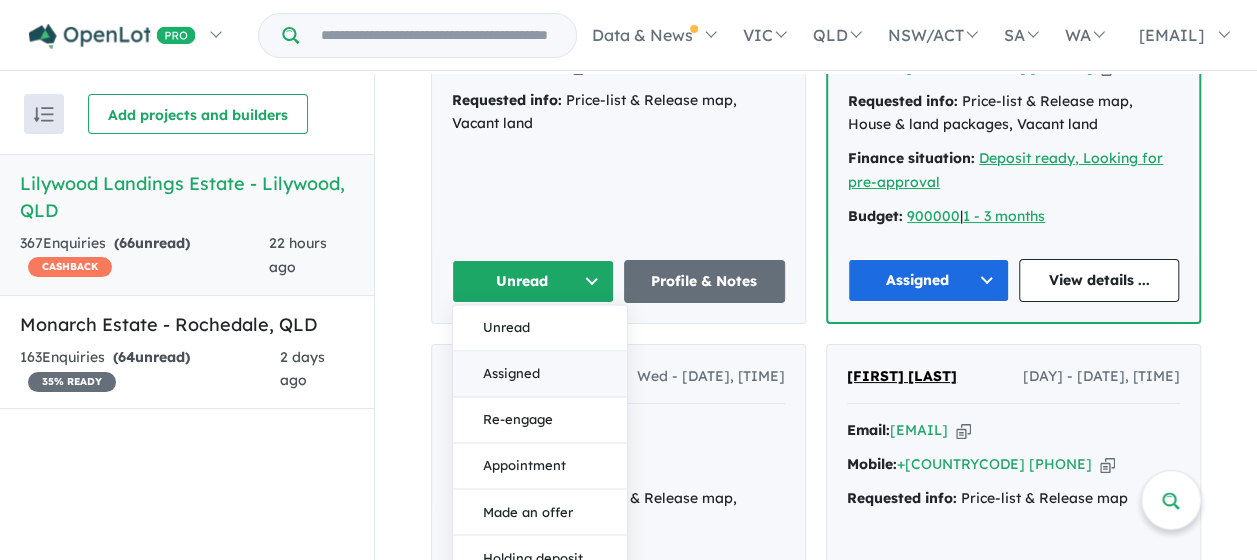 click on "Assigned" at bounding box center [540, 374] 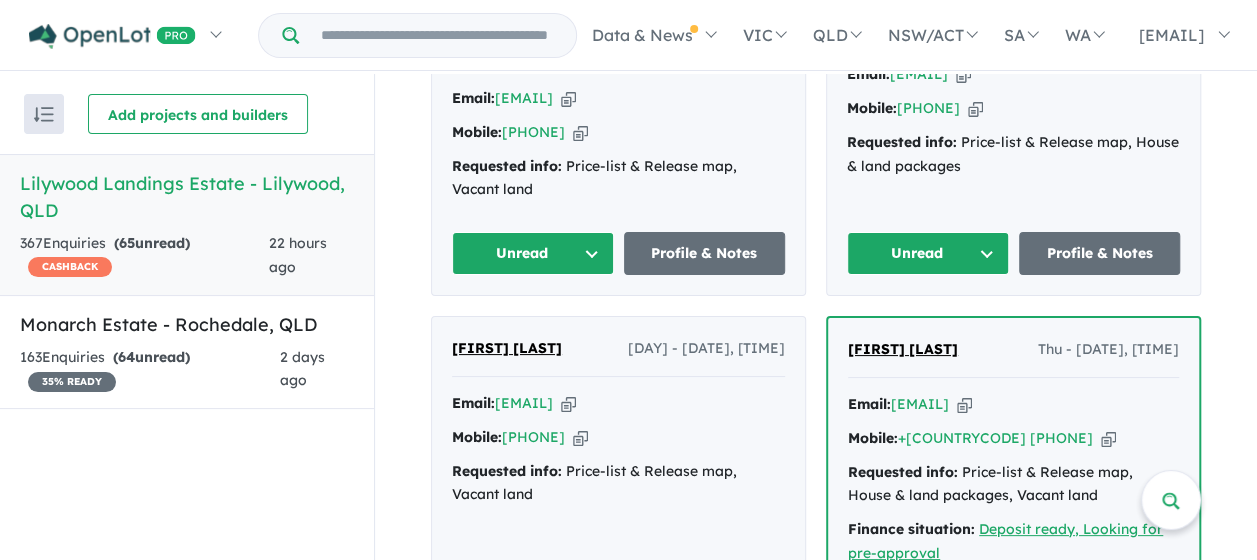 scroll, scrollTop: 2318, scrollLeft: 0, axis: vertical 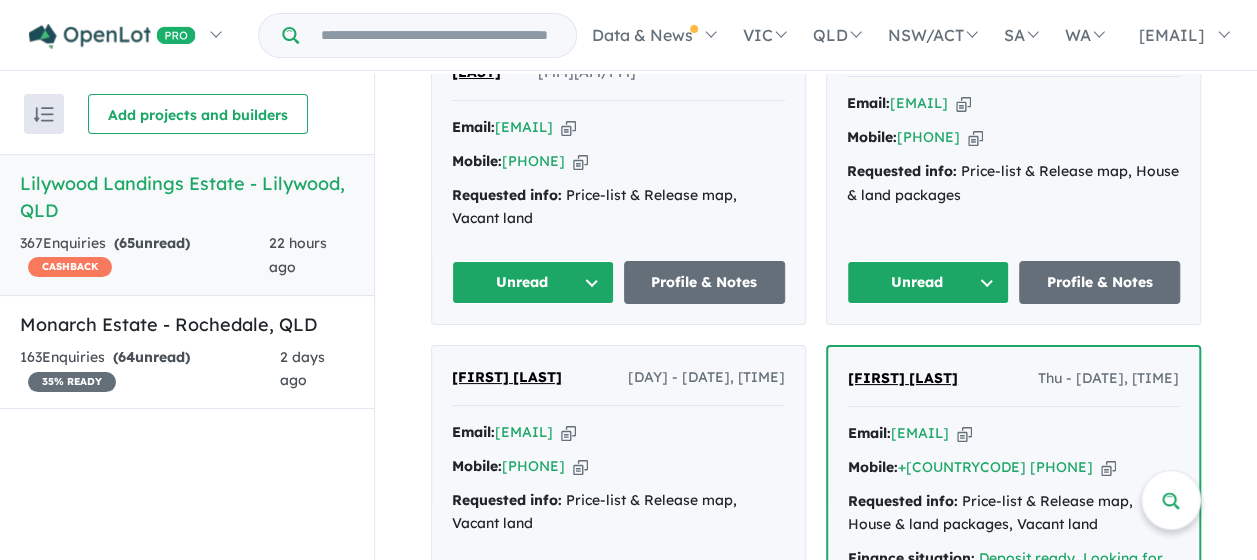 drag, startPoint x: 535, startPoint y: 298, endPoint x: 536, endPoint y: 312, distance: 14.035668 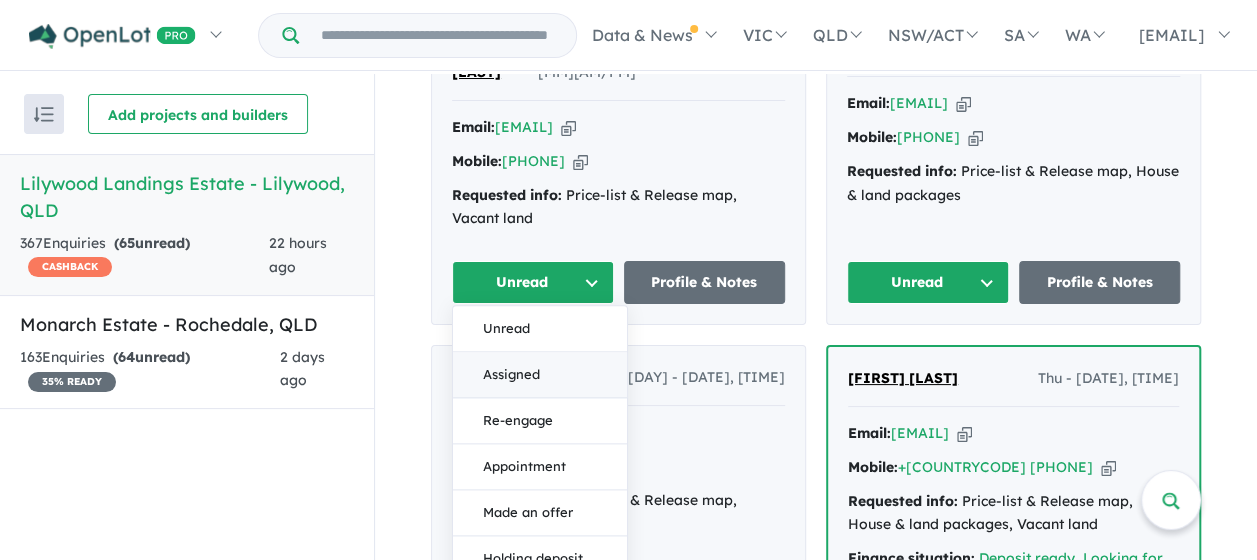 click on "Assigned" at bounding box center (540, 376) 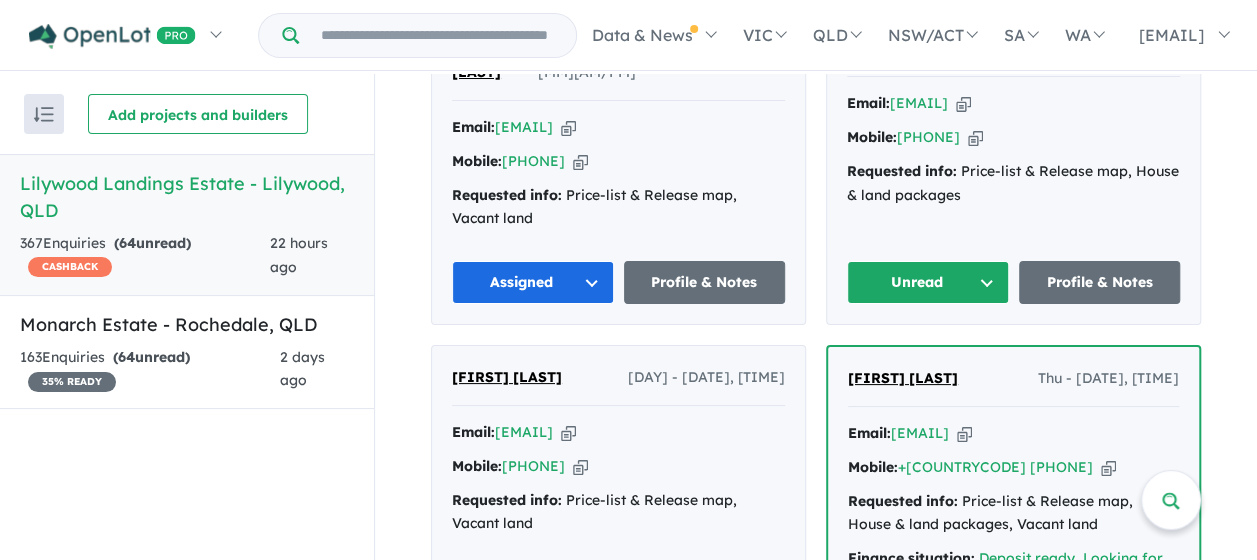 click on "Unread" at bounding box center (928, 282) 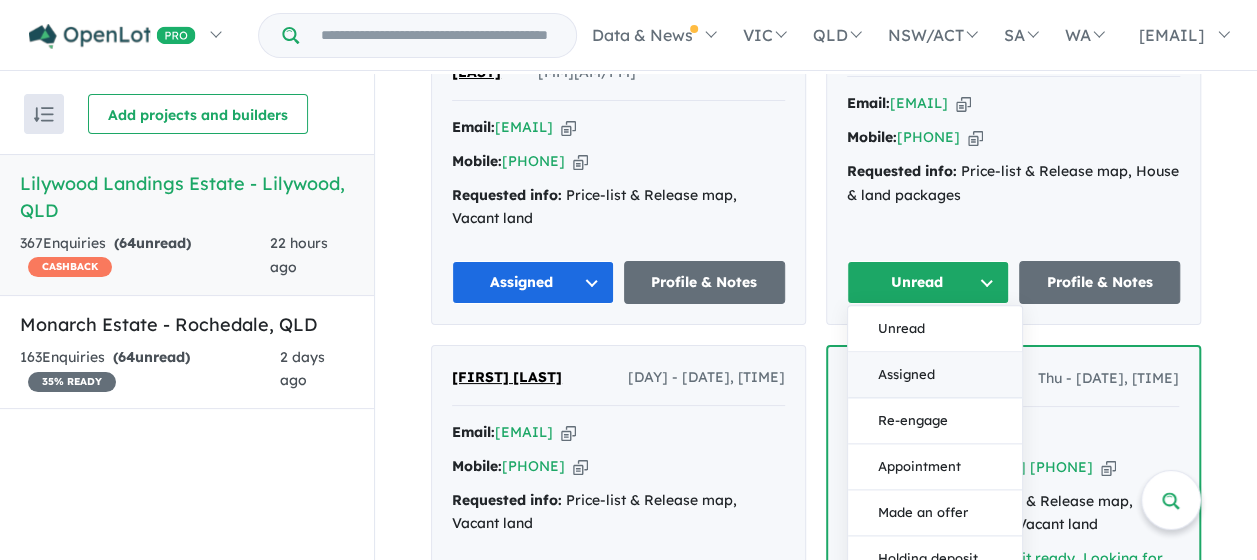 click on "Assigned" at bounding box center [935, 376] 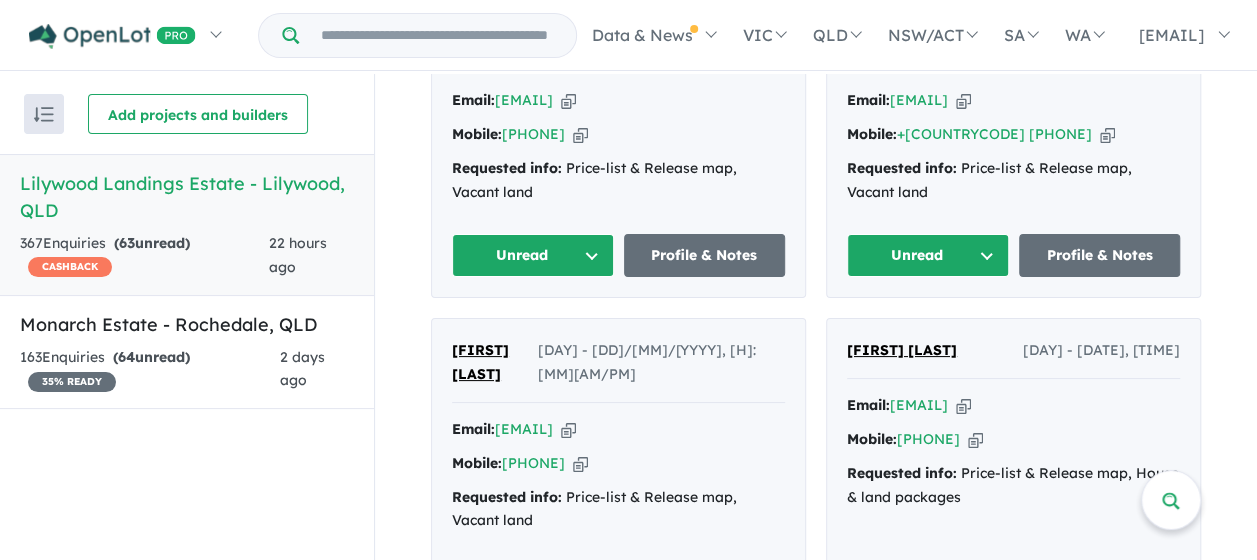 scroll, scrollTop: 1918, scrollLeft: 0, axis: vertical 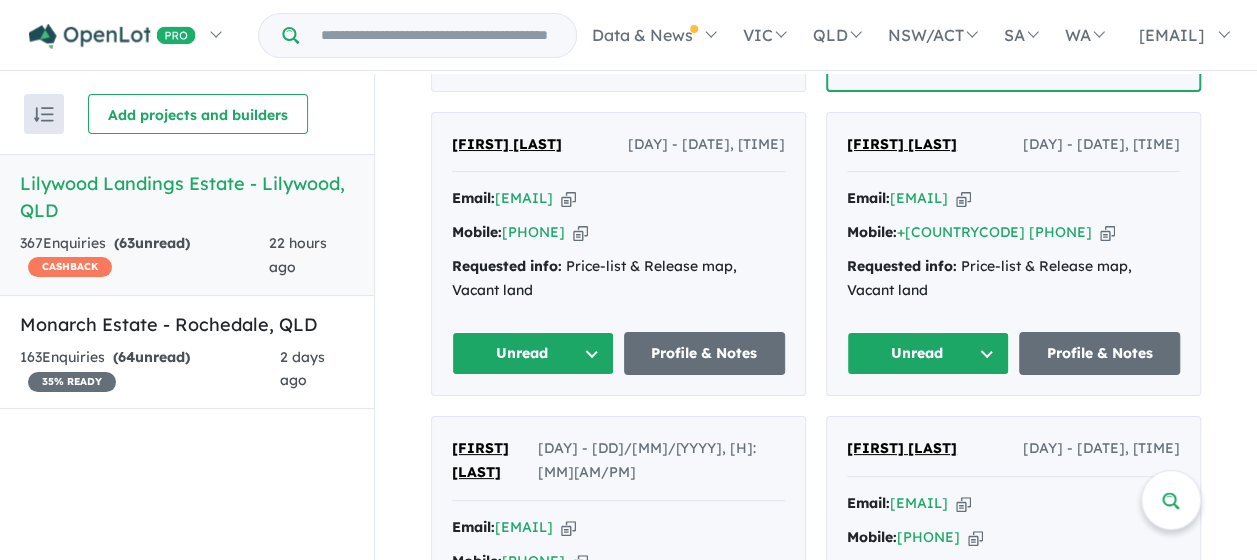 click on "Unread" at bounding box center [928, 353] 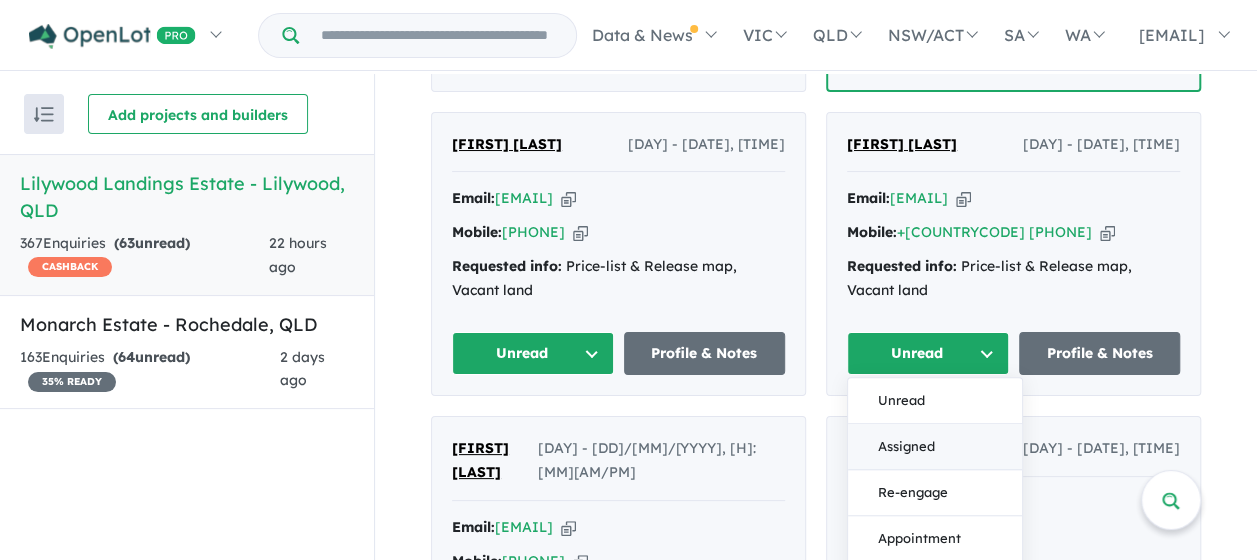 click on "Assigned" at bounding box center [935, 447] 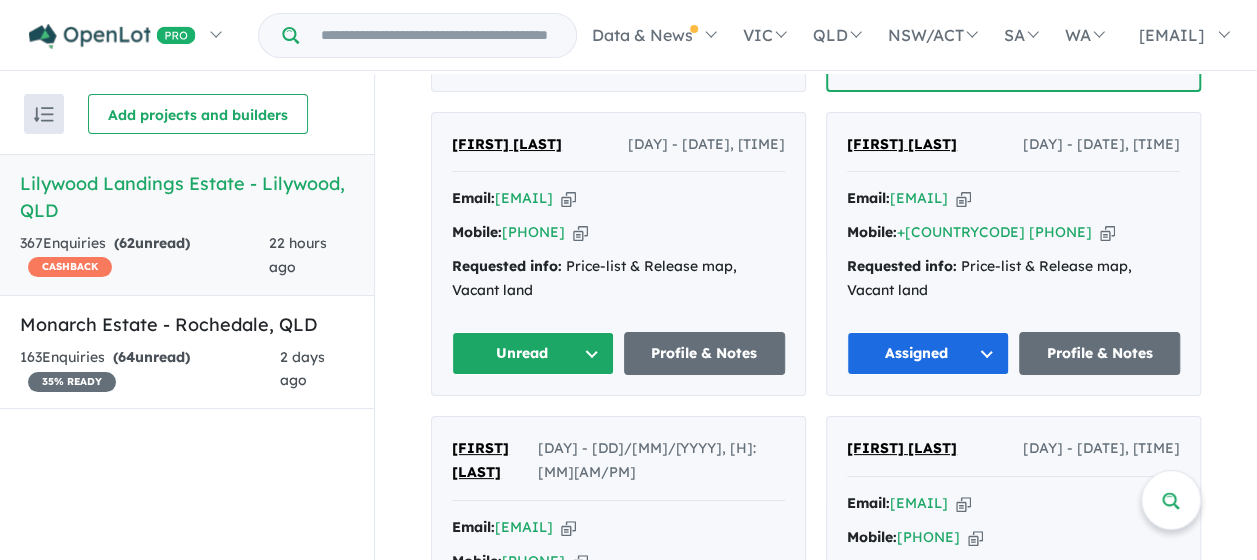 click on "Unread" at bounding box center [533, 353] 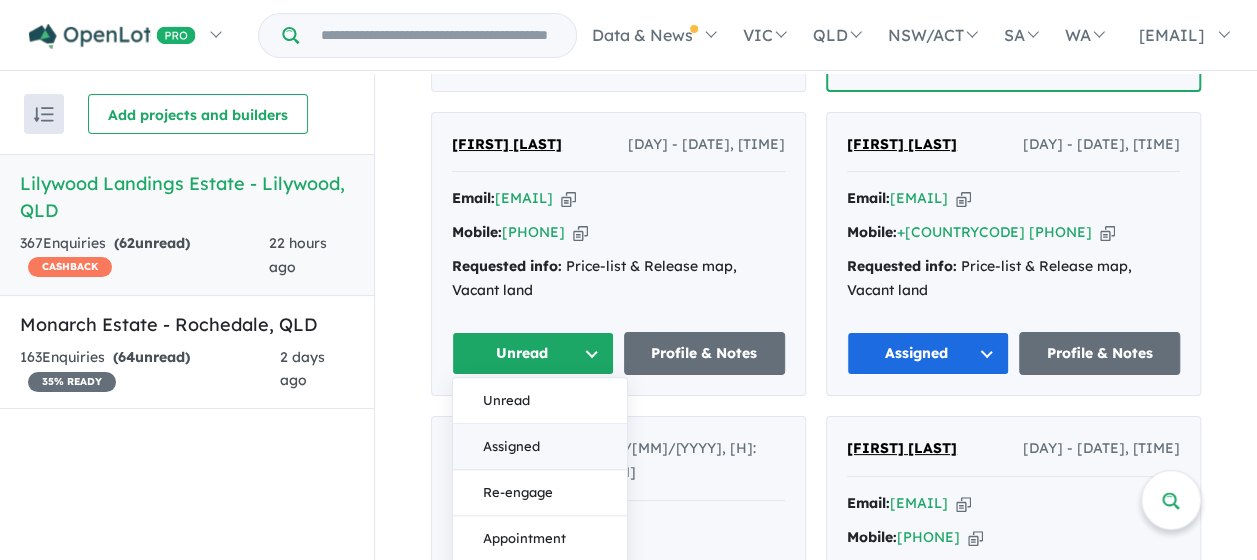 click on "Assigned" at bounding box center (540, 447) 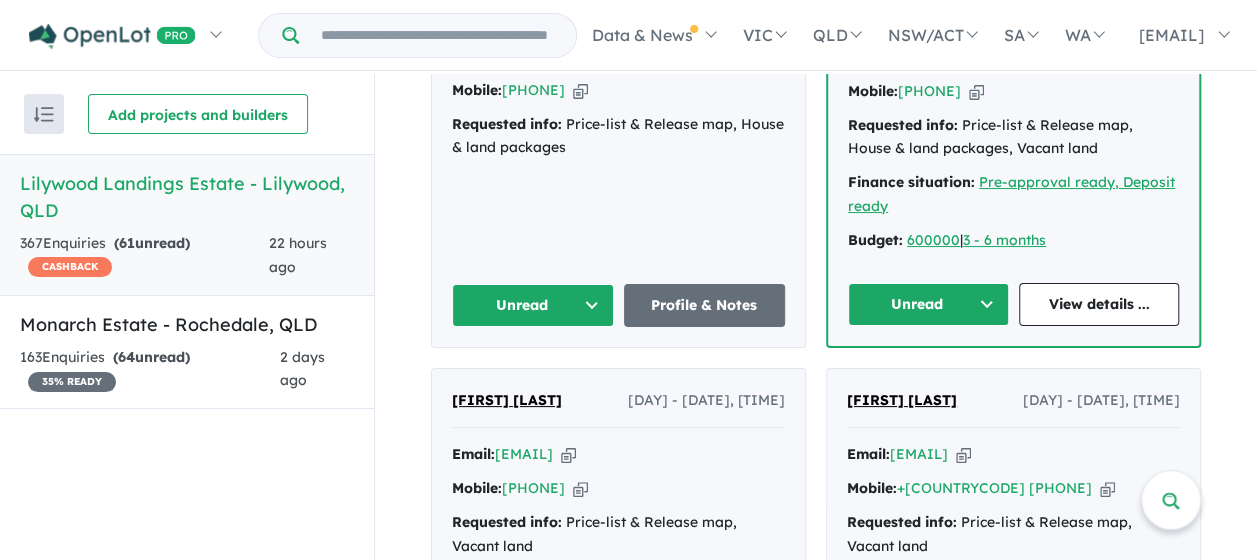 scroll, scrollTop: 1518, scrollLeft: 0, axis: vertical 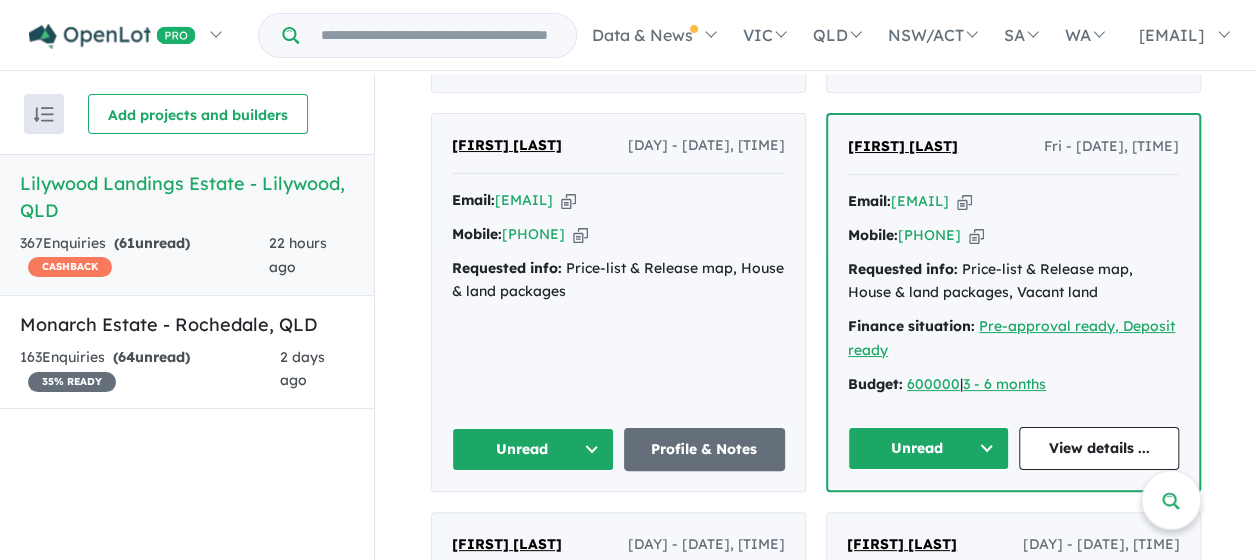 click on "Unread" at bounding box center [533, 449] 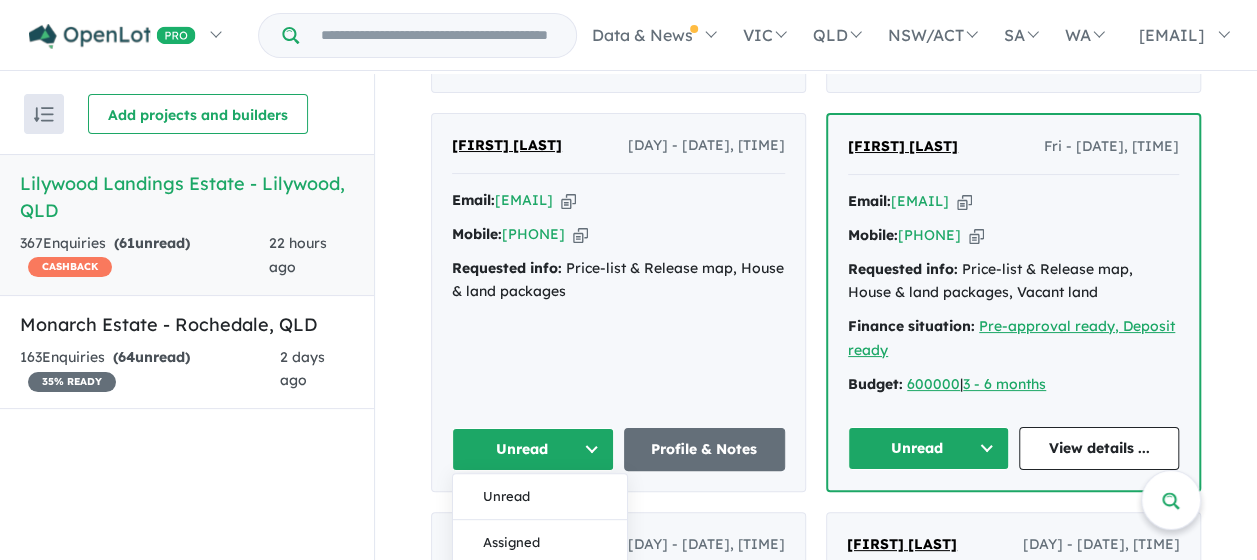 drag, startPoint x: 526, startPoint y: 538, endPoint x: 587, endPoint y: 542, distance: 61.13101 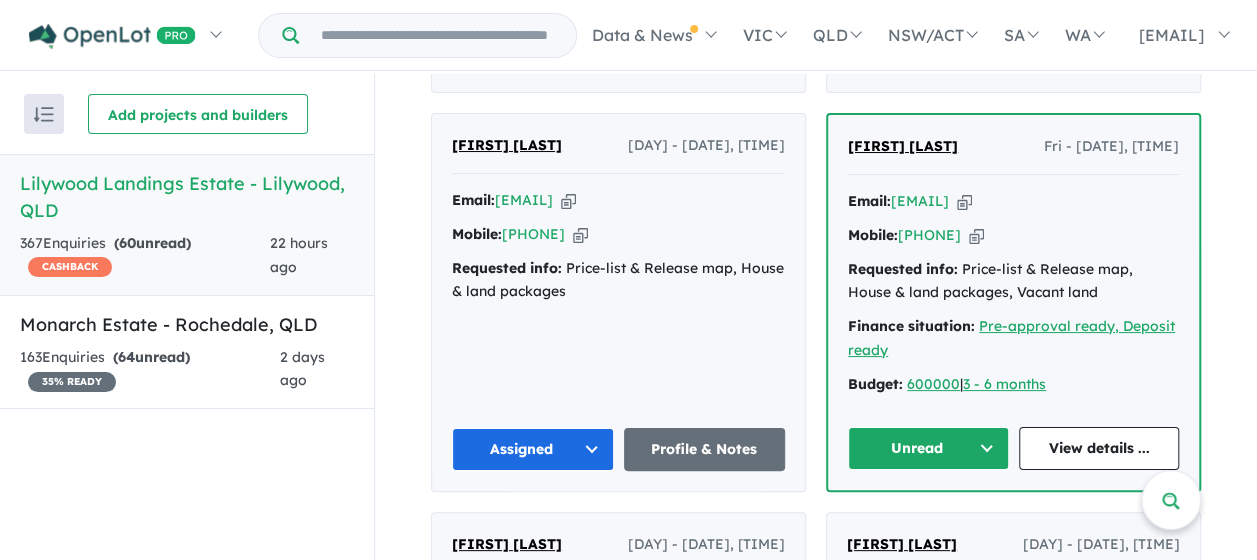 click on "Unread" at bounding box center [928, 448] 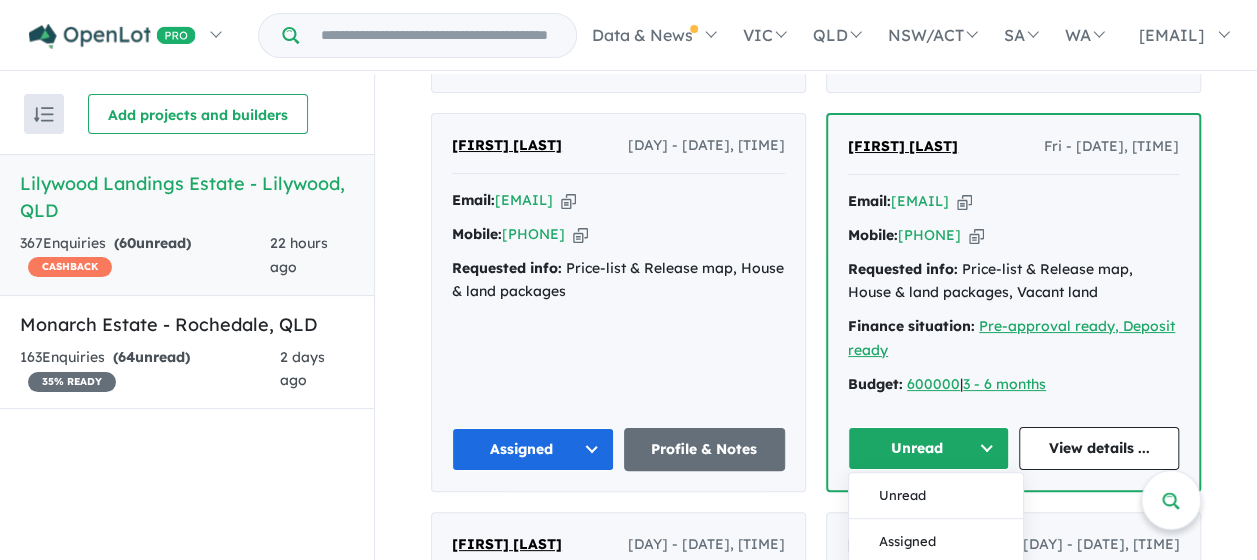 click on "Assigned" at bounding box center (936, 541) 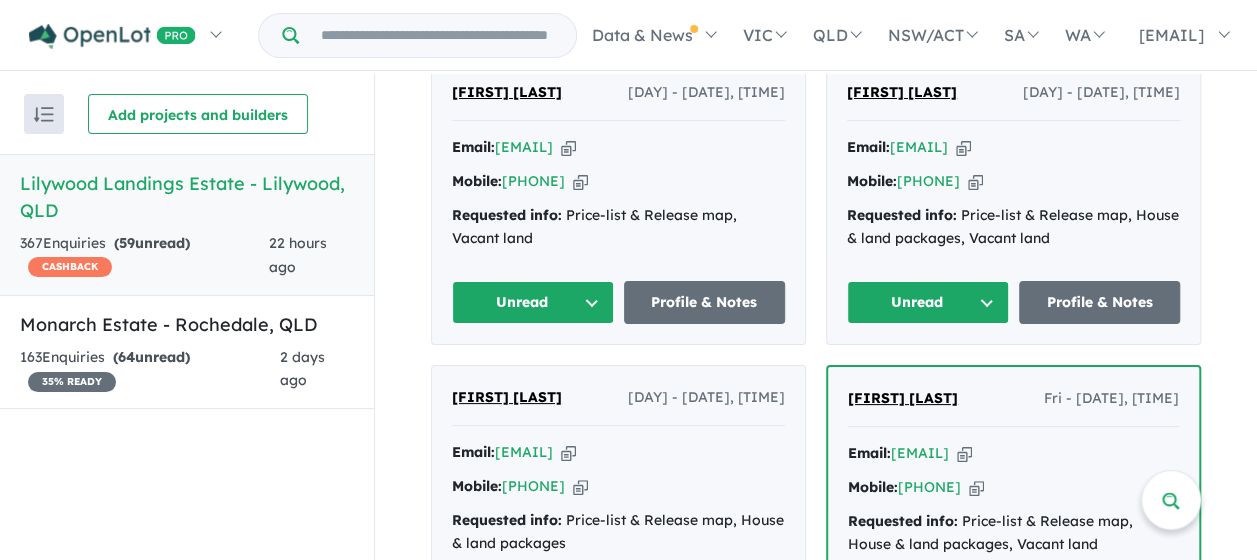 scroll, scrollTop: 1218, scrollLeft: 0, axis: vertical 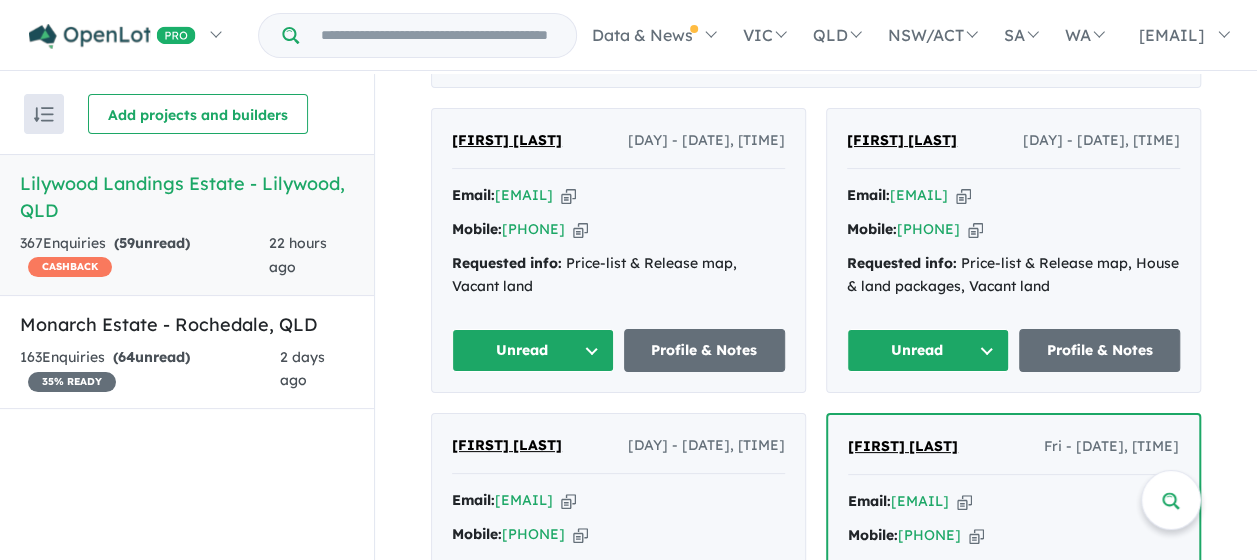 click on "Unread" at bounding box center (928, 350) 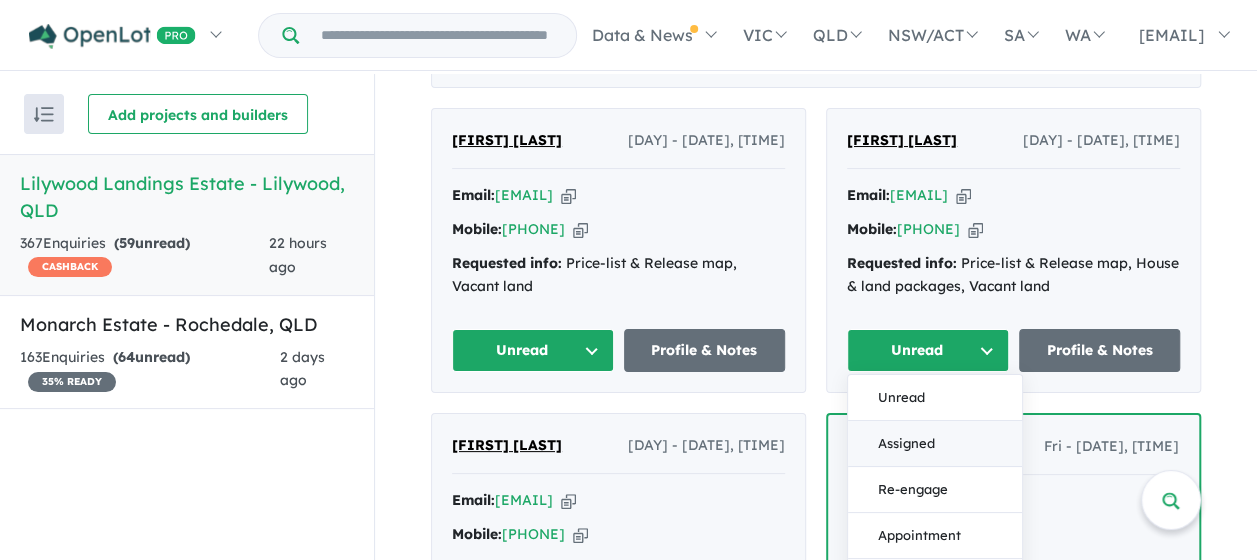 click on "Assigned" at bounding box center (935, 444) 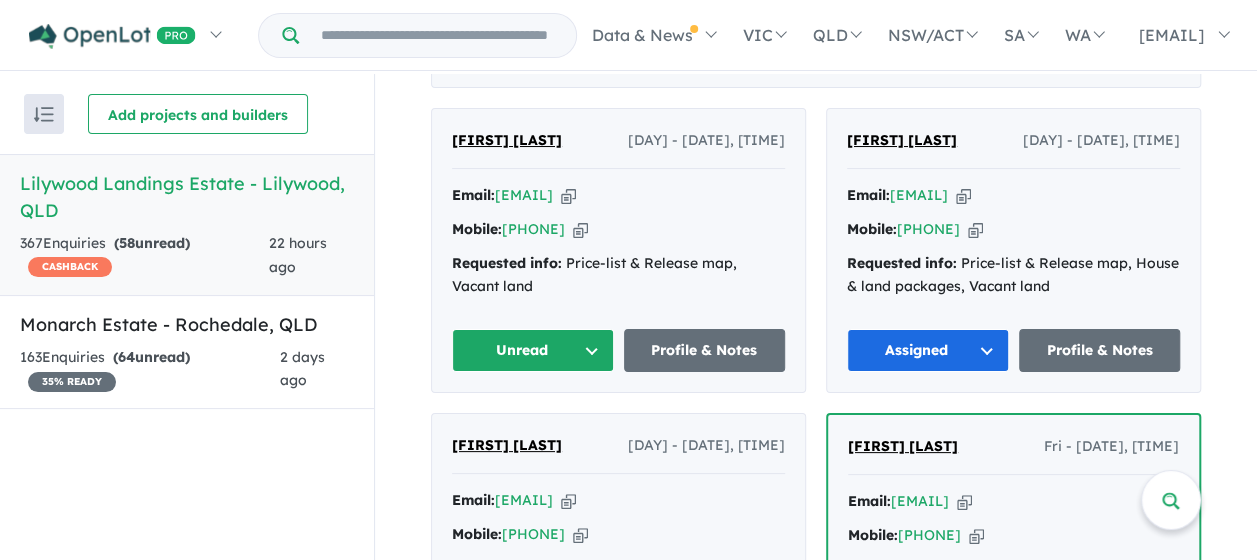 click on "Unread" at bounding box center [533, 350] 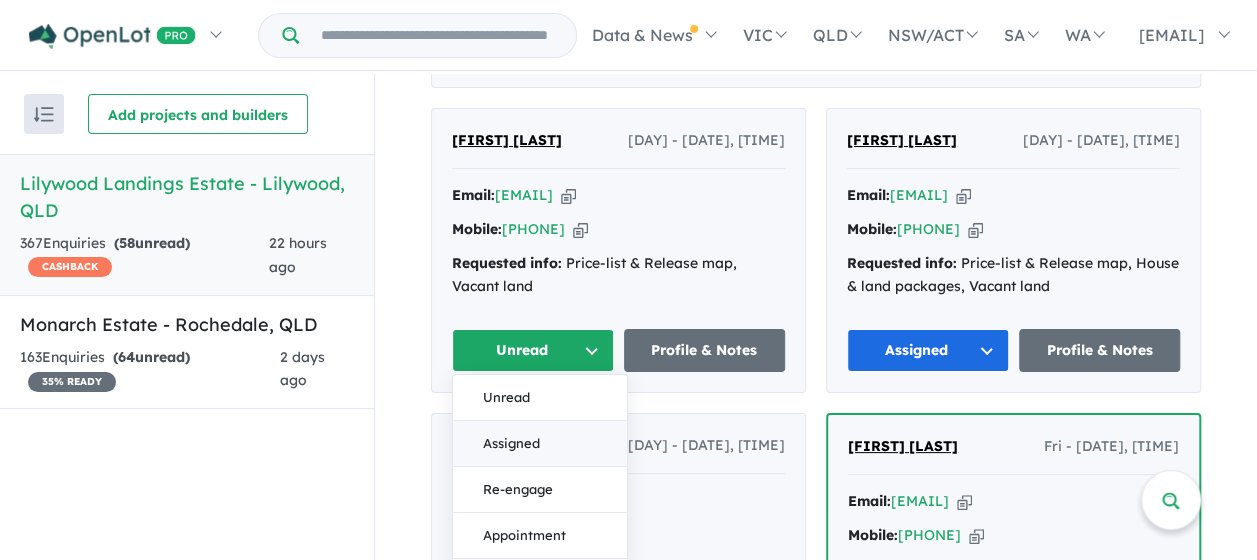 click on "Assigned" at bounding box center [540, 444] 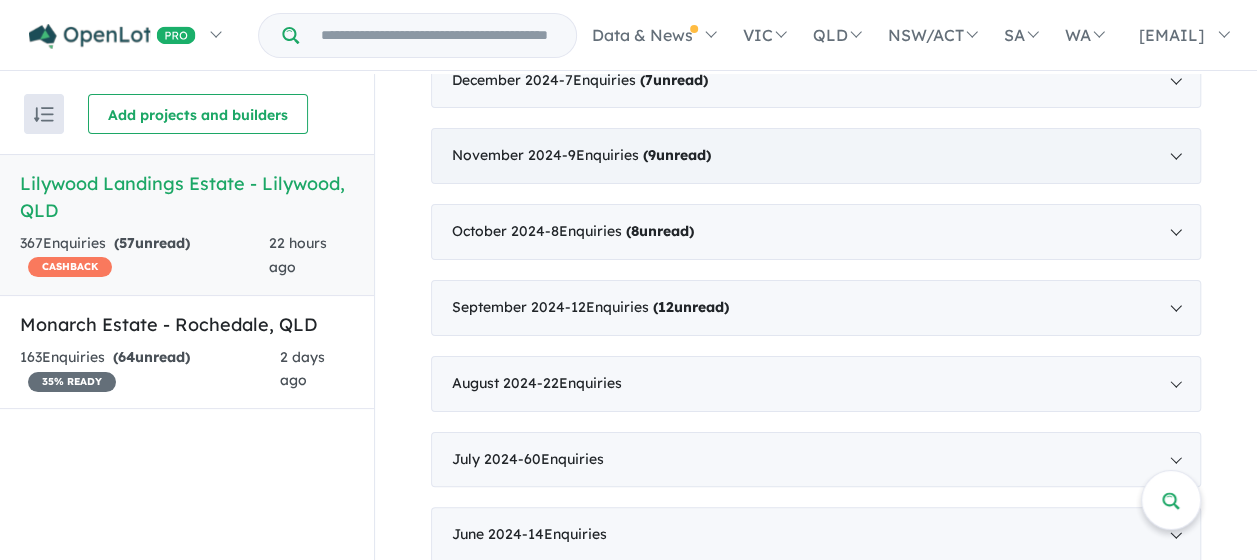 scroll, scrollTop: 4118, scrollLeft: 0, axis: vertical 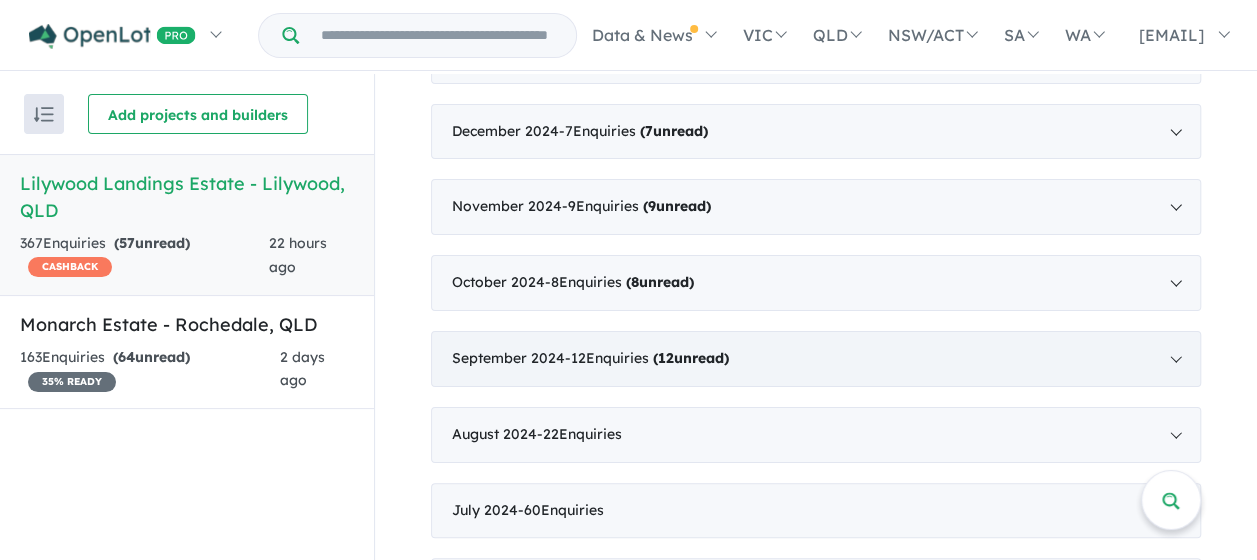 click on "[MONTH] [YEAR] - [NUMBER] Enquir ies ( [NUMBER] unread)" at bounding box center (816, 359) 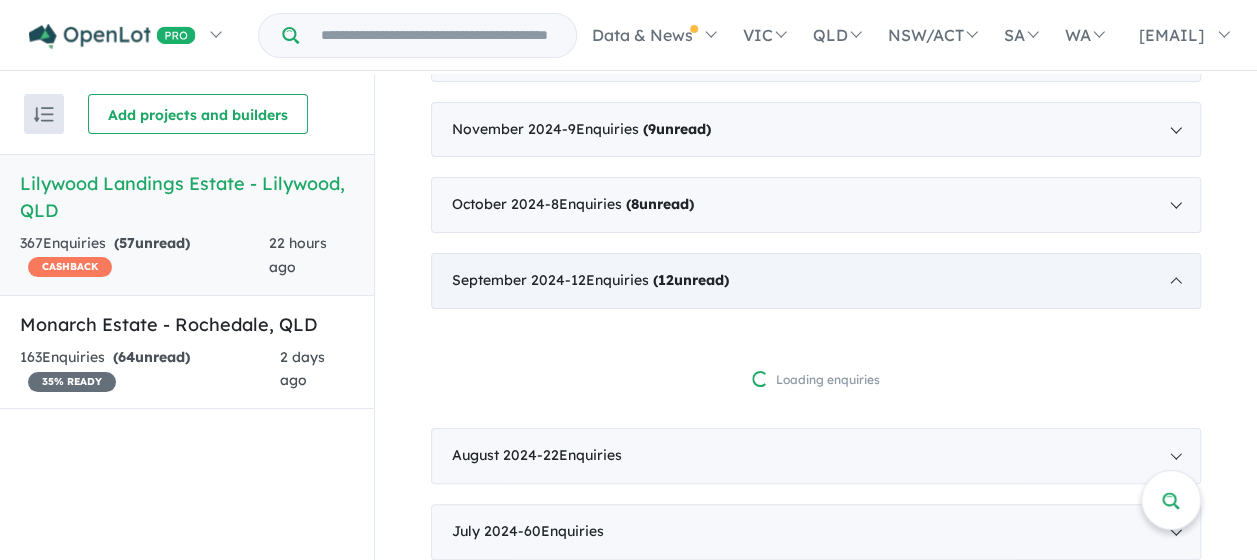 scroll, scrollTop: 1355, scrollLeft: 0, axis: vertical 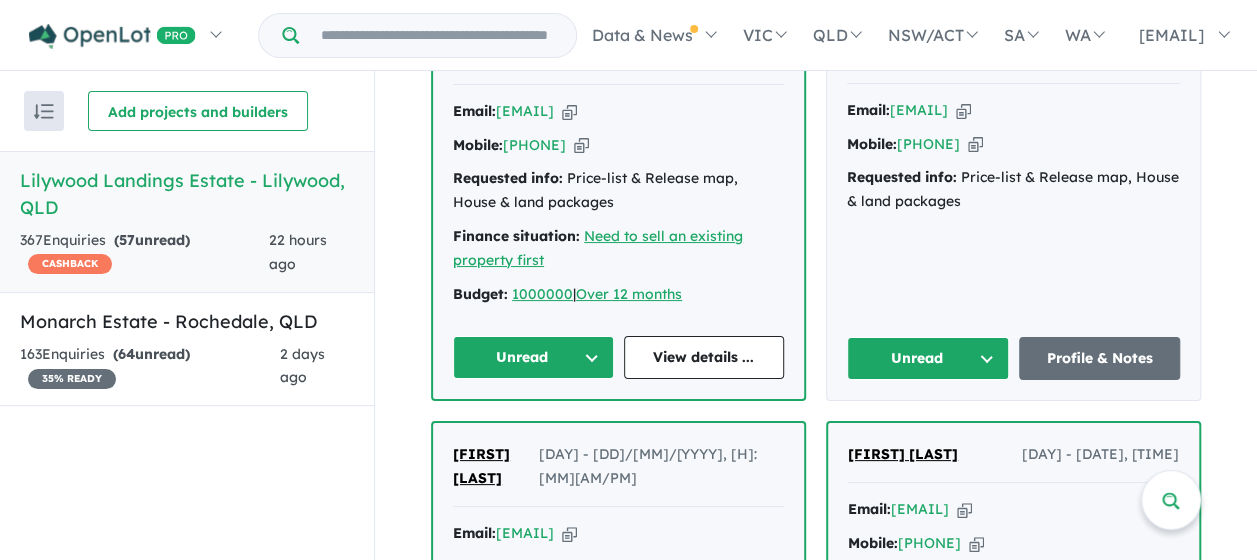 click on "Unread" at bounding box center (533, 357) 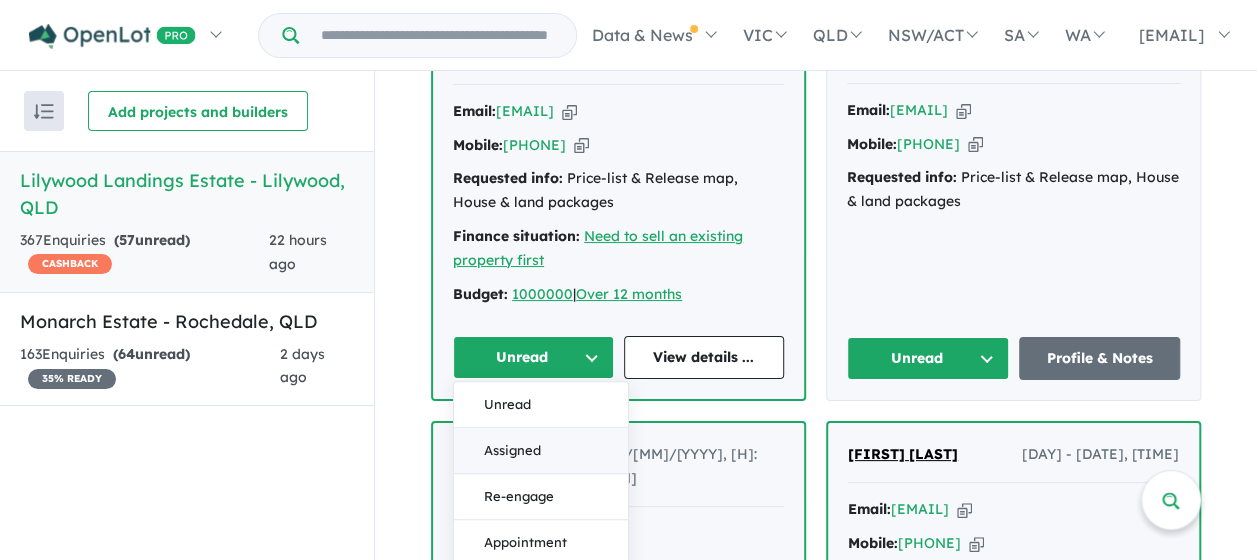 click on "Assigned" at bounding box center [541, 451] 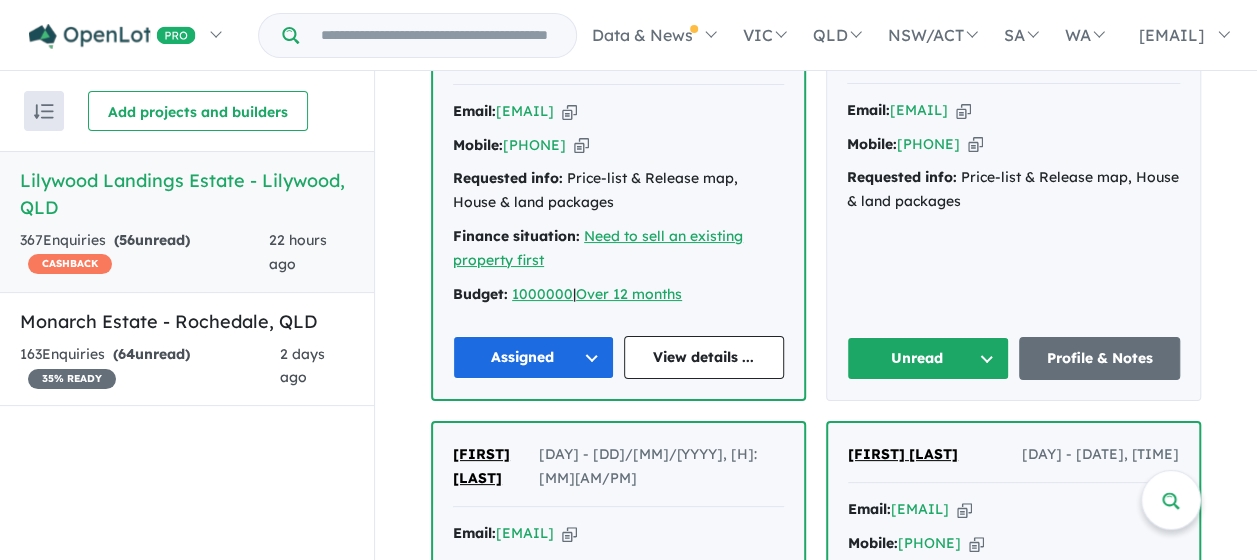 drag, startPoint x: 892, startPoint y: 366, endPoint x: 893, endPoint y: 388, distance: 22.022715 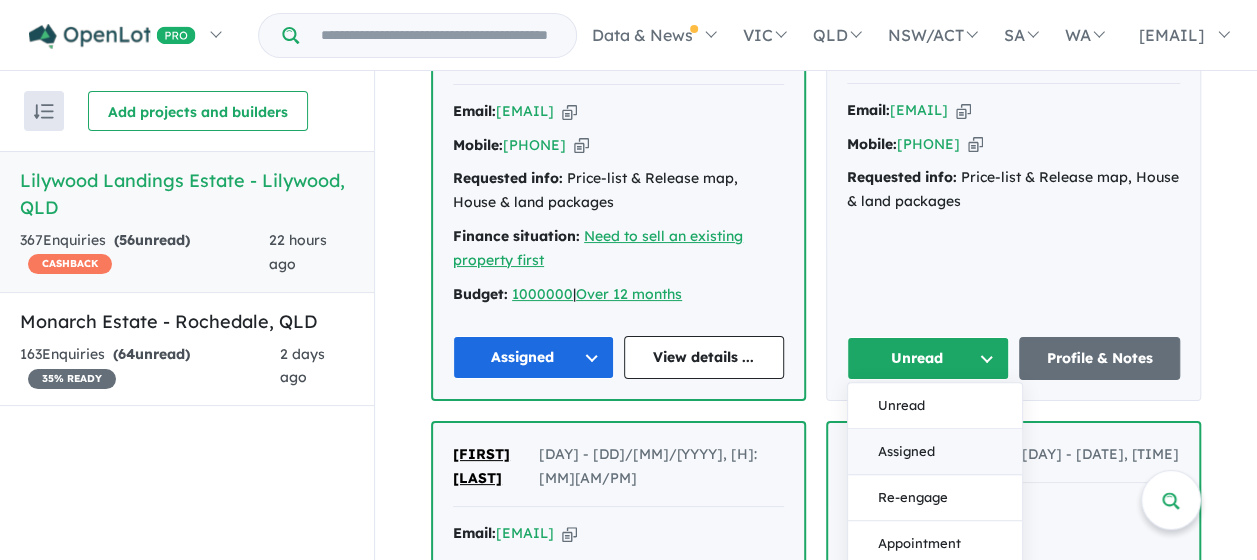 click on "Assigned" at bounding box center [935, 452] 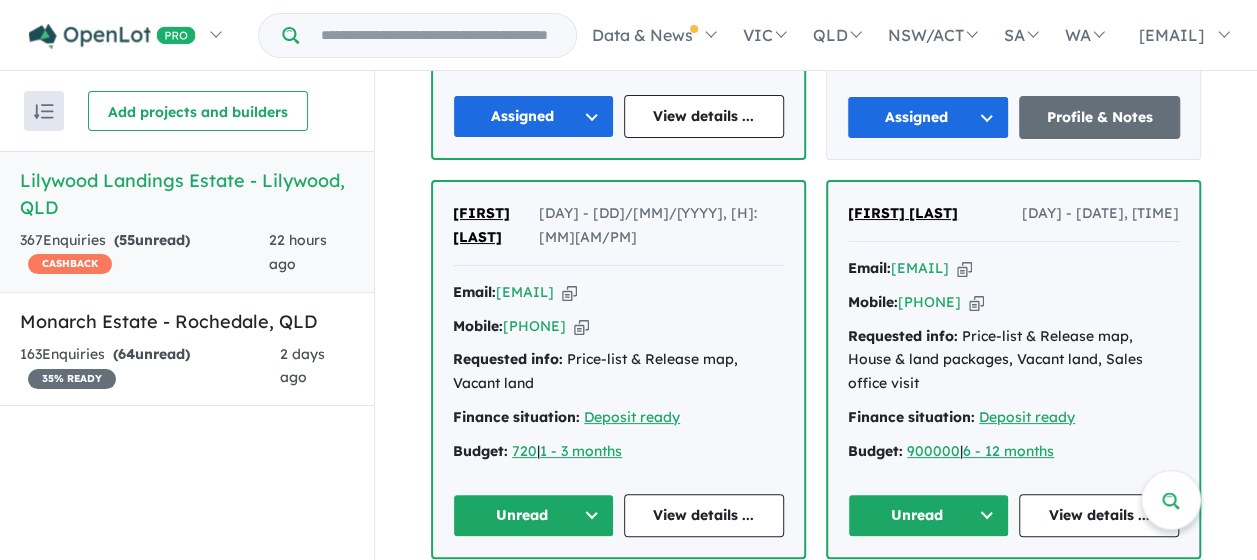 scroll, scrollTop: 2155, scrollLeft: 0, axis: vertical 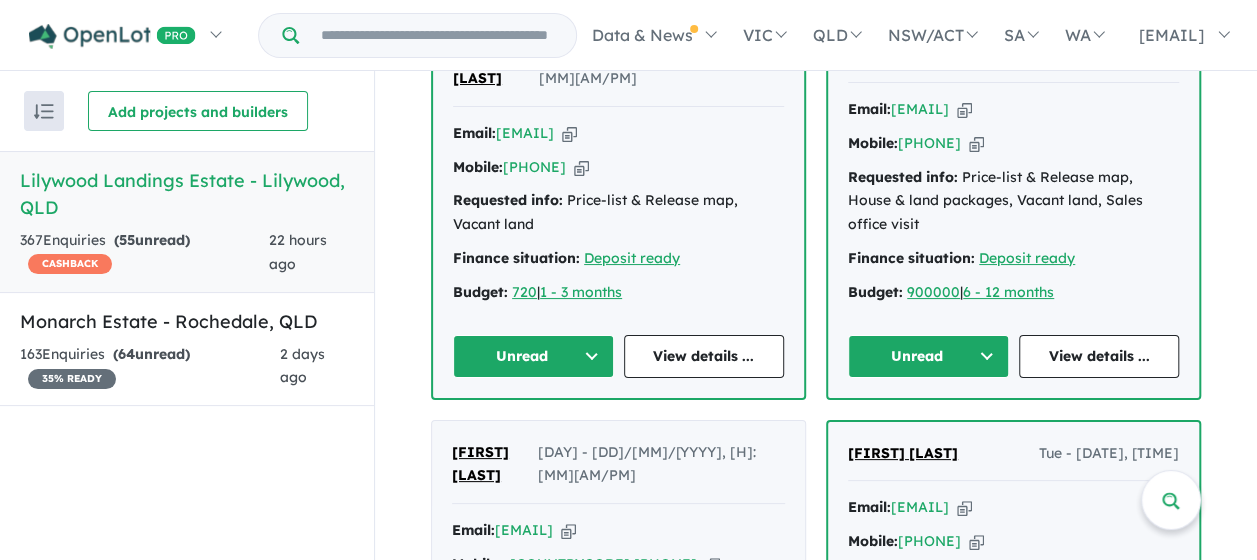 click on "Unread" at bounding box center [533, 356] 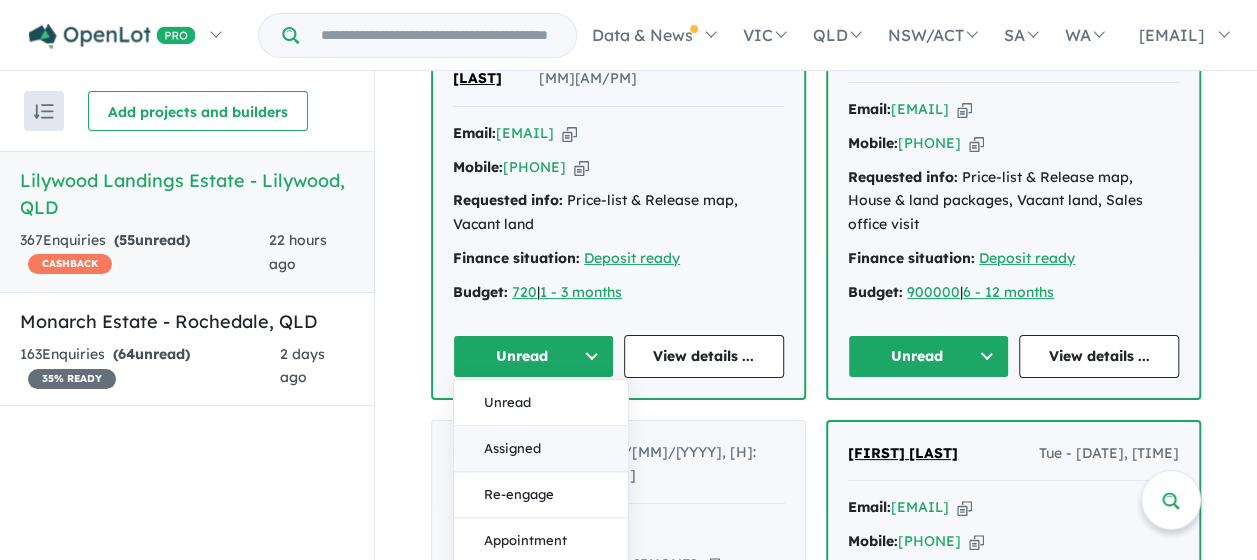 click on "Assigned" at bounding box center (541, 449) 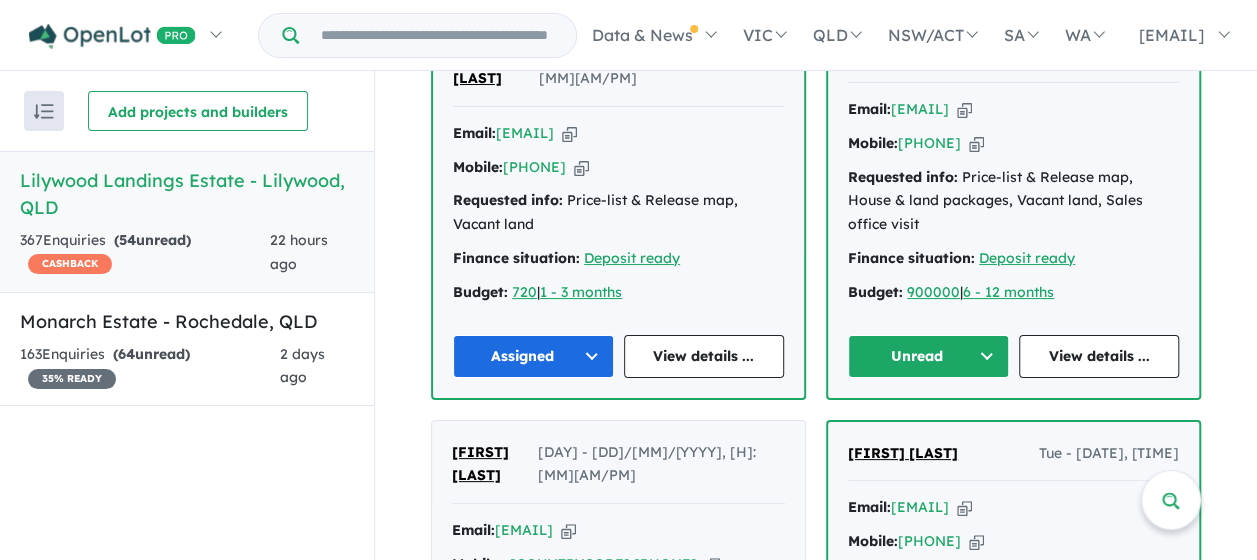click on "Unread" at bounding box center [928, 356] 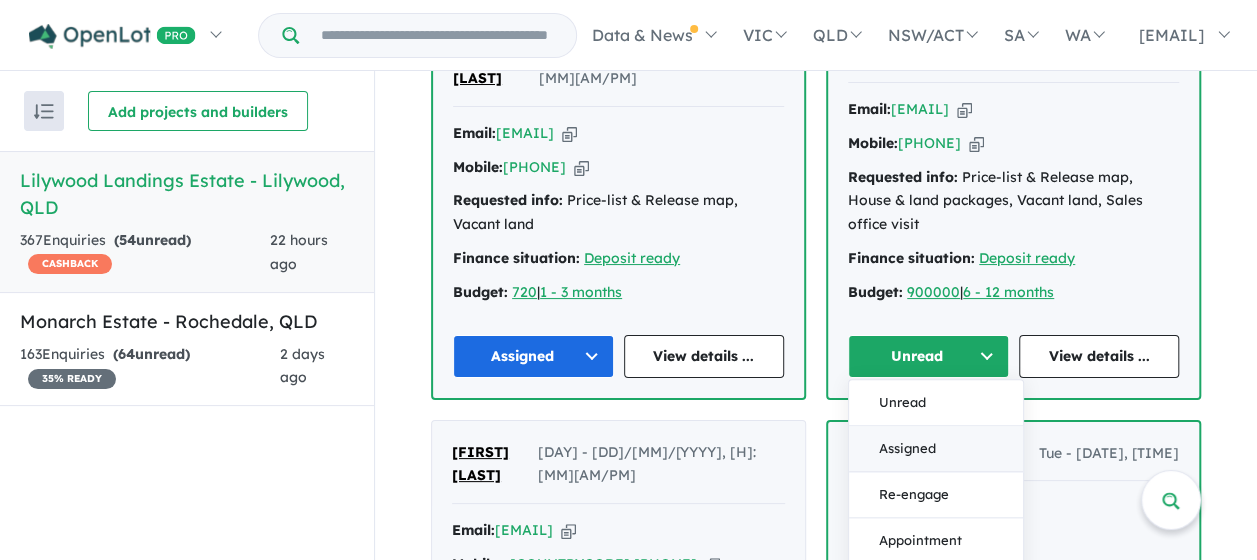 click on "Assigned" at bounding box center [936, 449] 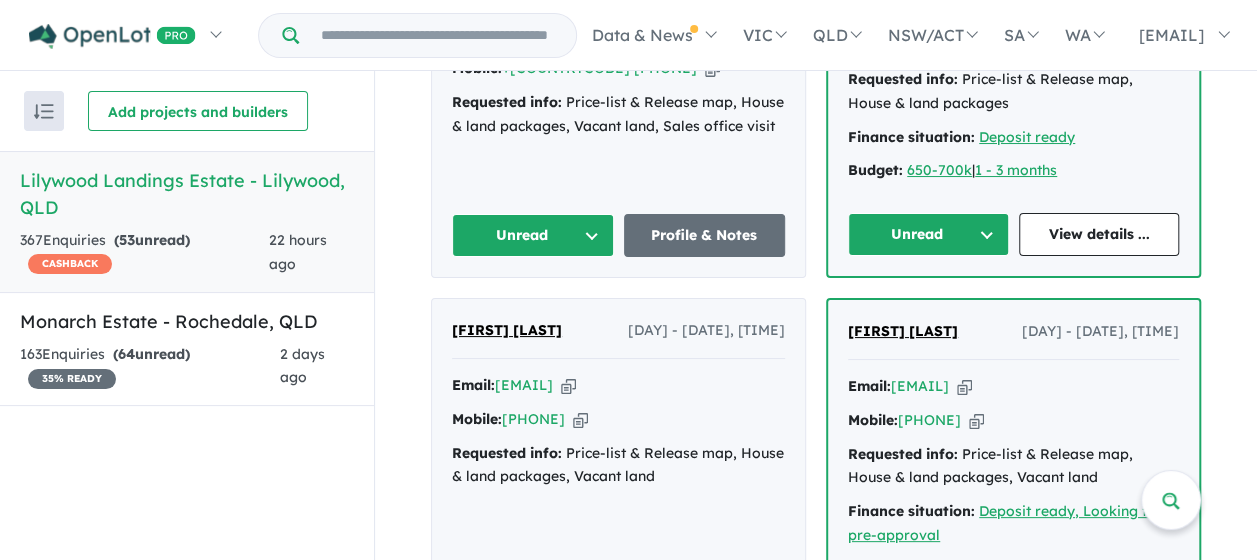 scroll, scrollTop: 2655, scrollLeft: 0, axis: vertical 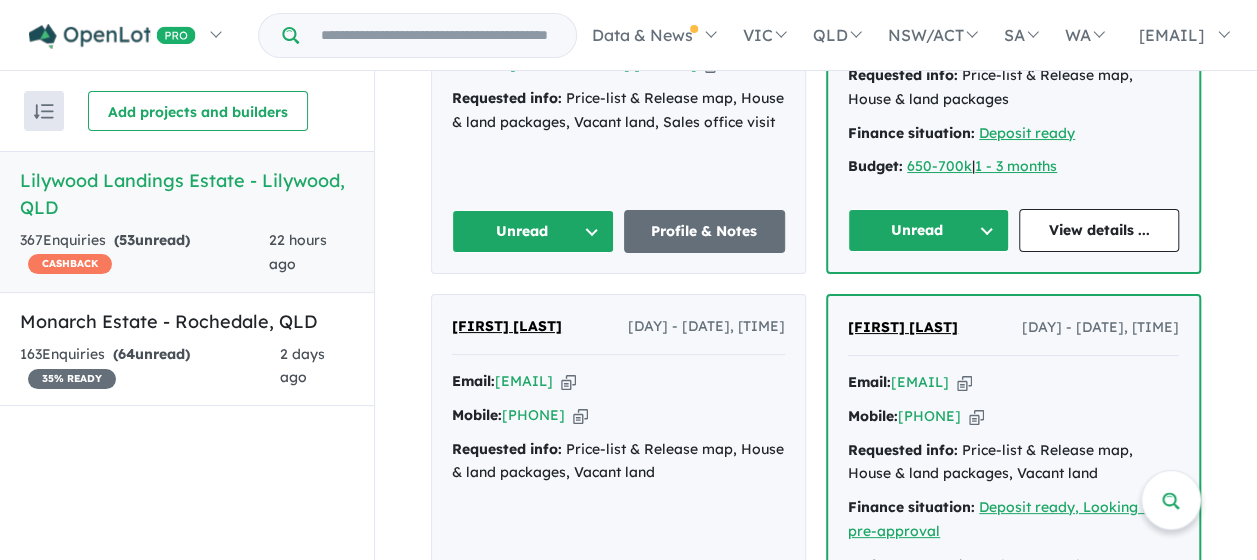 click on "Unread" at bounding box center [533, 231] 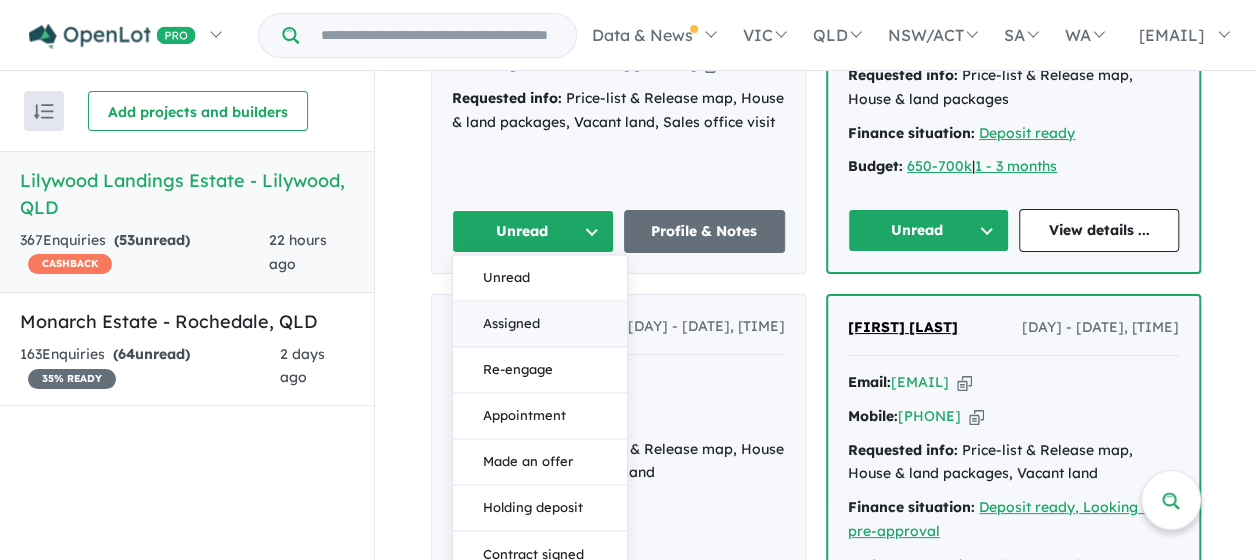 click on "Assigned" at bounding box center (540, 325) 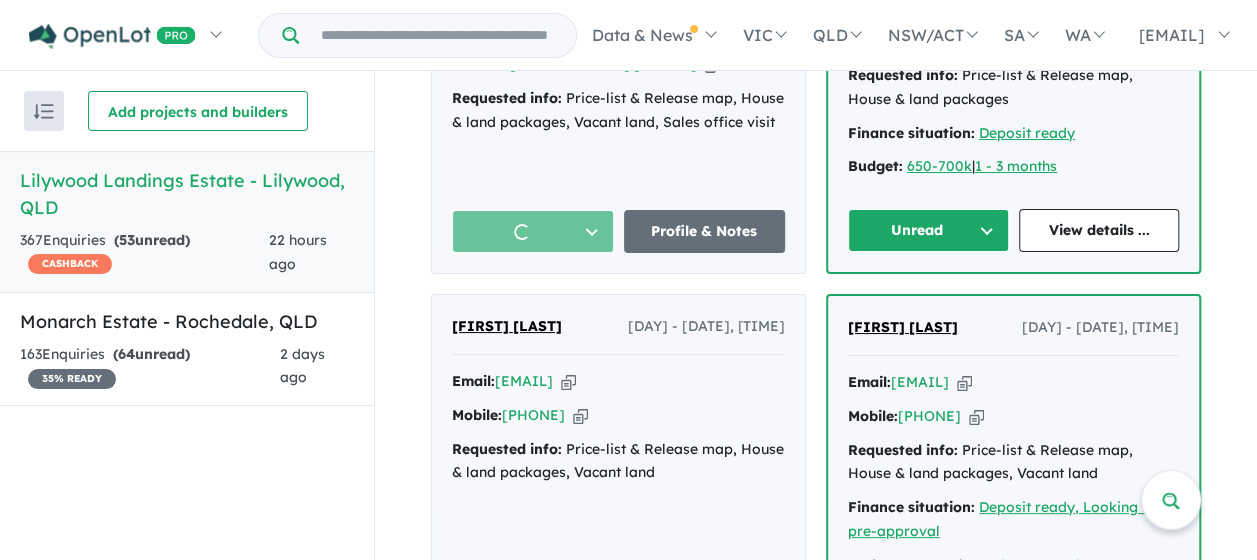 click on "Unread" at bounding box center [928, 230] 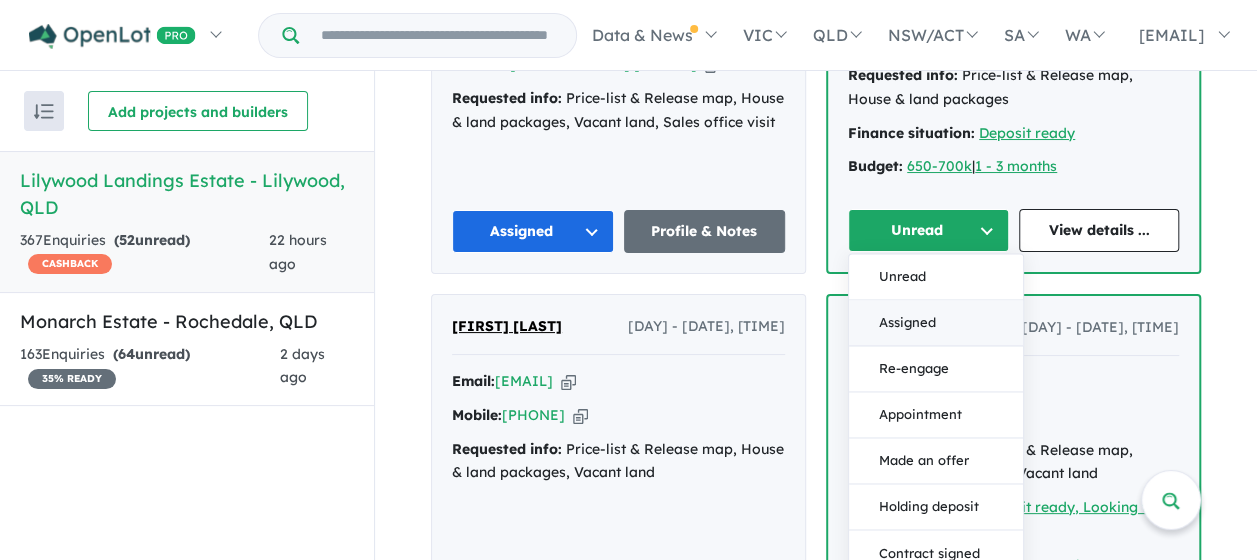 click on "Assigned" at bounding box center (936, 324) 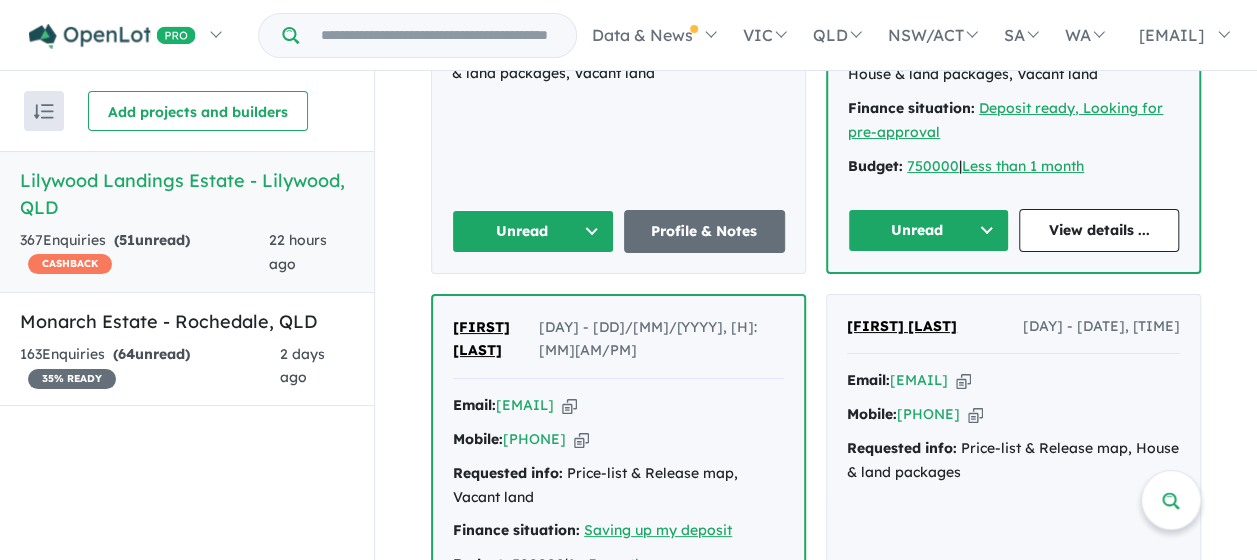 scroll, scrollTop: 3055, scrollLeft: 0, axis: vertical 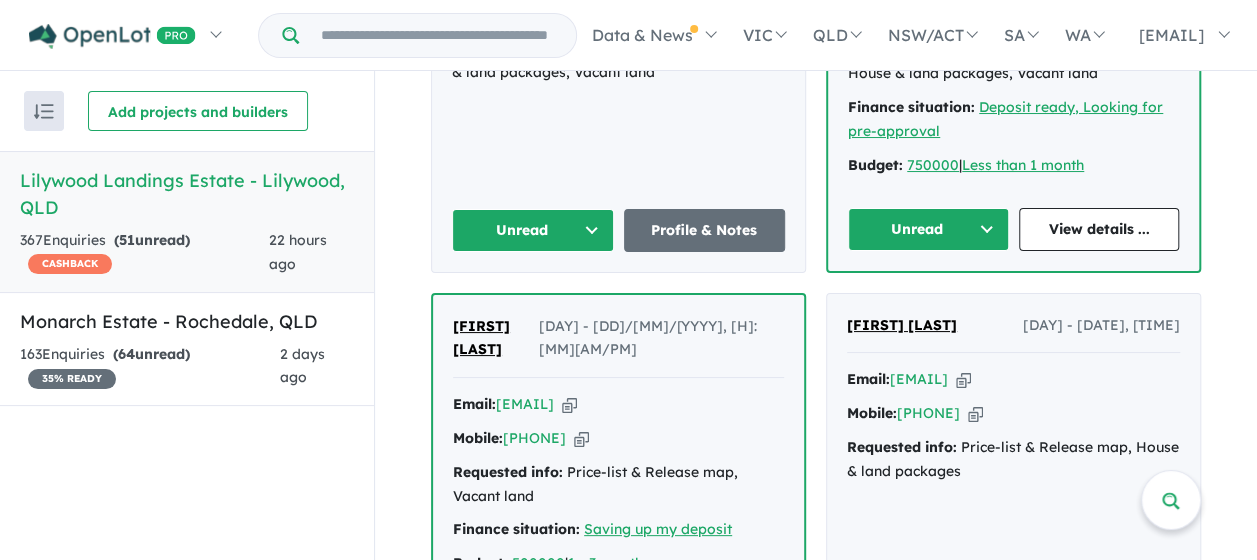 click on "Unread" at bounding box center (533, 230) 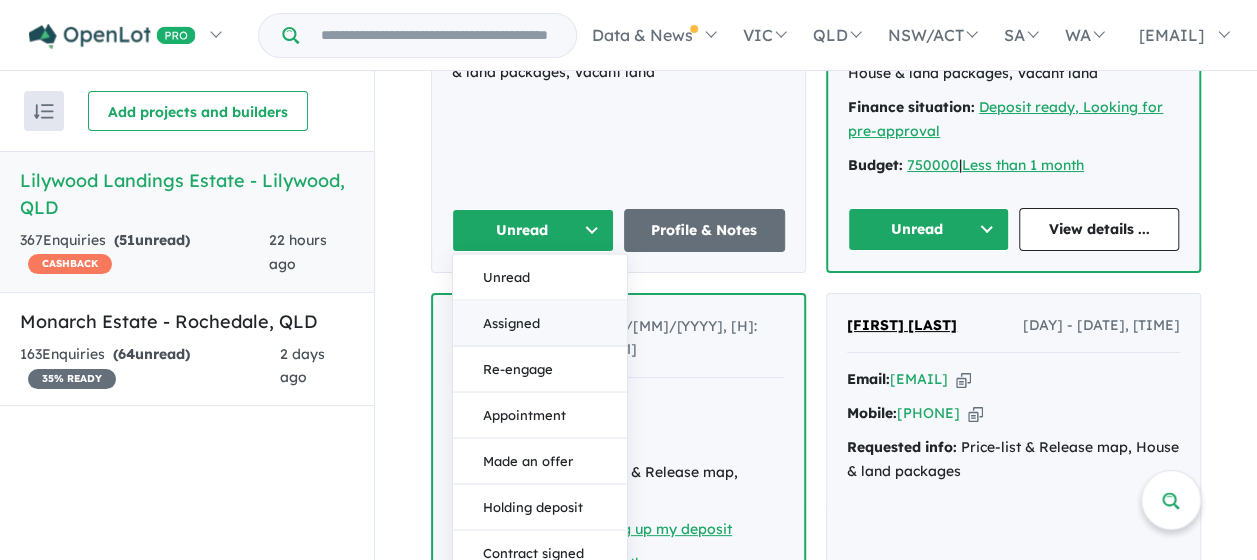 click on "Assigned" at bounding box center (540, 323) 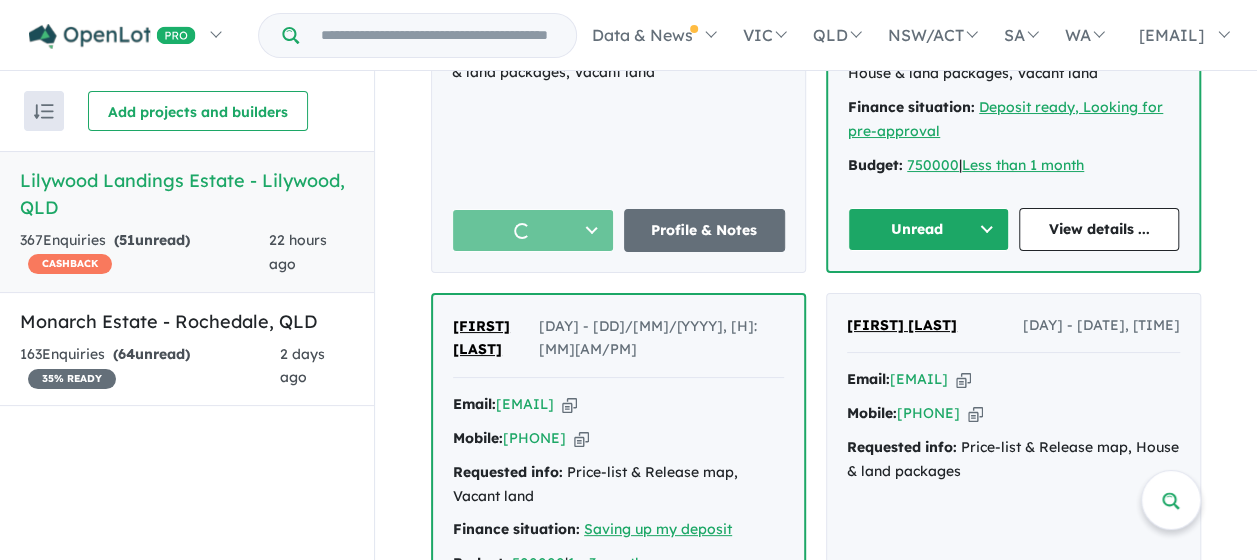 click on "Unread" at bounding box center (928, 229) 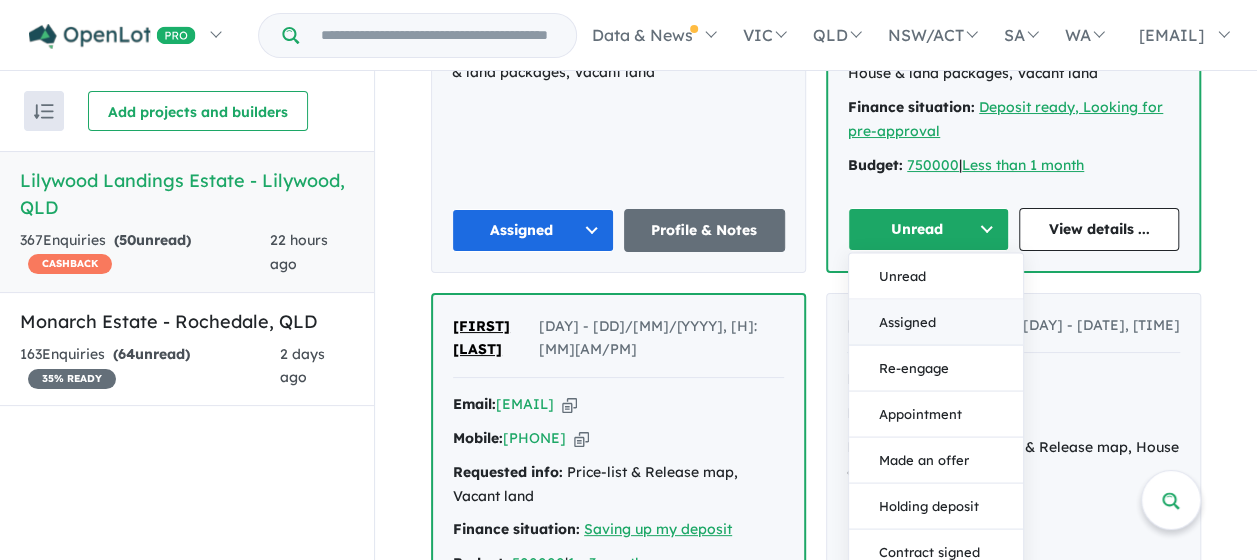 click on "Assigned" at bounding box center (936, 322) 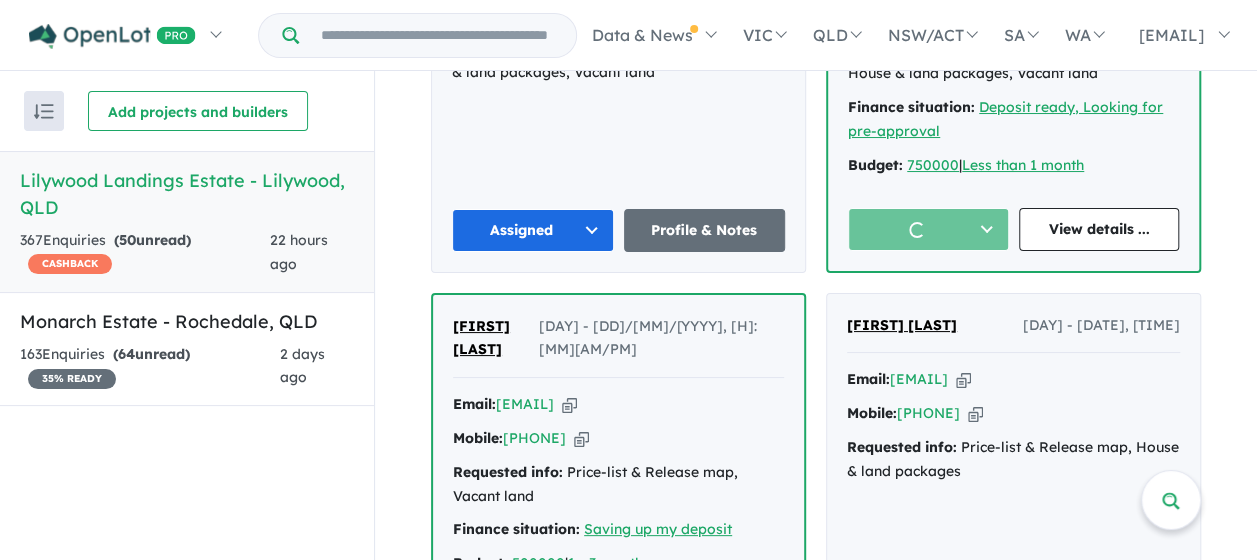 scroll, scrollTop: 3555, scrollLeft: 0, axis: vertical 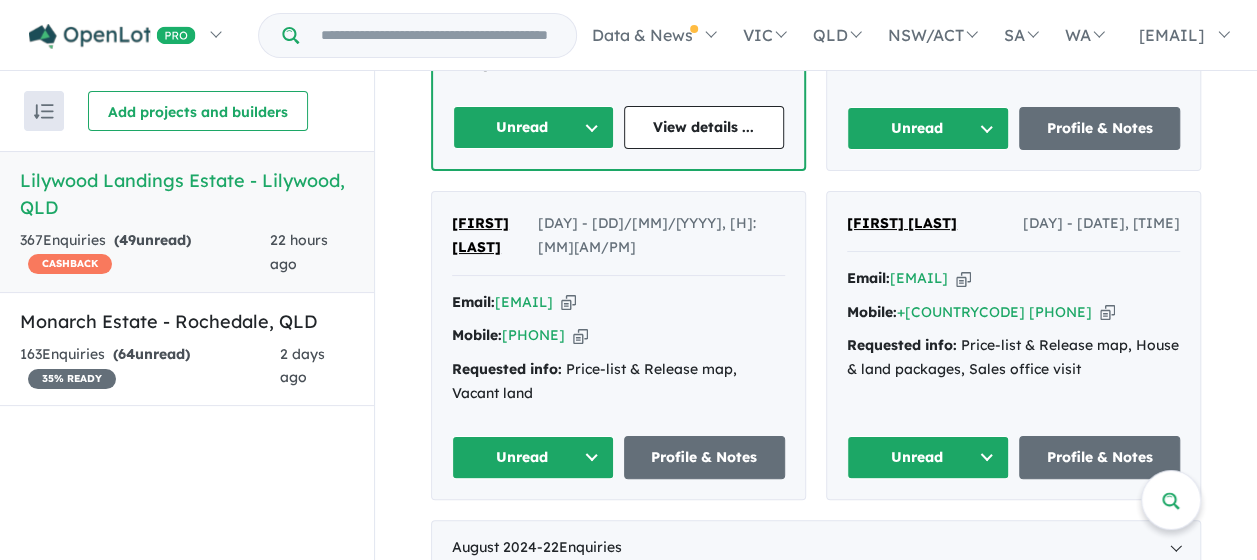 click on "Unread" at bounding box center (533, 127) 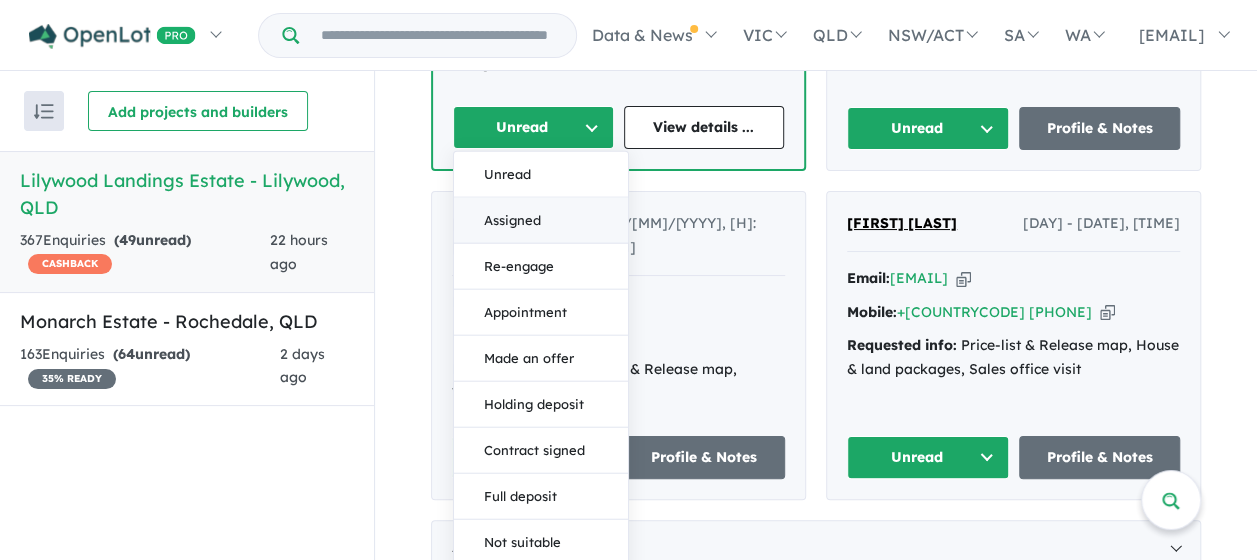 click on "Assigned" at bounding box center [541, 221] 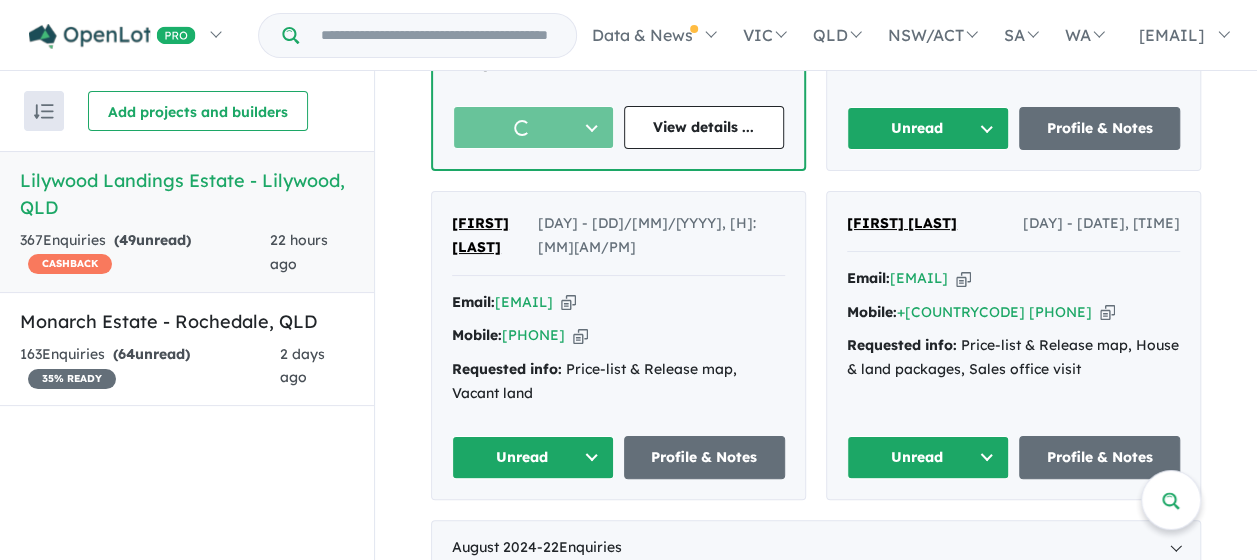 drag, startPoint x: 551, startPoint y: 420, endPoint x: 550, endPoint y: 434, distance: 14.035668 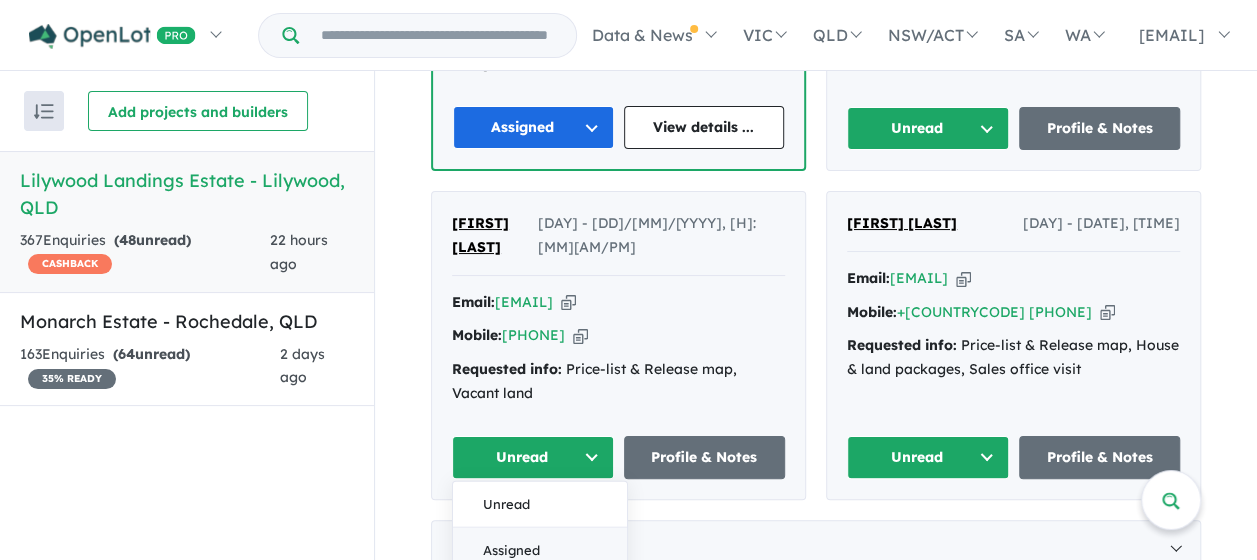 click on "Assigned" at bounding box center (540, 550) 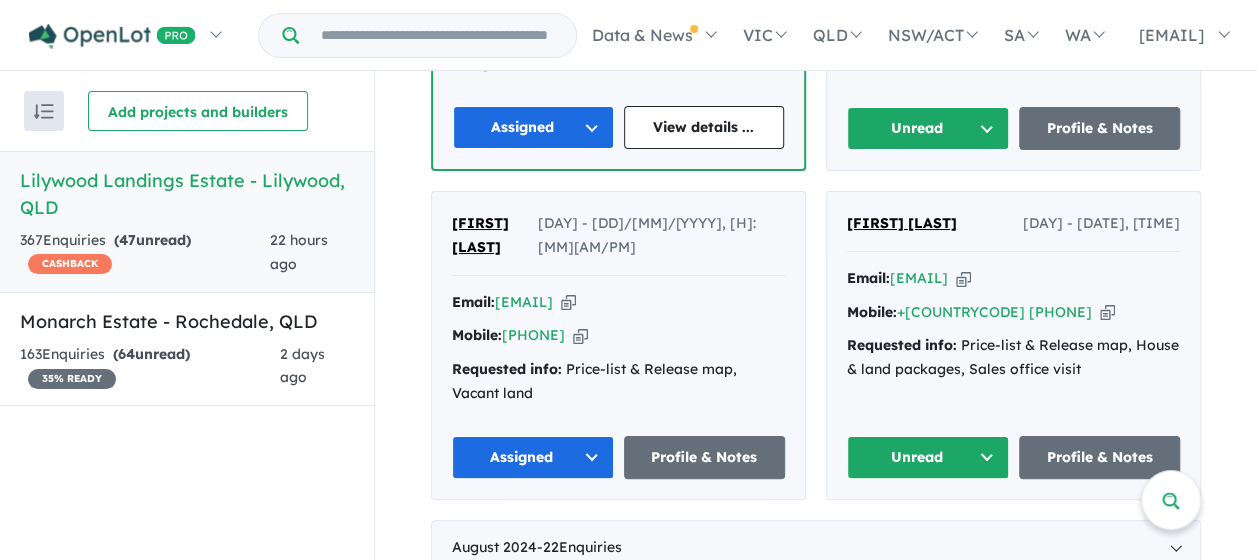 click on "Unread" at bounding box center (928, 457) 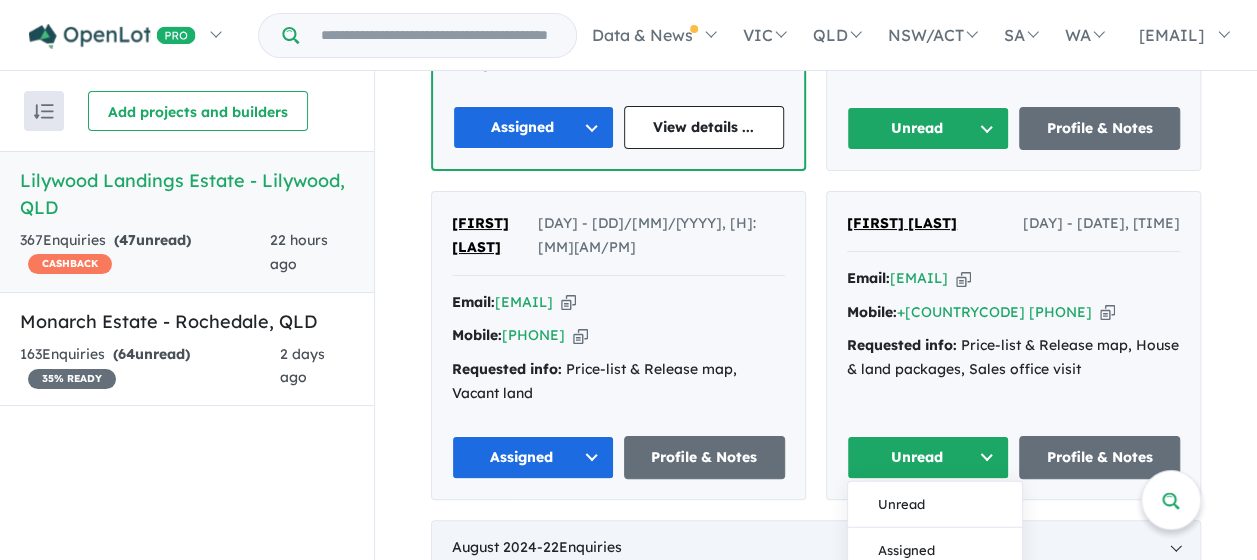 click on "Assigned" at bounding box center [935, 550] 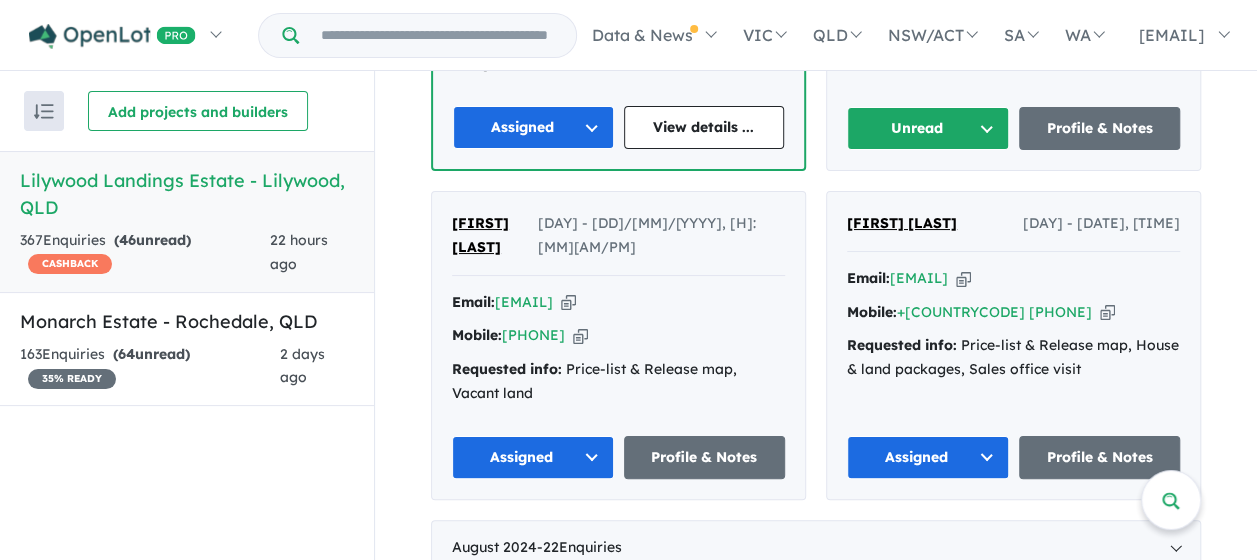 click on "Unread" at bounding box center (928, 128) 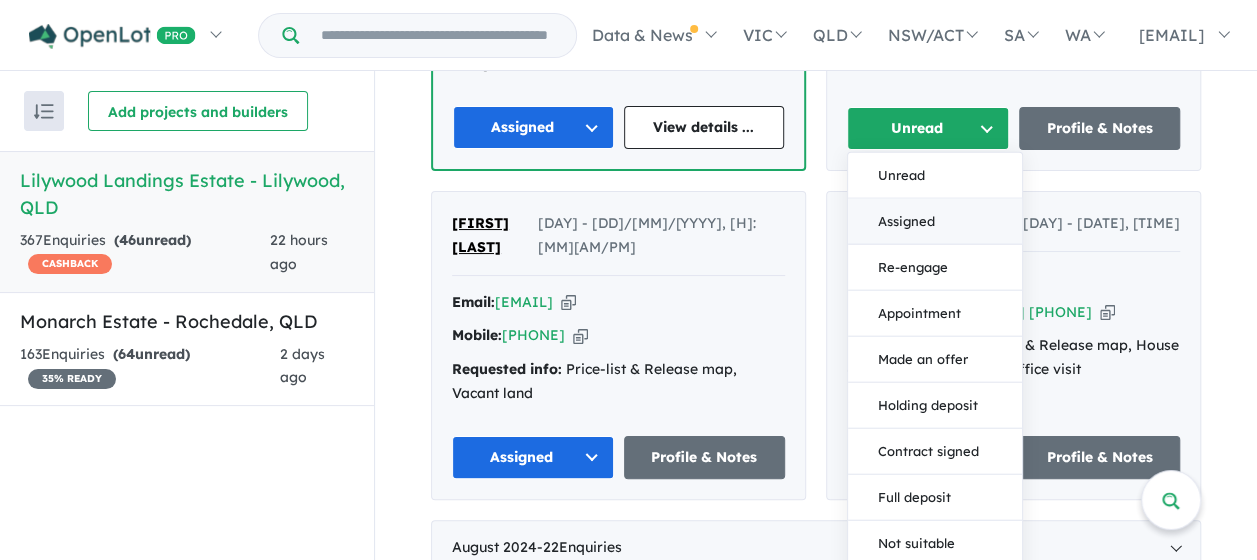 click on "Assigned" at bounding box center [935, 222] 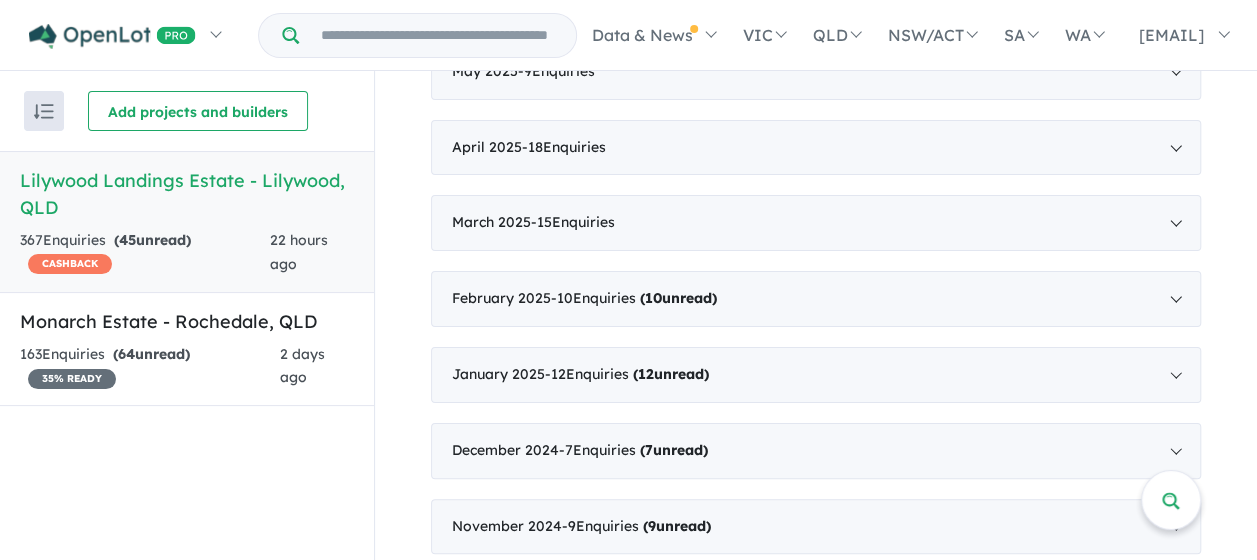 scroll, scrollTop: 1255, scrollLeft: 0, axis: vertical 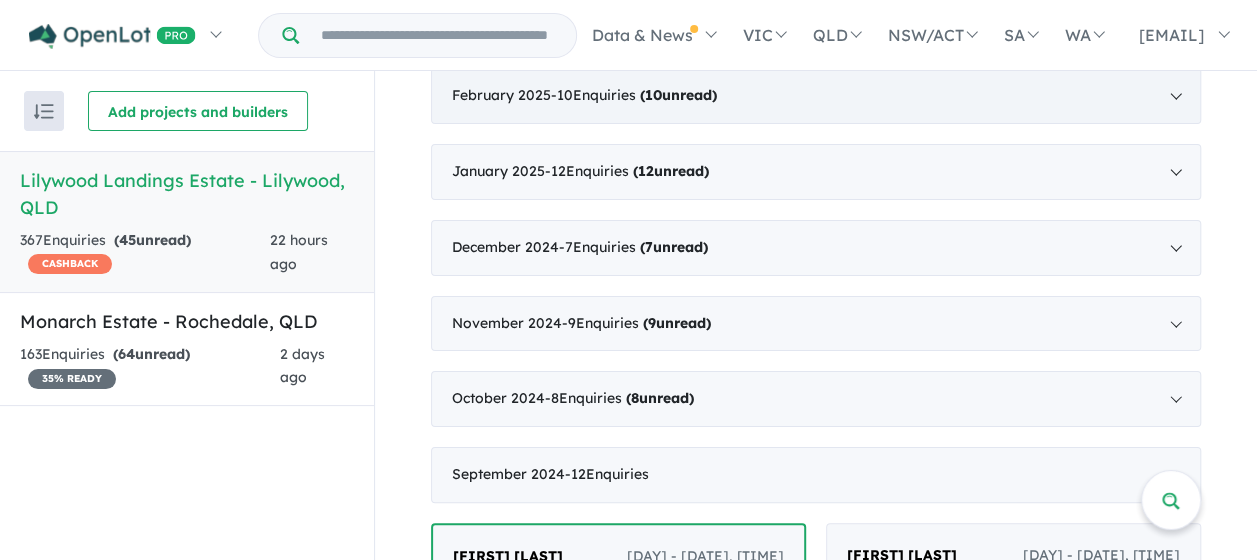 click on "( 10  unread)" at bounding box center (678, 95) 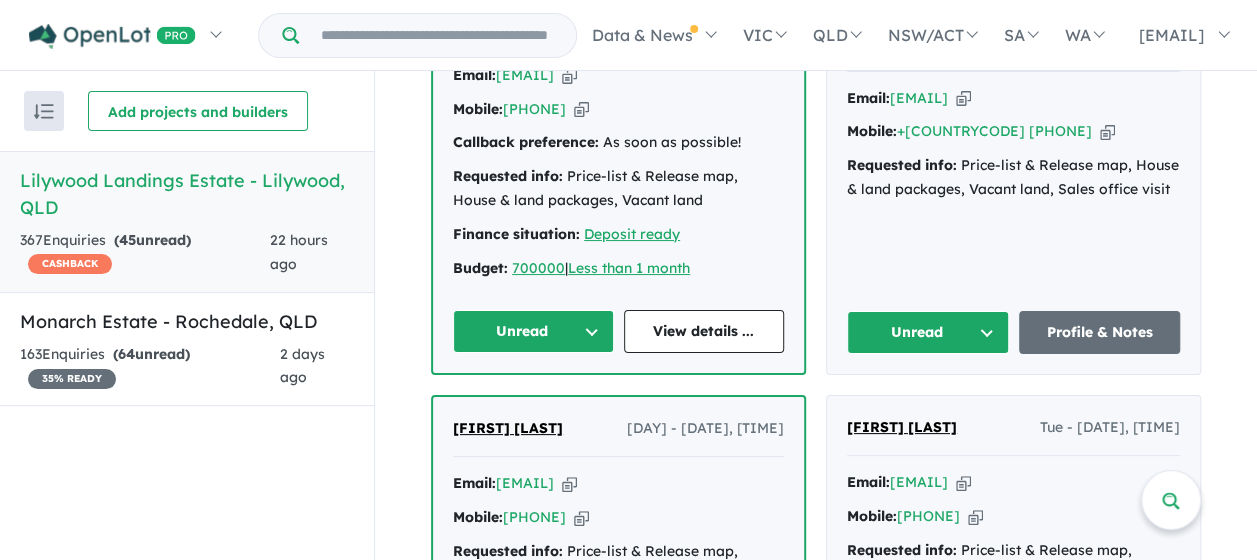 scroll, scrollTop: 1455, scrollLeft: 0, axis: vertical 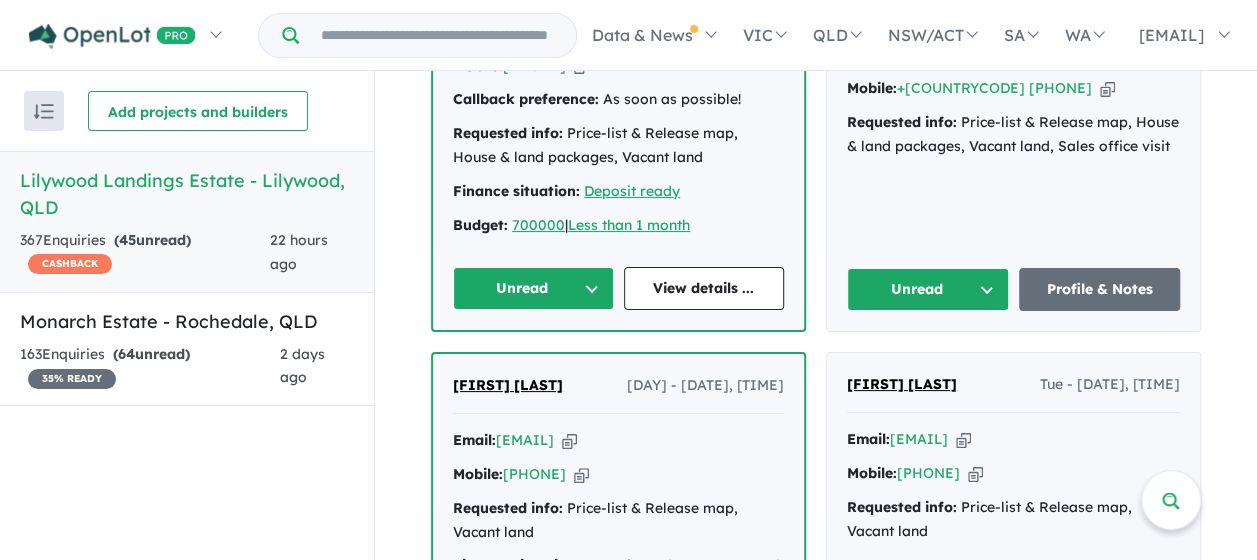 drag, startPoint x: 534, startPoint y: 303, endPoint x: 543, endPoint y: 321, distance: 20.12461 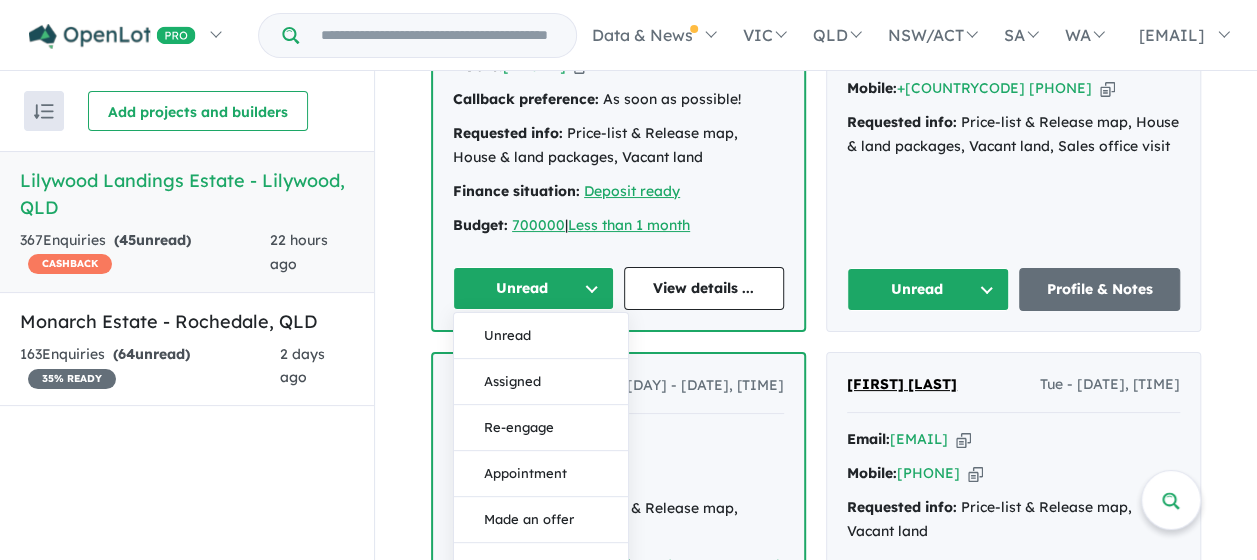 drag, startPoint x: 551, startPoint y: 395, endPoint x: 594, endPoint y: 398, distance: 43.104523 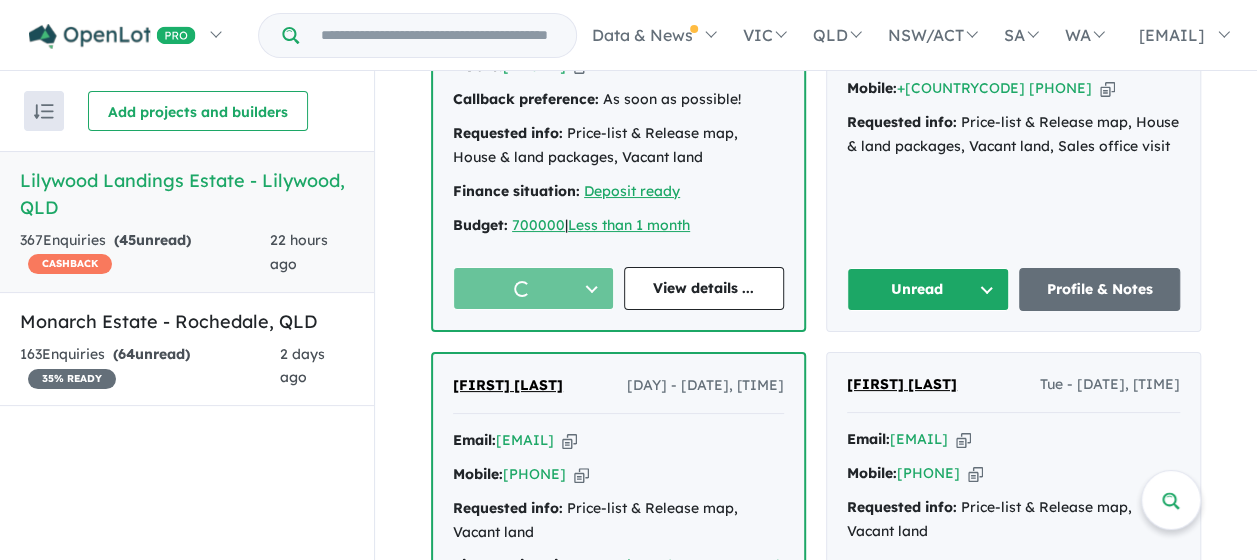 click on "Unread" at bounding box center [928, 289] 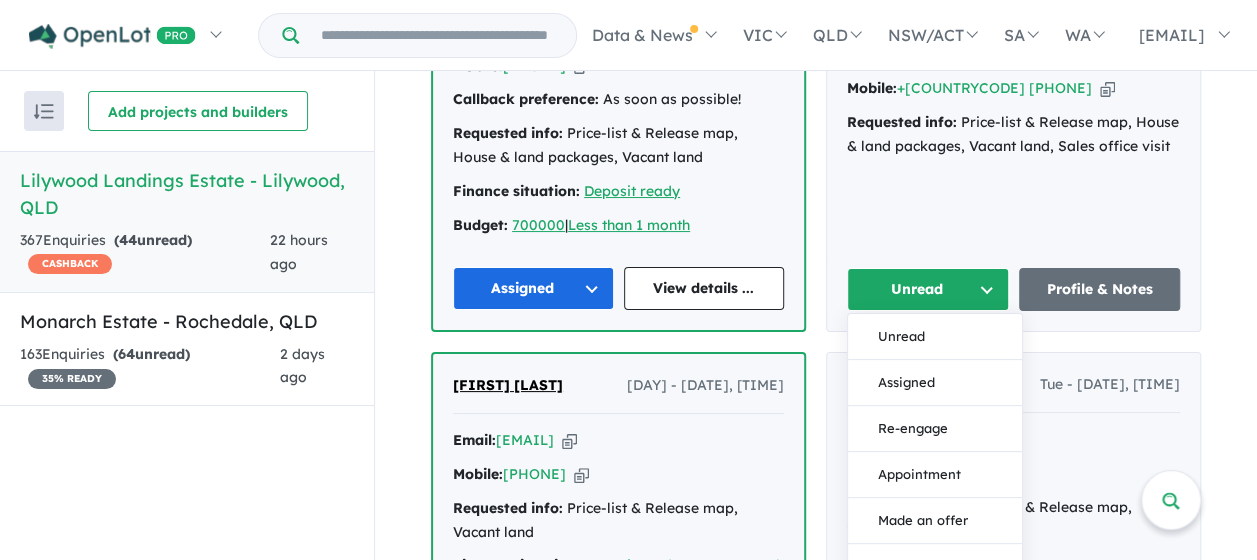click on "Assigned" at bounding box center [935, 383] 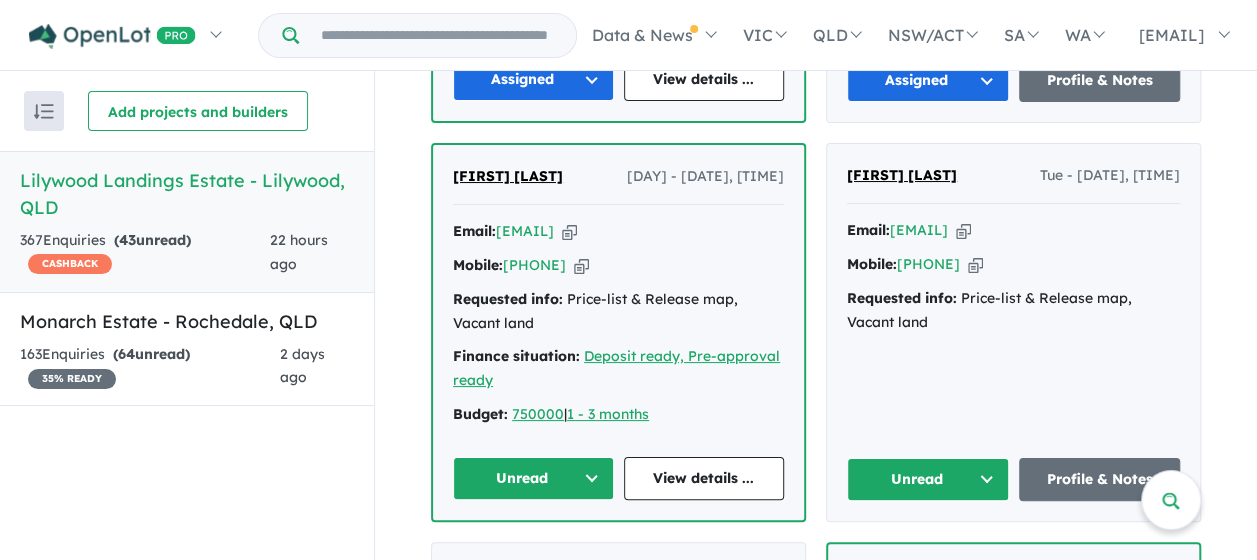 scroll, scrollTop: 1855, scrollLeft: 0, axis: vertical 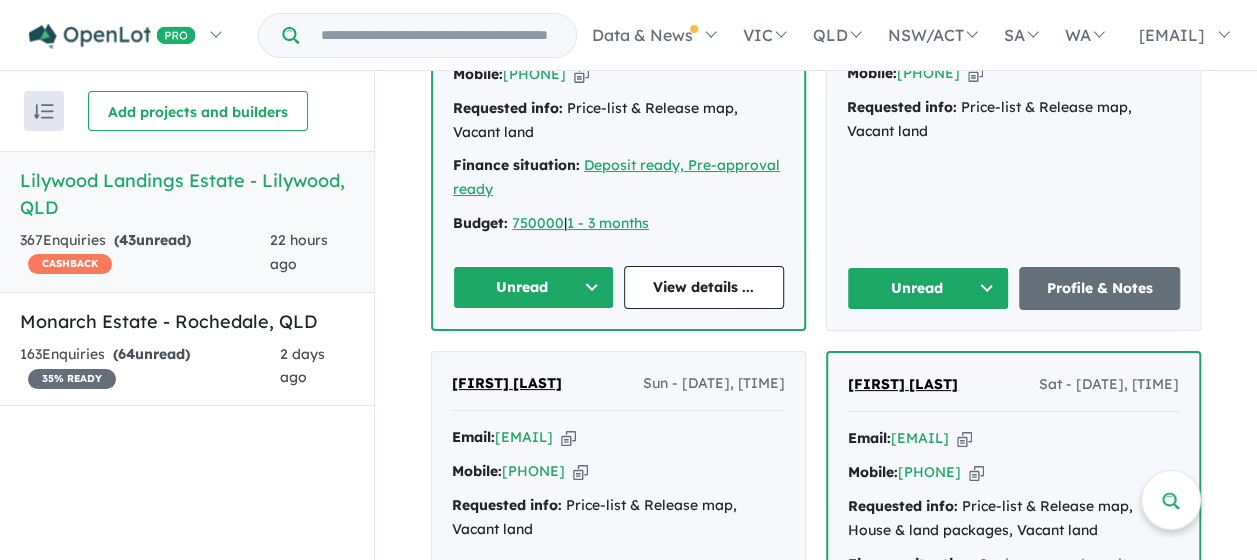click on "Unread" at bounding box center [533, 287] 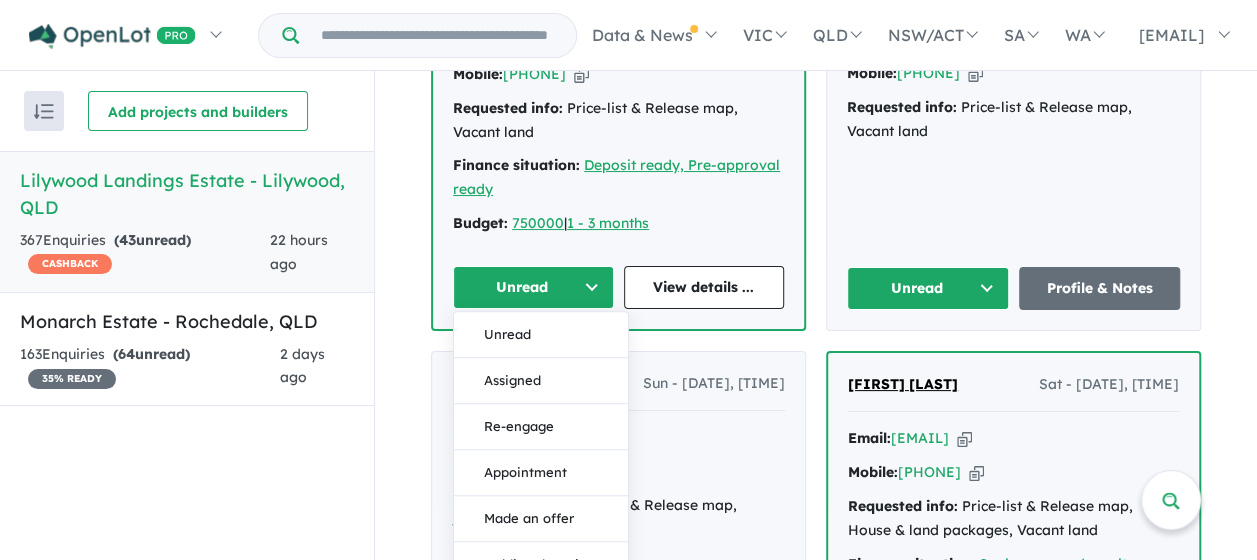 drag, startPoint x: 541, startPoint y: 385, endPoint x: 577, endPoint y: 391, distance: 36.496574 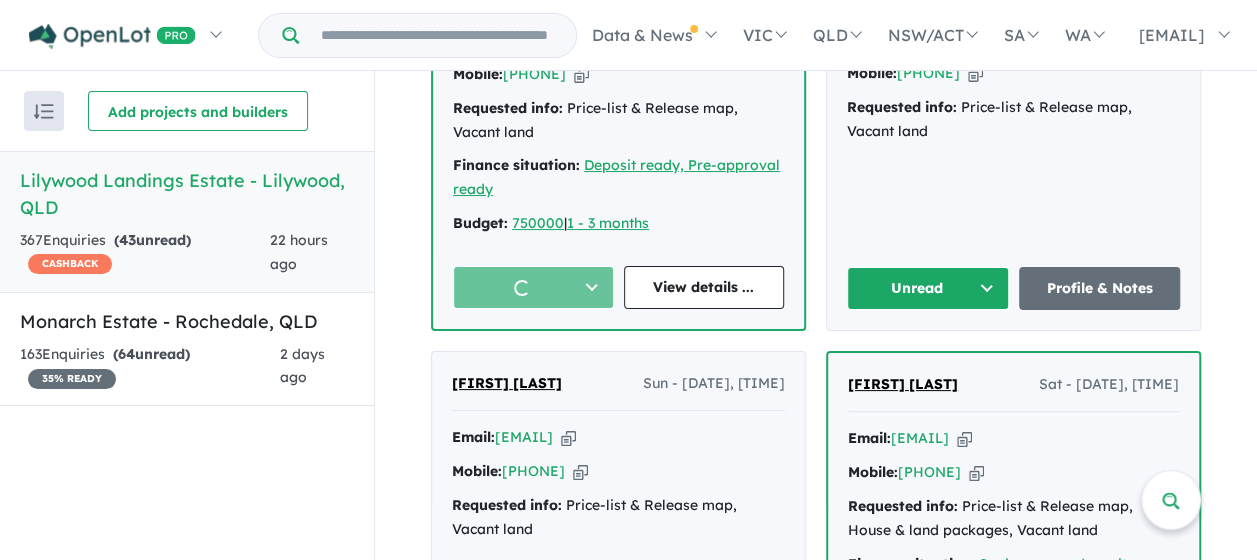 click on "Unread" at bounding box center [928, 288] 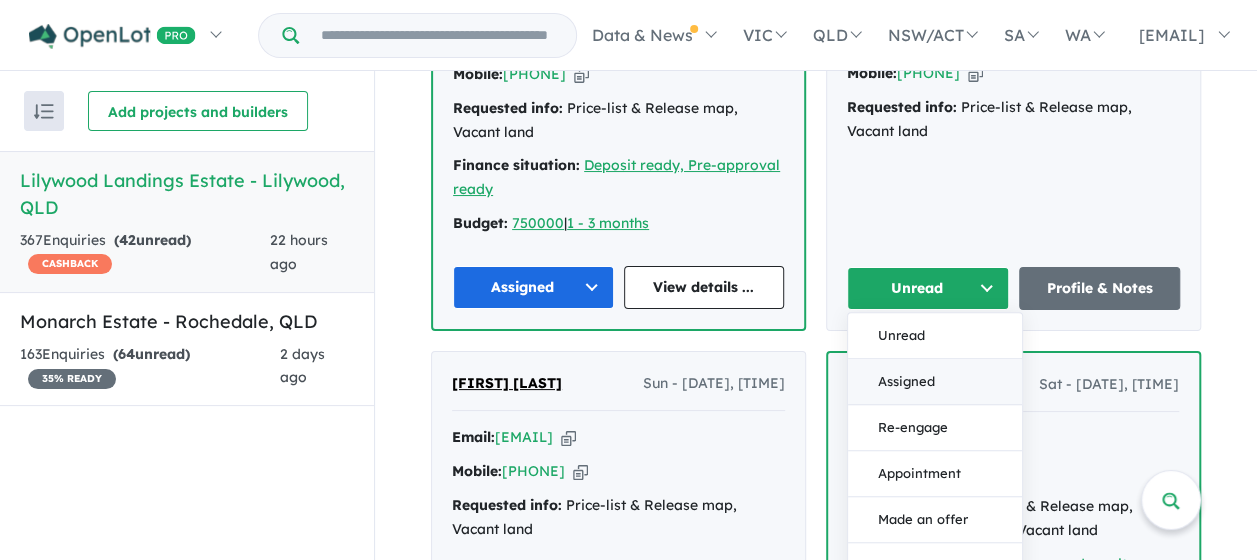 click on "Assigned" at bounding box center (935, 381) 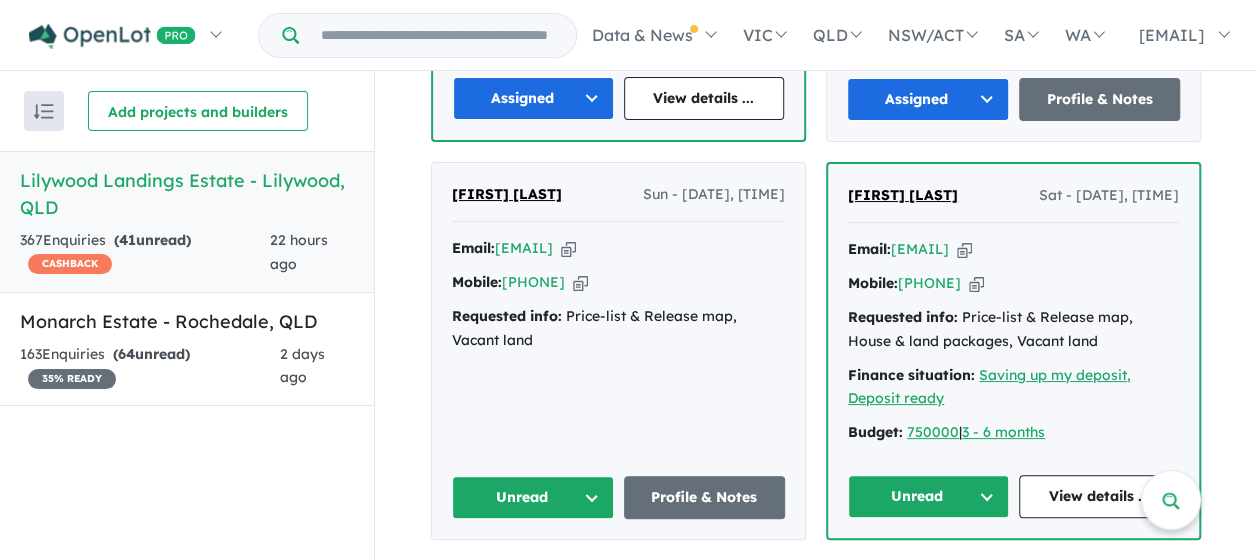 scroll, scrollTop: 2355, scrollLeft: 0, axis: vertical 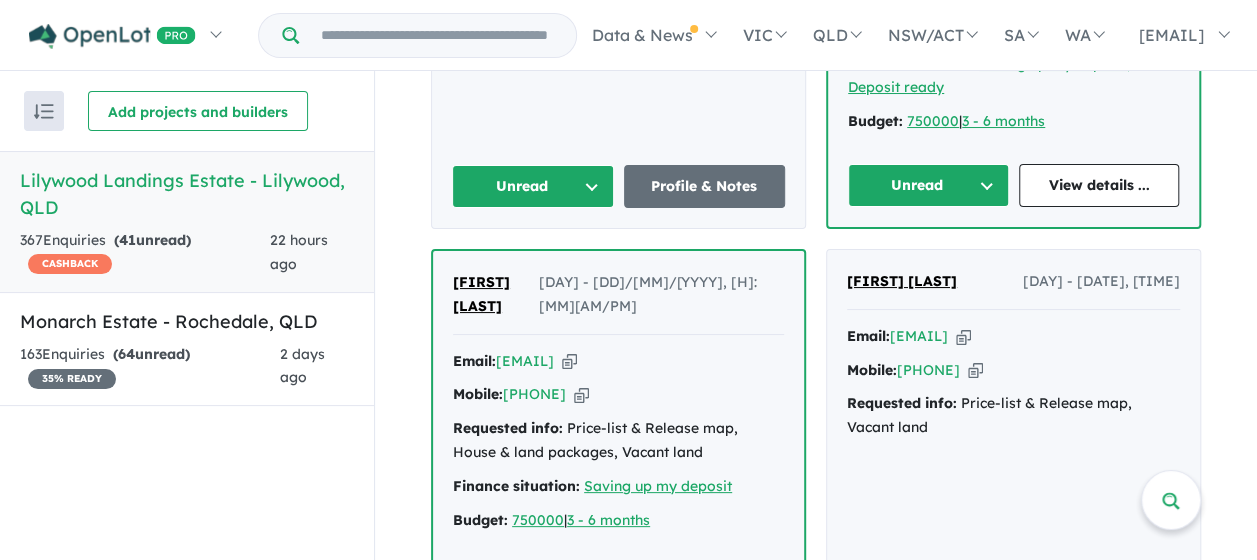 drag, startPoint x: 522, startPoint y: 205, endPoint x: 531, endPoint y: 216, distance: 14.21267 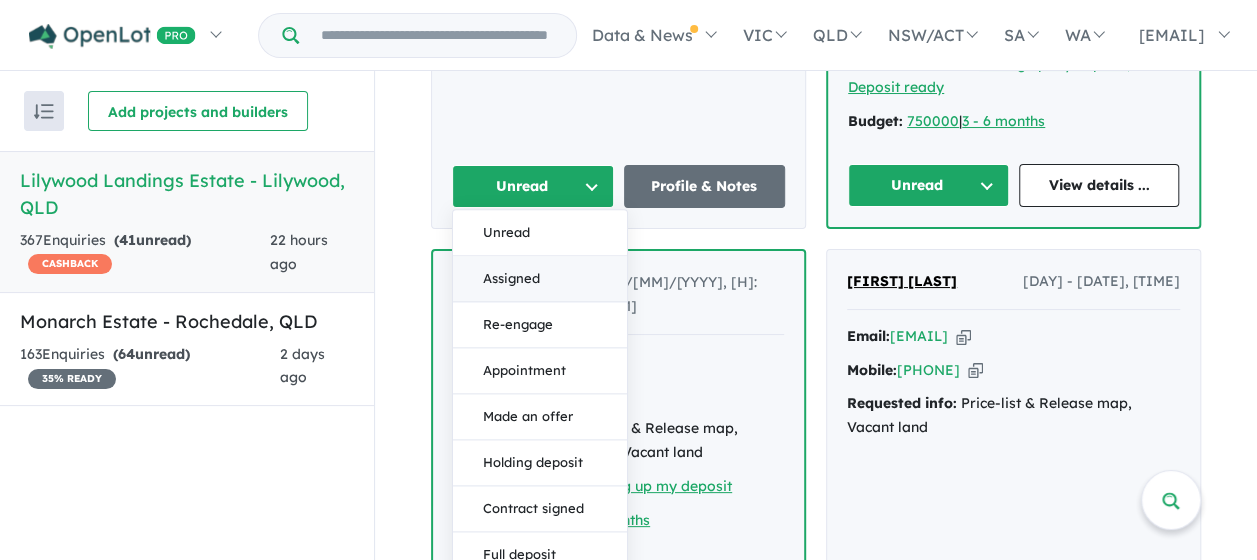 click on "Assigned" at bounding box center [540, 280] 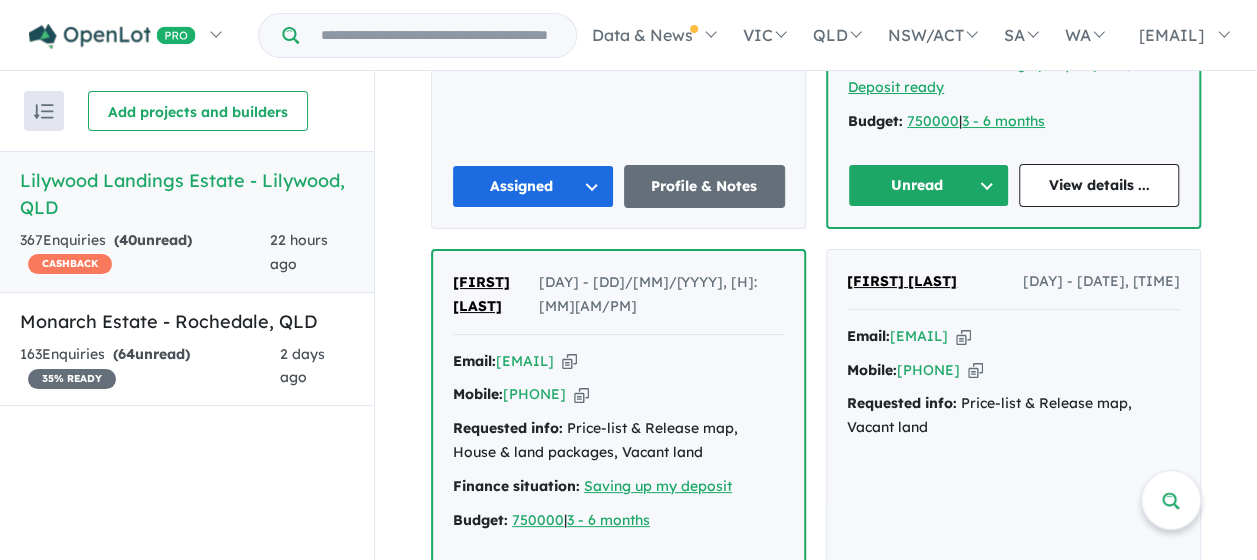 click on "Unread" at bounding box center [928, 185] 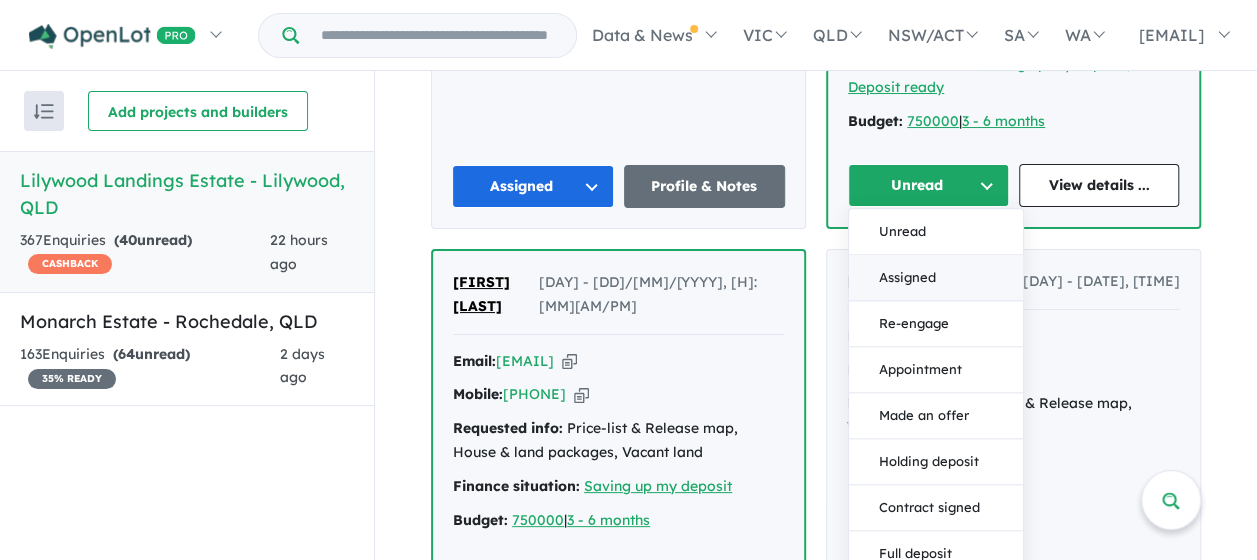 click on "Assigned" at bounding box center [936, 279] 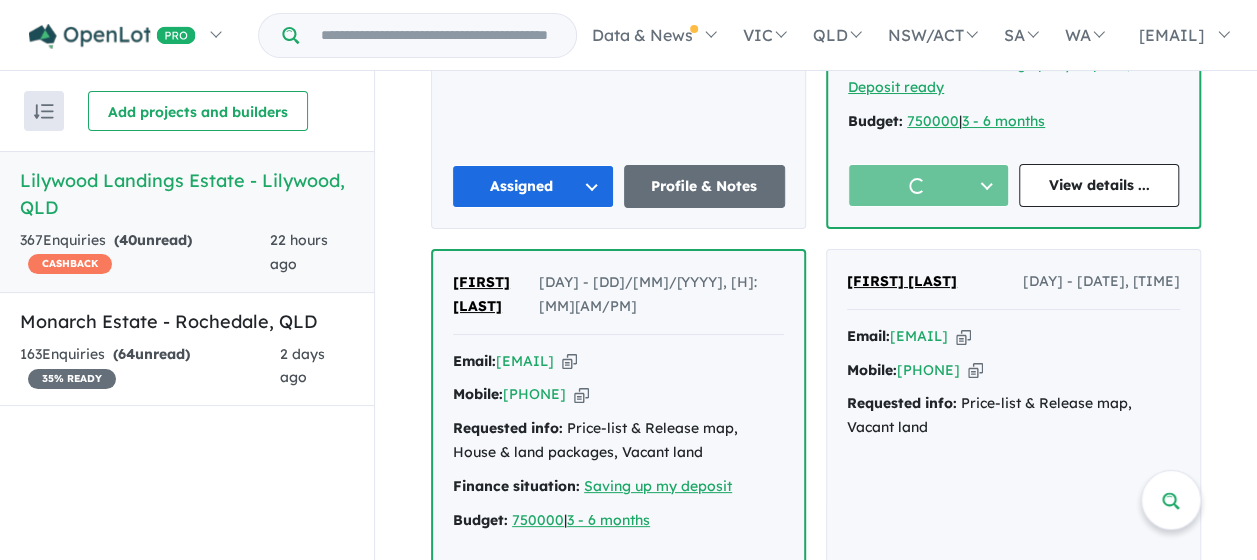 scroll, scrollTop: 2755, scrollLeft: 0, axis: vertical 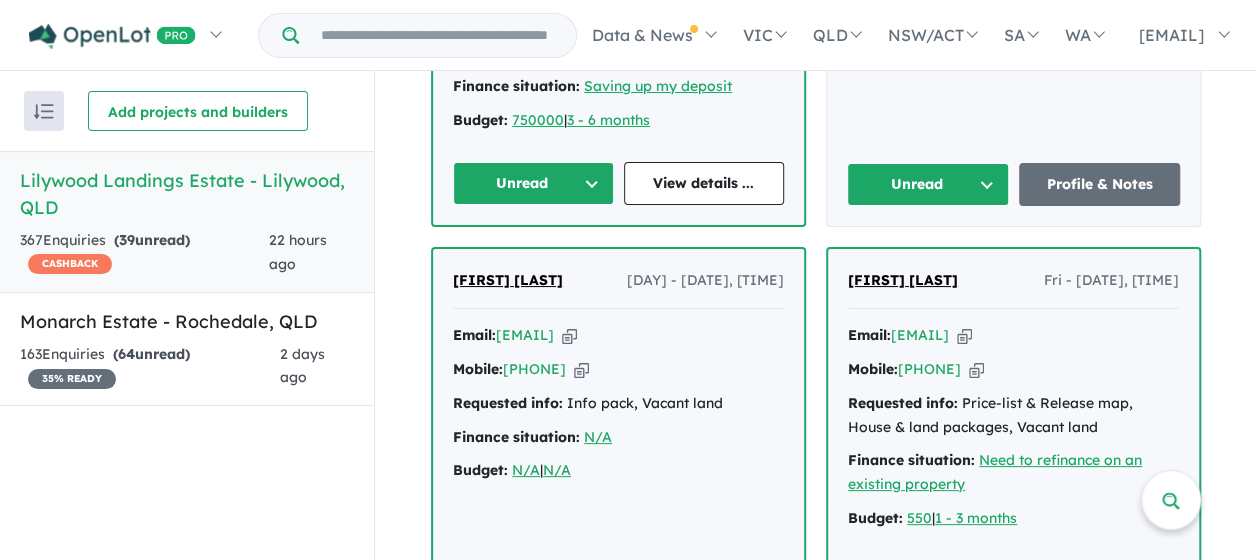 drag, startPoint x: 533, startPoint y: 170, endPoint x: 548, endPoint y: 190, distance: 25 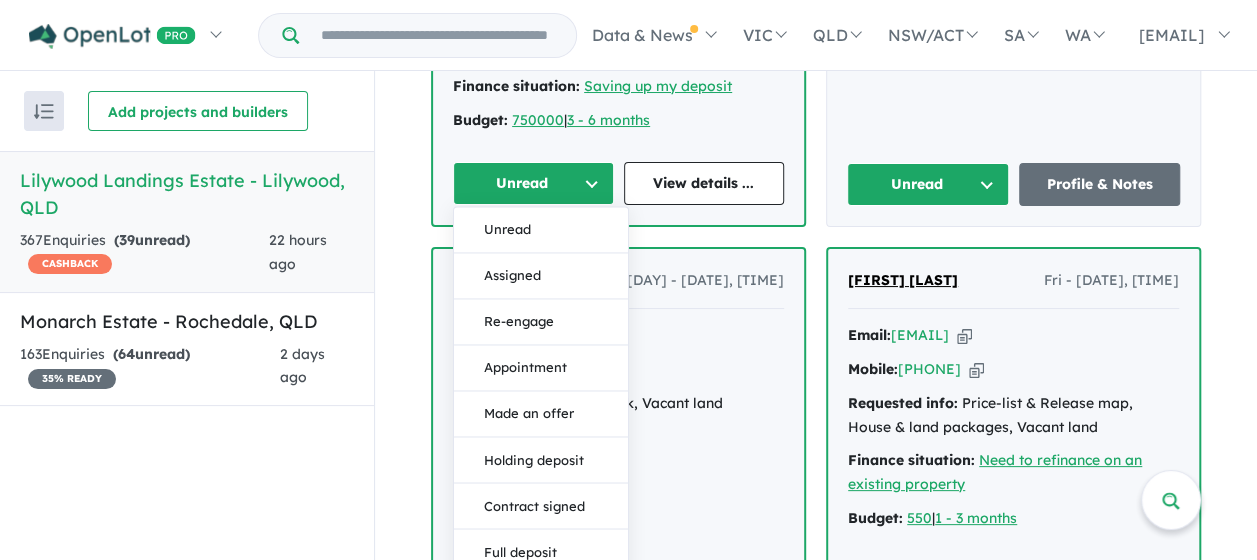 drag, startPoint x: 548, startPoint y: 262, endPoint x: 598, endPoint y: 262, distance: 50 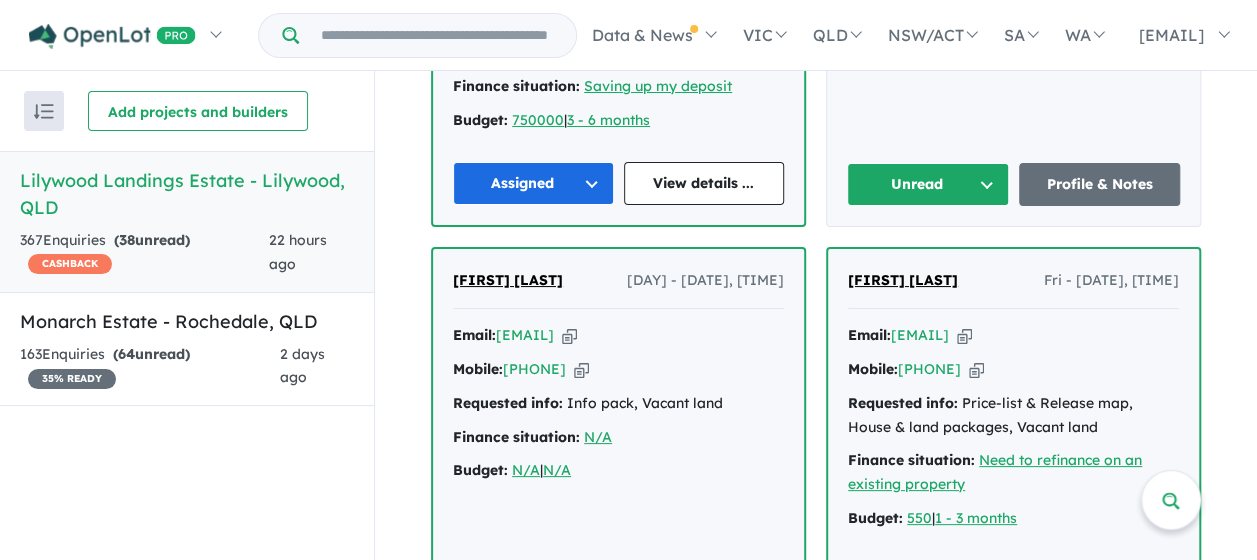 drag, startPoint x: 904, startPoint y: 179, endPoint x: 914, endPoint y: 190, distance: 14.866069 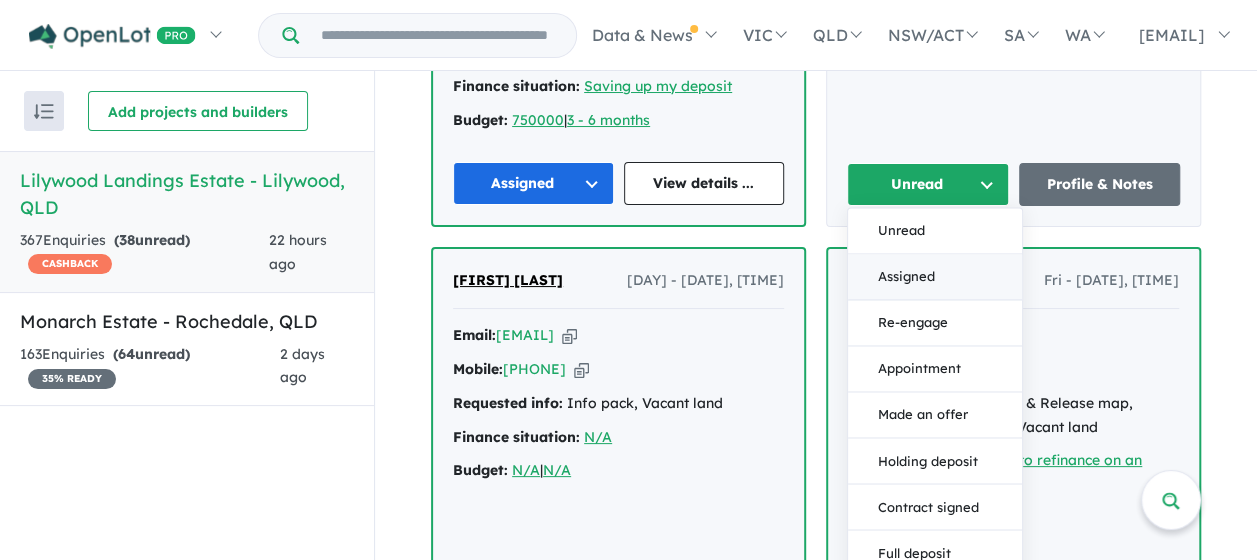 click on "Assigned" at bounding box center (935, 278) 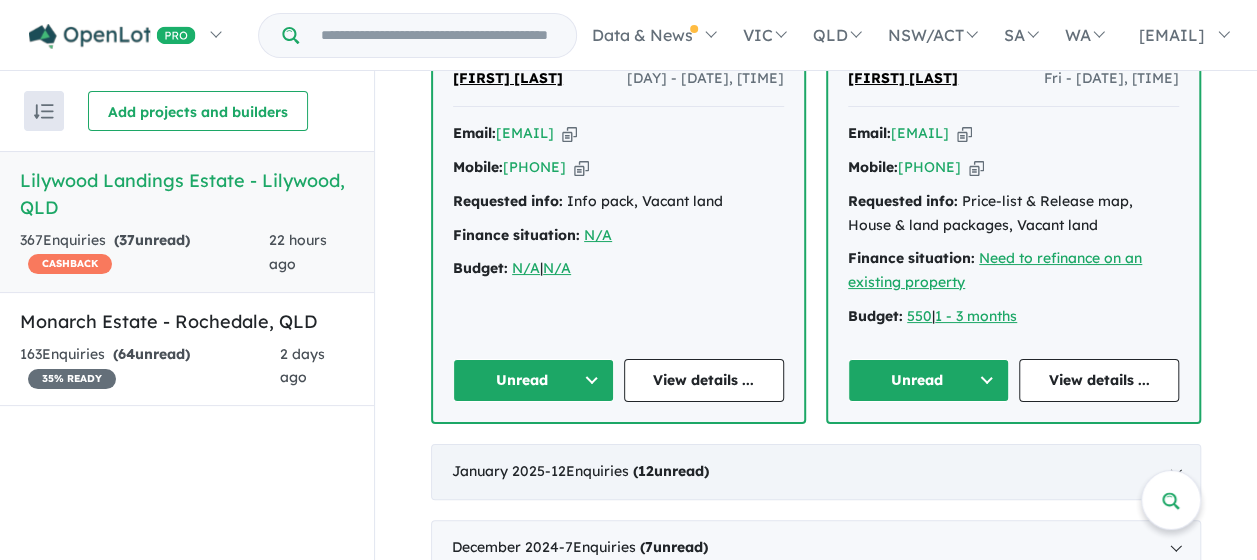 scroll, scrollTop: 3255, scrollLeft: 0, axis: vertical 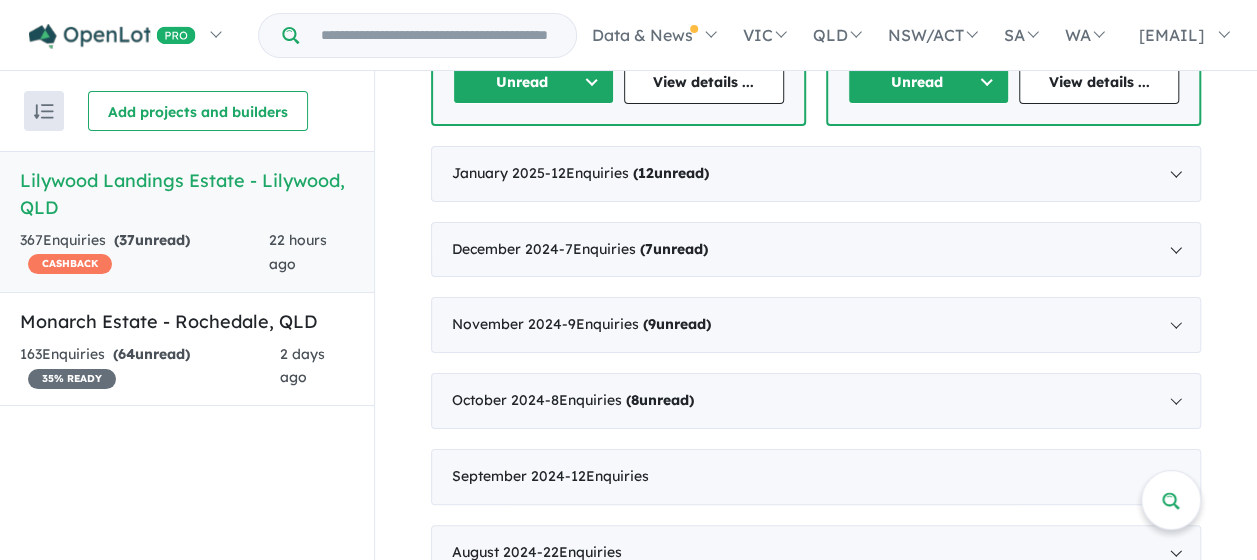 click on "Unread" at bounding box center [533, 82] 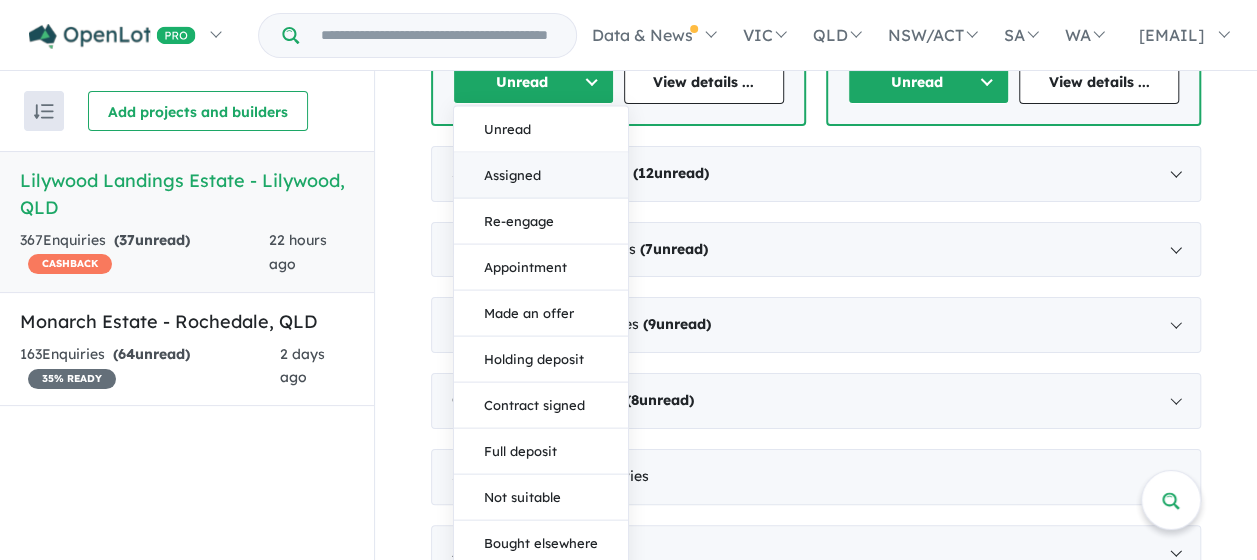 click on "Assigned" at bounding box center [541, 175] 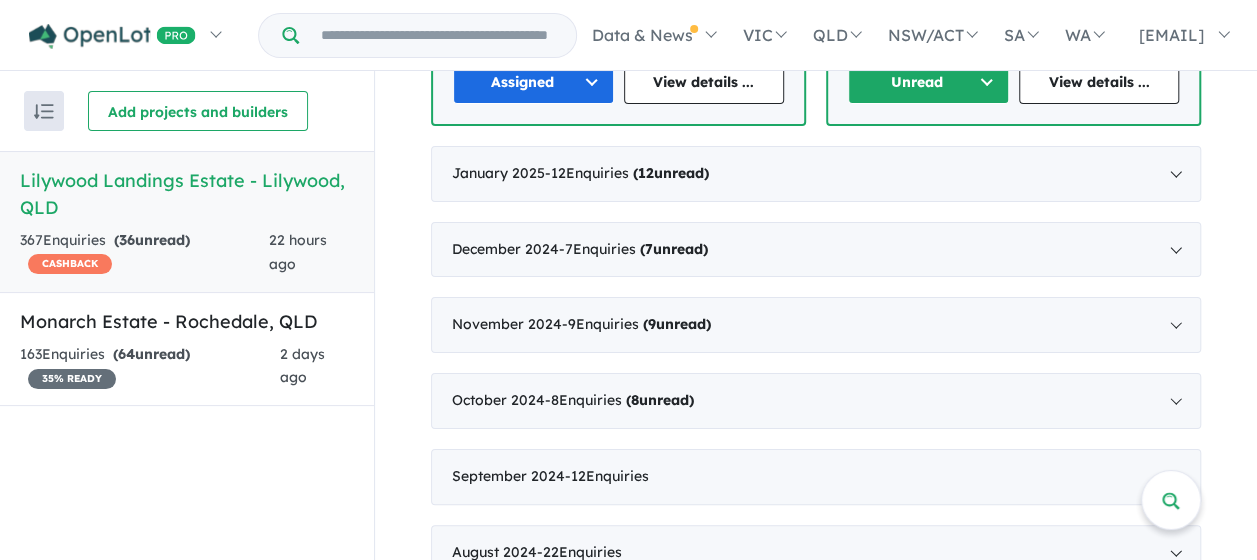 drag, startPoint x: 904, startPoint y: 76, endPoint x: 906, endPoint y: 88, distance: 12.165525 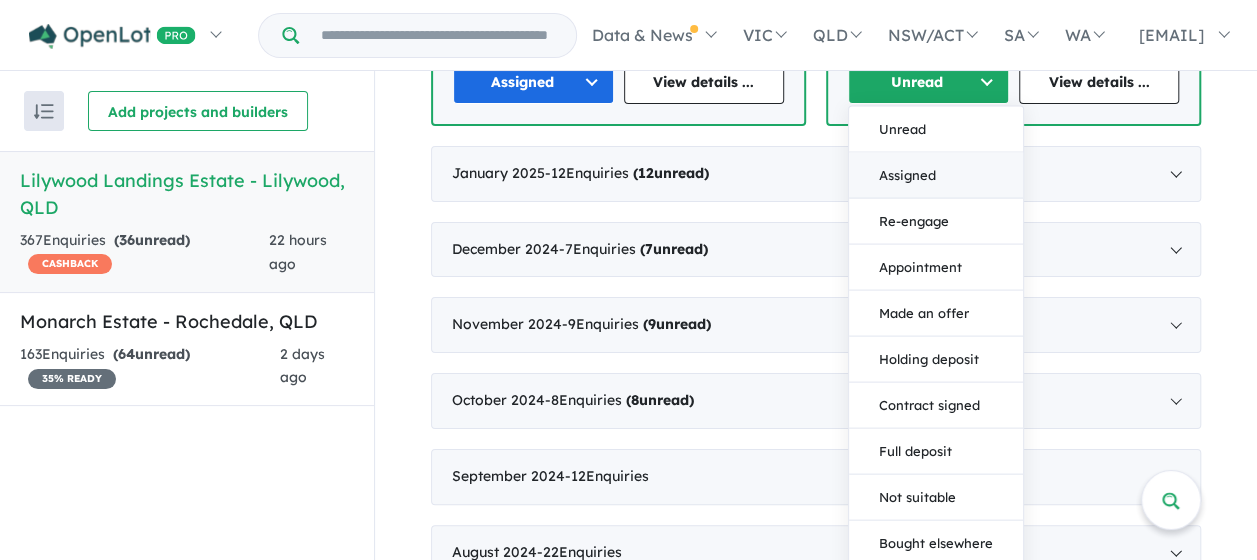 click on "Assigned" at bounding box center (936, 175) 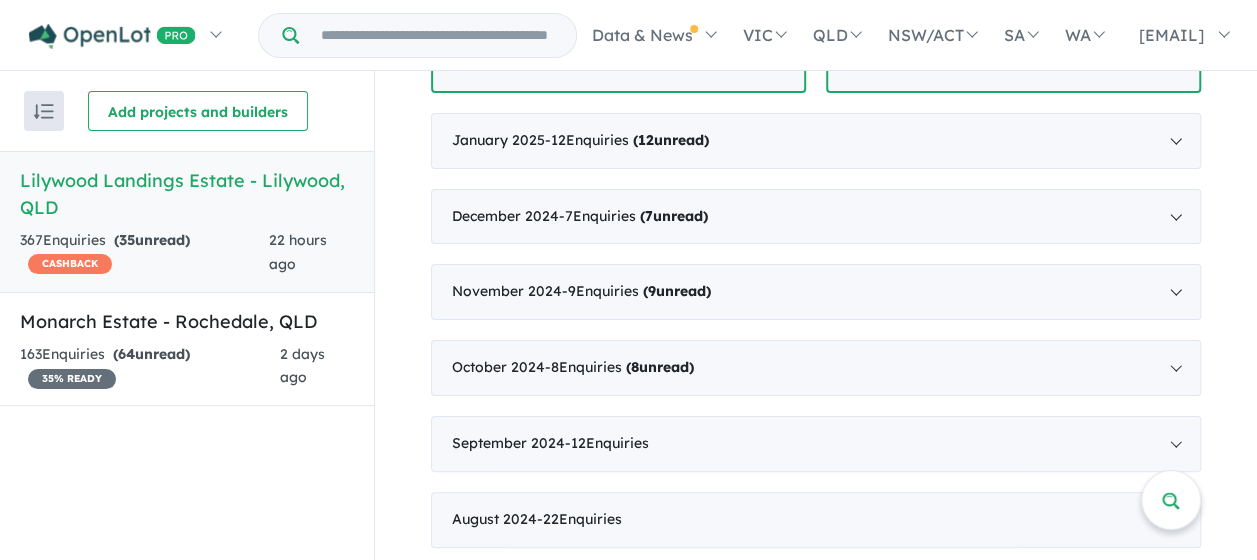 scroll, scrollTop: 3255, scrollLeft: 0, axis: vertical 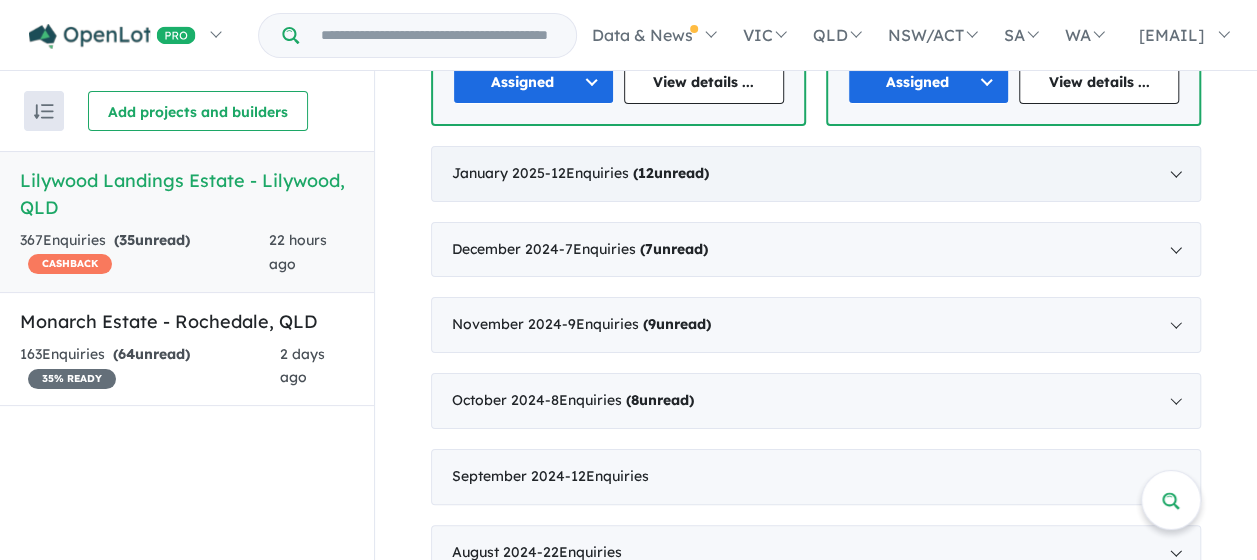 click on "( 12  unread)" at bounding box center [671, 173] 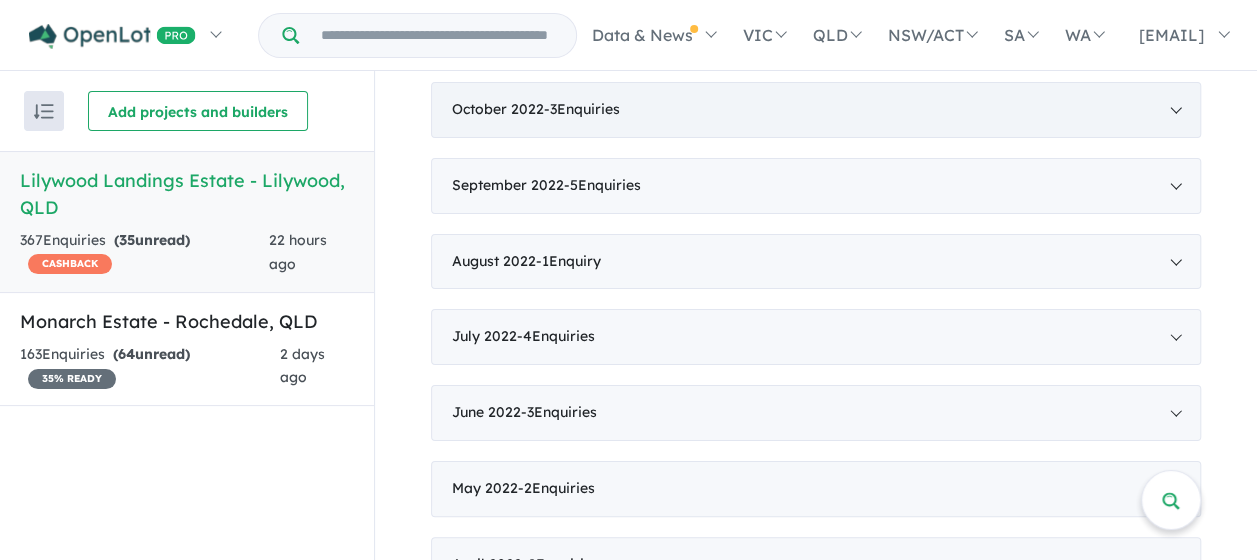 scroll, scrollTop: 0, scrollLeft: 0, axis: both 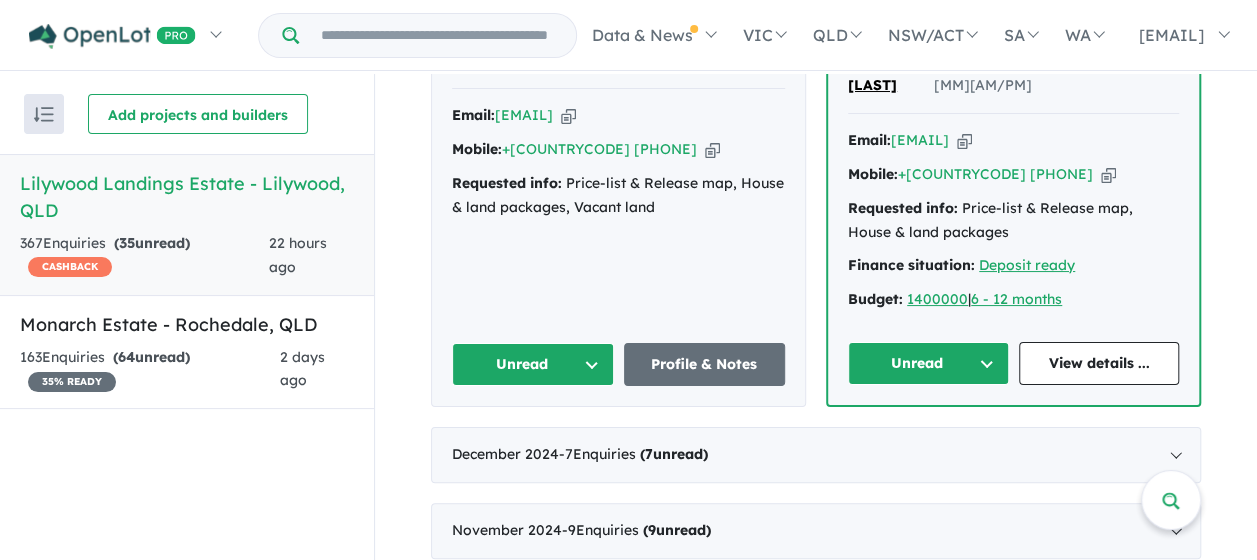 click on "Unread" at bounding box center (533, 364) 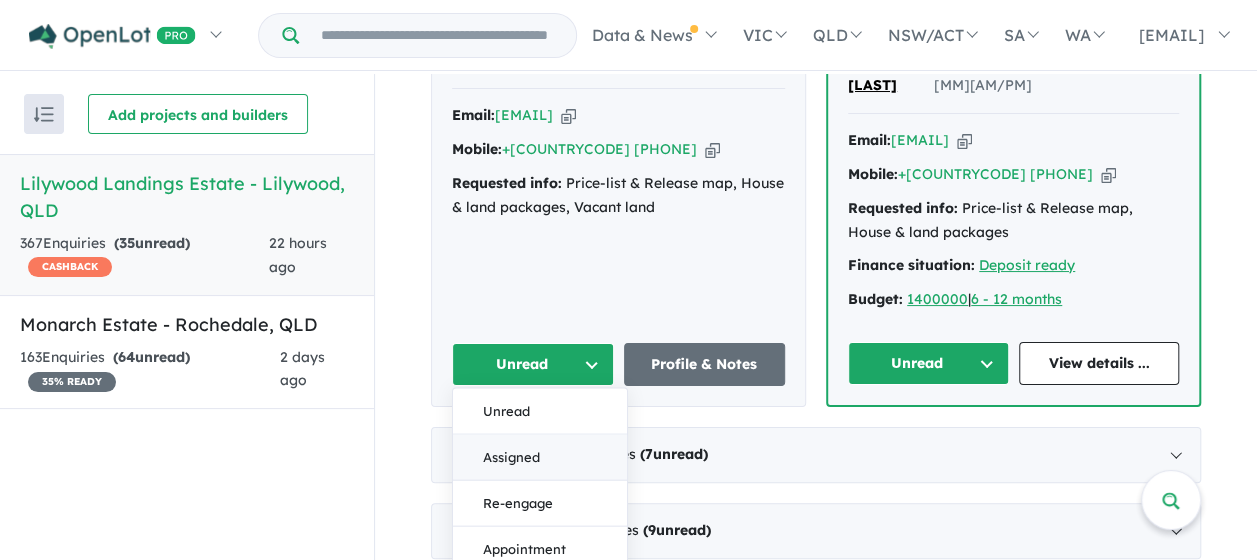 click on "Assigned" at bounding box center (540, 458) 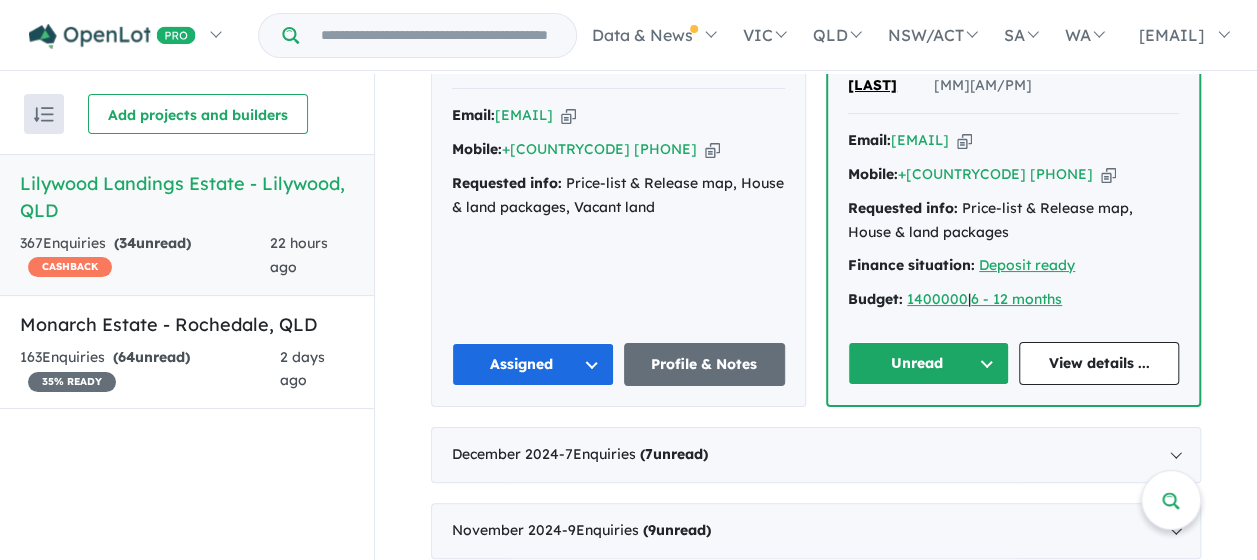 click on "Unread" at bounding box center [928, 363] 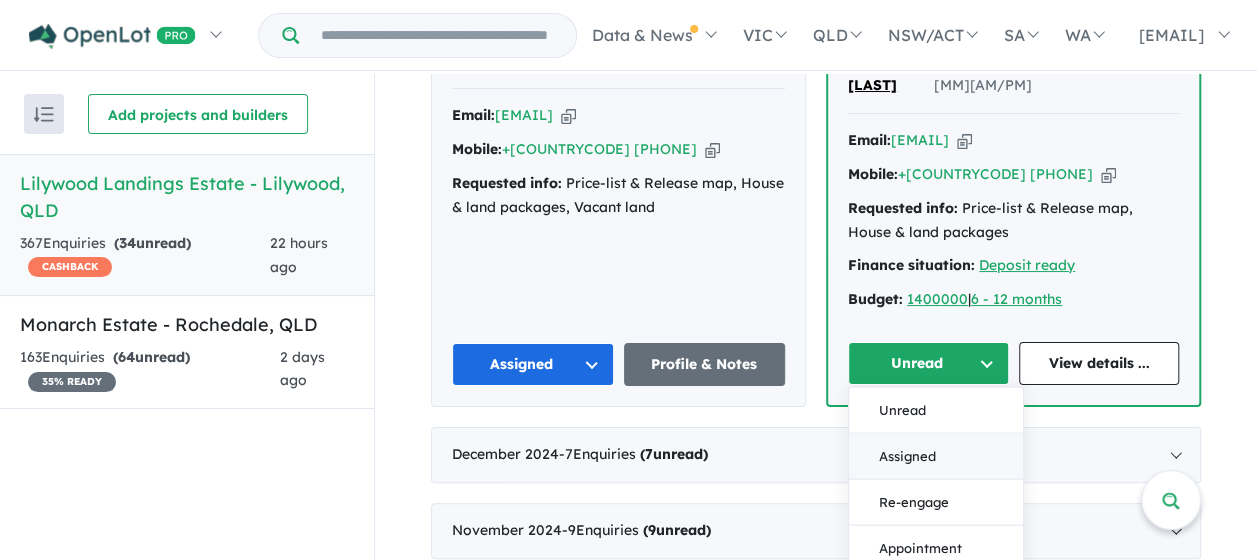 click on "Assigned" at bounding box center [936, 457] 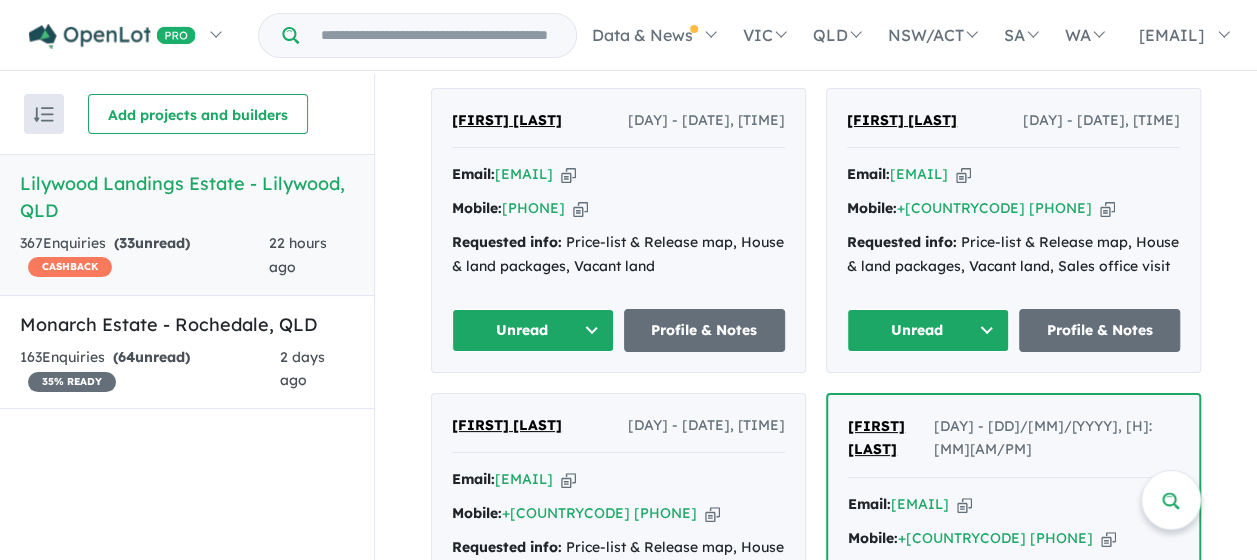 scroll, scrollTop: 2878, scrollLeft: 0, axis: vertical 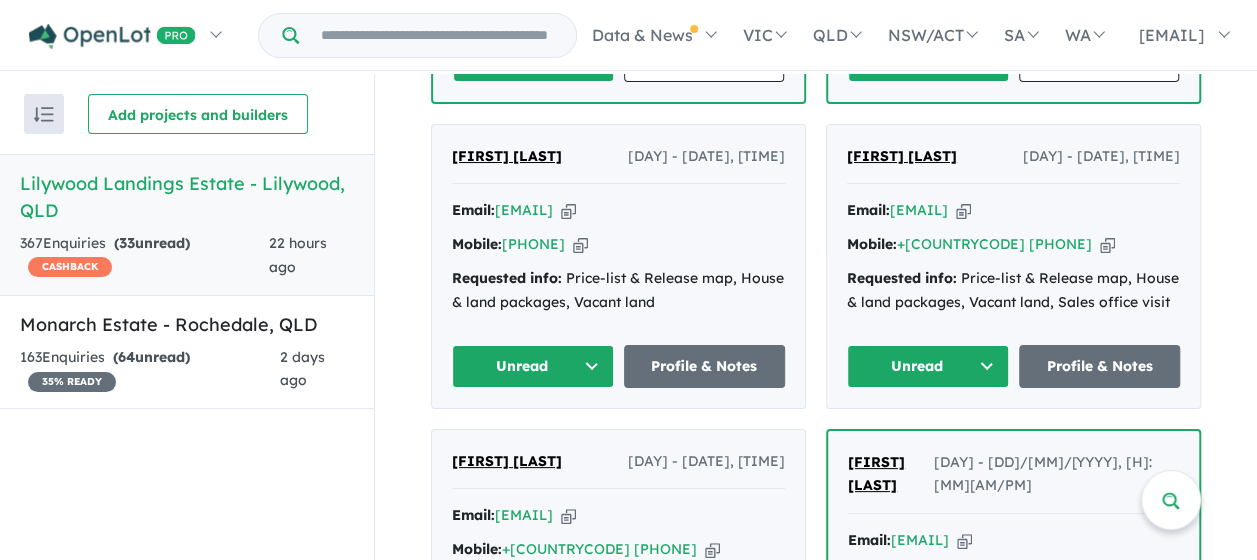 click on "Unread" at bounding box center (928, 366) 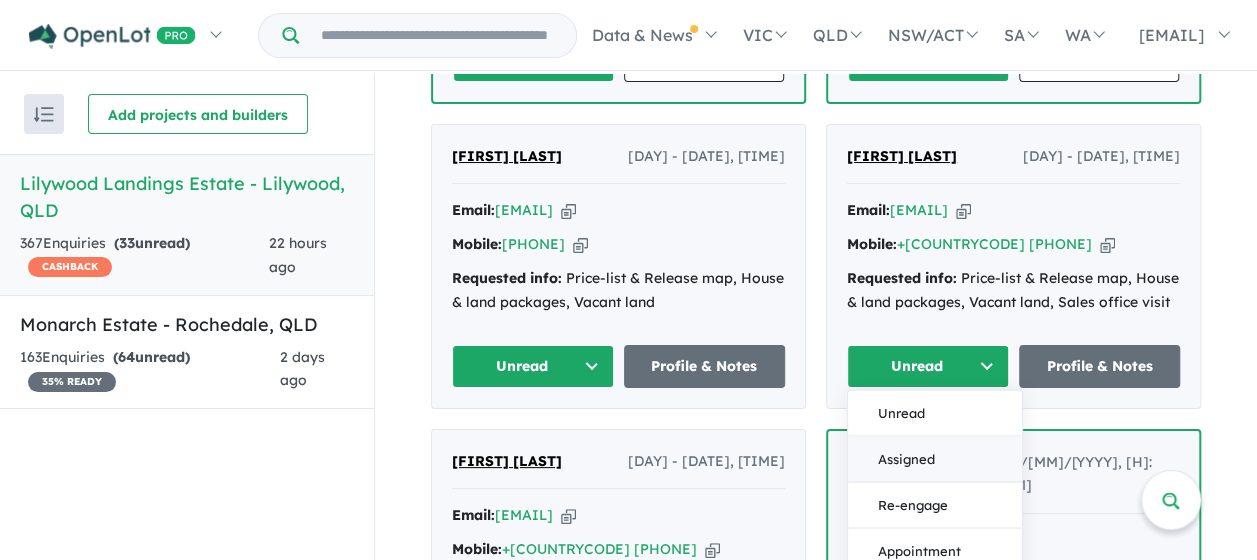 click on "Assigned" at bounding box center (935, 459) 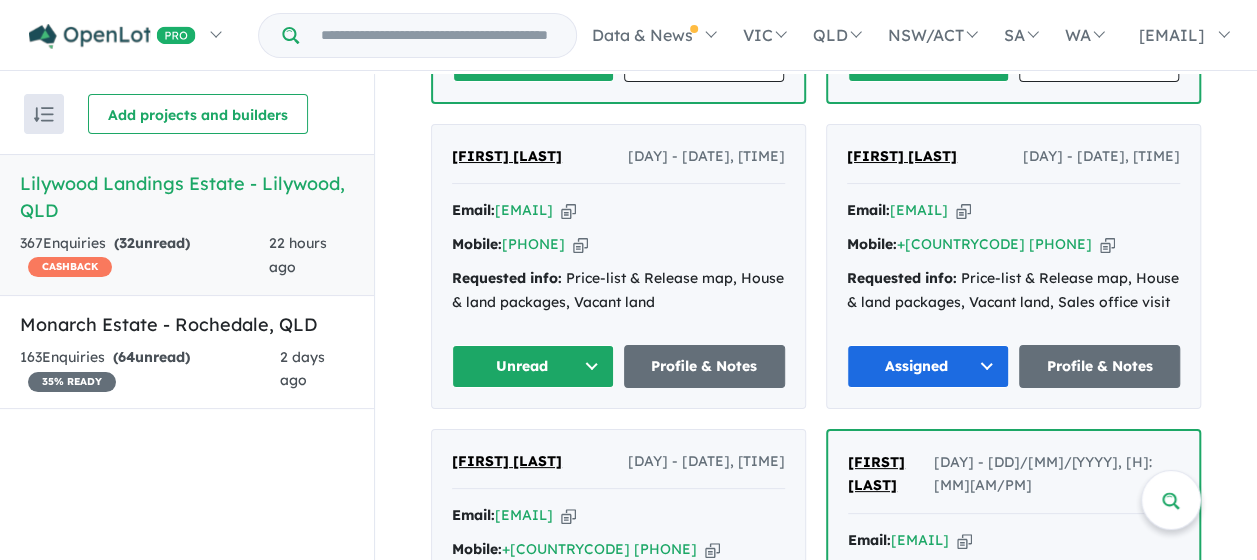 click on "Unread" at bounding box center [533, 366] 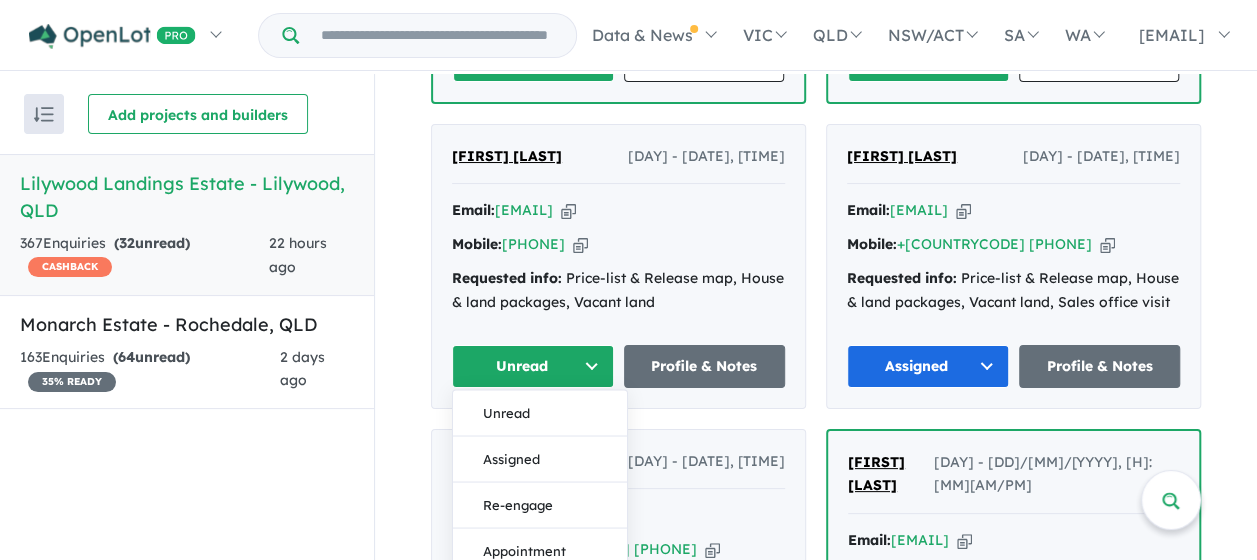 click on "Assigned" at bounding box center (540, 459) 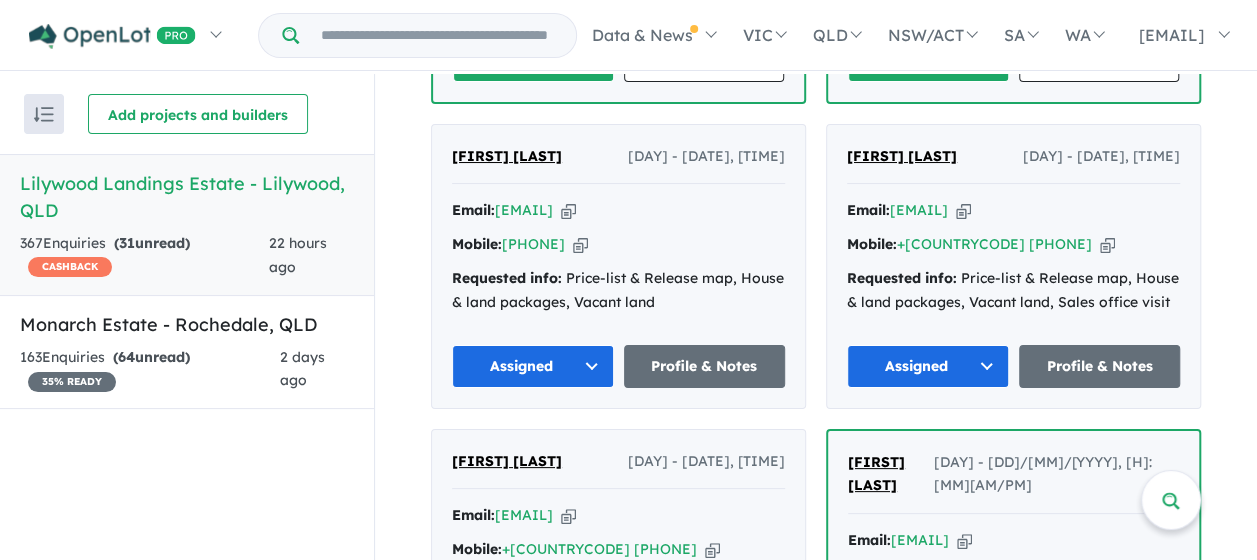 click on "Unread" at bounding box center [533, 60] 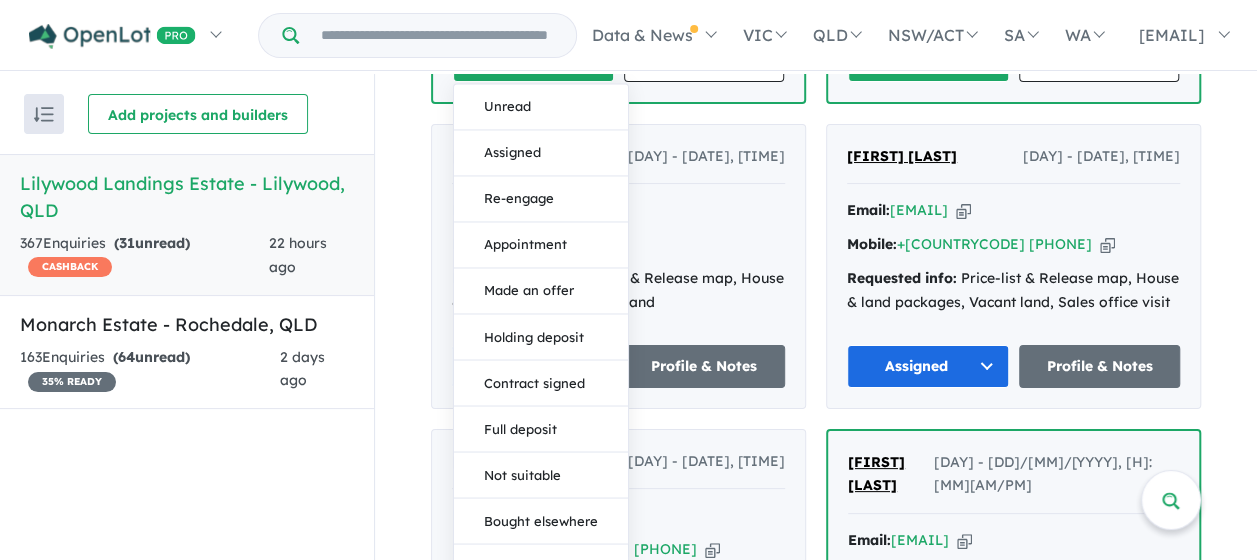 drag, startPoint x: 530, startPoint y: 148, endPoint x: 553, endPoint y: 151, distance: 23.194826 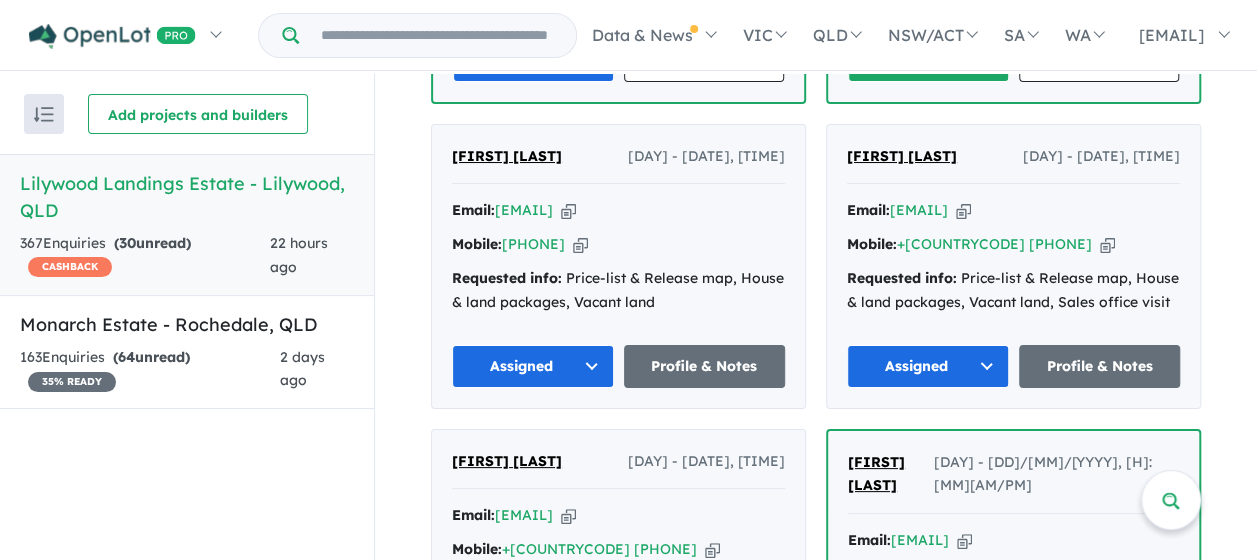 click on "Unread" at bounding box center (928, 60) 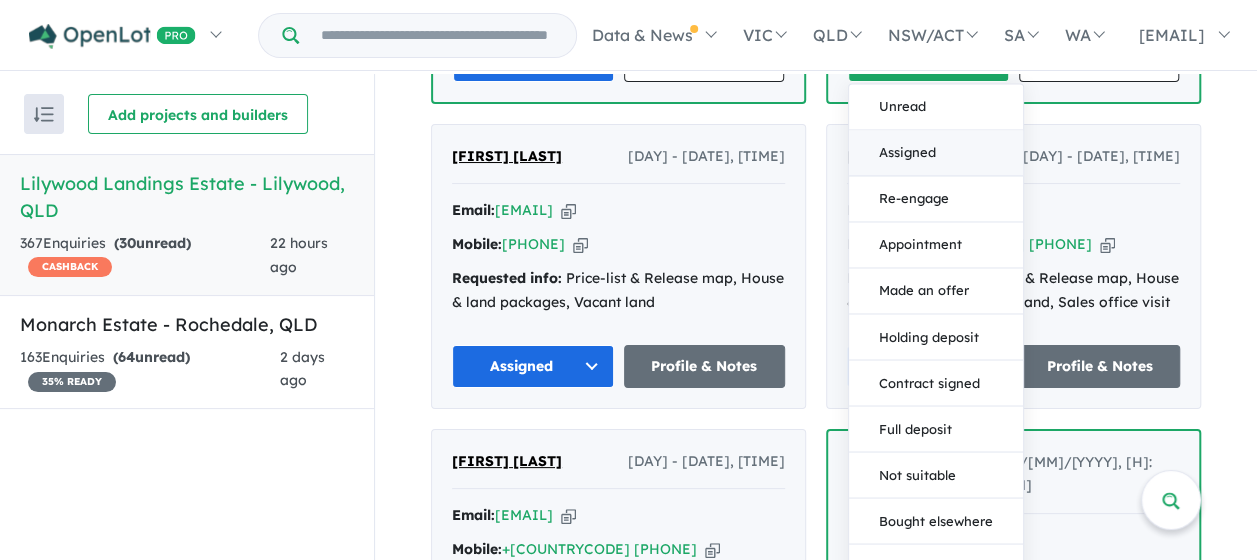 click on "Assigned" at bounding box center (936, 153) 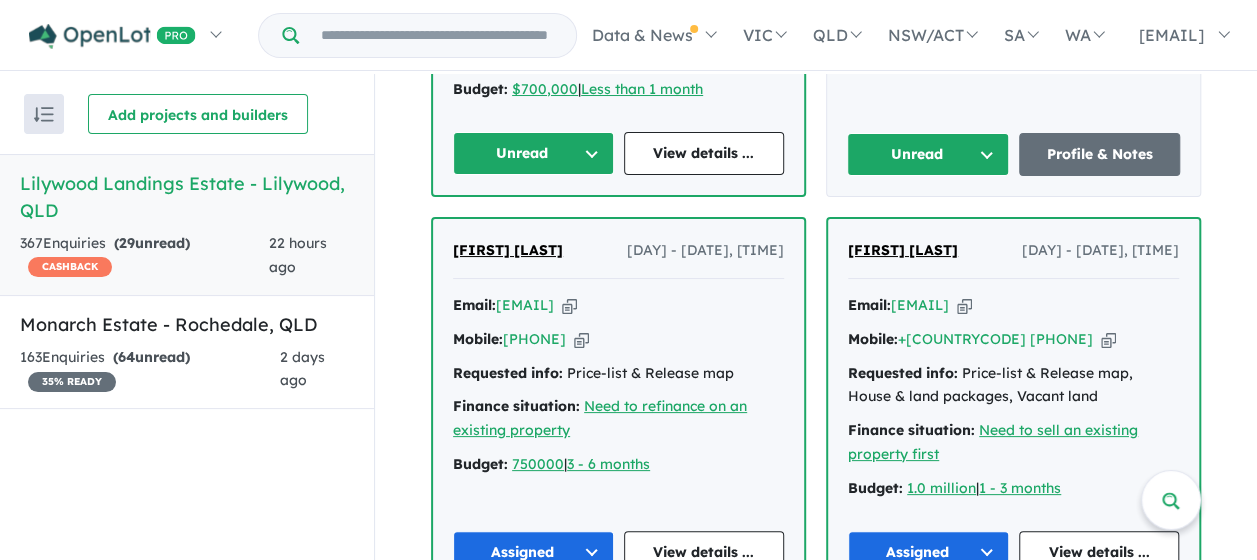 scroll, scrollTop: 2378, scrollLeft: 0, axis: vertical 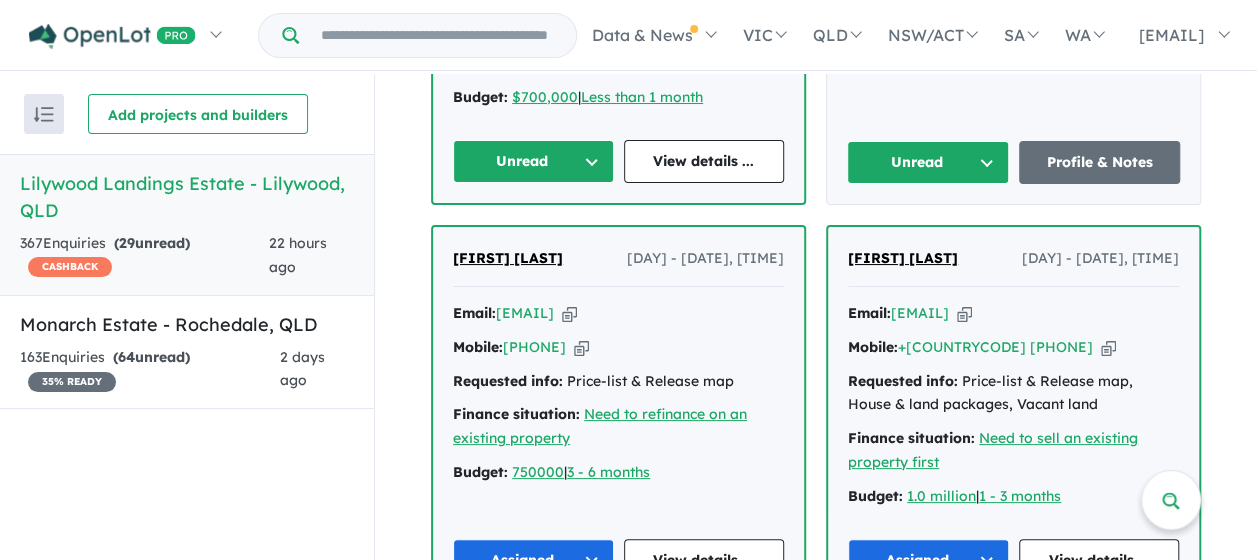 click on "Unread" at bounding box center (928, 162) 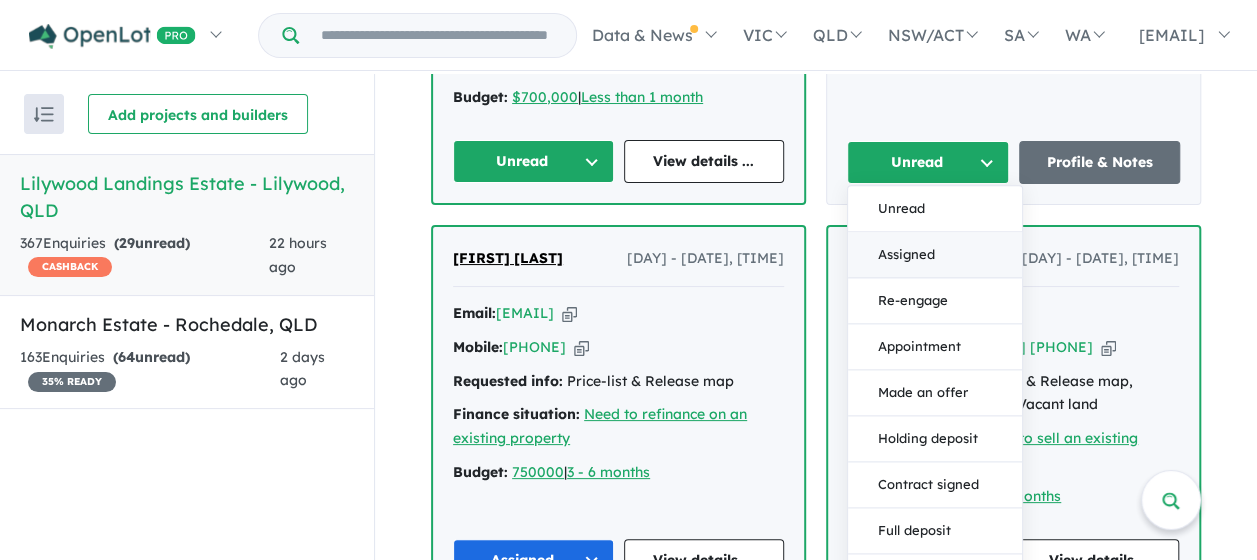 click on "Assigned" at bounding box center (935, 256) 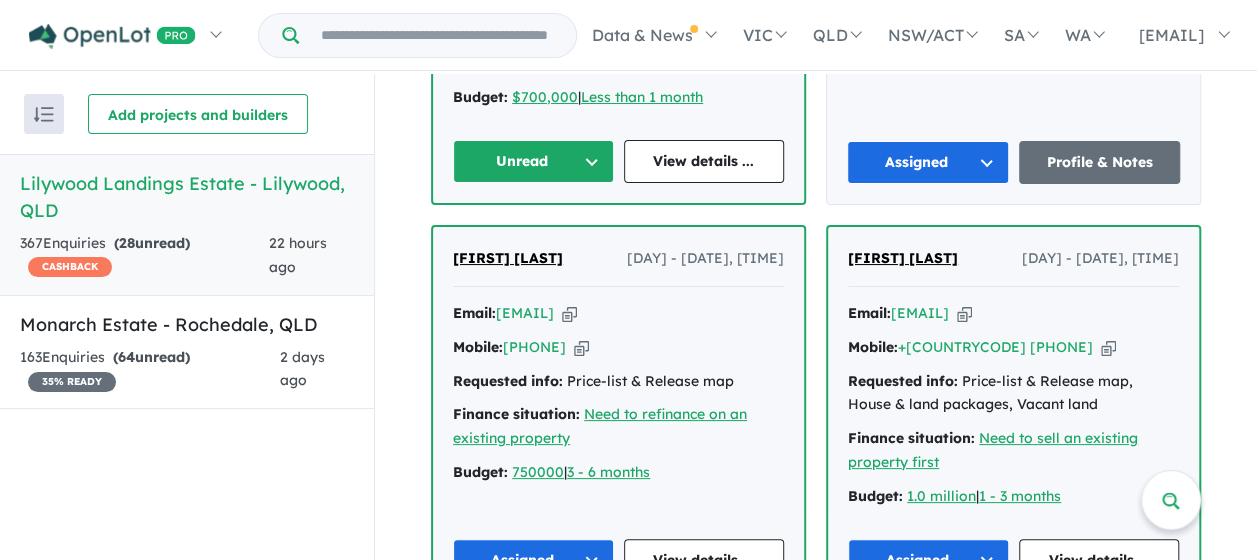 drag, startPoint x: 527, startPoint y: 139, endPoint x: 536, endPoint y: 160, distance: 22.847319 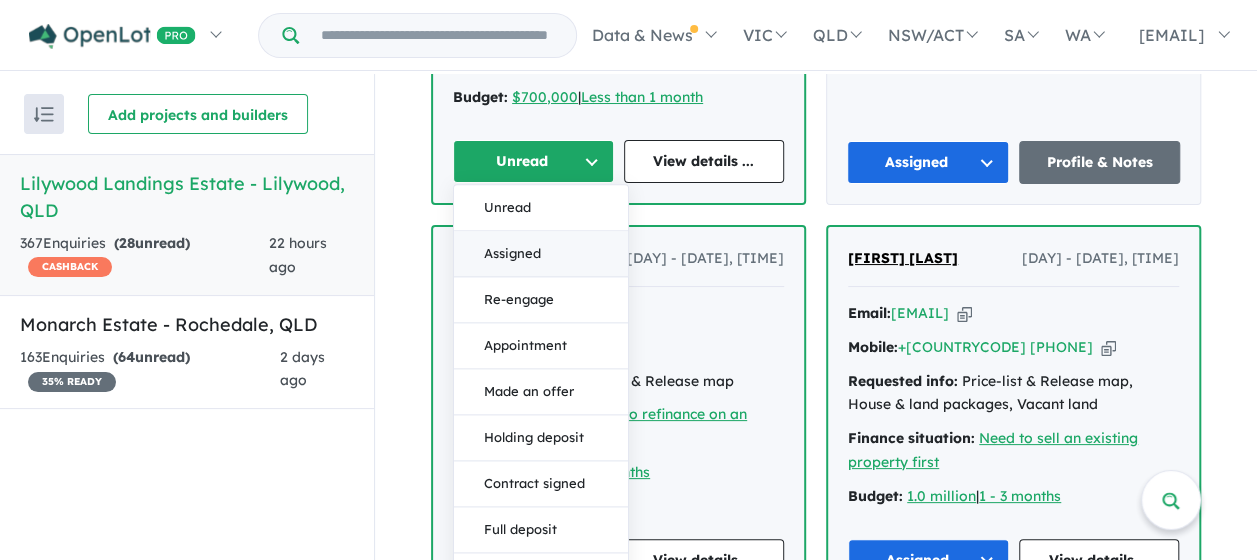 click on "Assigned" at bounding box center [541, 255] 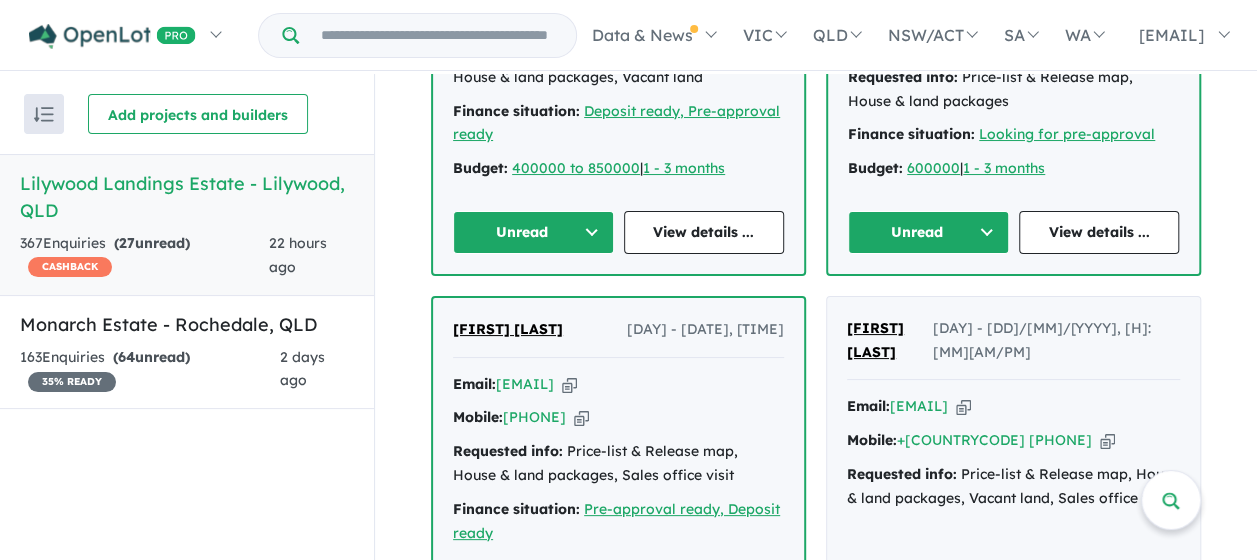 scroll, scrollTop: 1878, scrollLeft: 0, axis: vertical 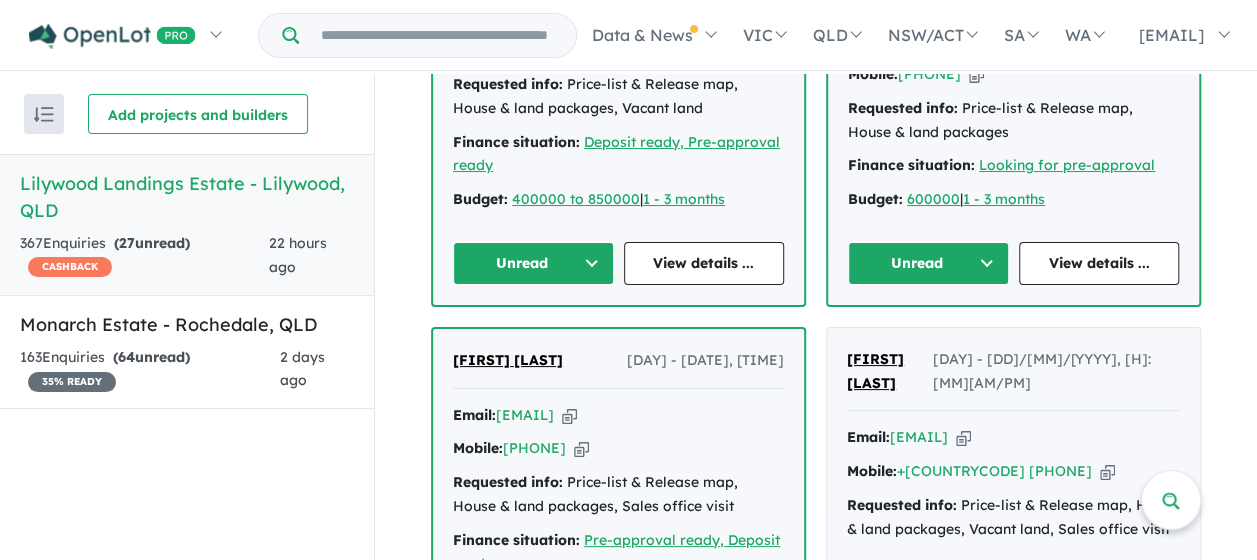 drag, startPoint x: 516, startPoint y: 246, endPoint x: 524, endPoint y: 254, distance: 11.313708 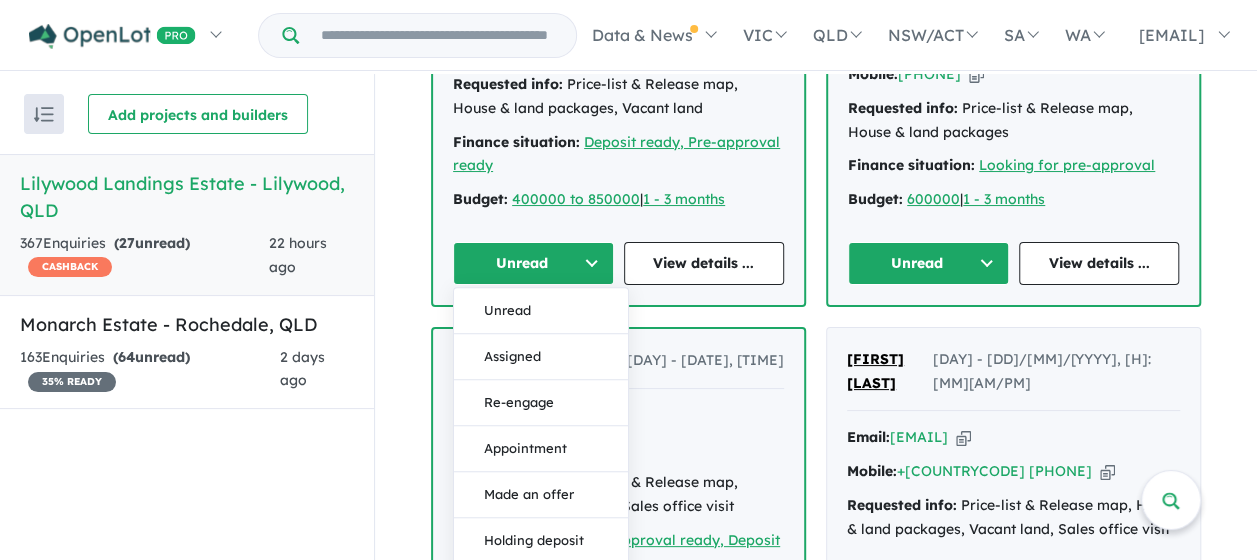drag, startPoint x: 536, startPoint y: 334, endPoint x: 635, endPoint y: 310, distance: 101.86756 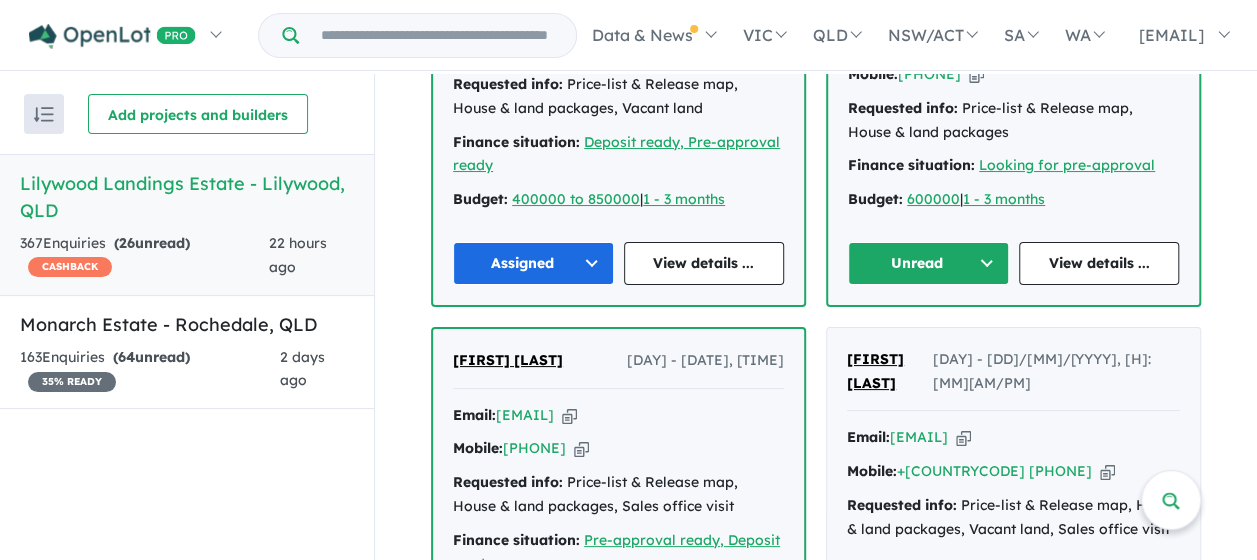 click on "Unread" at bounding box center (928, 263) 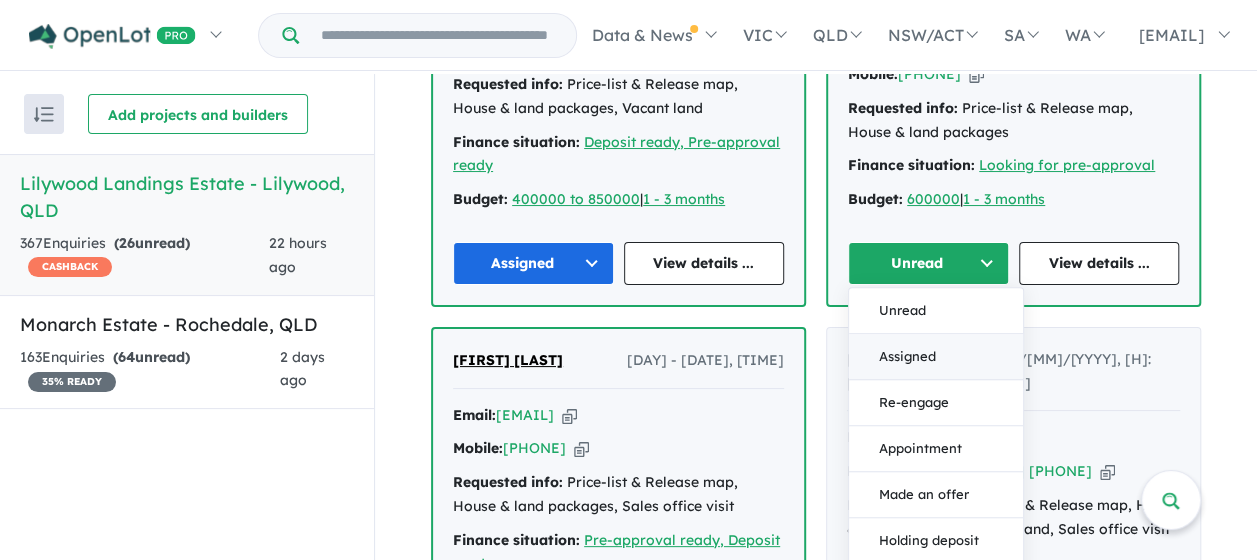 click on "Assigned" at bounding box center (936, 357) 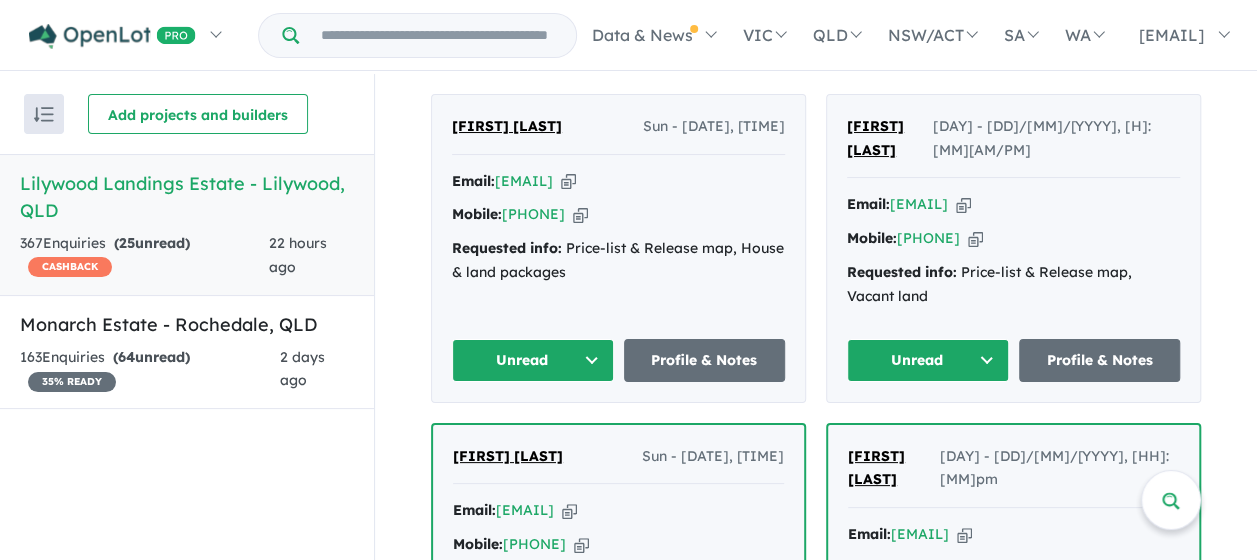 scroll, scrollTop: 1378, scrollLeft: 0, axis: vertical 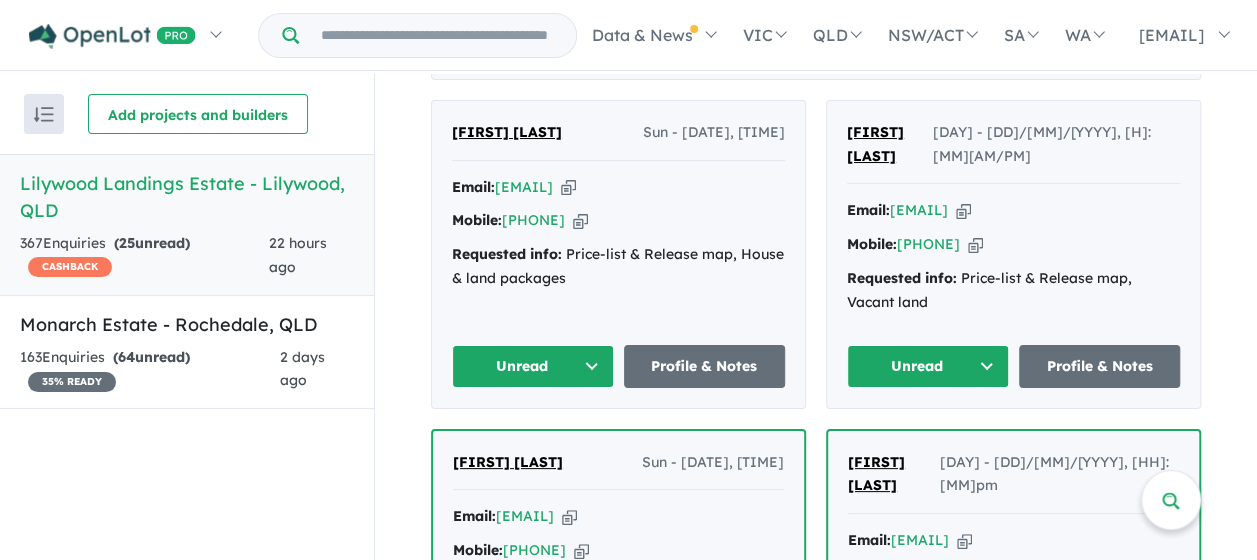 click on "Unread" at bounding box center (928, 366) 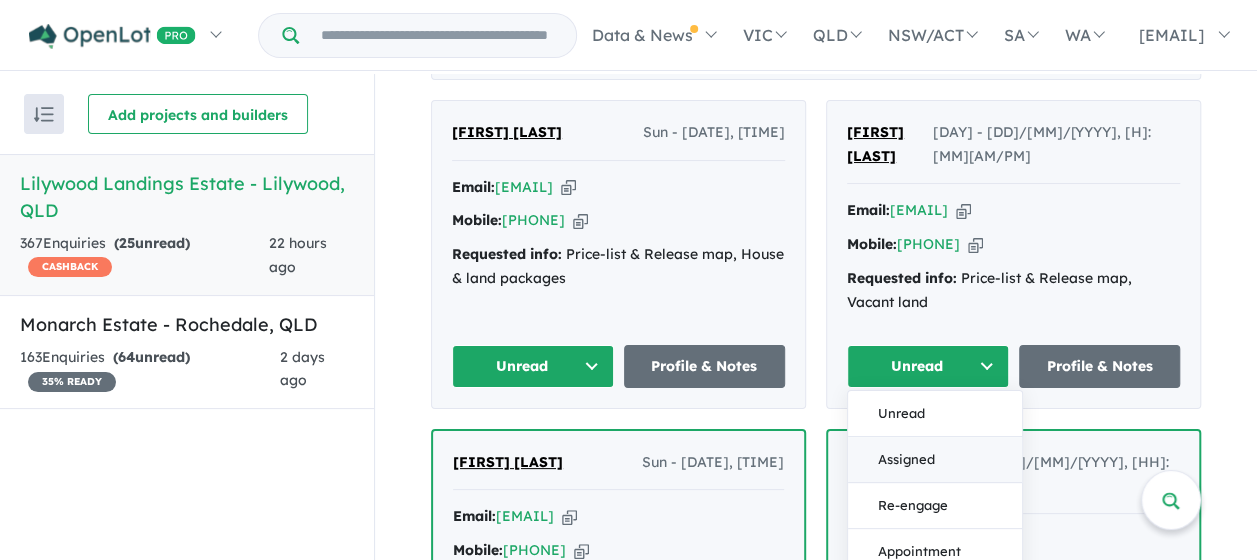 click on "Assigned" at bounding box center (935, 459) 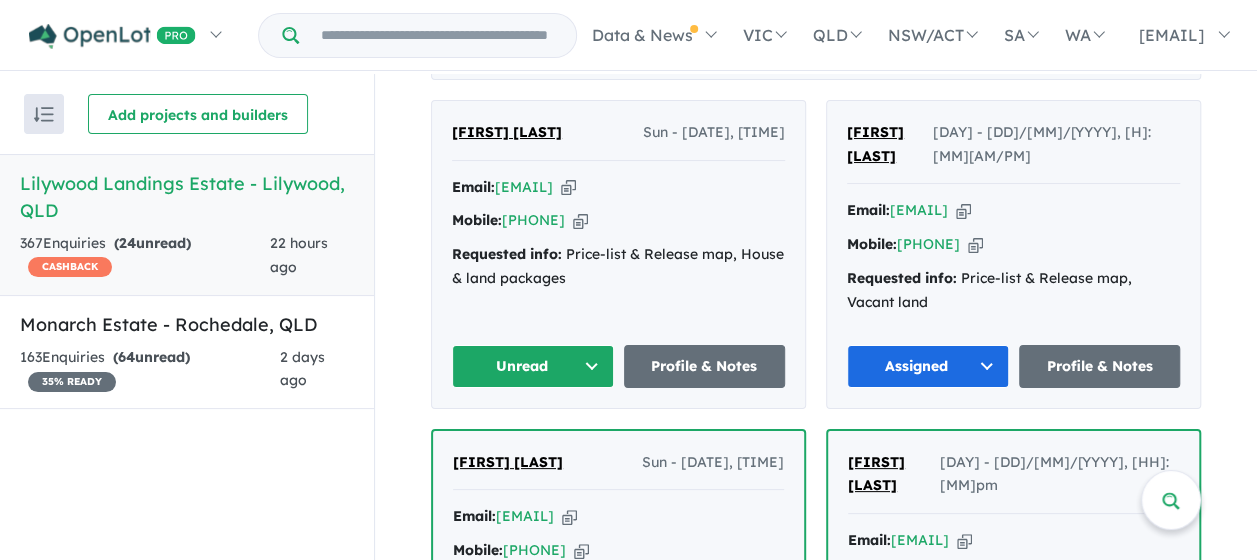 click on "Unread" at bounding box center [533, 366] 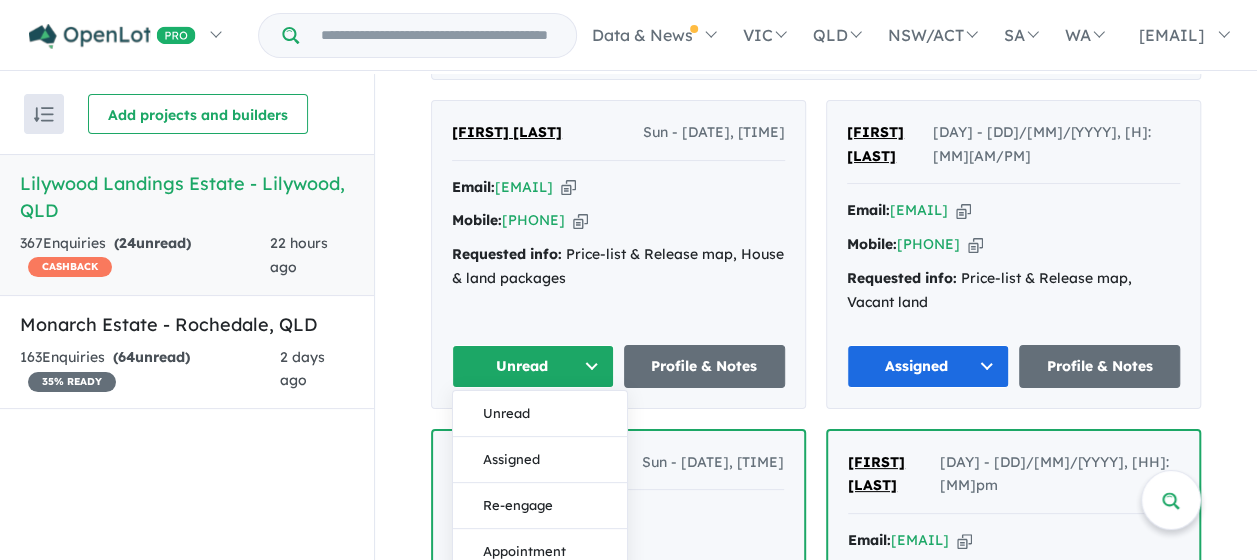 drag, startPoint x: 508, startPoint y: 430, endPoint x: 516, endPoint y: 417, distance: 15.264338 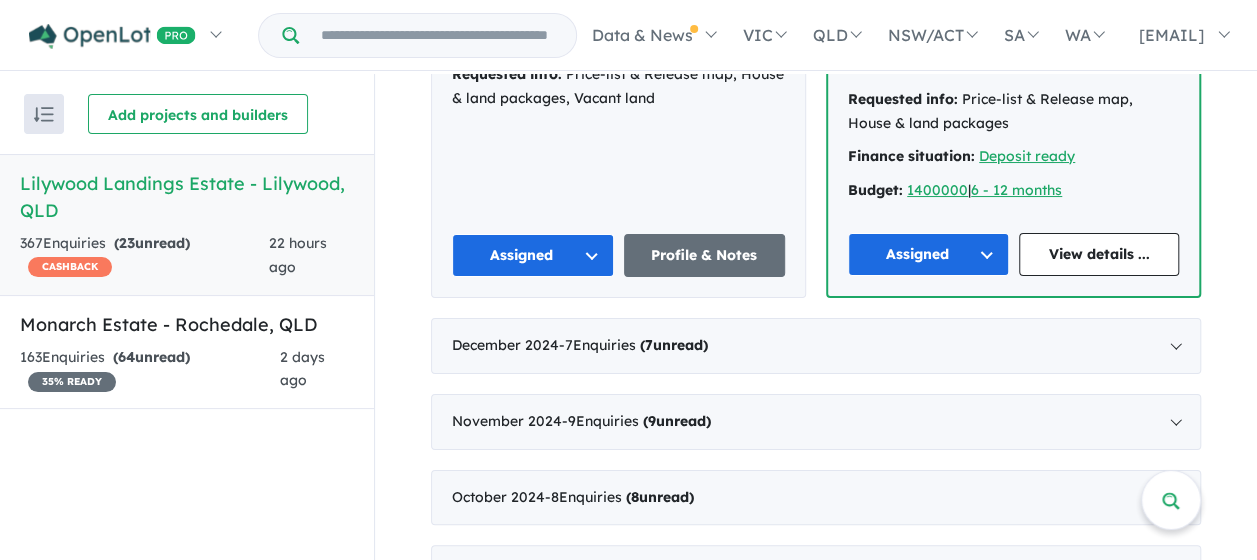 scroll, scrollTop: 3378, scrollLeft: 0, axis: vertical 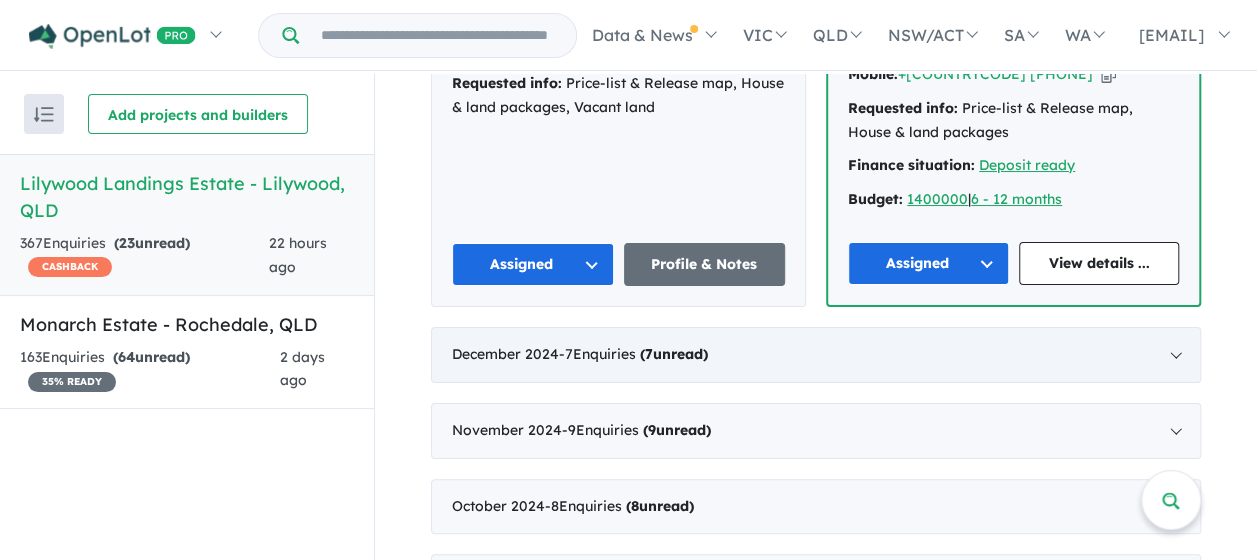 click on "[MONTH] [YEAR] - [NUMBER] Enquir ies ( [NUMBER] unread)" at bounding box center (816, 355) 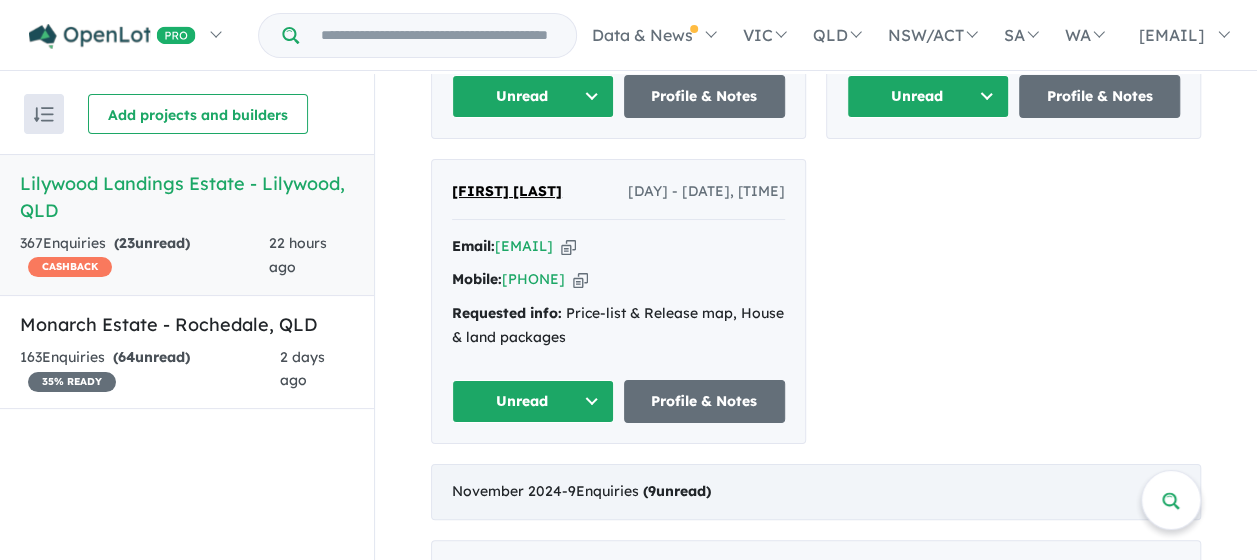 scroll, scrollTop: 2521, scrollLeft: 0, axis: vertical 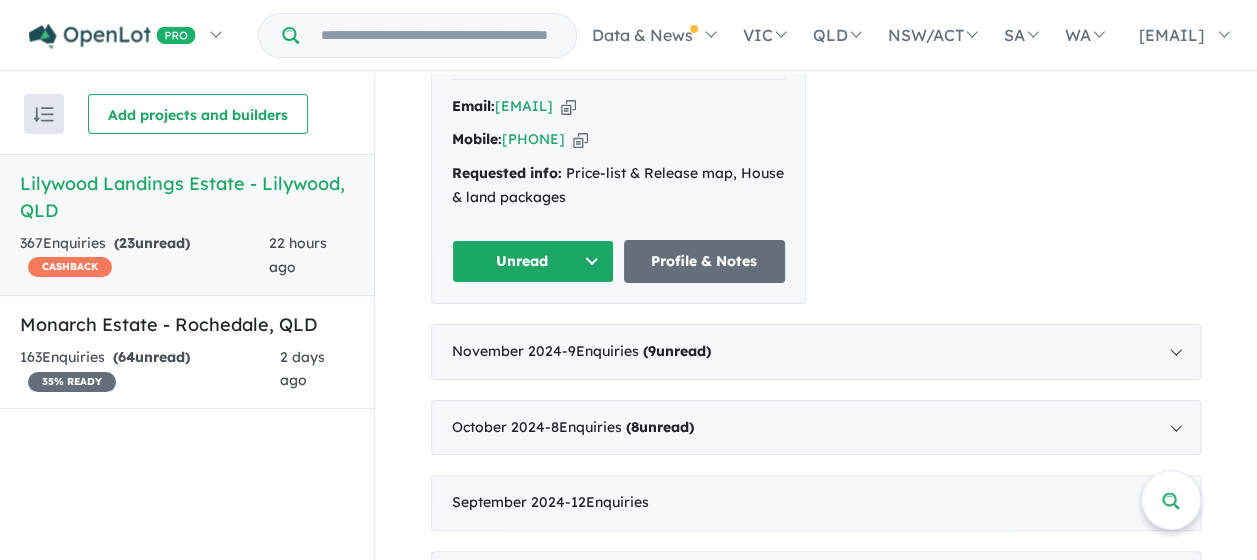 click on "Unread" at bounding box center (533, 261) 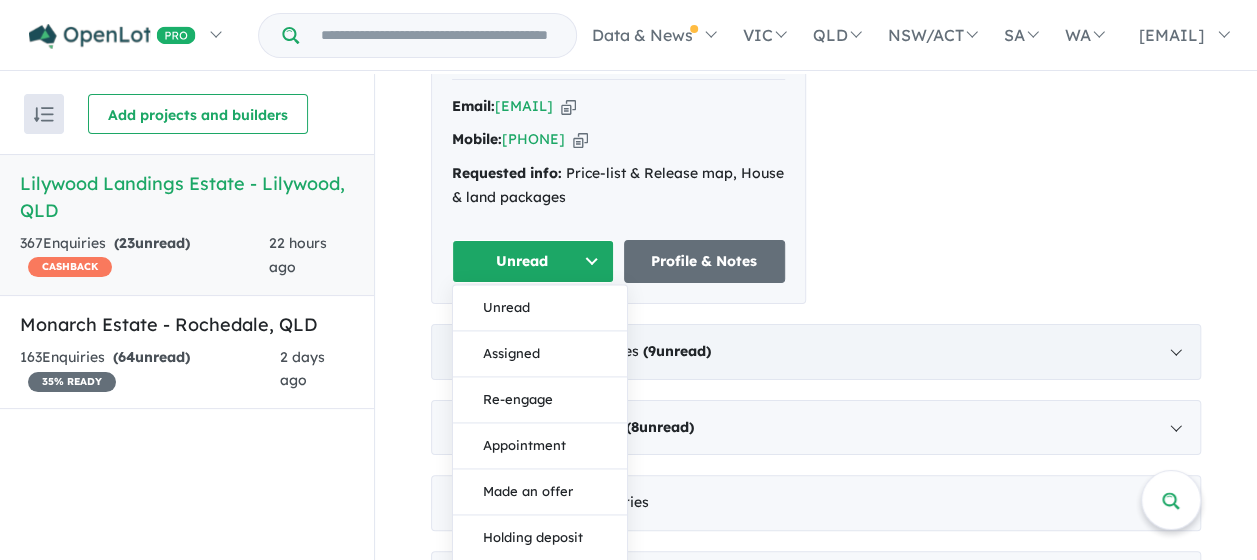drag, startPoint x: 548, startPoint y: 356, endPoint x: 550, endPoint y: 346, distance: 10.198039 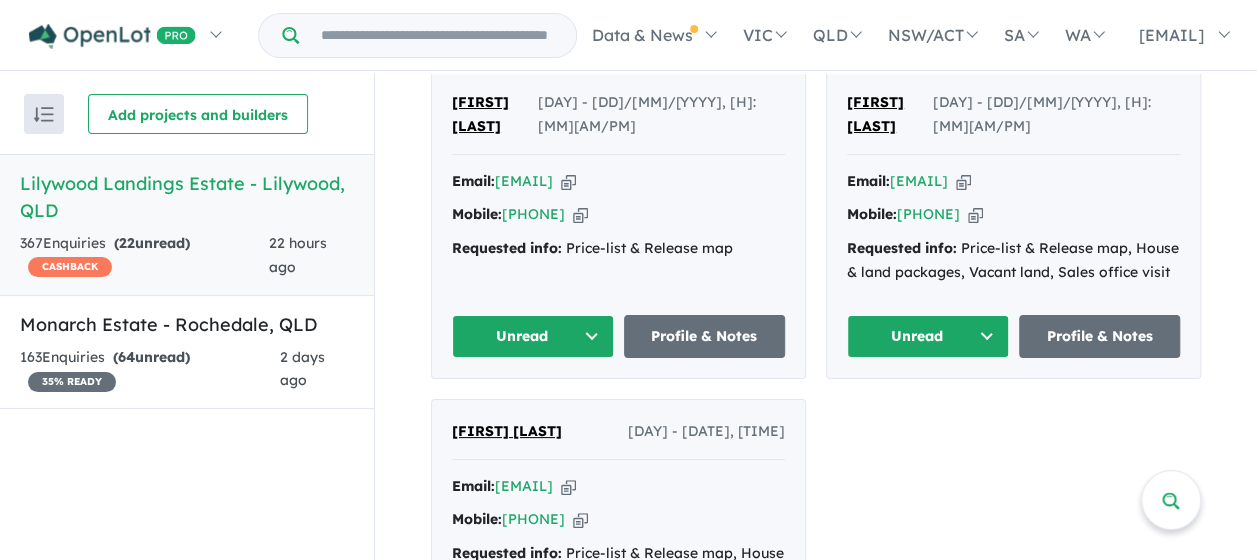 scroll, scrollTop: 2121, scrollLeft: 0, axis: vertical 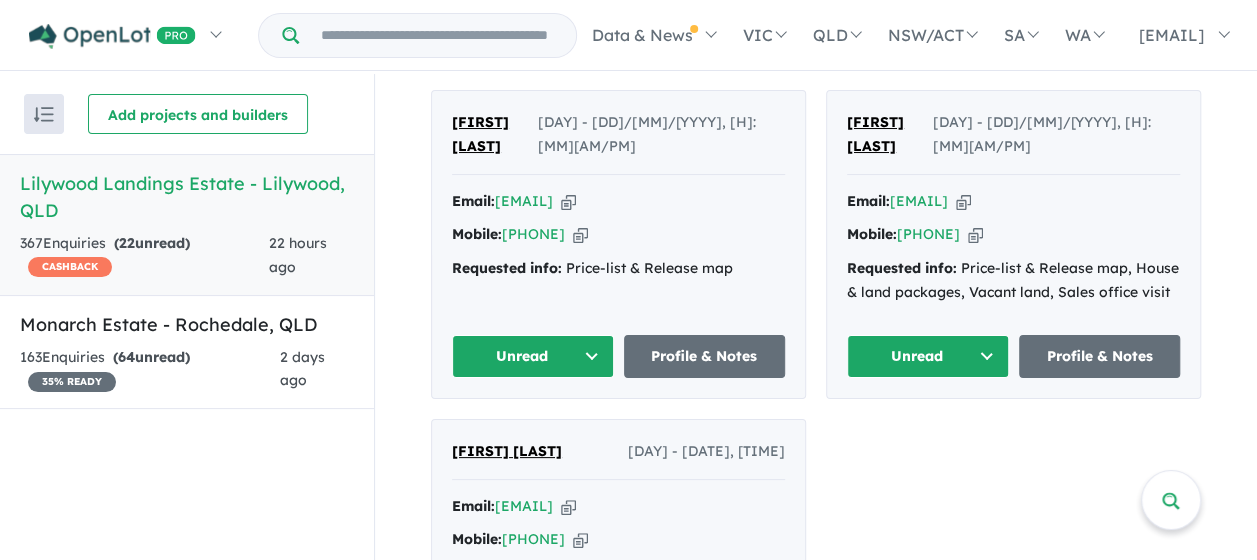 click on "Unread" at bounding box center (928, 356) 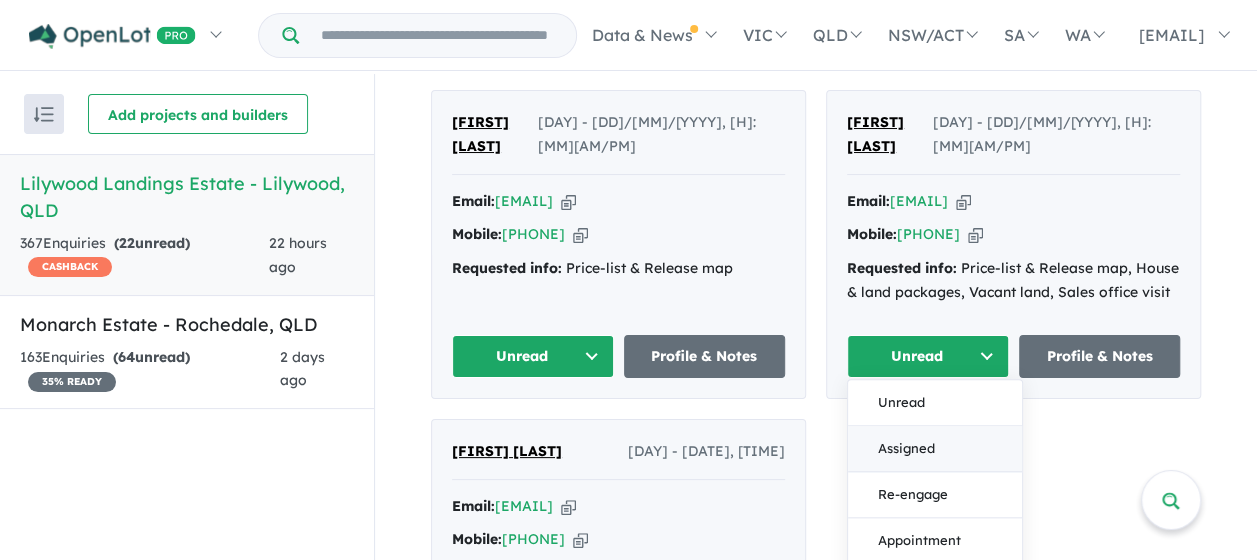 click on "Assigned" at bounding box center [935, 450] 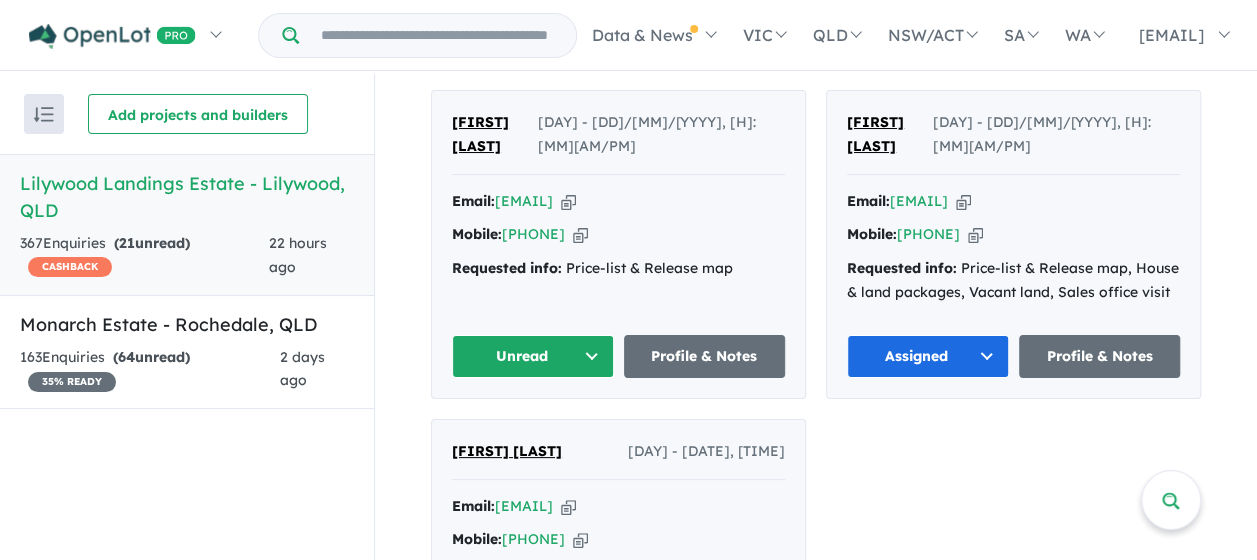 click on "Unread" at bounding box center (533, 356) 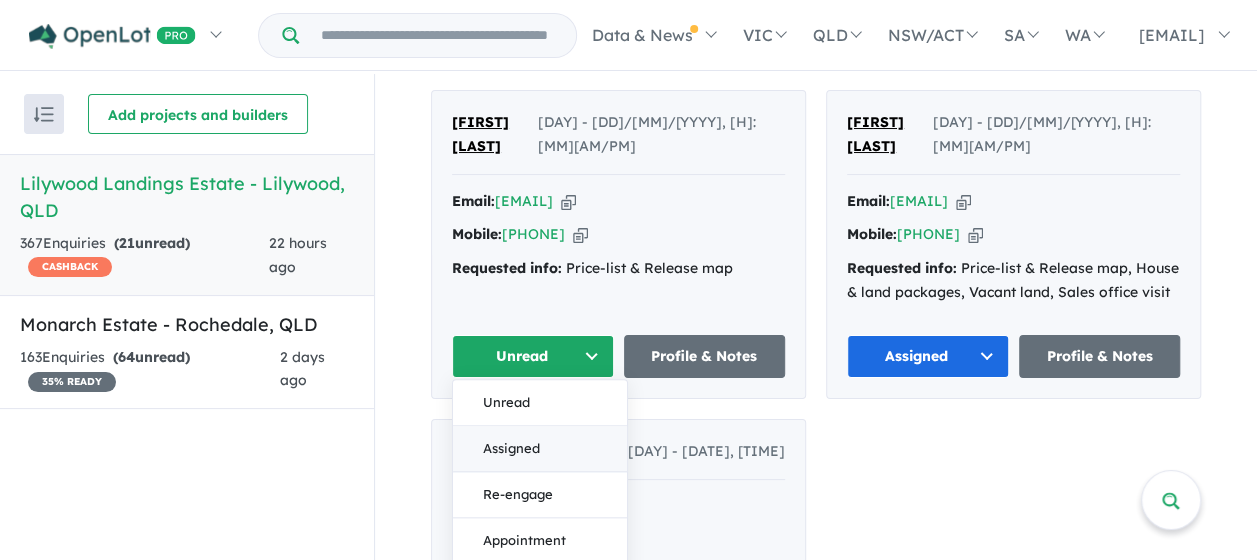 click on "Assigned" at bounding box center [540, 450] 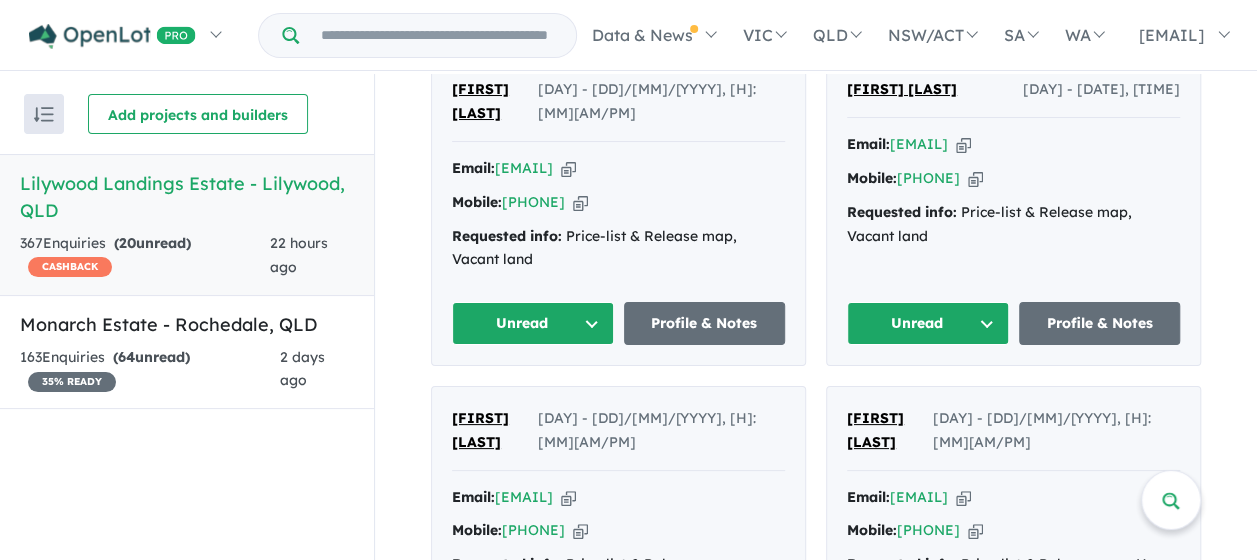 scroll, scrollTop: 1821, scrollLeft: 0, axis: vertical 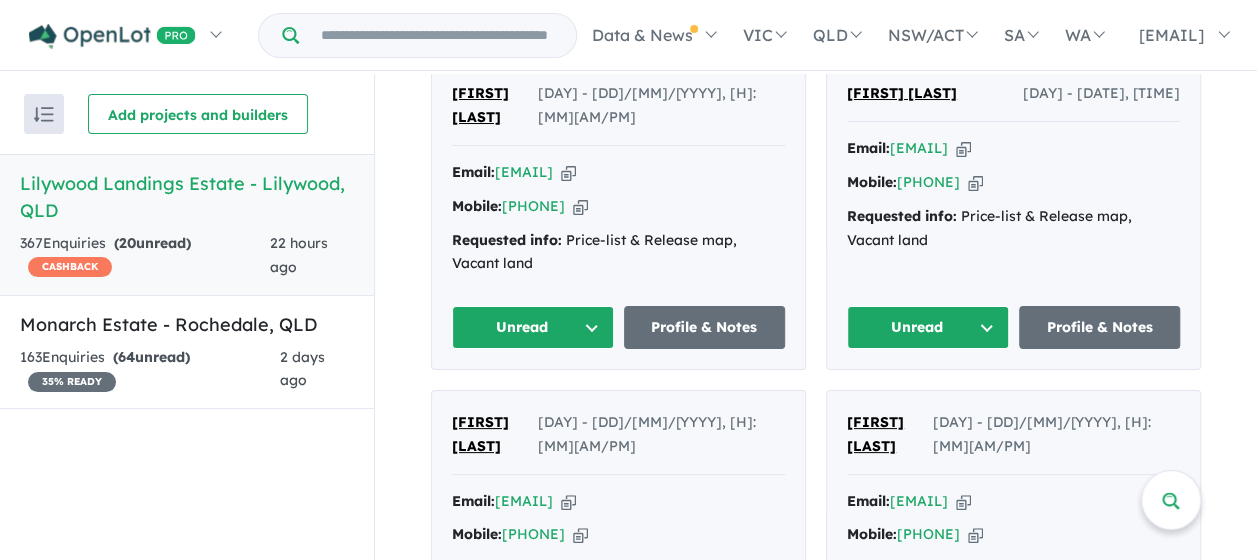 click on "Unread" at bounding box center [533, 327] 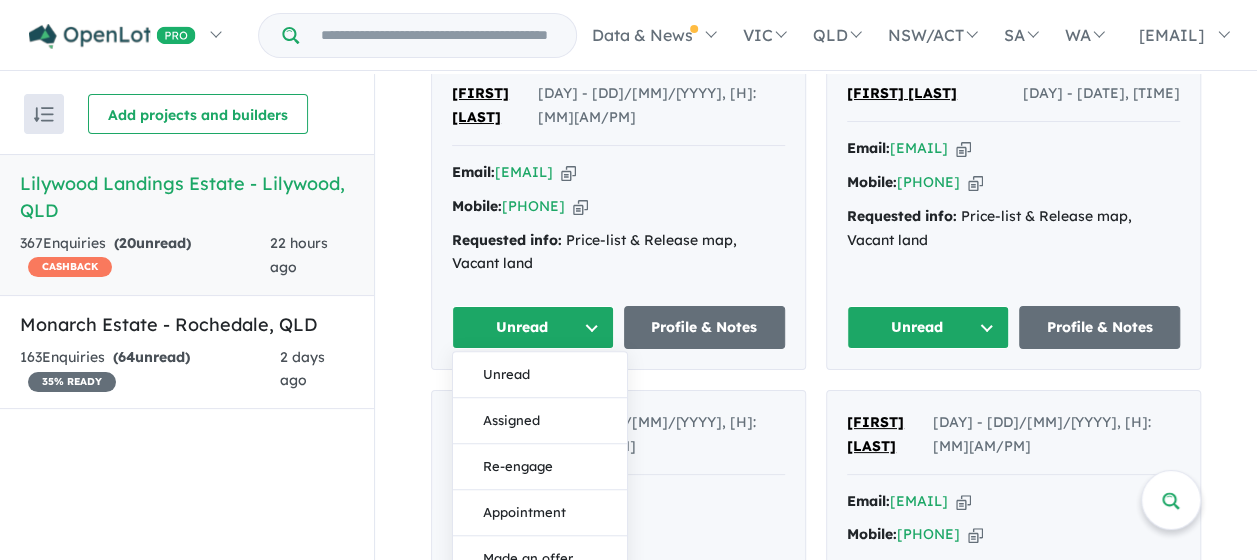 drag, startPoint x: 526, startPoint y: 422, endPoint x: 624, endPoint y: 406, distance: 99.29753 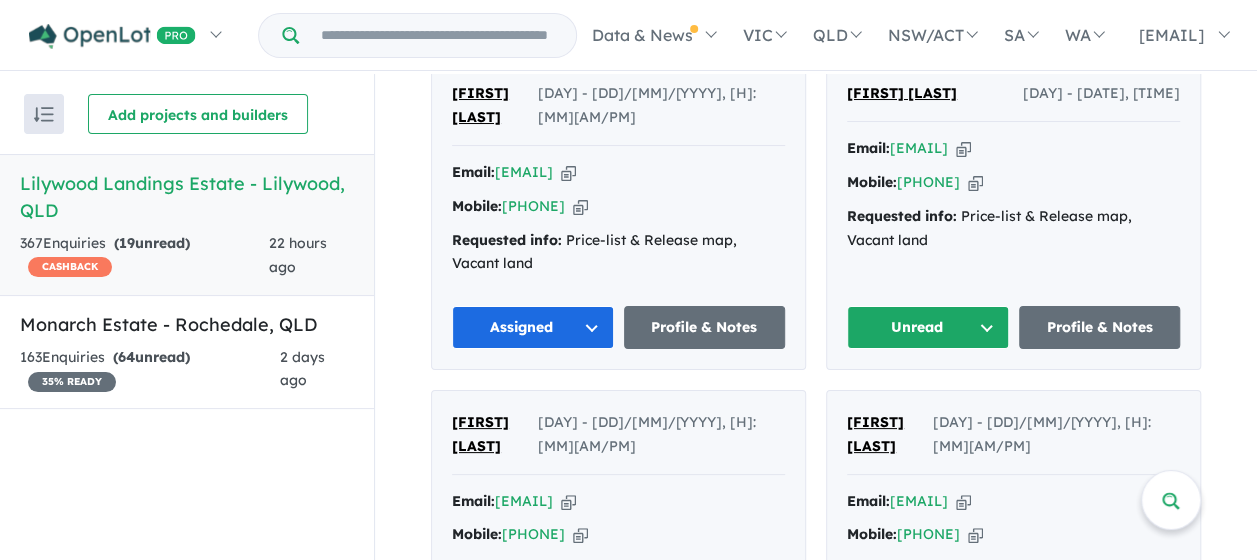 click on "Unread" at bounding box center [928, 327] 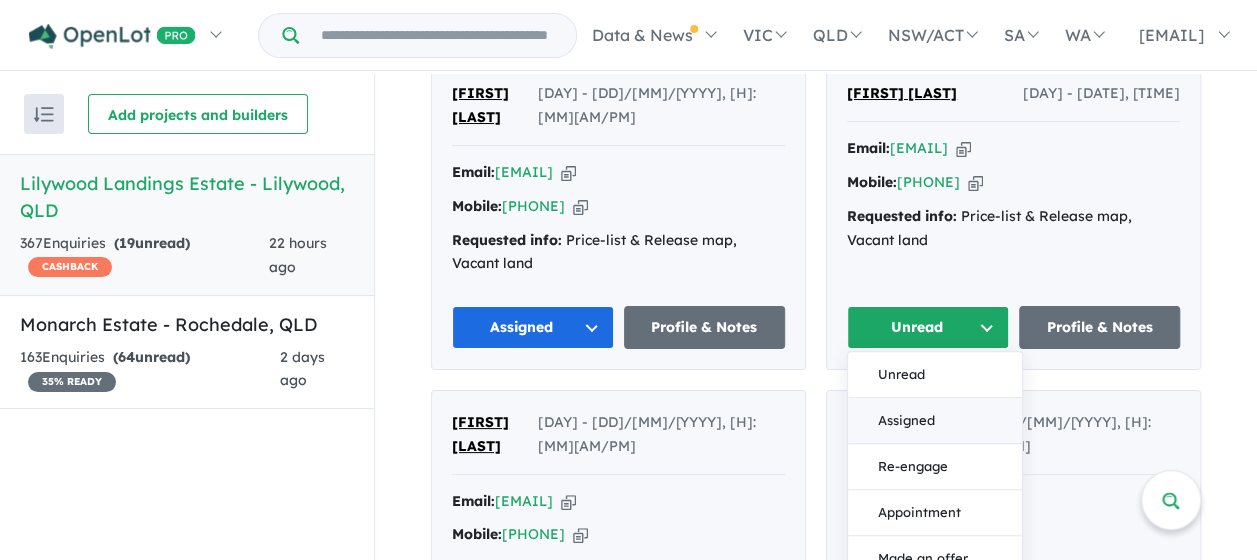 click on "Assigned" at bounding box center (935, 421) 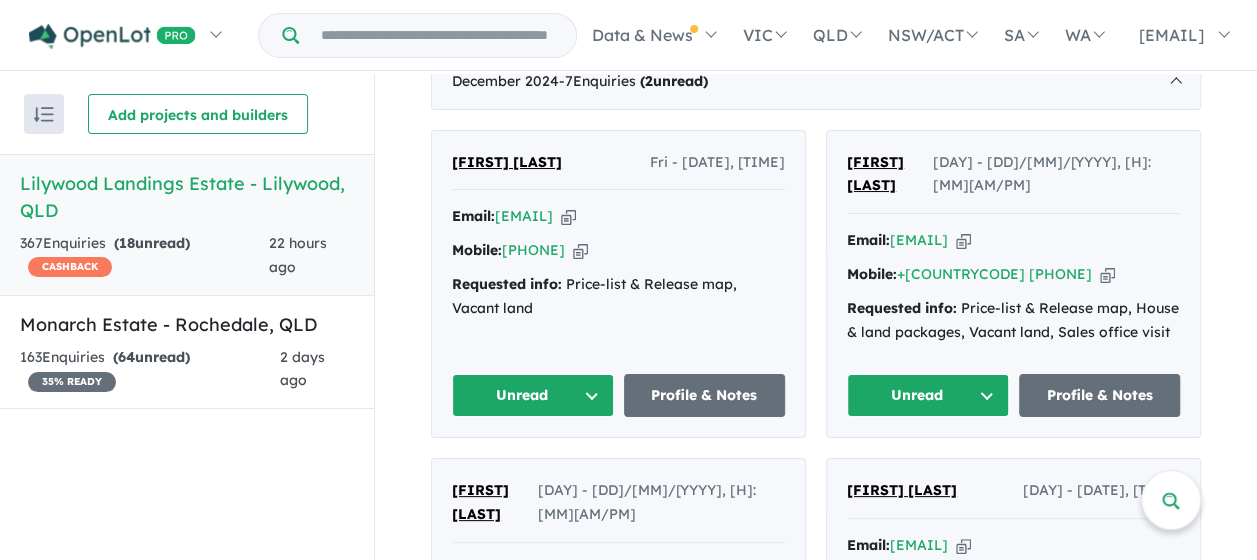 scroll, scrollTop: 1421, scrollLeft: 0, axis: vertical 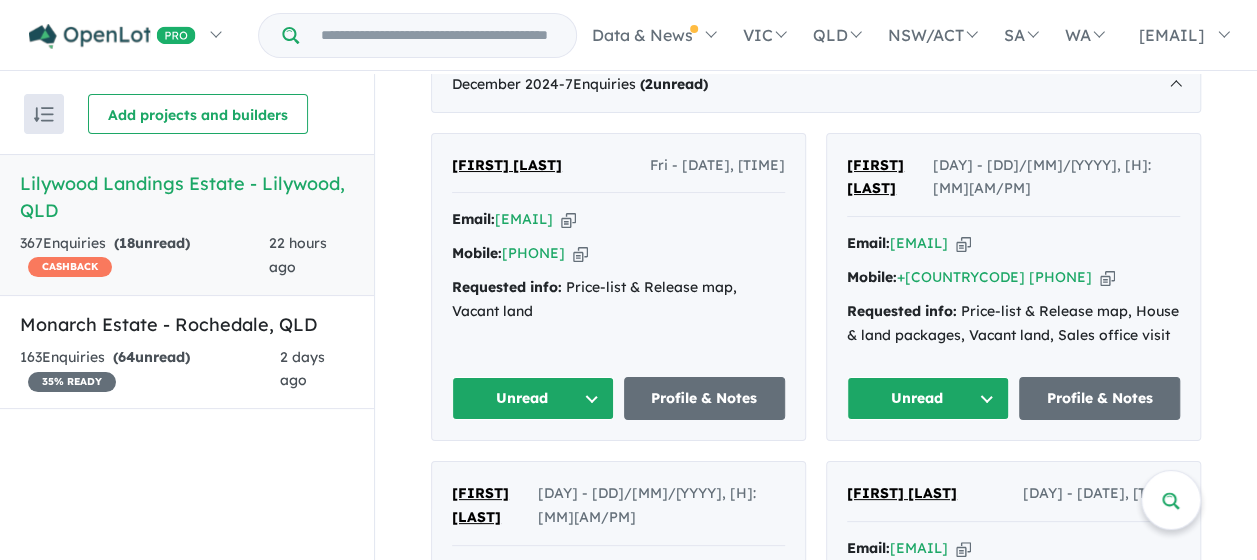 click on "Unread" at bounding box center (928, 398) 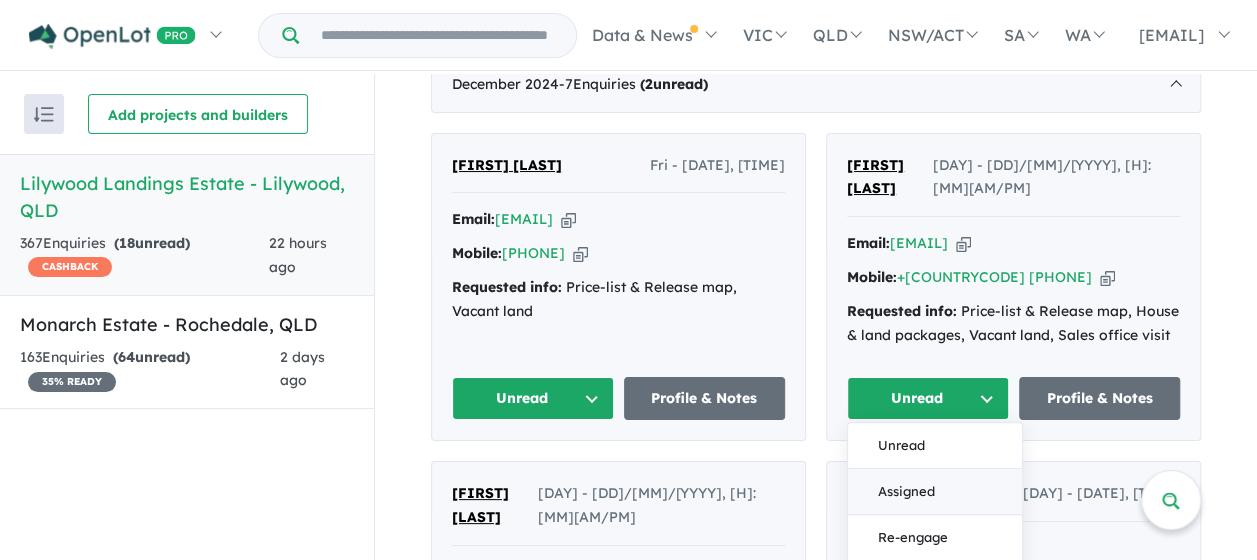 click on "Assigned" at bounding box center [935, 492] 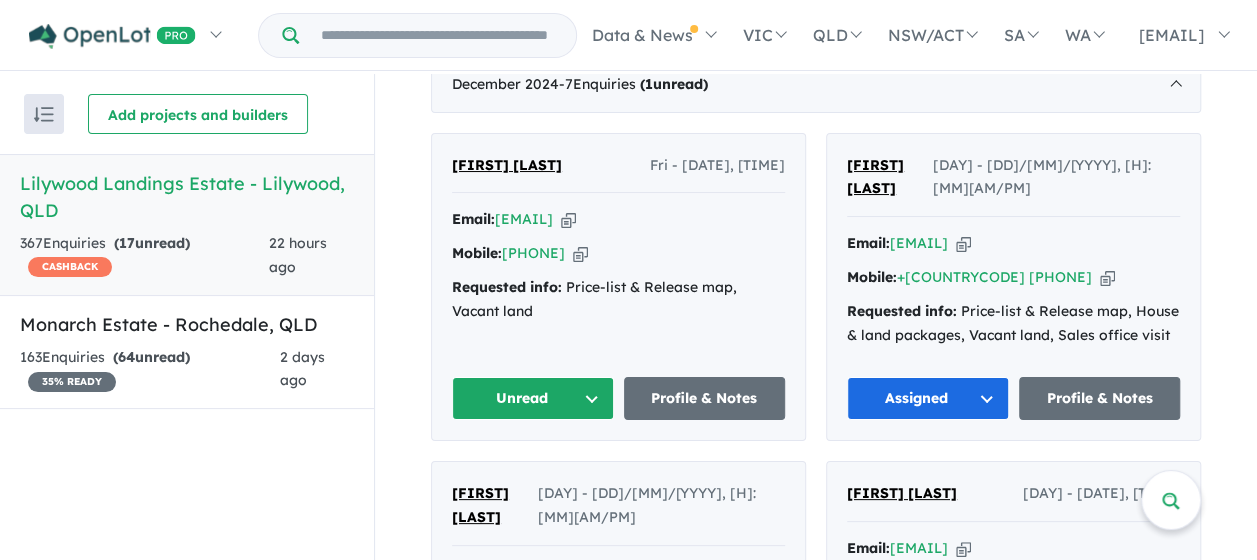 drag, startPoint x: 512, startPoint y: 434, endPoint x: 517, endPoint y: 451, distance: 17.720045 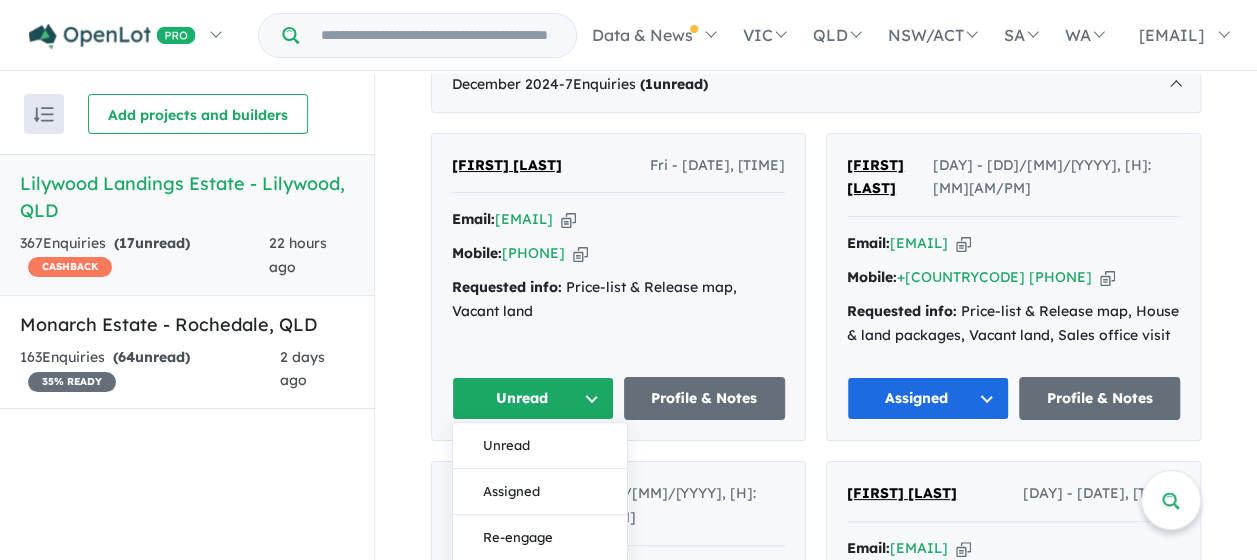 drag, startPoint x: 520, startPoint y: 520, endPoint x: 578, endPoint y: 482, distance: 69.339745 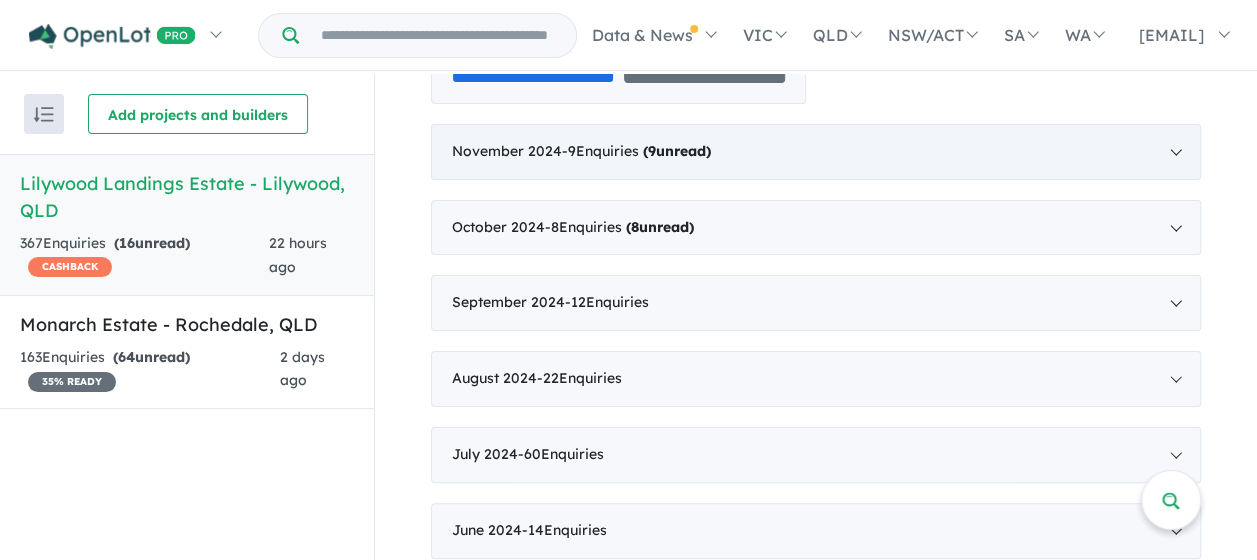 click on "( 9  unread)" at bounding box center (677, 151) 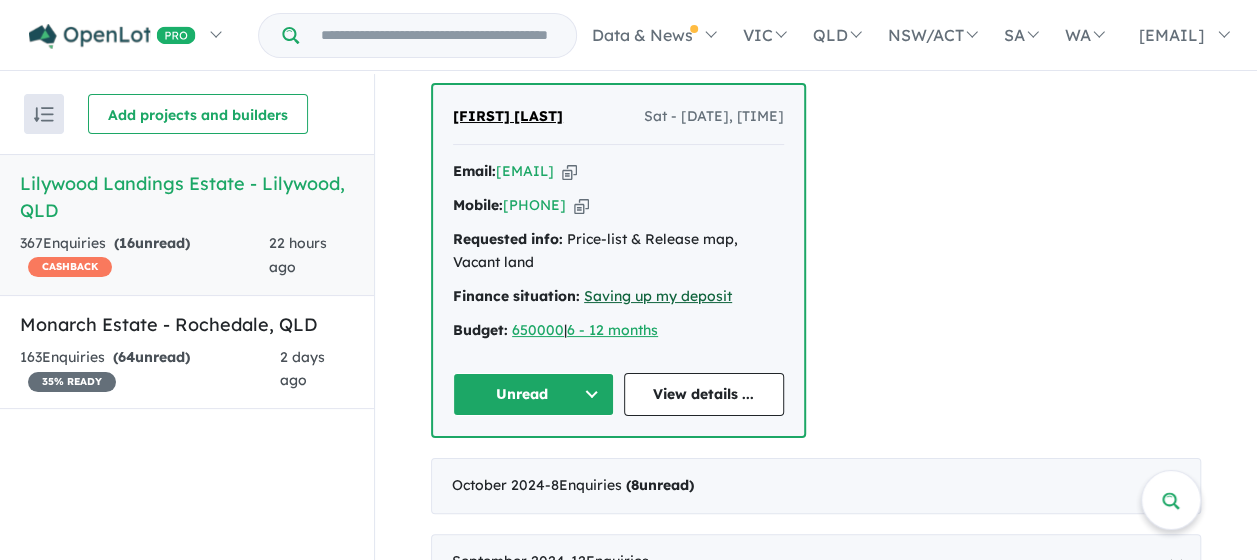scroll, scrollTop: 3056, scrollLeft: 0, axis: vertical 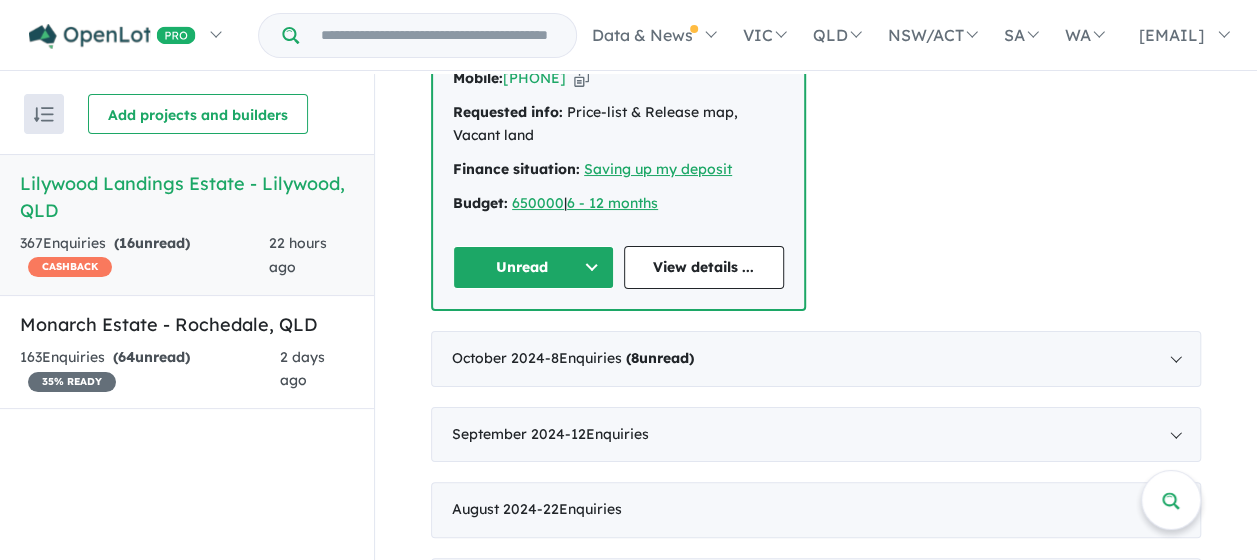 click on "Unread" at bounding box center [533, 267] 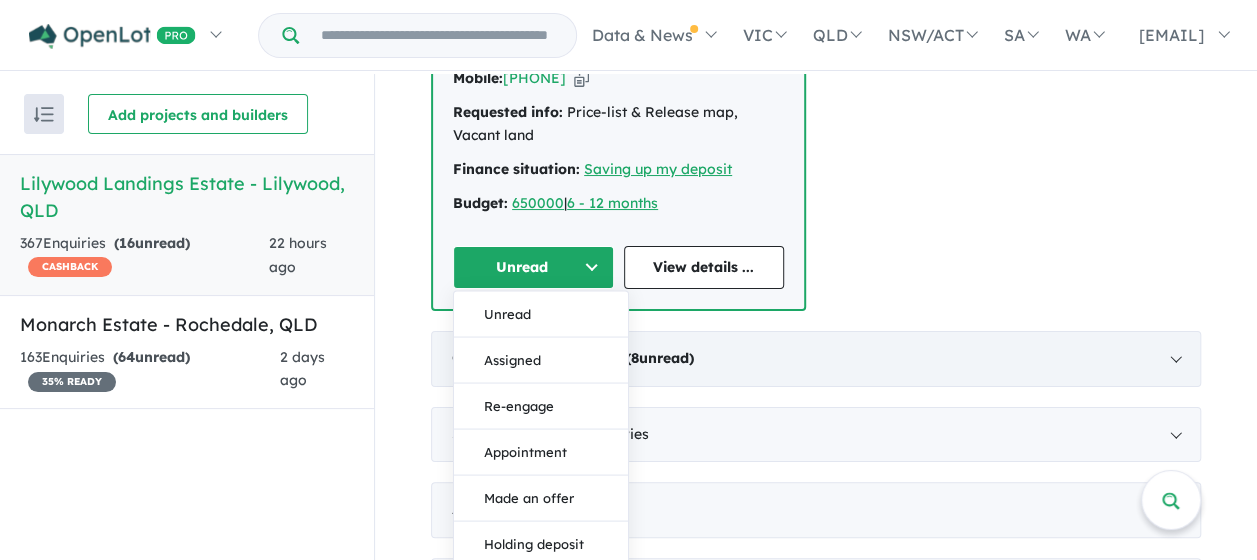 click on "Assigned" at bounding box center (541, 360) 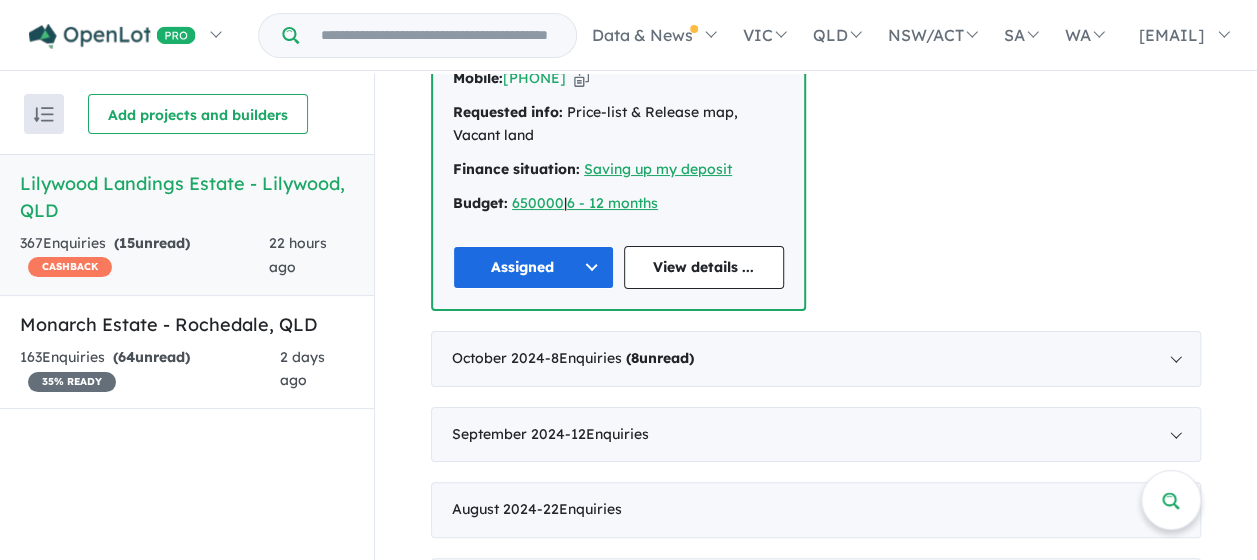 scroll, scrollTop: 2856, scrollLeft: 0, axis: vertical 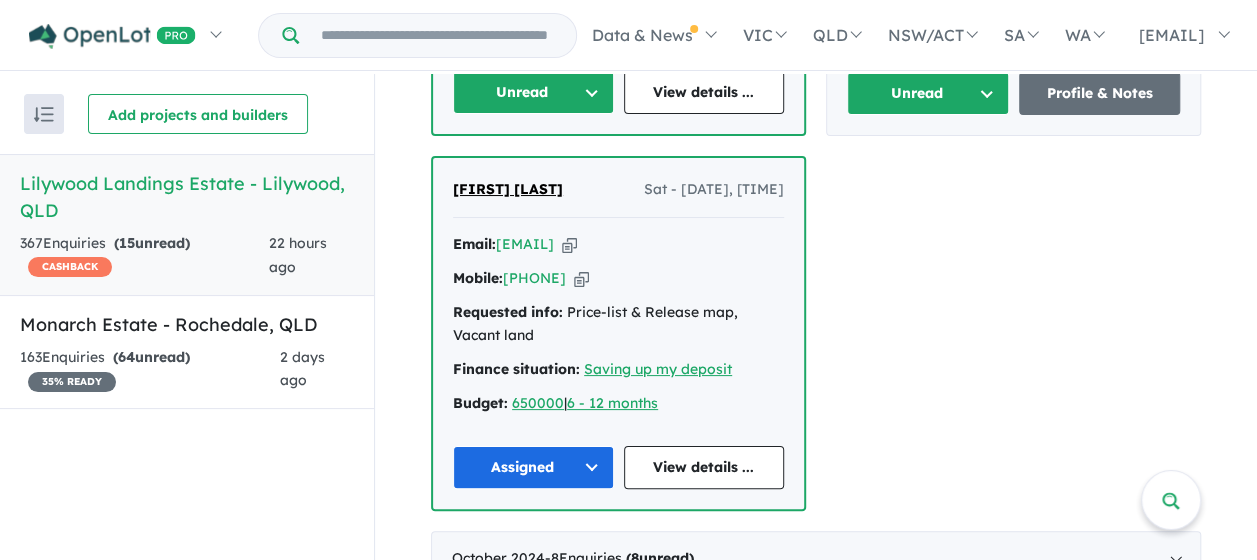 click on "Unread" at bounding box center [928, 93] 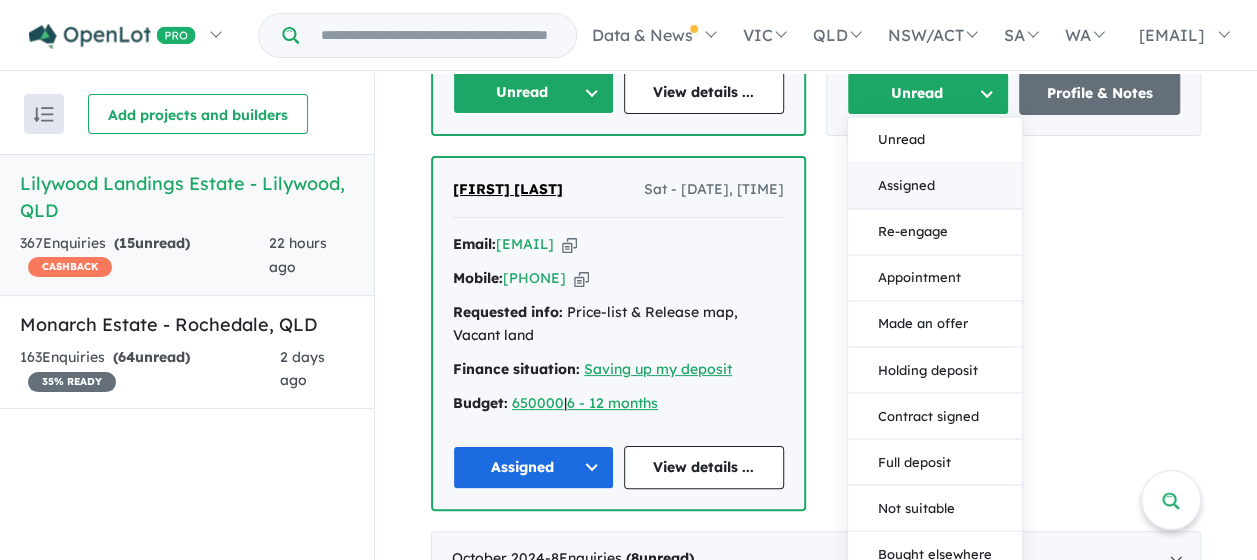 click on "Assigned" at bounding box center (935, 187) 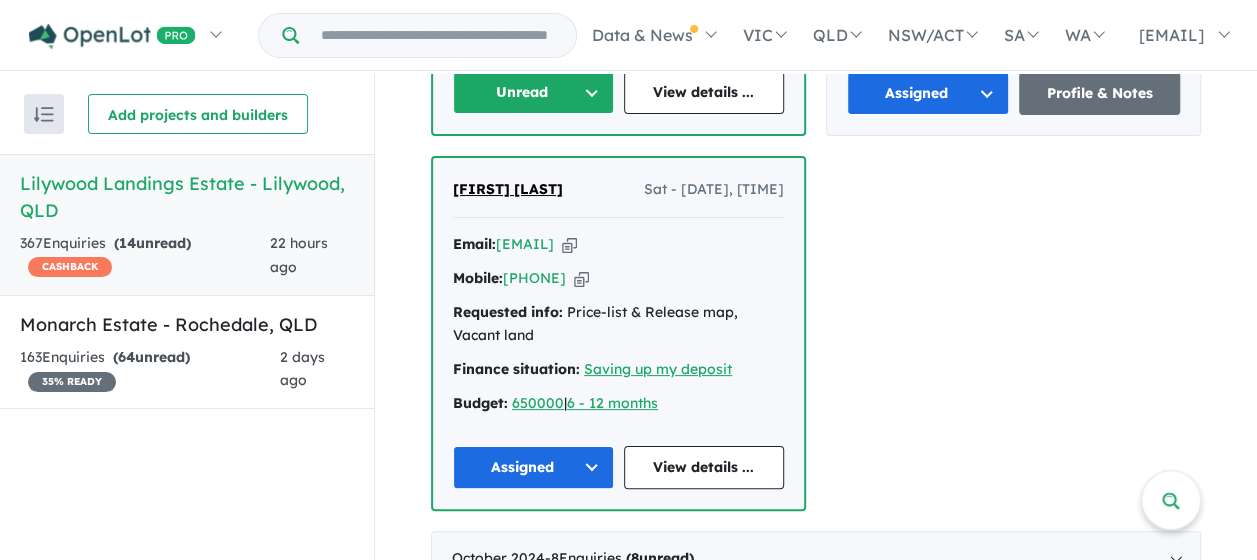 drag, startPoint x: 500, startPoint y: 148, endPoint x: 506, endPoint y: 167, distance: 19.924858 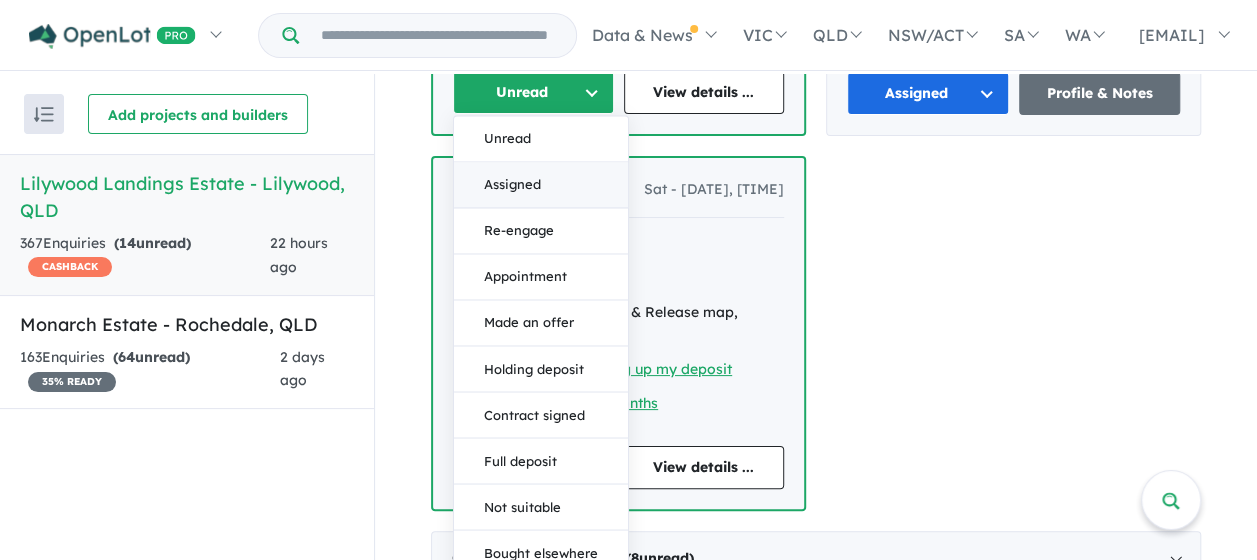 click on "Assigned" at bounding box center (541, 186) 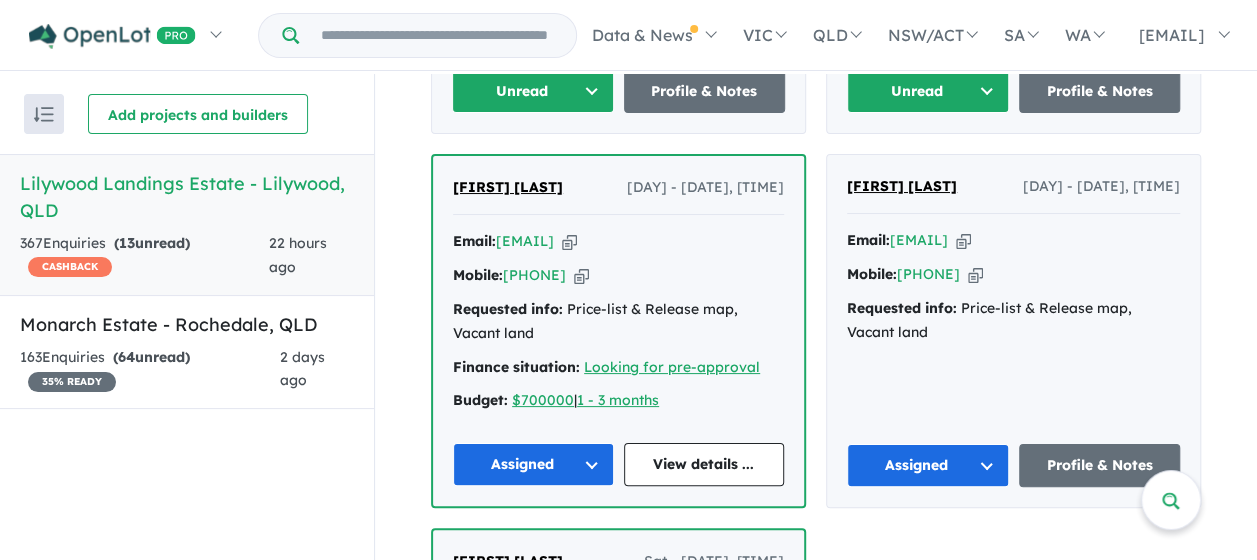 scroll, scrollTop: 2456, scrollLeft: 0, axis: vertical 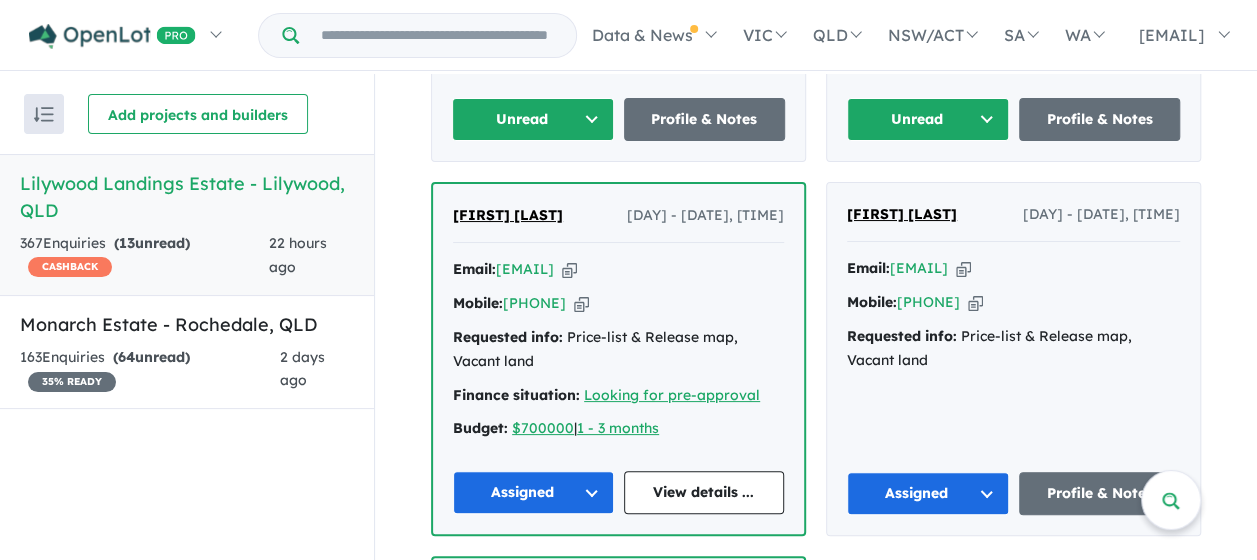 click on "Unread" at bounding box center [533, 119] 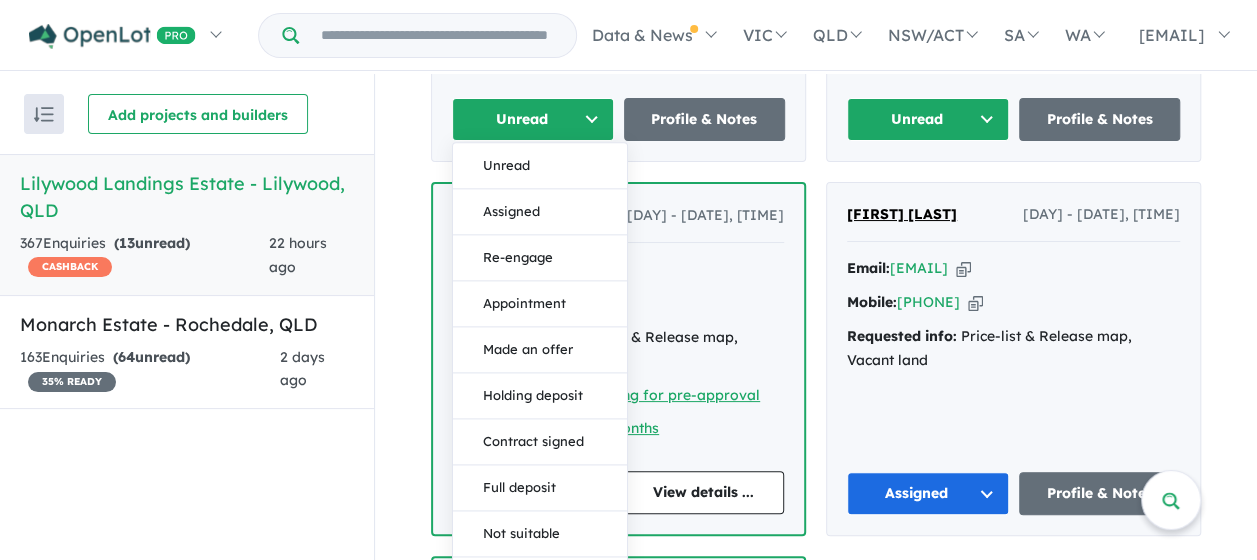 drag, startPoint x: 538, startPoint y: 276, endPoint x: 572, endPoint y: 267, distance: 35.17101 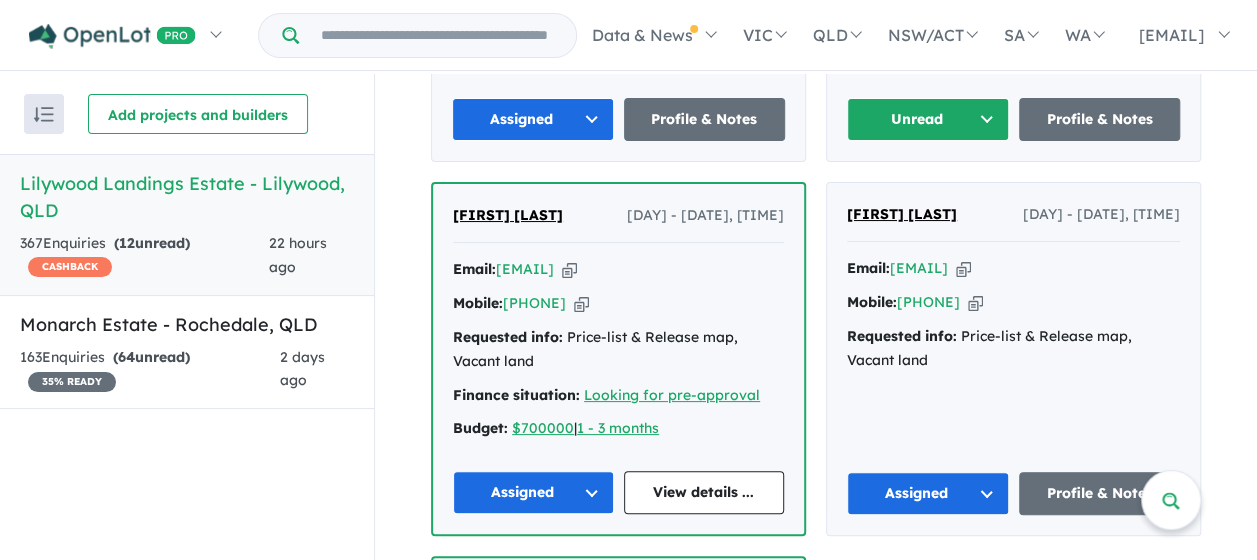 click on "Unread" at bounding box center (928, 119) 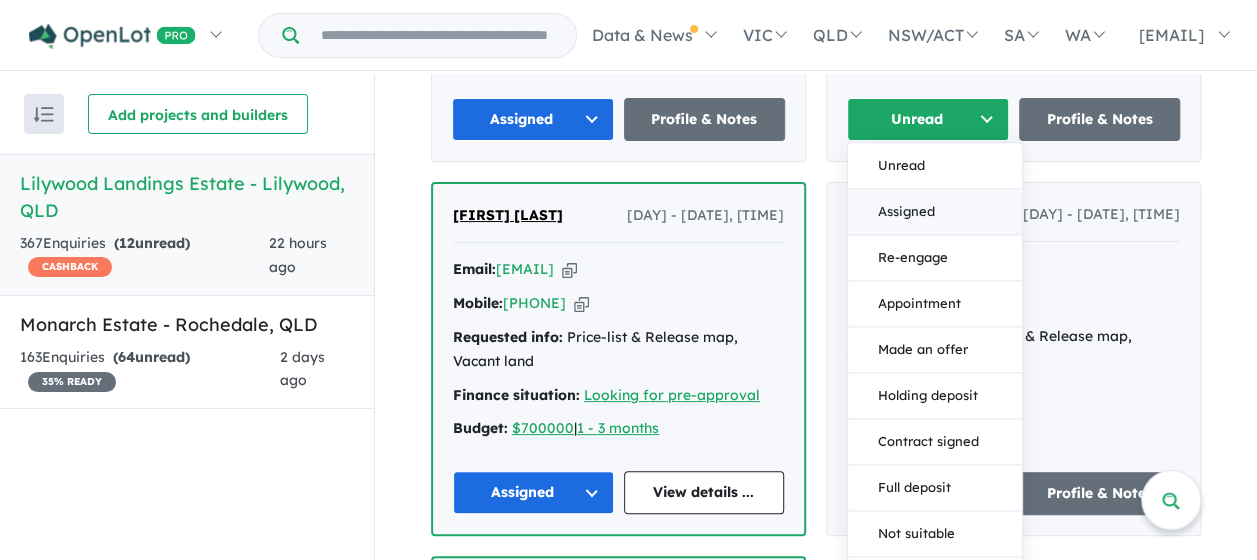click on "Assigned" at bounding box center [935, 212] 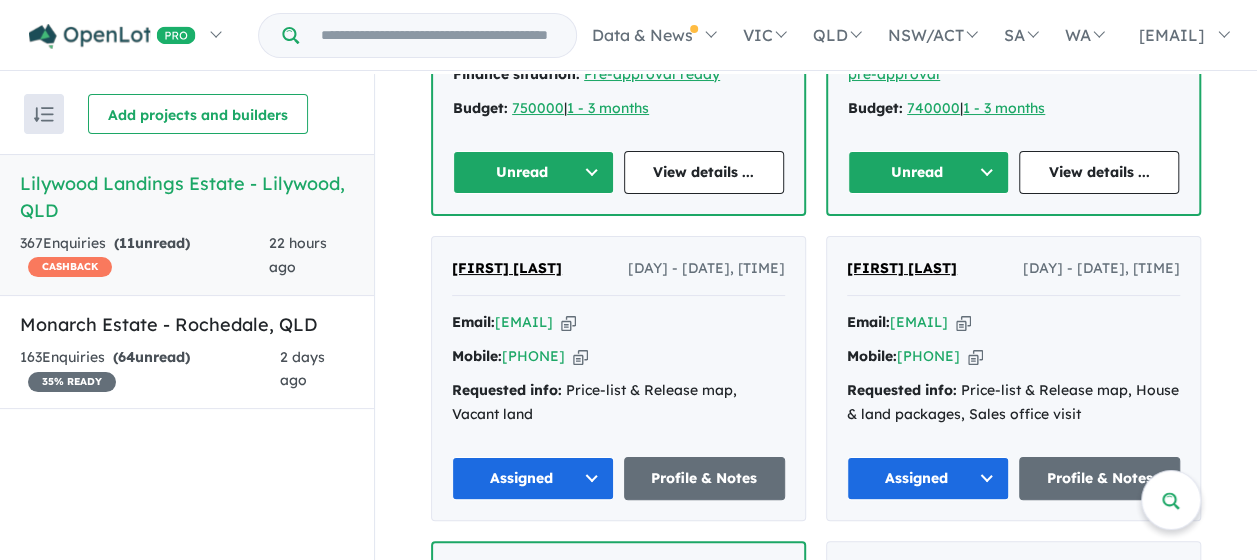 scroll, scrollTop: 2056, scrollLeft: 0, axis: vertical 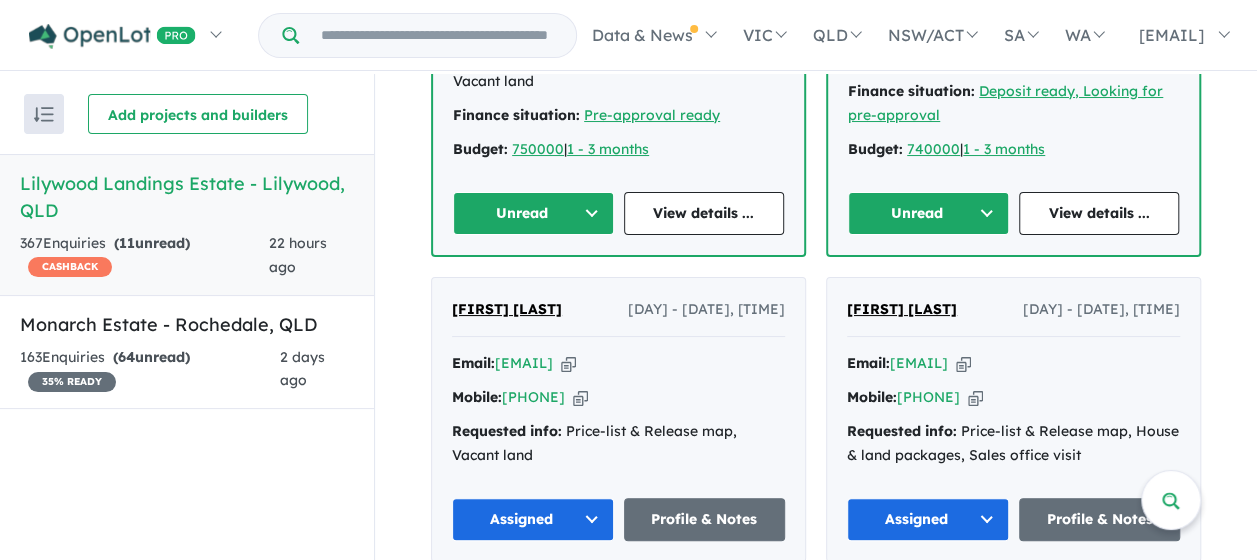 click on "Unread" at bounding box center [928, 213] 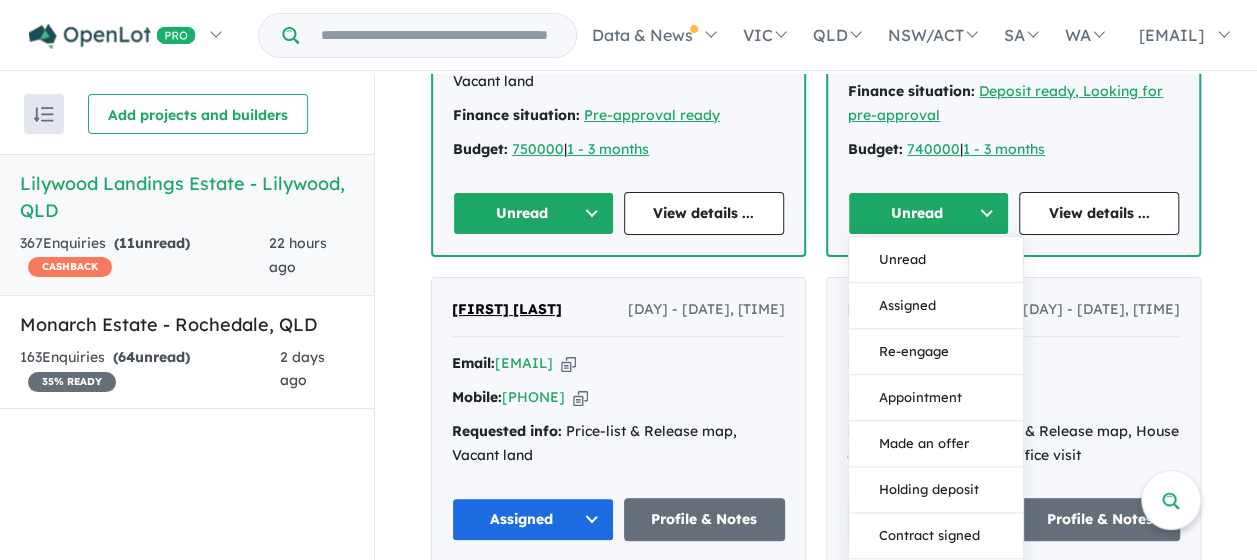 click on "Assigned" at bounding box center (936, 306) 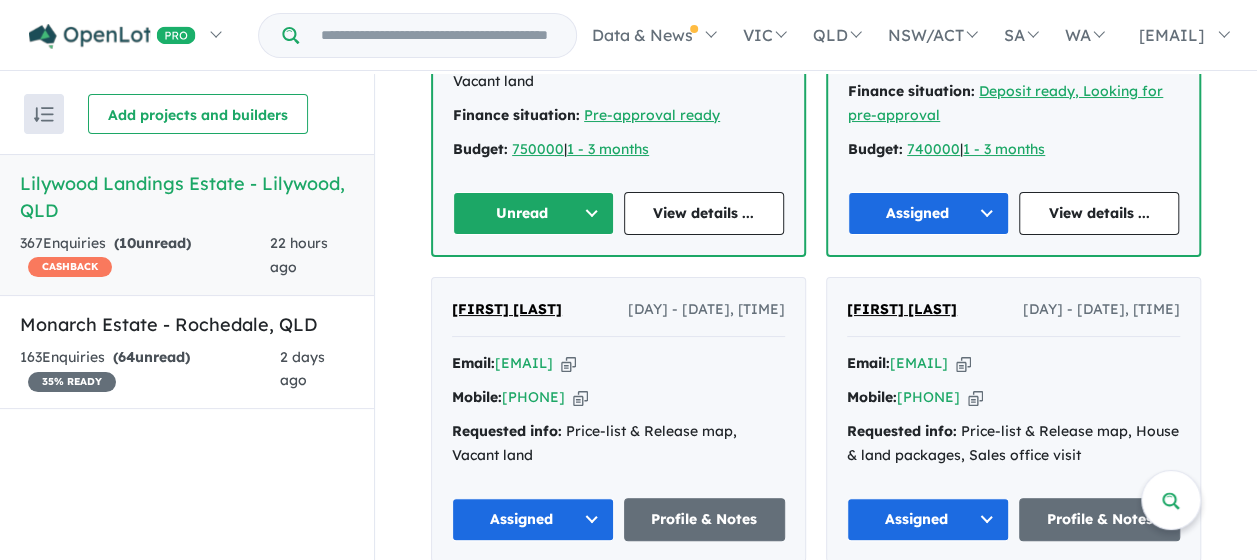 drag, startPoint x: 524, startPoint y: 240, endPoint x: 530, endPoint y: 255, distance: 16.155495 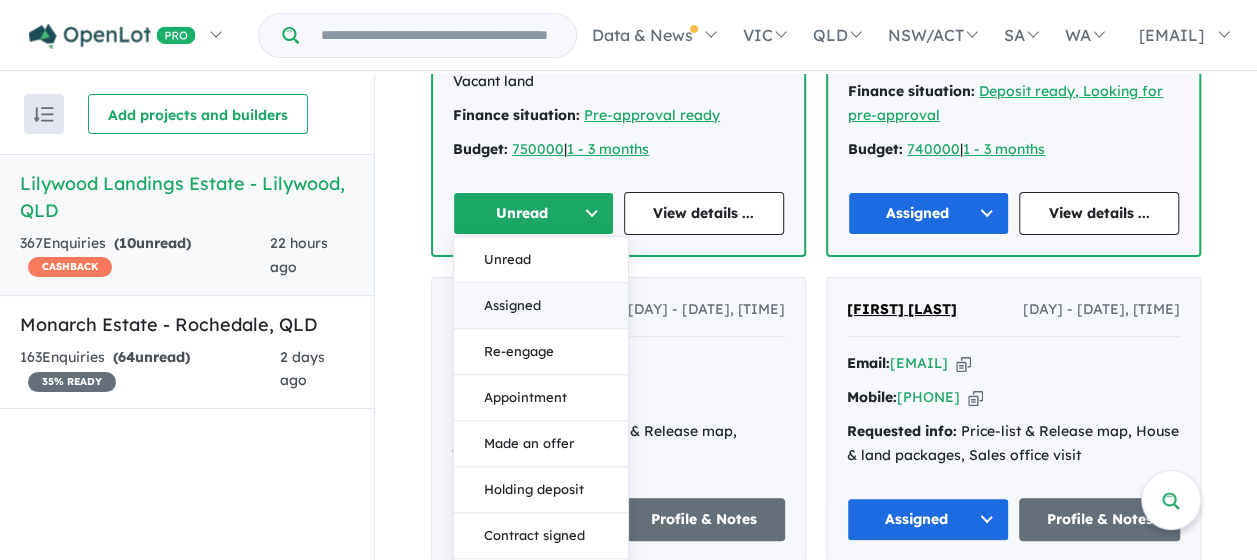 click on "Assigned" at bounding box center (541, 306) 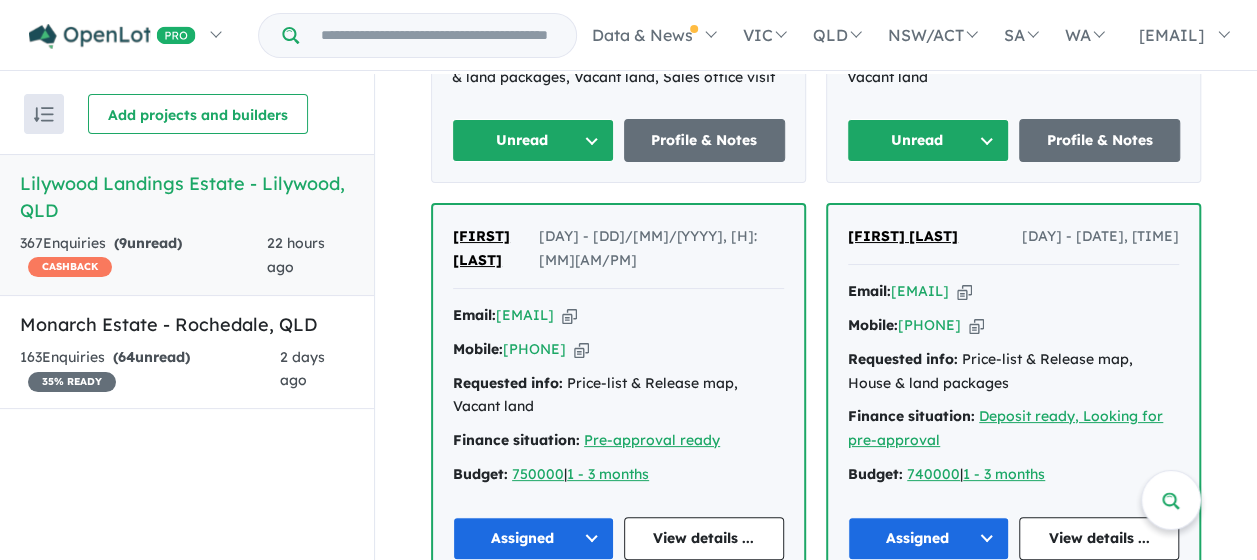 scroll, scrollTop: 1656, scrollLeft: 0, axis: vertical 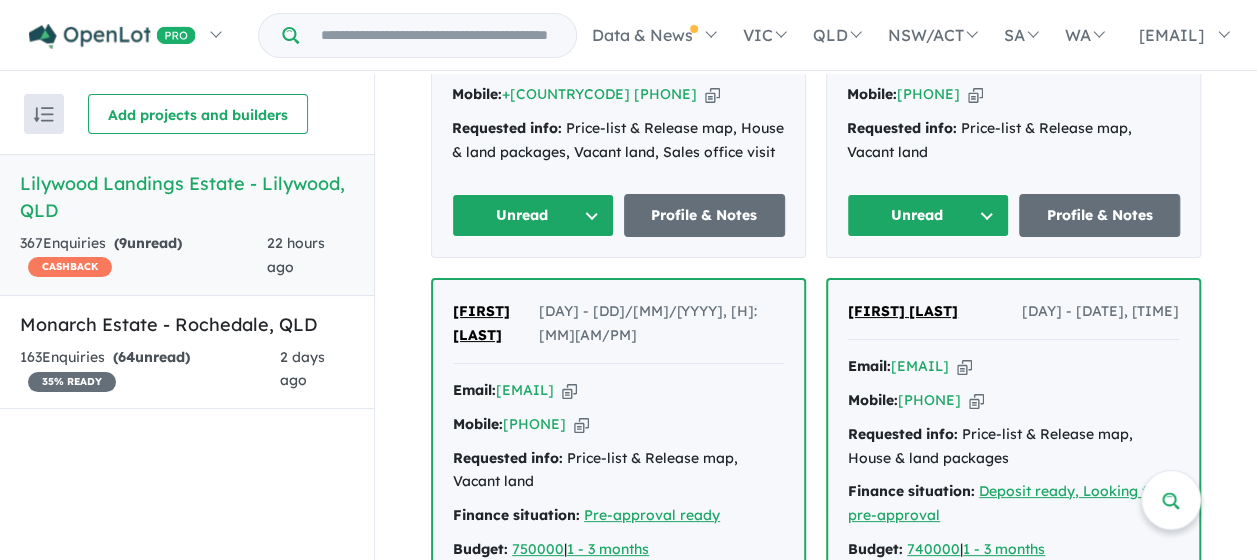 click on "Unread" at bounding box center (533, 215) 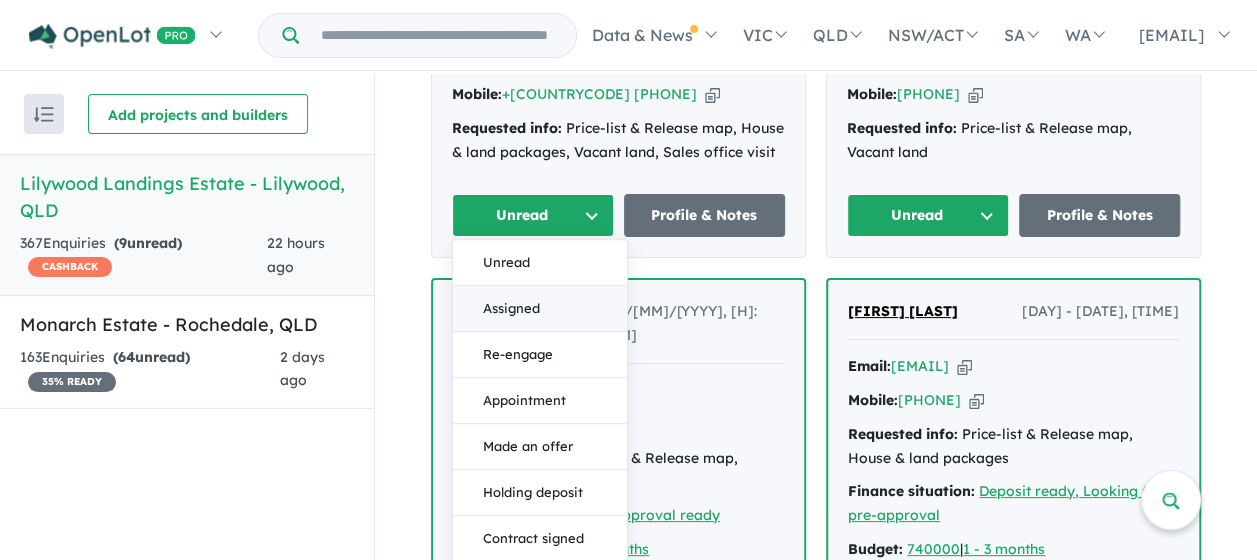 click on "Assigned" at bounding box center [540, 309] 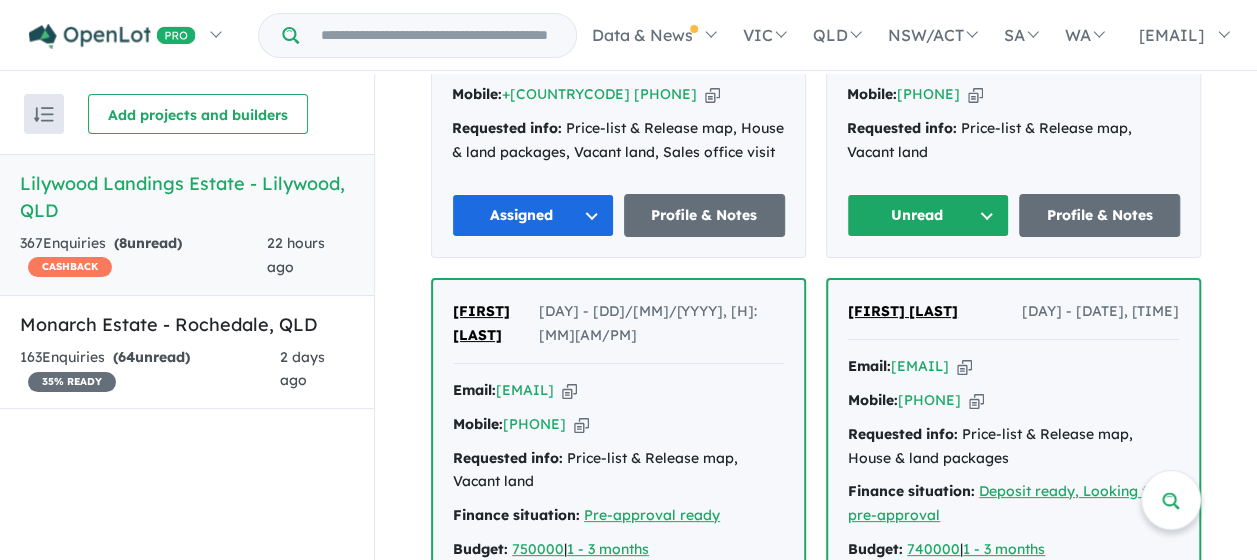 drag, startPoint x: 892, startPoint y: 256, endPoint x: 900, endPoint y: 271, distance: 17 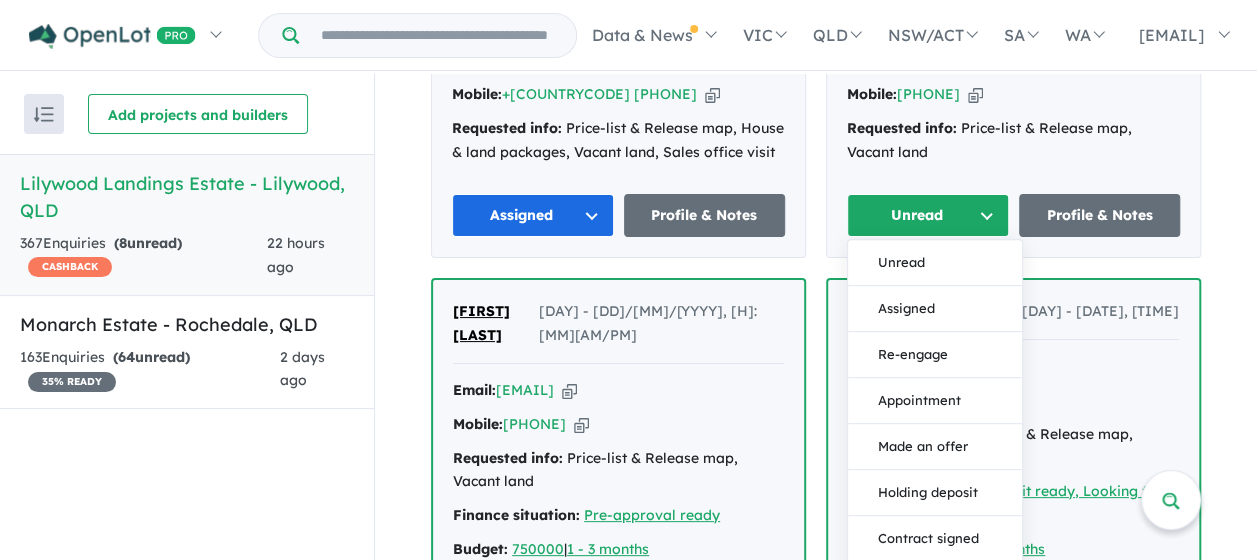 click on "Assigned" at bounding box center [935, 309] 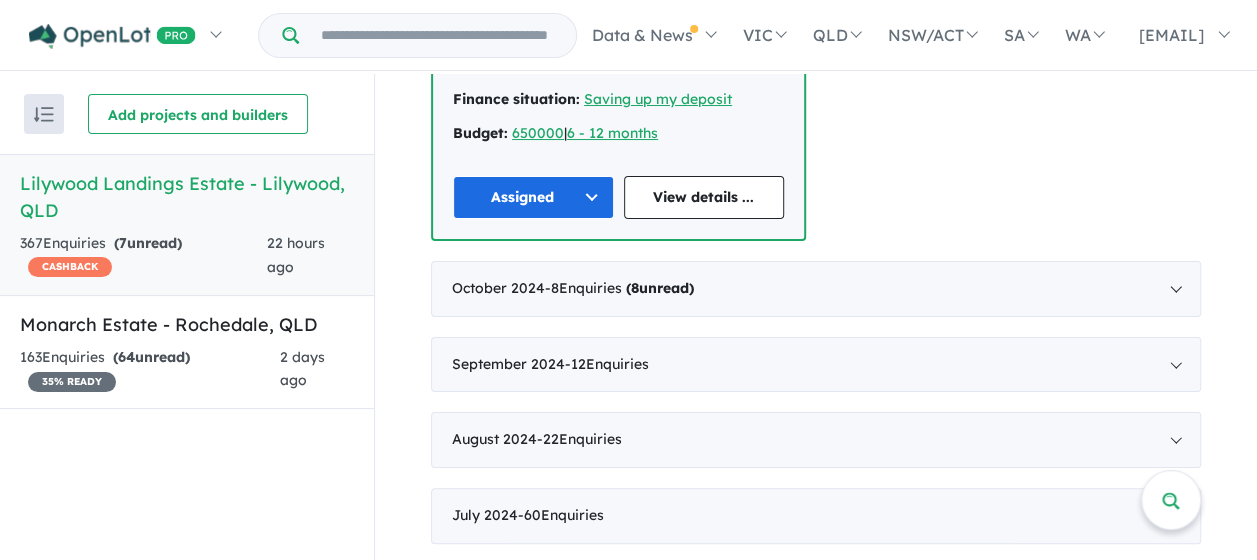 scroll, scrollTop: 3056, scrollLeft: 0, axis: vertical 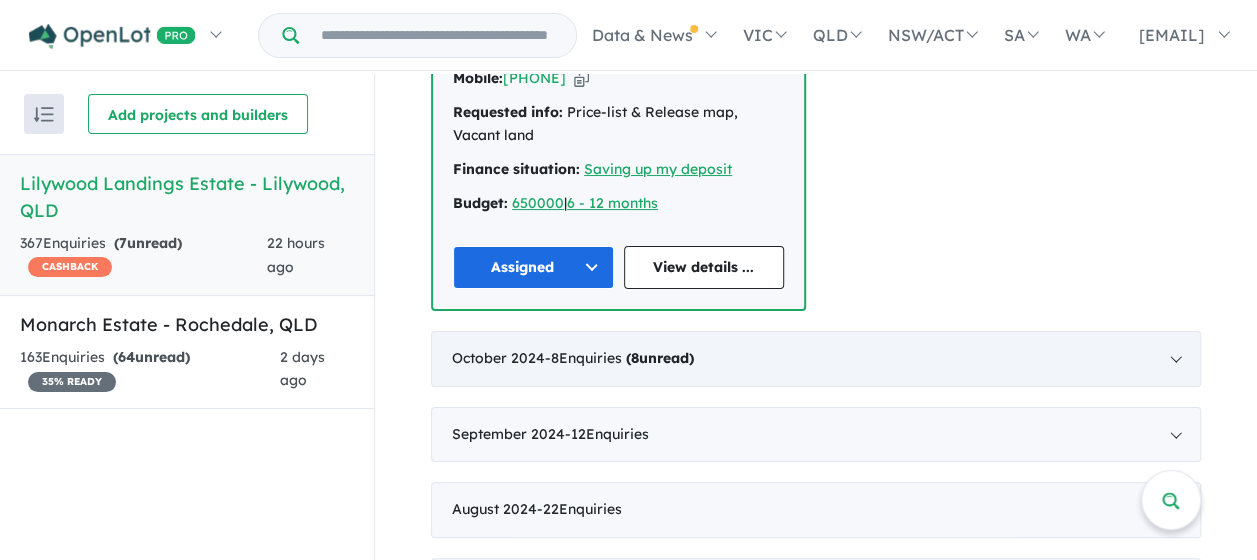 click on "( 8  unread)" at bounding box center [660, 358] 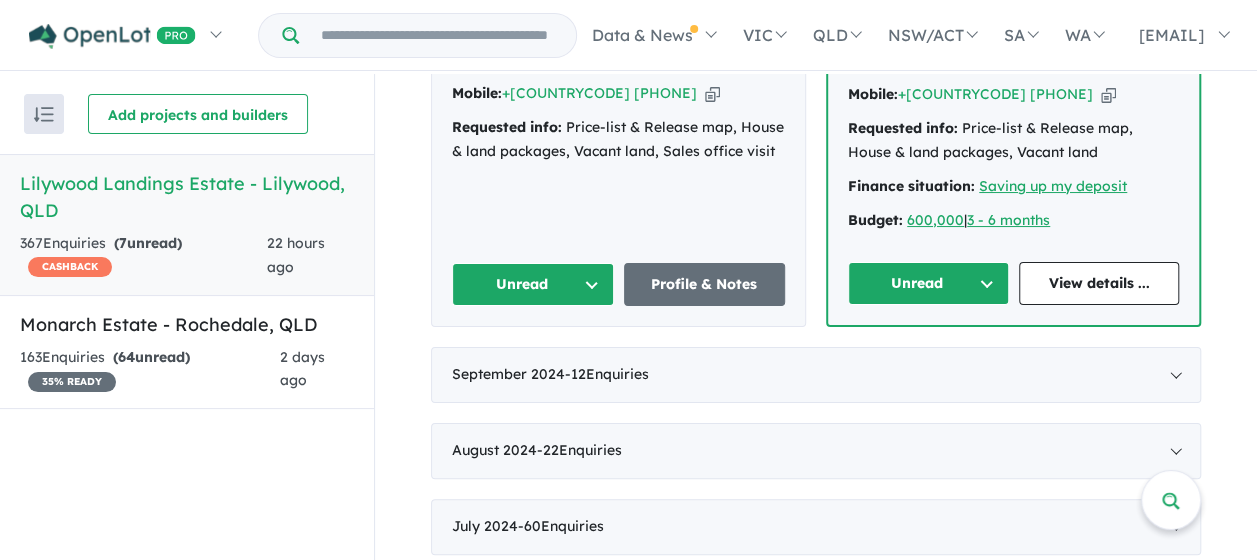 scroll, scrollTop: 2811, scrollLeft: 0, axis: vertical 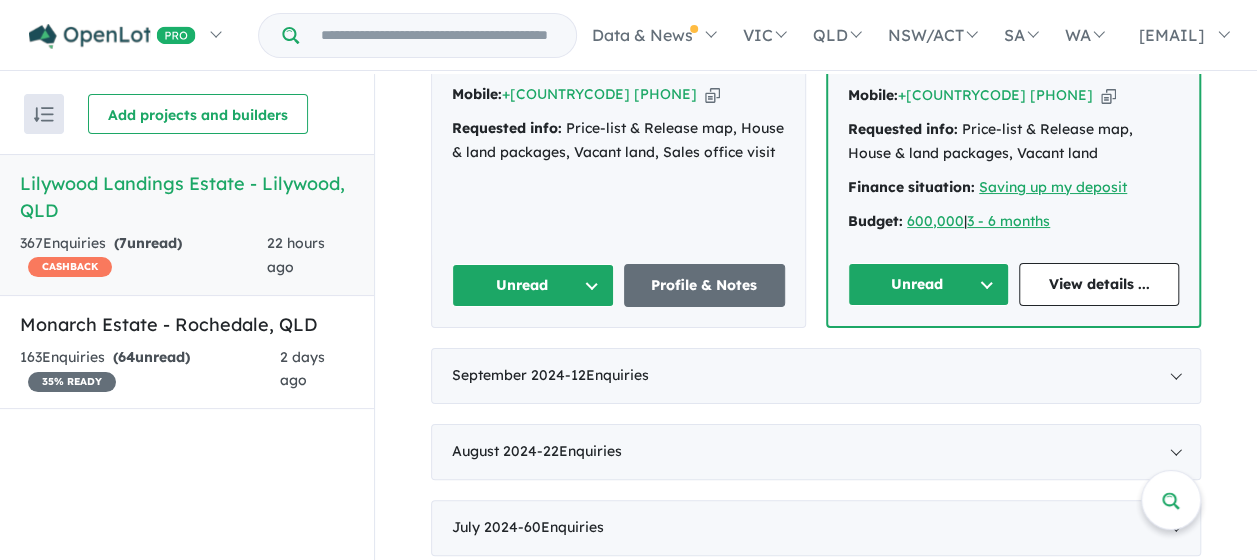 click on "Unread" at bounding box center [533, 285] 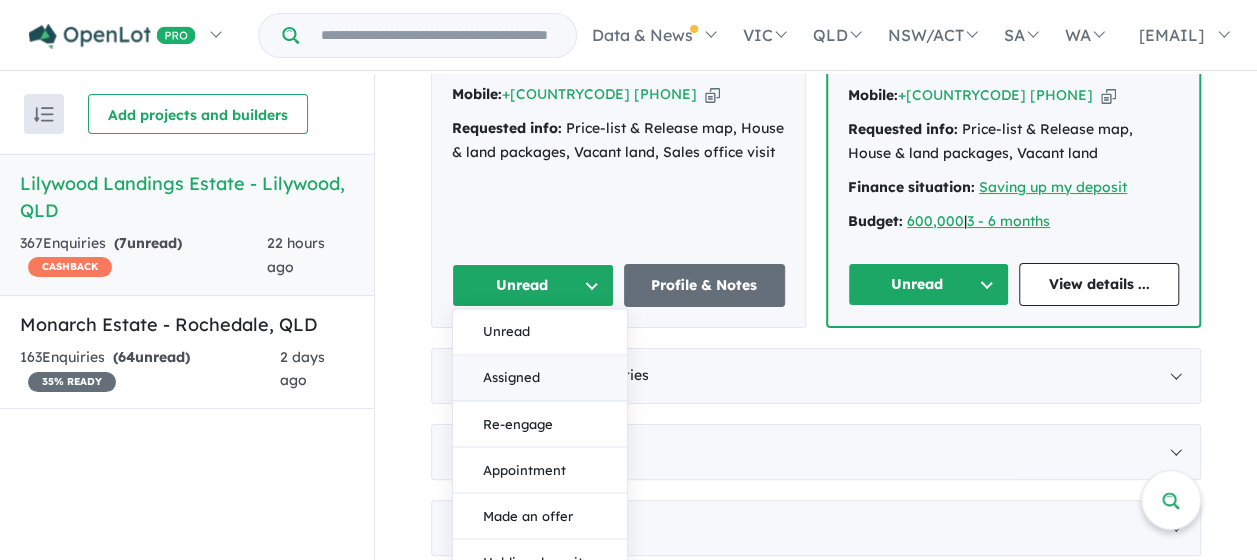click on "Assigned" at bounding box center (540, 379) 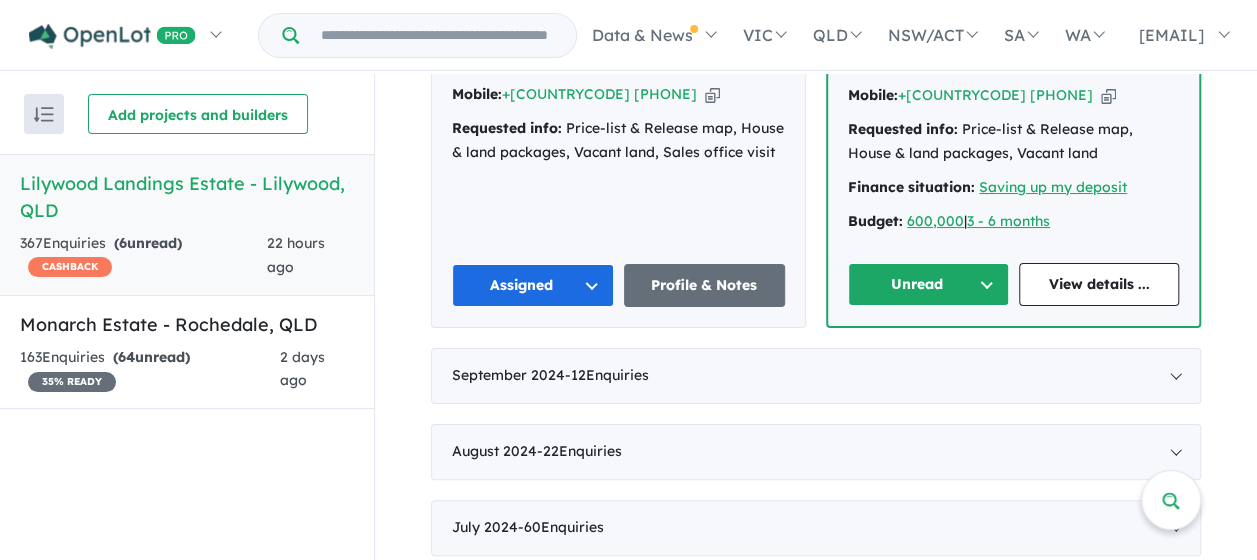 click on "Unread" at bounding box center [928, 284] 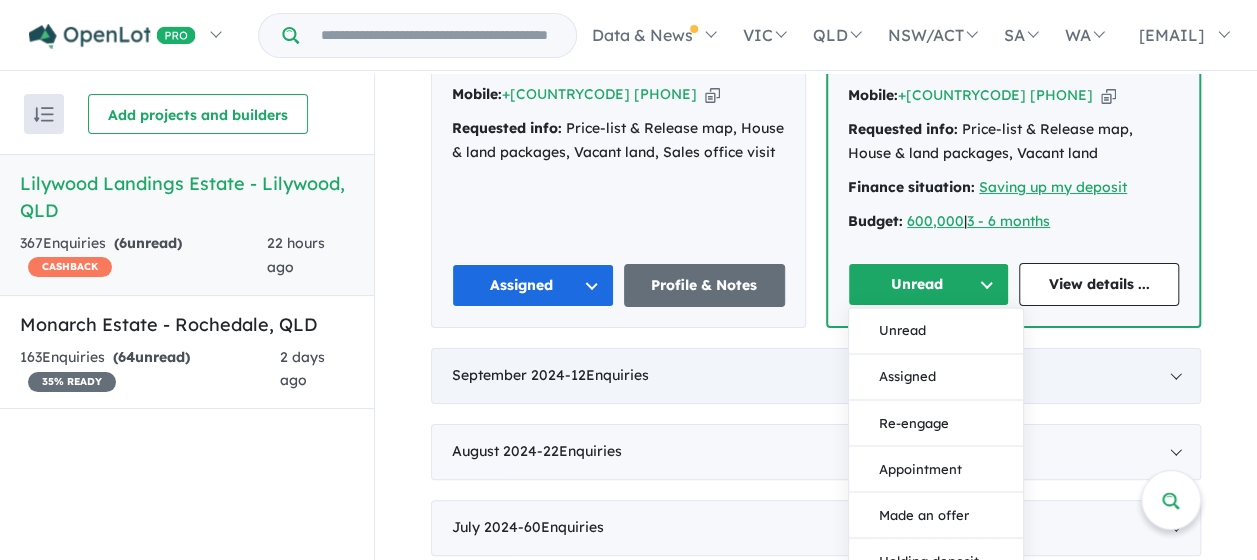 click on "Assigned" at bounding box center (936, 378) 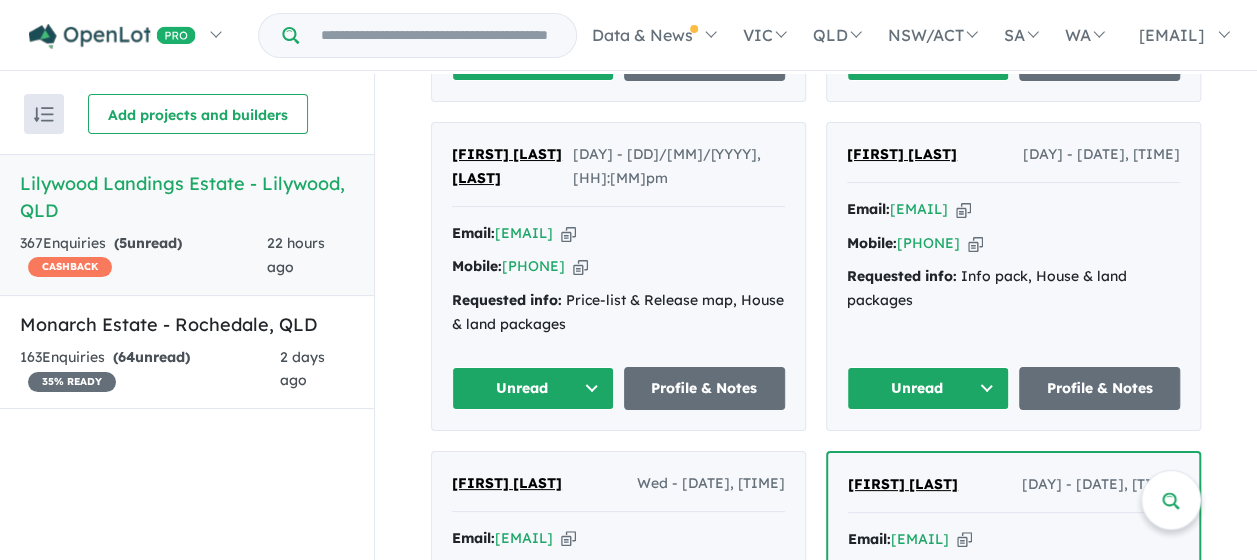 scroll, scrollTop: 2311, scrollLeft: 0, axis: vertical 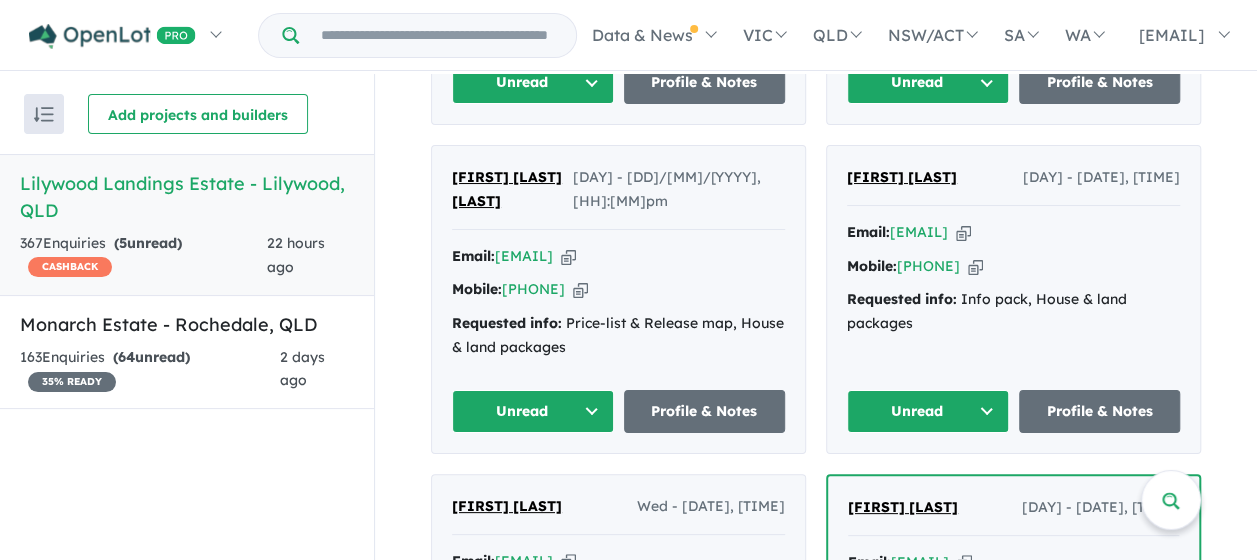 click on "Unread" at bounding box center [533, 411] 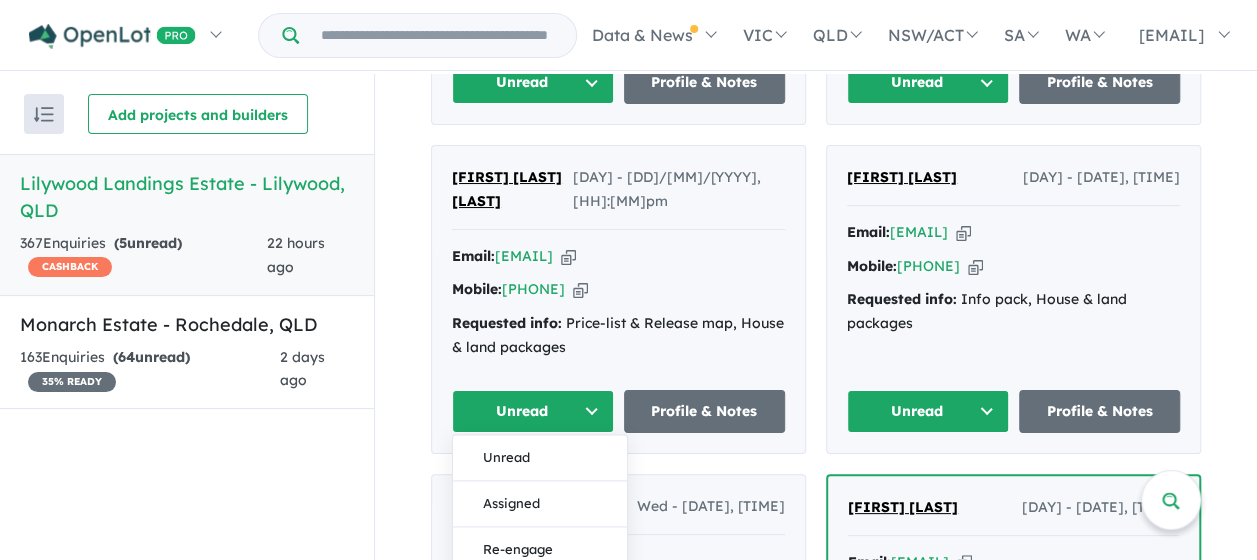 click on "Assigned" at bounding box center (540, 505) 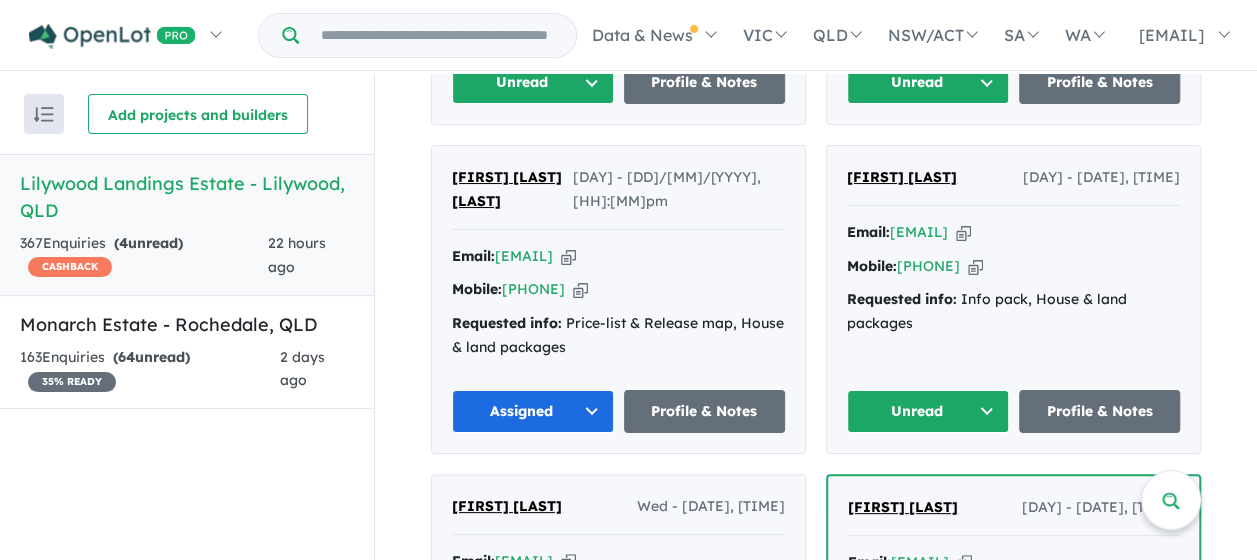drag, startPoint x: 918, startPoint y: 438, endPoint x: 920, endPoint y: 456, distance: 18.110771 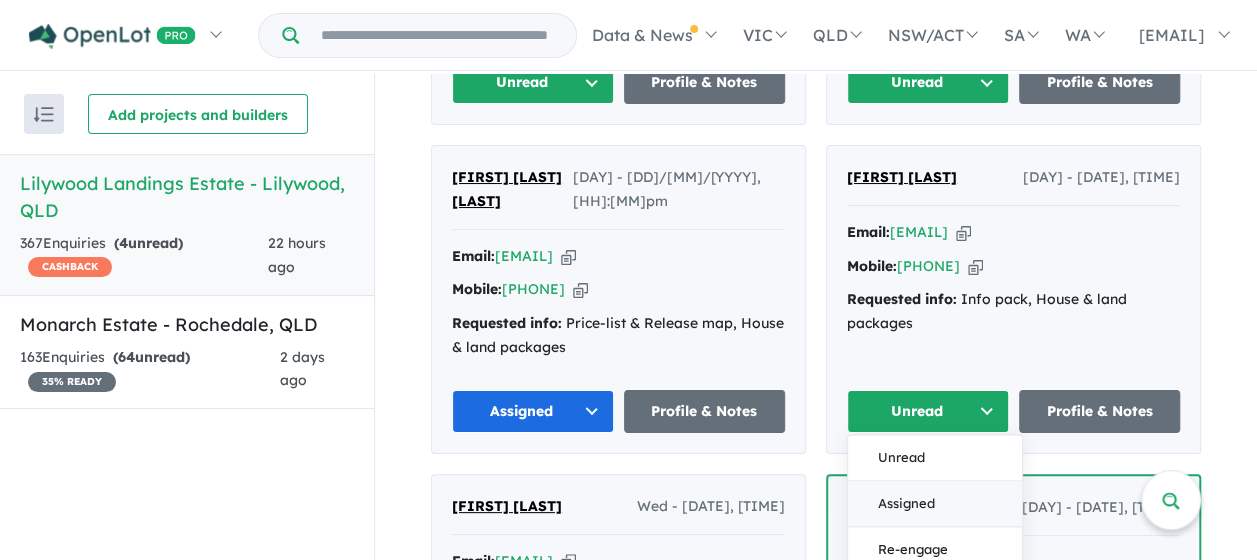 click on "Assigned" at bounding box center (935, 505) 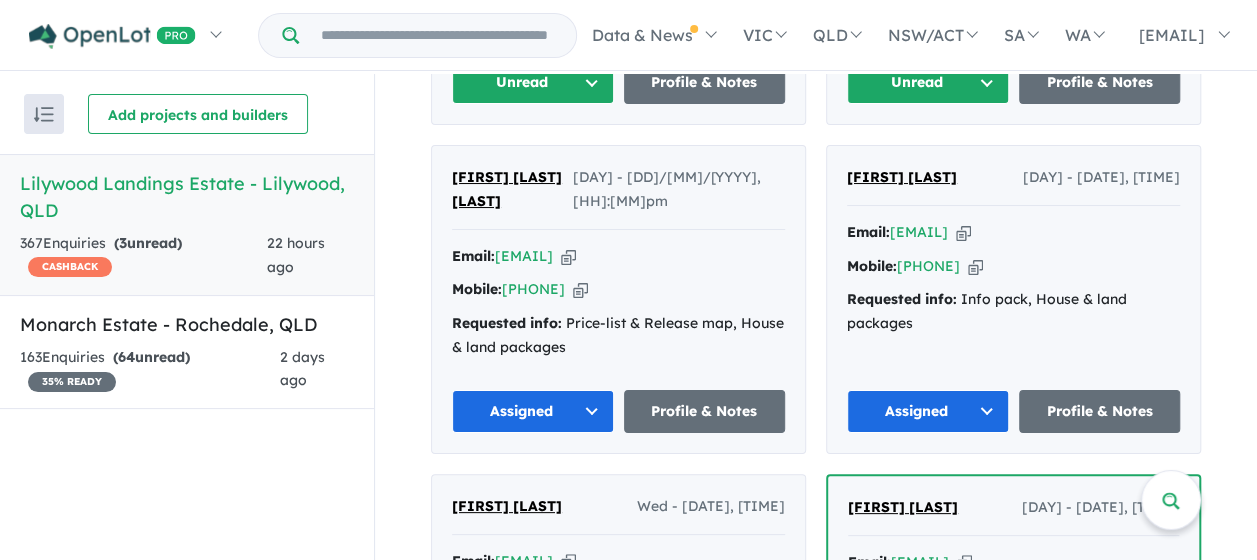 click on "Unread" at bounding box center [928, 82] 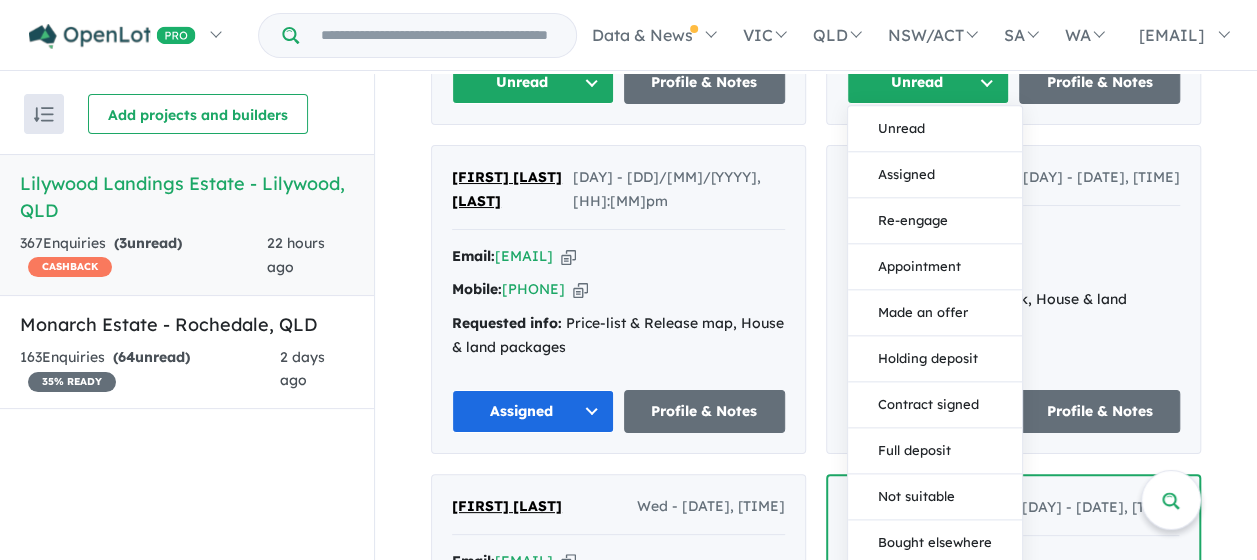 click on "Assigned" at bounding box center [935, 176] 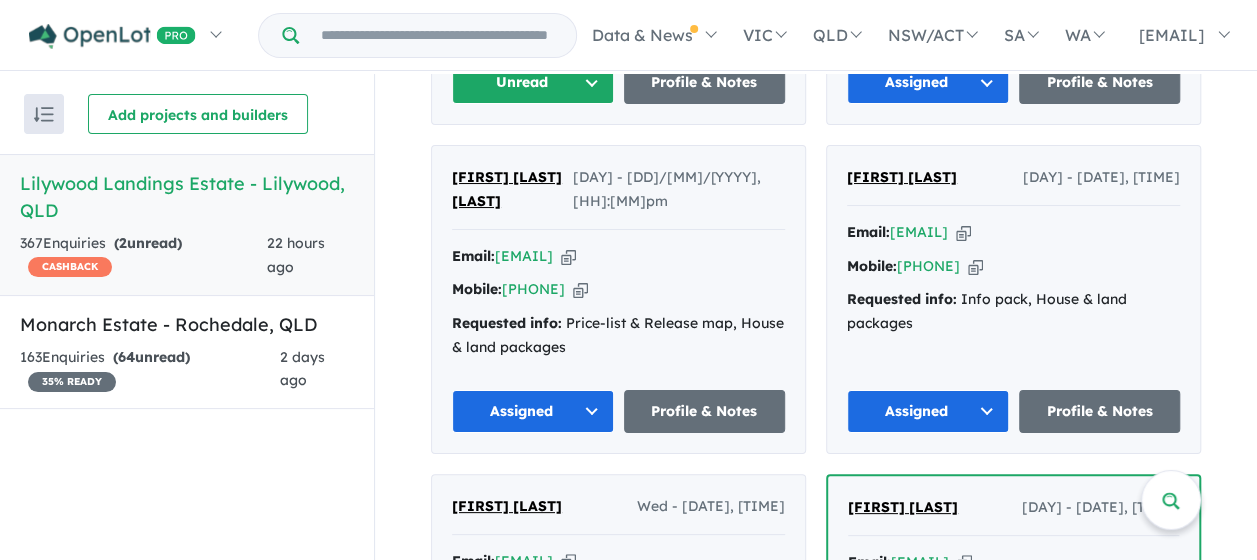 click on "Unread" at bounding box center [533, 82] 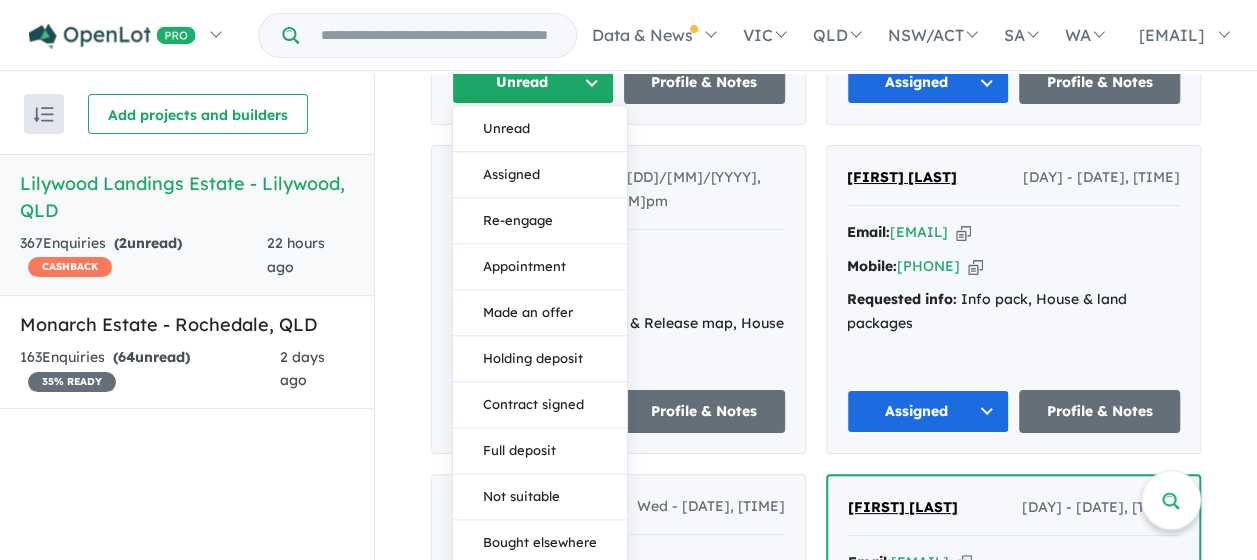 click on "Assigned" at bounding box center [540, 176] 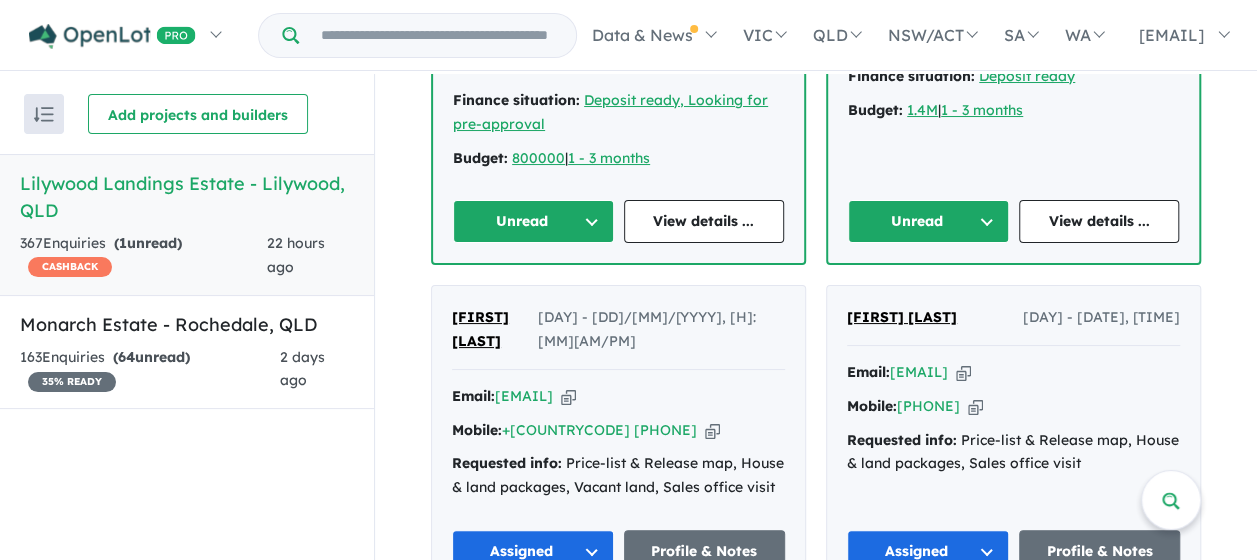 scroll, scrollTop: 1811, scrollLeft: 0, axis: vertical 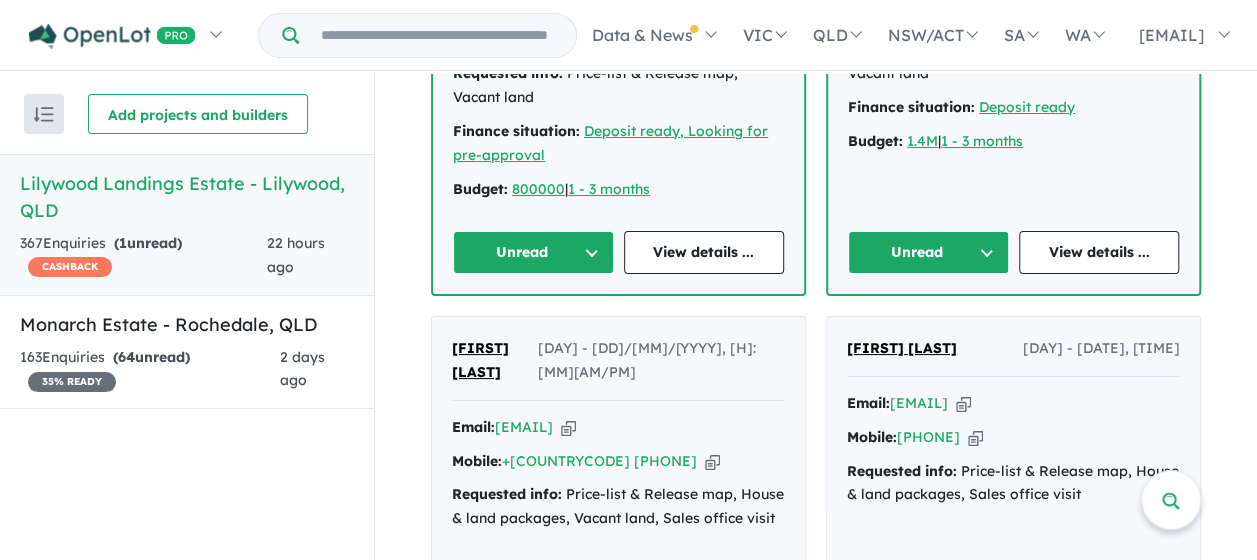 click on "Unread" at bounding box center (928, 252) 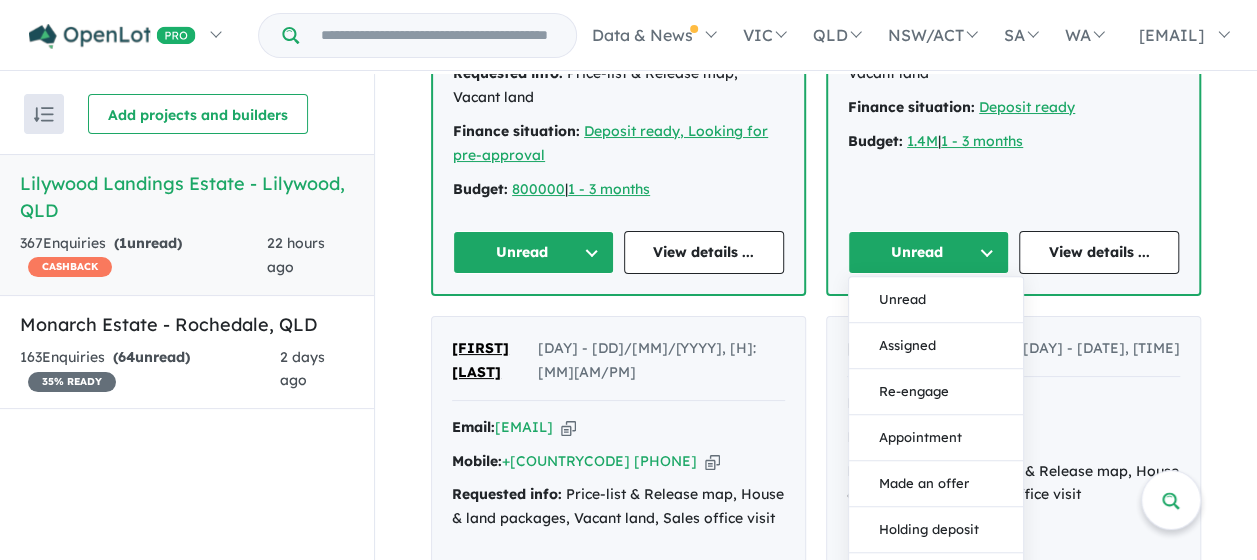 drag, startPoint x: 920, startPoint y: 328, endPoint x: 762, endPoint y: 324, distance: 158.05063 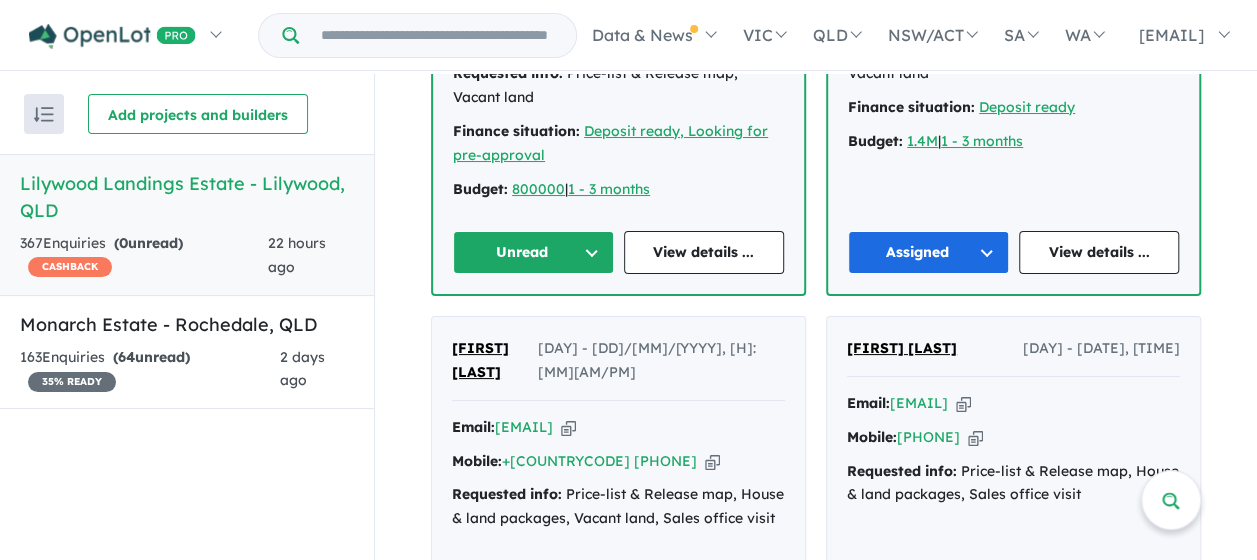 click on "Unread" at bounding box center [533, 252] 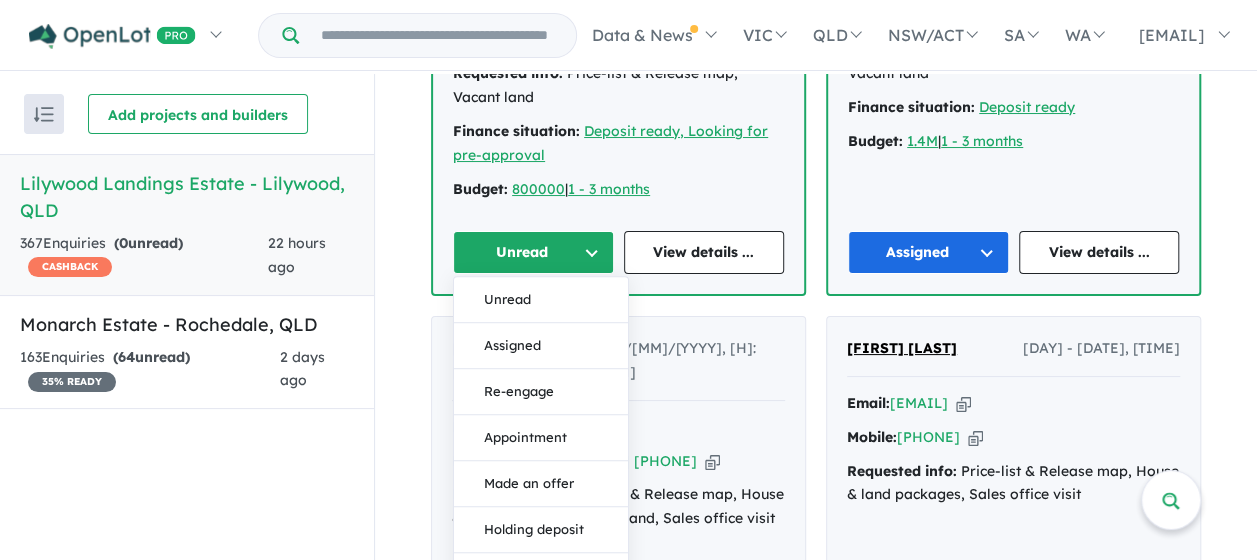 drag, startPoint x: 536, startPoint y: 322, endPoint x: 546, endPoint y: 332, distance: 14.142136 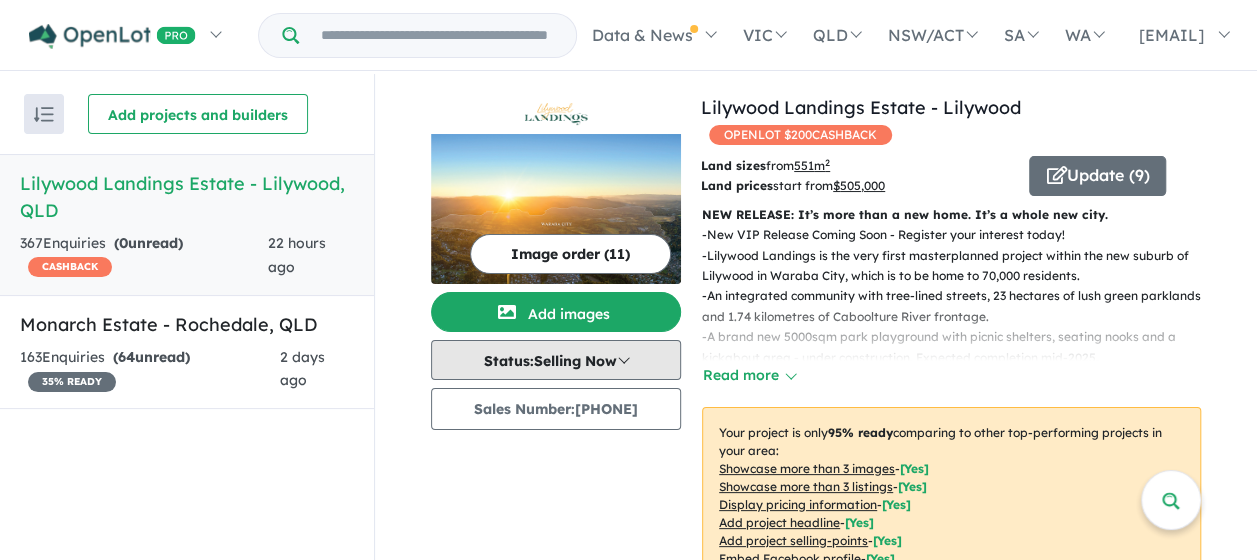 scroll, scrollTop: 0, scrollLeft: 0, axis: both 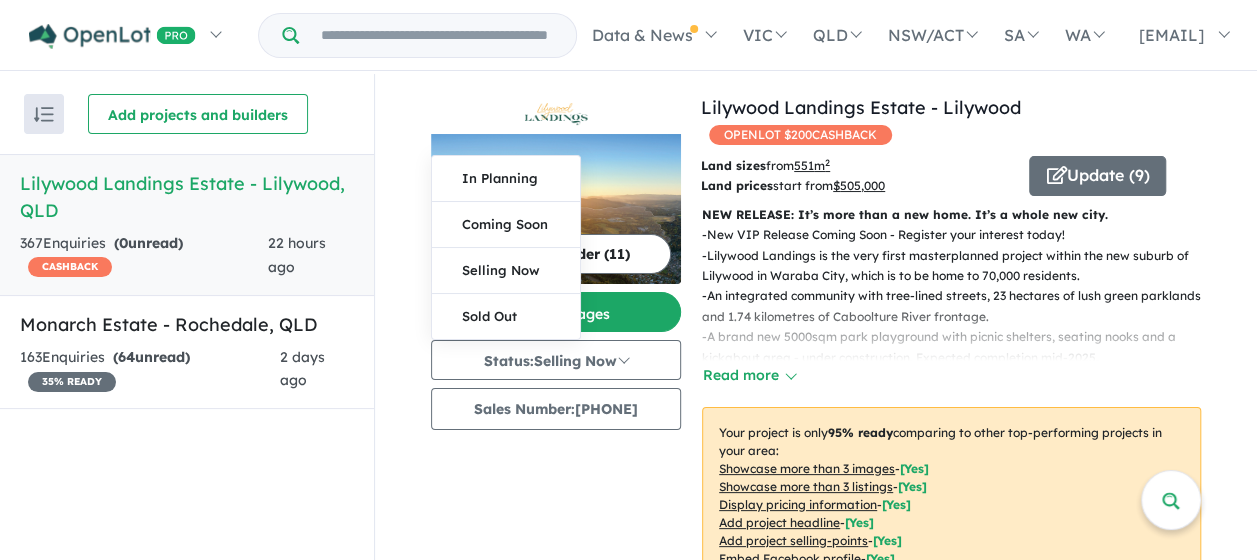 click on "View [NUMBER] projects in your account Lilywood Landings Estate - [CITY] OPENLOT $ [NUMBER] CASHBACK Land sizes from [NUMBER] m 2 Land prices start from $ [PRICE] Update ([NUMBER]) NEW RELEASE: It’s more than a new home. It’s a whole new city. - New VIP Release Coming Soon - Register your interest today! - Lilywood Landings is the very first masterplanned project within the new suburb of [CITY] in [CITY] , which is to be home to 70,000 residents. - An integrated community with tree-lined streets, 23 hectares of lush green parklands and 1.74 kilometres of Caboolture River frontage. - A brand new 5000sqm park playground with picnic shelters, seating nooks and a kickabout area - under construction. Expected completion mid-2025. Read more Your project is only 95 % ready comparing to other top-performing projects in your area: Showcase more than 3 images - [ Yes ] Showcase more than 3 listings - [ Yes ] Display pricing information - [ Yes ] Add project headline - [ Yes ] Add project selling-points" at bounding box center (816, 2678) 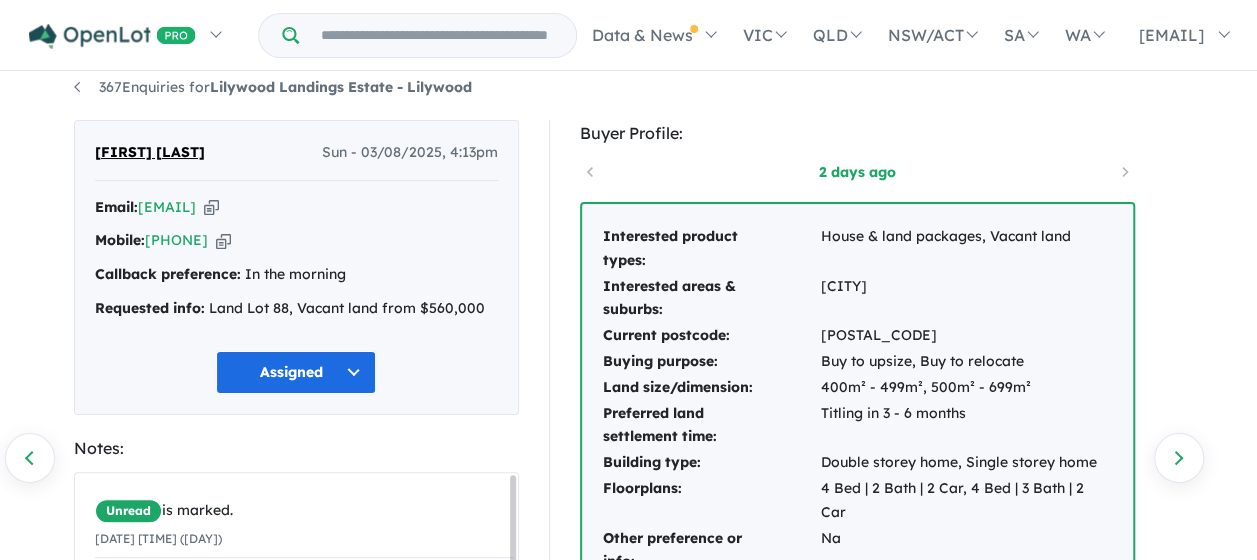 scroll, scrollTop: 0, scrollLeft: 0, axis: both 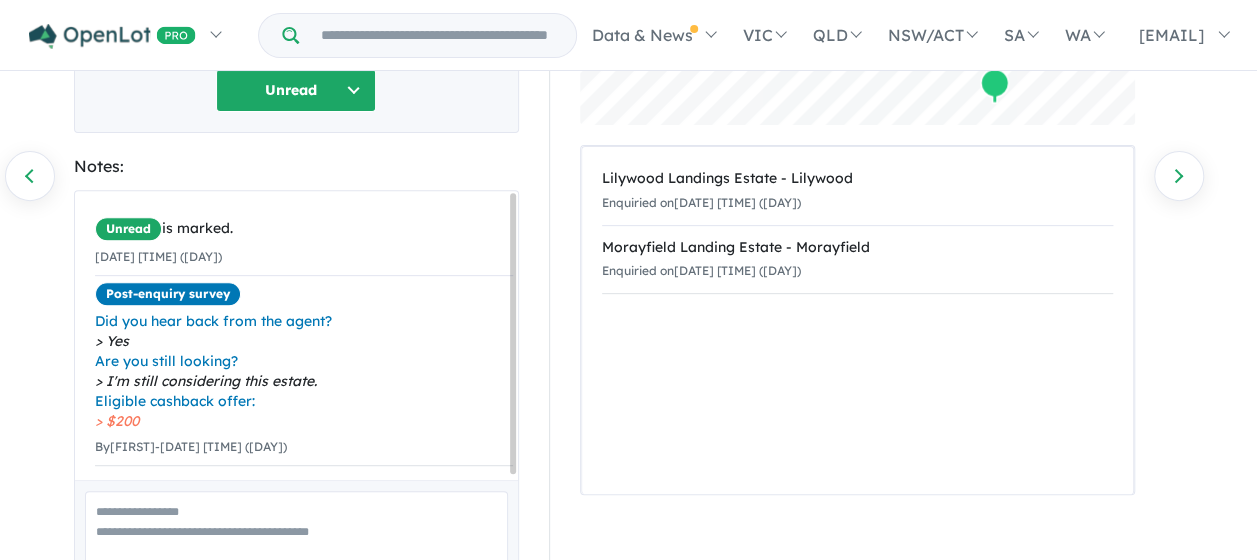 click on "Unread" at bounding box center [296, 90] 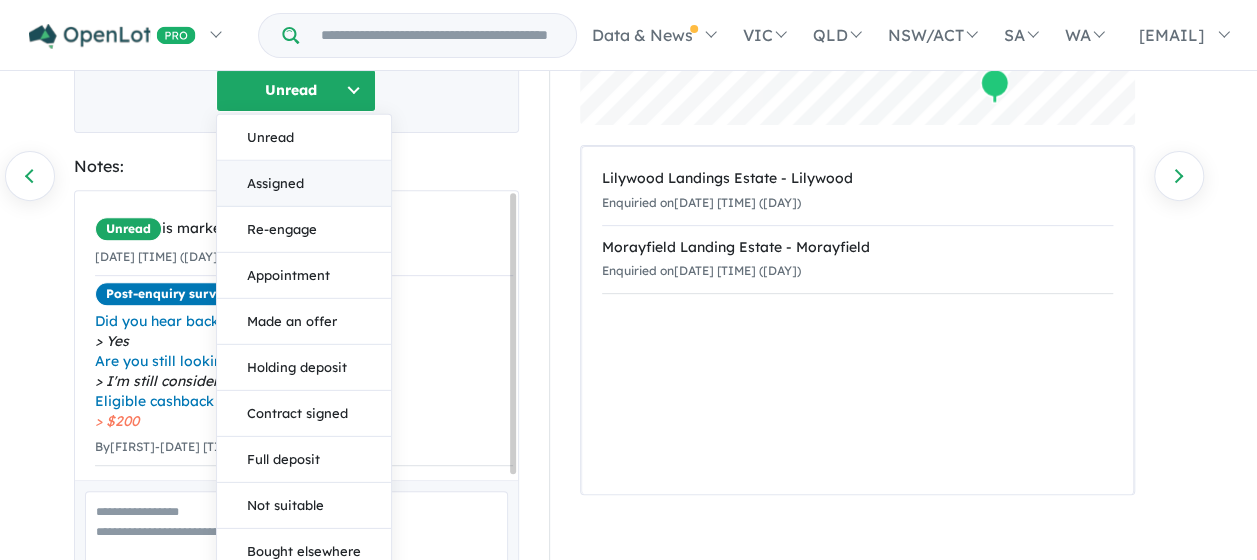 click on "Assigned" at bounding box center (304, 183) 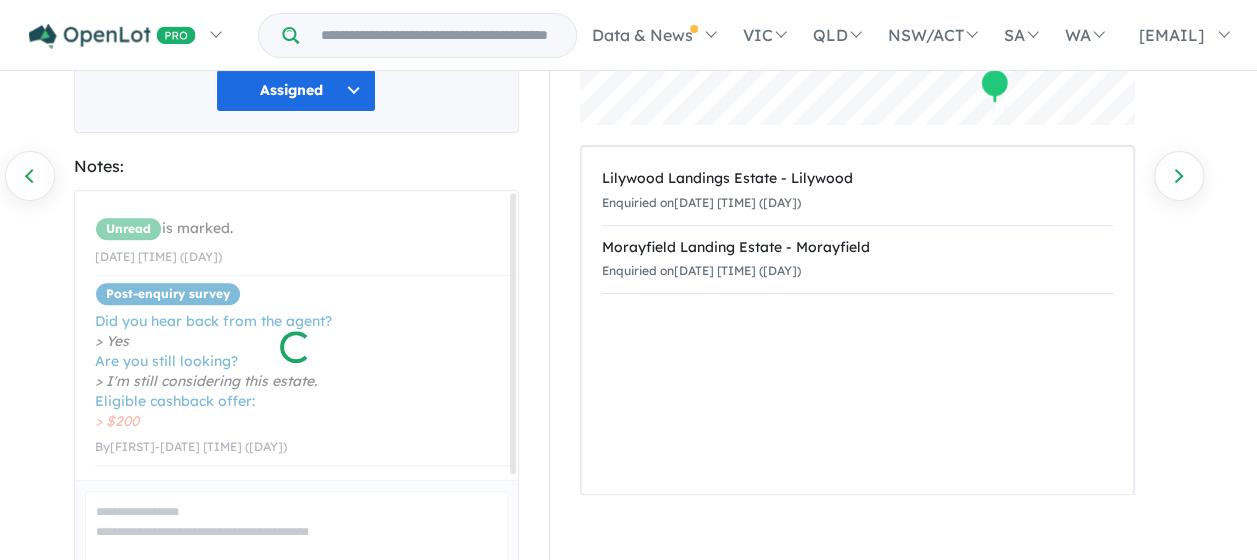 scroll, scrollTop: 5, scrollLeft: 0, axis: vertical 